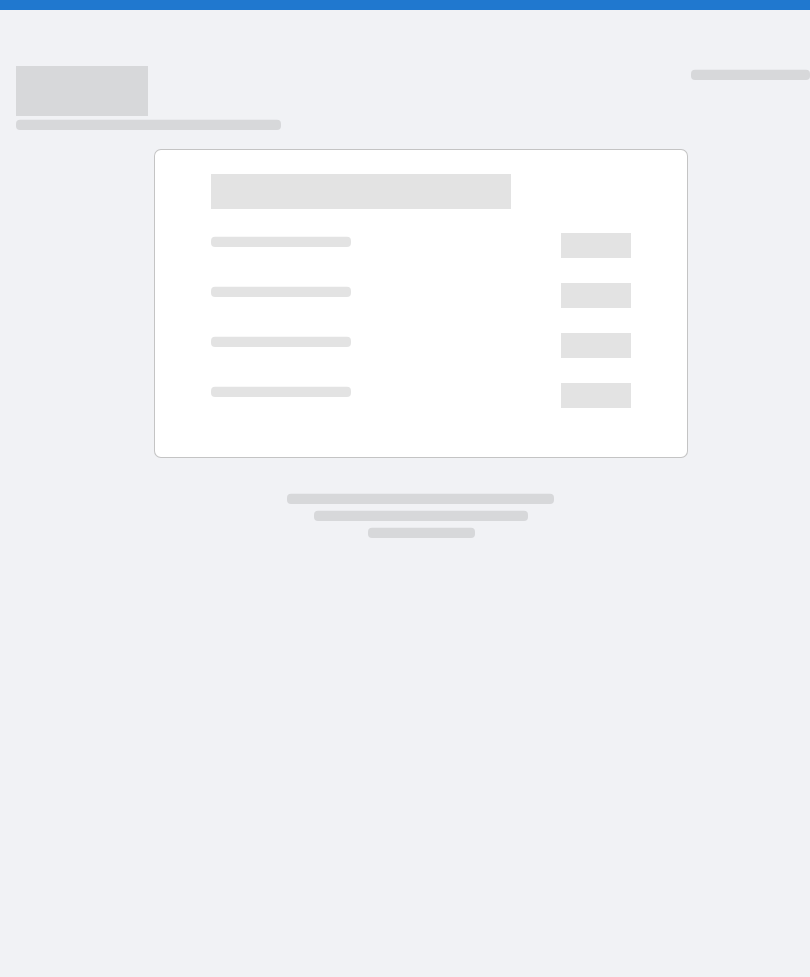 scroll, scrollTop: 0, scrollLeft: 0, axis: both 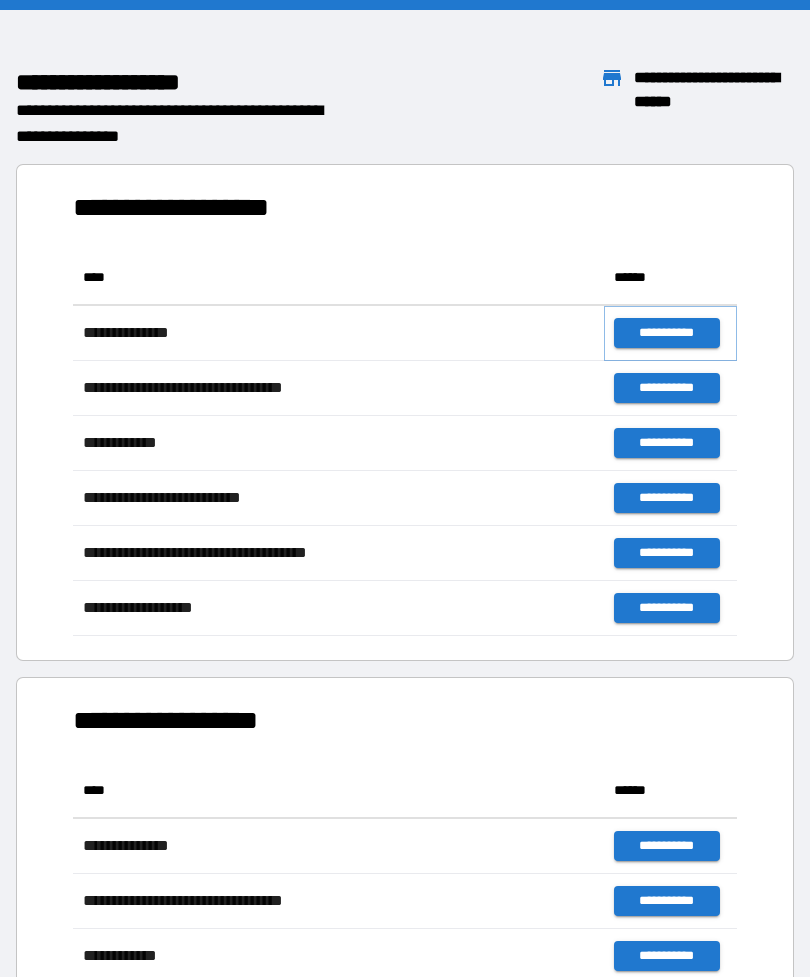 click on "**********" at bounding box center (666, 333) 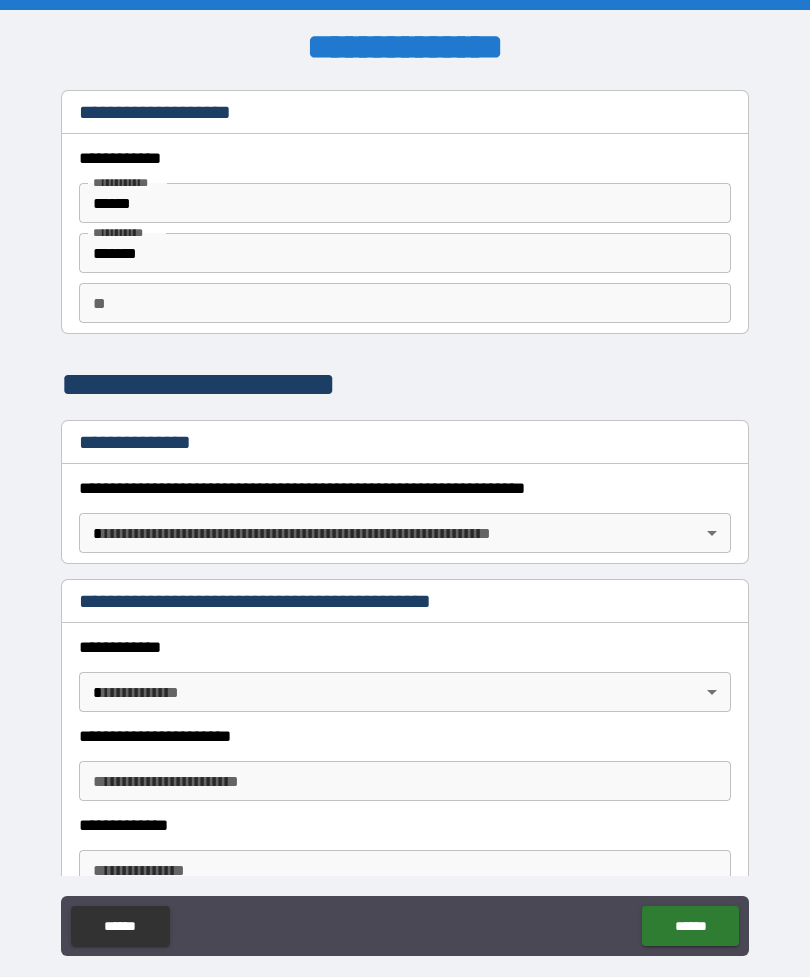 click on "******" at bounding box center [405, 203] 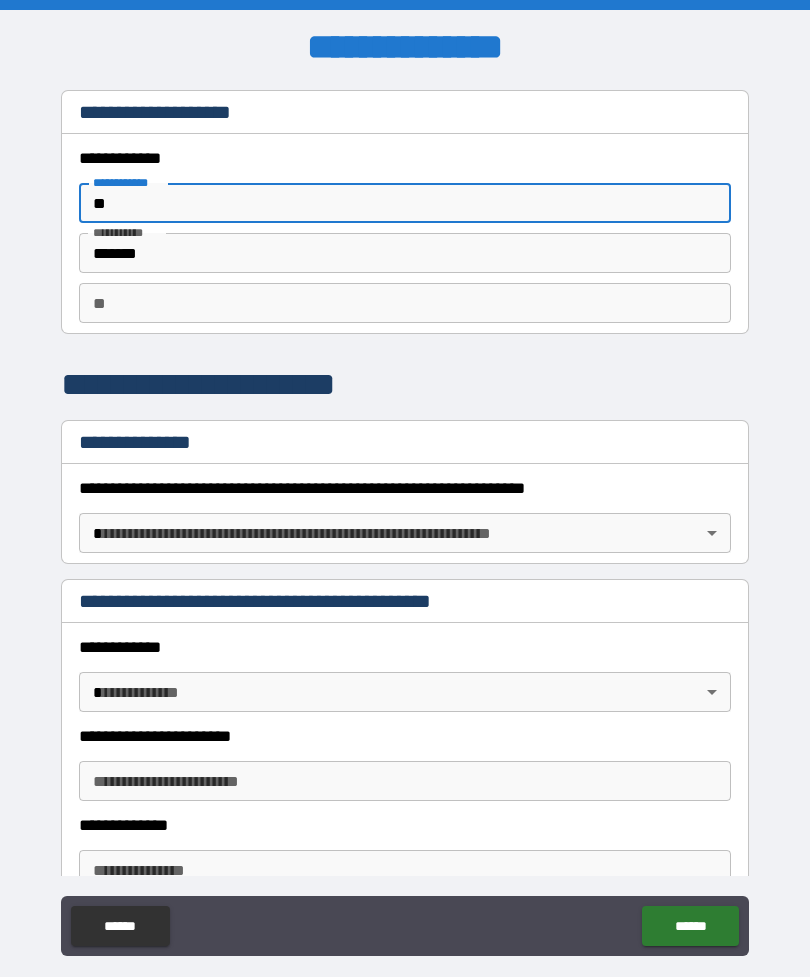 type on "*" 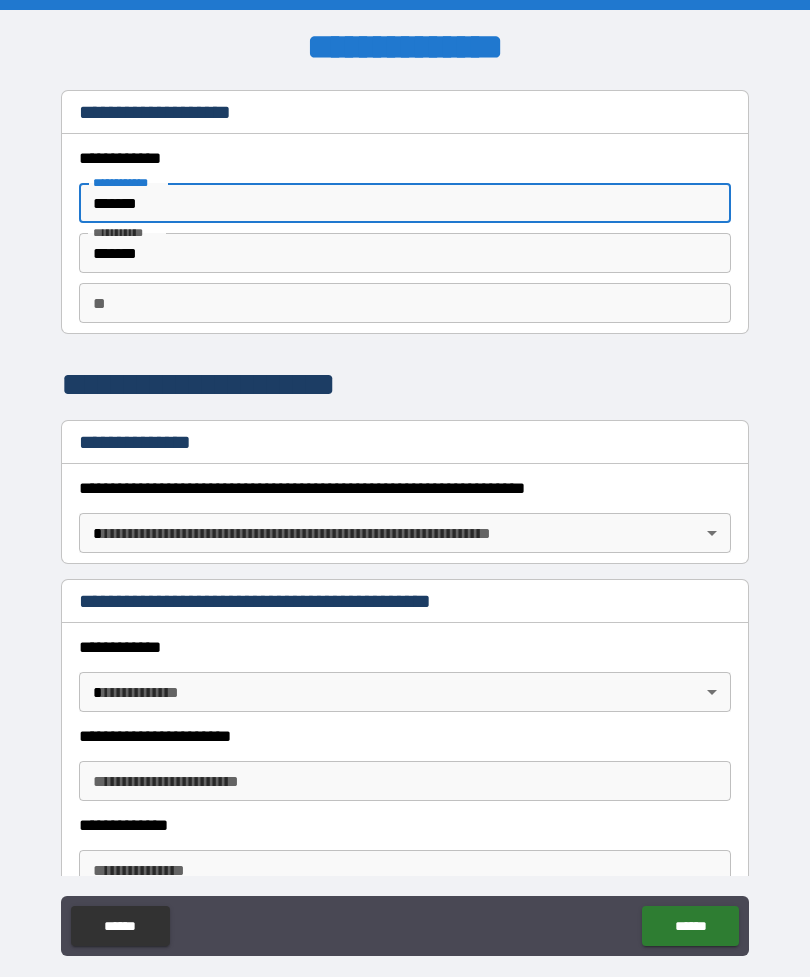 type on "*******" 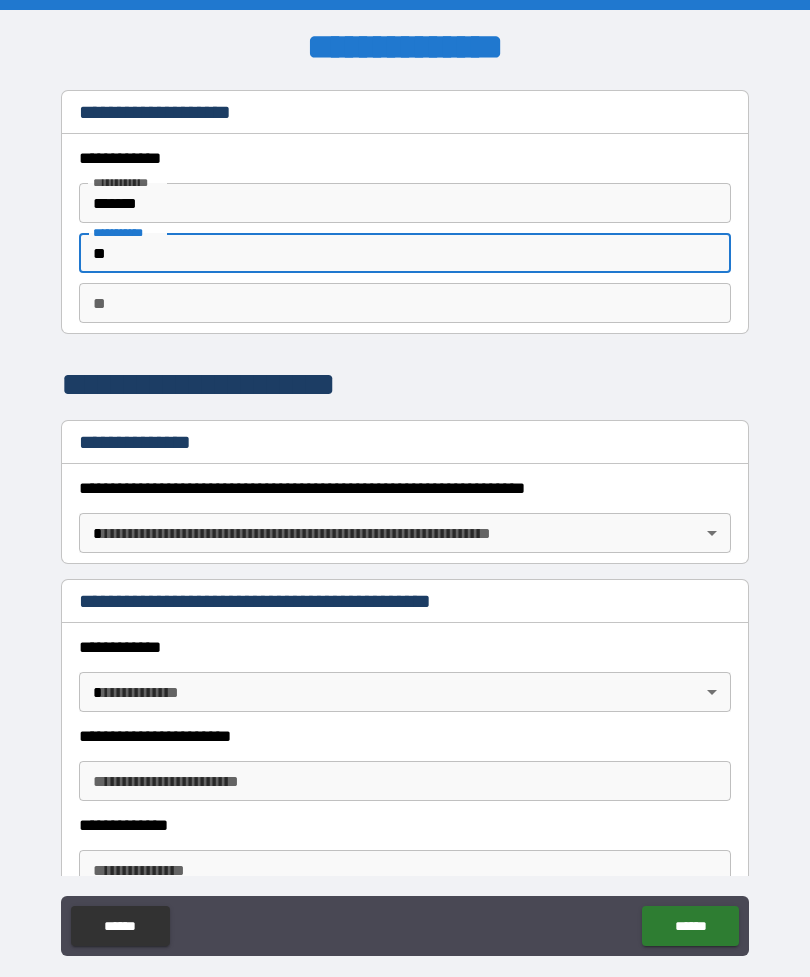 type on "*" 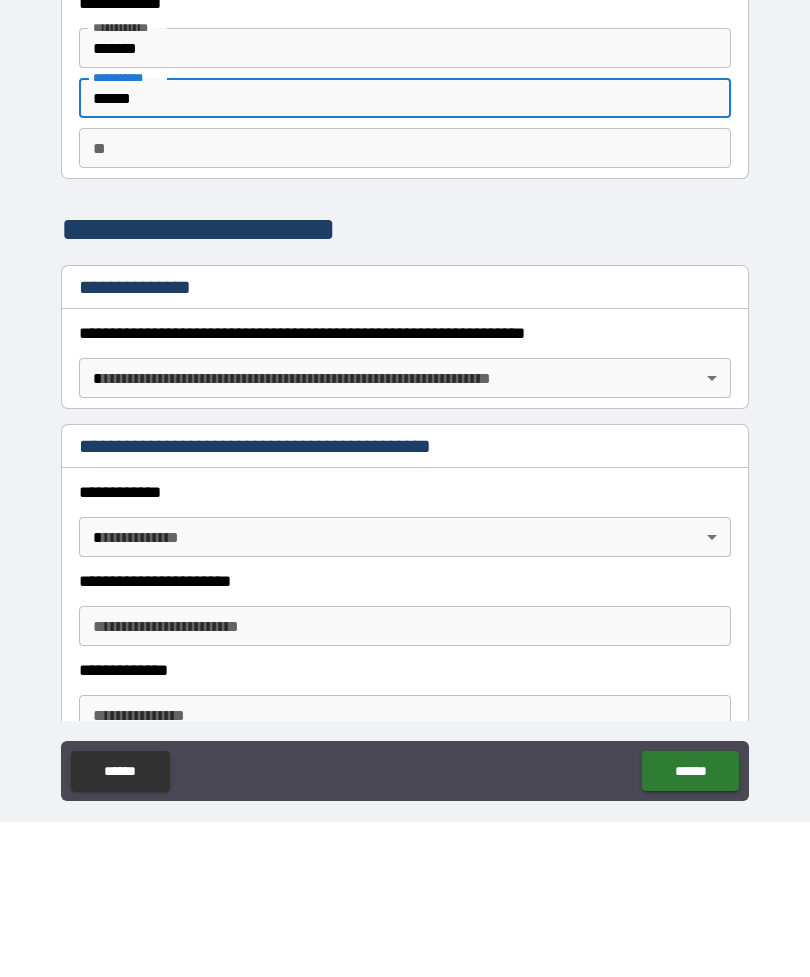 type on "******" 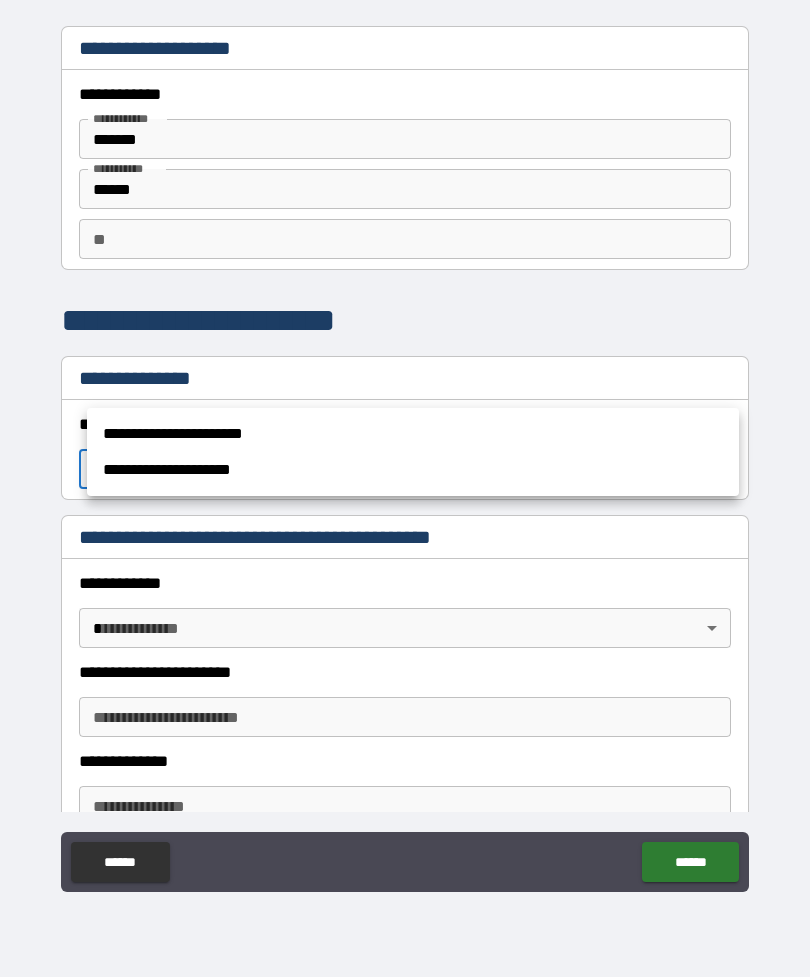 click on "**********" at bounding box center (413, 434) 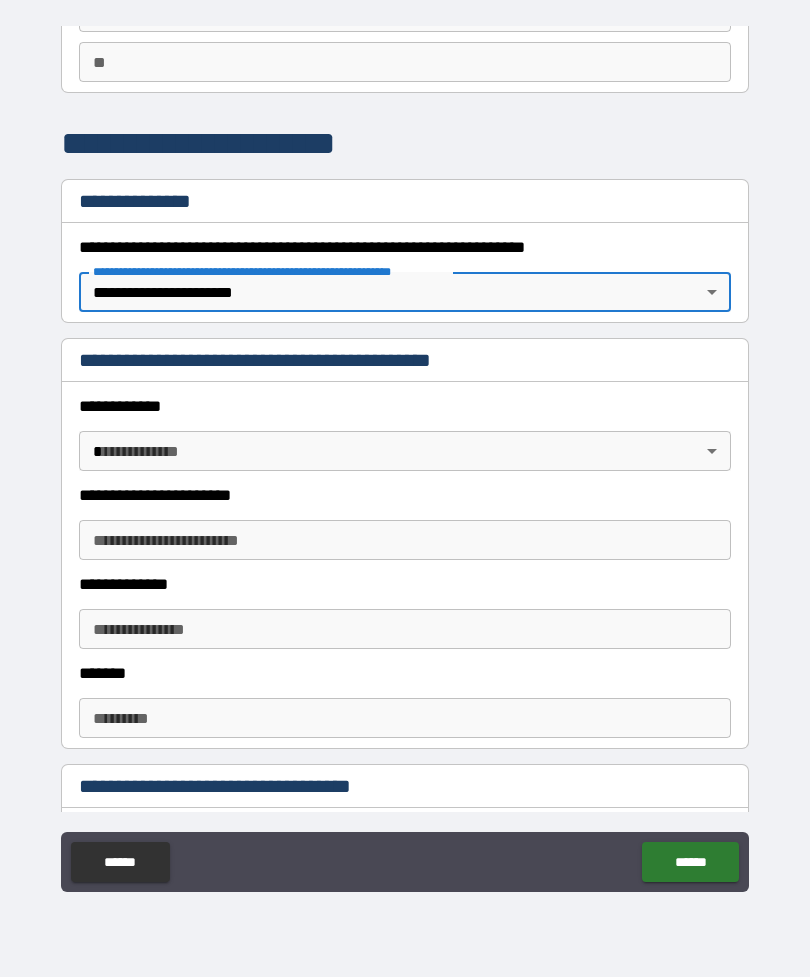scroll, scrollTop: 180, scrollLeft: 0, axis: vertical 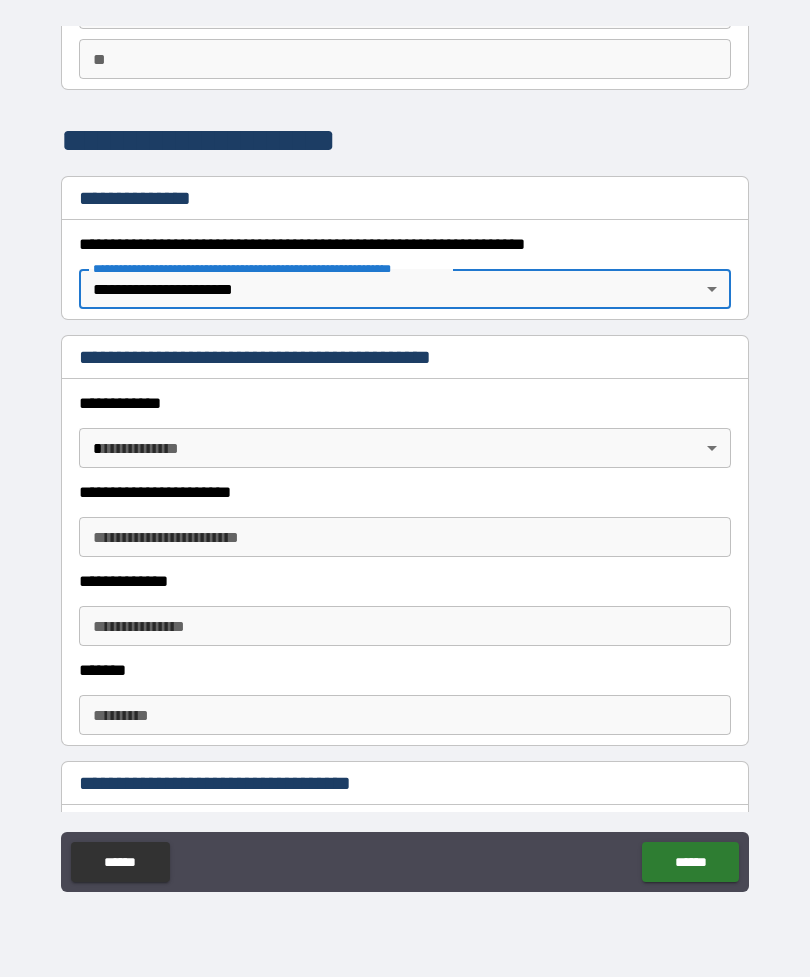 click on "**********" at bounding box center [405, 456] 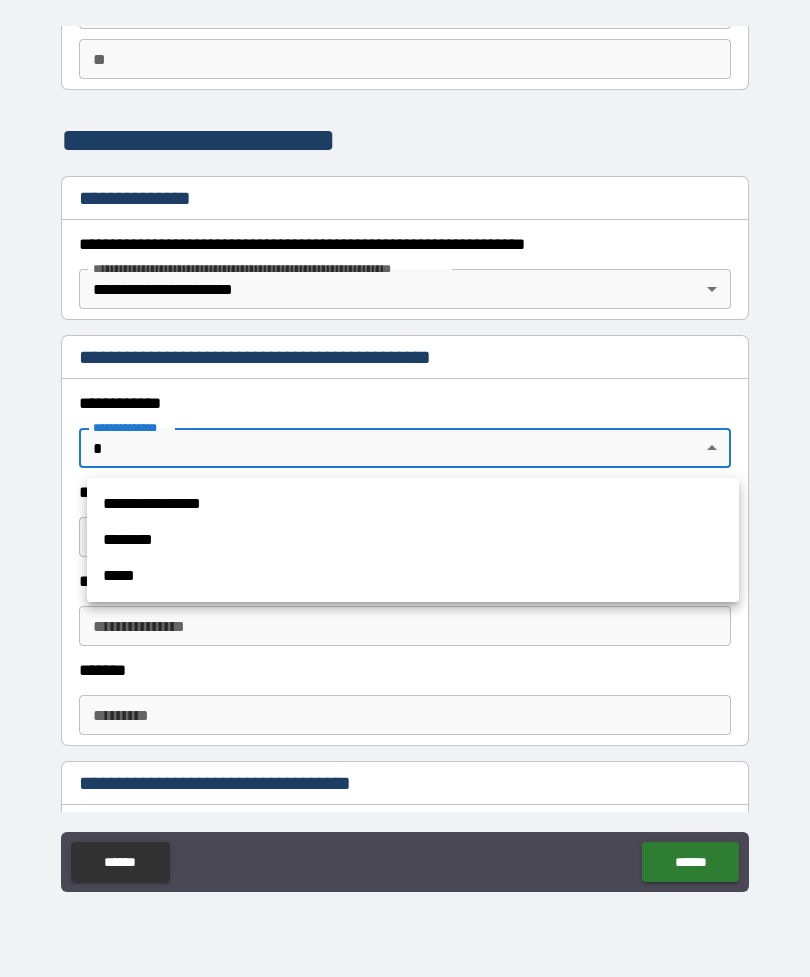 click on "**********" at bounding box center [413, 504] 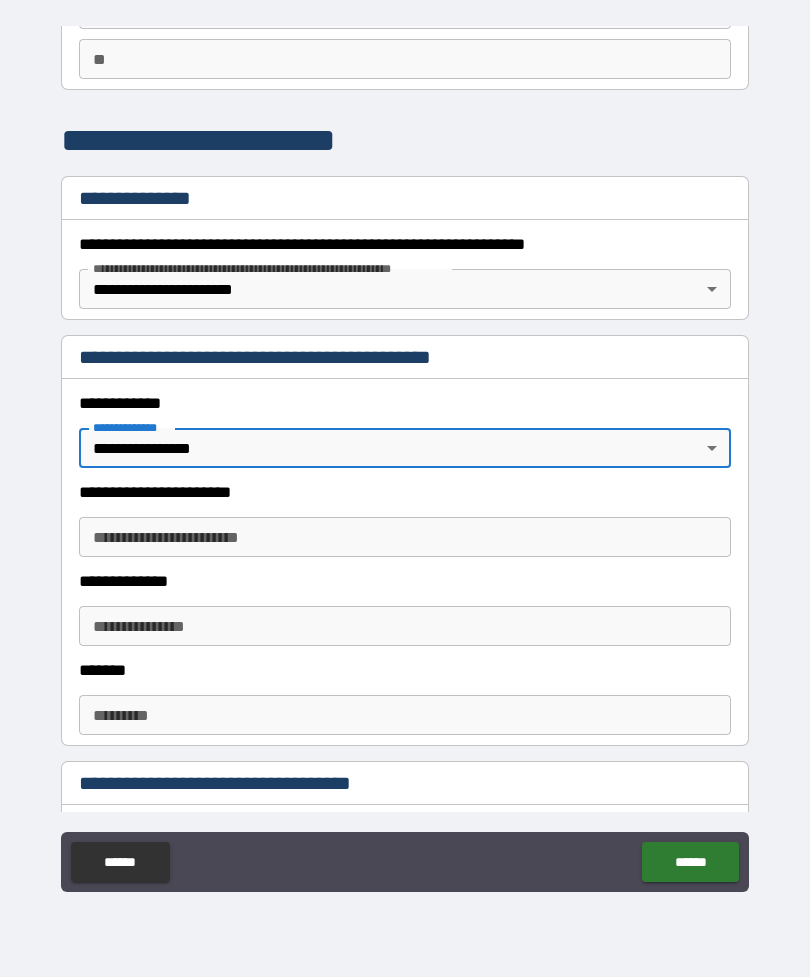 click on "**********" at bounding box center (405, 537) 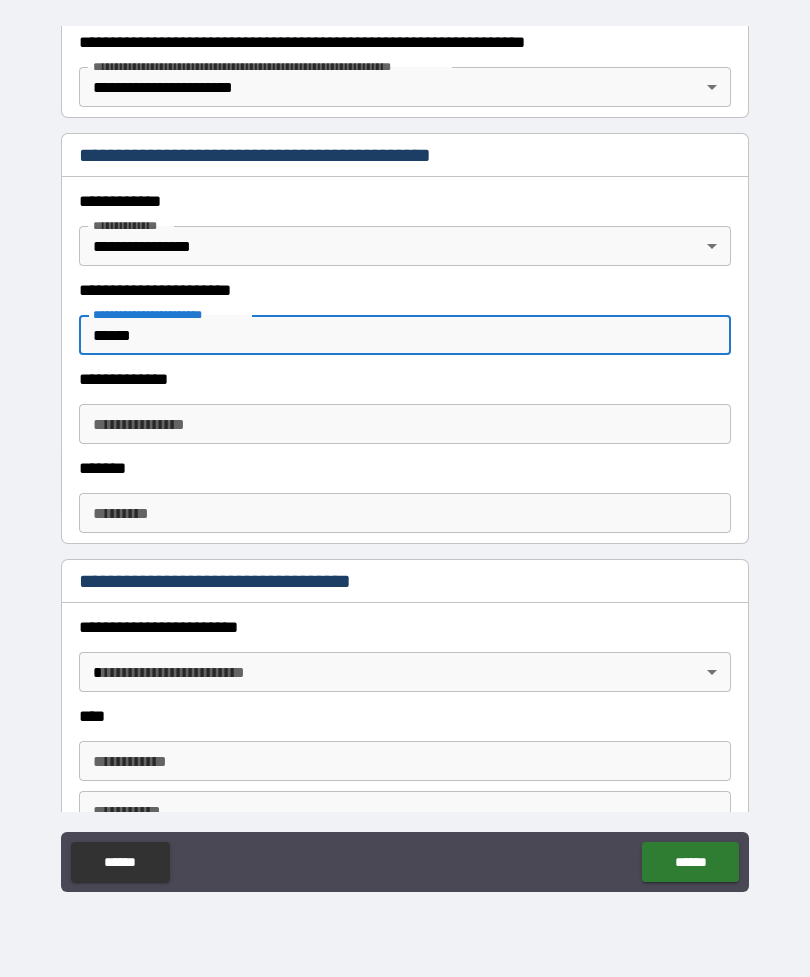 scroll, scrollTop: 383, scrollLeft: 0, axis: vertical 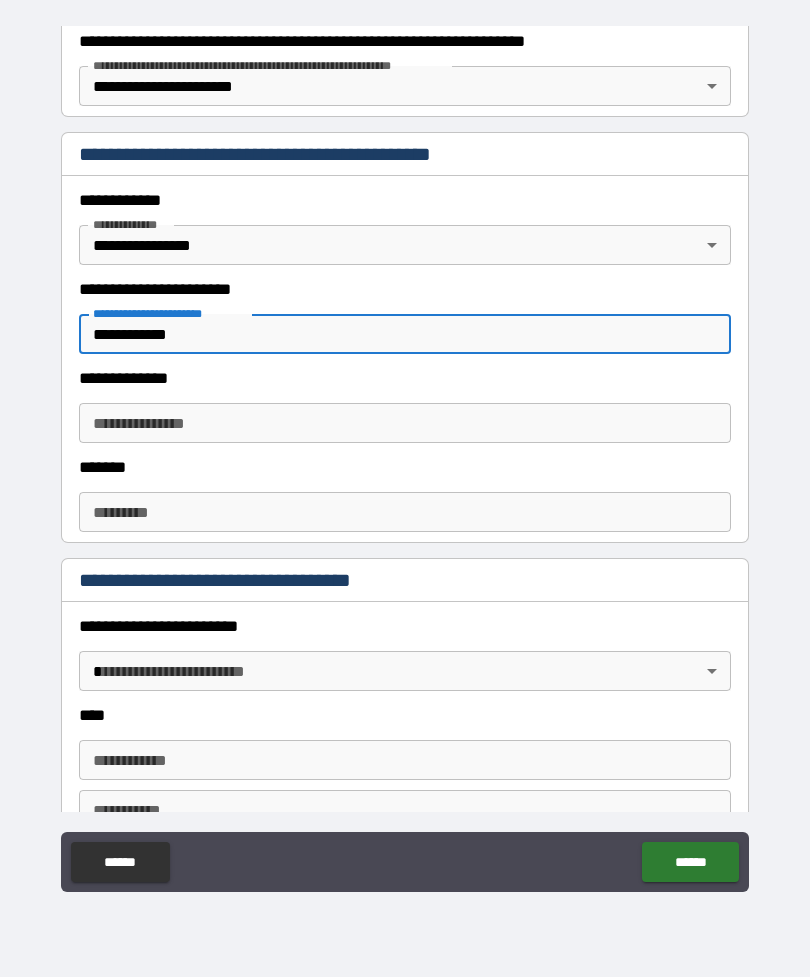 type on "**********" 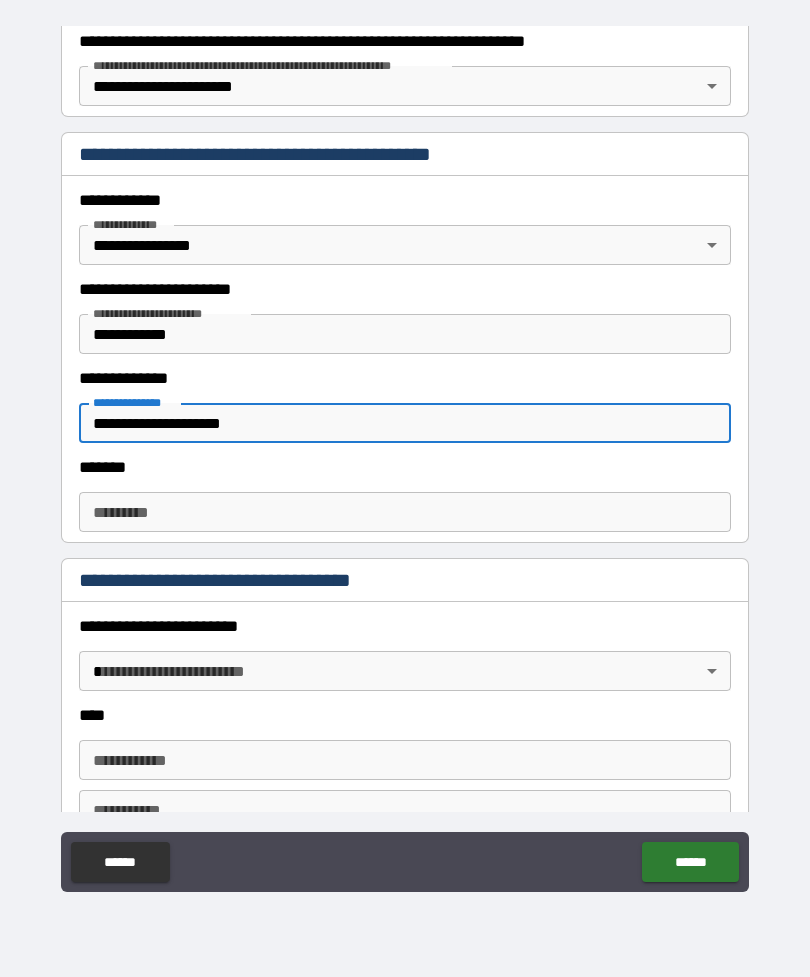 type on "**********" 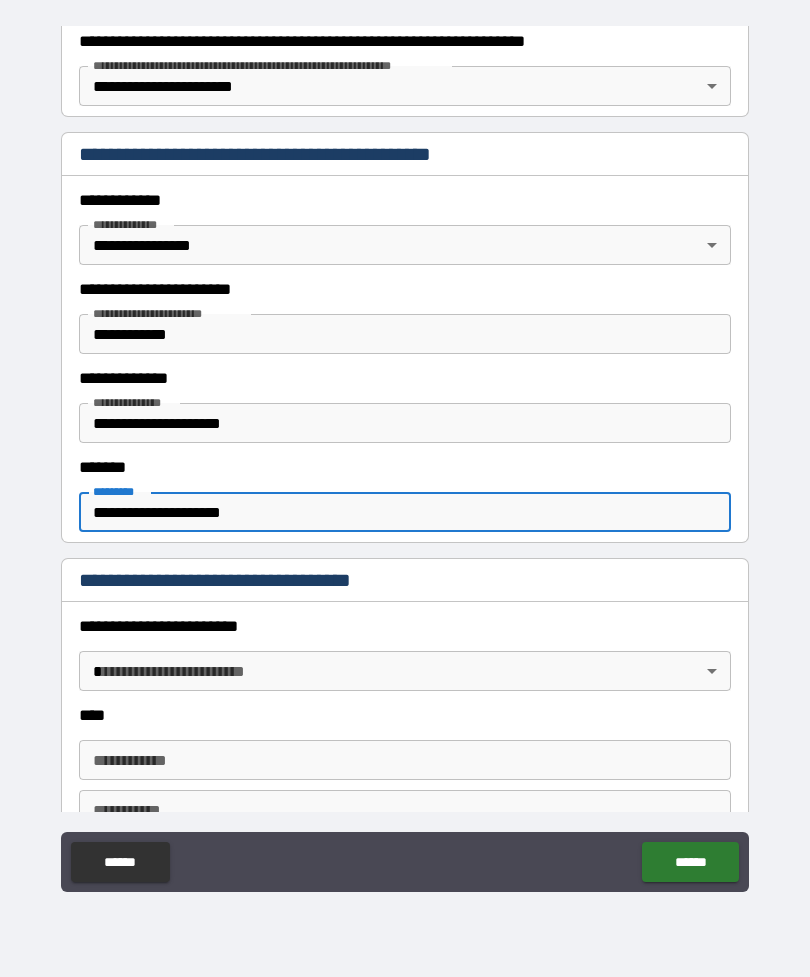 type on "**********" 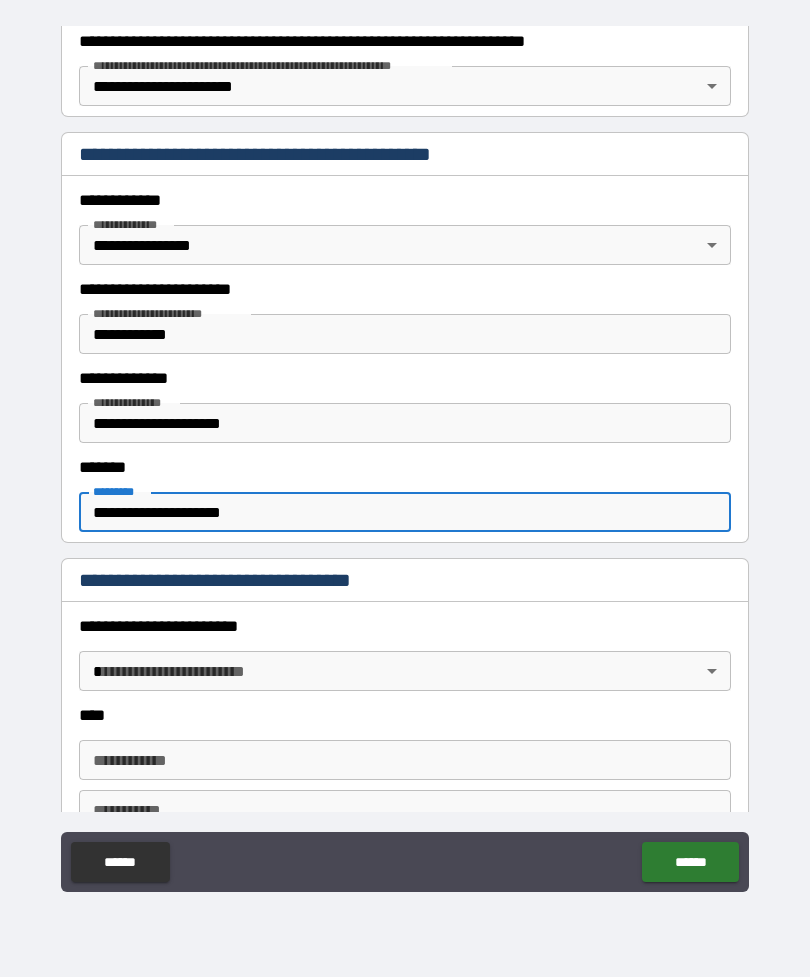 click on "**********" at bounding box center [405, 423] 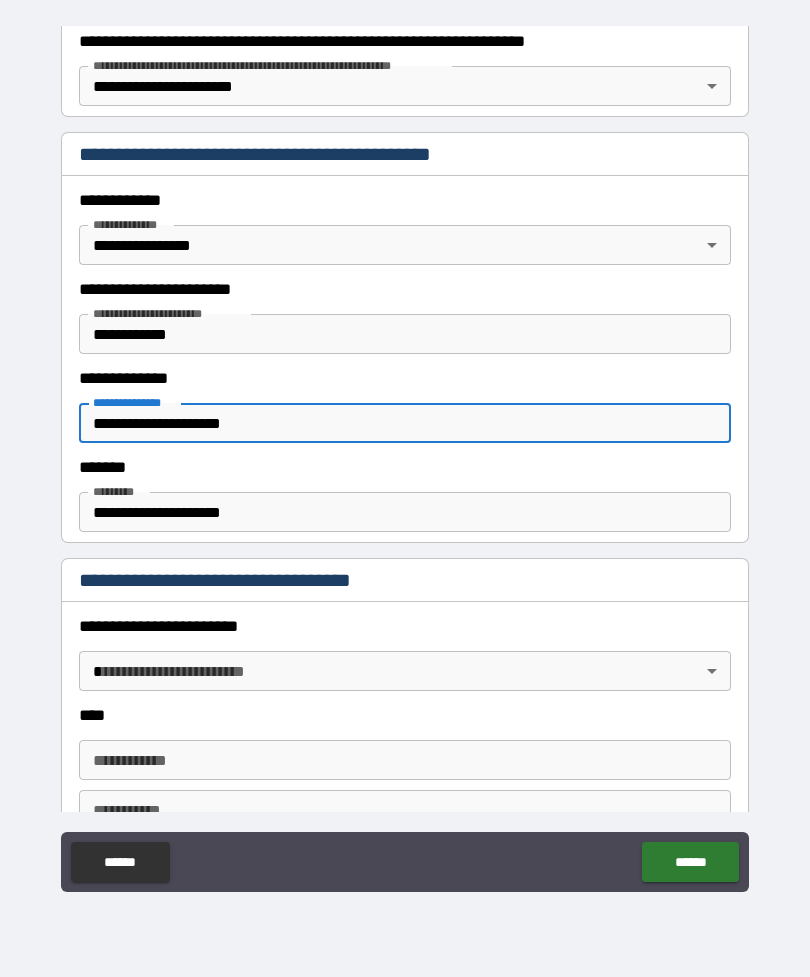 click on "**********" at bounding box center [405, 423] 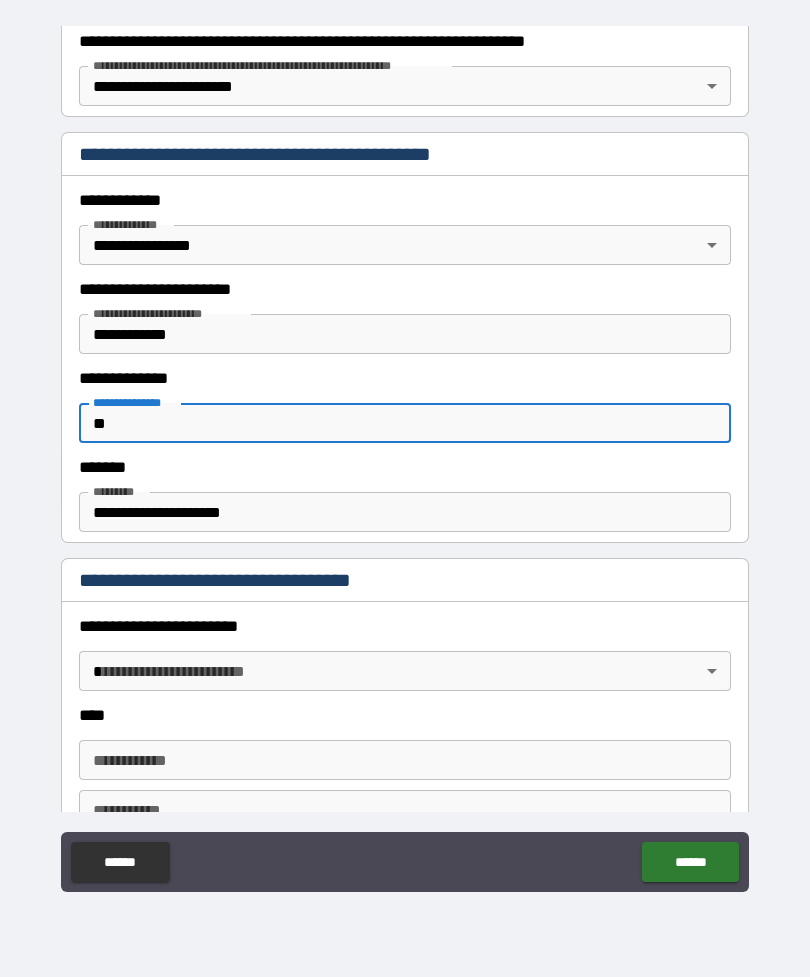 type on "*" 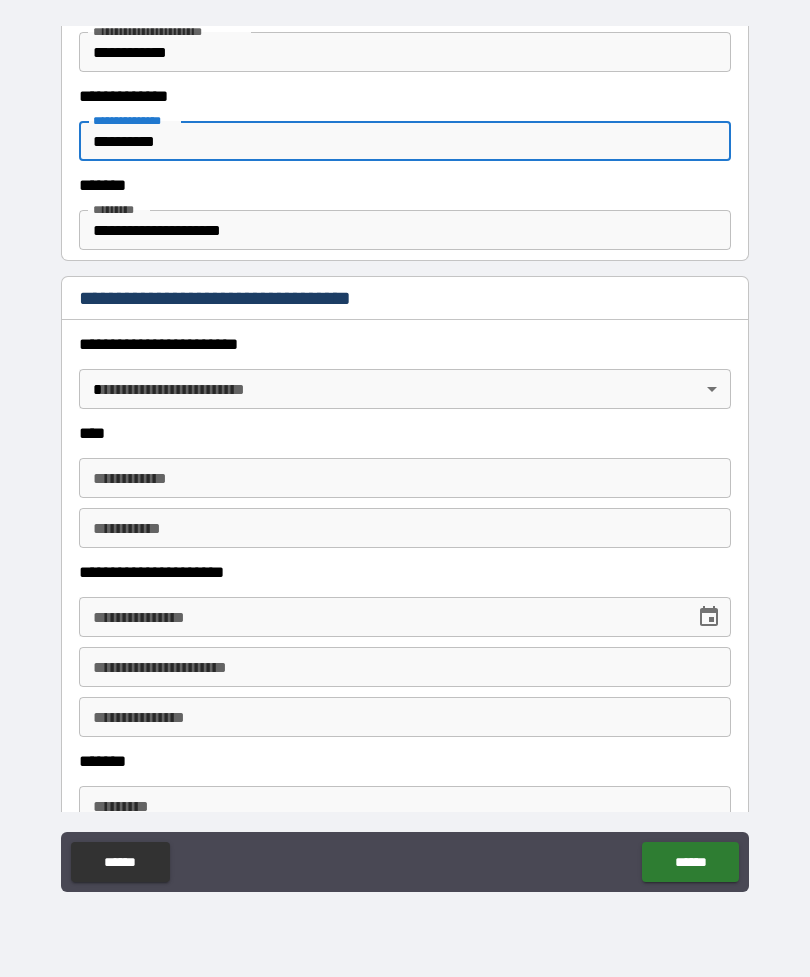 scroll, scrollTop: 667, scrollLeft: 0, axis: vertical 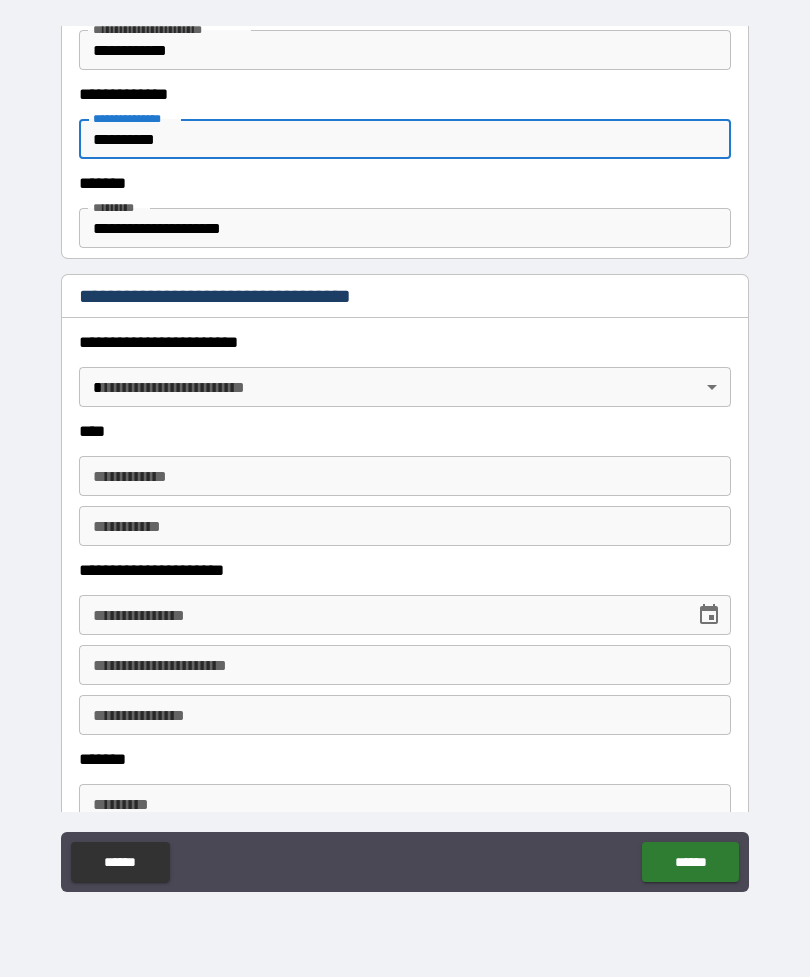 type on "**********" 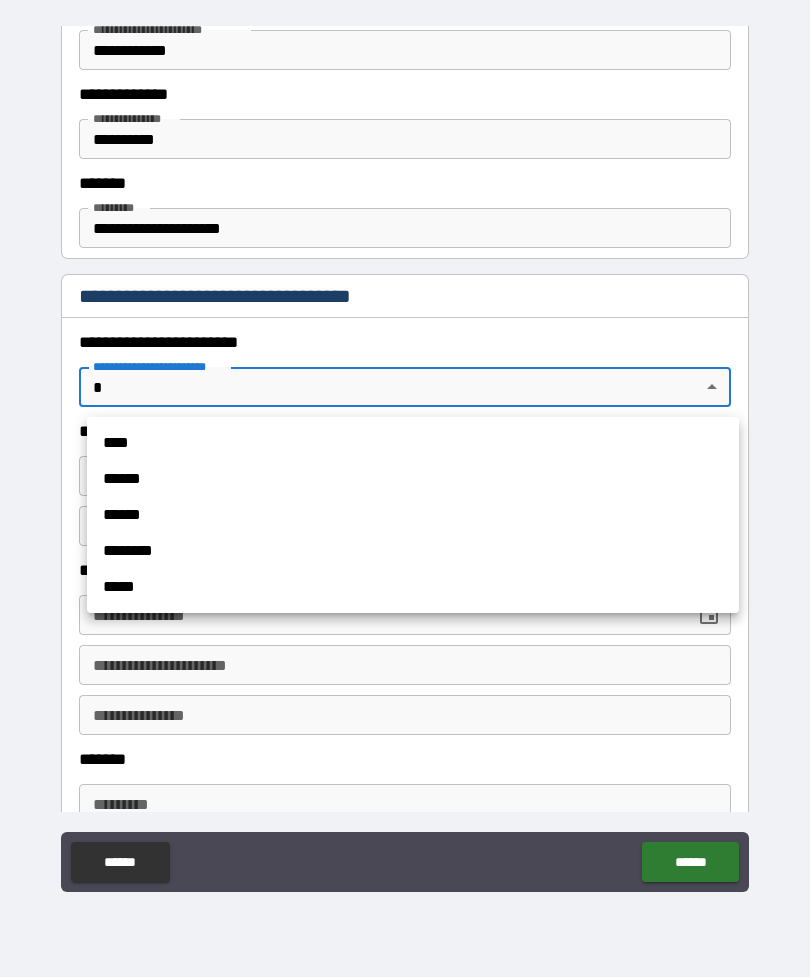 click on "******" at bounding box center [413, 479] 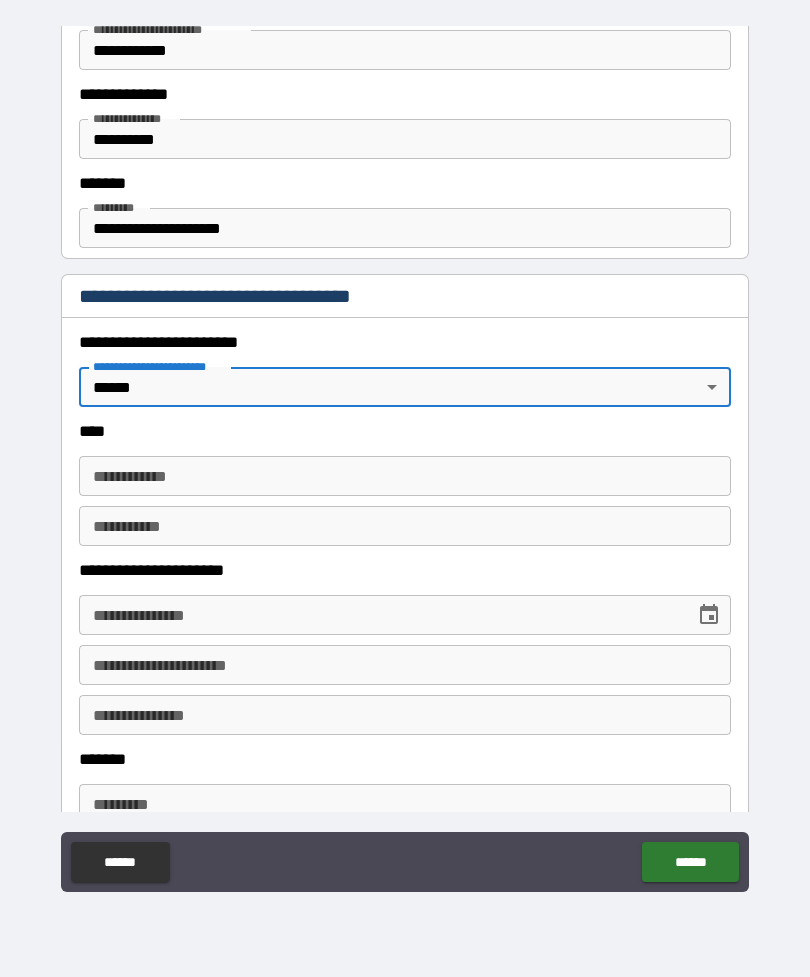 type on "*" 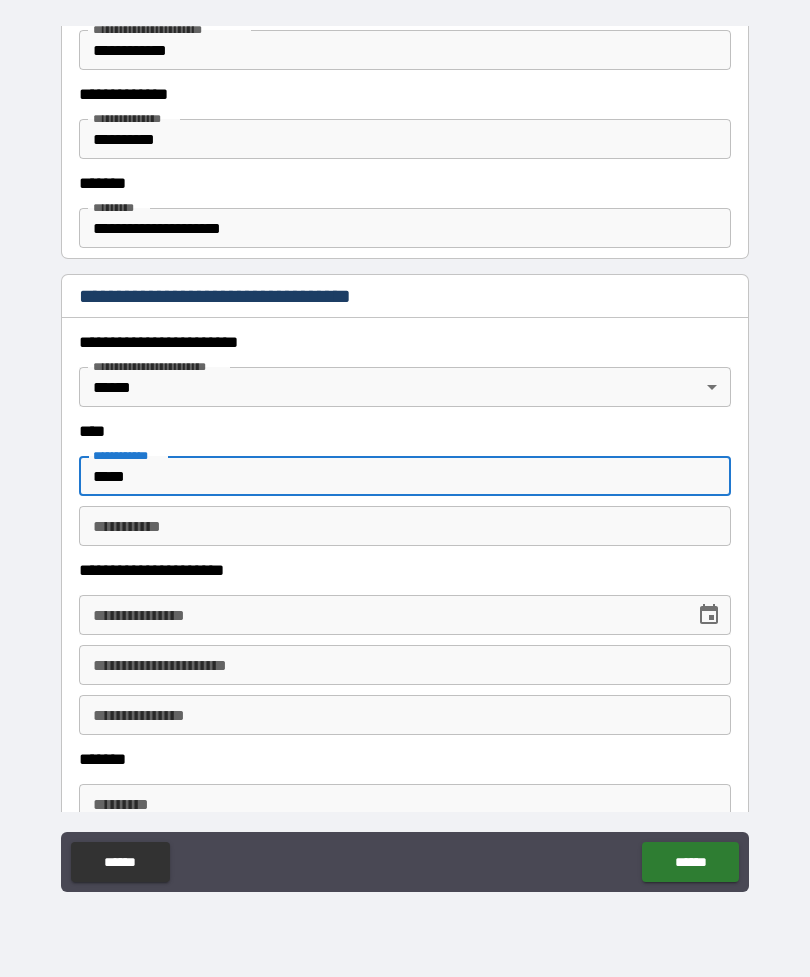 type on "*****" 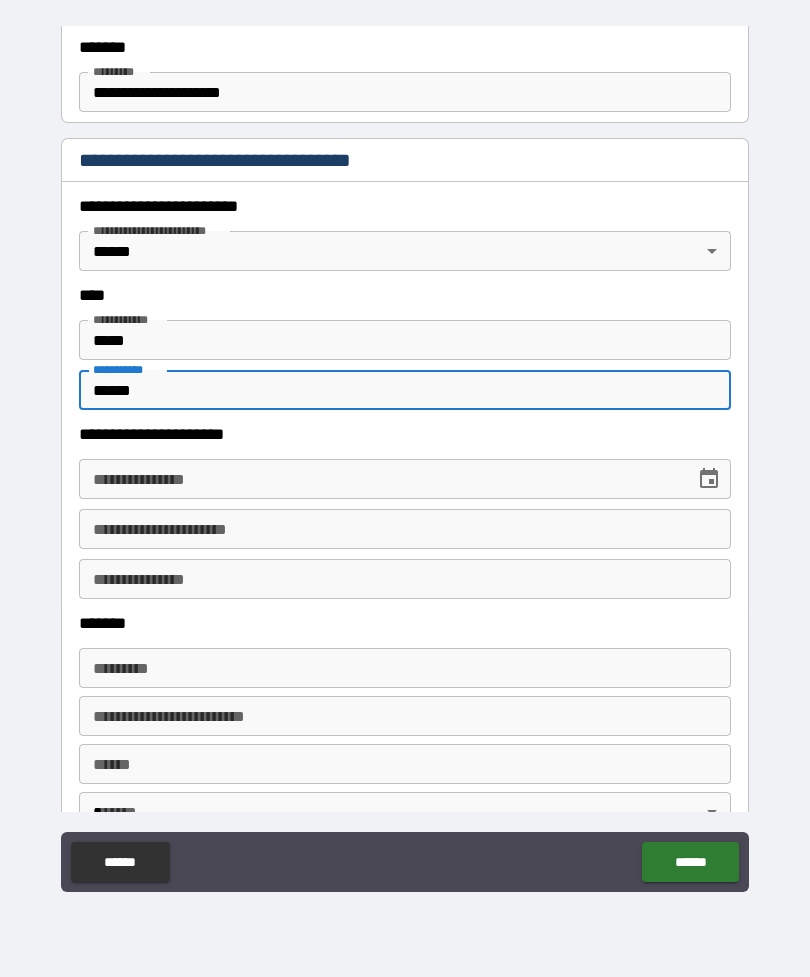 scroll, scrollTop: 808, scrollLeft: 0, axis: vertical 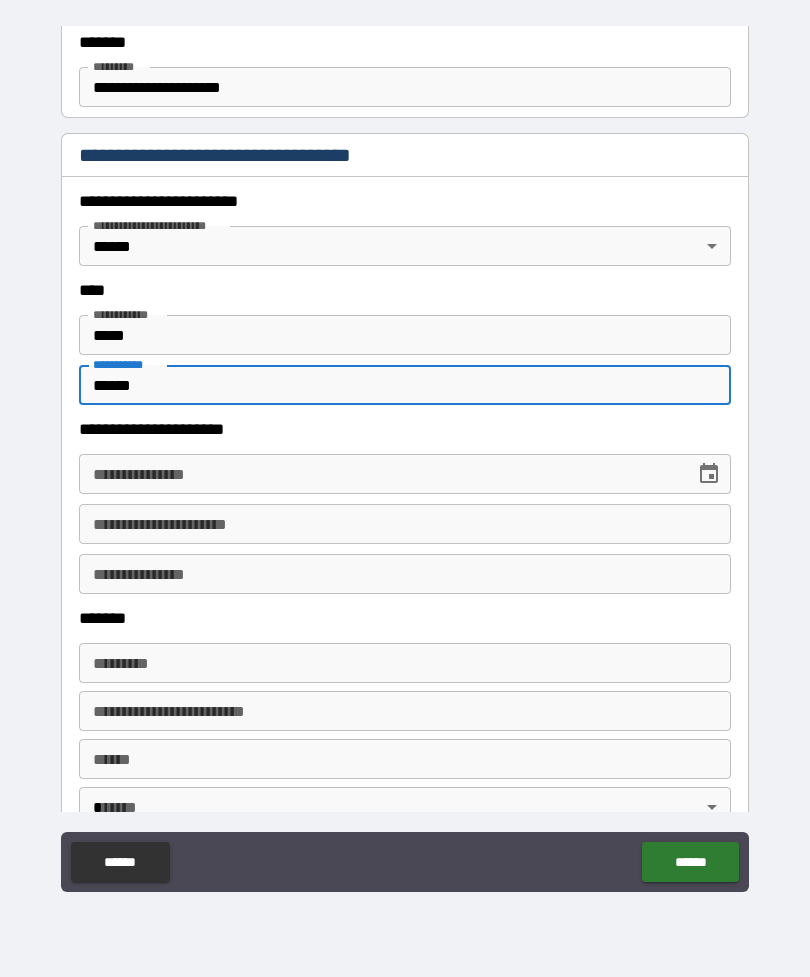 type on "******" 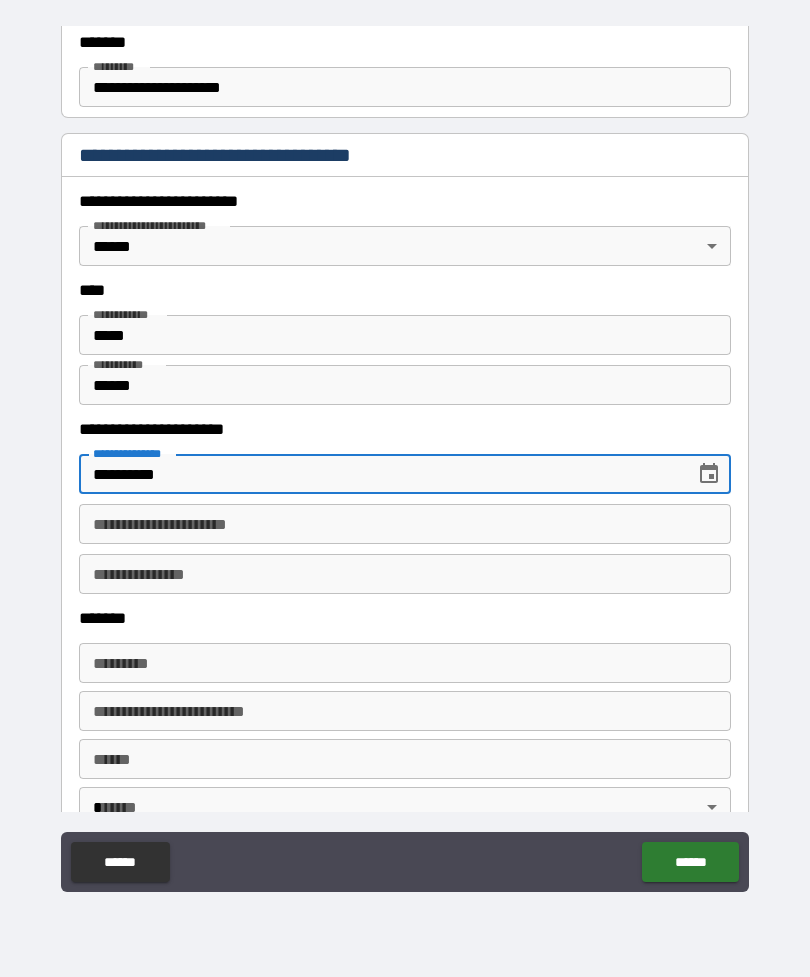 type on "**********" 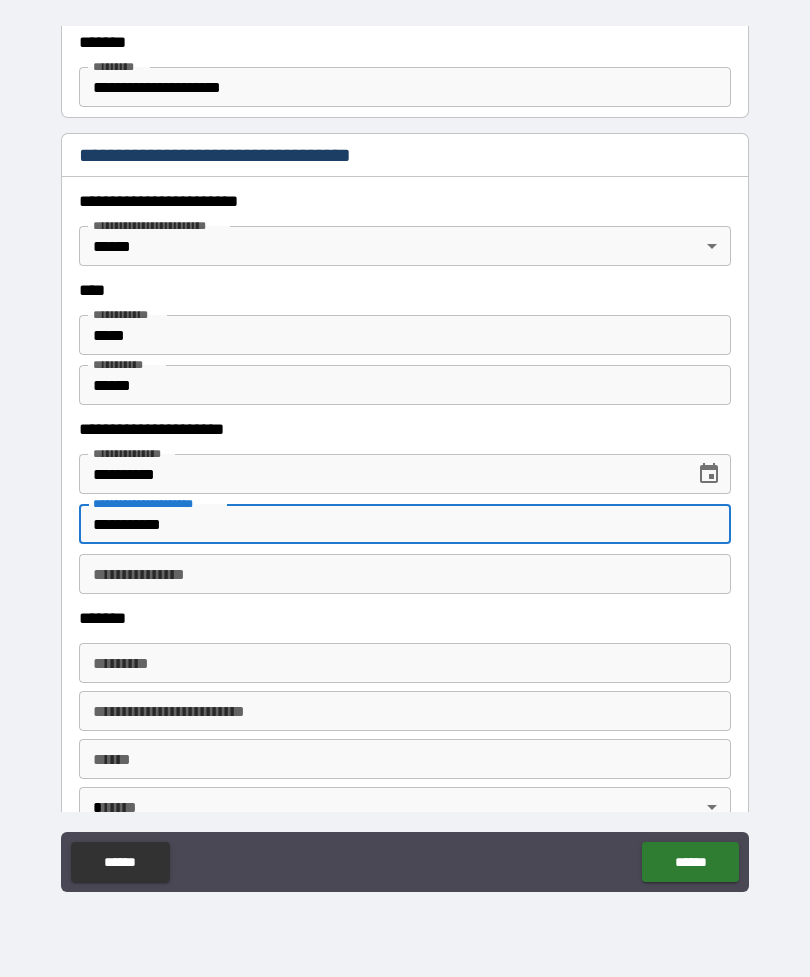 type on "**********" 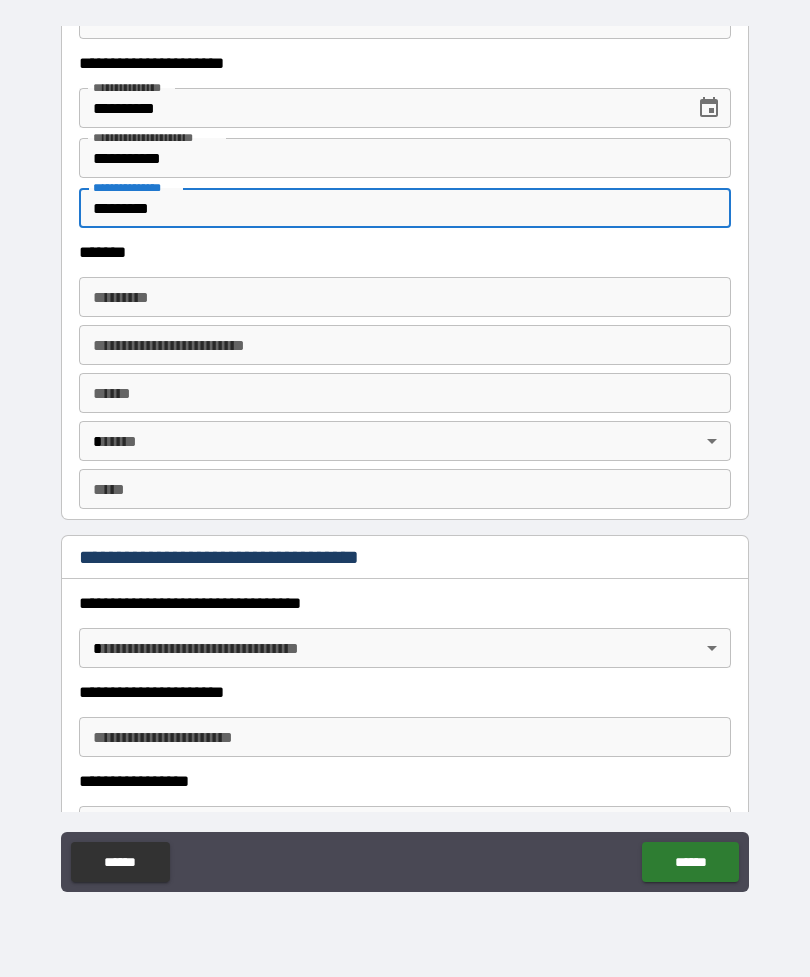 scroll, scrollTop: 1183, scrollLeft: 0, axis: vertical 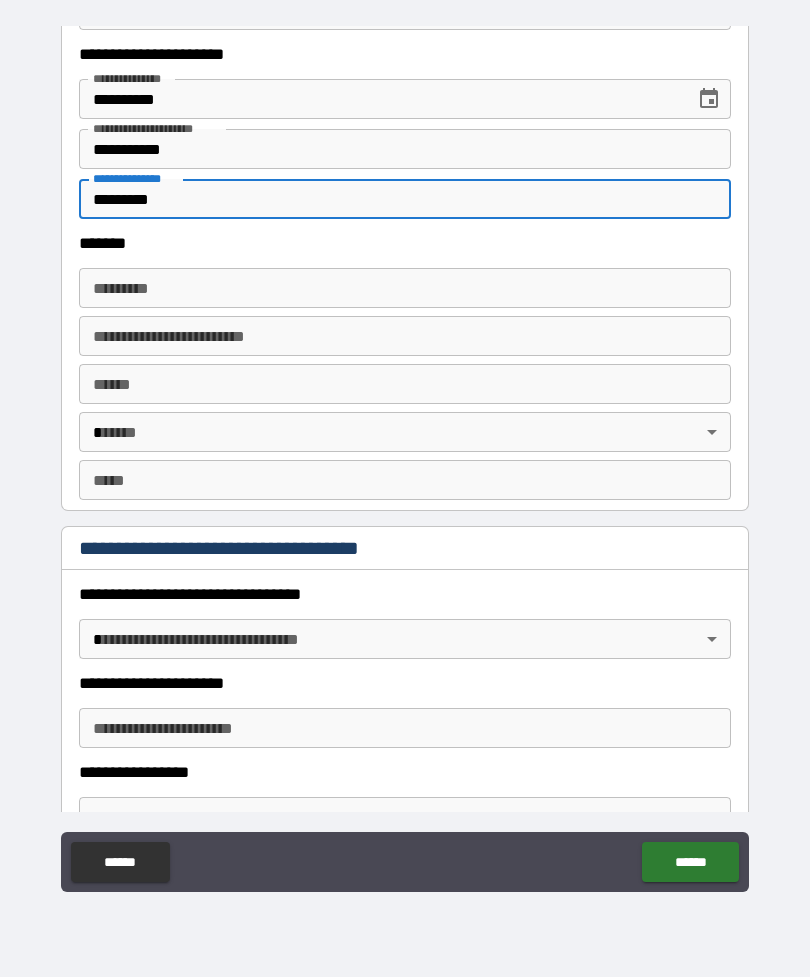 type on "*********" 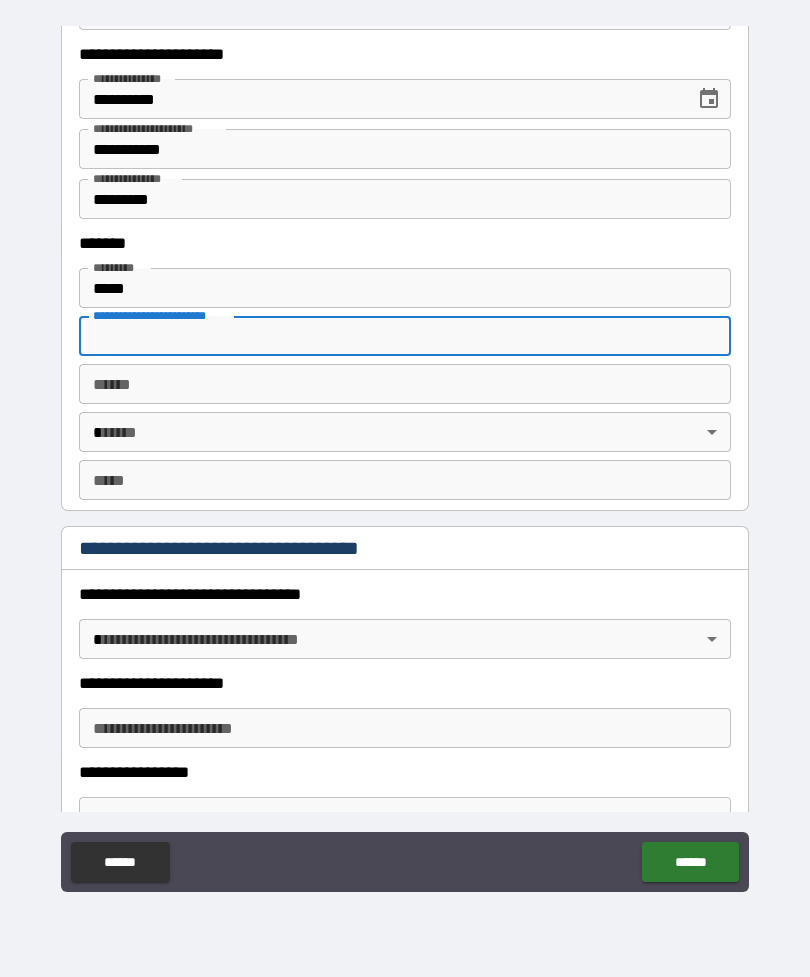 type on "**********" 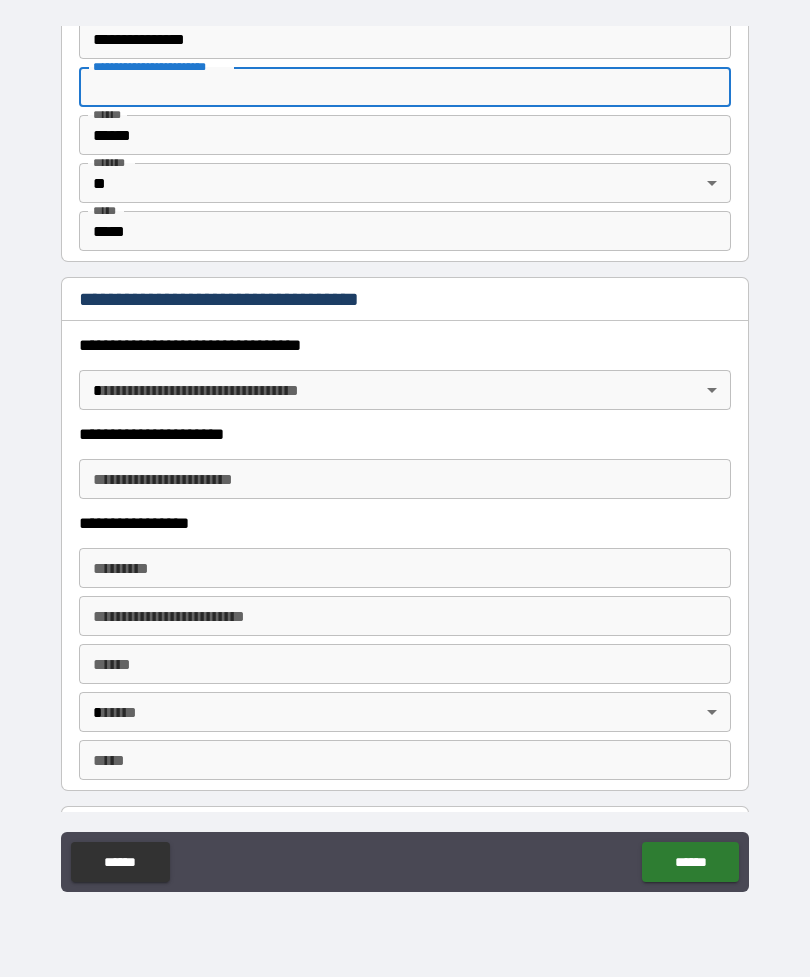 scroll, scrollTop: 1448, scrollLeft: 0, axis: vertical 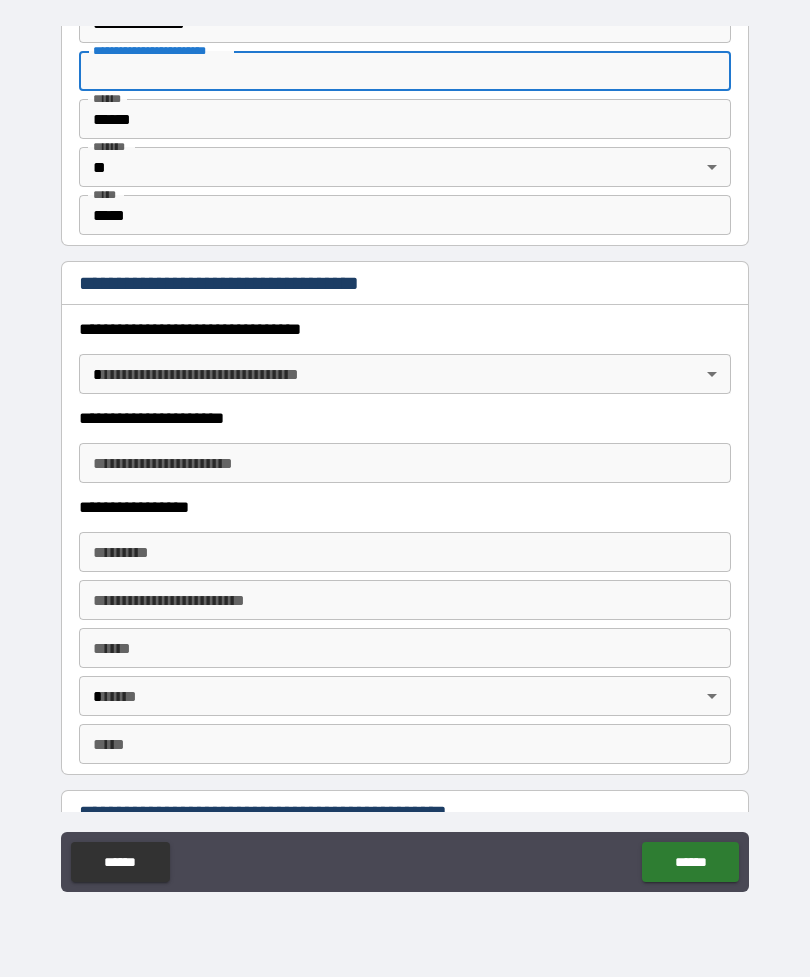 click on "**********" at bounding box center [405, 456] 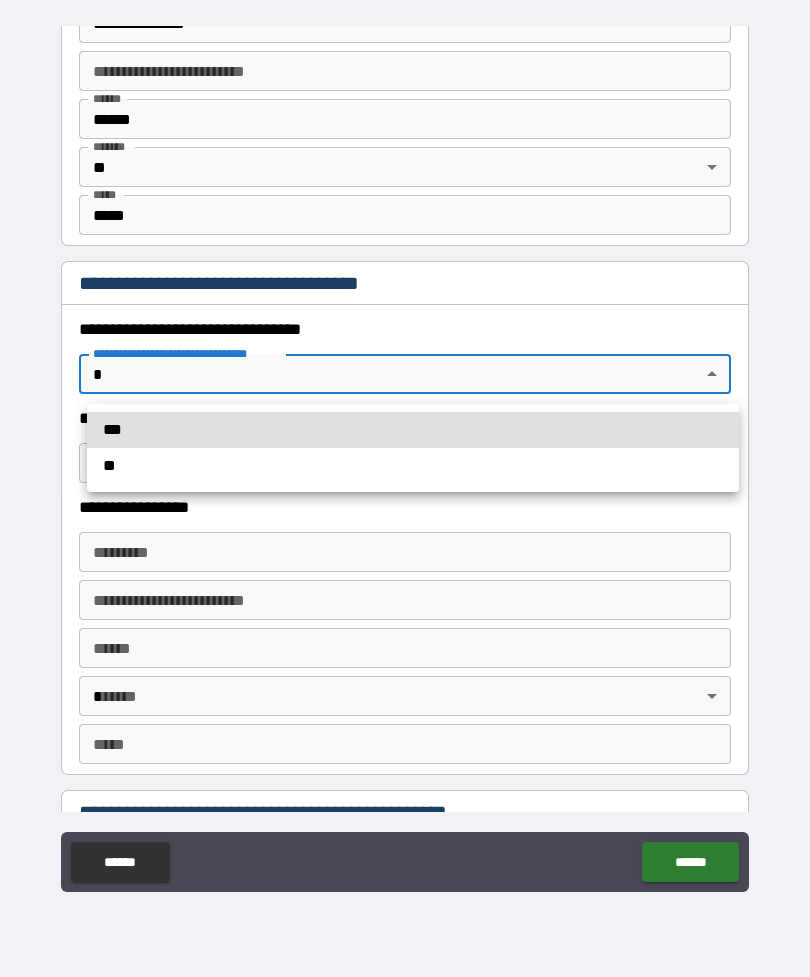 click on "***" at bounding box center [413, 430] 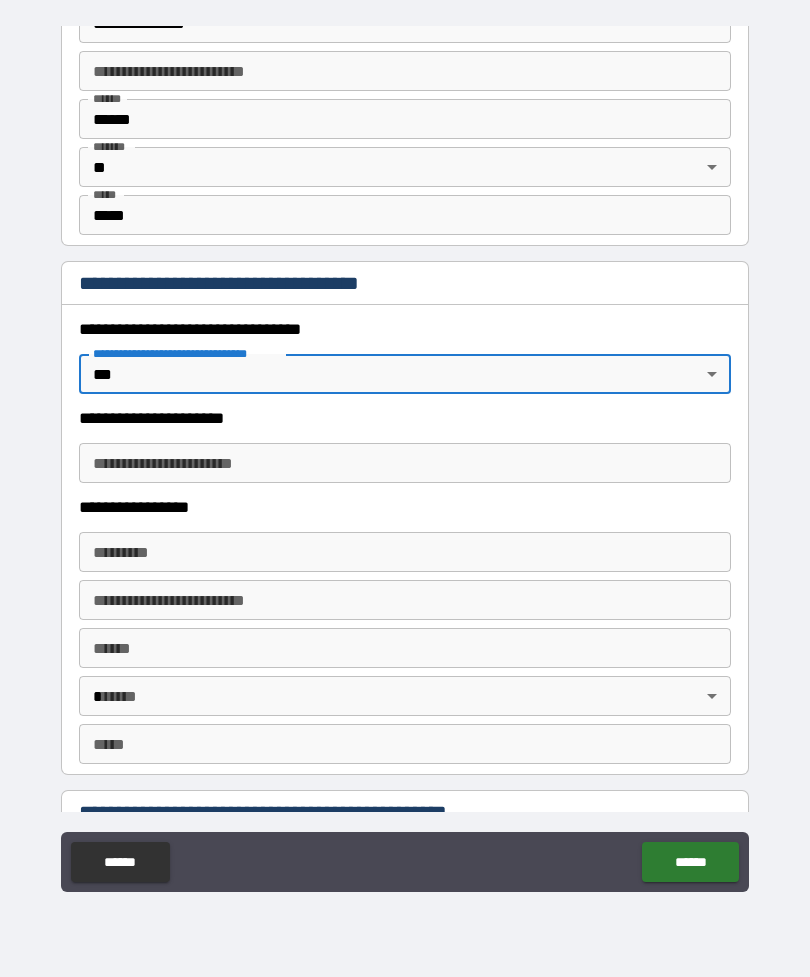 click on "**********" at bounding box center (405, 463) 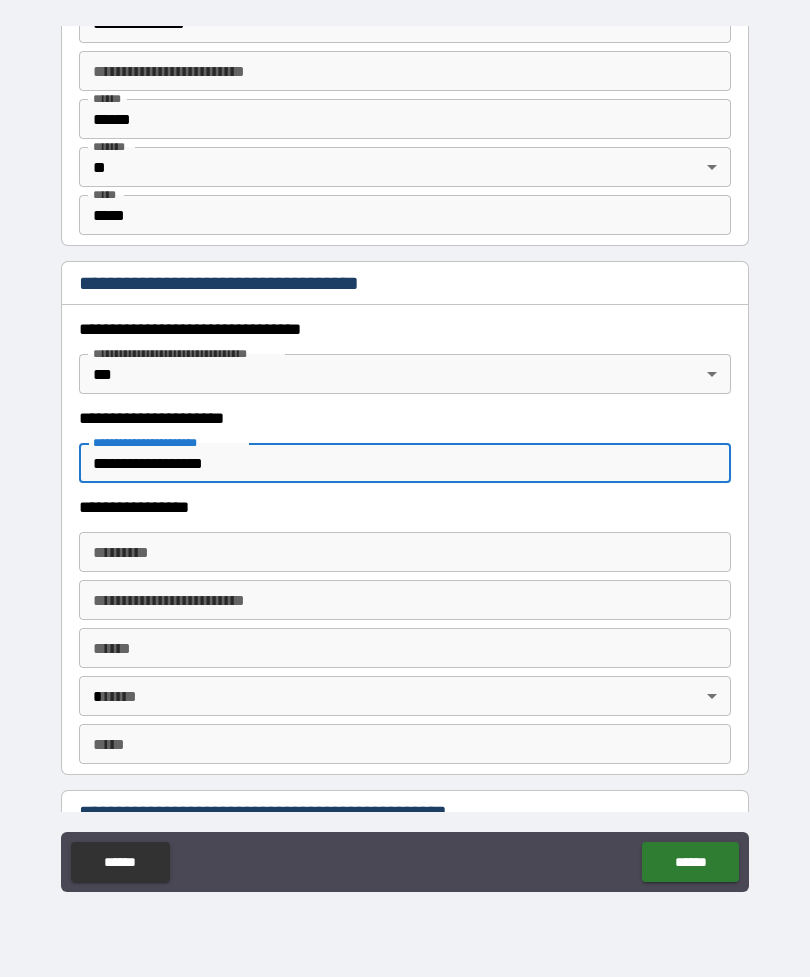 type on "**********" 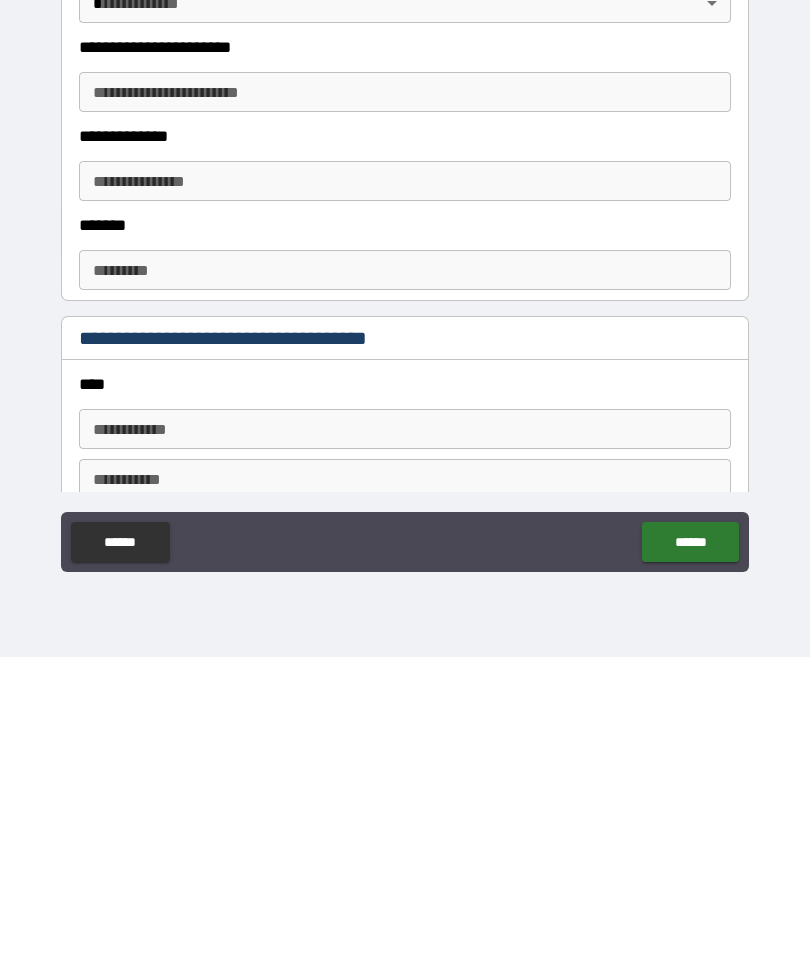 scroll, scrollTop: 2115, scrollLeft: 0, axis: vertical 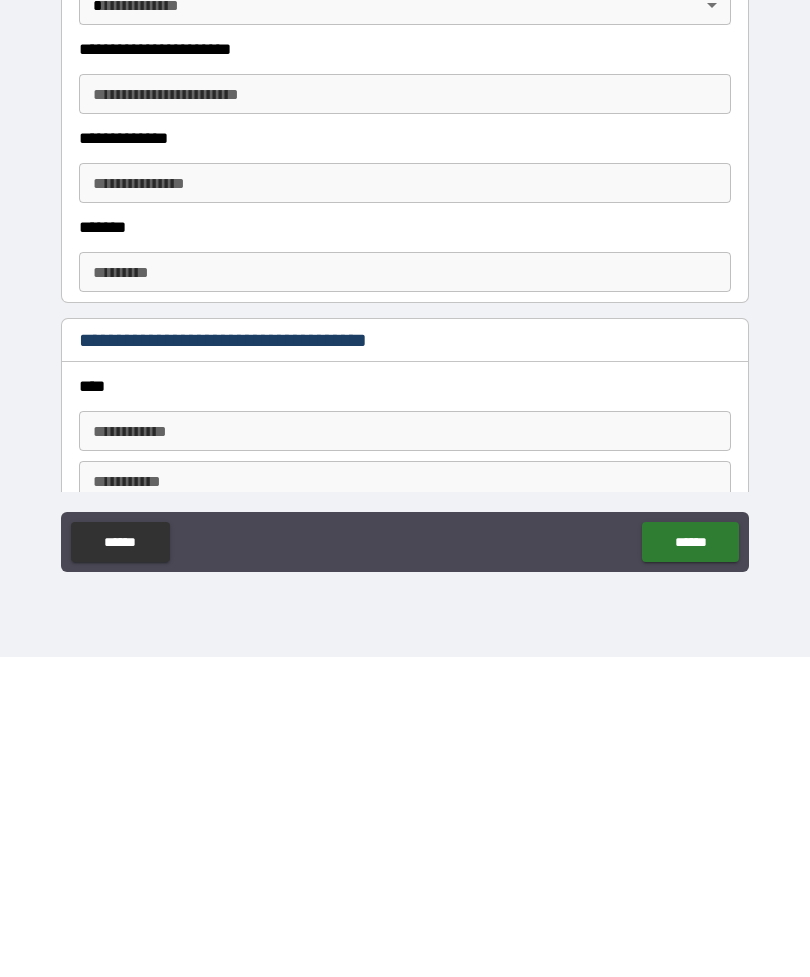 click on "******" at bounding box center (690, 862) 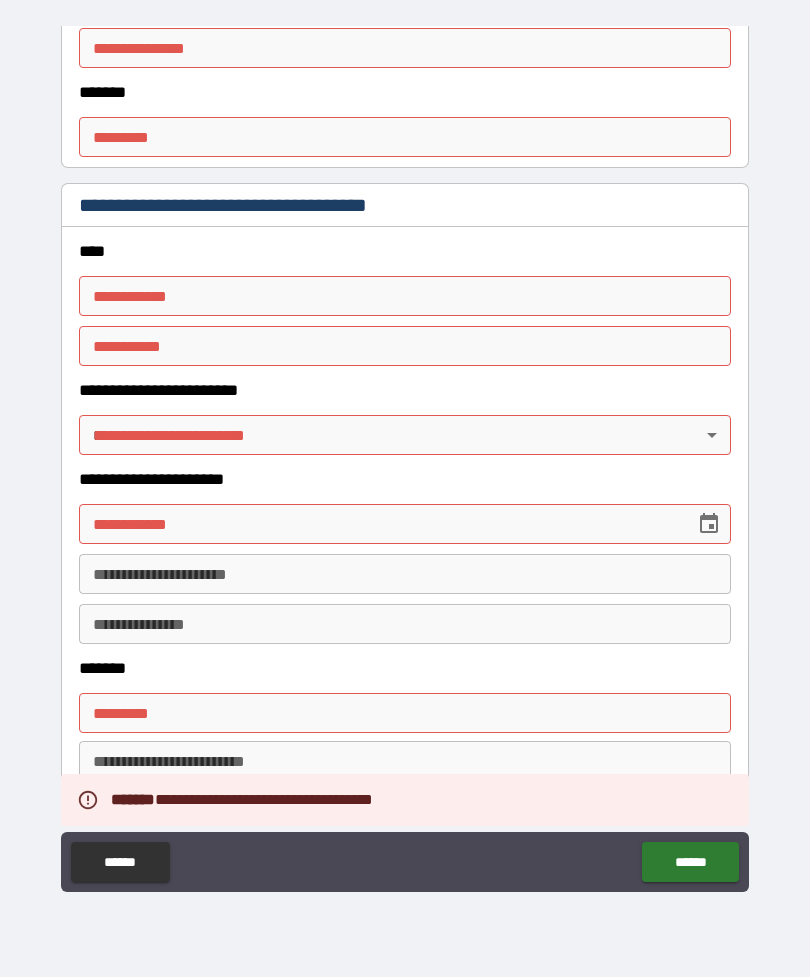 scroll, scrollTop: 2579, scrollLeft: 0, axis: vertical 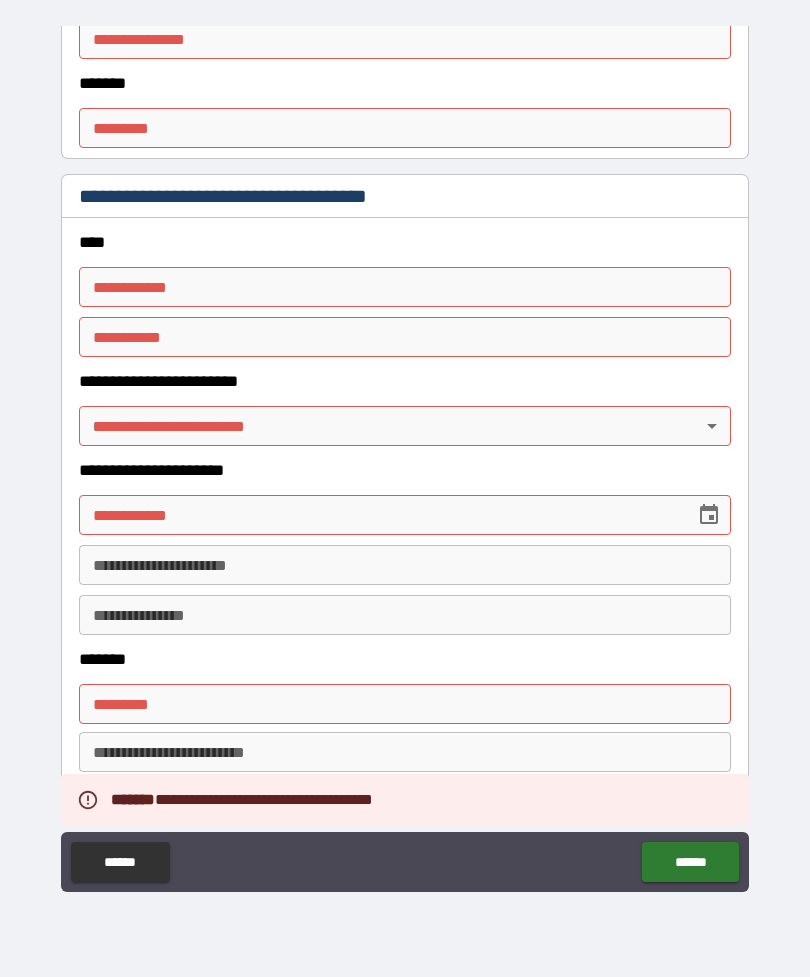 click on "**********" at bounding box center [405, 287] 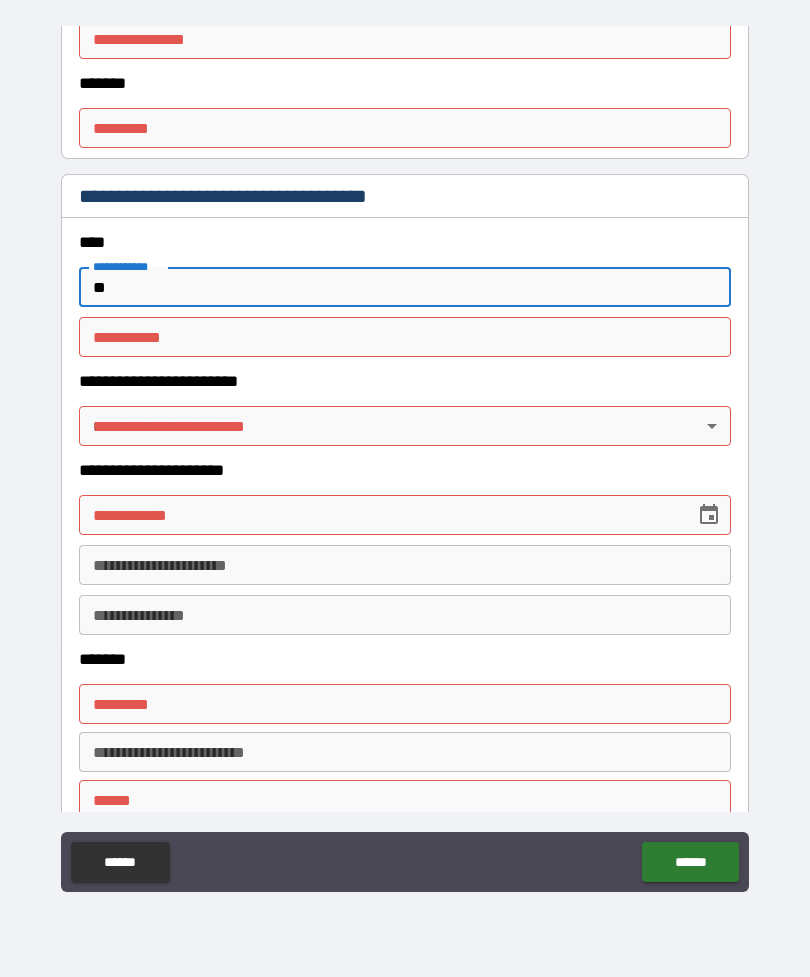 type on "**" 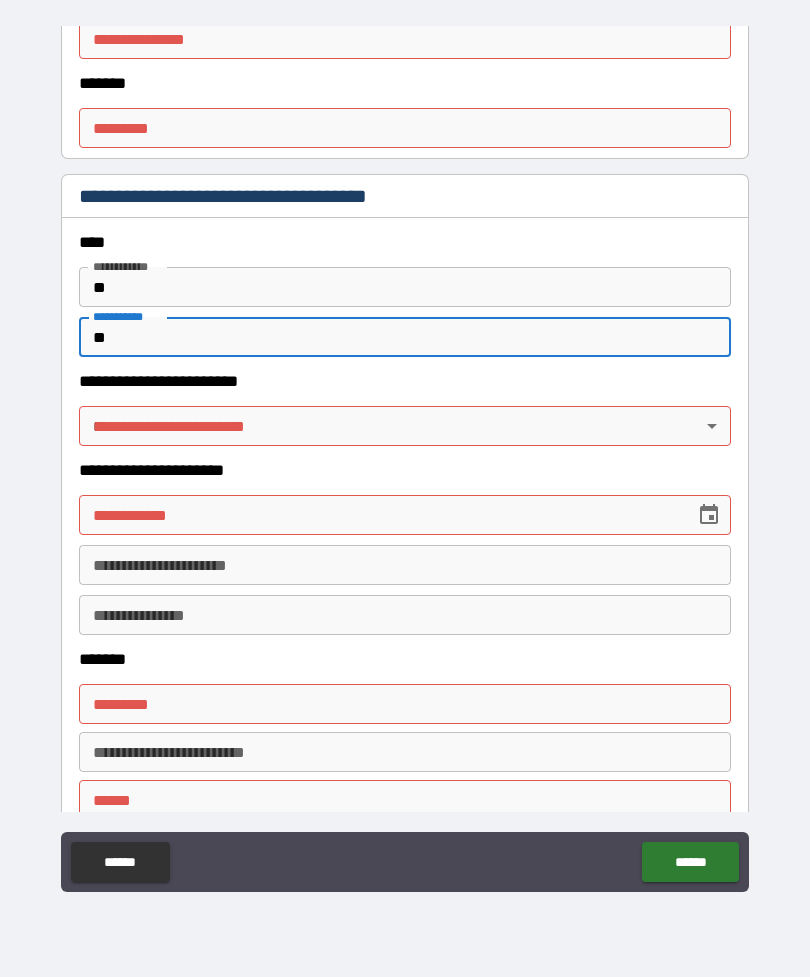 type on "**" 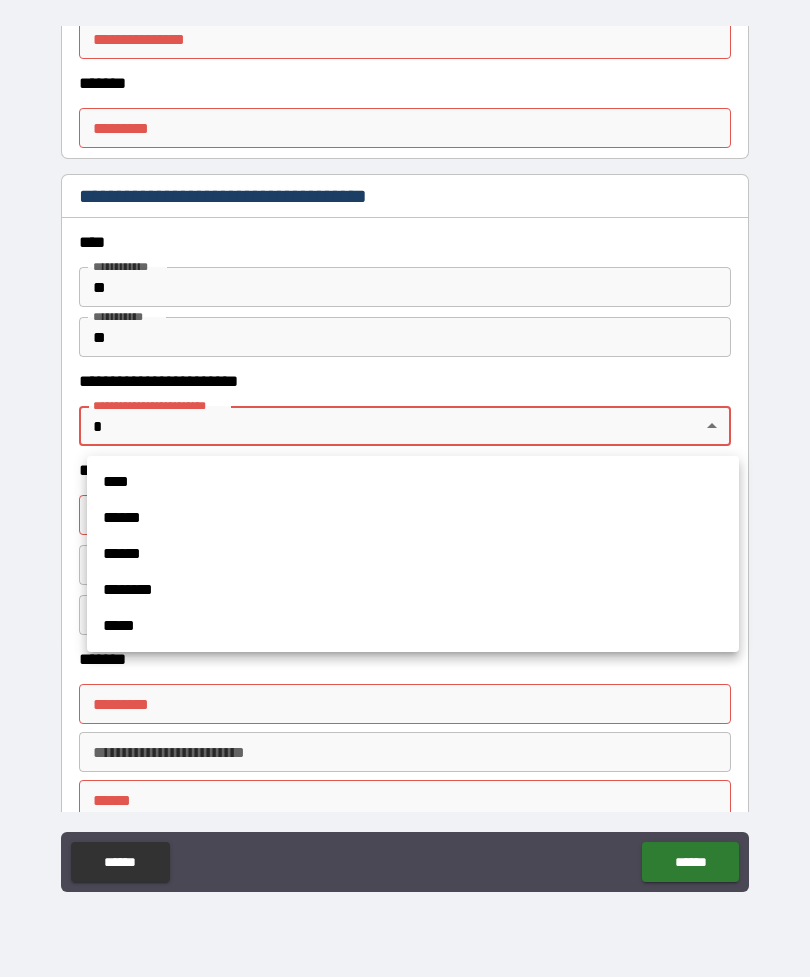 click on "*****" at bounding box center (413, 626) 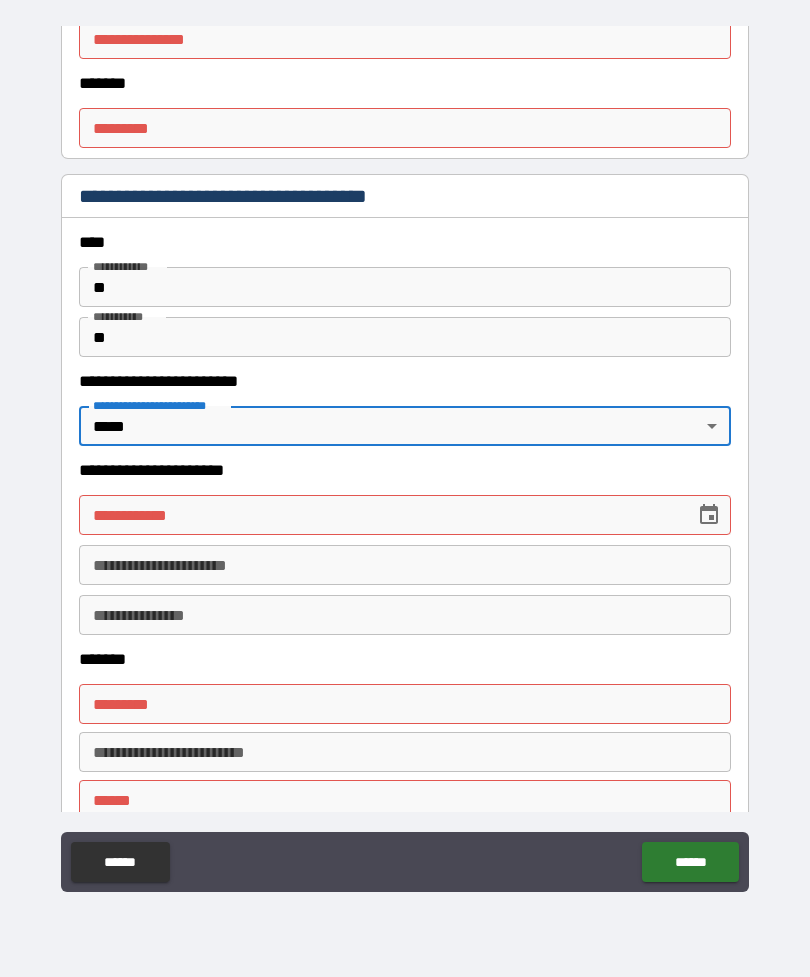 click on "**********" at bounding box center (405, 515) 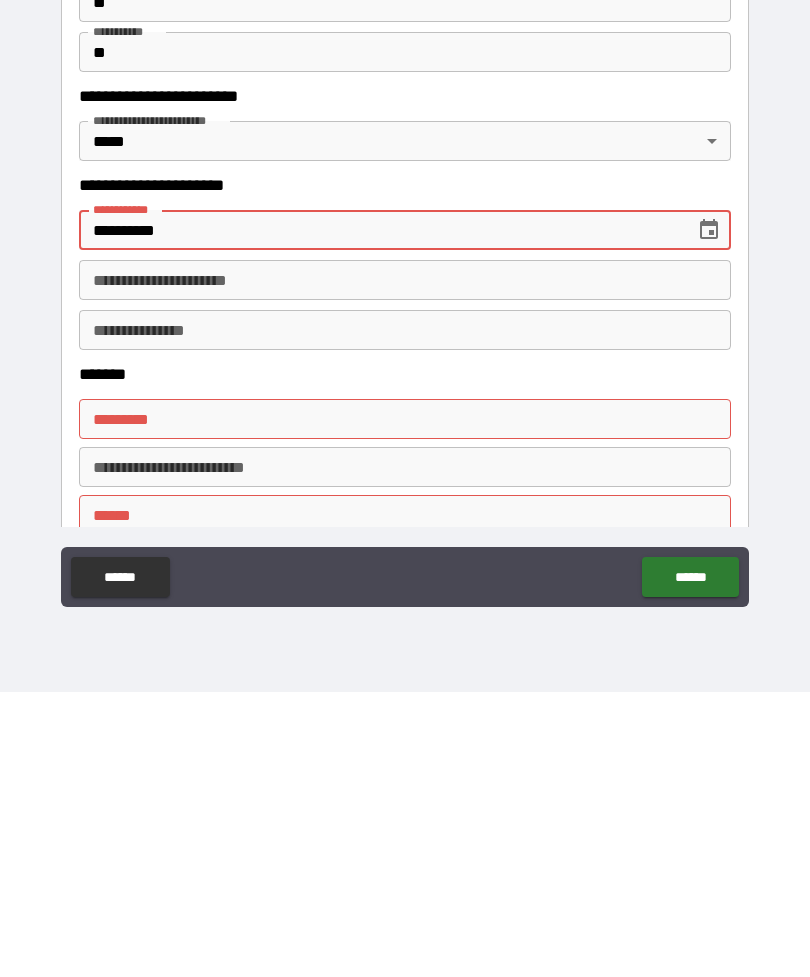type on "**********" 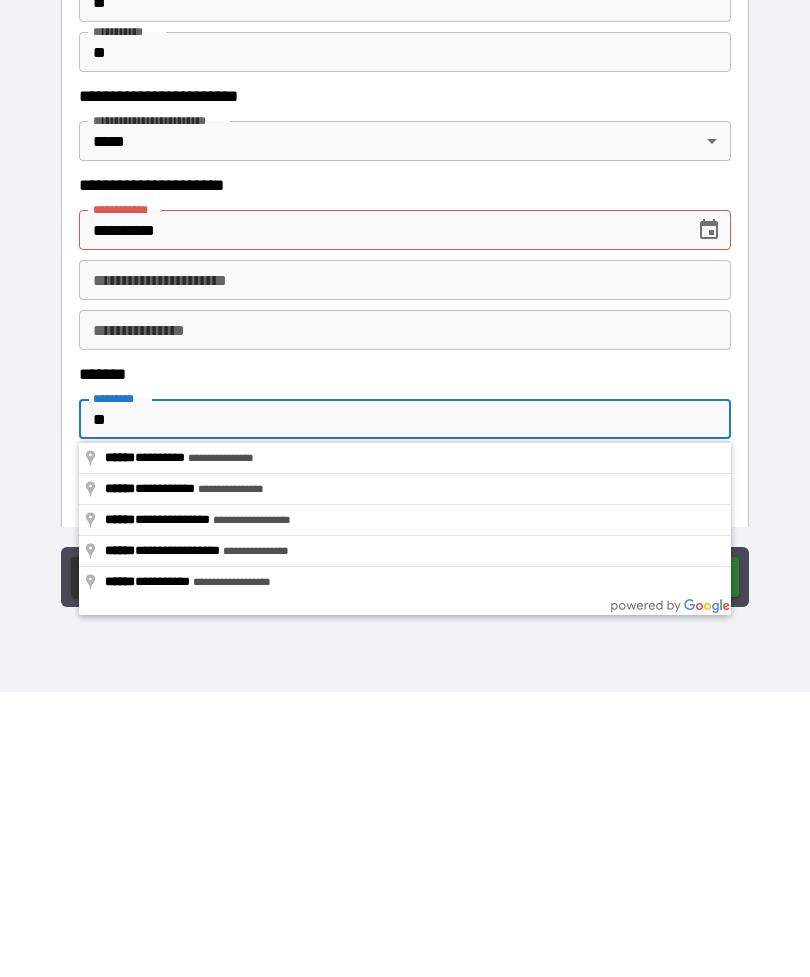 type on "*" 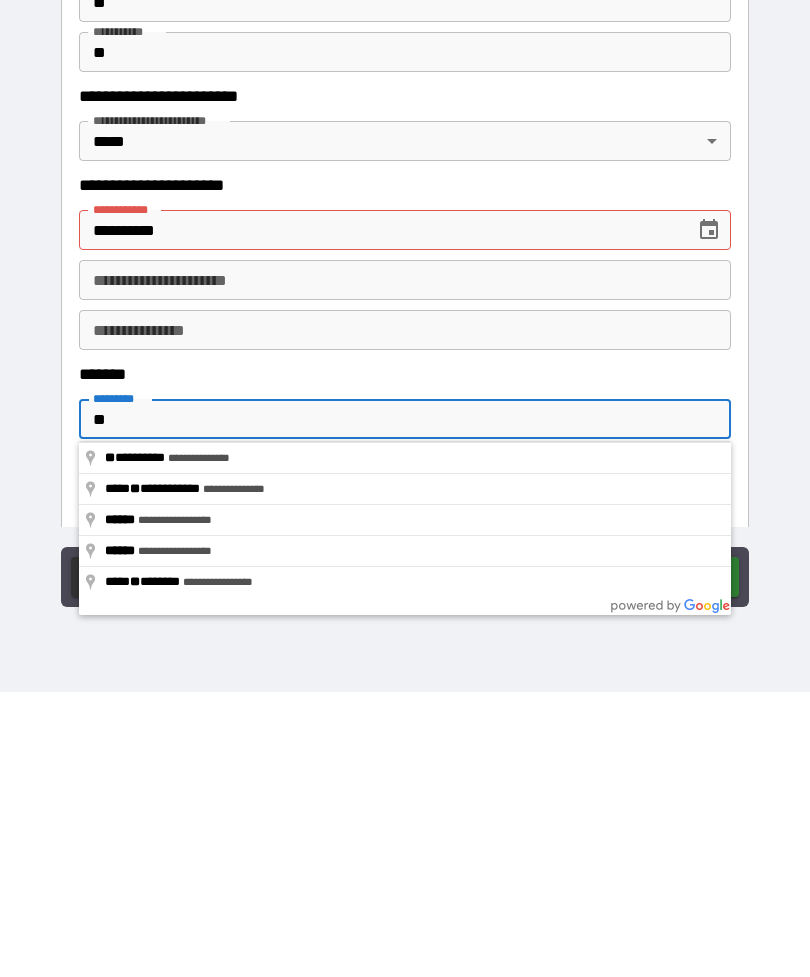 type on "**" 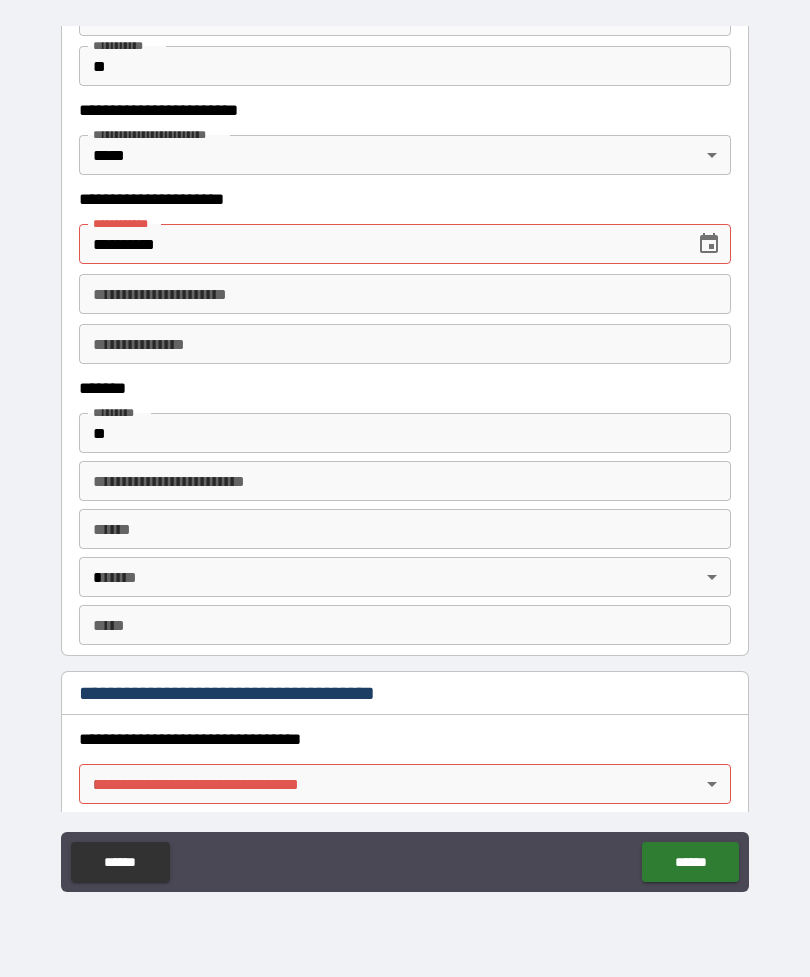 scroll, scrollTop: 2857, scrollLeft: 0, axis: vertical 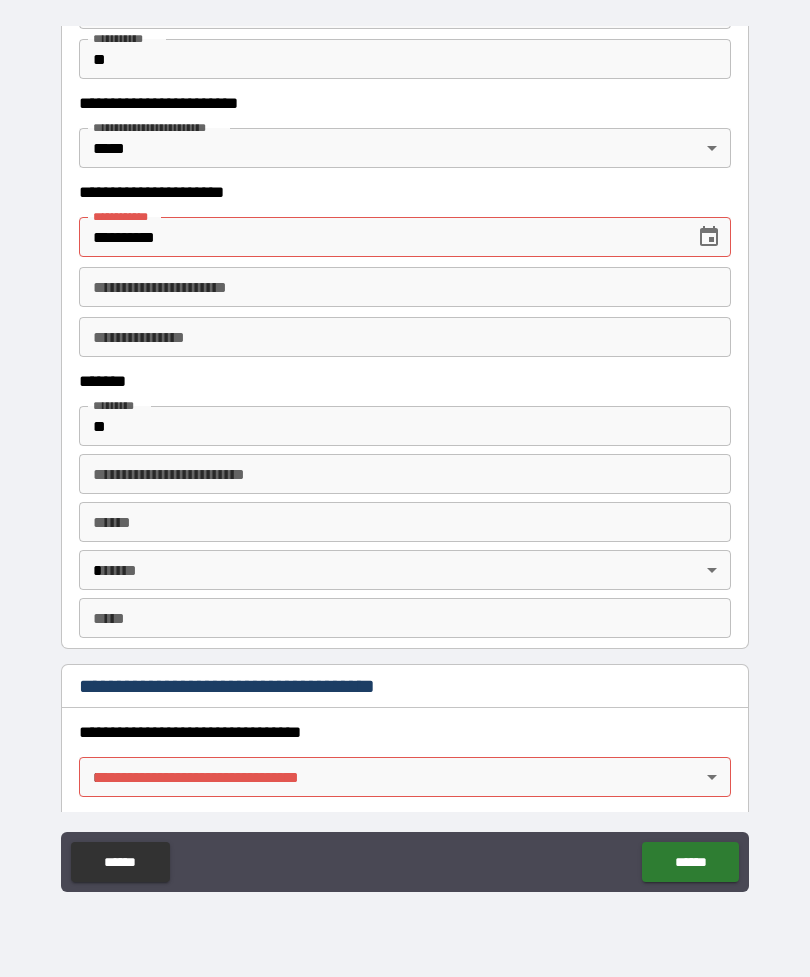 click on "****   * ****   *" at bounding box center [405, 522] 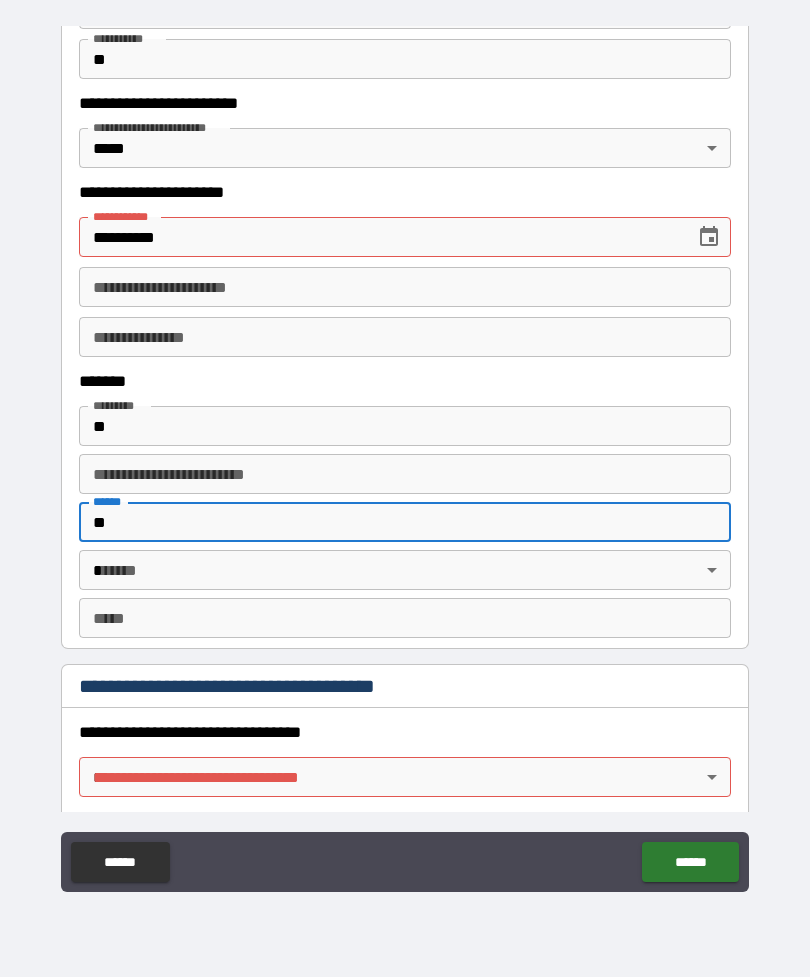 type on "**" 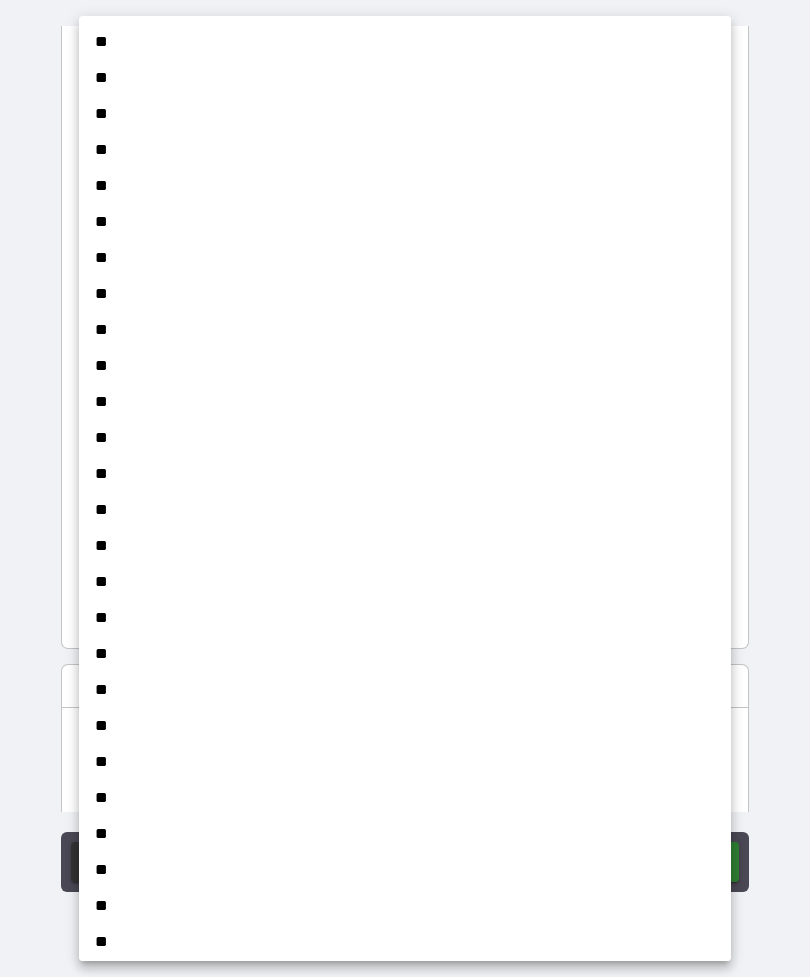 click on "**" at bounding box center [405, 150] 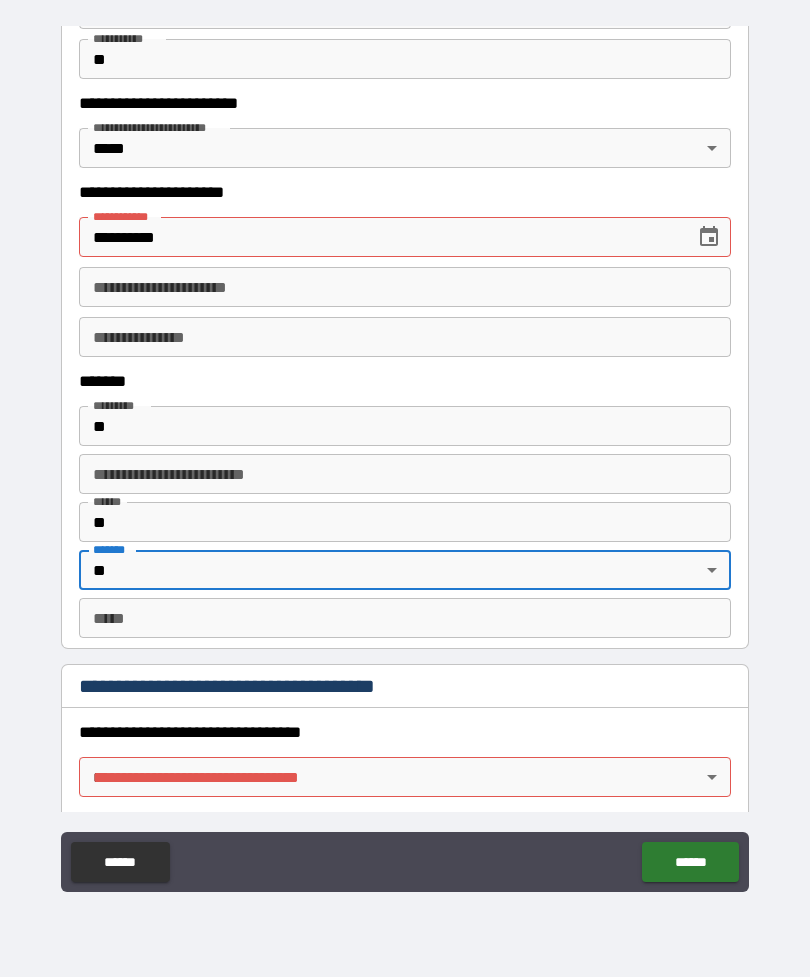 click on "***   *" at bounding box center (405, 618) 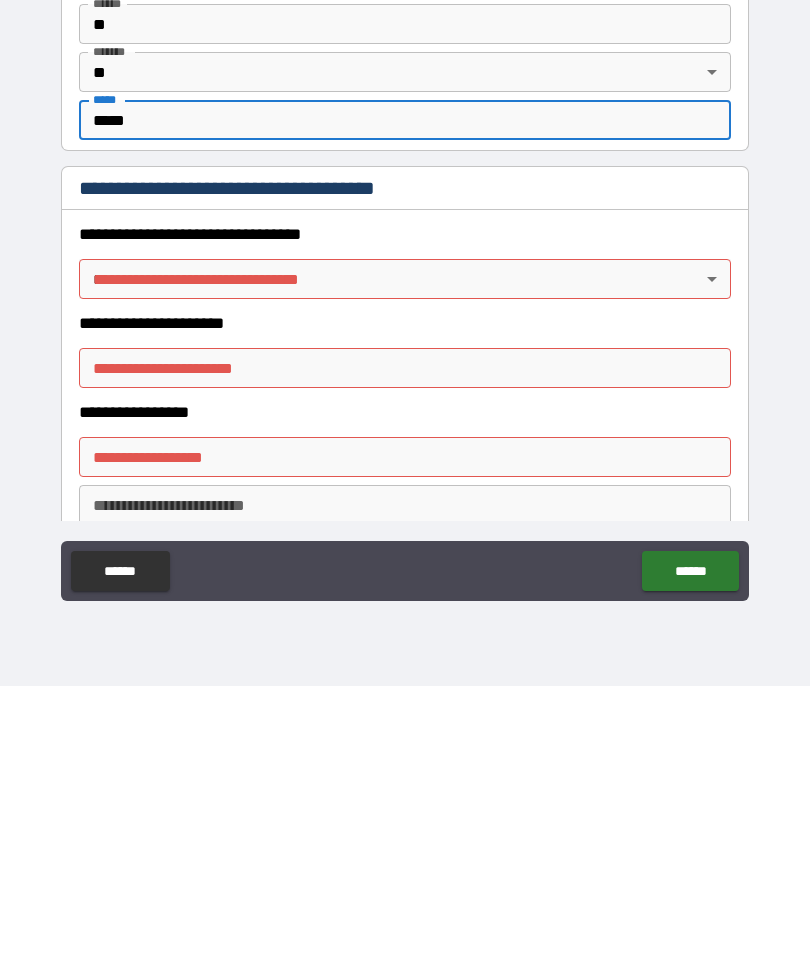 scroll, scrollTop: 3066, scrollLeft: 0, axis: vertical 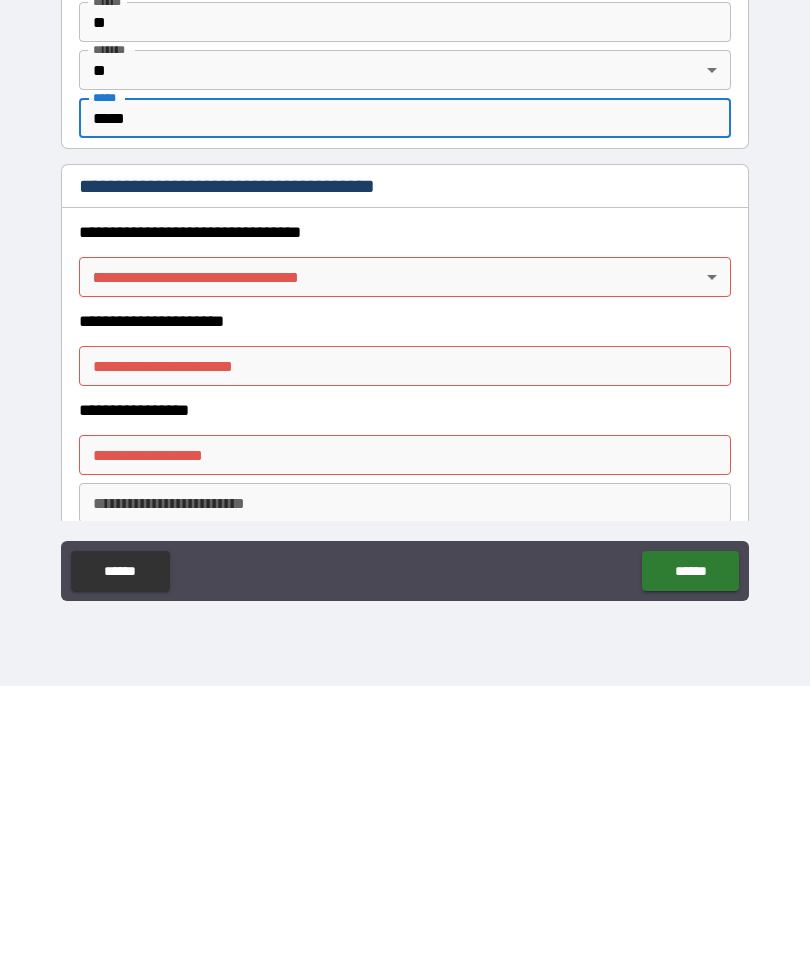 type on "*****" 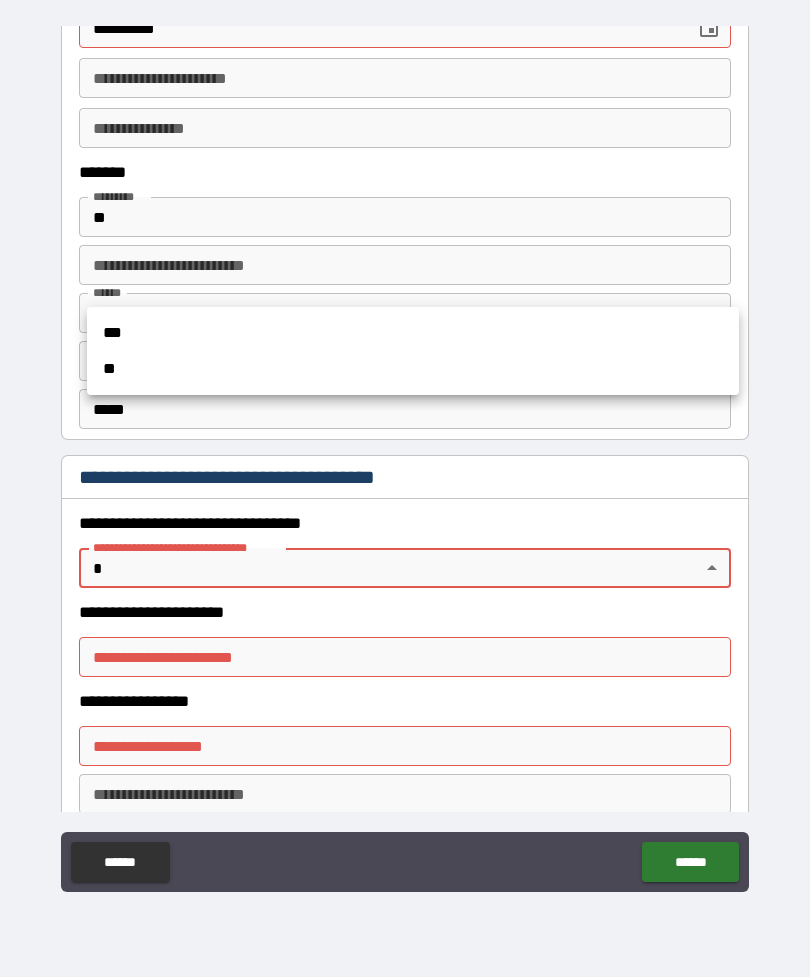 click on "**" at bounding box center (413, 369) 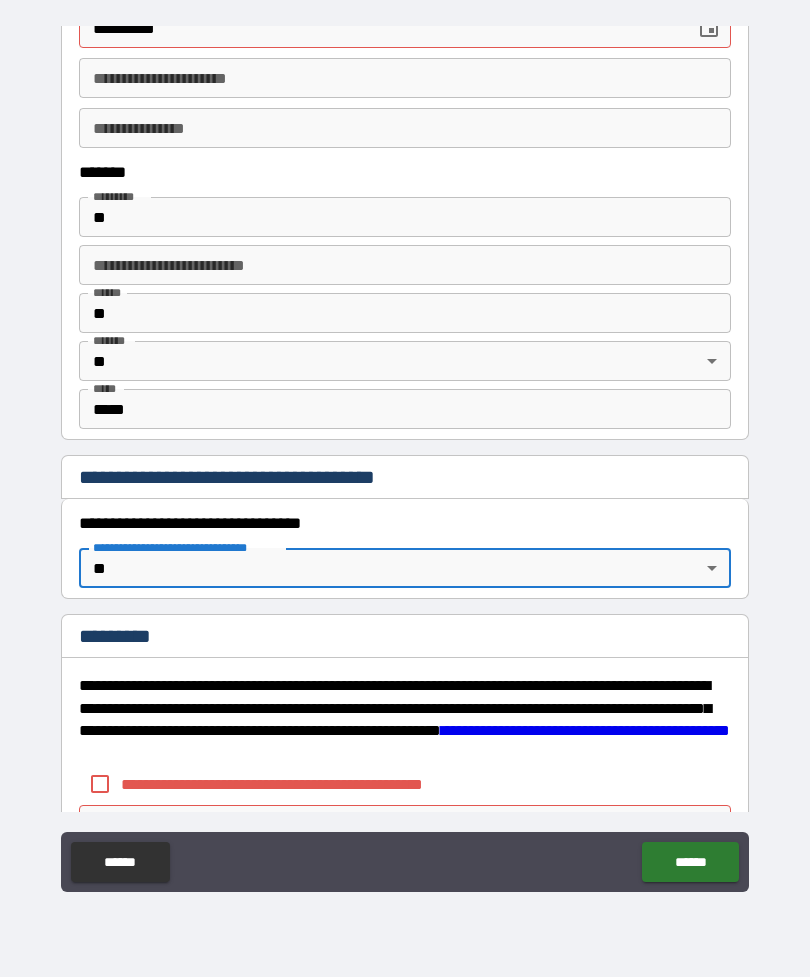 type on "*" 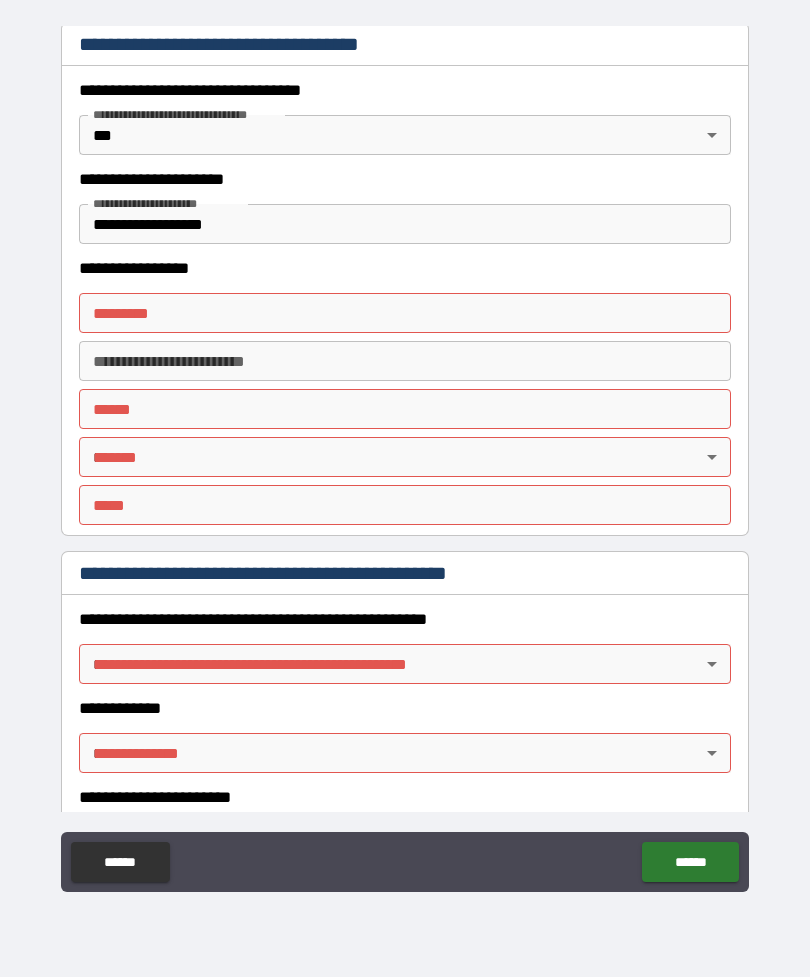 scroll, scrollTop: 1731, scrollLeft: 0, axis: vertical 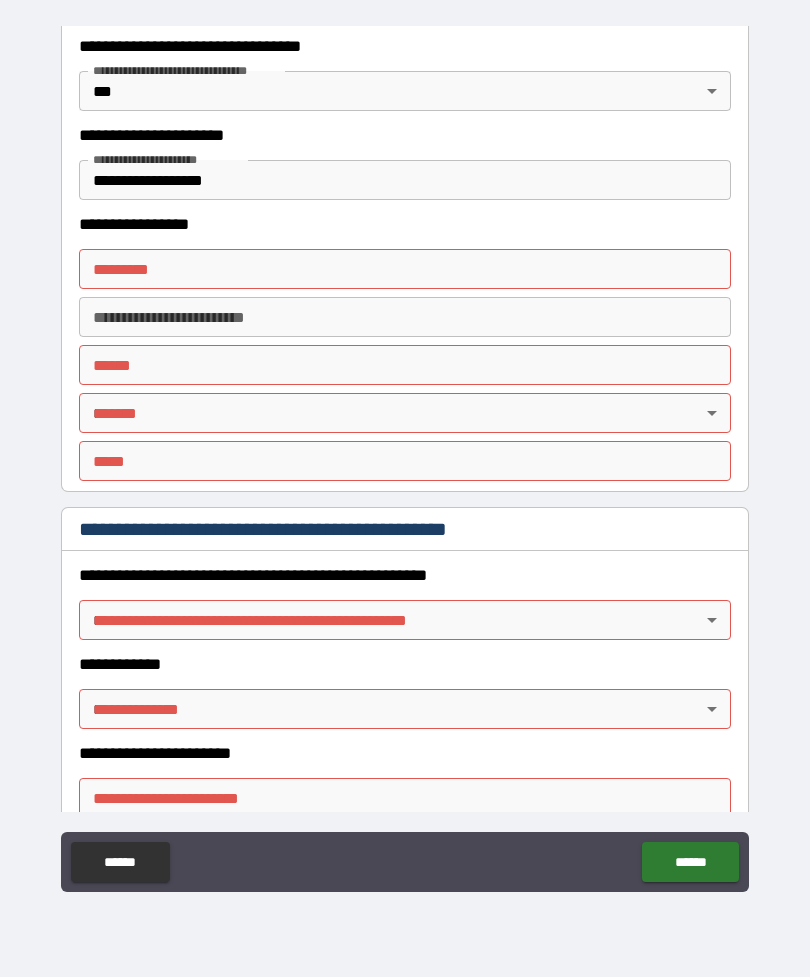 click on "**********" at bounding box center (405, 456) 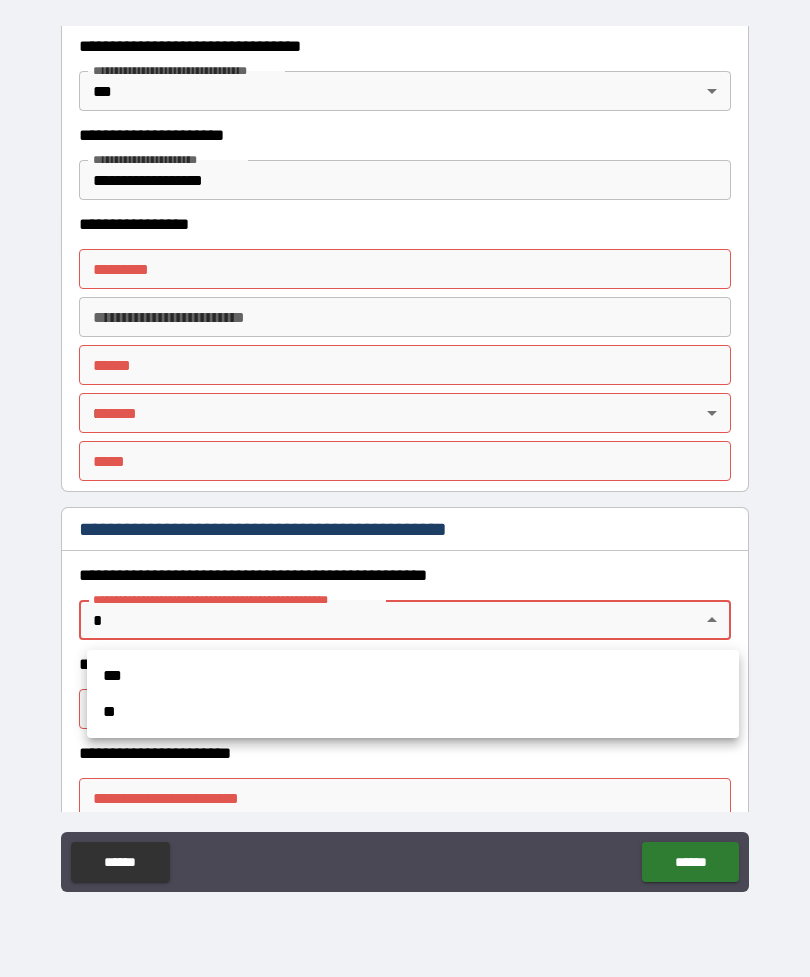 click on "**" at bounding box center (413, 712) 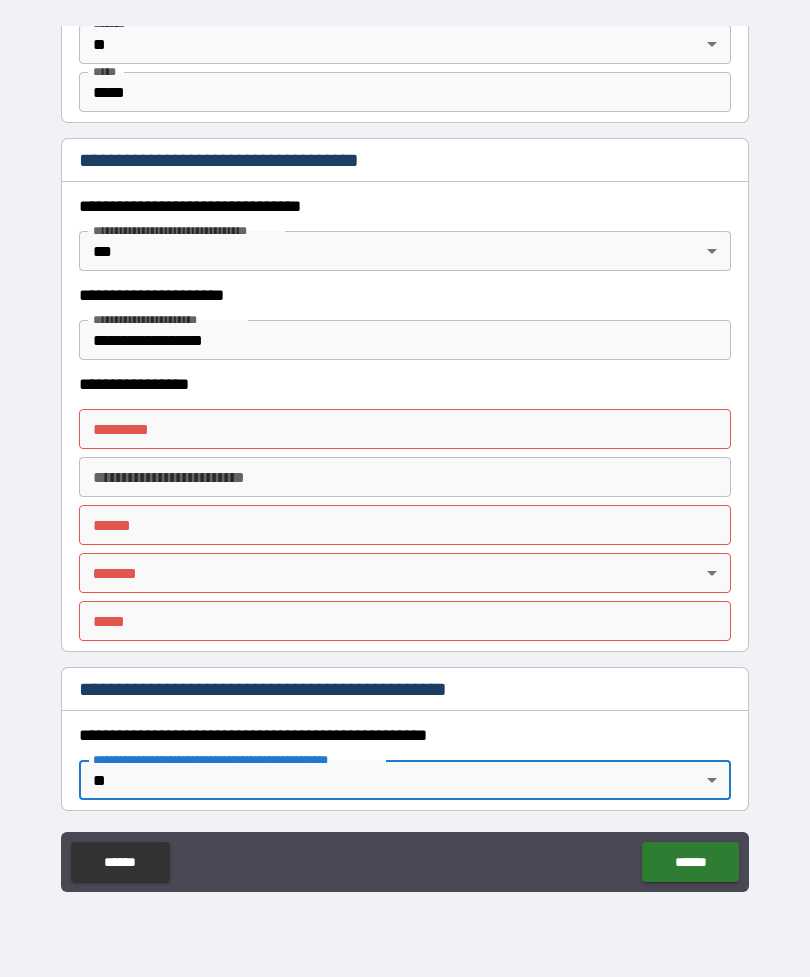 scroll, scrollTop: 1567, scrollLeft: 0, axis: vertical 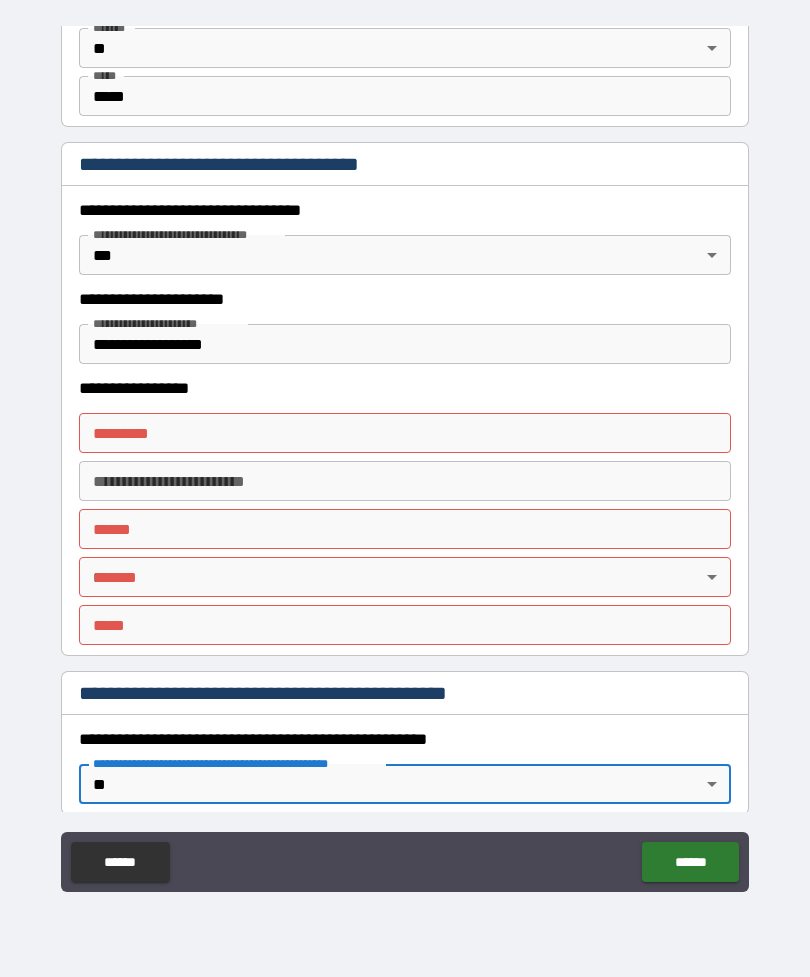 click on "*******   *" at bounding box center [405, 433] 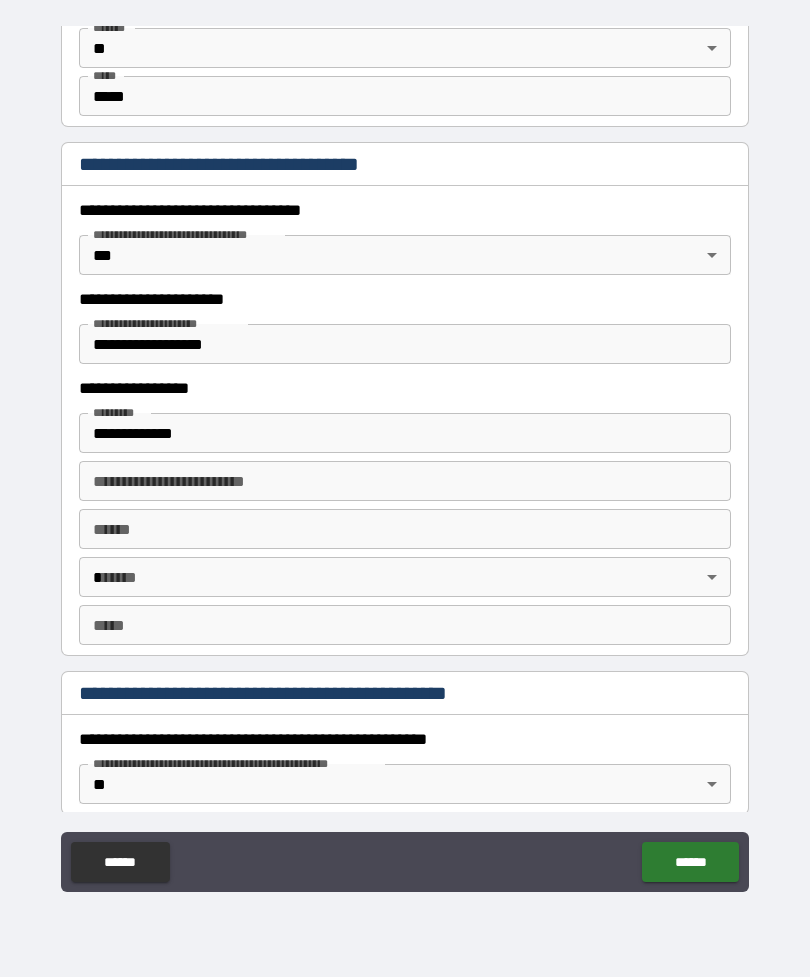 type on "**********" 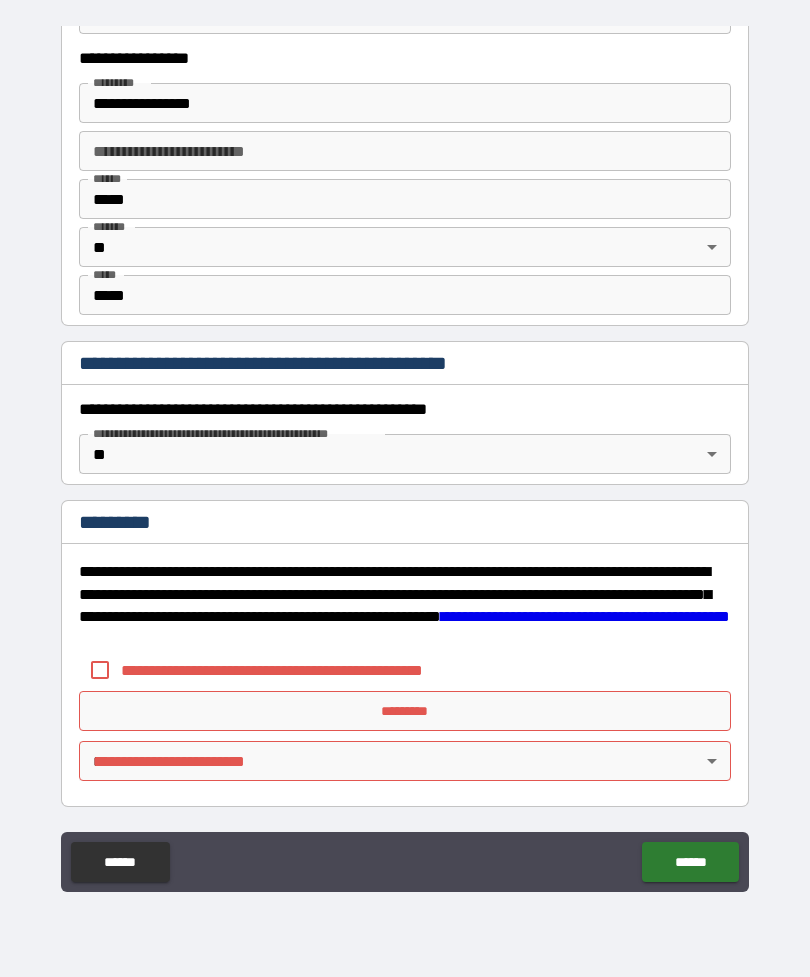 scroll, scrollTop: 1897, scrollLeft: 0, axis: vertical 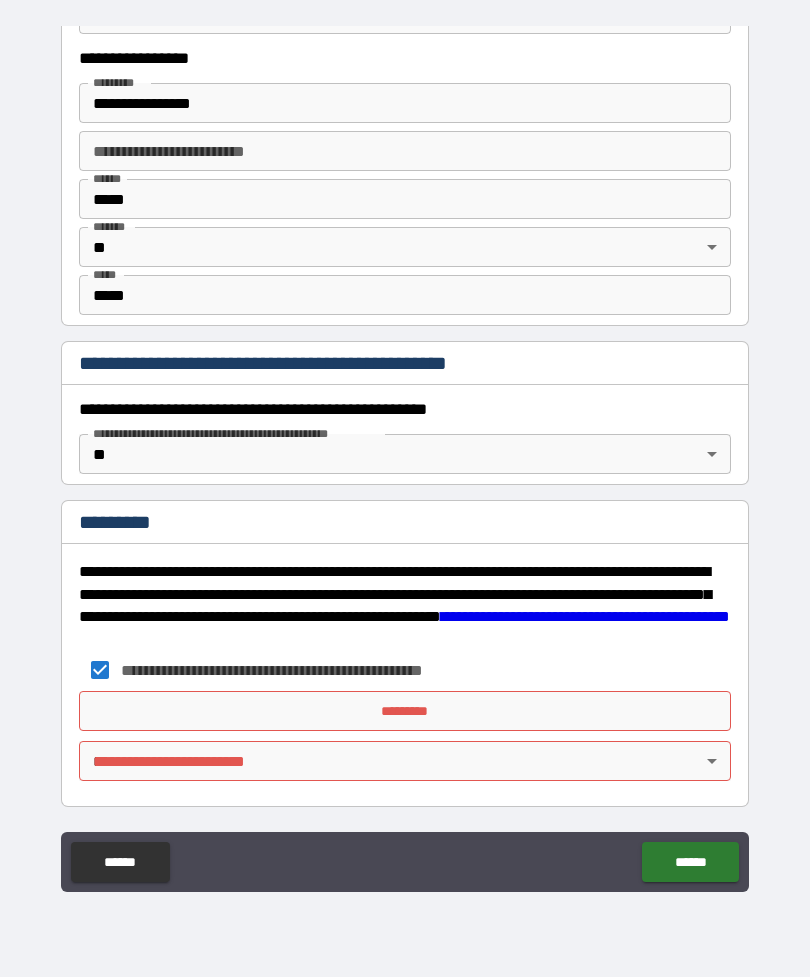 click on "**********" at bounding box center [405, 456] 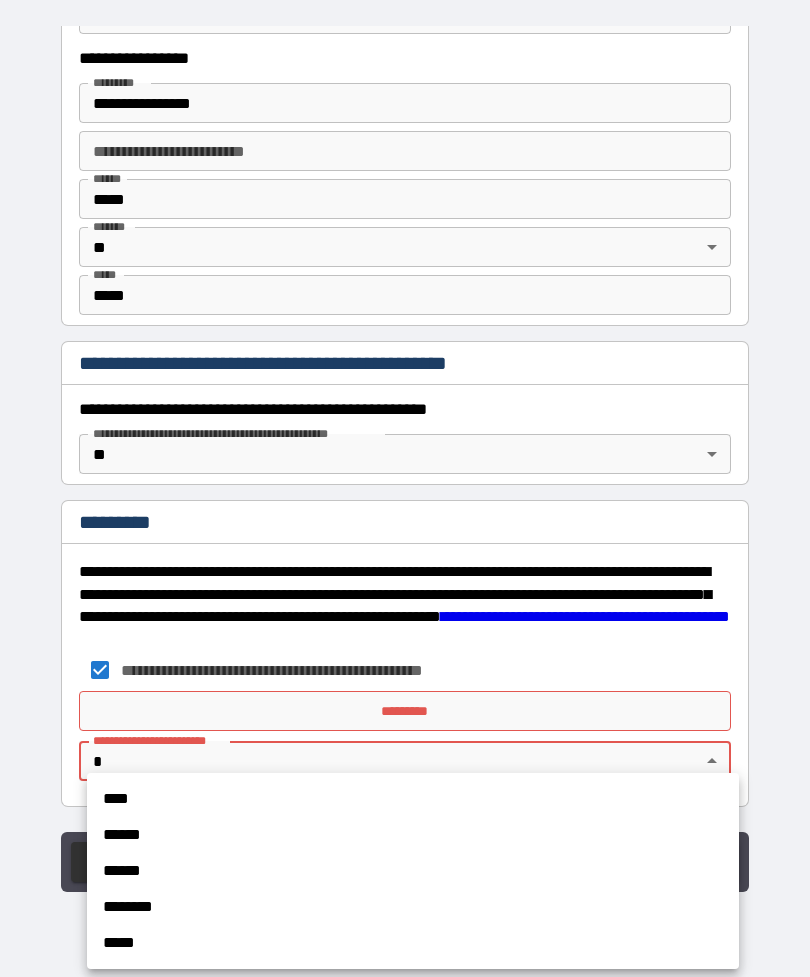 click on "******" at bounding box center (413, 835) 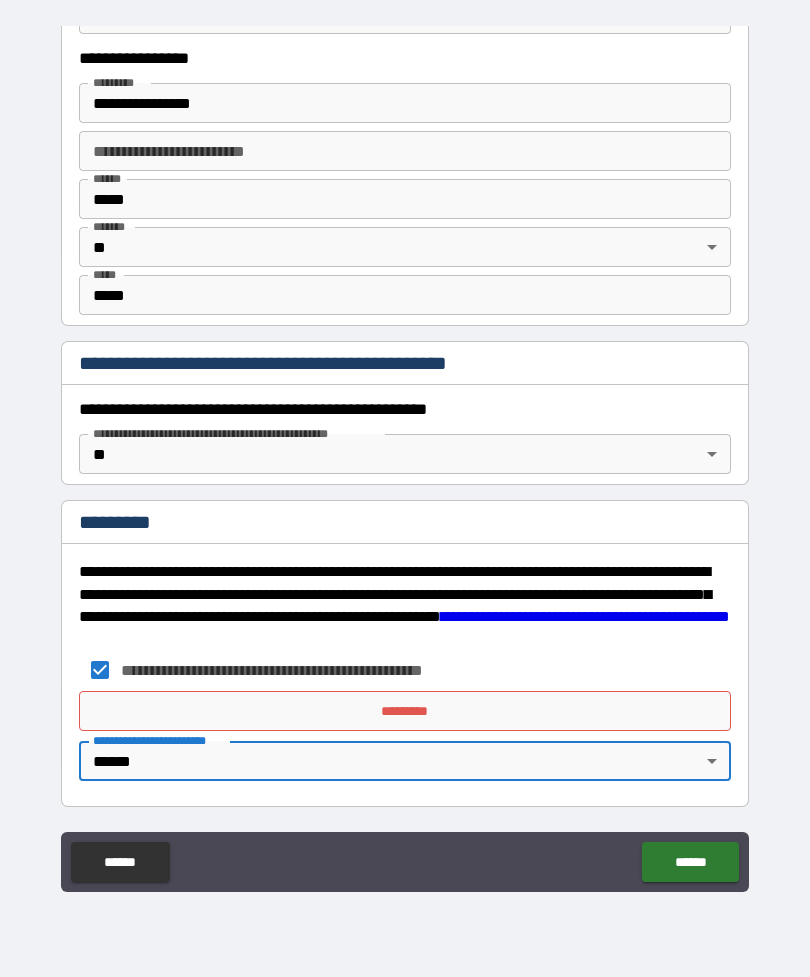click on "*********" at bounding box center [405, 711] 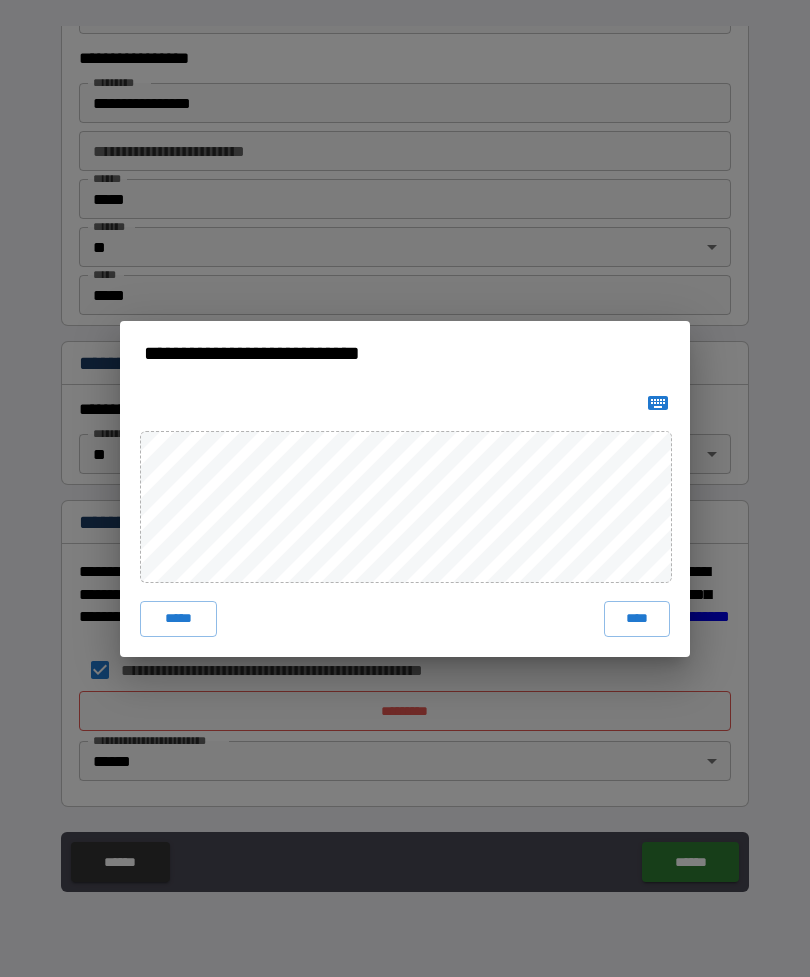 click on "****" at bounding box center (637, 619) 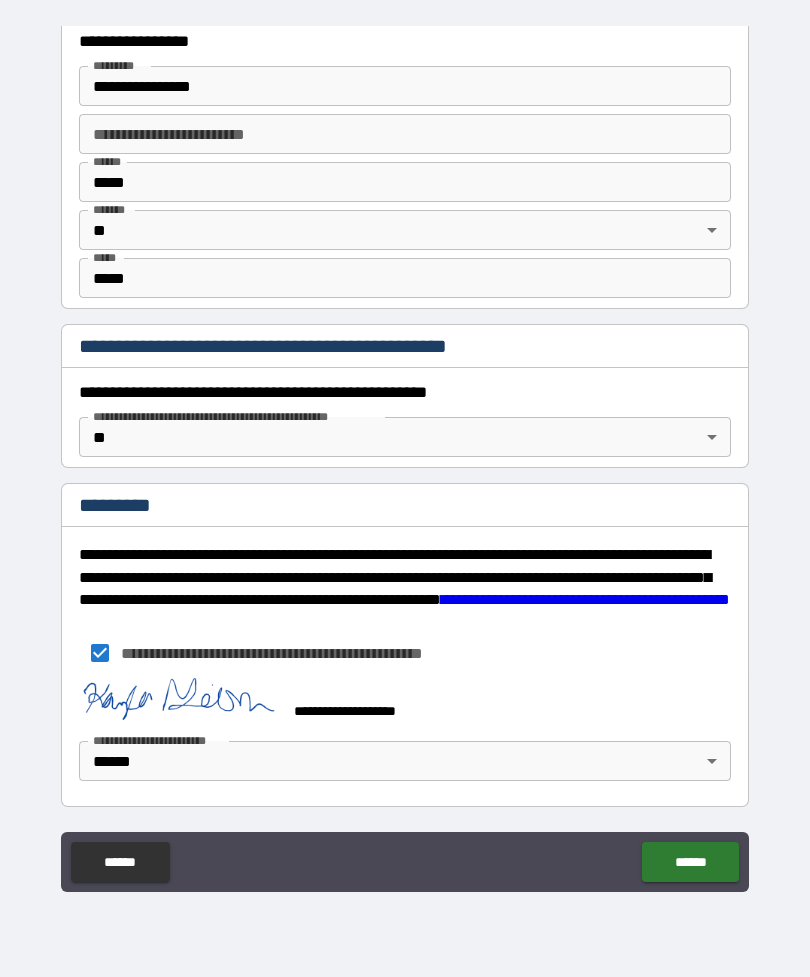 scroll, scrollTop: 1917, scrollLeft: 0, axis: vertical 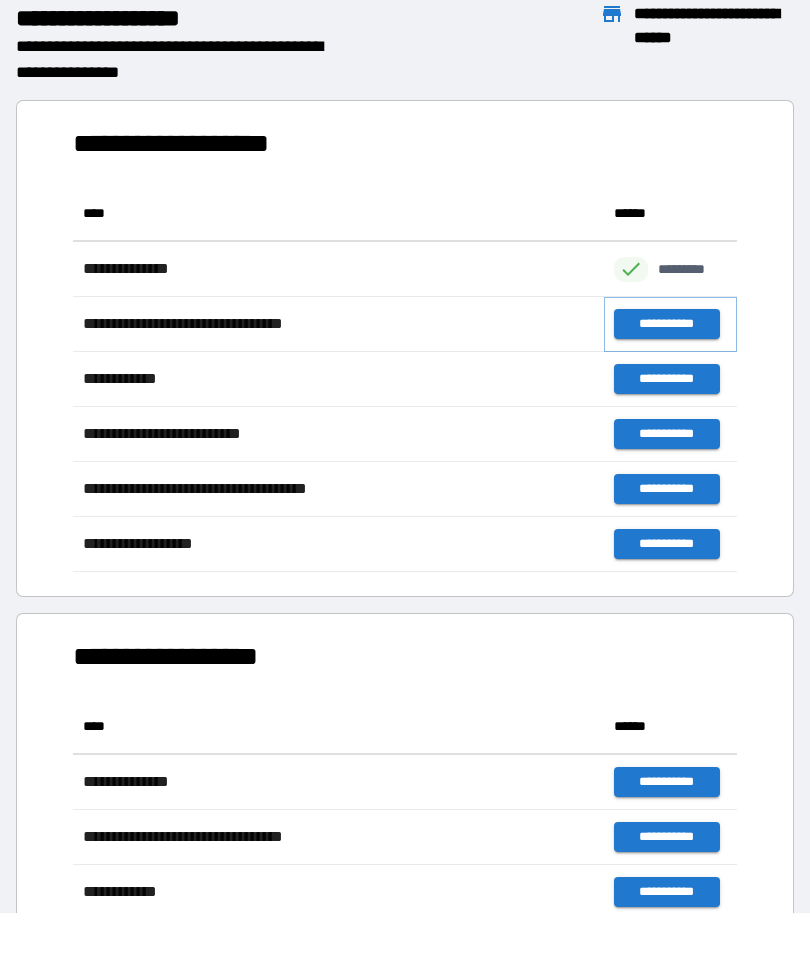click on "**********" at bounding box center (666, 324) 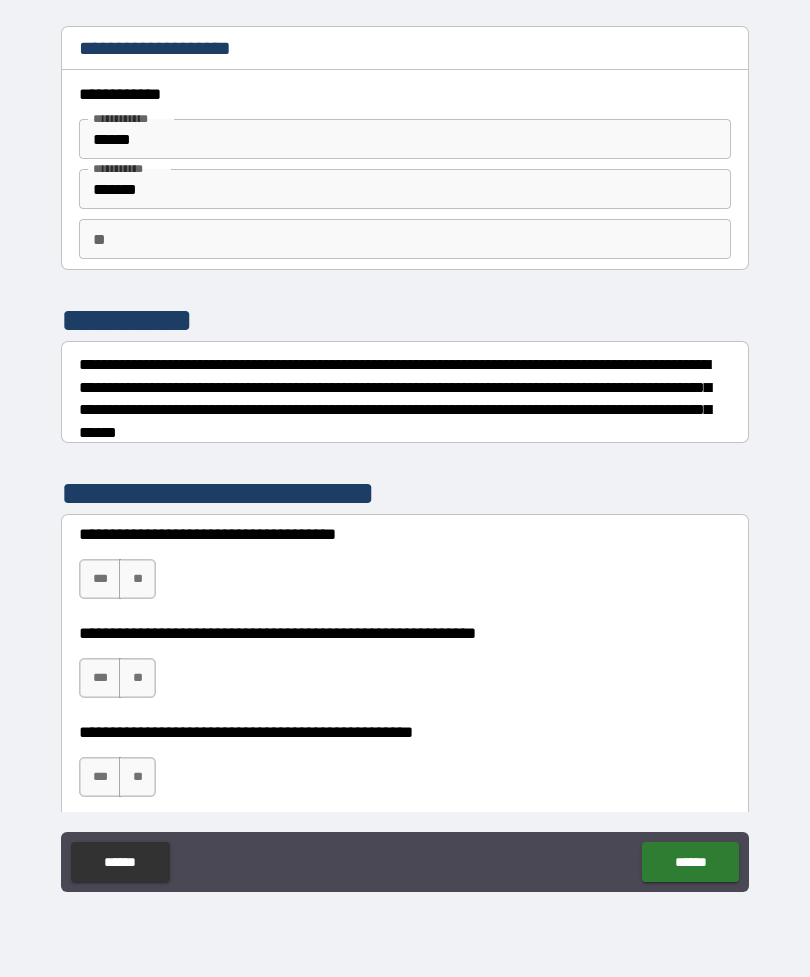 scroll, scrollTop: 0, scrollLeft: 0, axis: both 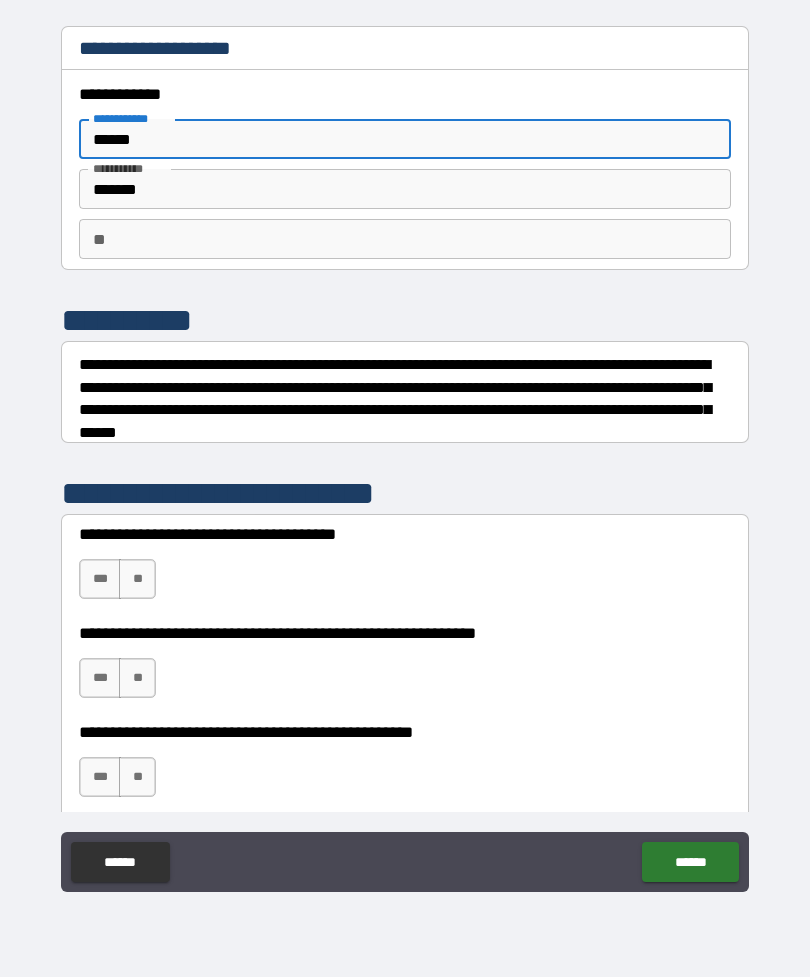 click on "******" at bounding box center [405, 139] 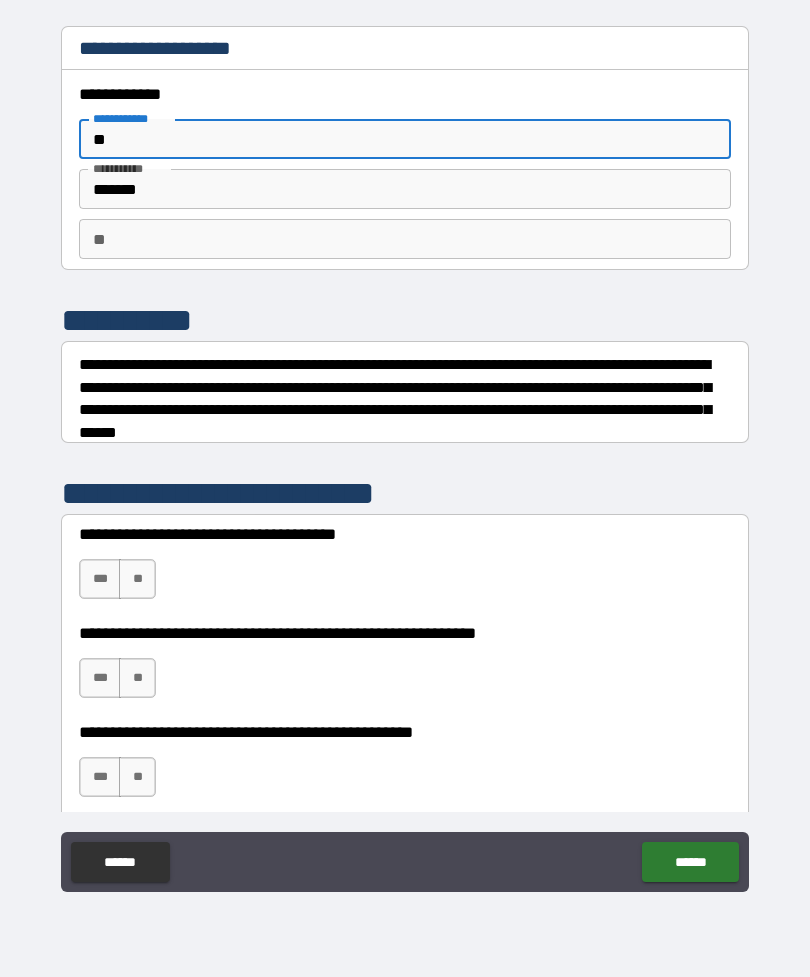 type on "*" 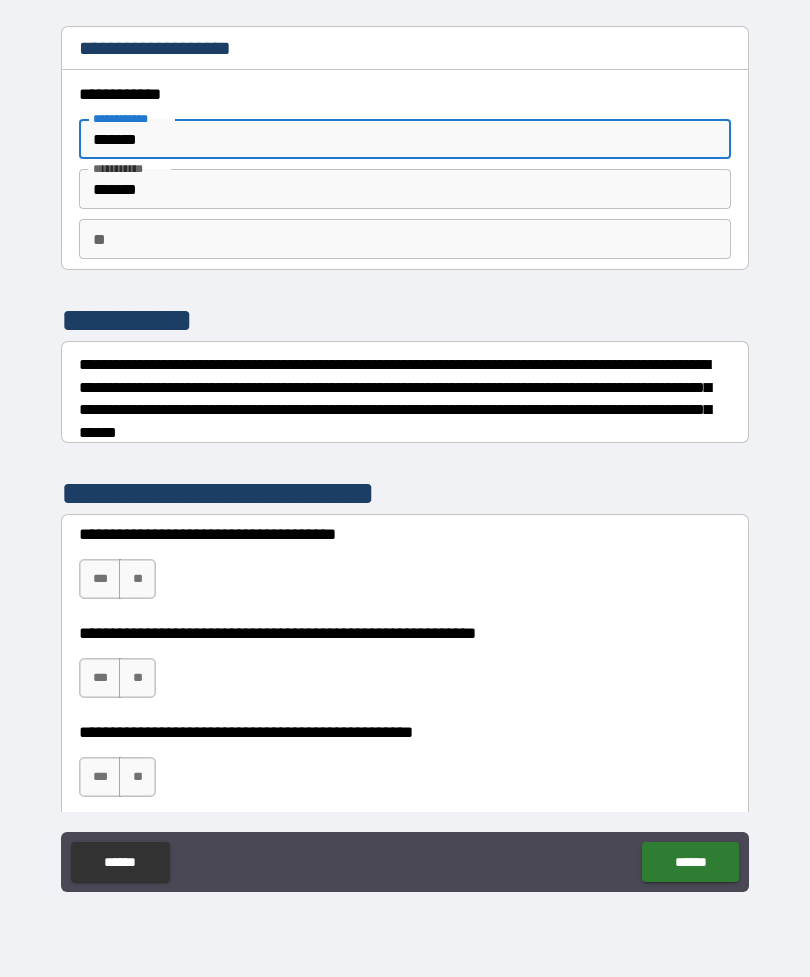 type on "*******" 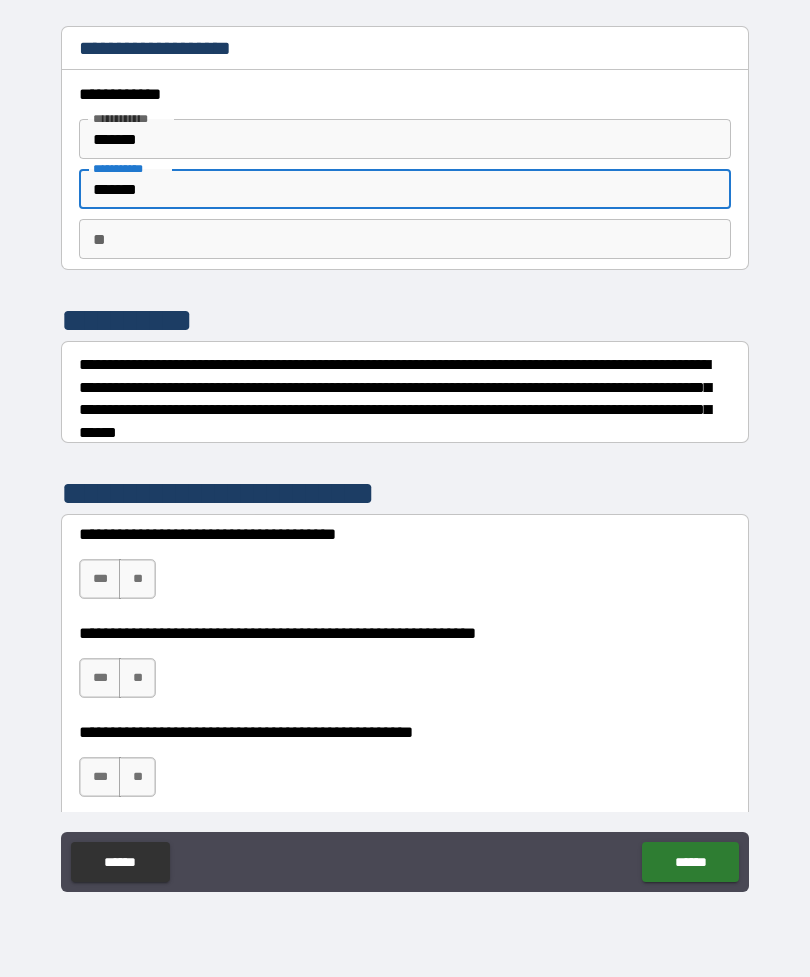 click on "*******" at bounding box center [405, 189] 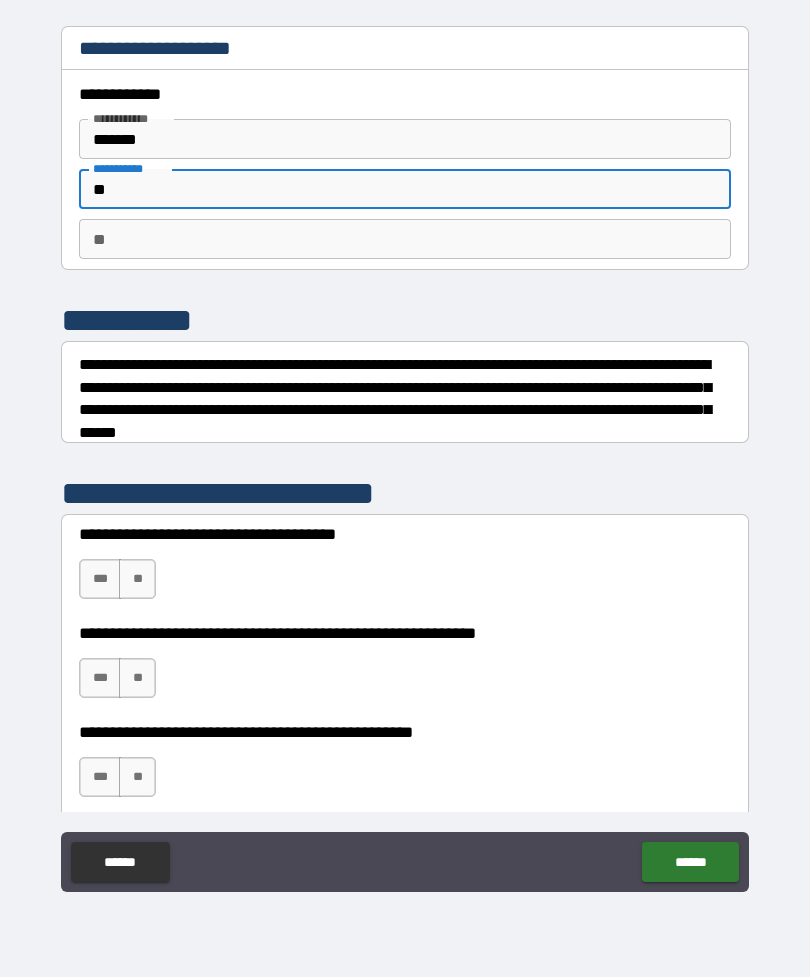type on "*" 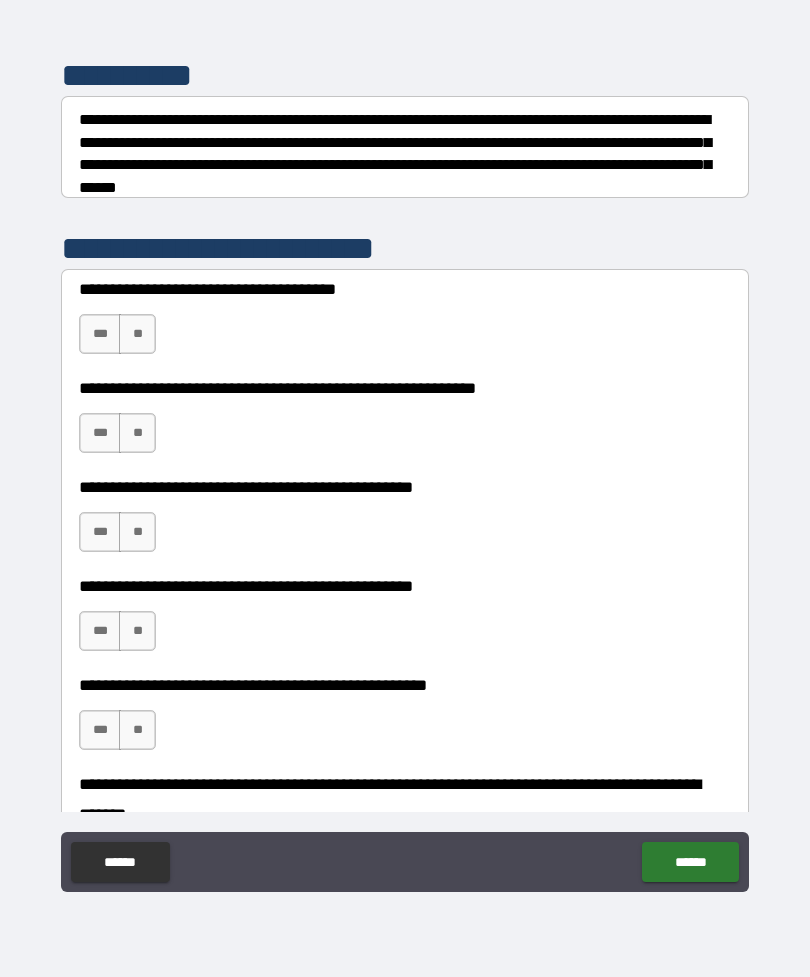 scroll, scrollTop: 252, scrollLeft: 0, axis: vertical 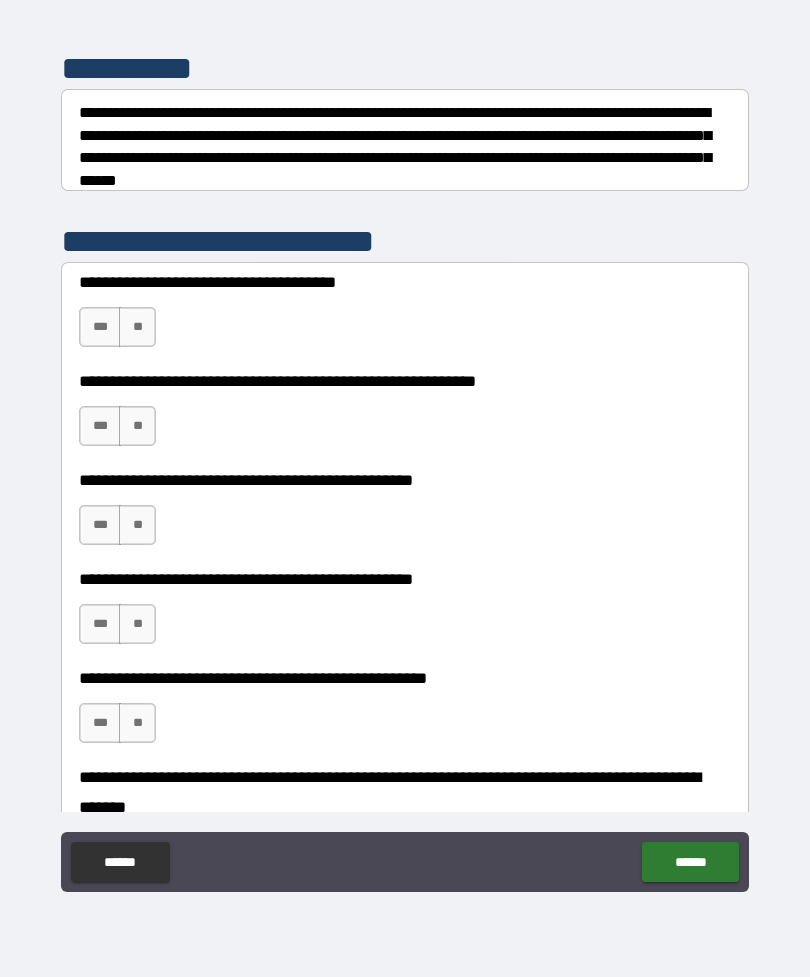 type on "******" 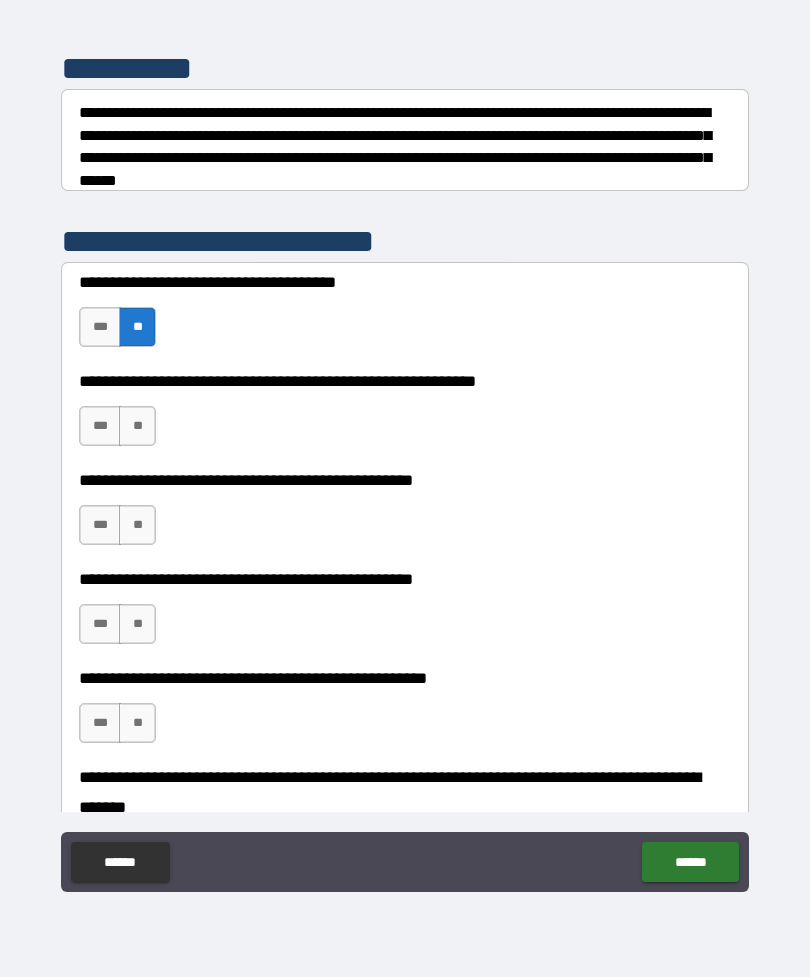 click on "**" at bounding box center [137, 426] 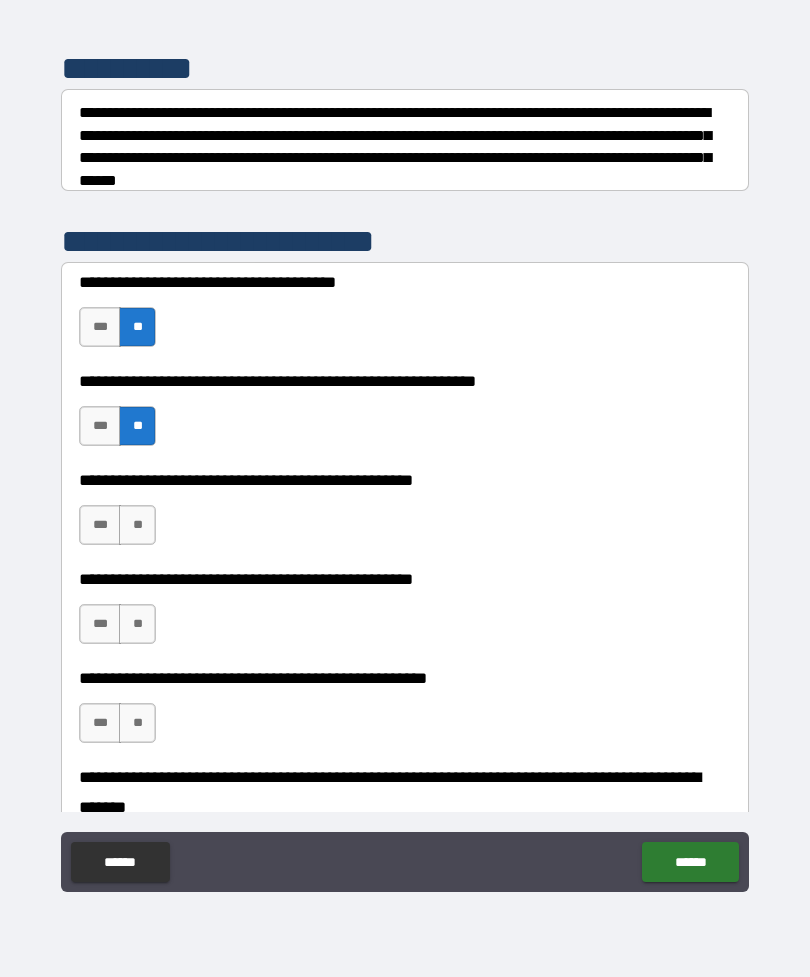 click on "**" at bounding box center [137, 525] 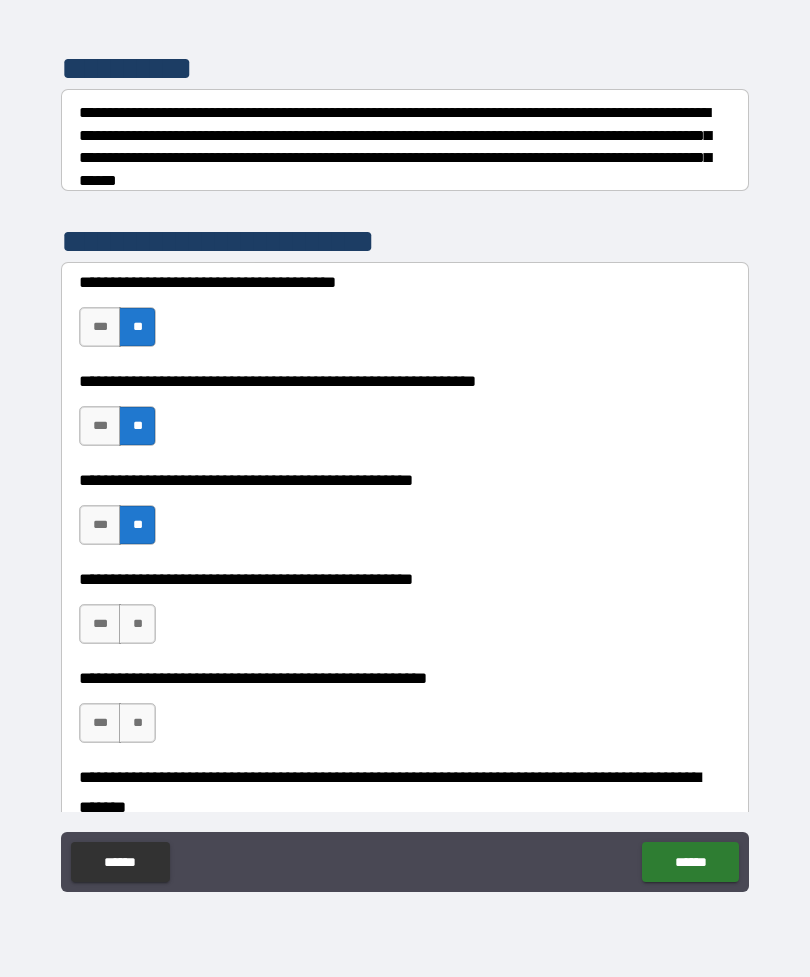 click on "**" at bounding box center [137, 624] 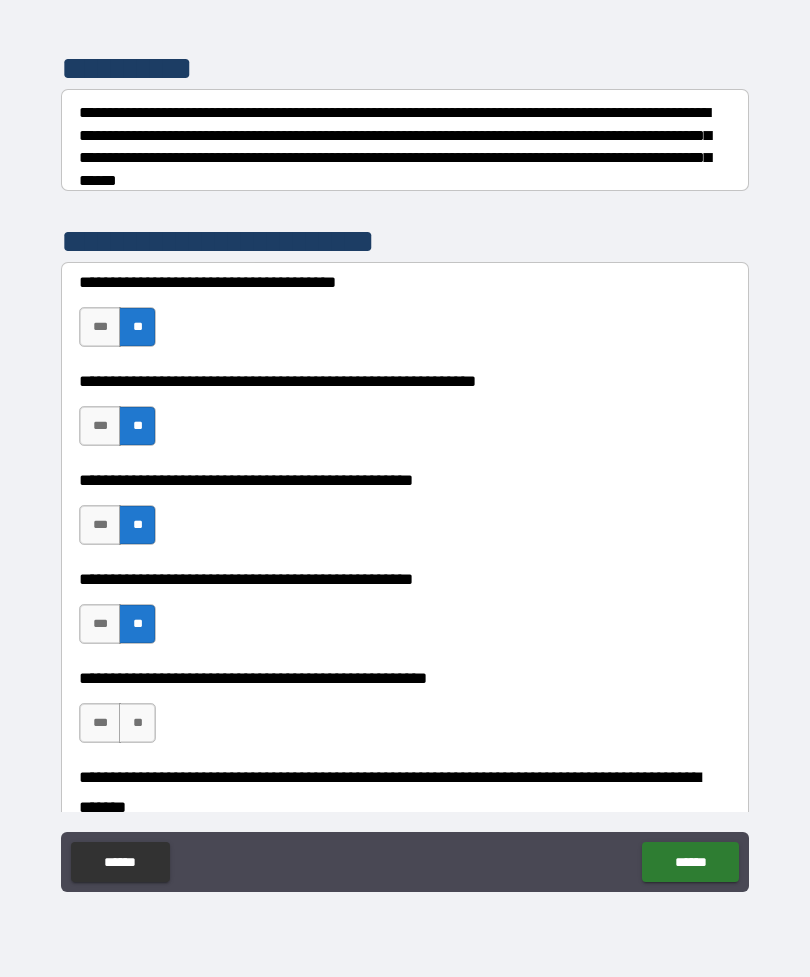 click on "**" at bounding box center [137, 723] 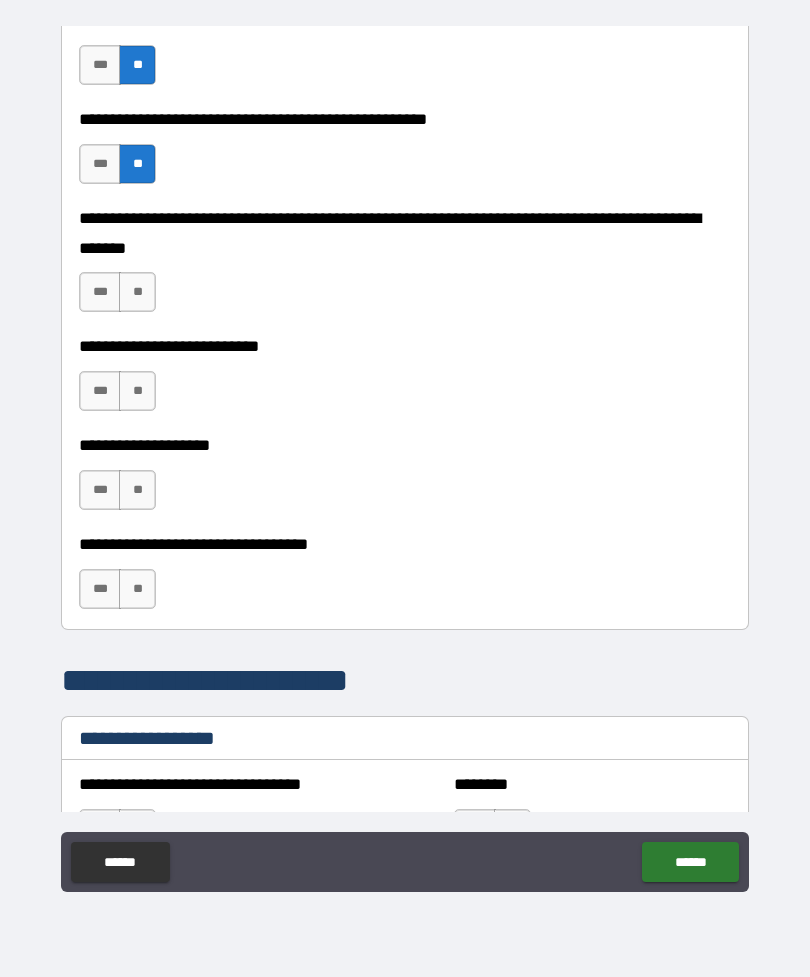scroll, scrollTop: 864, scrollLeft: 0, axis: vertical 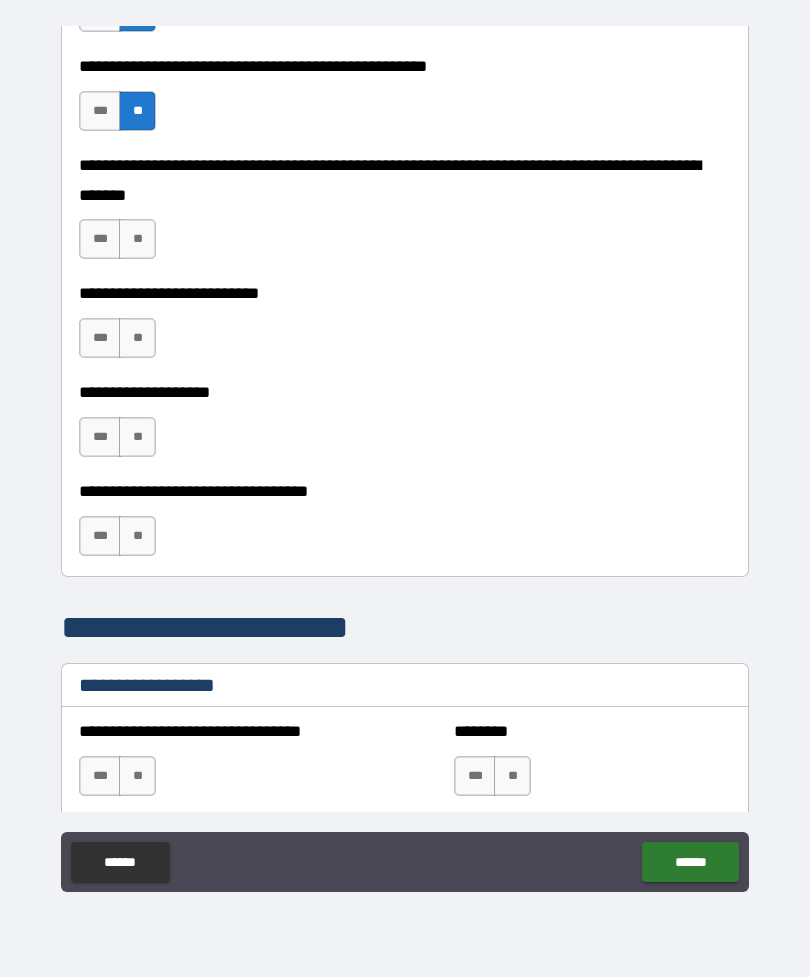click on "**" at bounding box center (137, 239) 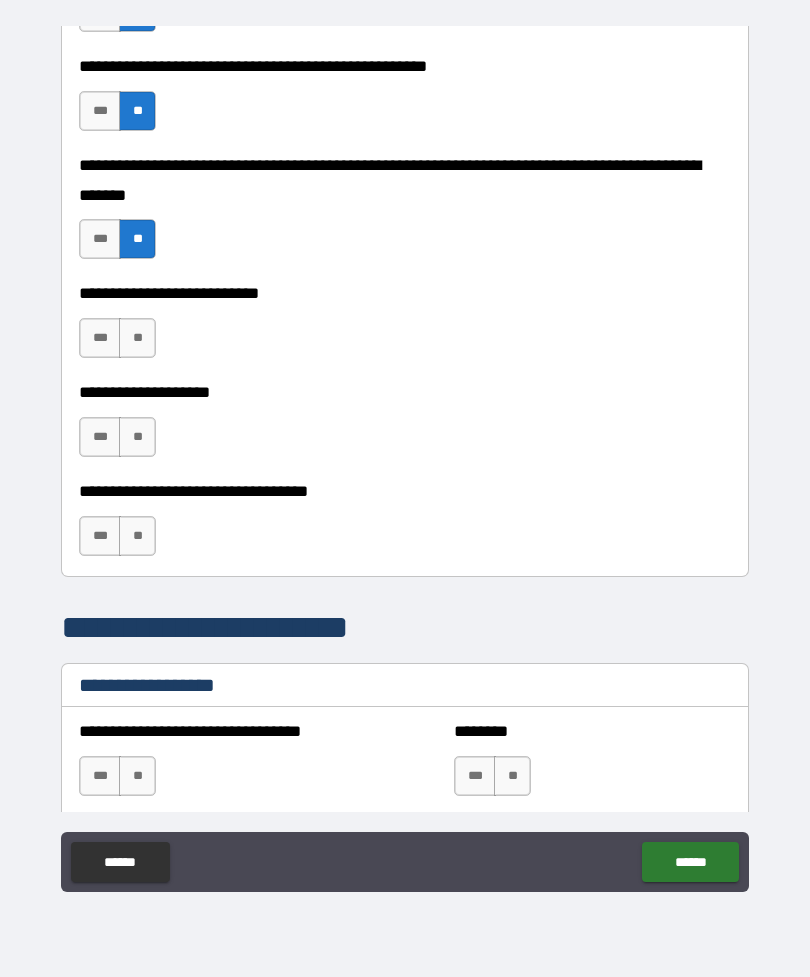 click on "**" at bounding box center [137, 338] 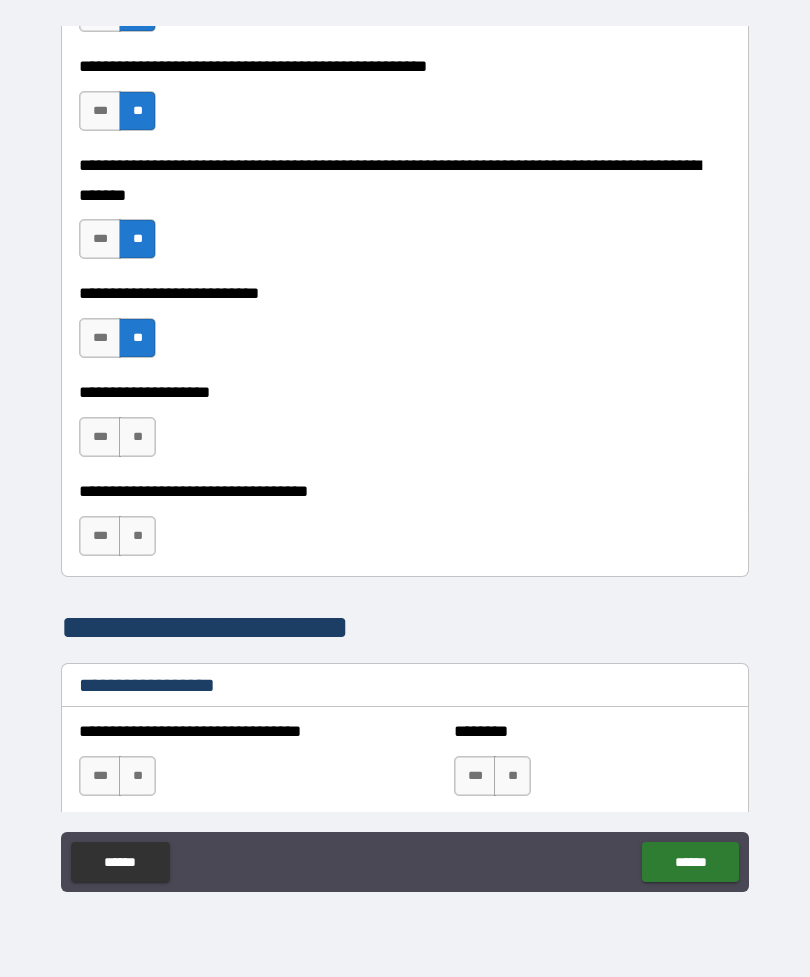 click on "**" at bounding box center [137, 437] 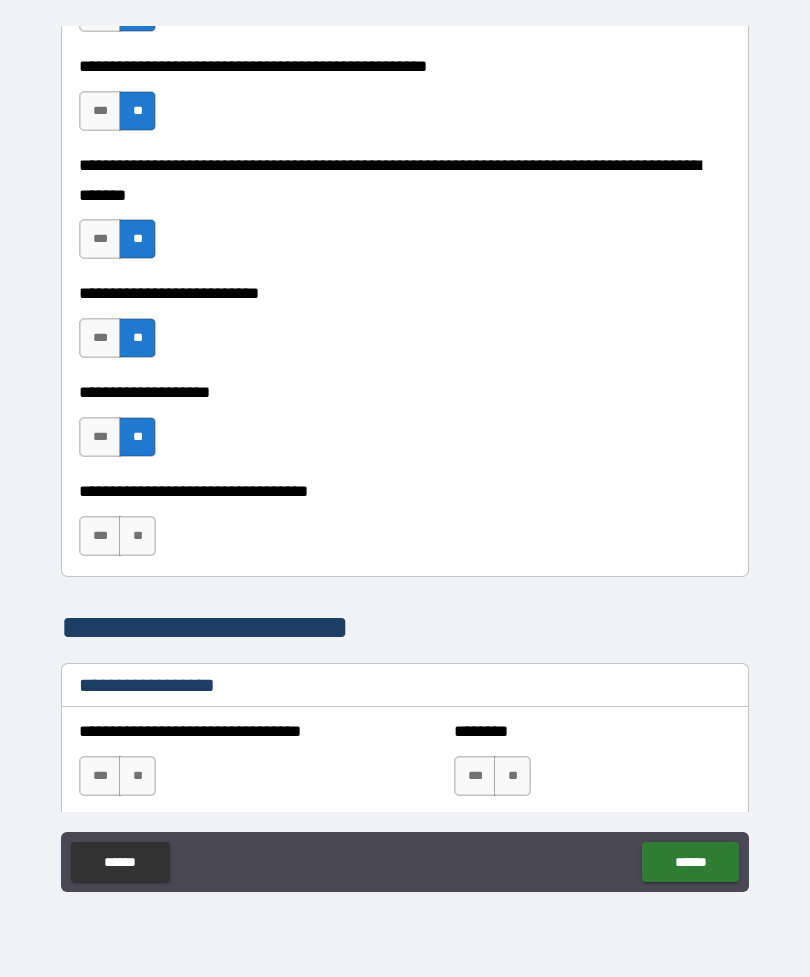 click on "**" at bounding box center [137, 536] 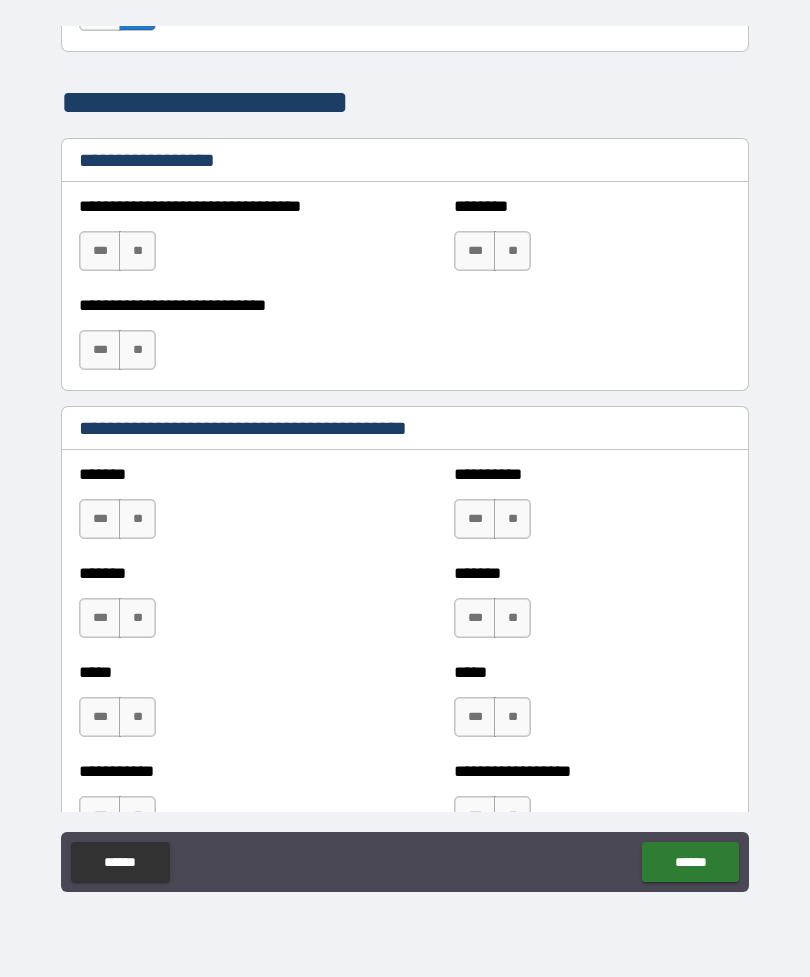 scroll, scrollTop: 1403, scrollLeft: 0, axis: vertical 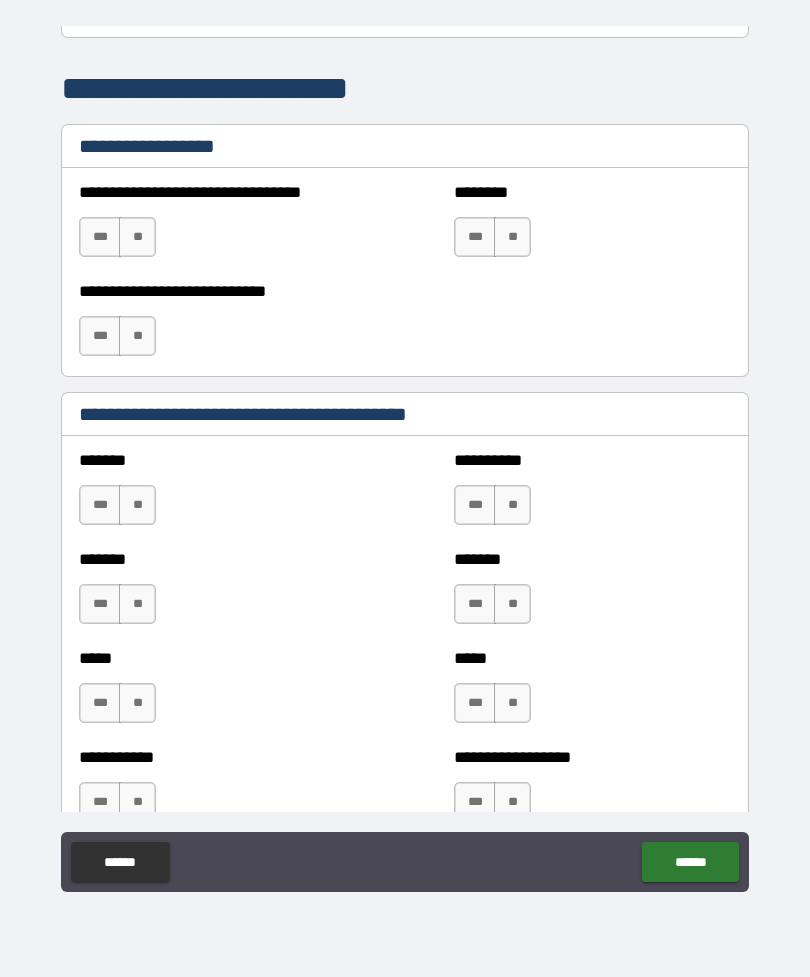 click on "**" at bounding box center [137, 237] 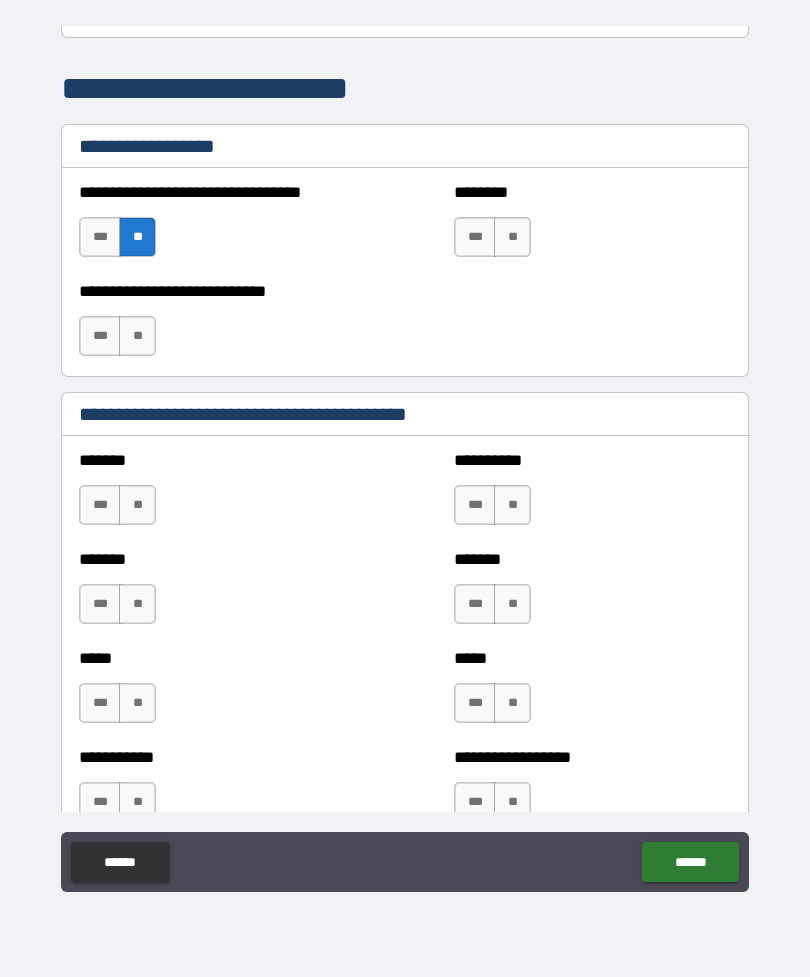 click on "**" at bounding box center [137, 336] 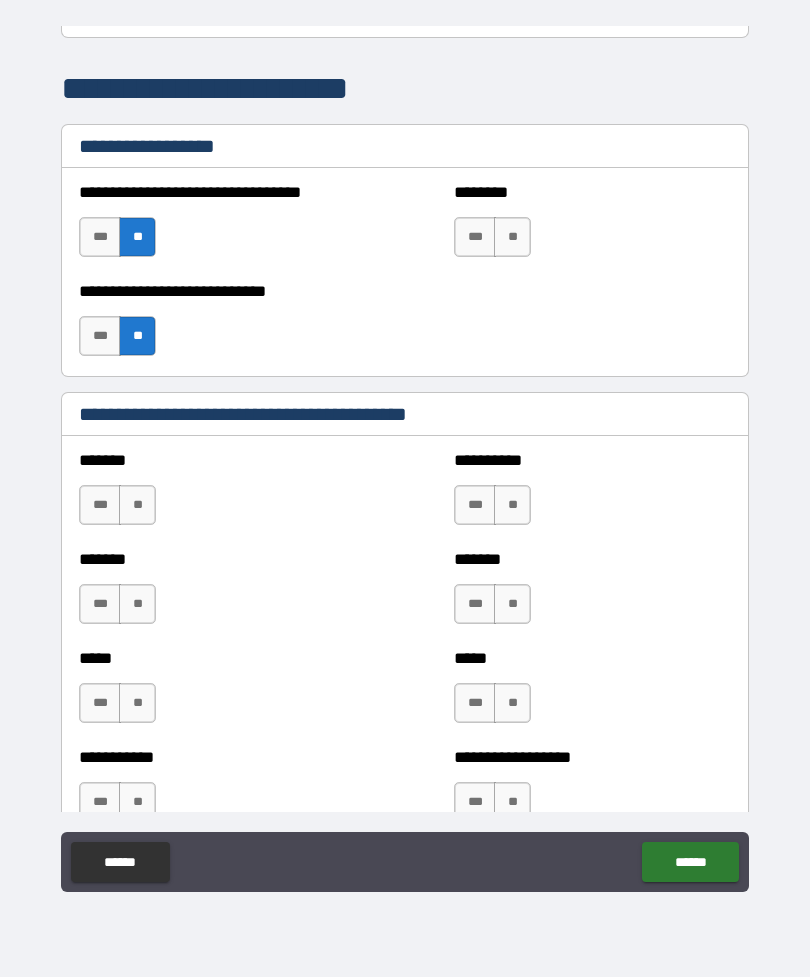 click on "**" at bounding box center [512, 237] 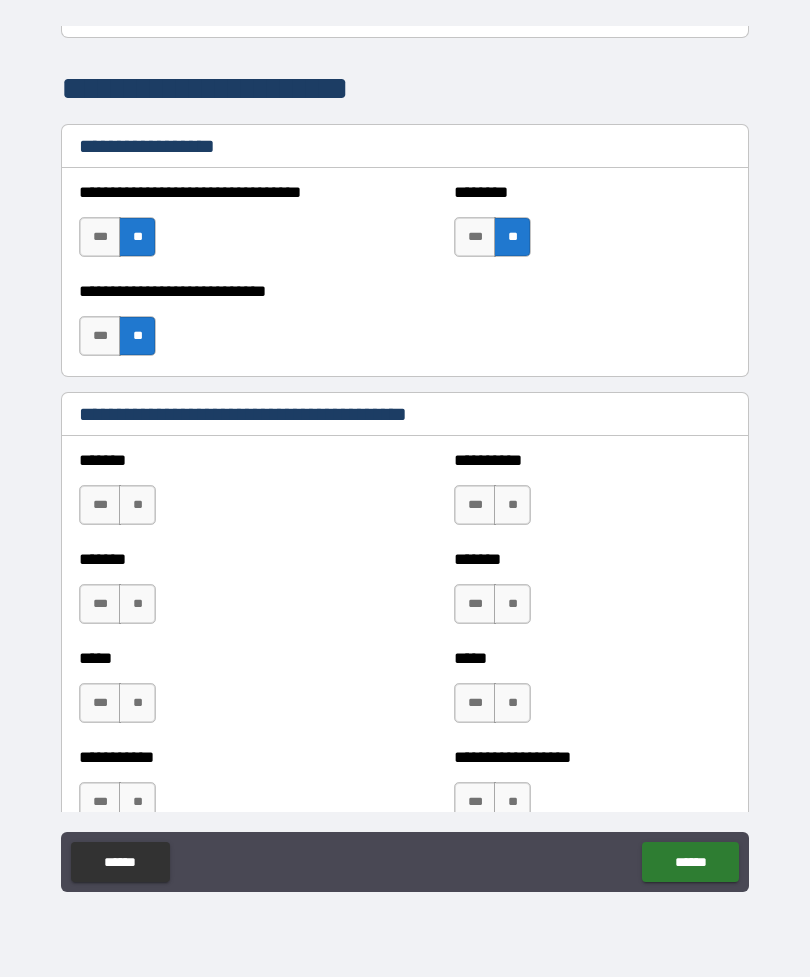 click on "**" at bounding box center [137, 505] 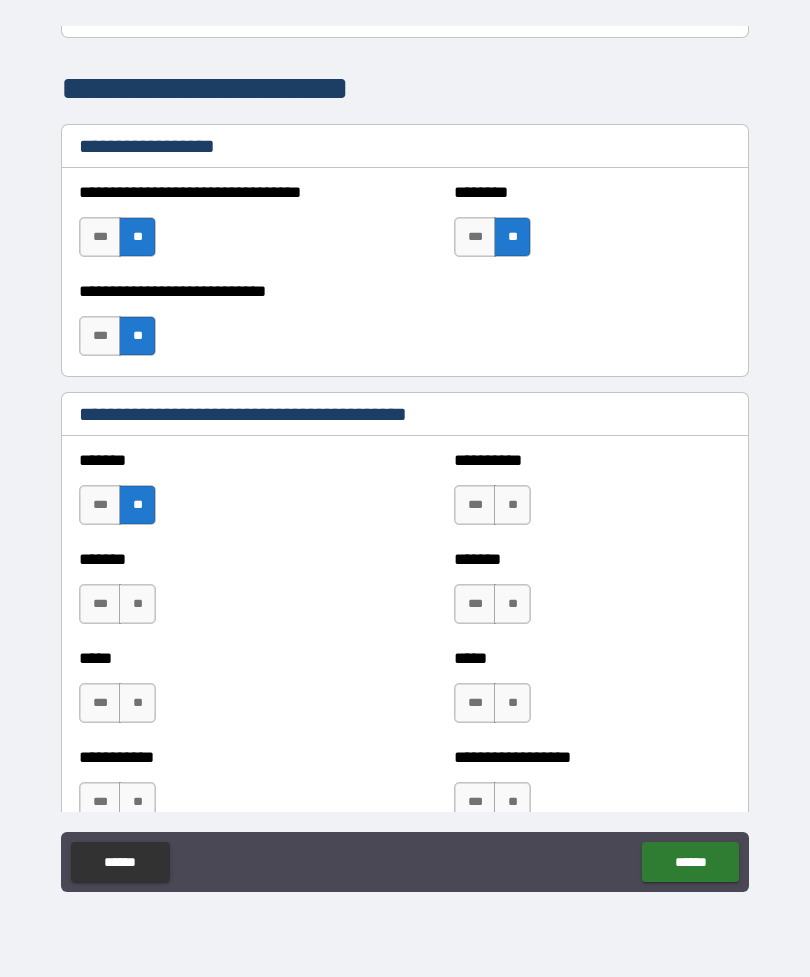 click on "**" at bounding box center (137, 604) 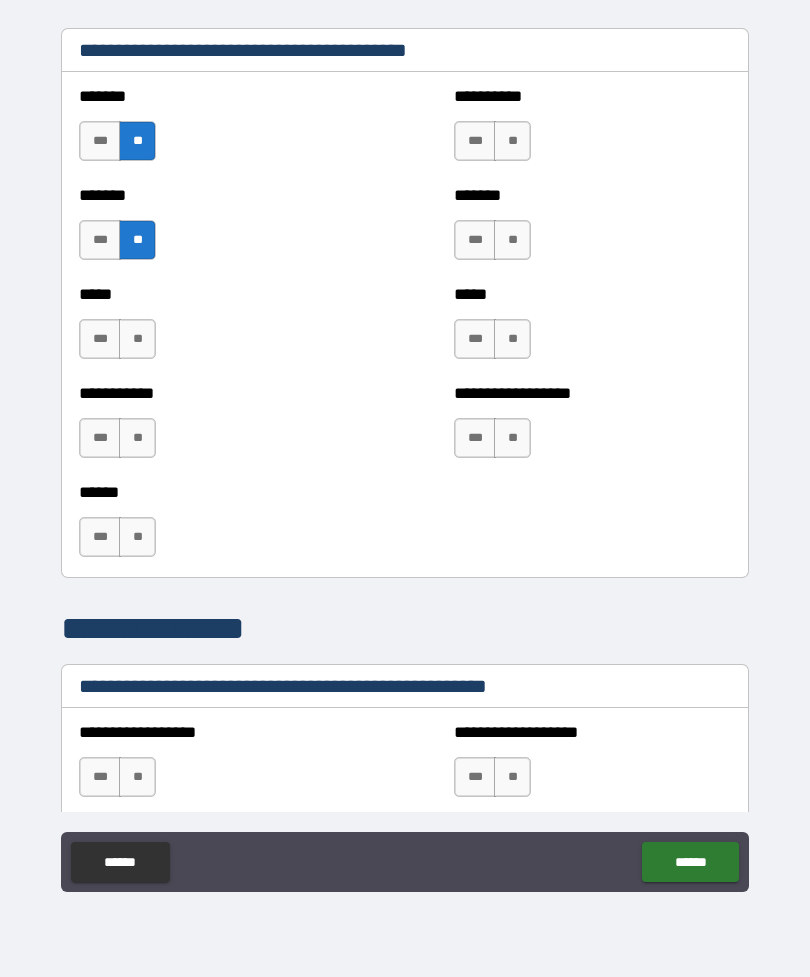 scroll, scrollTop: 1768, scrollLeft: 0, axis: vertical 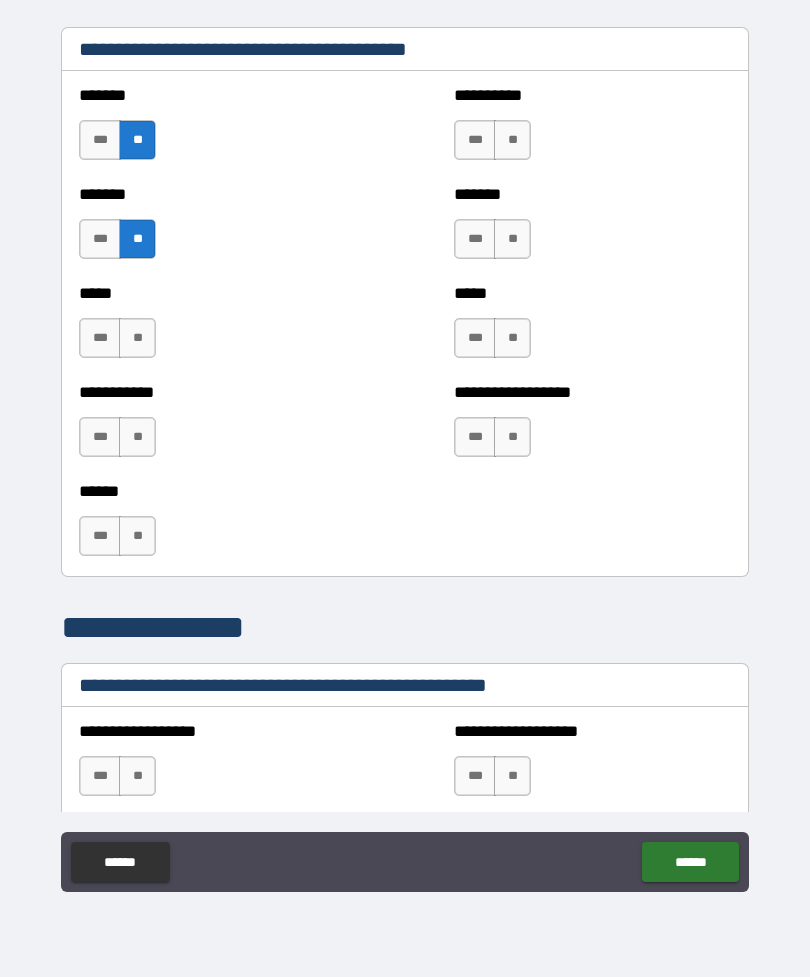click on "**" at bounding box center (512, 140) 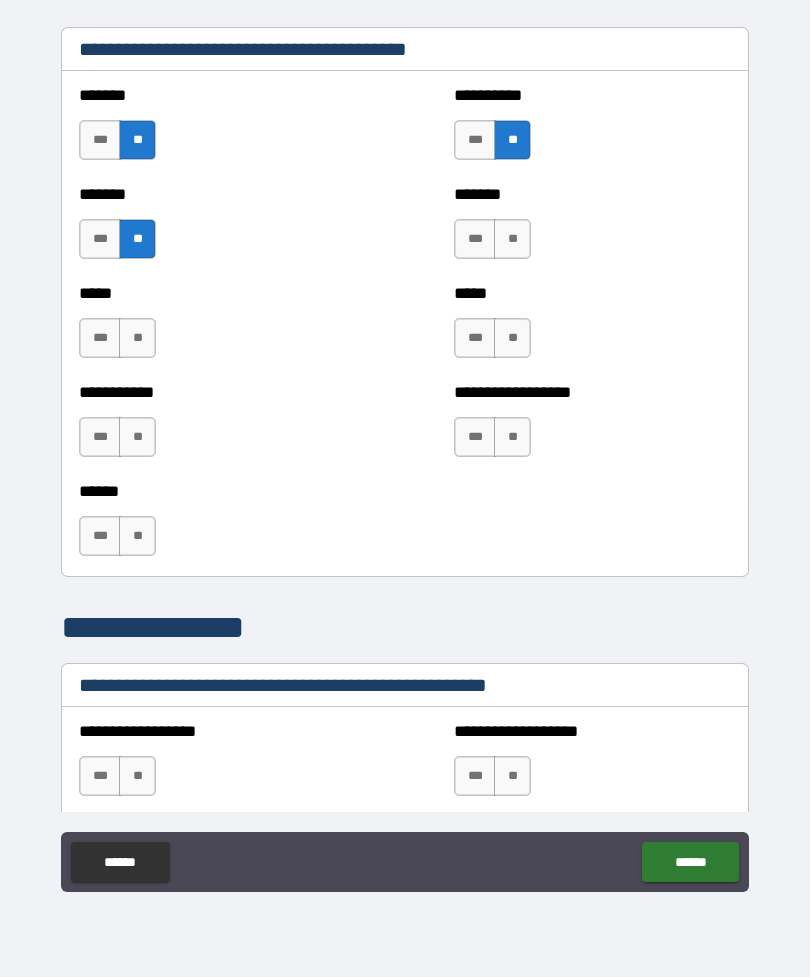 click on "**" at bounding box center (512, 239) 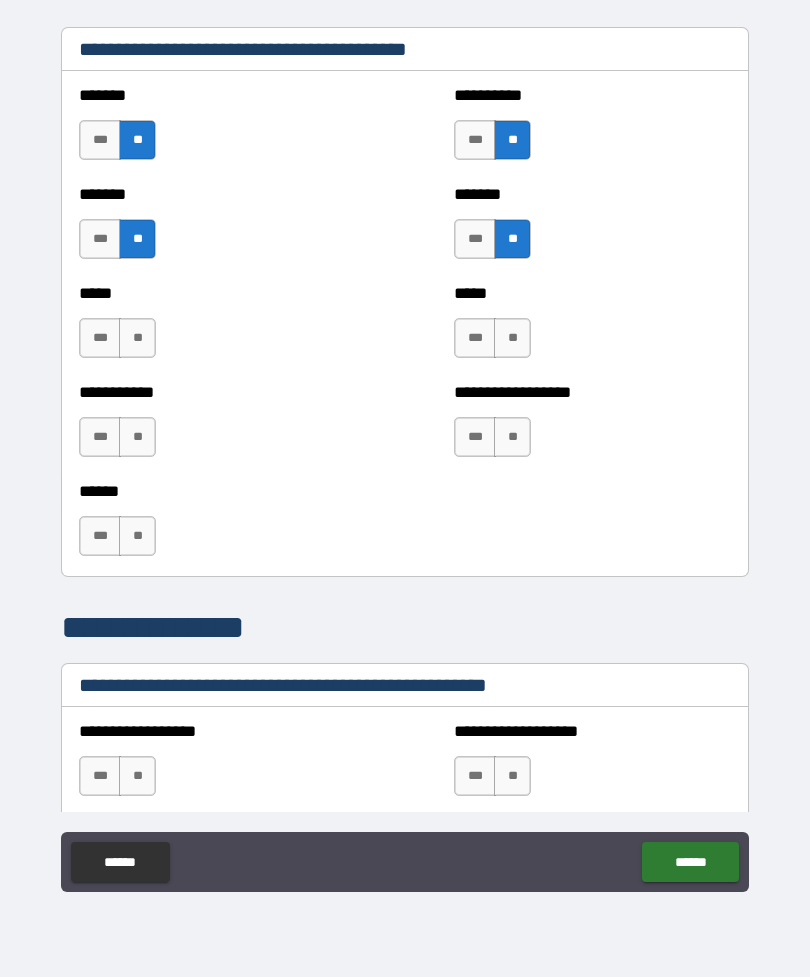 click on "**" at bounding box center [512, 338] 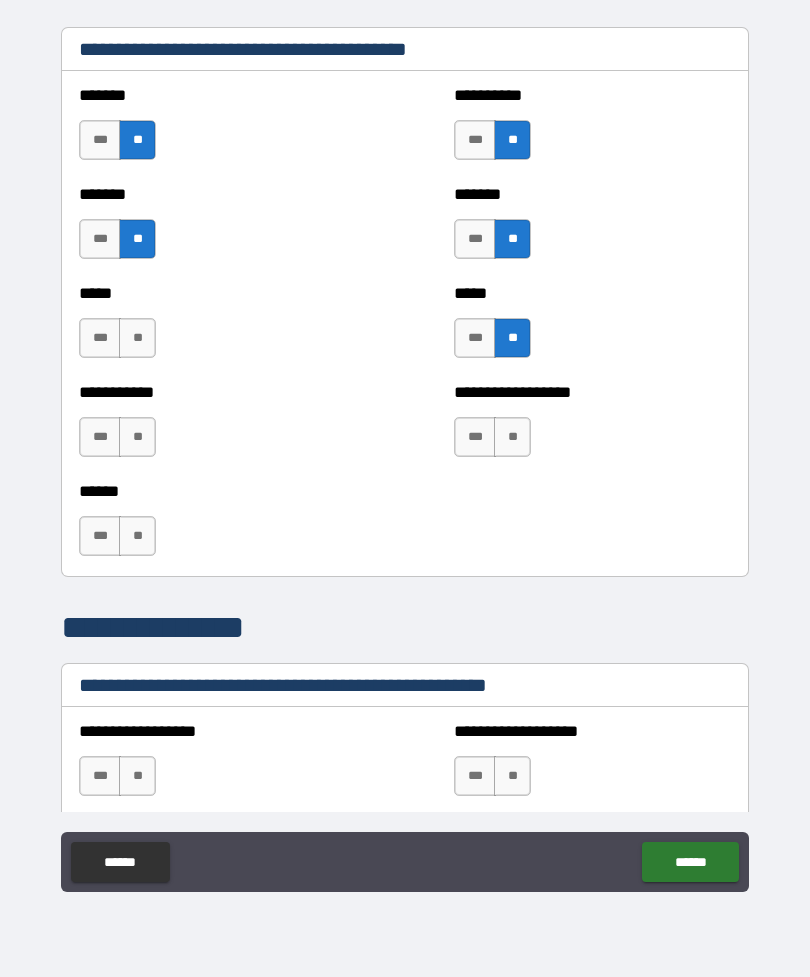 click on "**" at bounding box center [512, 437] 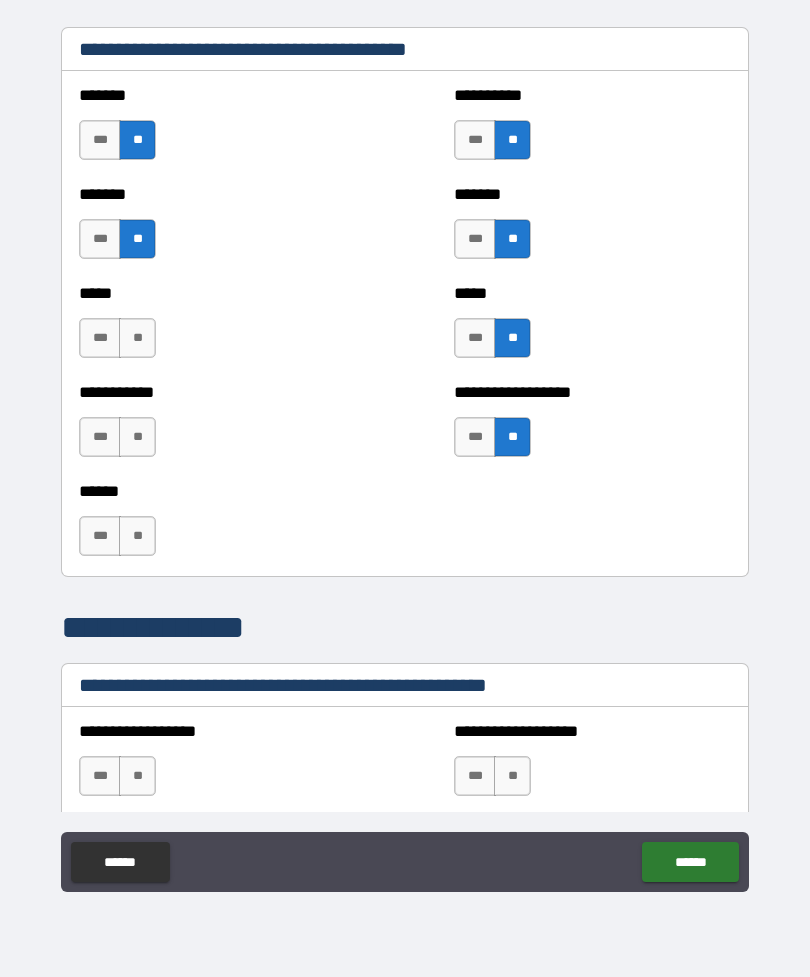 click on "**" at bounding box center (137, 338) 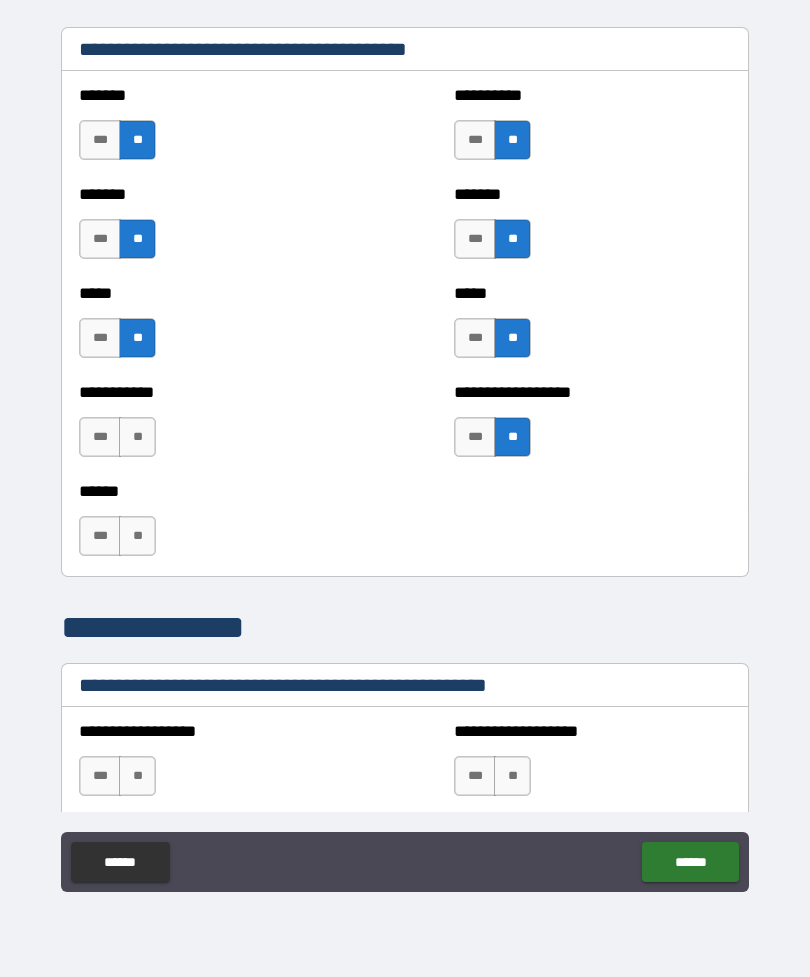 click on "**" at bounding box center [137, 437] 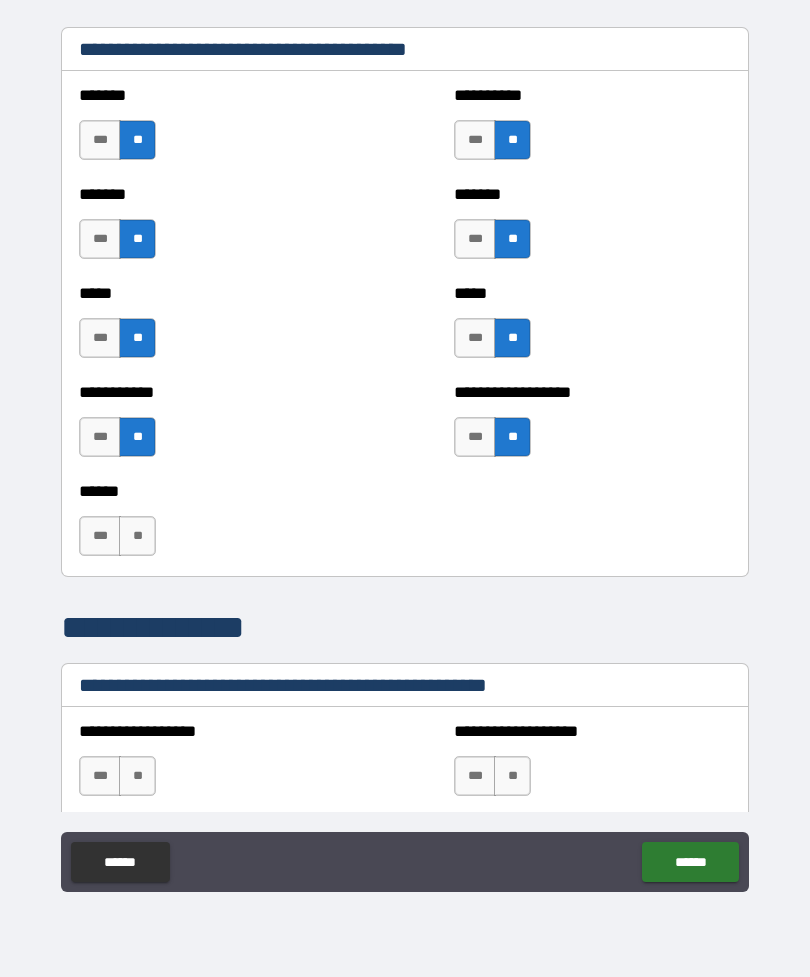 click on "**" at bounding box center (137, 536) 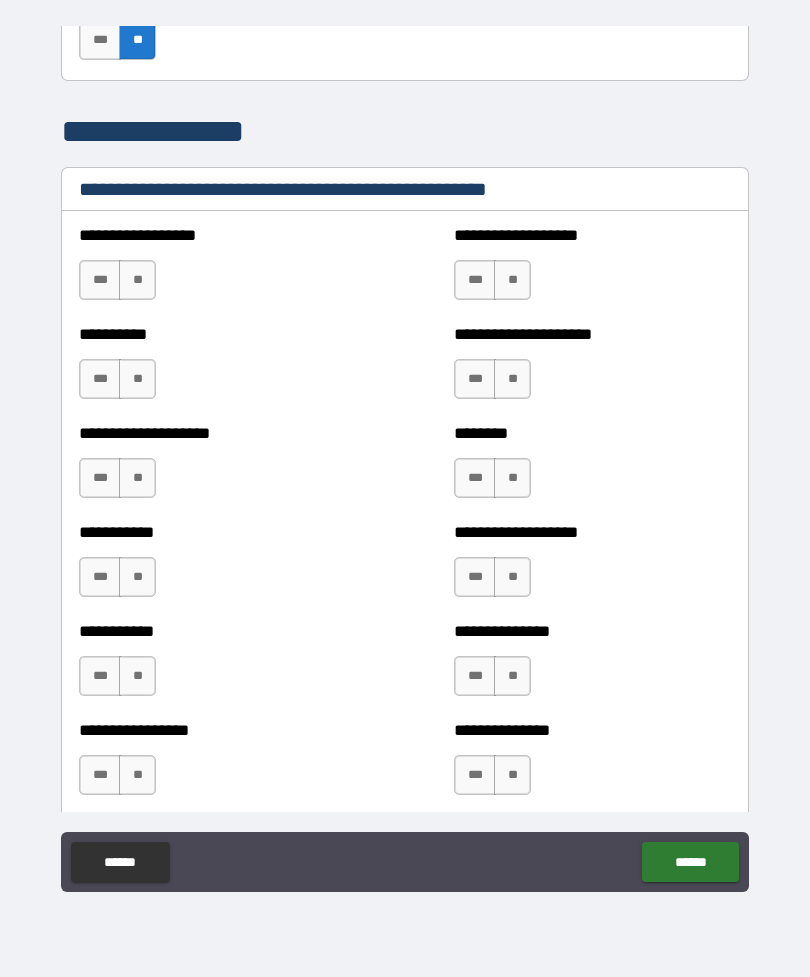 scroll, scrollTop: 2278, scrollLeft: 0, axis: vertical 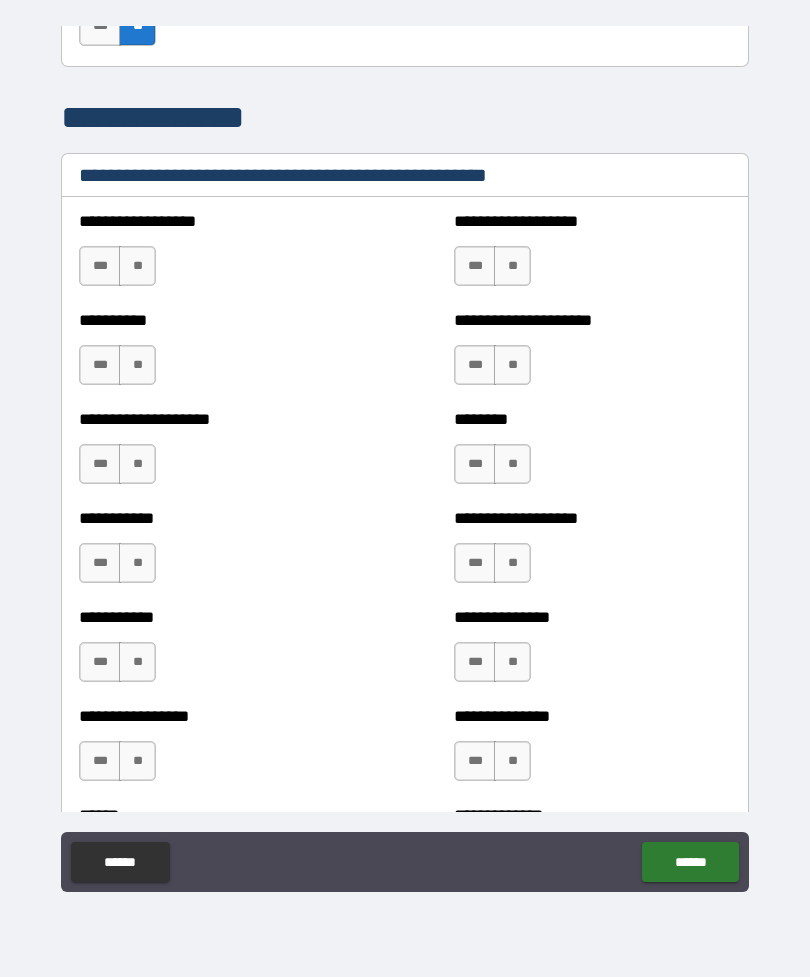 click on "**" at bounding box center (137, 266) 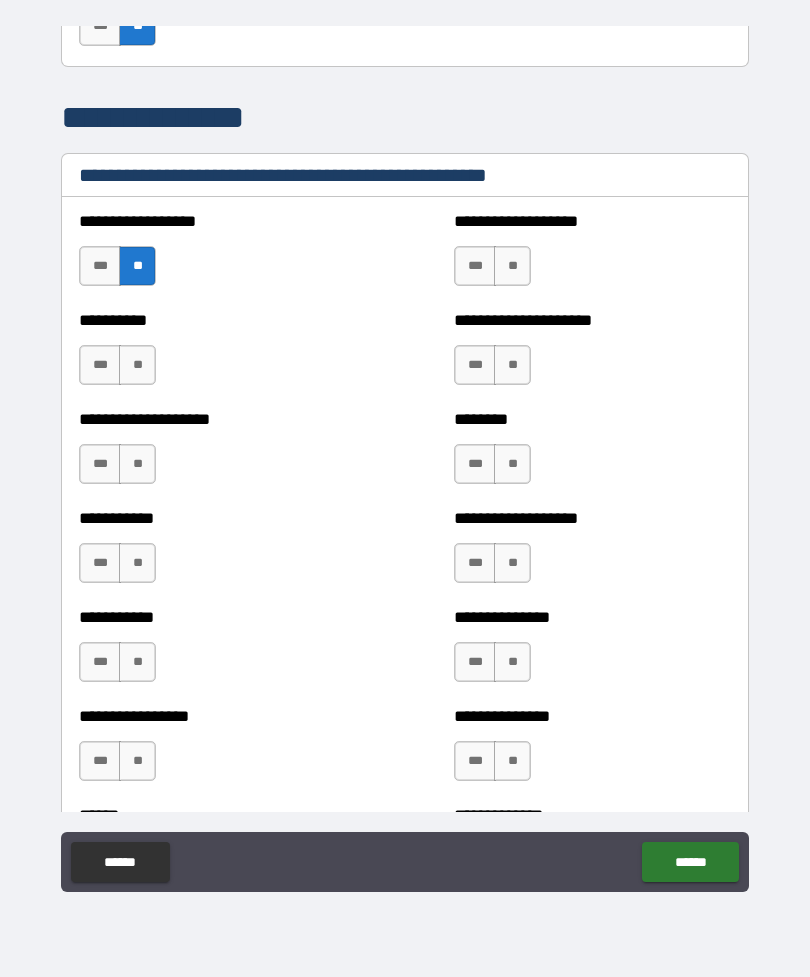 click on "**" at bounding box center (512, 266) 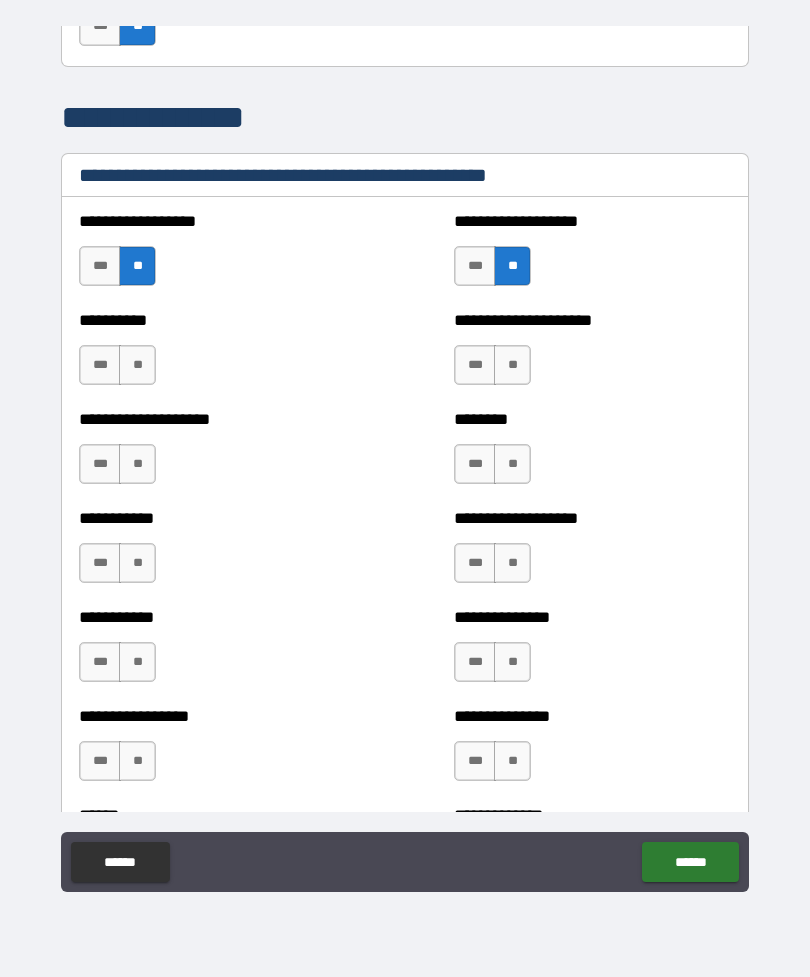 click on "**" at bounding box center (137, 365) 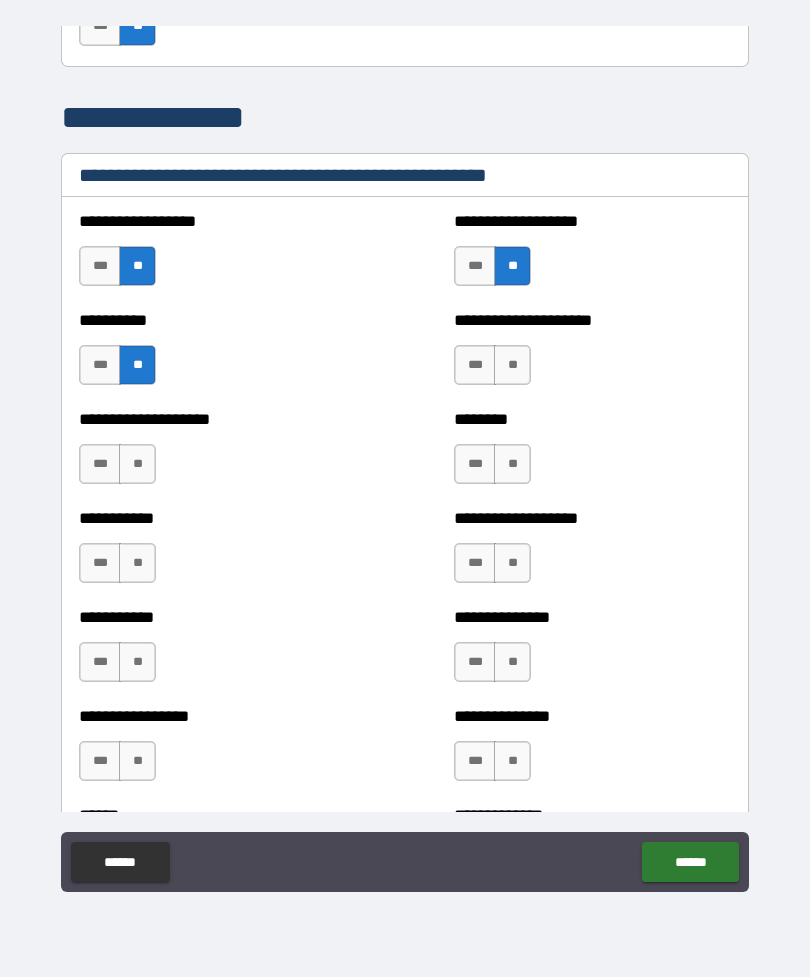 click on "**" at bounding box center [512, 365] 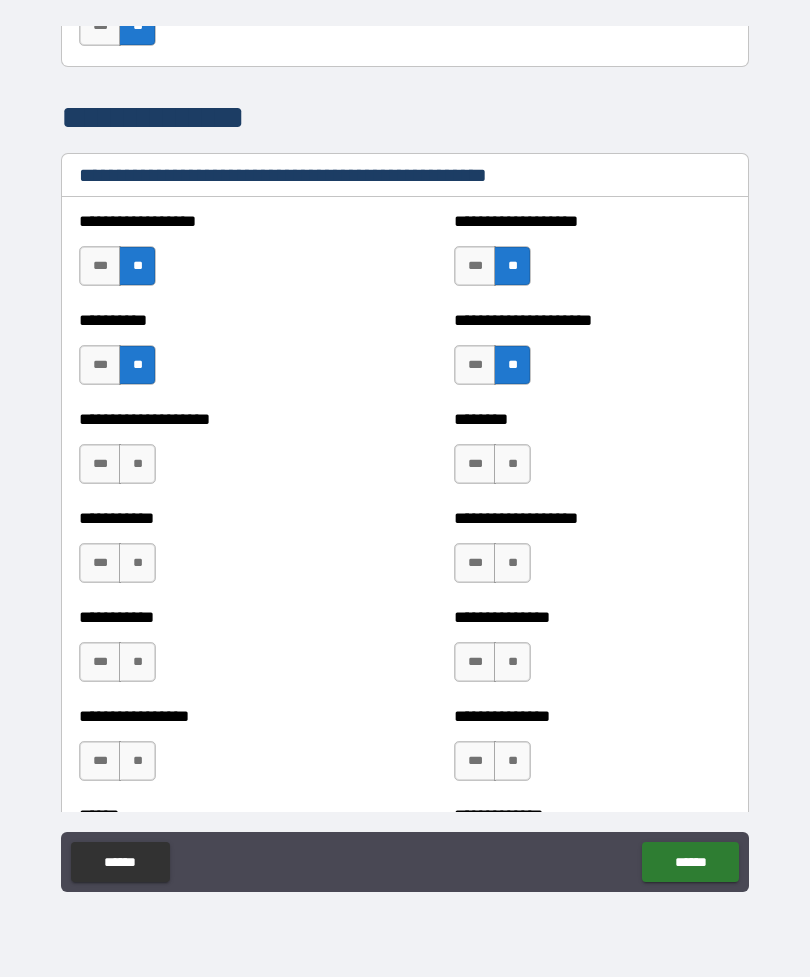 click on "**" at bounding box center [512, 464] 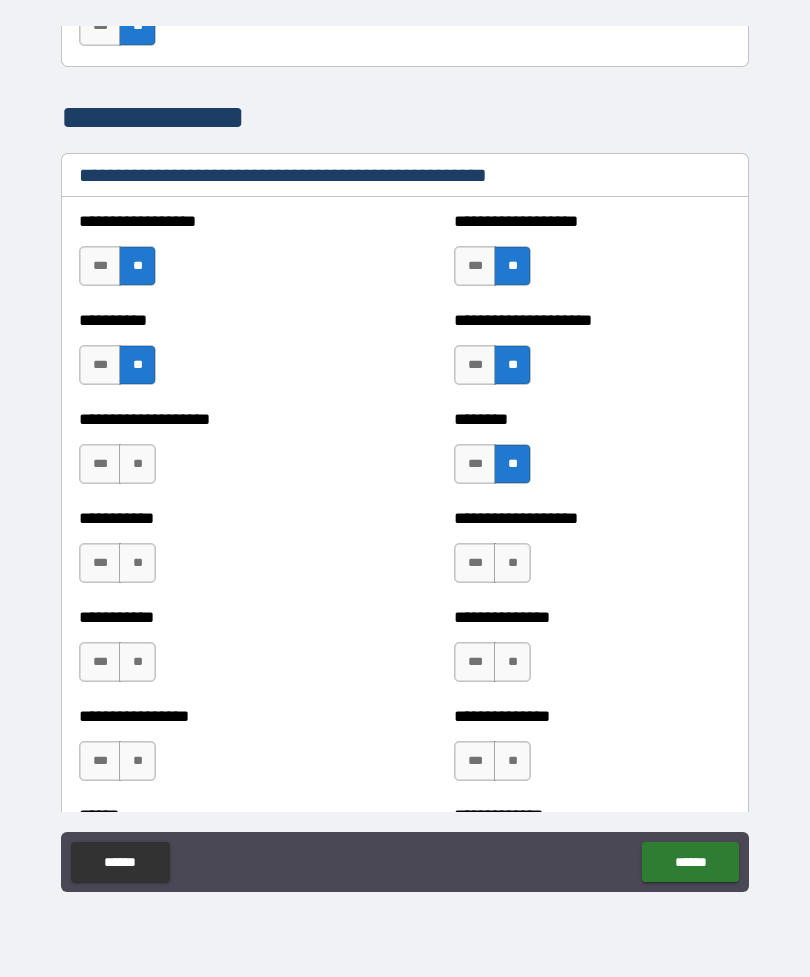 click on "**" at bounding box center (137, 464) 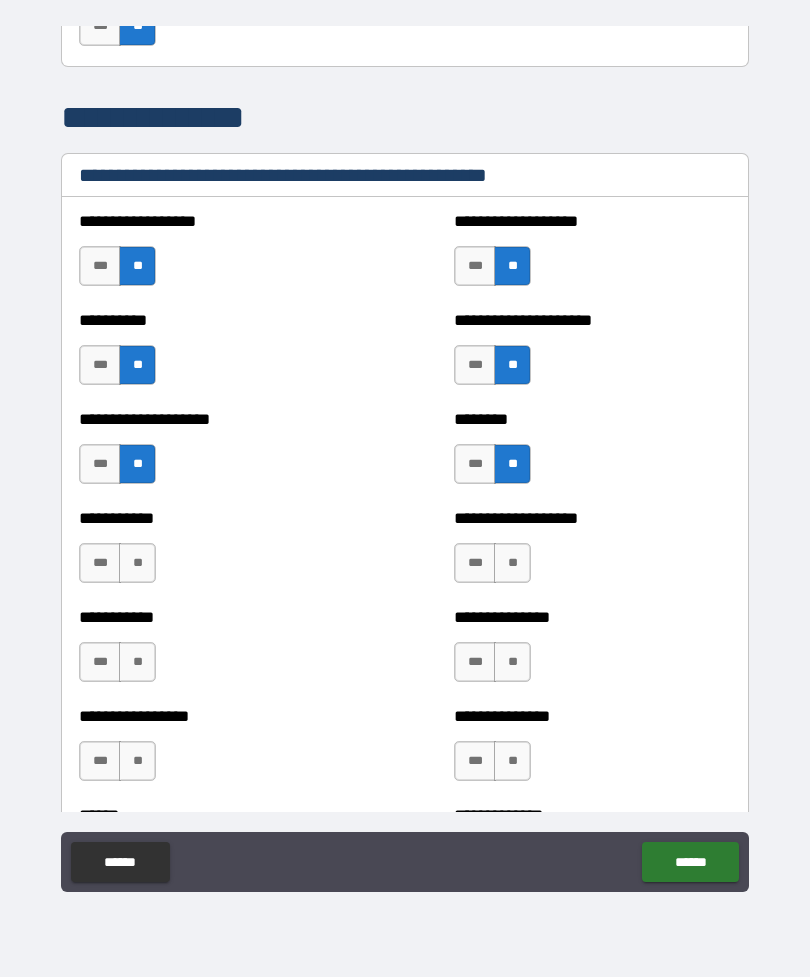 click on "**" at bounding box center (137, 563) 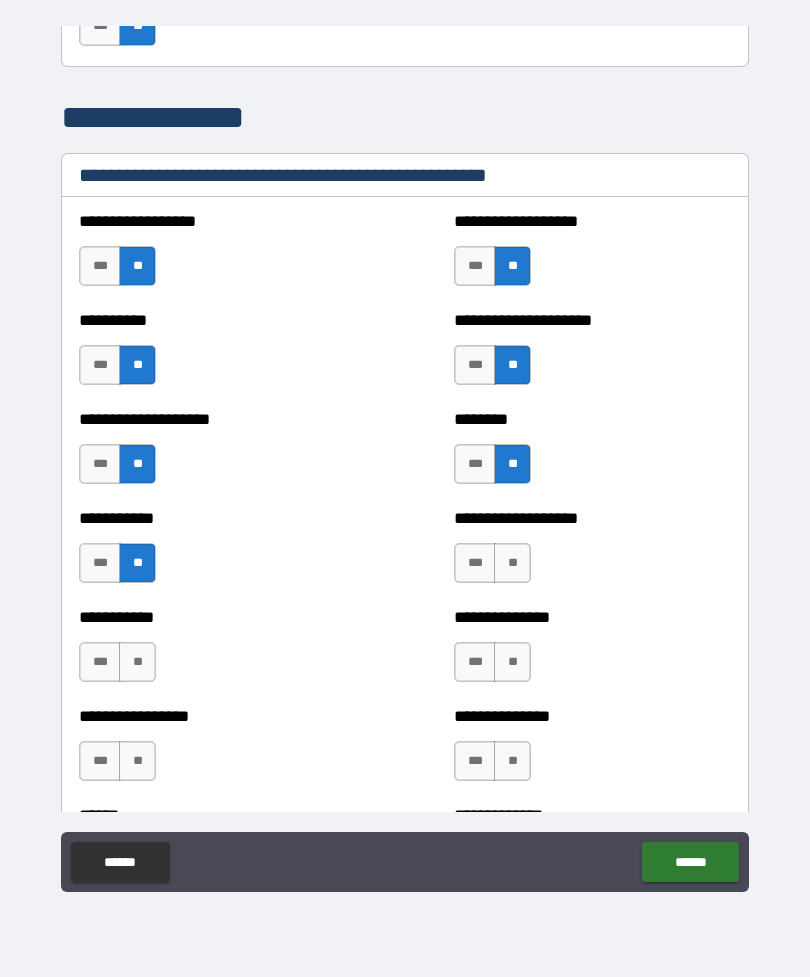 click on "**" at bounding box center (137, 662) 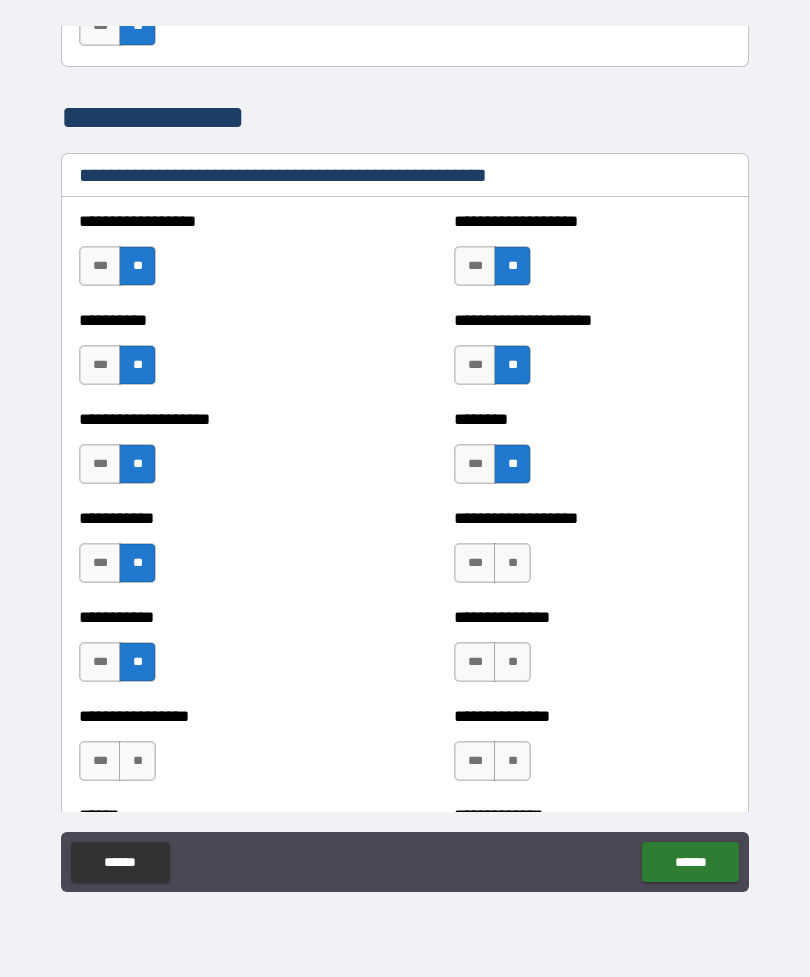 click on "**" at bounding box center (137, 761) 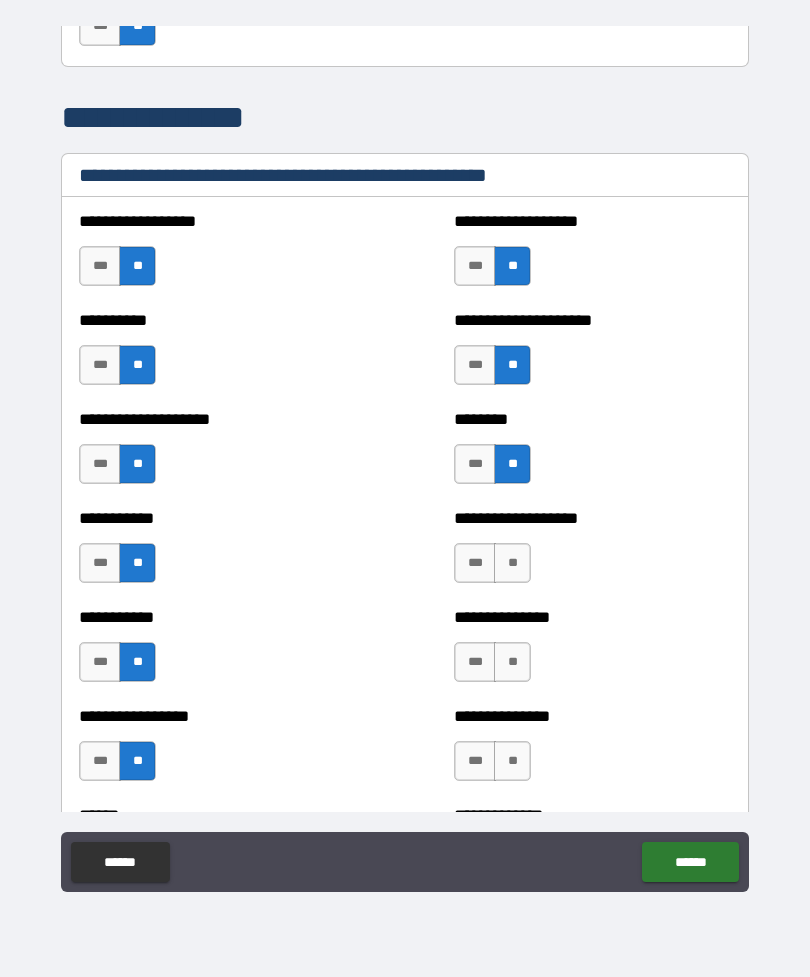 click on "**" at bounding box center (512, 563) 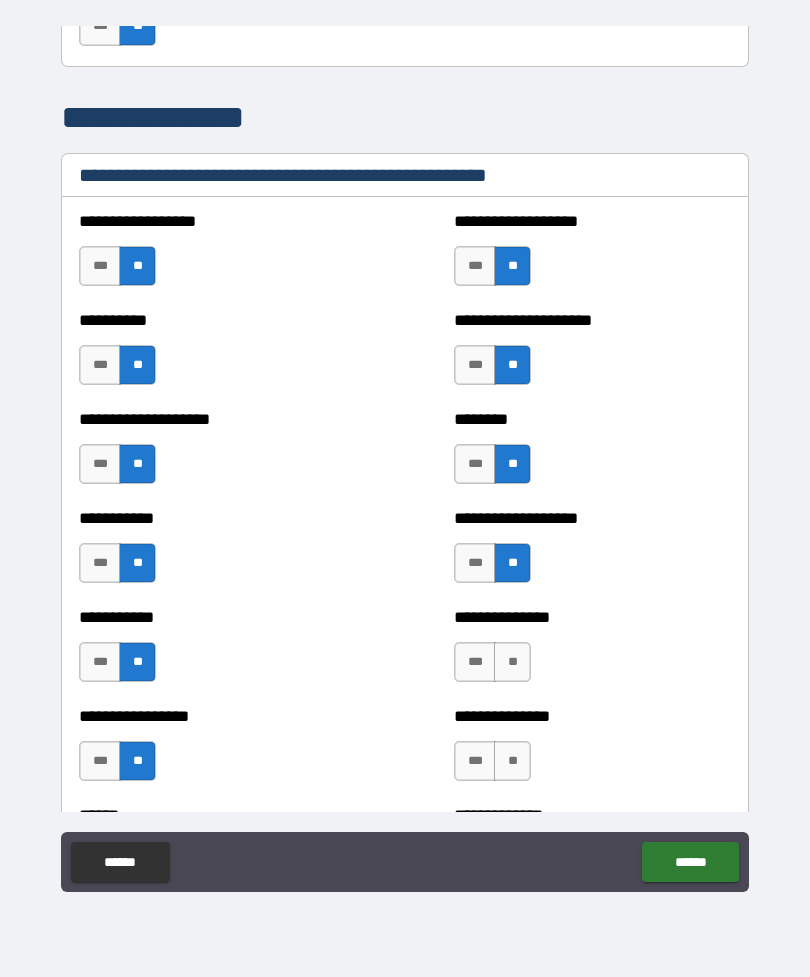 click on "**" at bounding box center (512, 662) 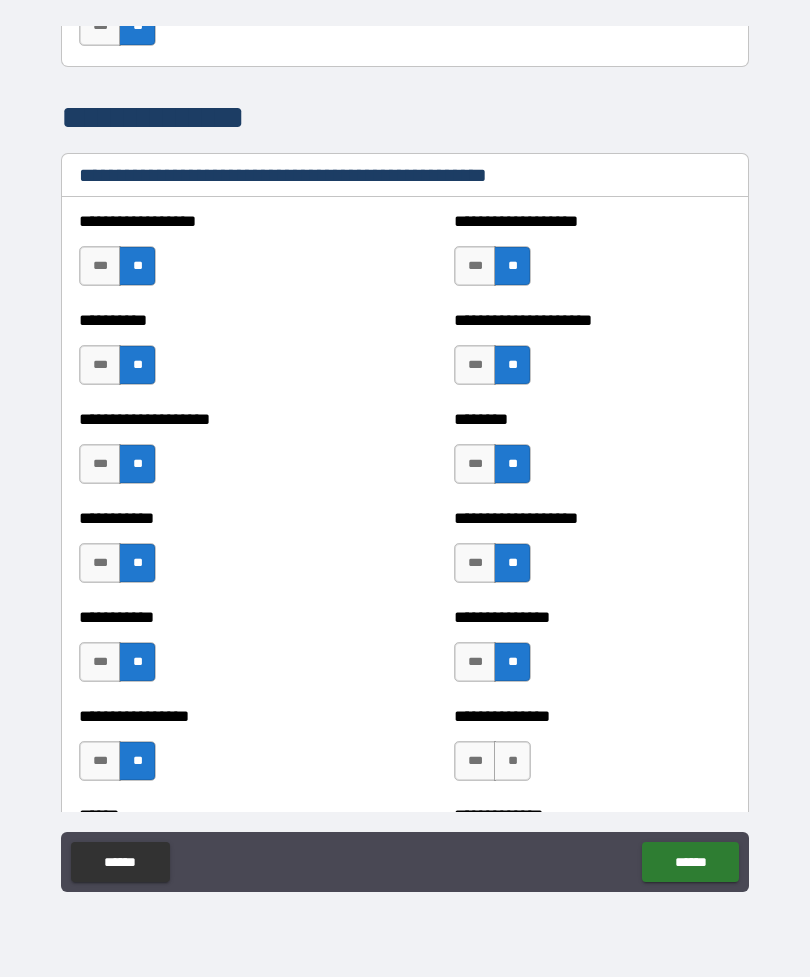 click on "**" at bounding box center [512, 761] 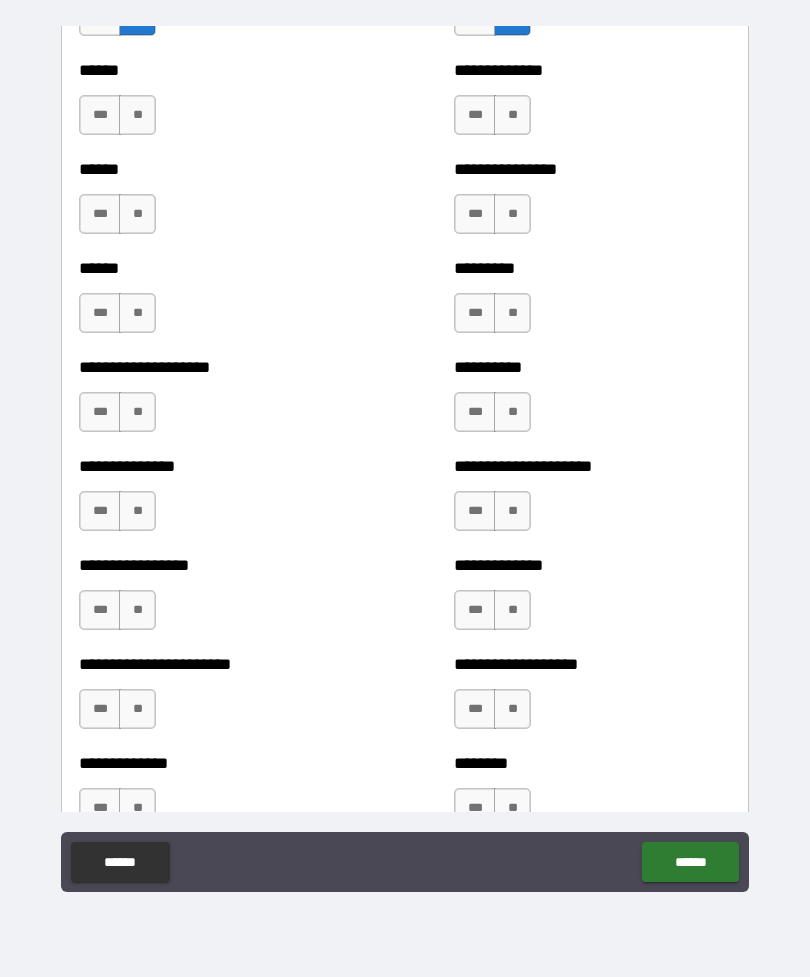 scroll, scrollTop: 3021, scrollLeft: 0, axis: vertical 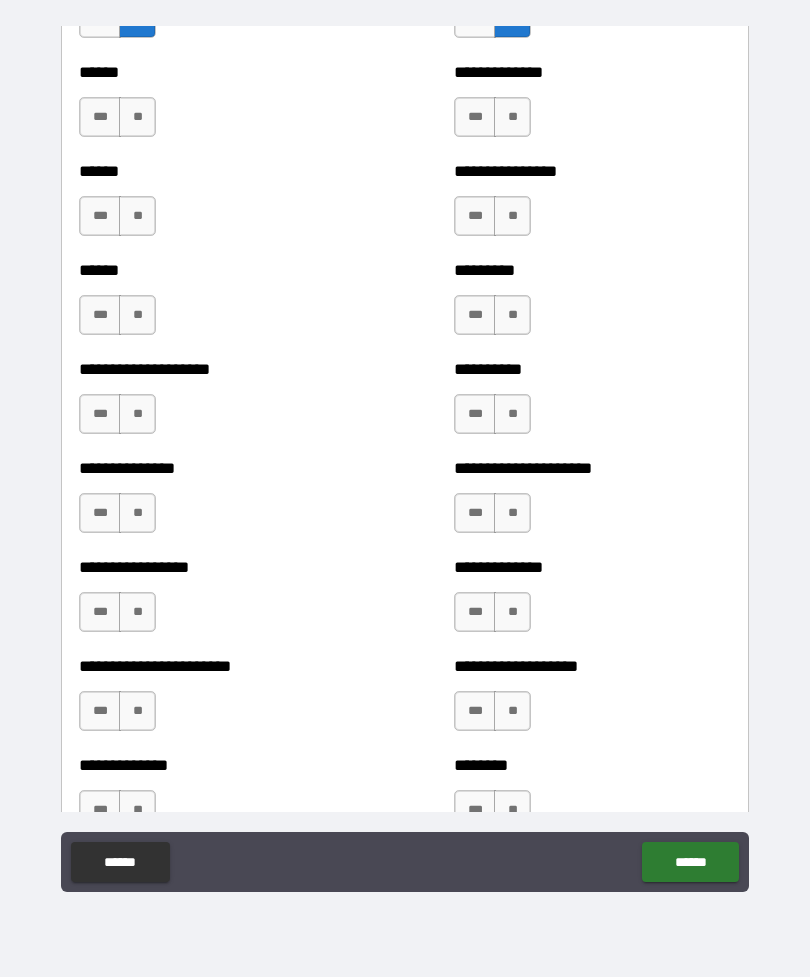 click on "**" at bounding box center [512, 117] 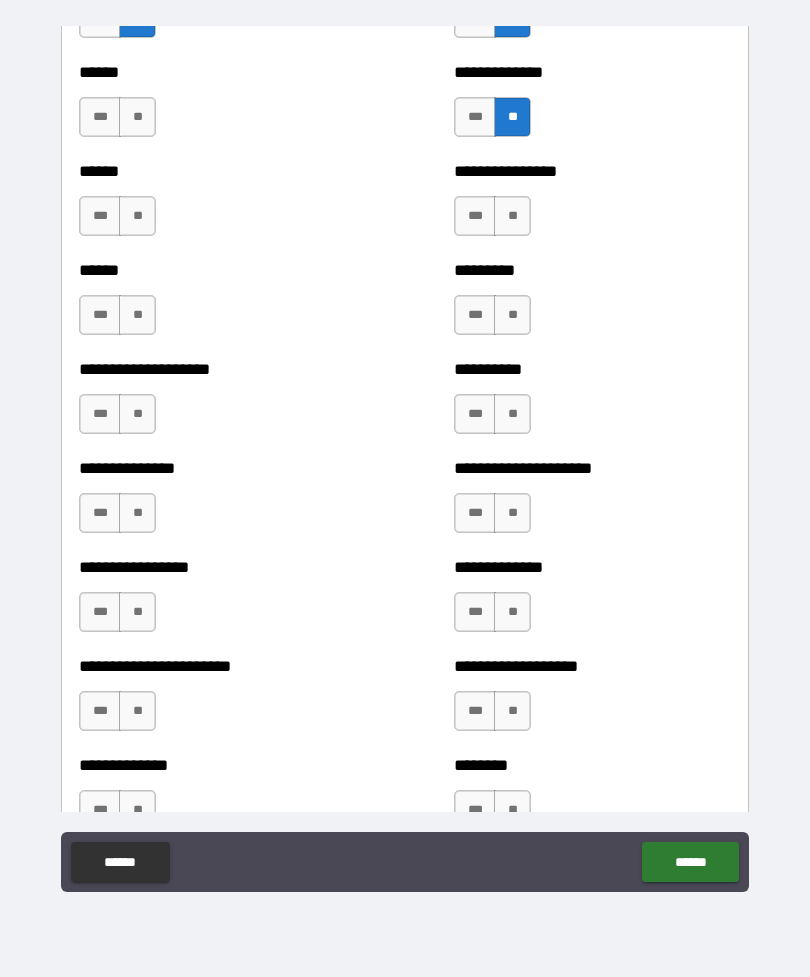 click on "**" at bounding box center [512, 216] 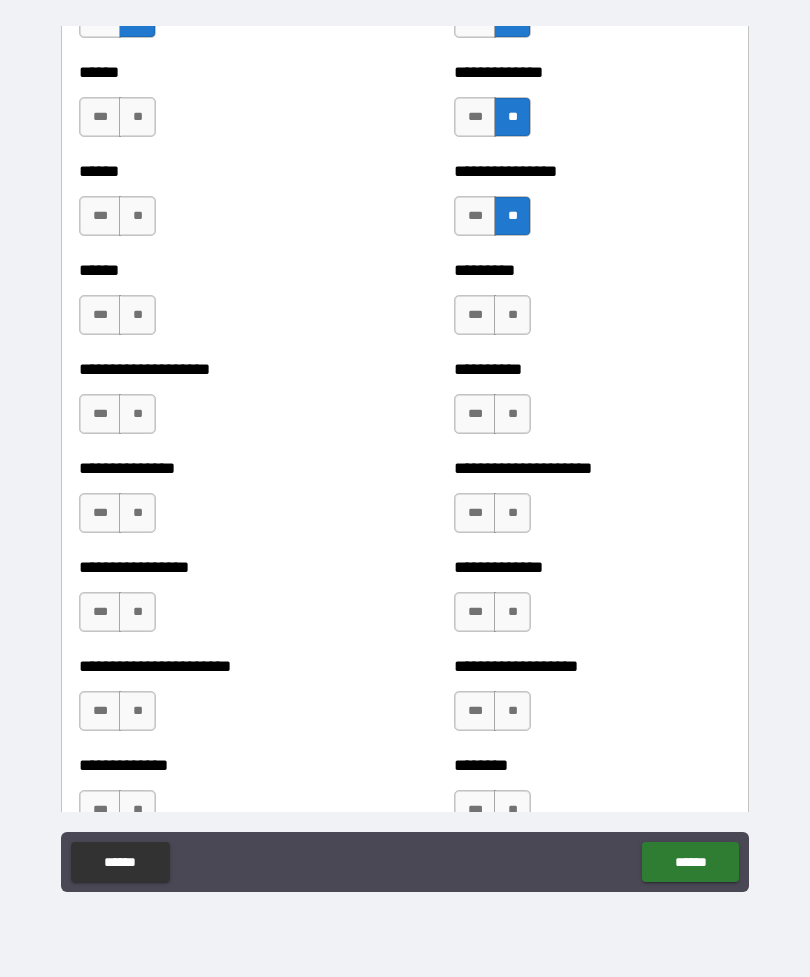 click on "**" at bounding box center (512, 315) 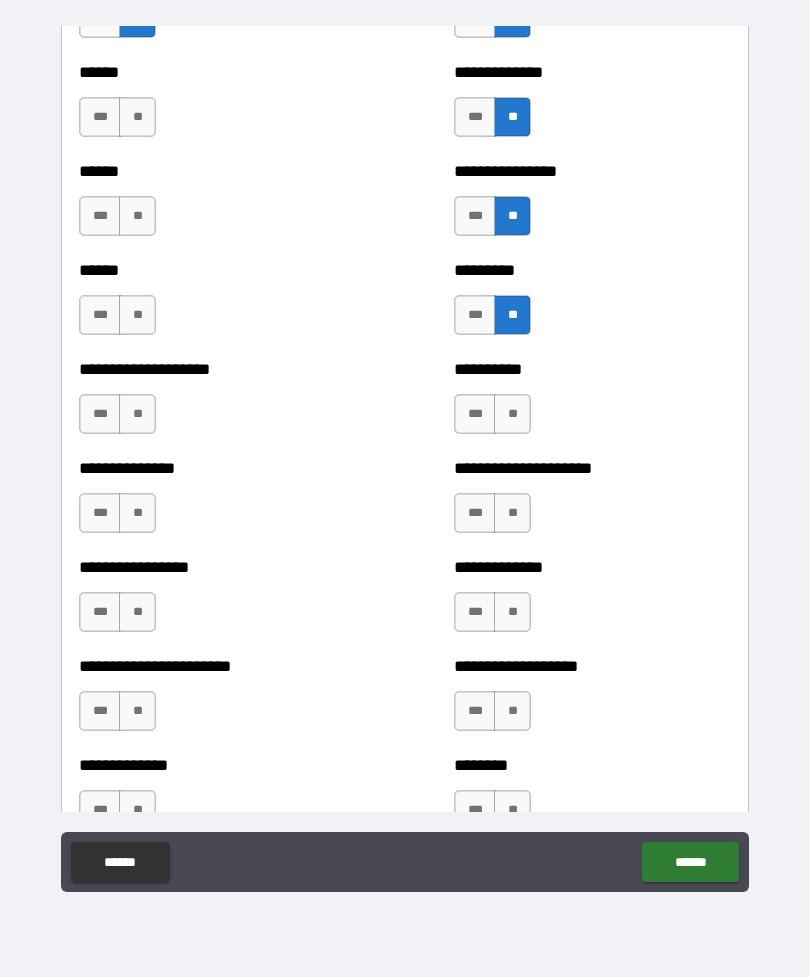 click on "**" at bounding box center (512, 414) 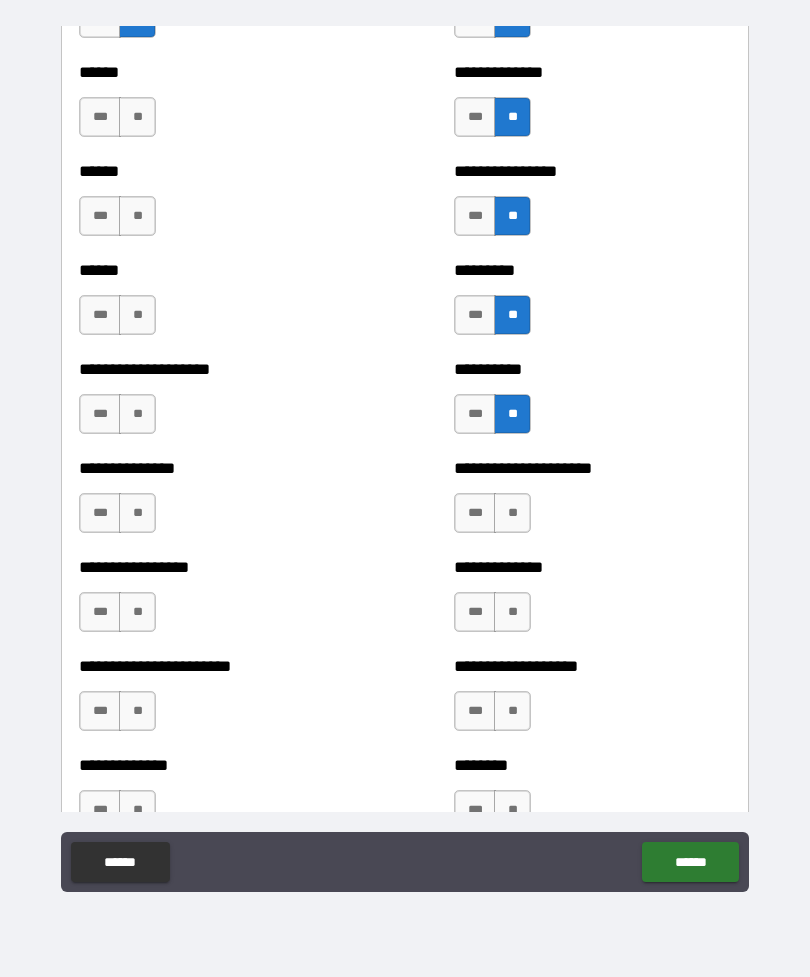 click on "**" at bounding box center (512, 513) 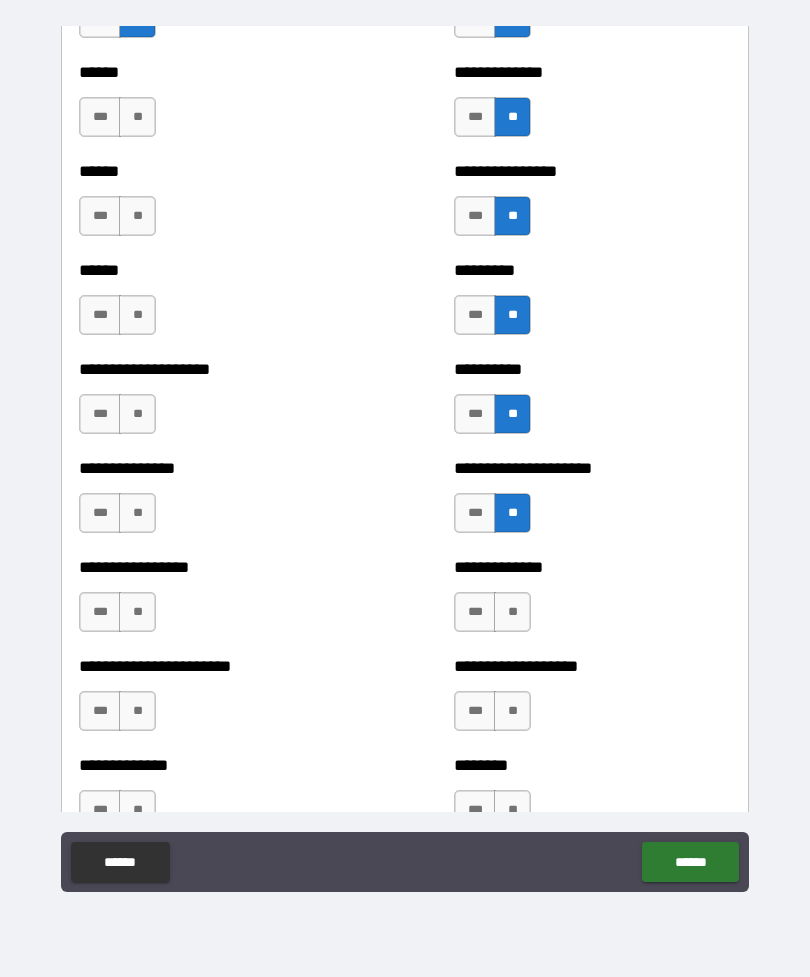click on "**" at bounding box center [512, 612] 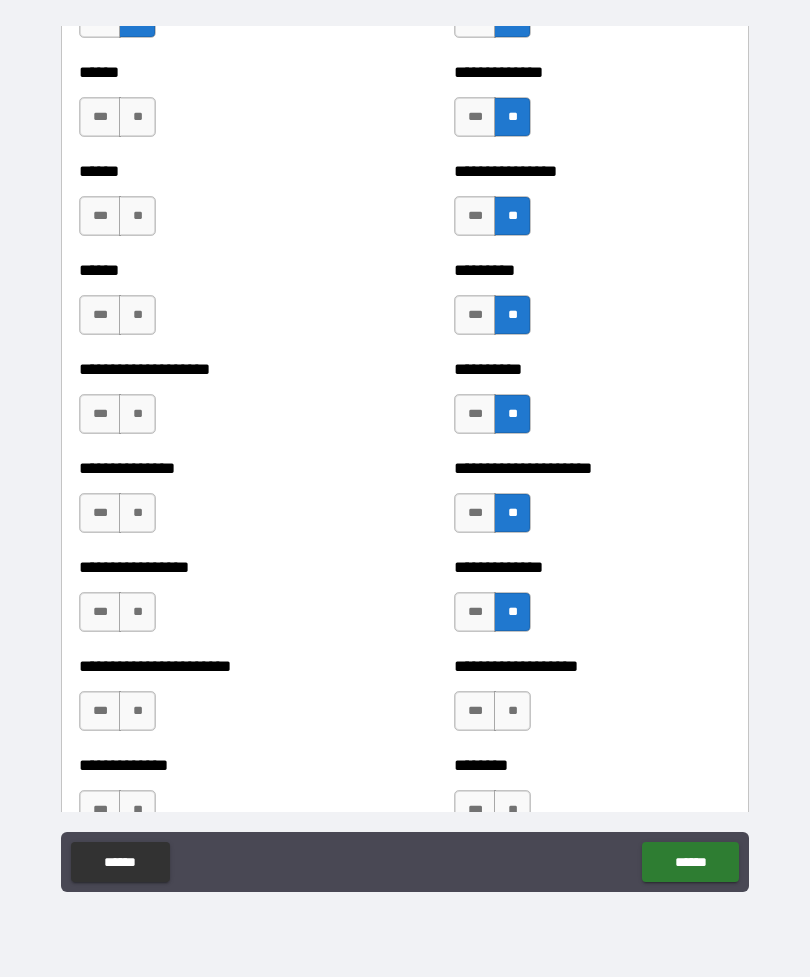 click on "**" at bounding box center (512, 711) 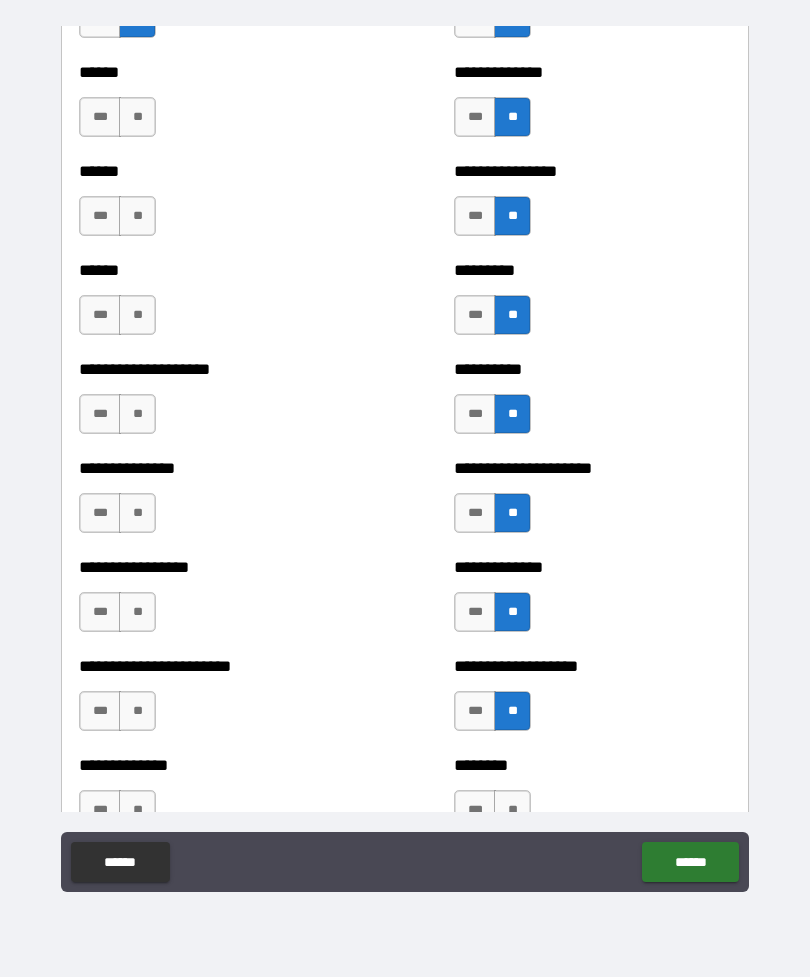 click on "**" at bounding box center [512, 810] 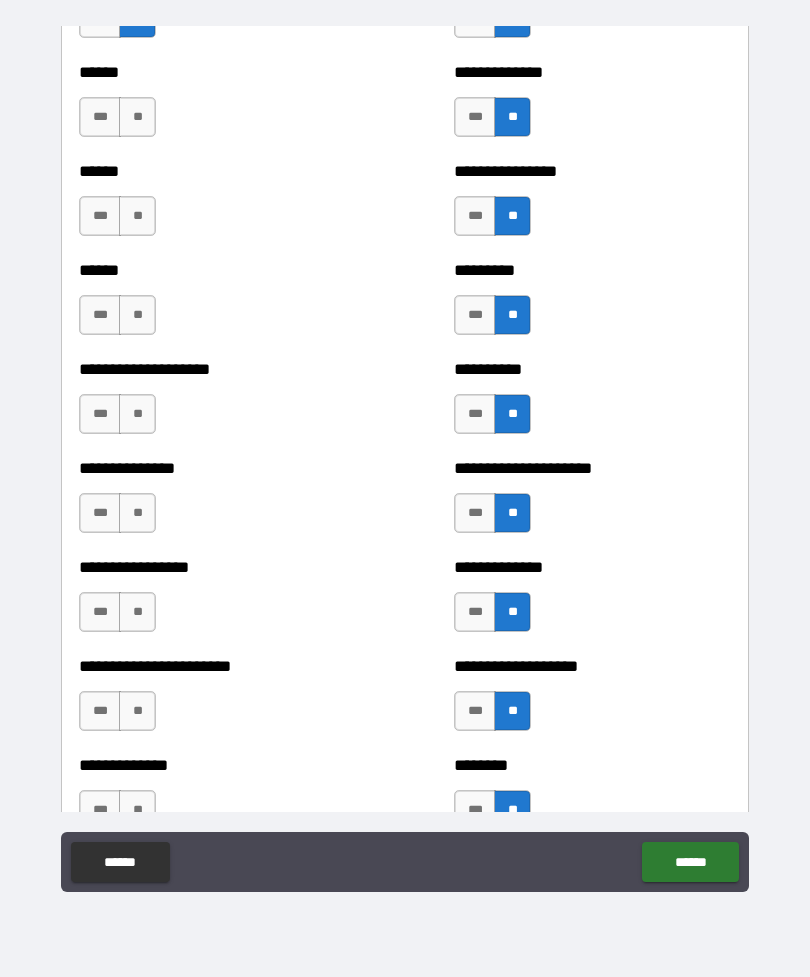 click on "**" at bounding box center (137, 810) 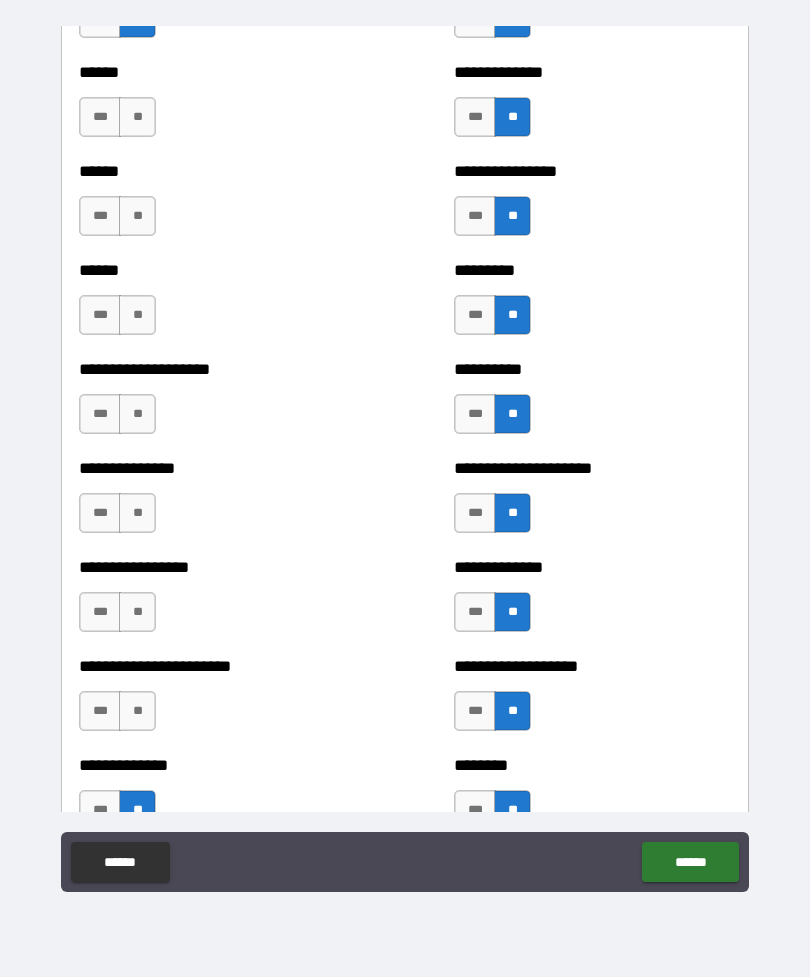 click on "**" at bounding box center [137, 711] 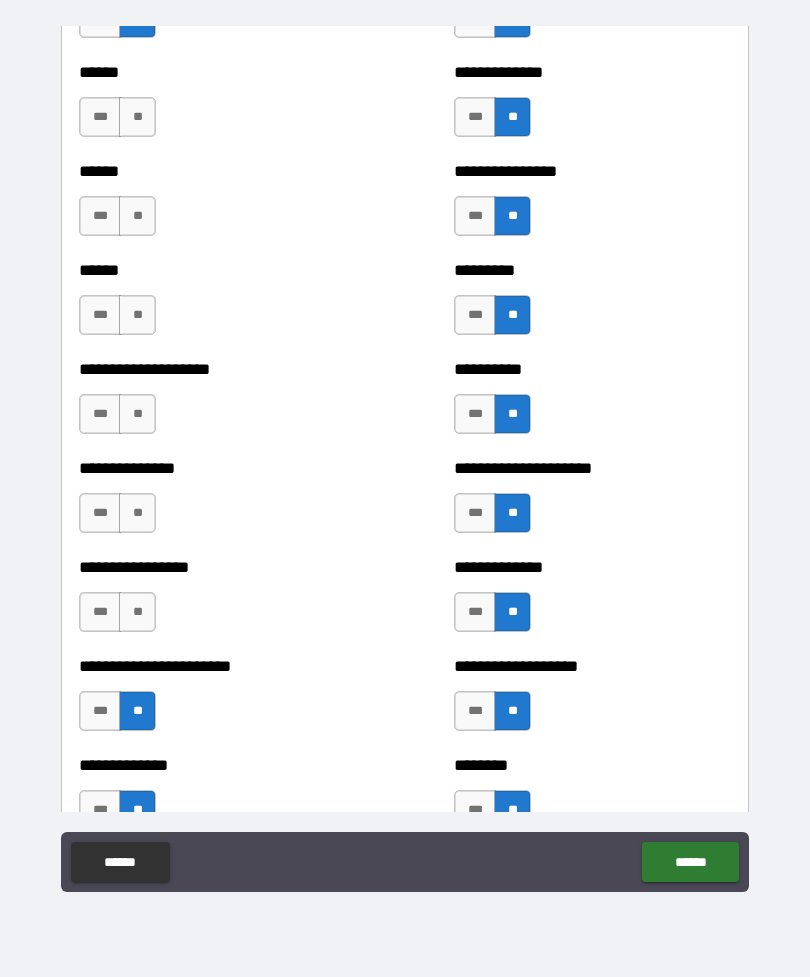click on "**" at bounding box center (137, 612) 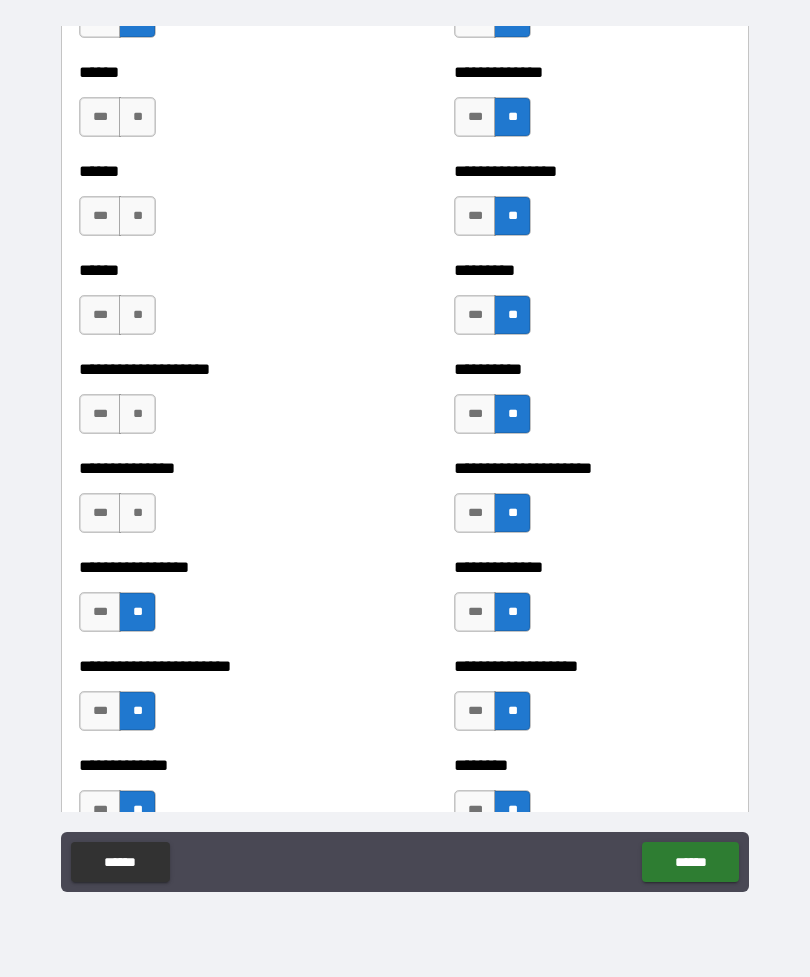 click on "**" at bounding box center [137, 513] 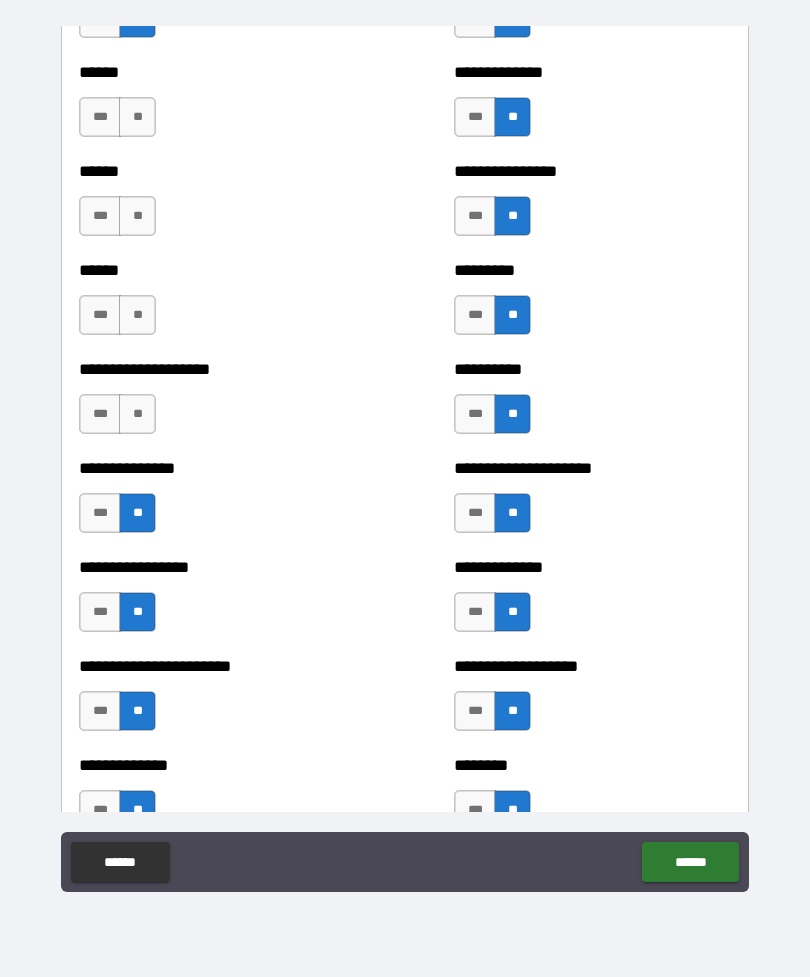 click on "**" at bounding box center [137, 414] 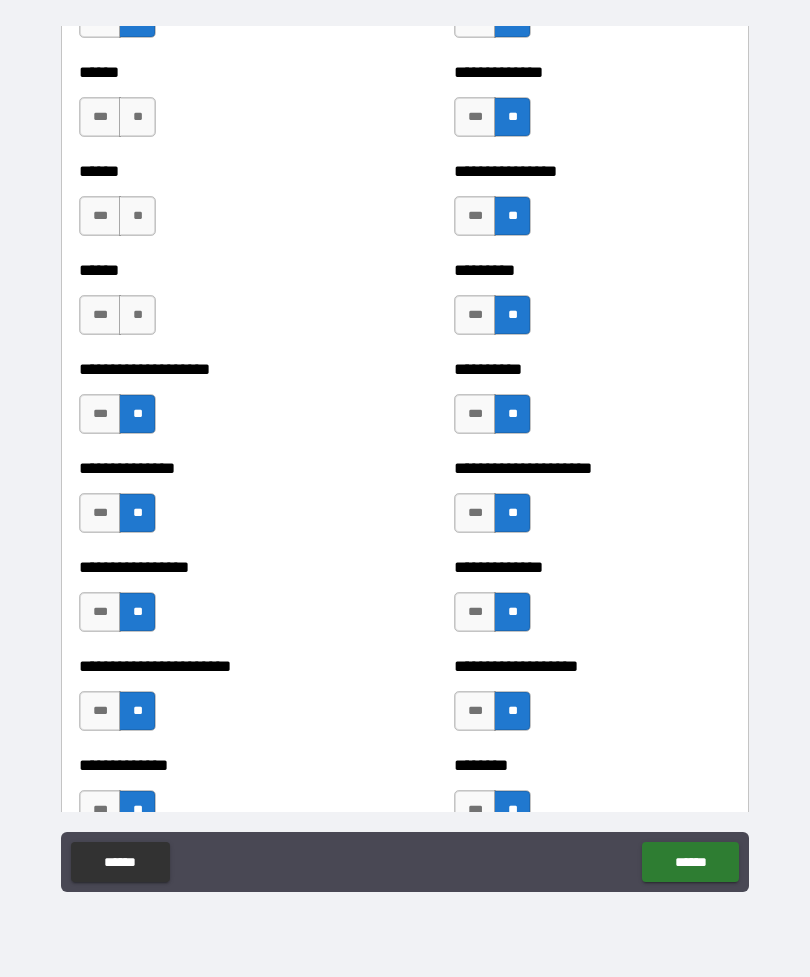 click on "**" at bounding box center [137, 315] 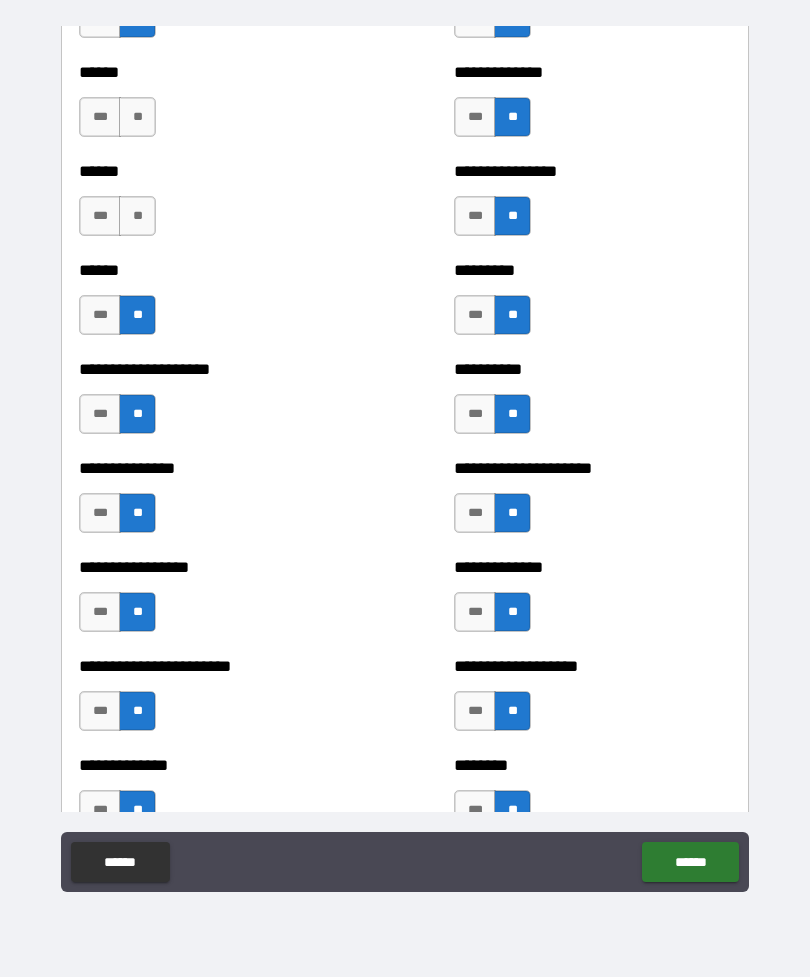 click on "**" at bounding box center [137, 216] 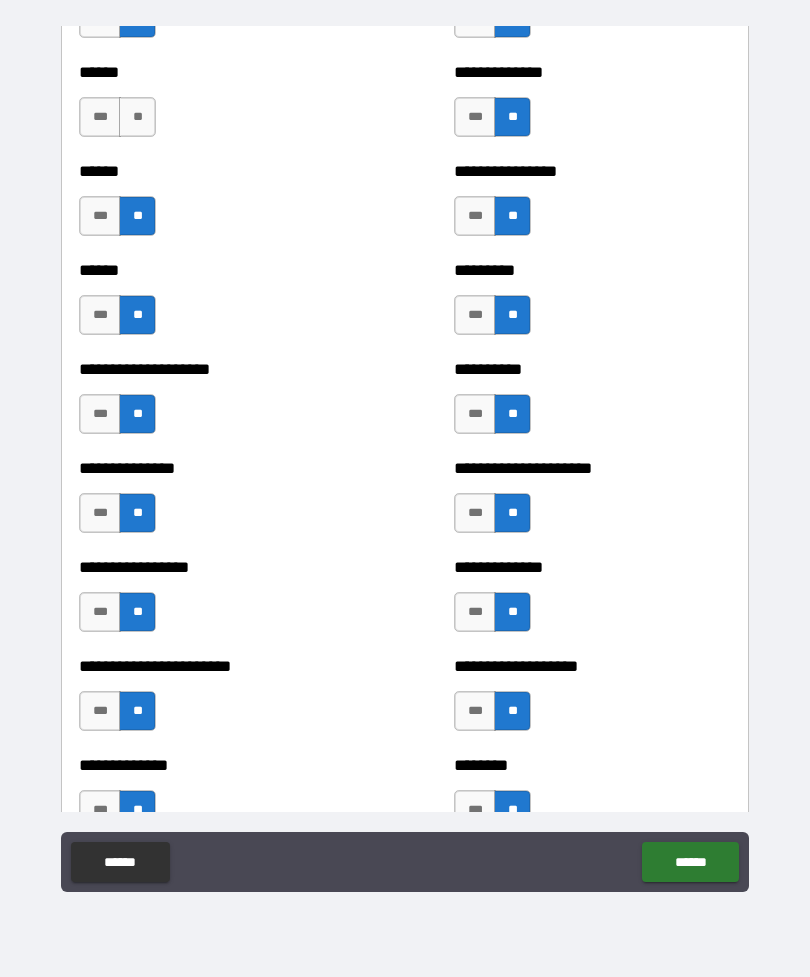 click on "**" at bounding box center (137, 117) 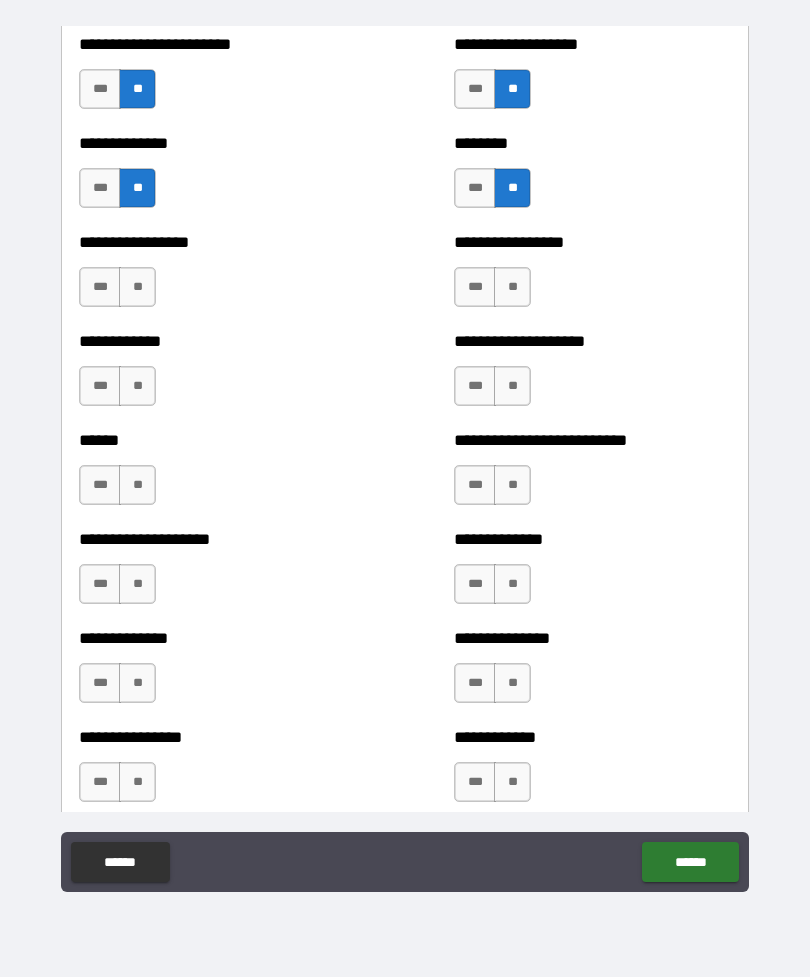 scroll, scrollTop: 3642, scrollLeft: 0, axis: vertical 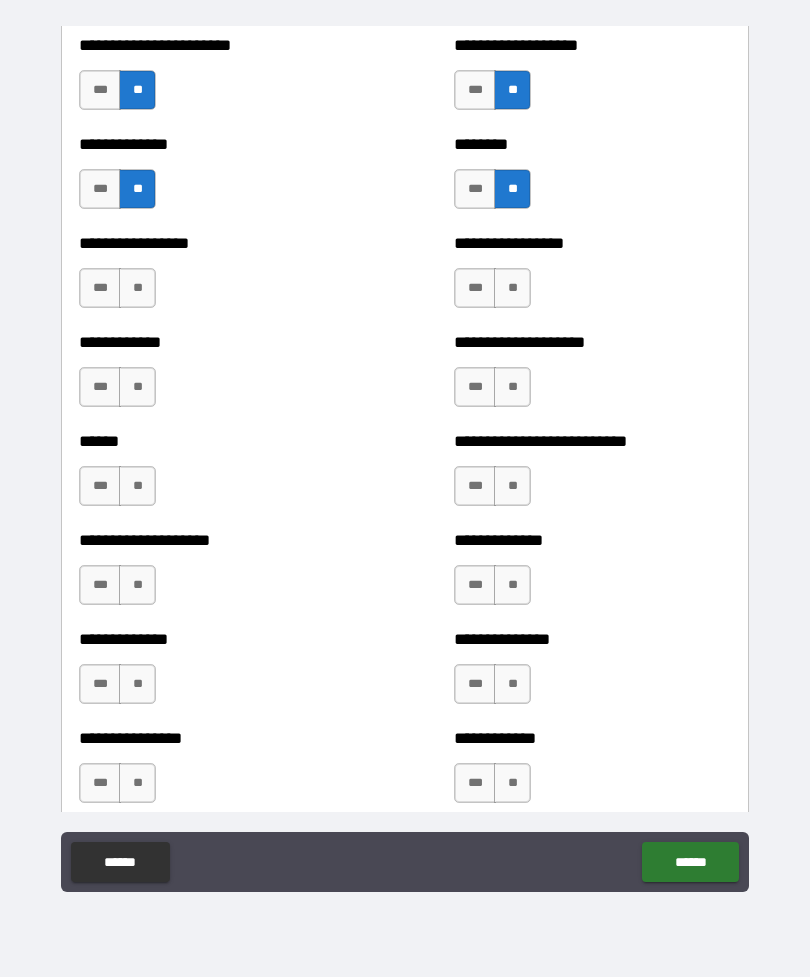 click on "**" at bounding box center (137, 288) 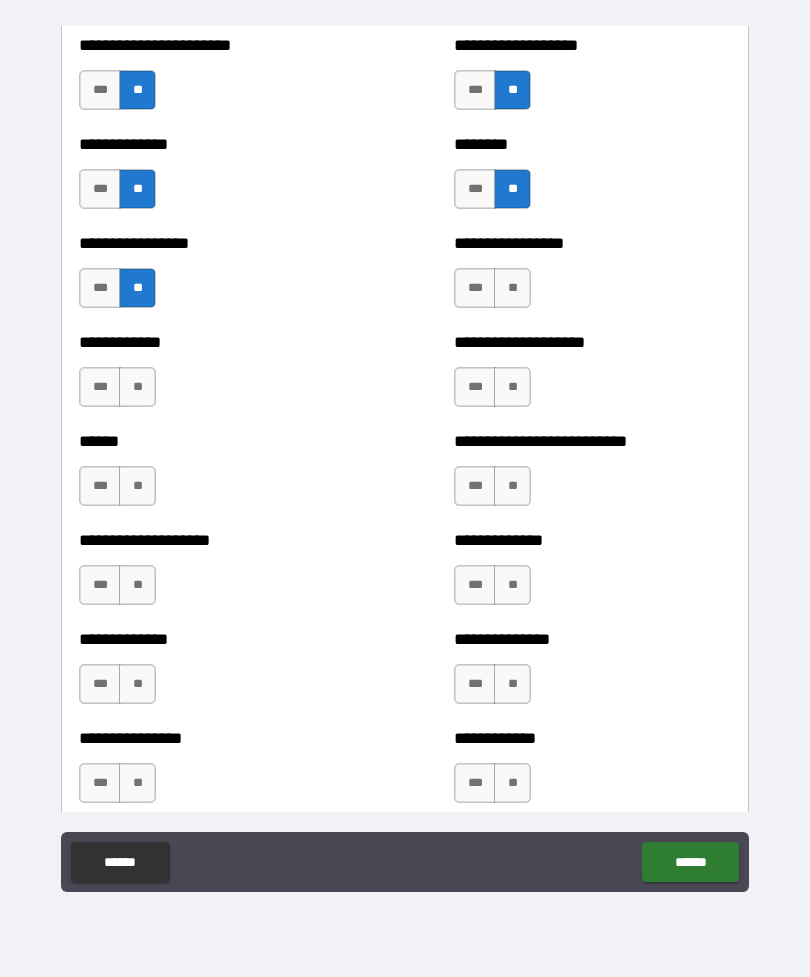 click on "**" at bounding box center (137, 387) 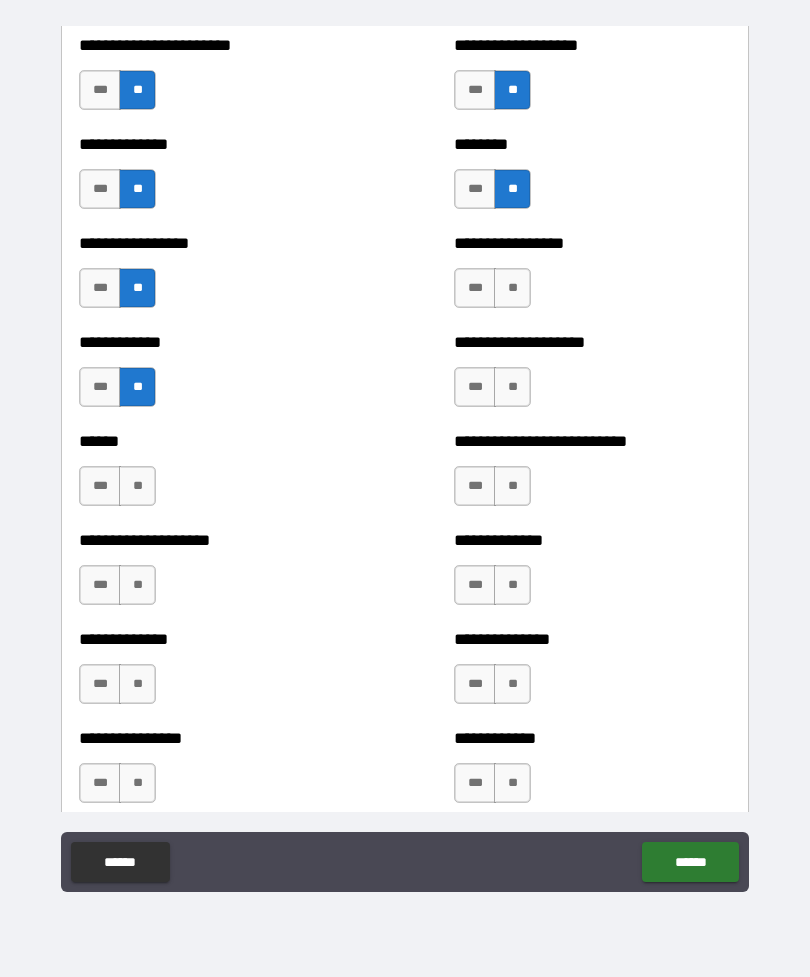 click on "**" at bounding box center [137, 486] 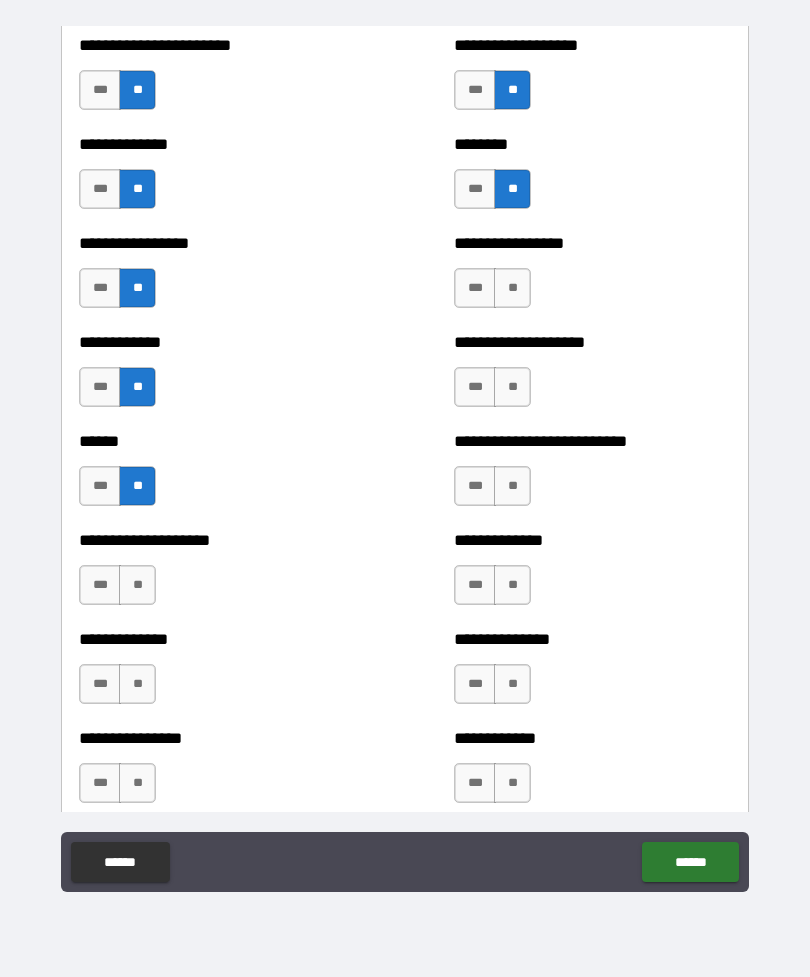 click on "**" at bounding box center (137, 585) 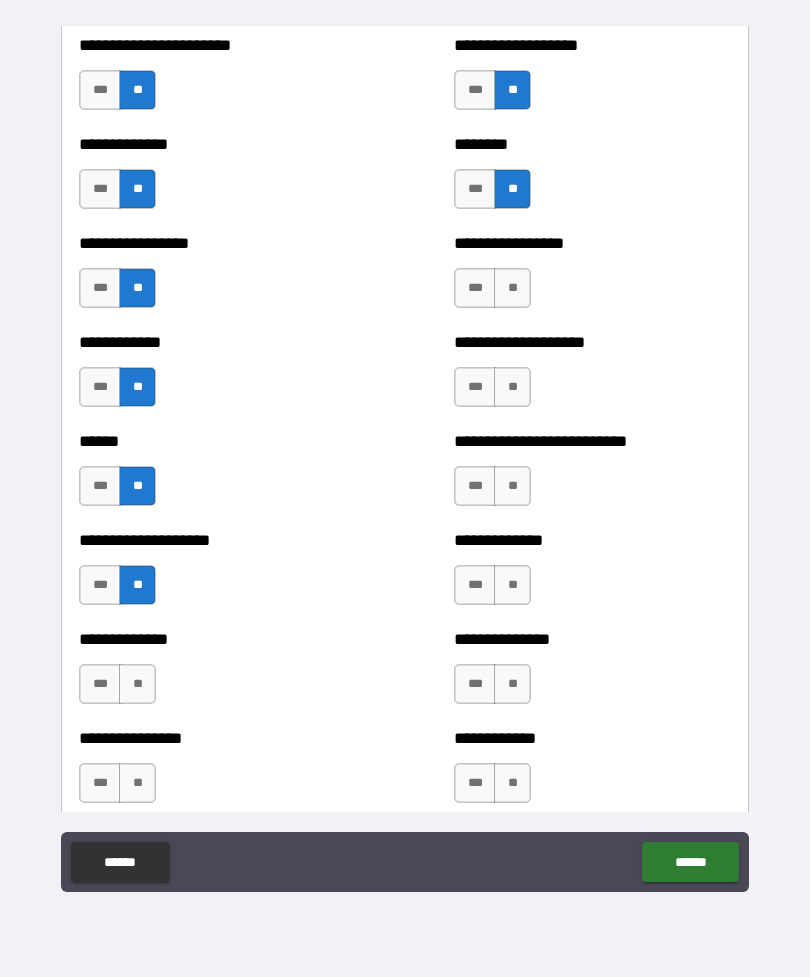 click on "**" at bounding box center (137, 684) 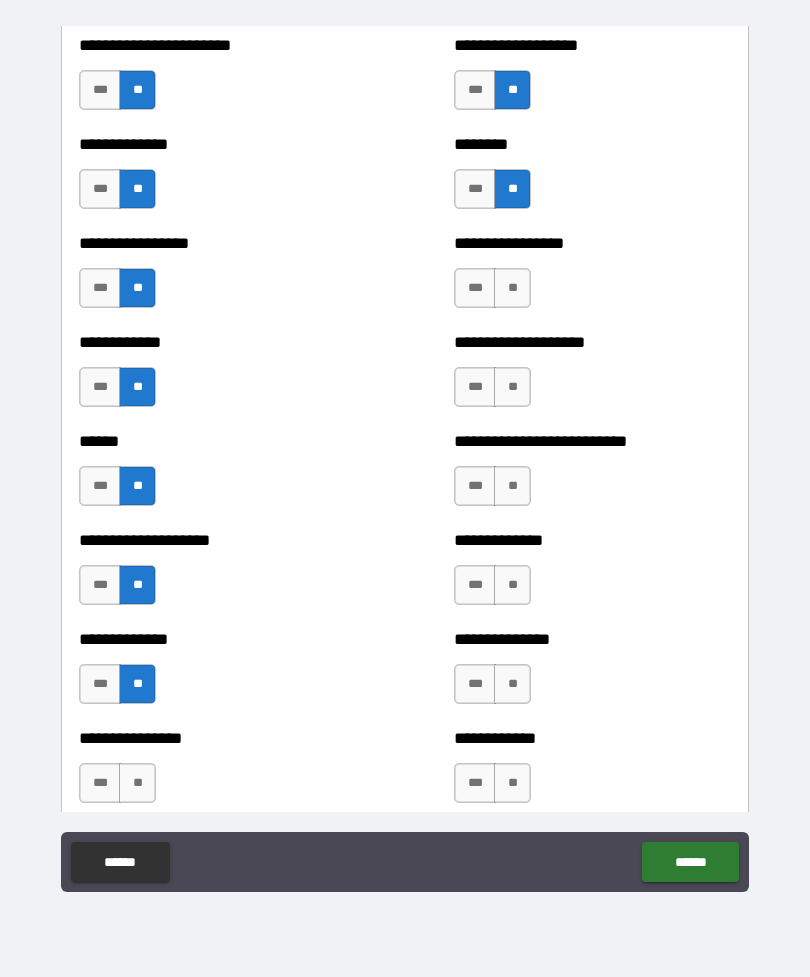 click on "**" at bounding box center (137, 783) 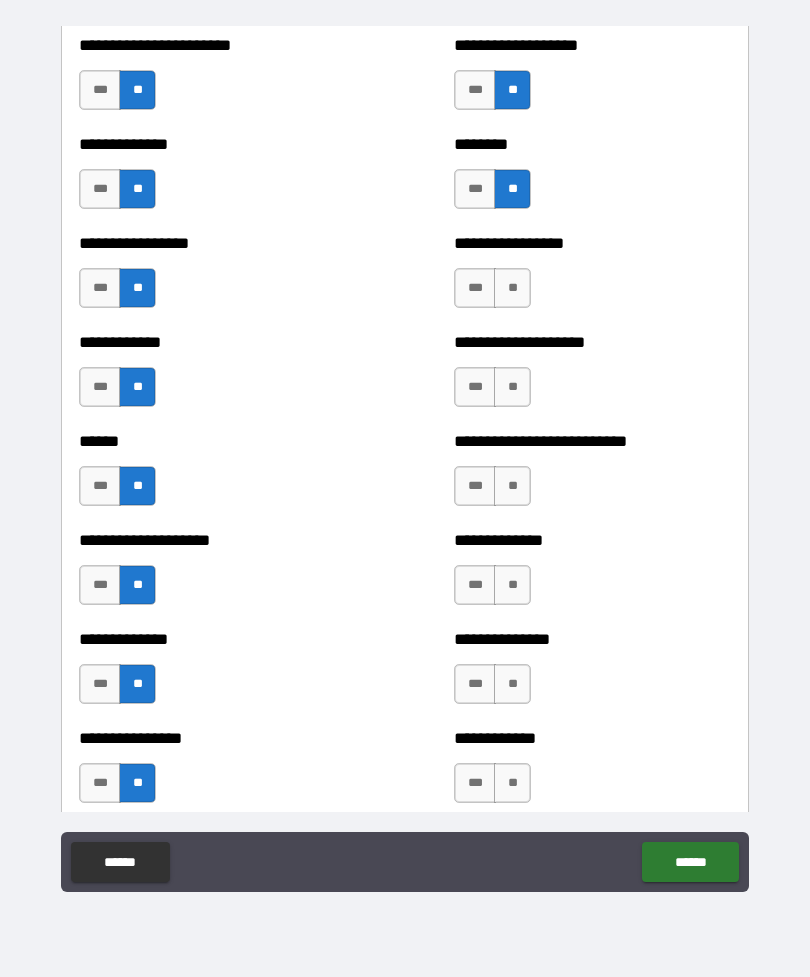 click on "**" at bounding box center [512, 288] 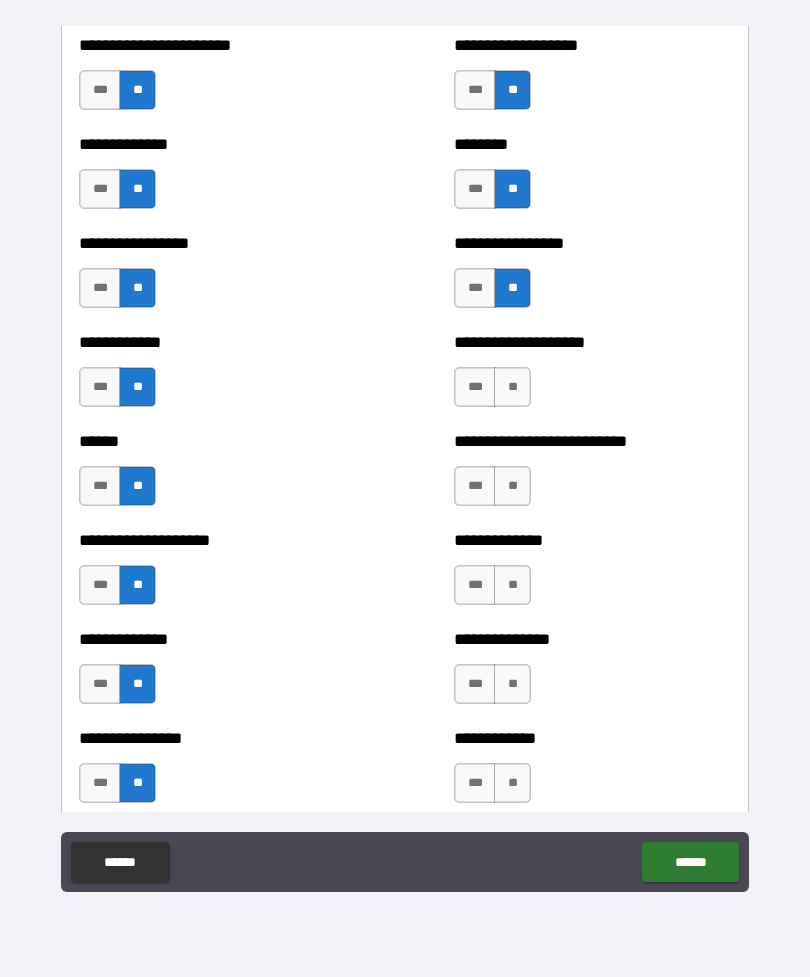 click on "**" at bounding box center [512, 387] 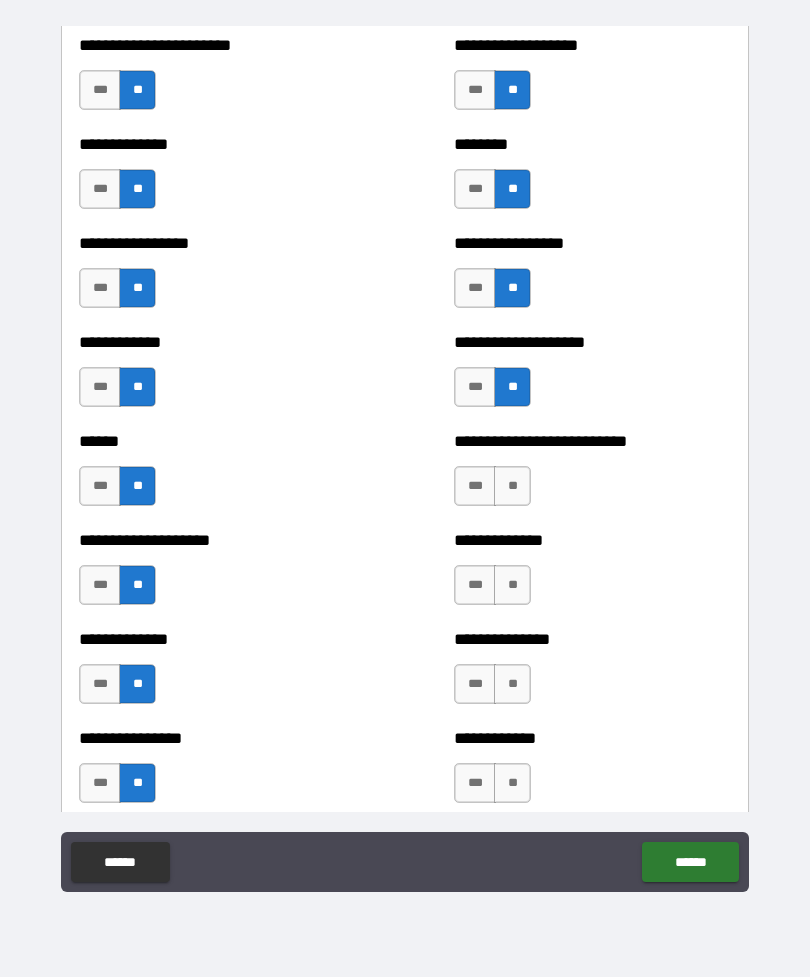 click on "**" at bounding box center (512, 486) 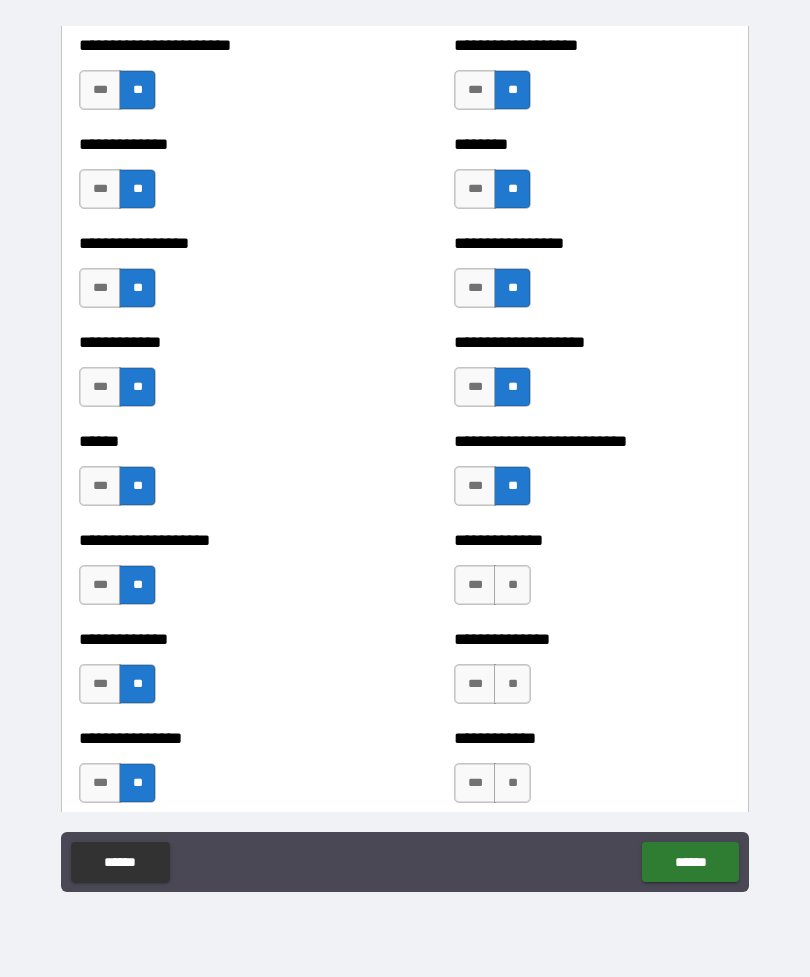 click on "**" at bounding box center [512, 585] 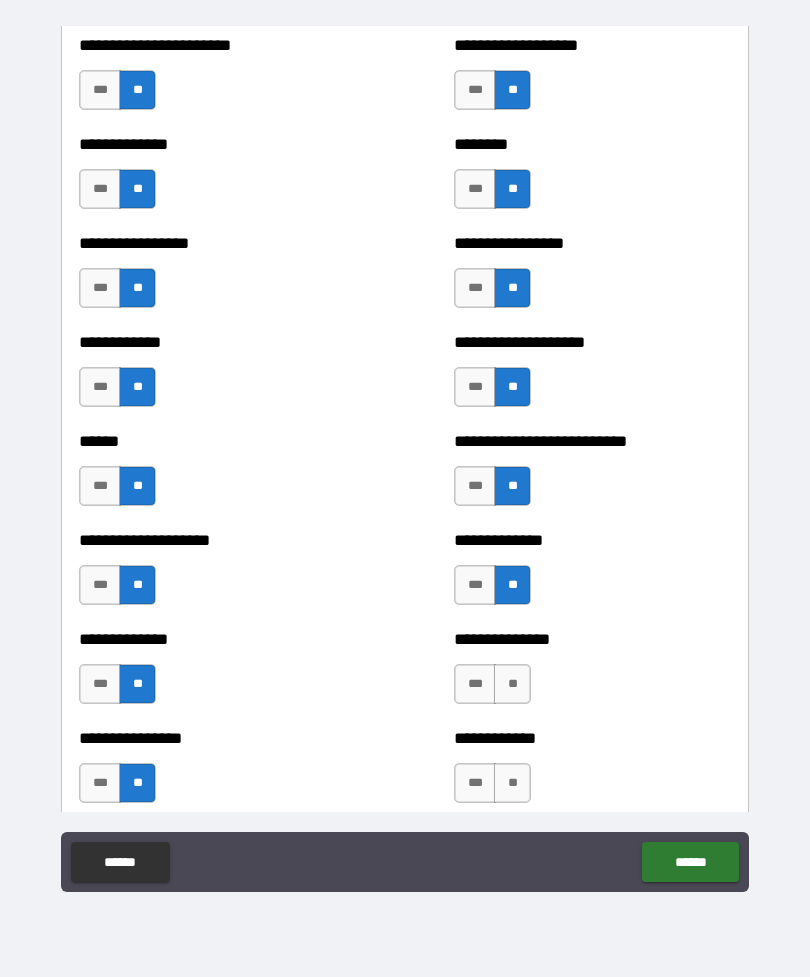 click on "**" at bounding box center [512, 684] 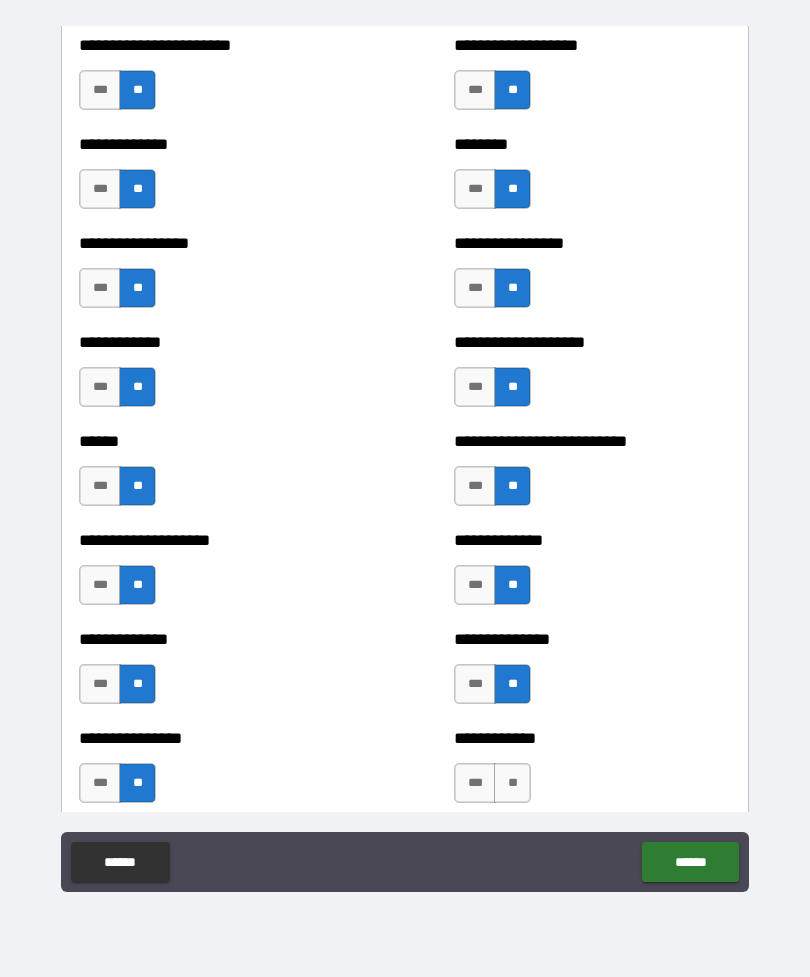click on "**" at bounding box center [512, 783] 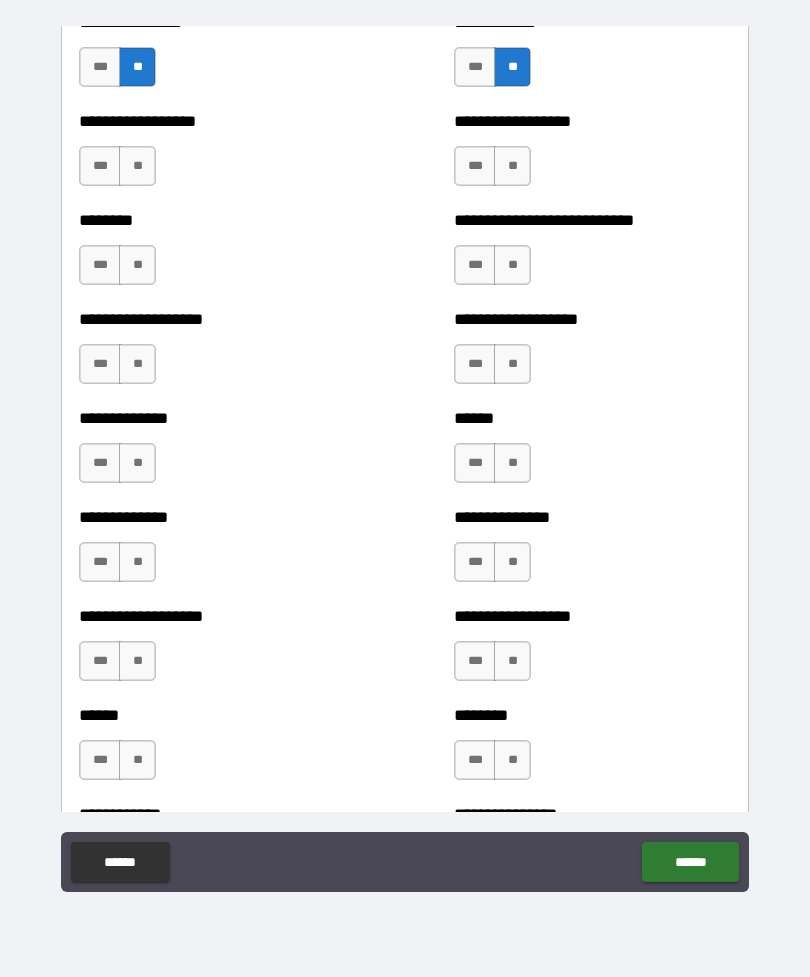 scroll, scrollTop: 4357, scrollLeft: 0, axis: vertical 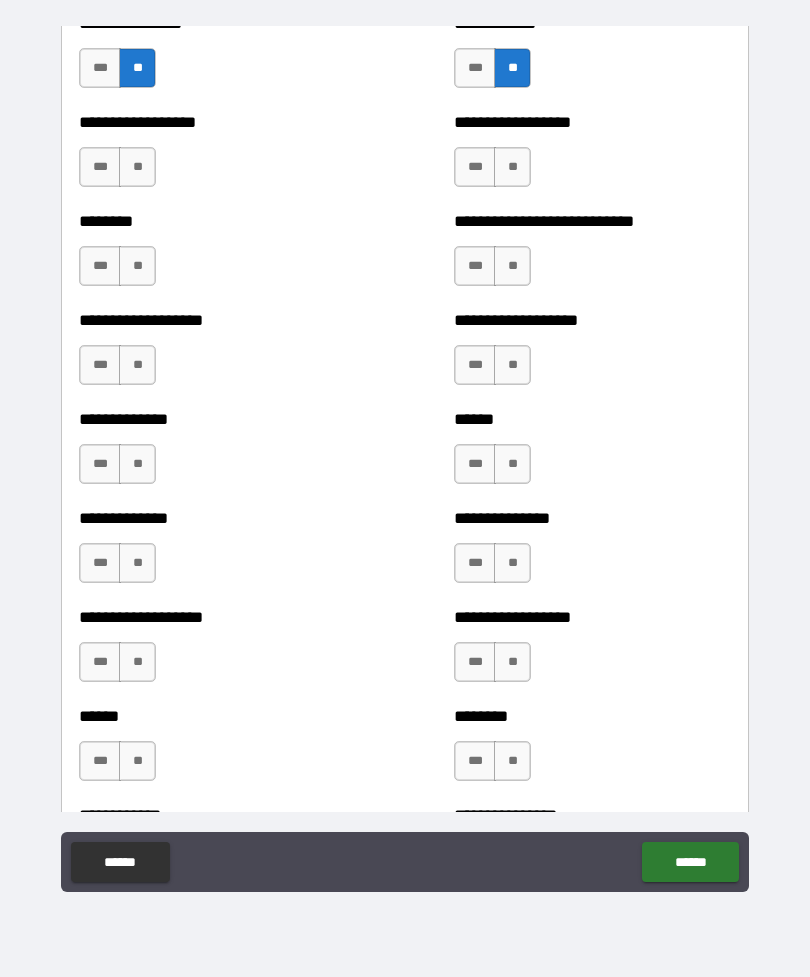 click on "**" at bounding box center (137, 167) 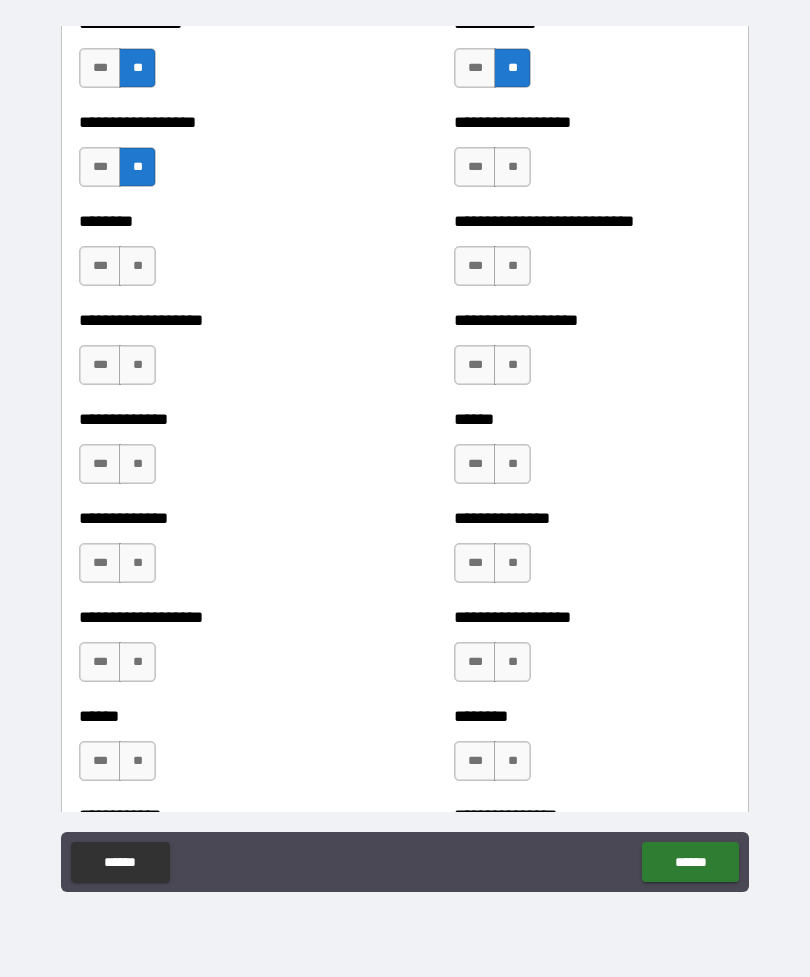 click on "**" at bounding box center [137, 266] 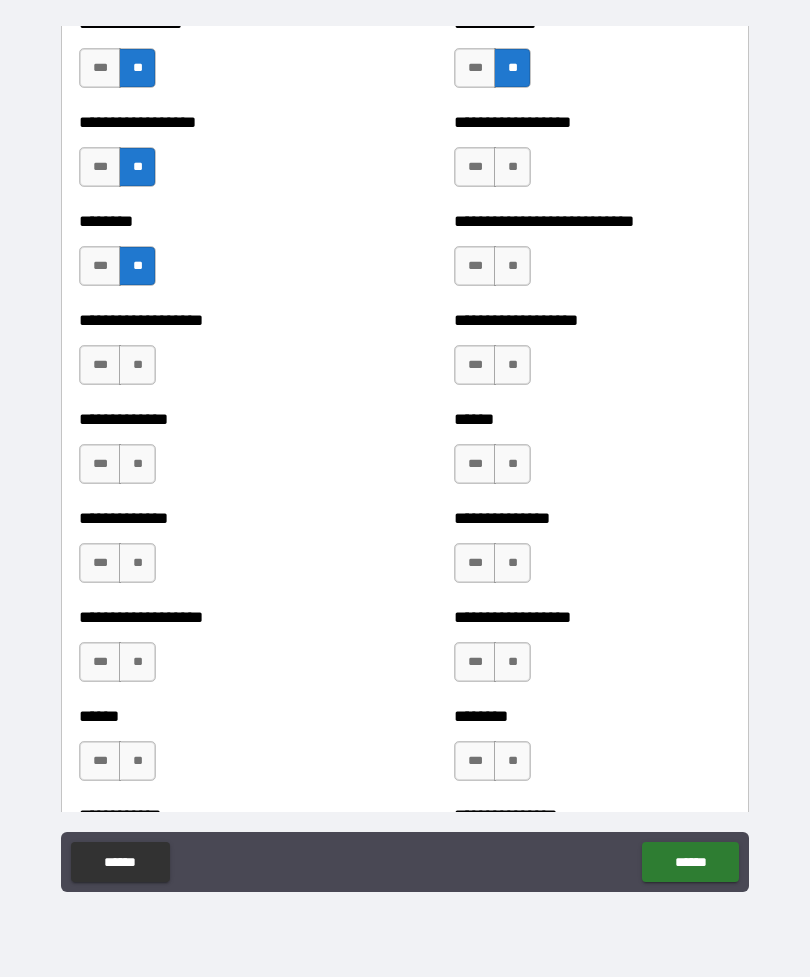 click on "**" at bounding box center [137, 365] 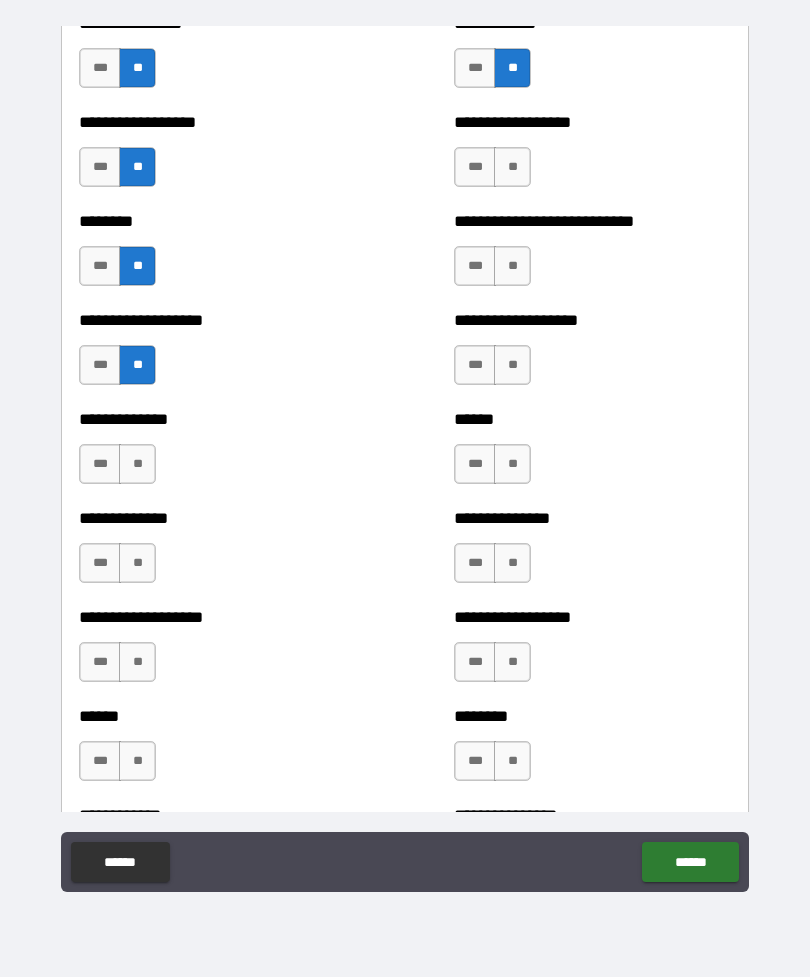 click on "**" at bounding box center (137, 464) 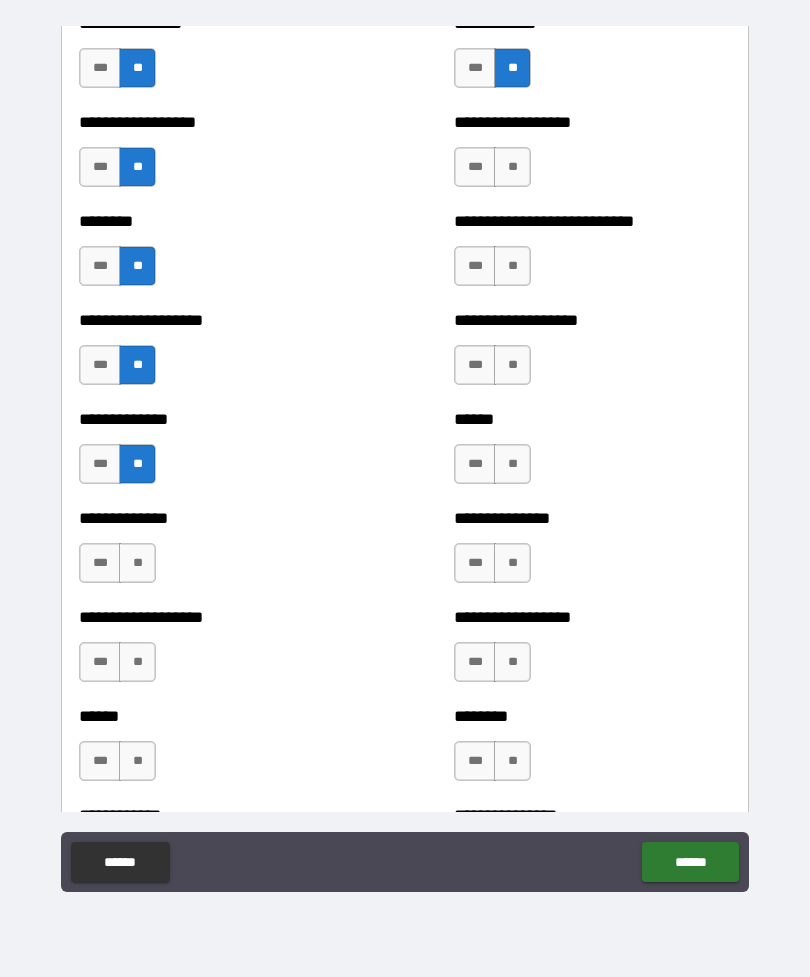 click on "**" at bounding box center [137, 563] 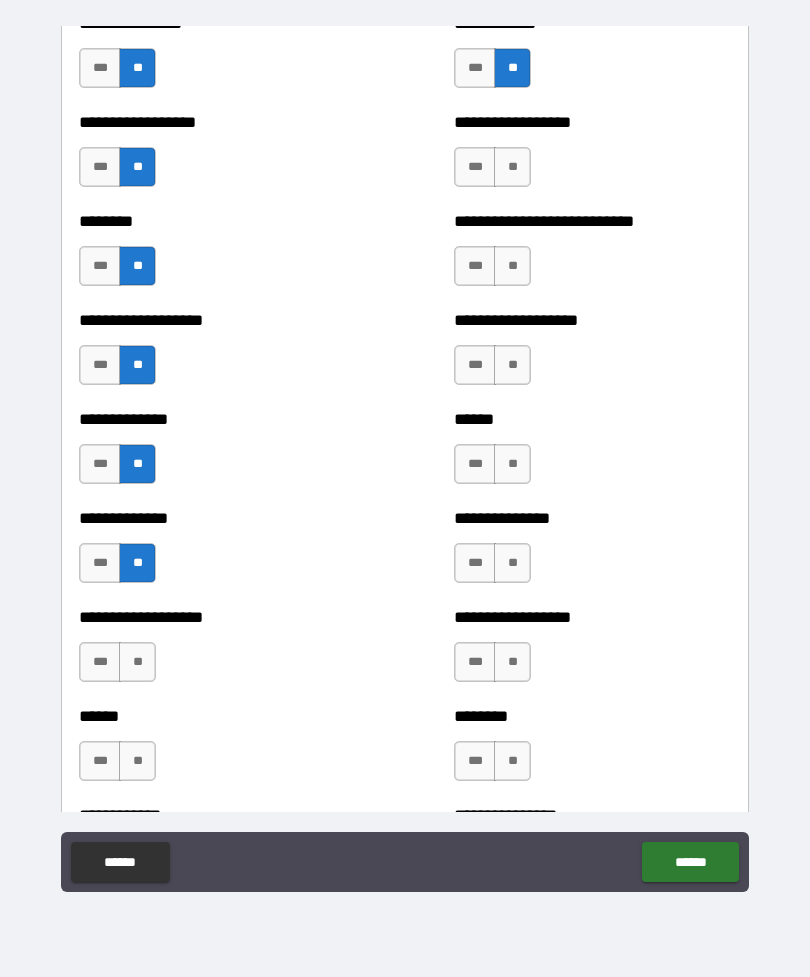 click on "**" at bounding box center [137, 662] 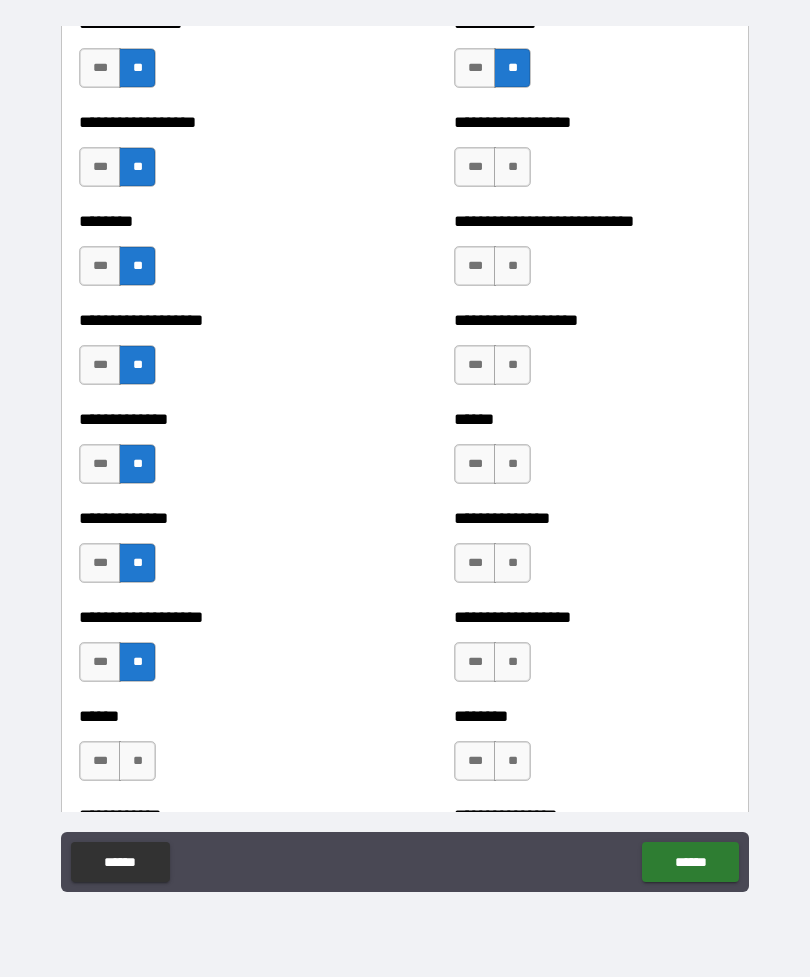 click on "**" at bounding box center [137, 761] 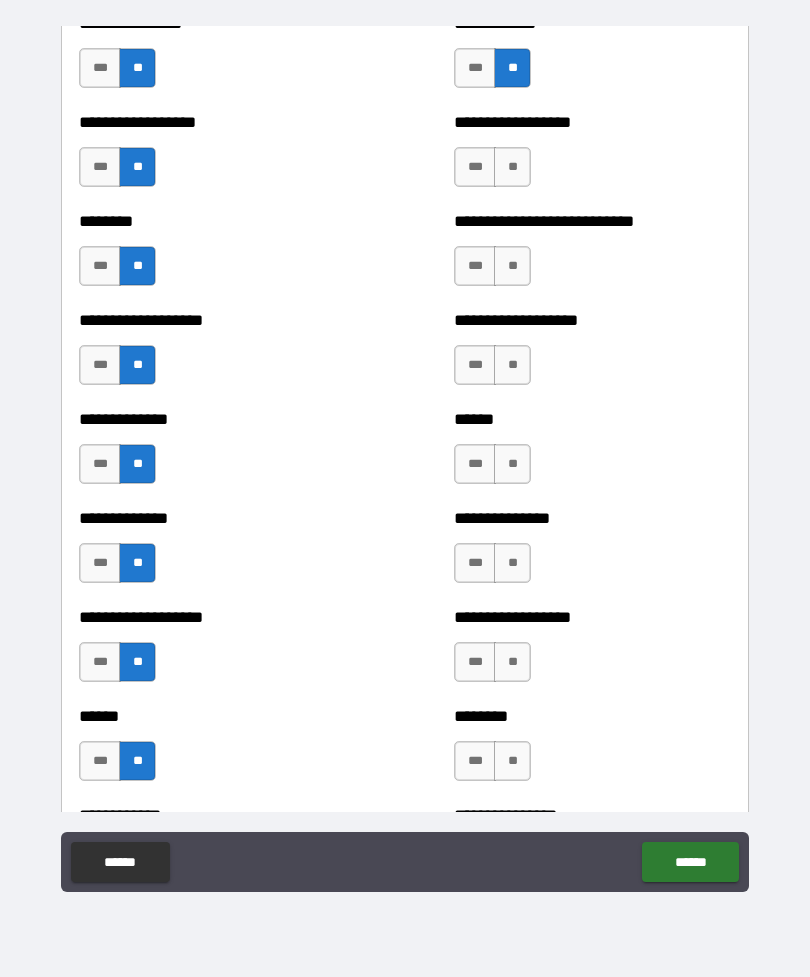 click on "**" at bounding box center (512, 167) 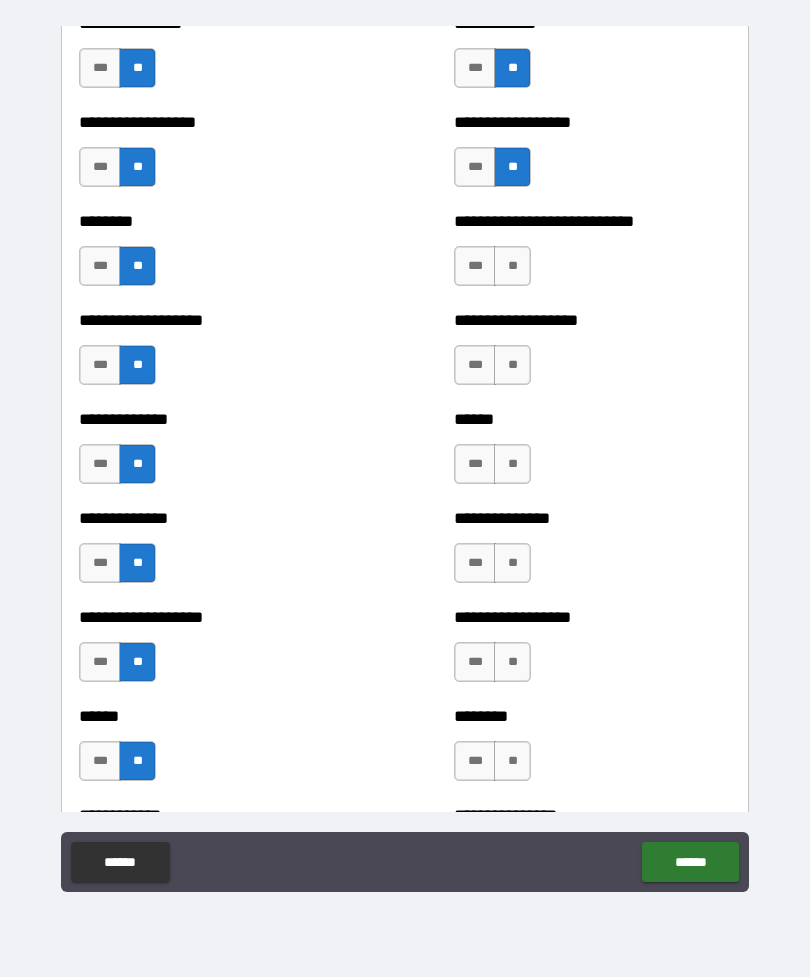 click on "**" at bounding box center (512, 266) 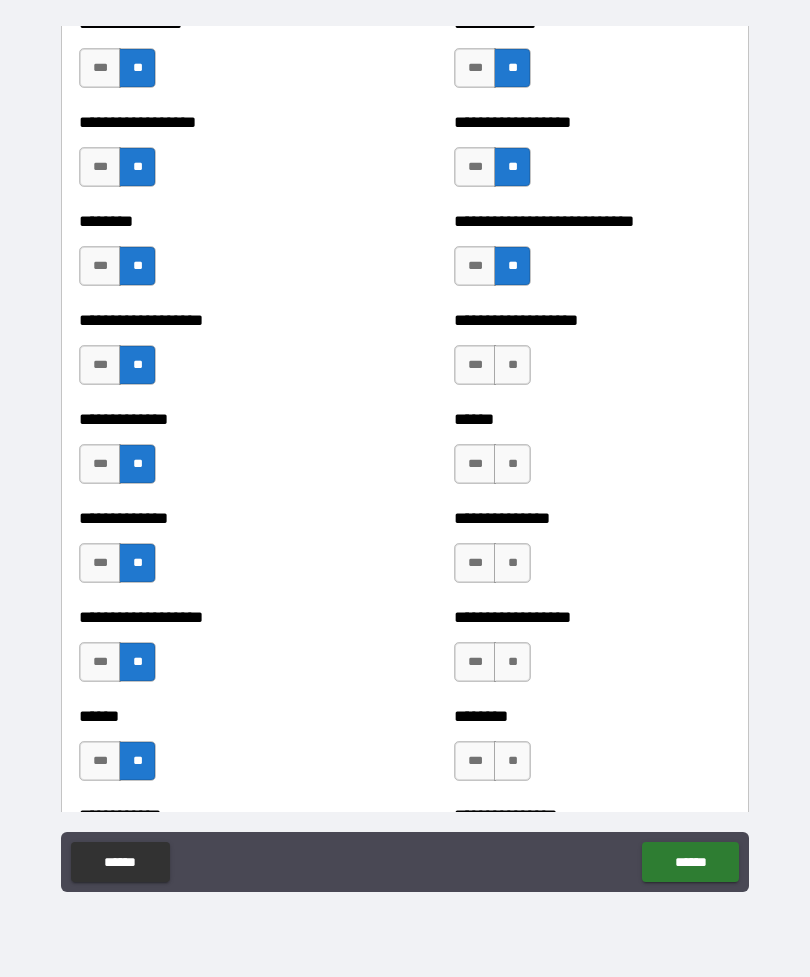 click on "**" at bounding box center [512, 365] 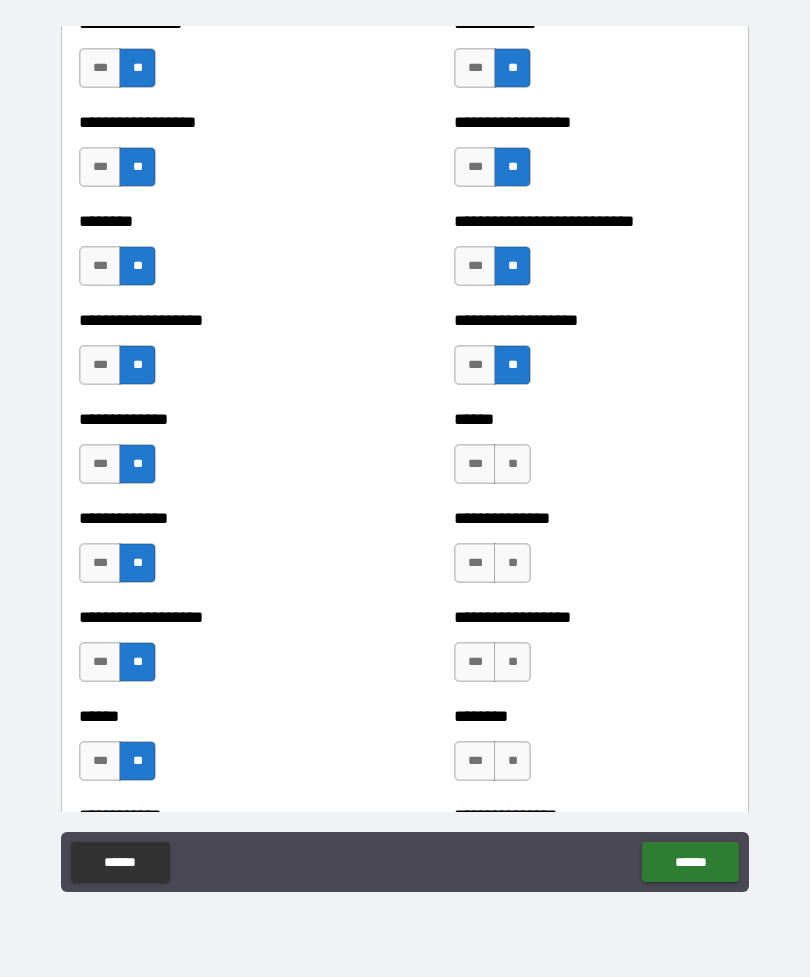 click on "**" at bounding box center [512, 464] 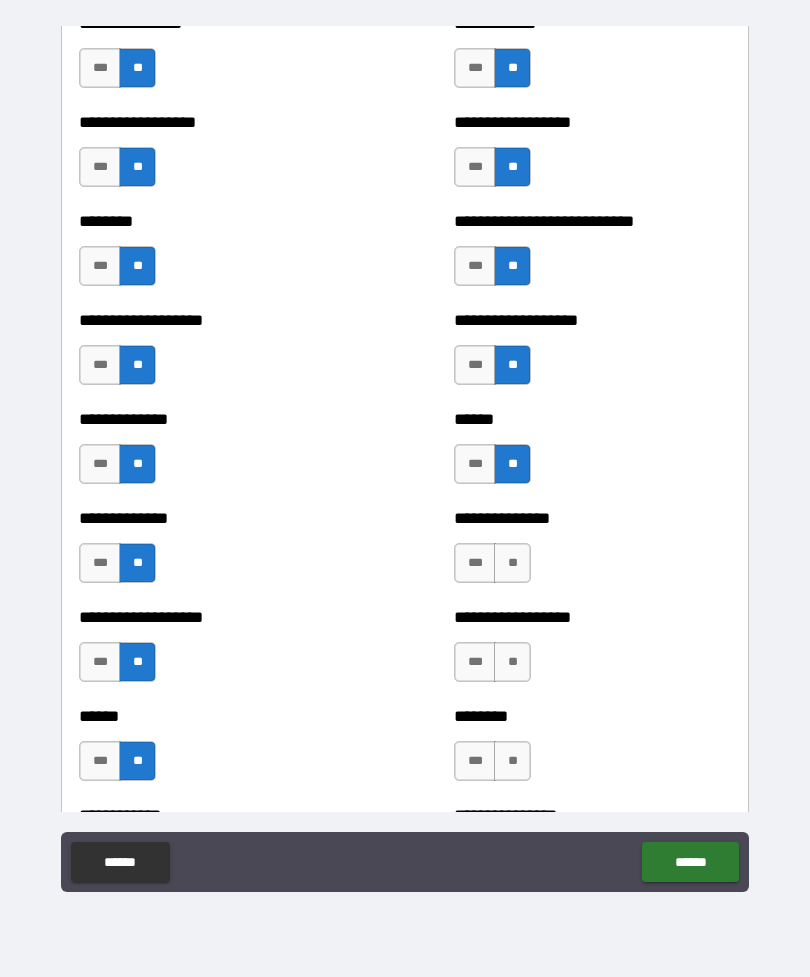 click on "**" at bounding box center (512, 563) 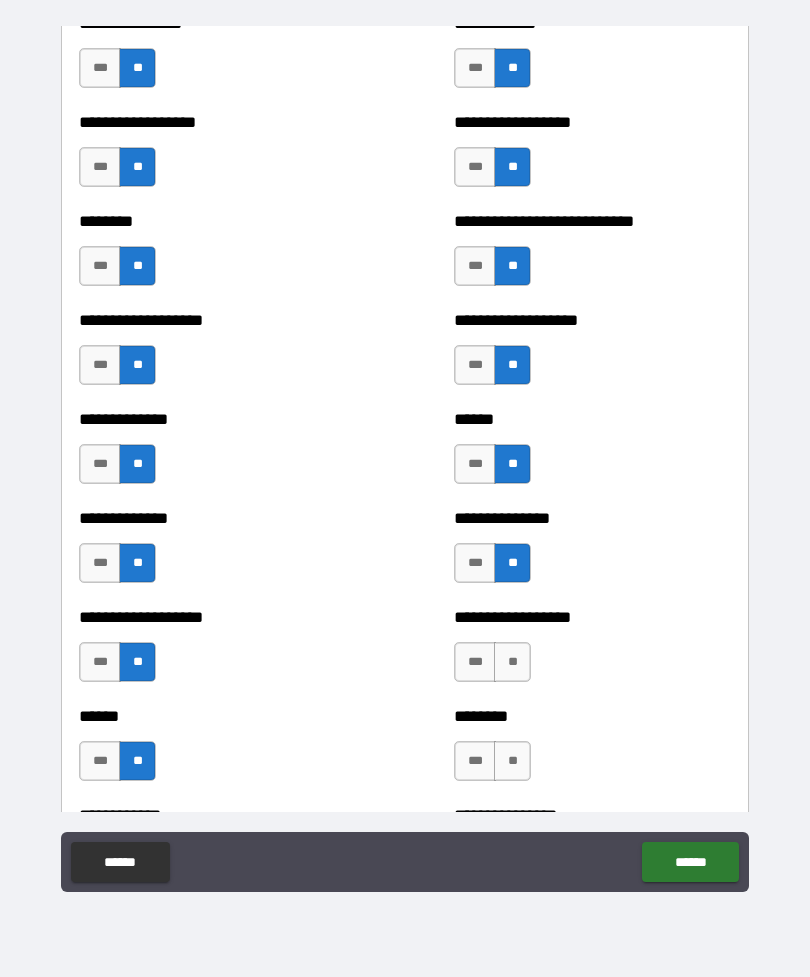 click on "**" at bounding box center (512, 662) 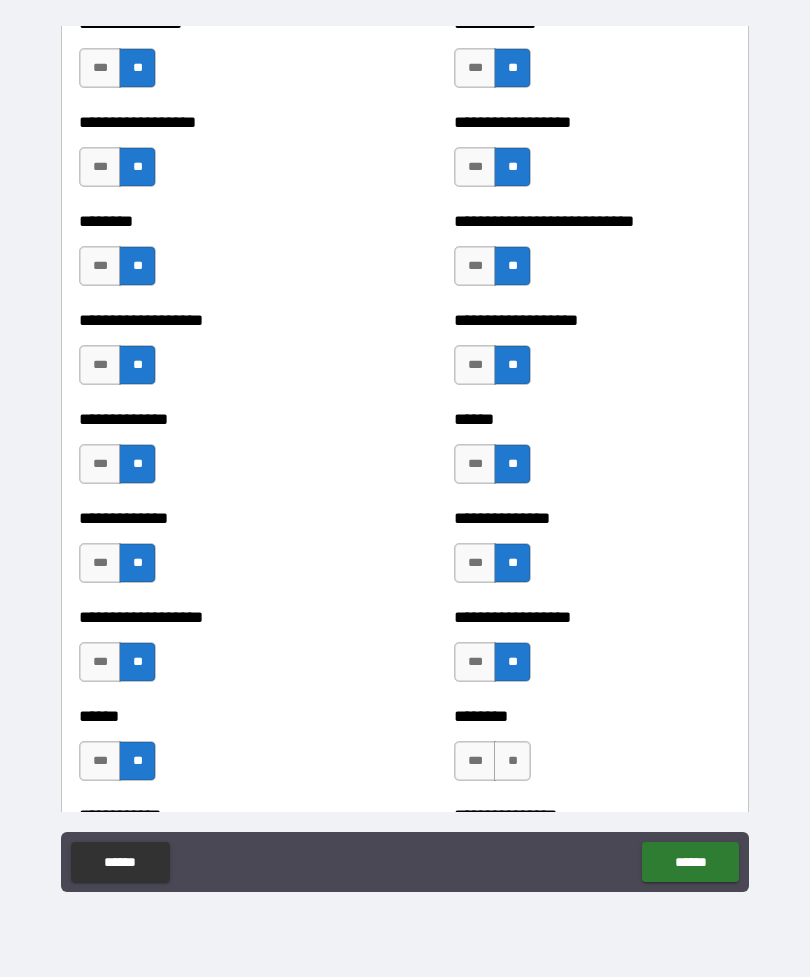 click on "**" at bounding box center (512, 761) 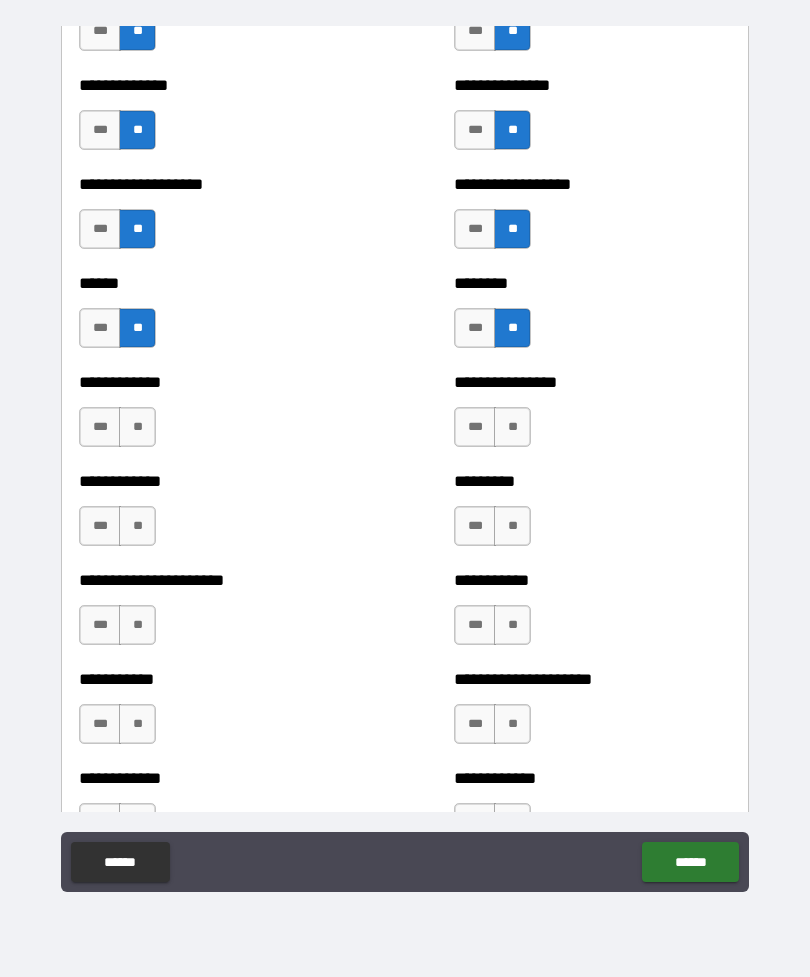 scroll, scrollTop: 5049, scrollLeft: 0, axis: vertical 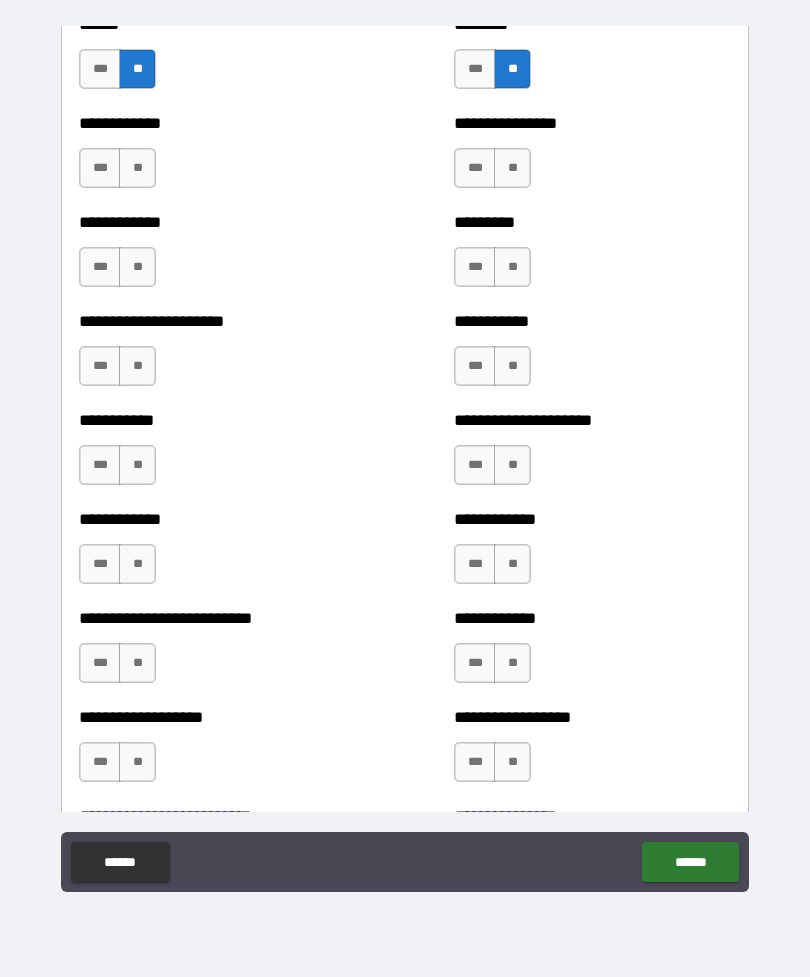 click on "**" at bounding box center (512, 168) 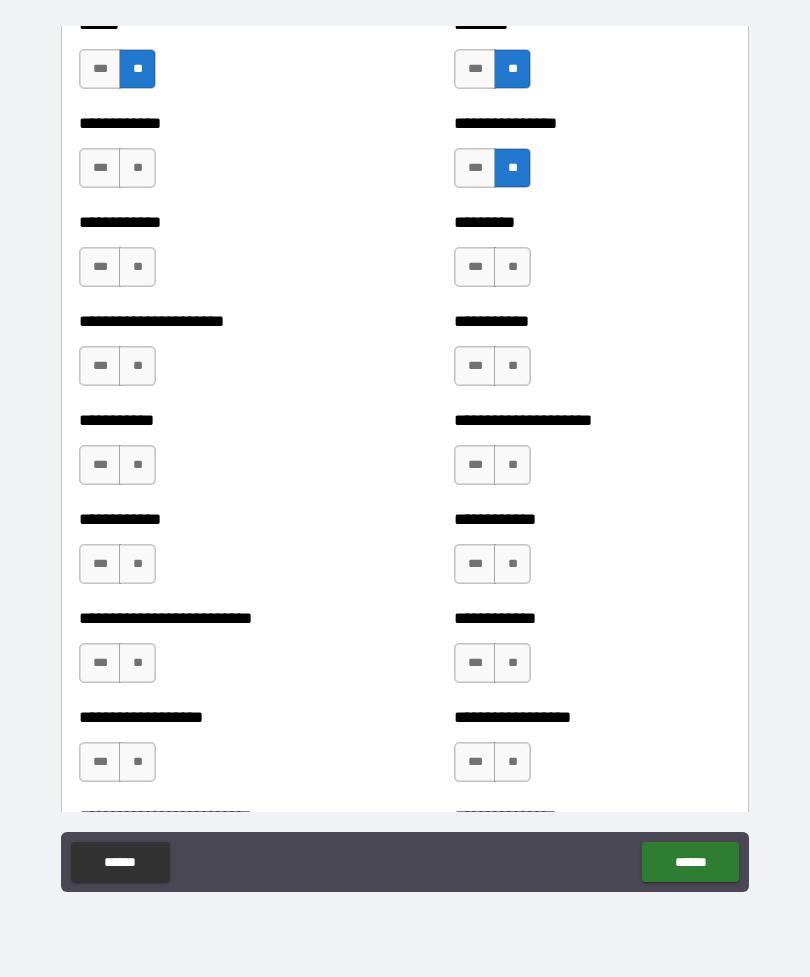 click on "**" at bounding box center (512, 267) 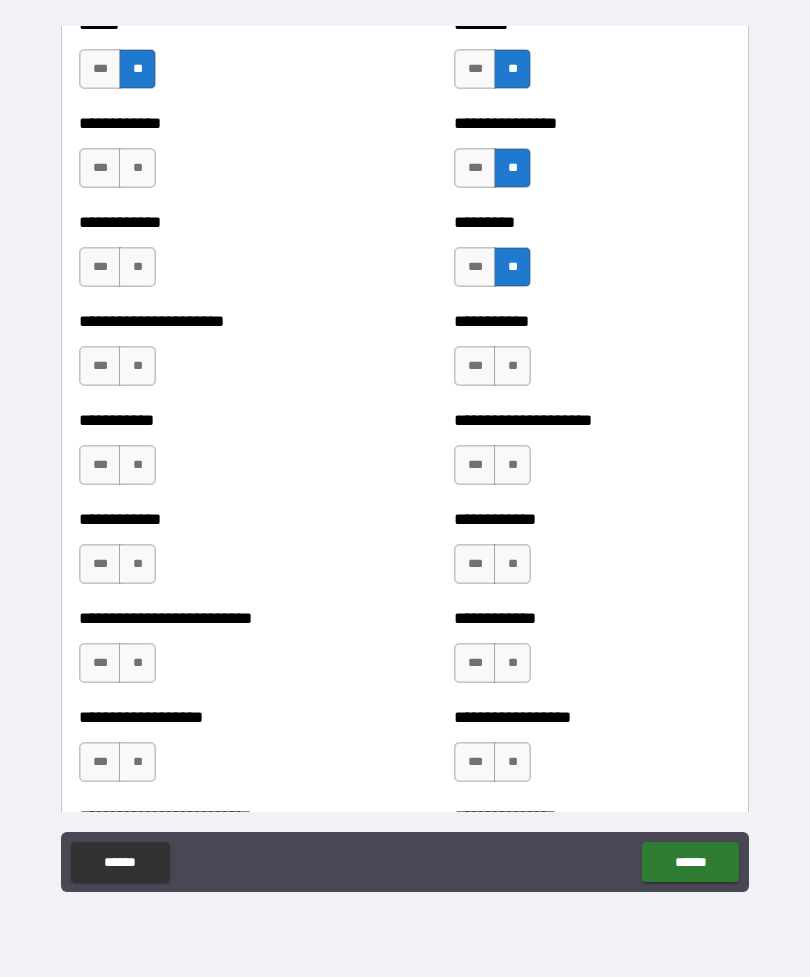 click on "**" at bounding box center [512, 366] 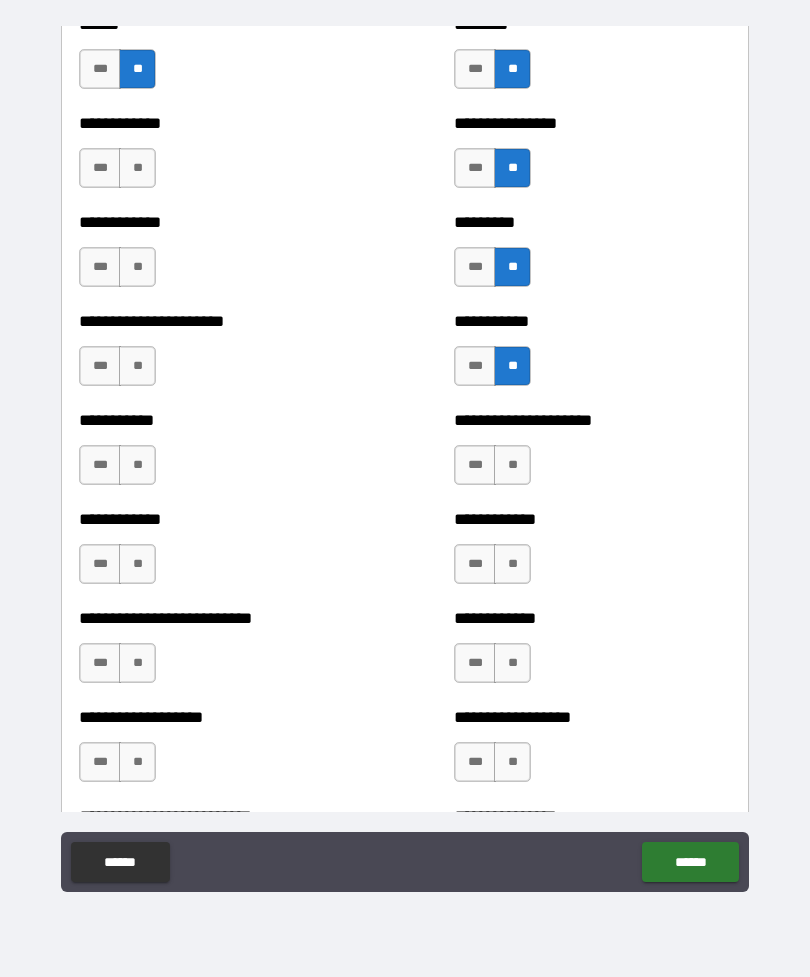 click on "**" at bounding box center (512, 465) 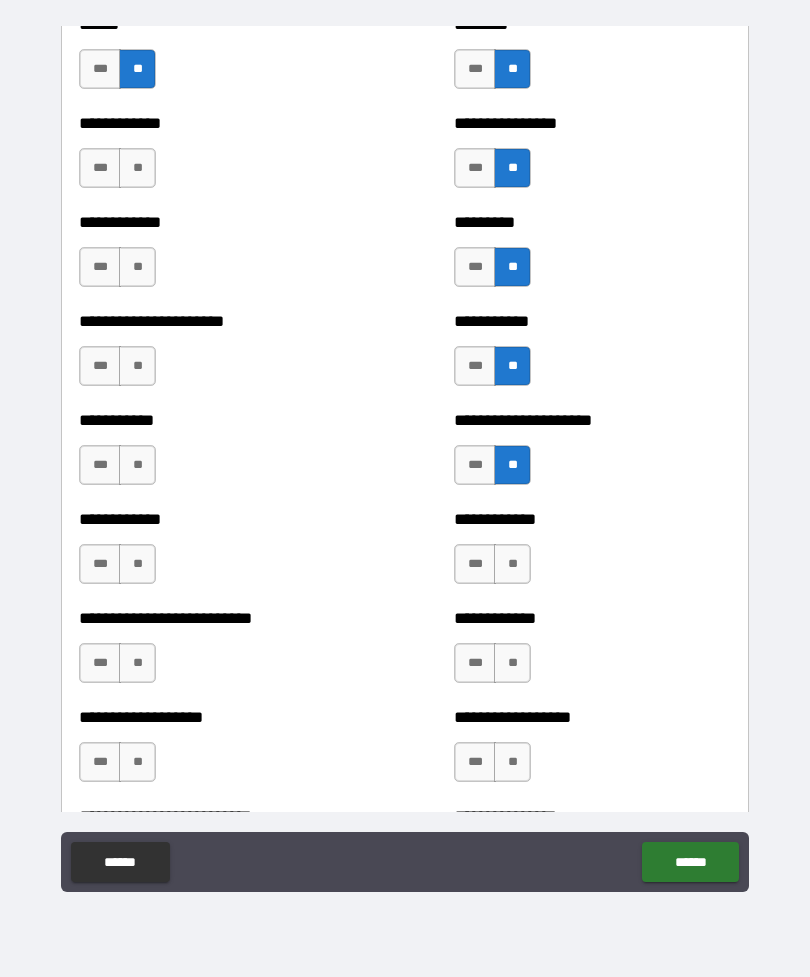 click on "**" at bounding box center (512, 564) 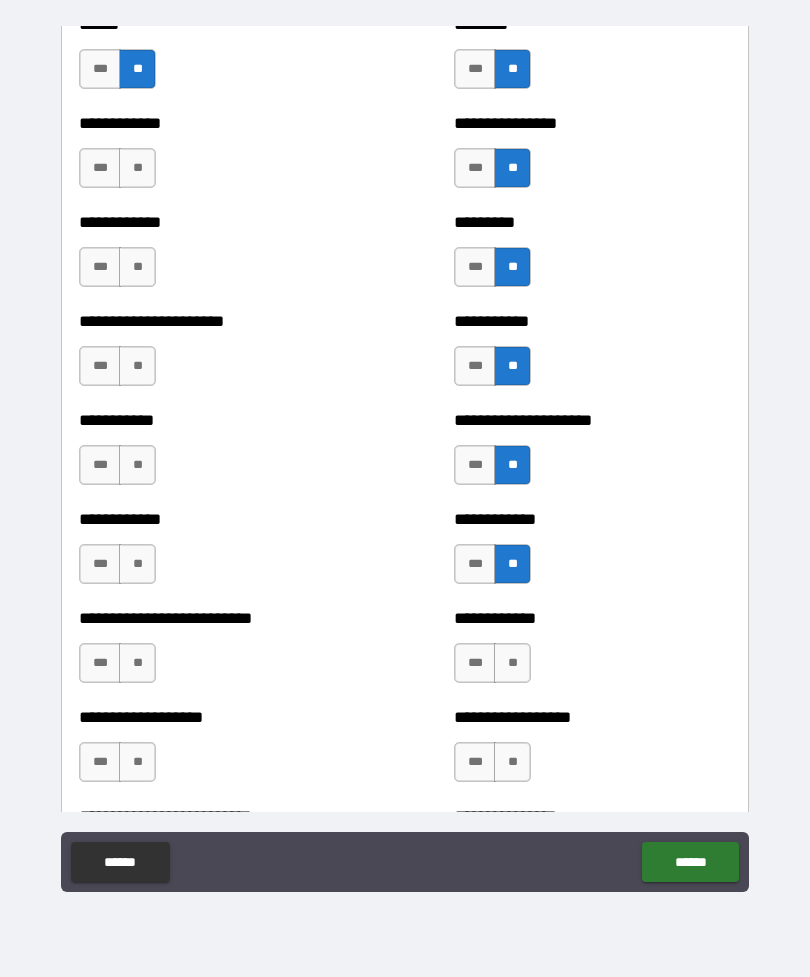 click on "**" at bounding box center [512, 663] 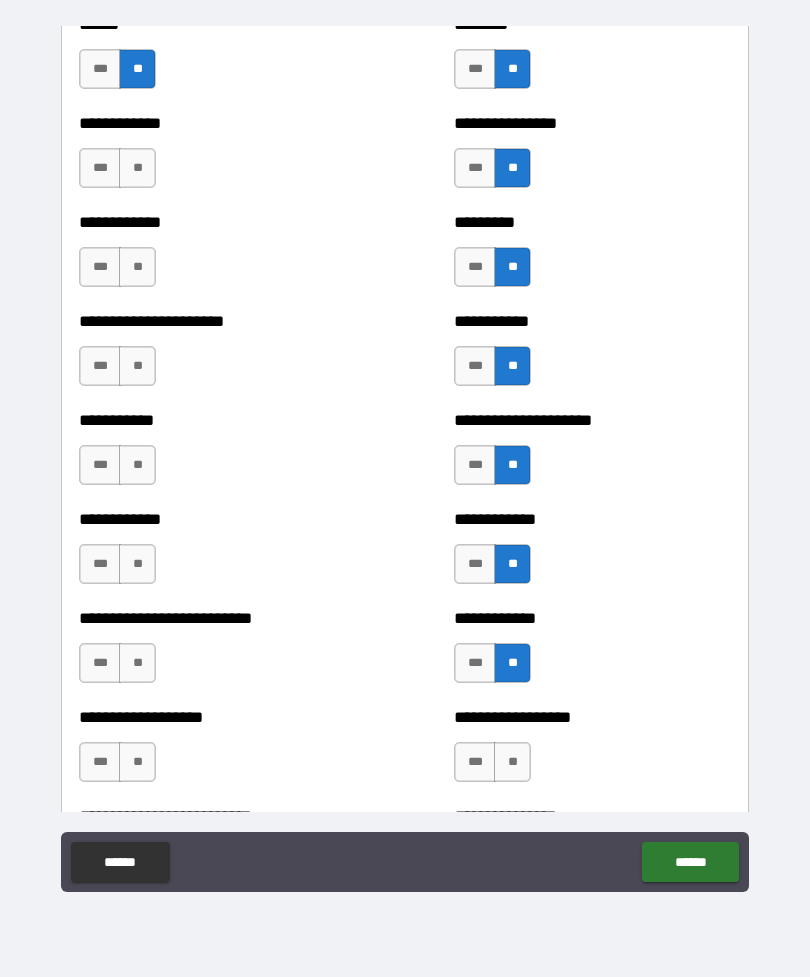 click on "**" at bounding box center [512, 762] 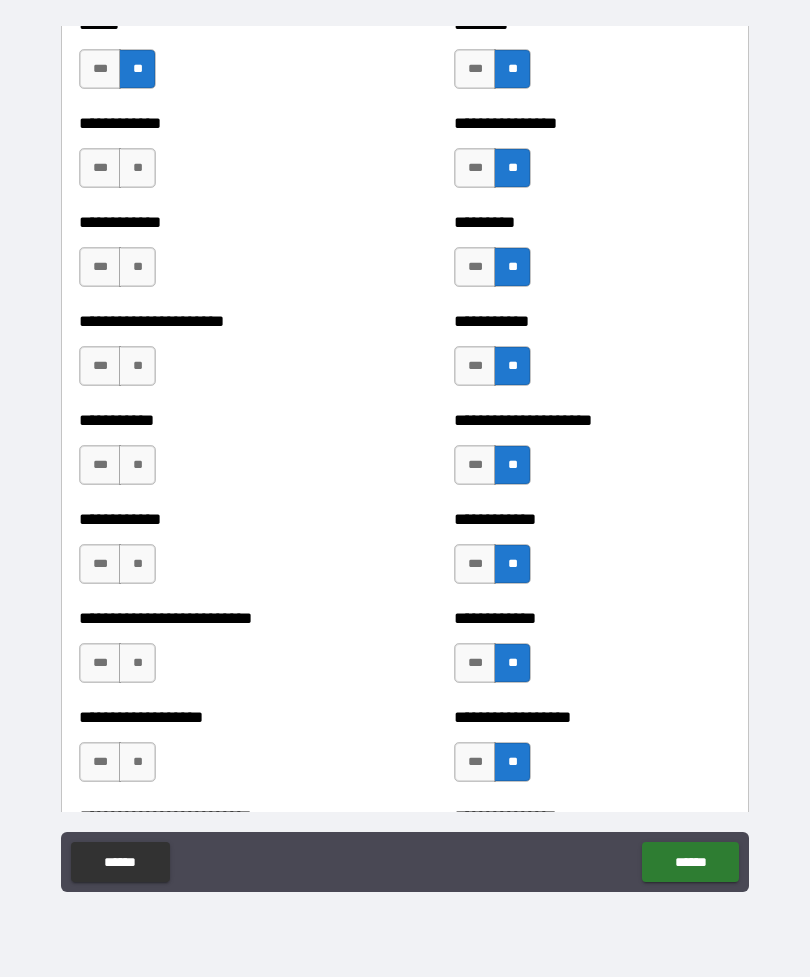 click on "**" at bounding box center [137, 168] 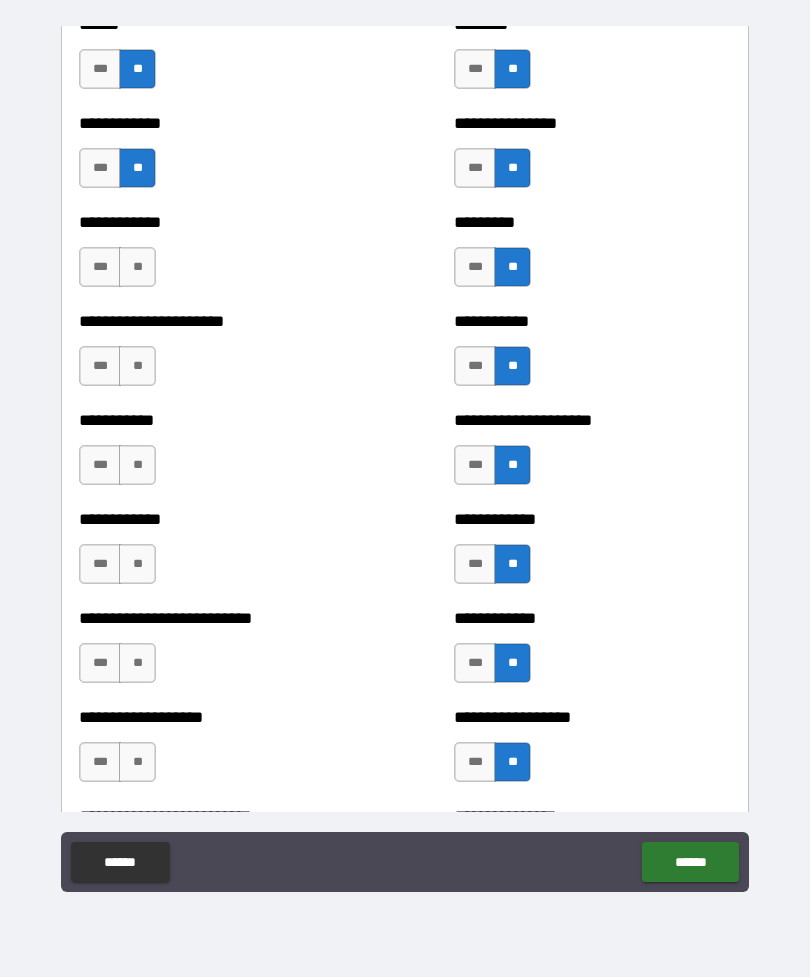 click on "**" at bounding box center (137, 267) 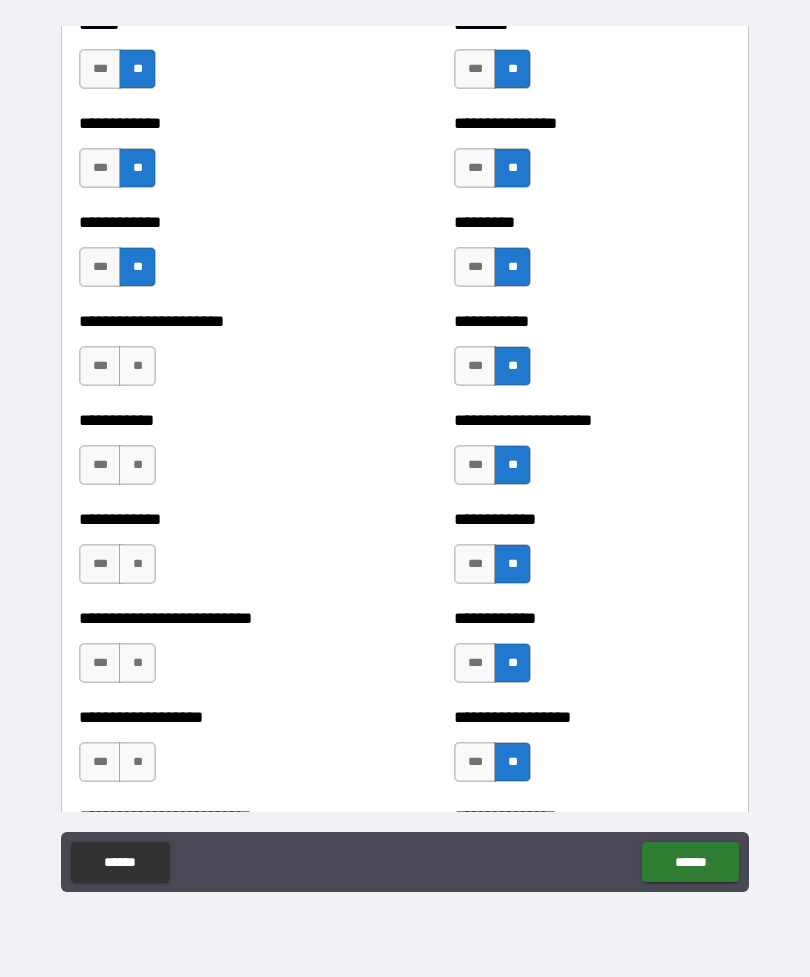 click on "**" at bounding box center [137, 366] 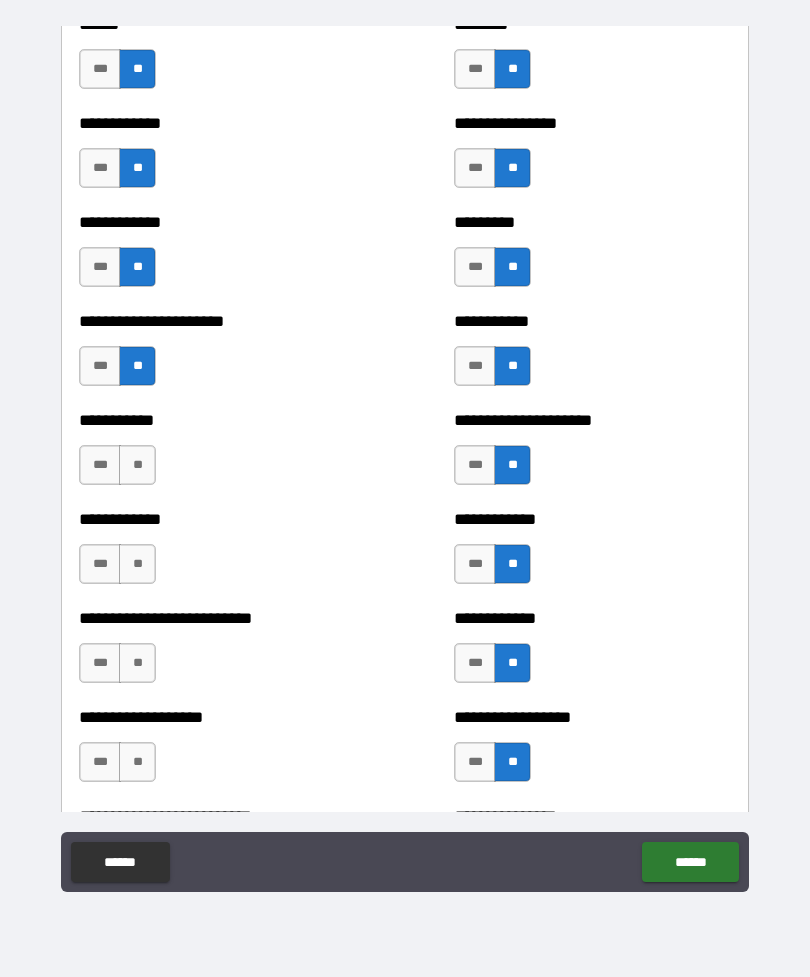 click on "**" at bounding box center [137, 465] 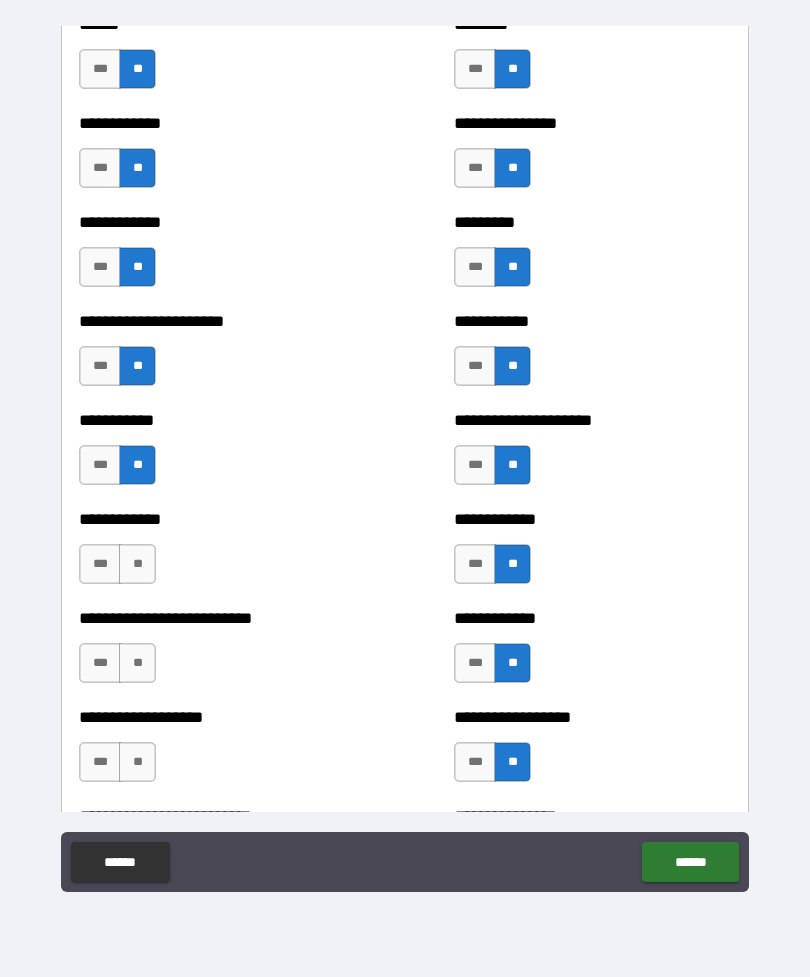 click on "**" at bounding box center (137, 564) 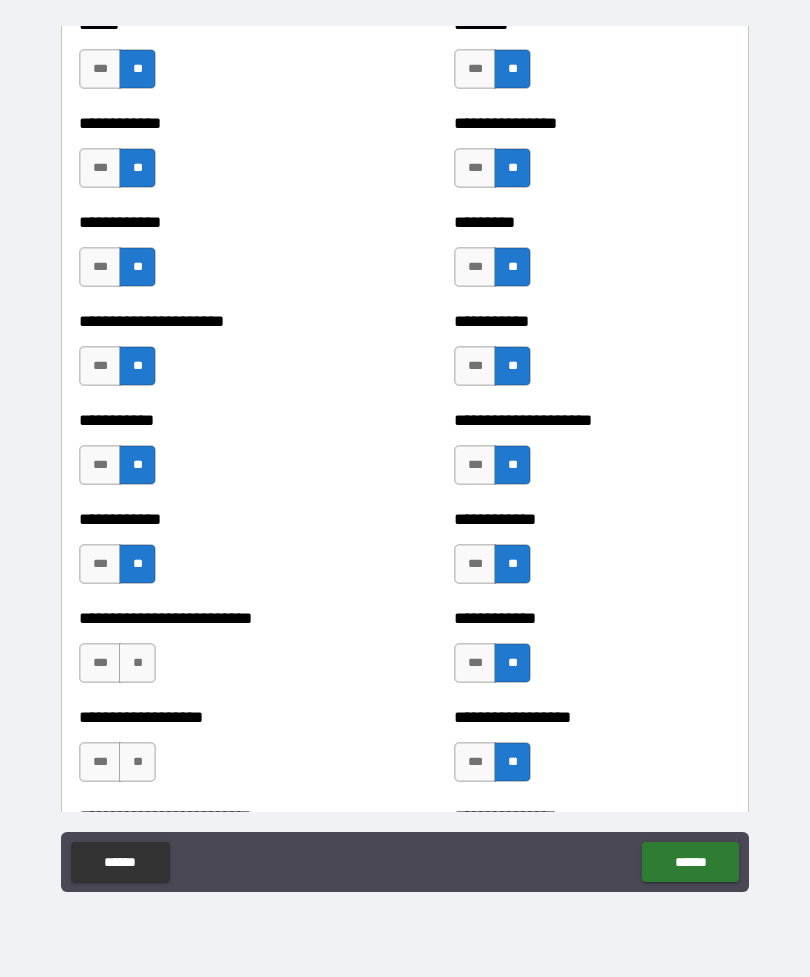 click on "**" at bounding box center (137, 663) 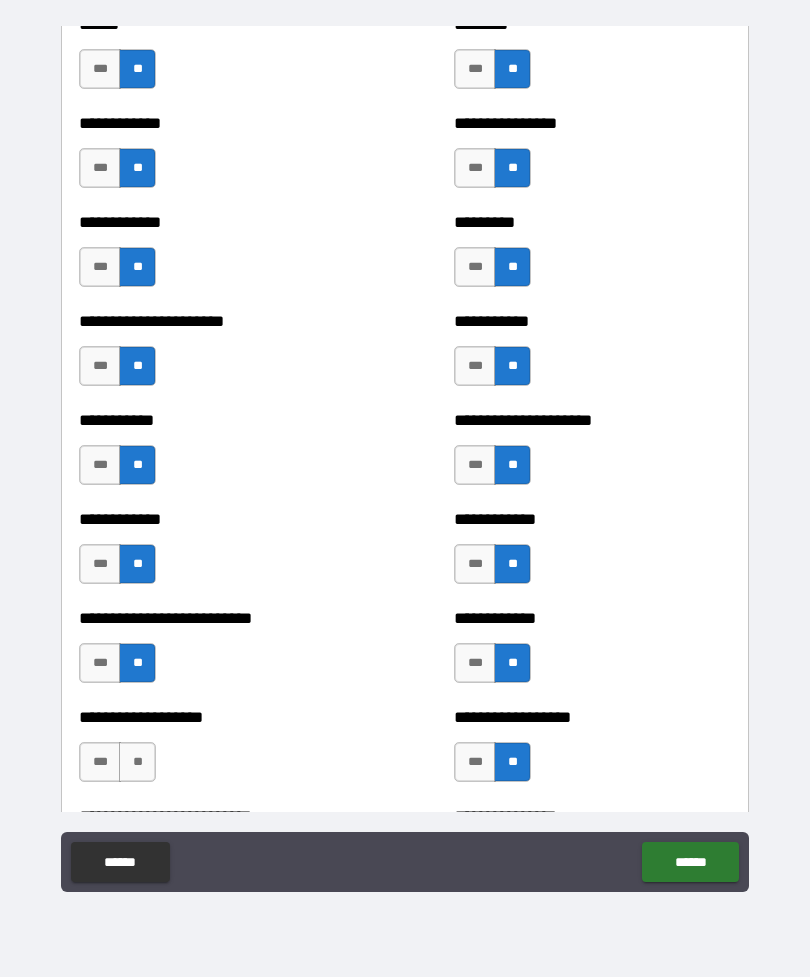 click on "**" at bounding box center (137, 762) 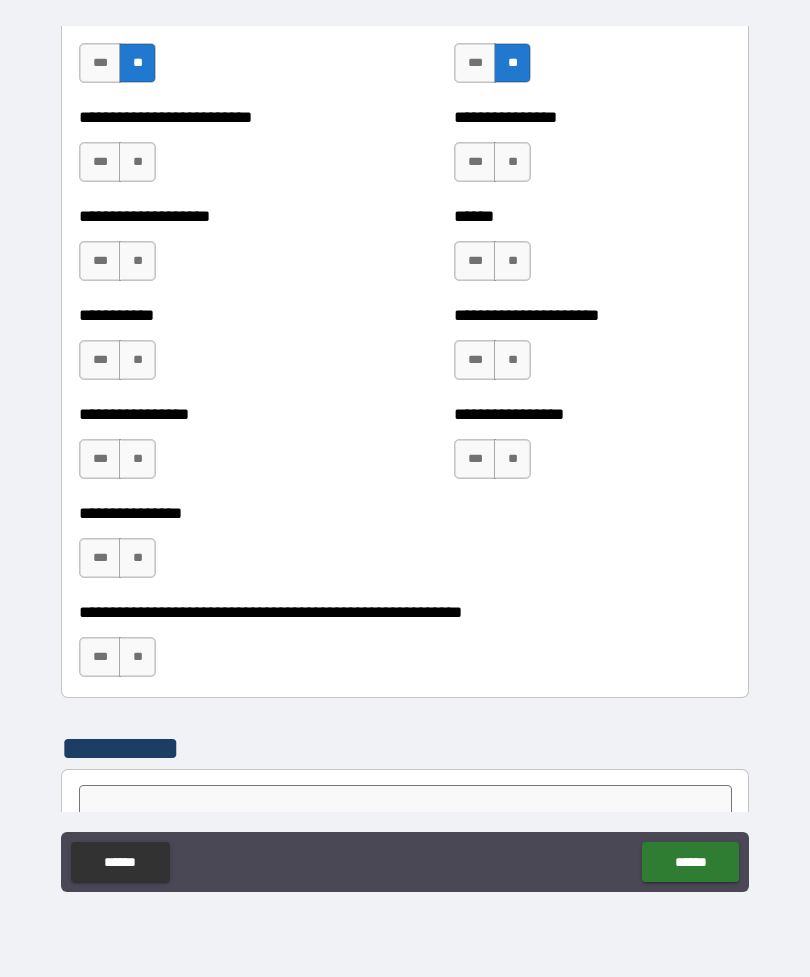 scroll, scrollTop: 5776, scrollLeft: 0, axis: vertical 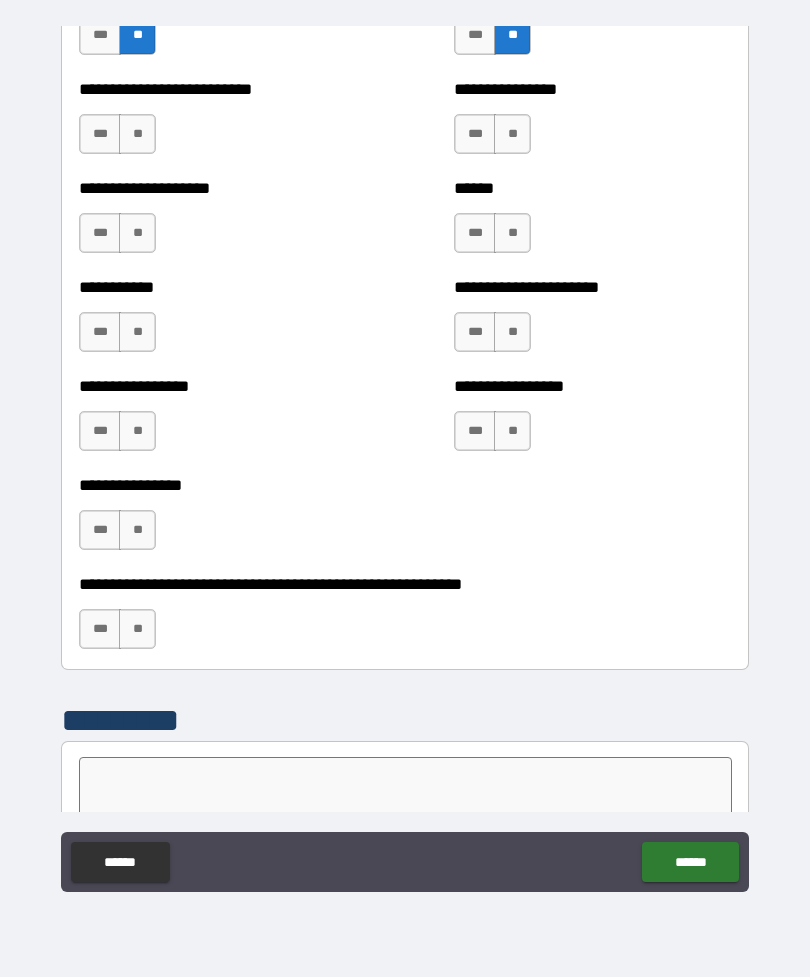 click on "**" at bounding box center (137, 134) 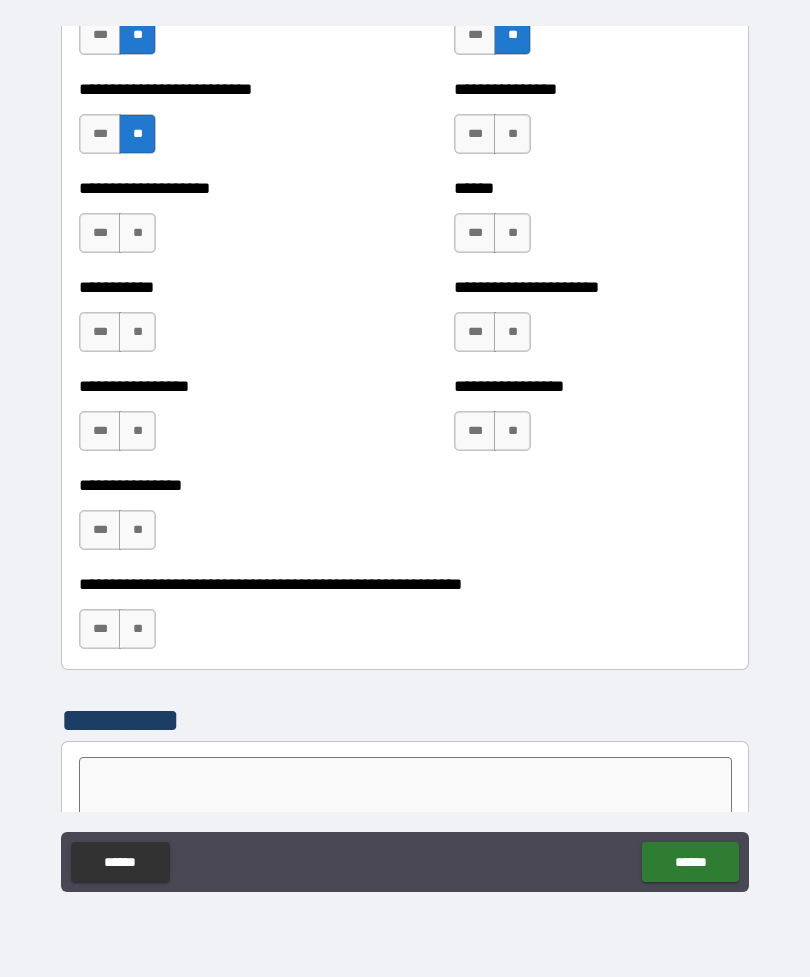 click on "**" at bounding box center [137, 233] 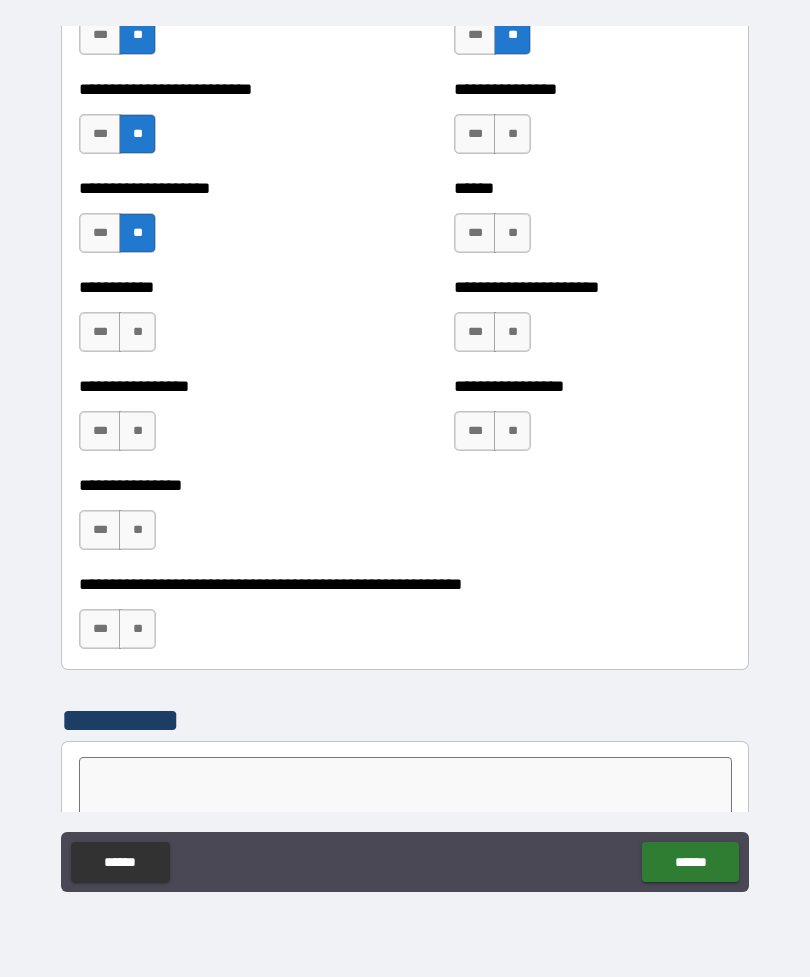 click on "**" at bounding box center (137, 332) 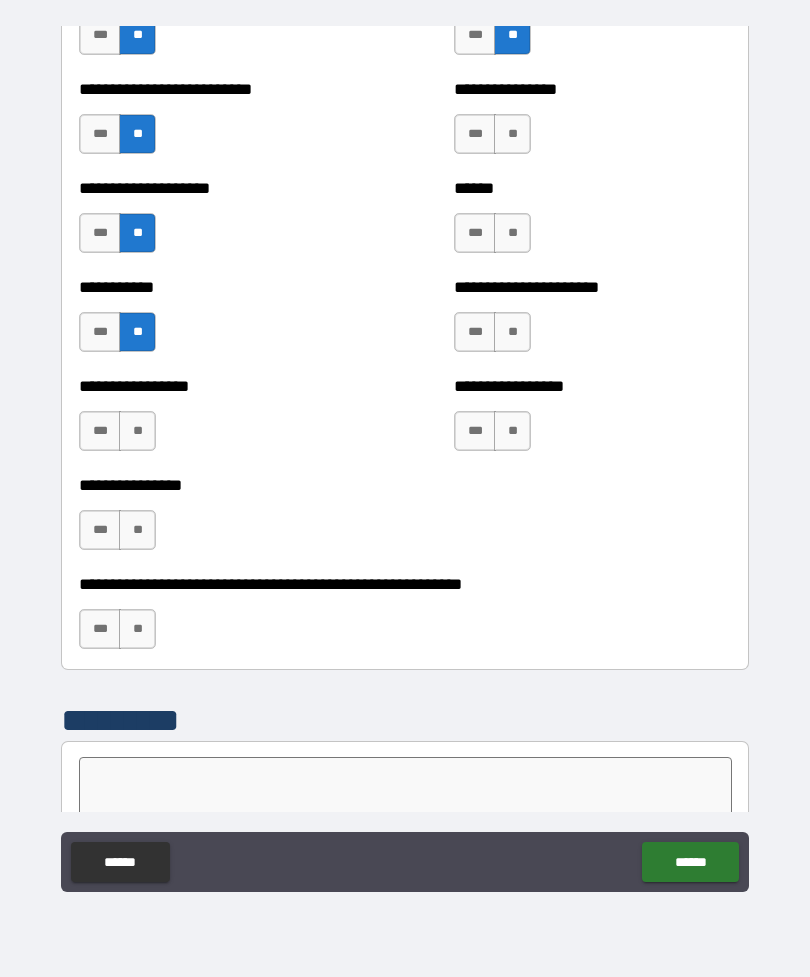 click on "**" at bounding box center (137, 431) 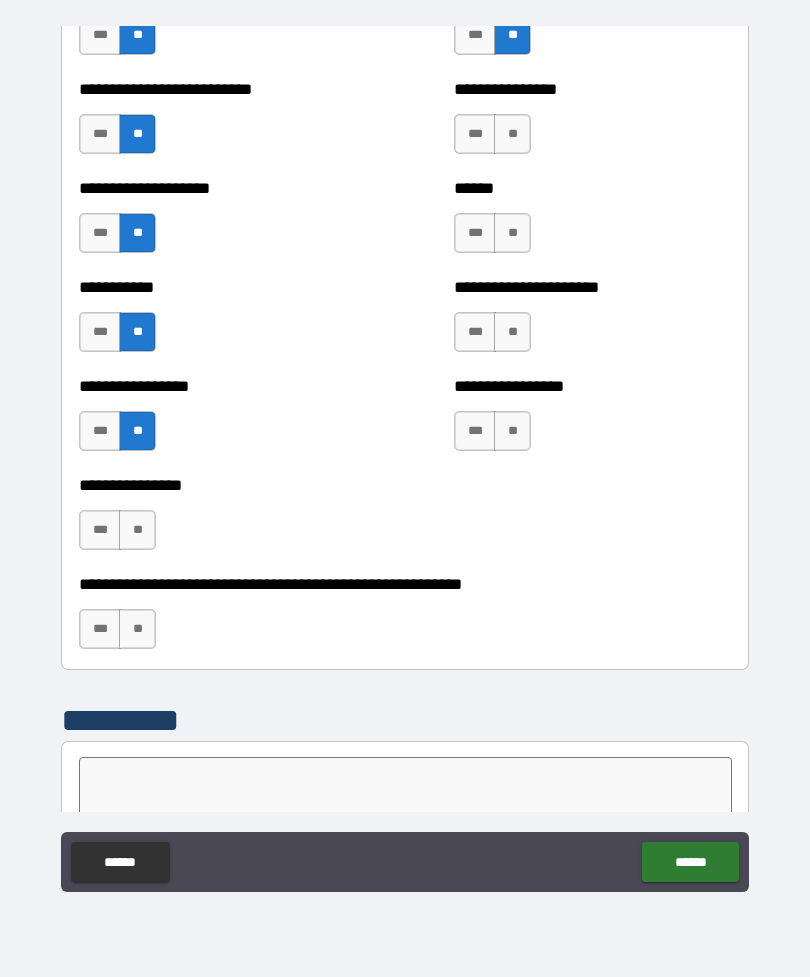 click on "**" at bounding box center (137, 530) 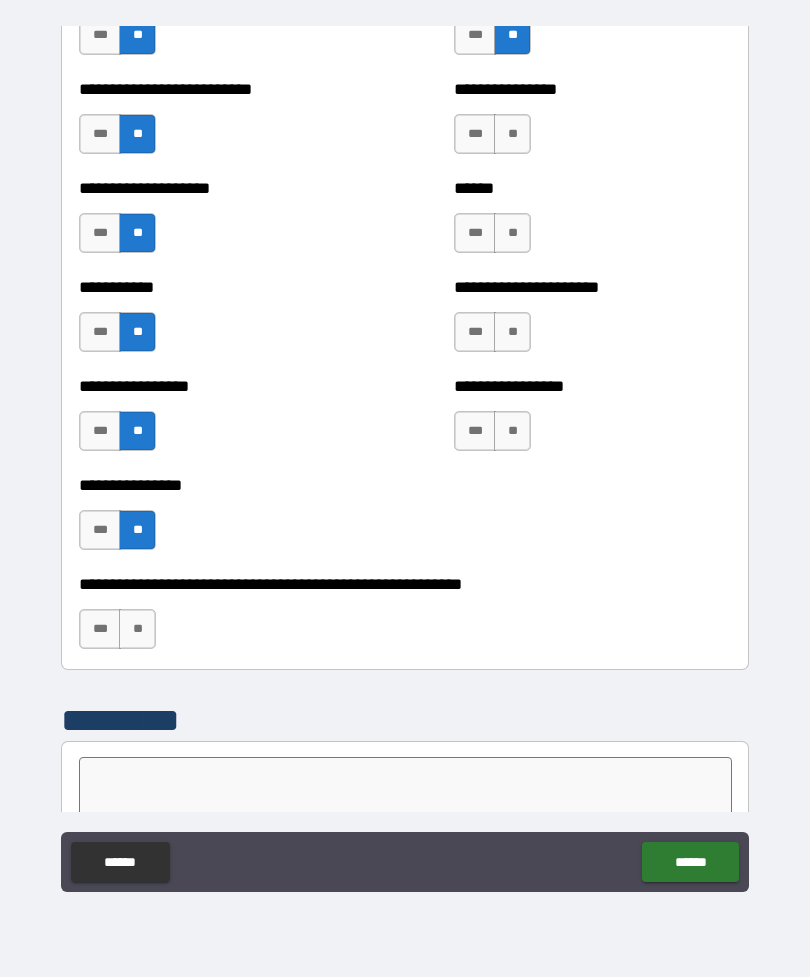 click on "**" at bounding box center [137, 629] 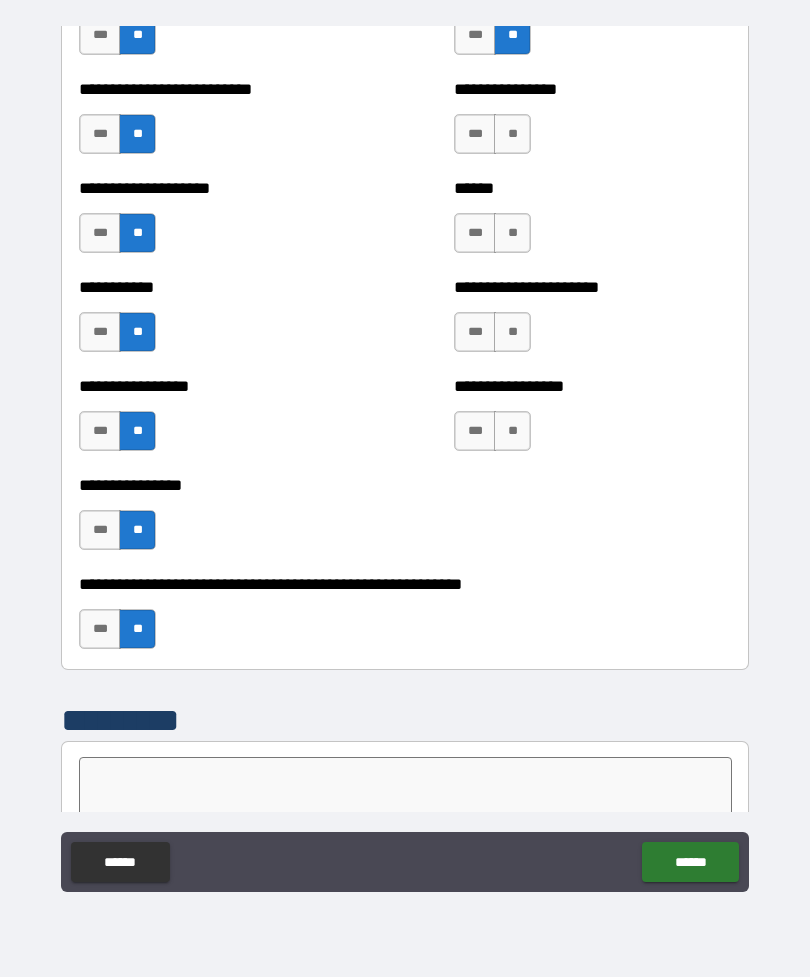click on "**" at bounding box center (512, 134) 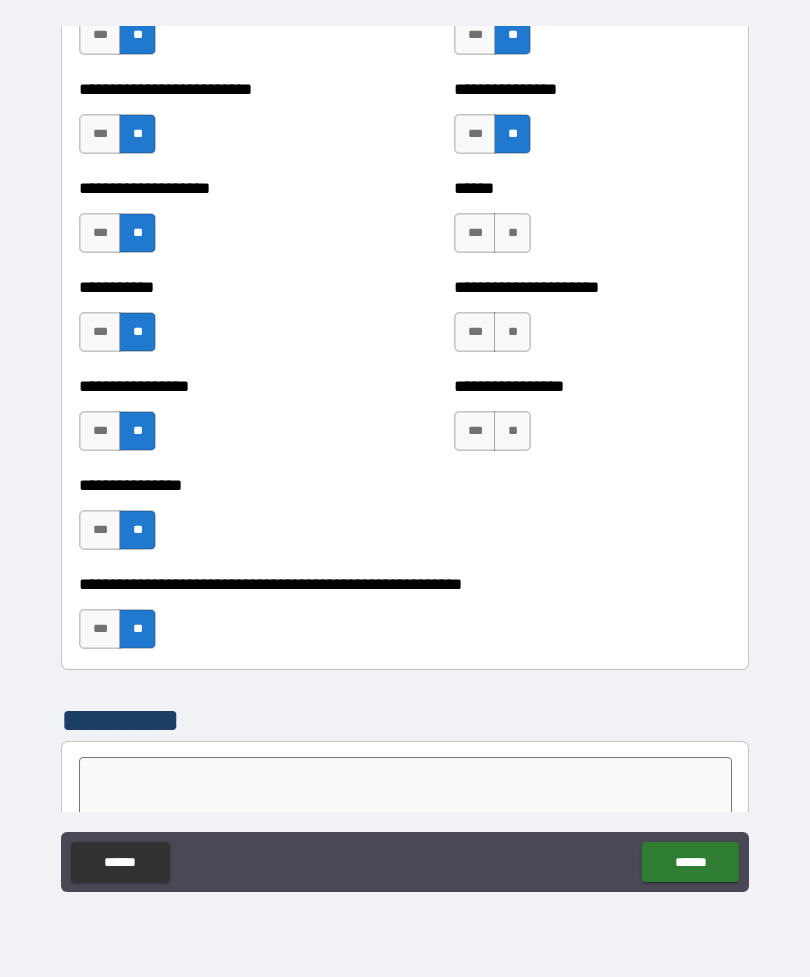 click on "**" at bounding box center (512, 233) 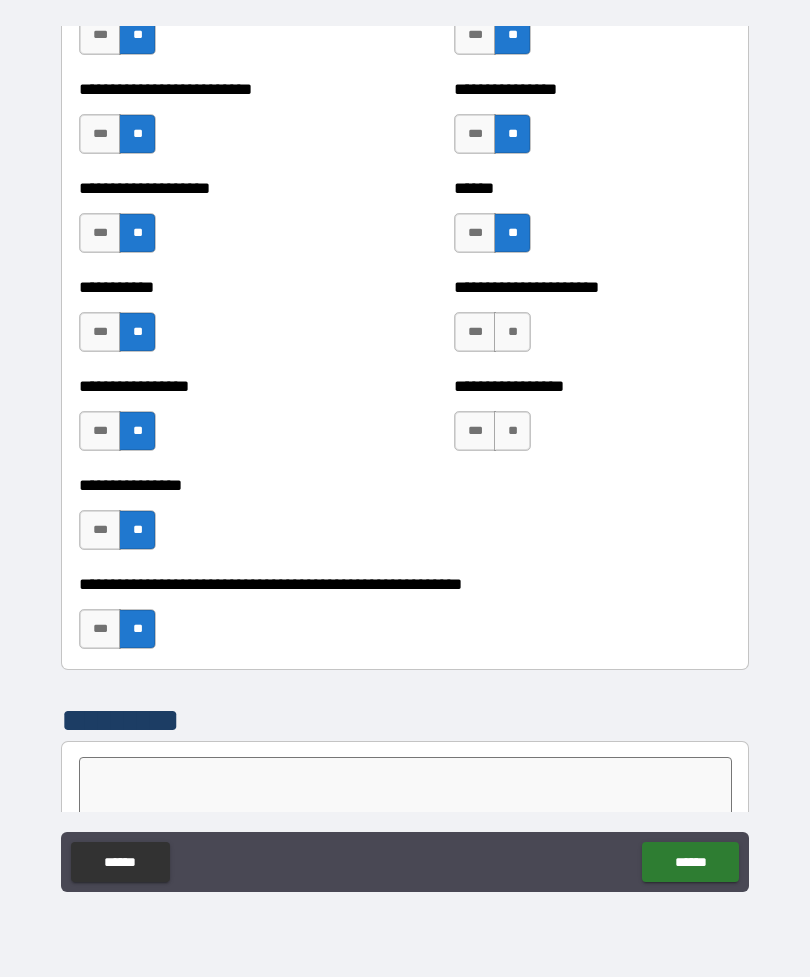 click on "**" at bounding box center (512, 332) 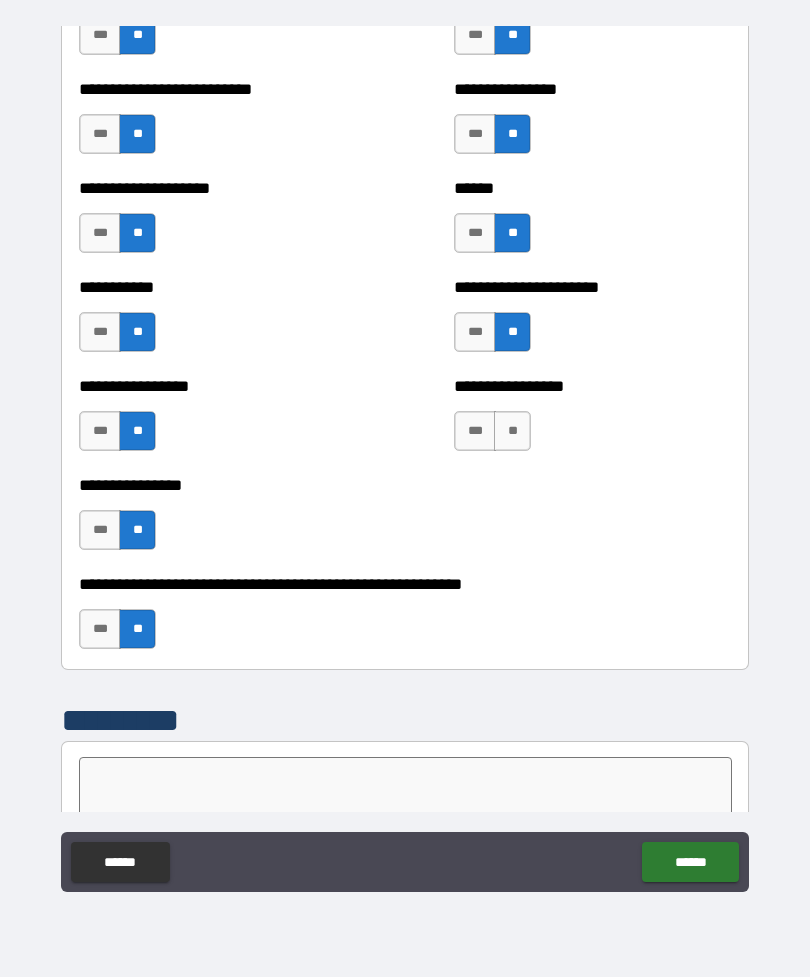 click on "**" at bounding box center [512, 431] 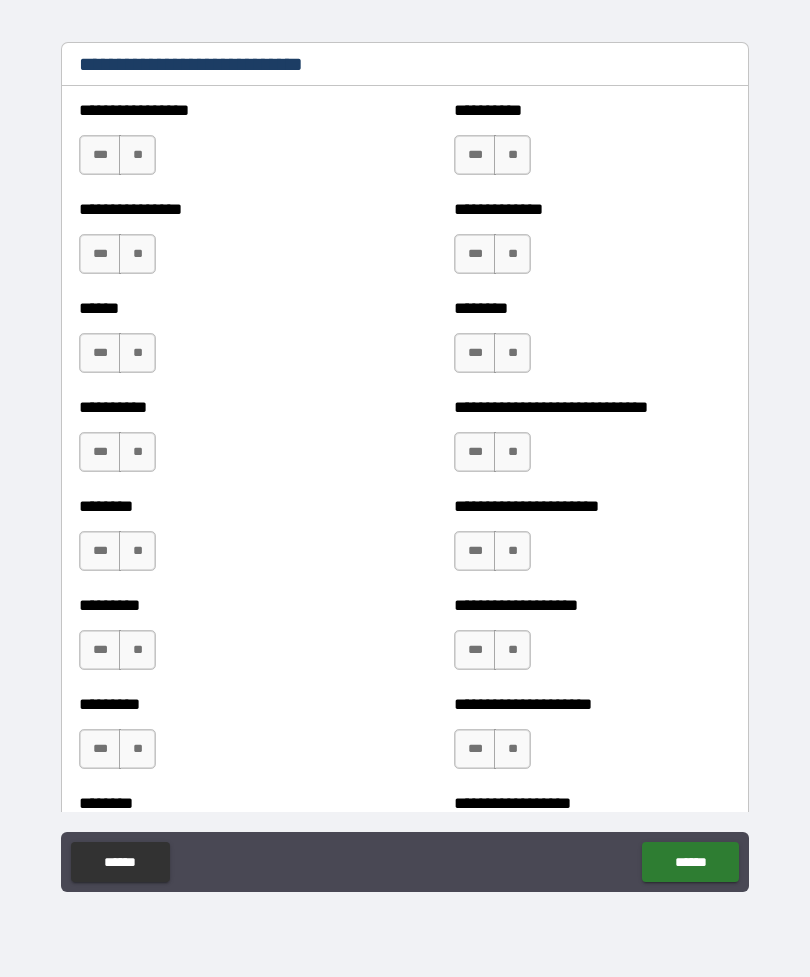 scroll, scrollTop: 6667, scrollLeft: 0, axis: vertical 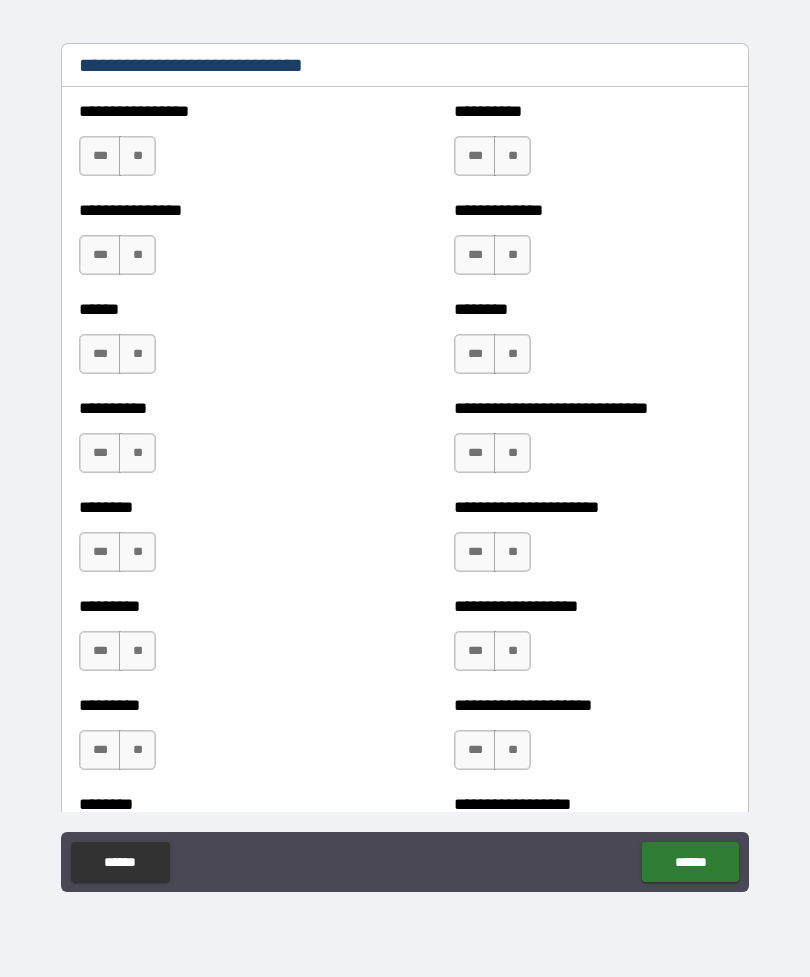 click on "**" at bounding box center [512, 156] 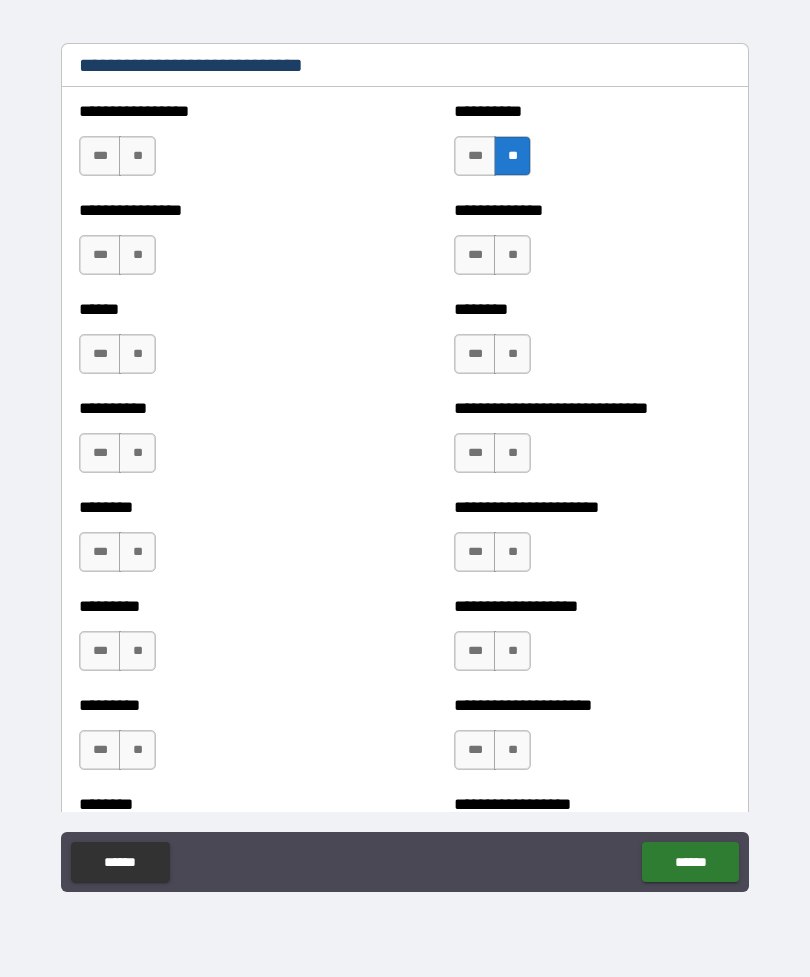 click on "**" at bounding box center [137, 156] 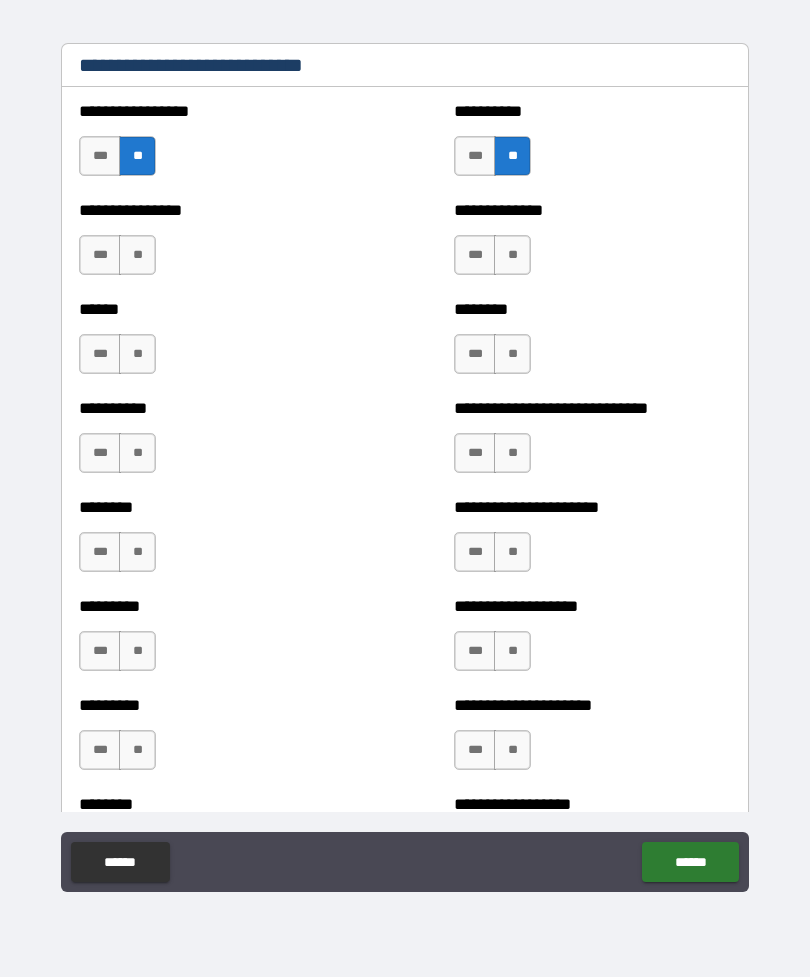 click on "**" at bounding box center (137, 255) 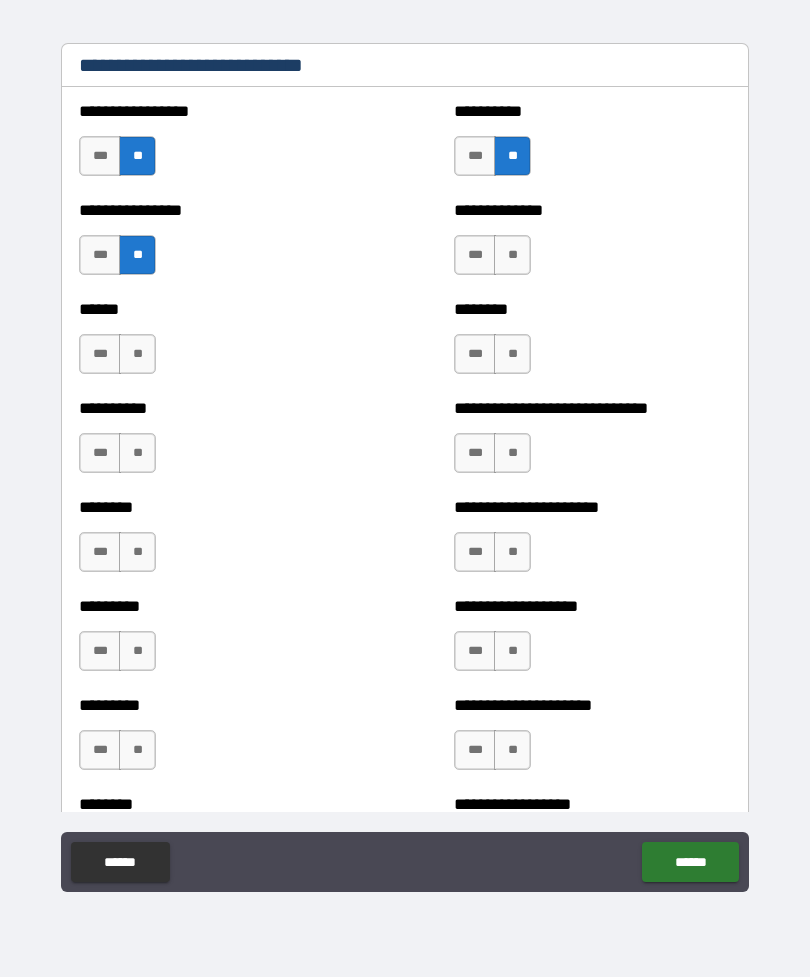 click on "**" at bounding box center (512, 255) 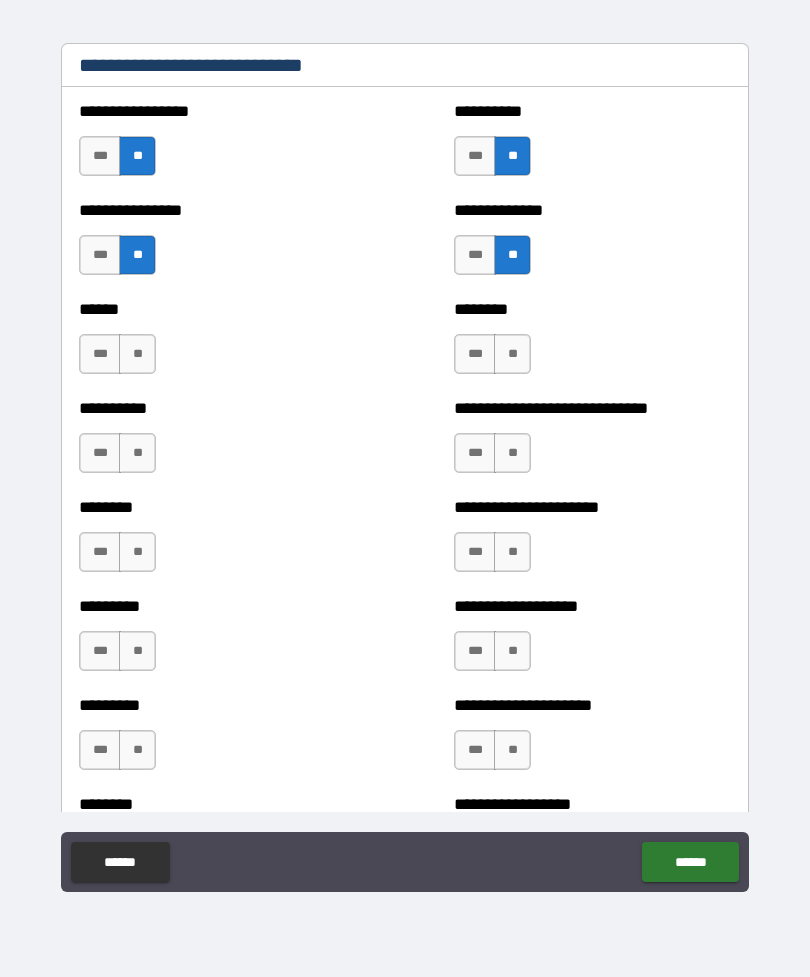 click on "**" at bounding box center (137, 354) 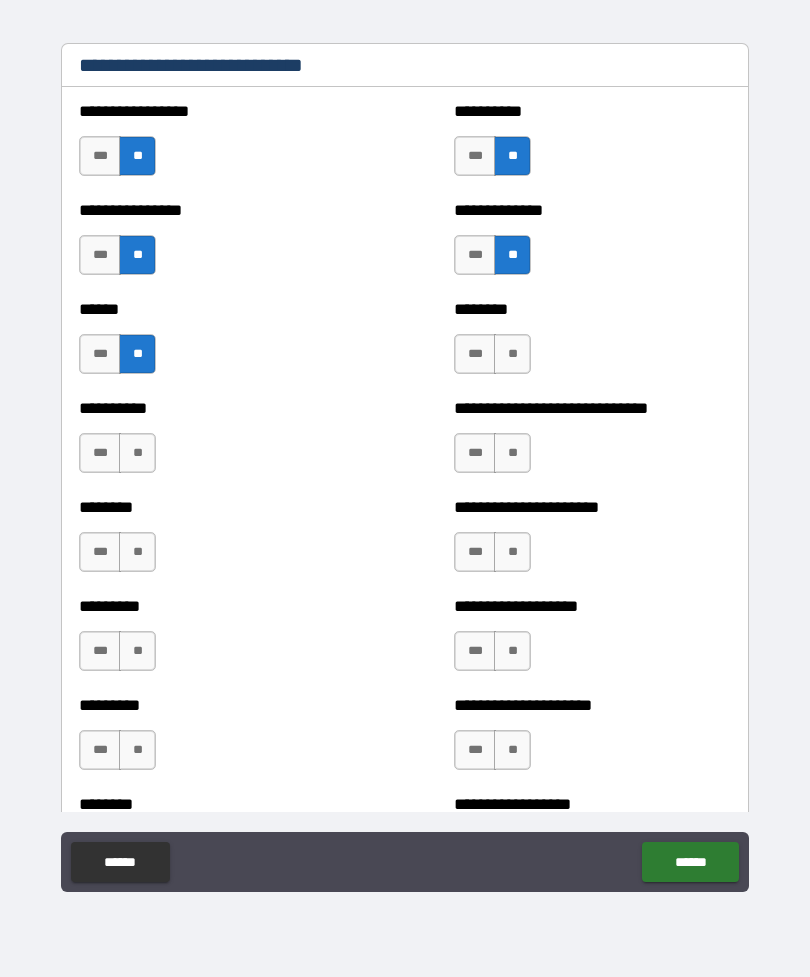 click on "***" at bounding box center [100, 354] 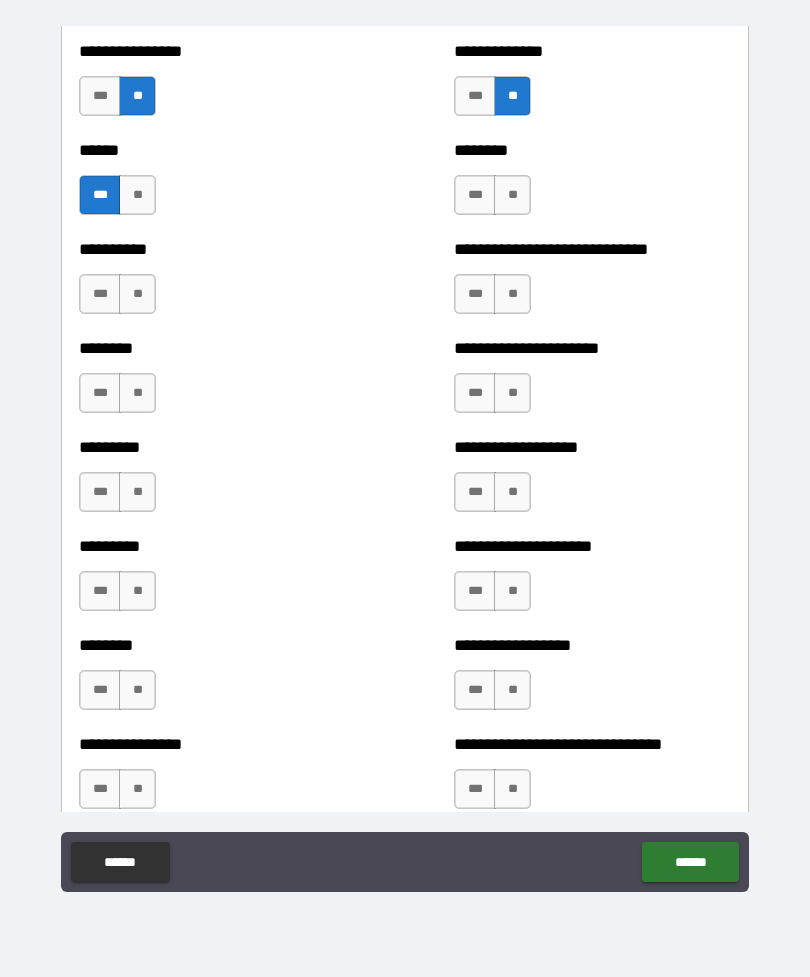 scroll, scrollTop: 6831, scrollLeft: 0, axis: vertical 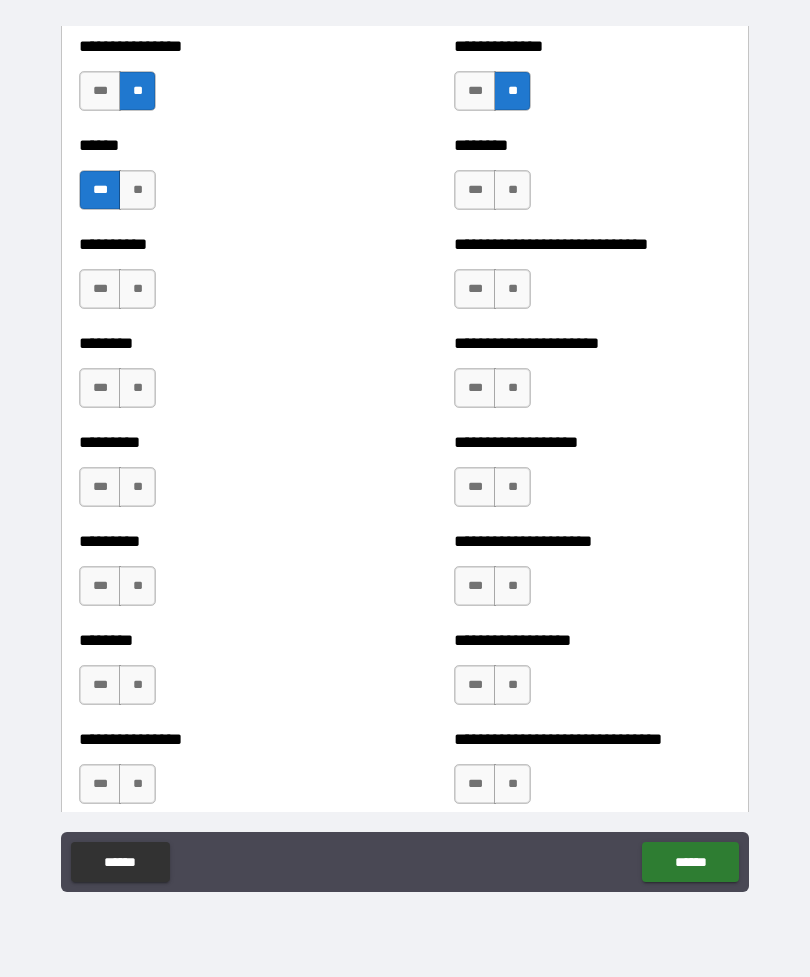 click on "**" at bounding box center (512, 190) 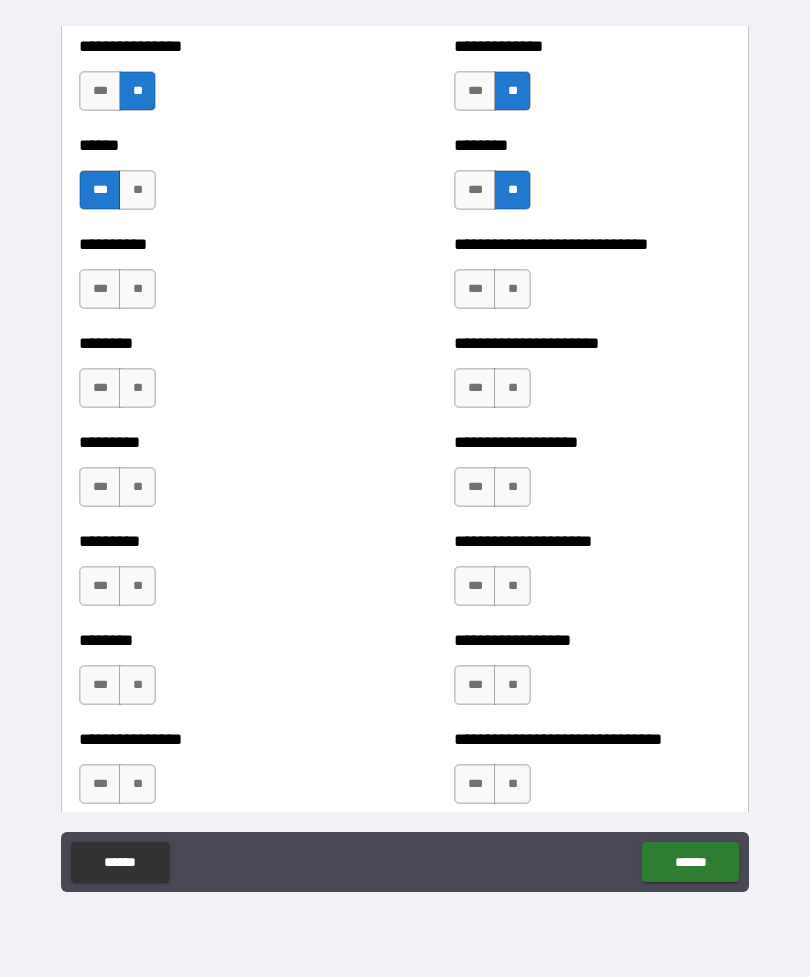 click on "**" at bounding box center (137, 289) 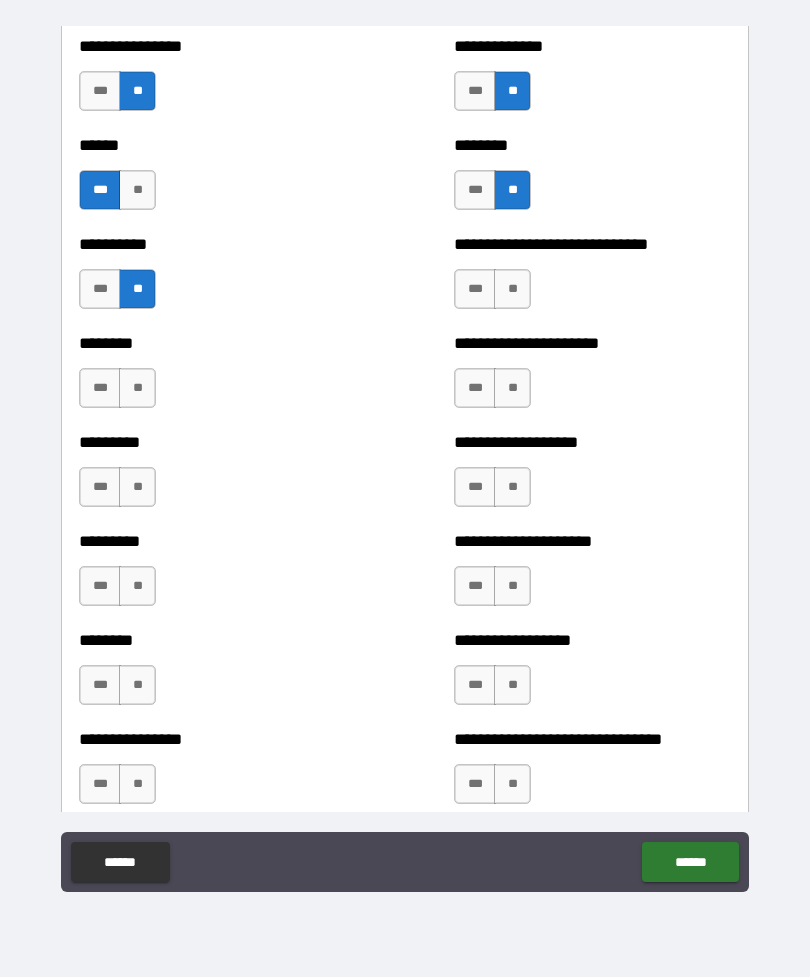 click on "**" at bounding box center [512, 289] 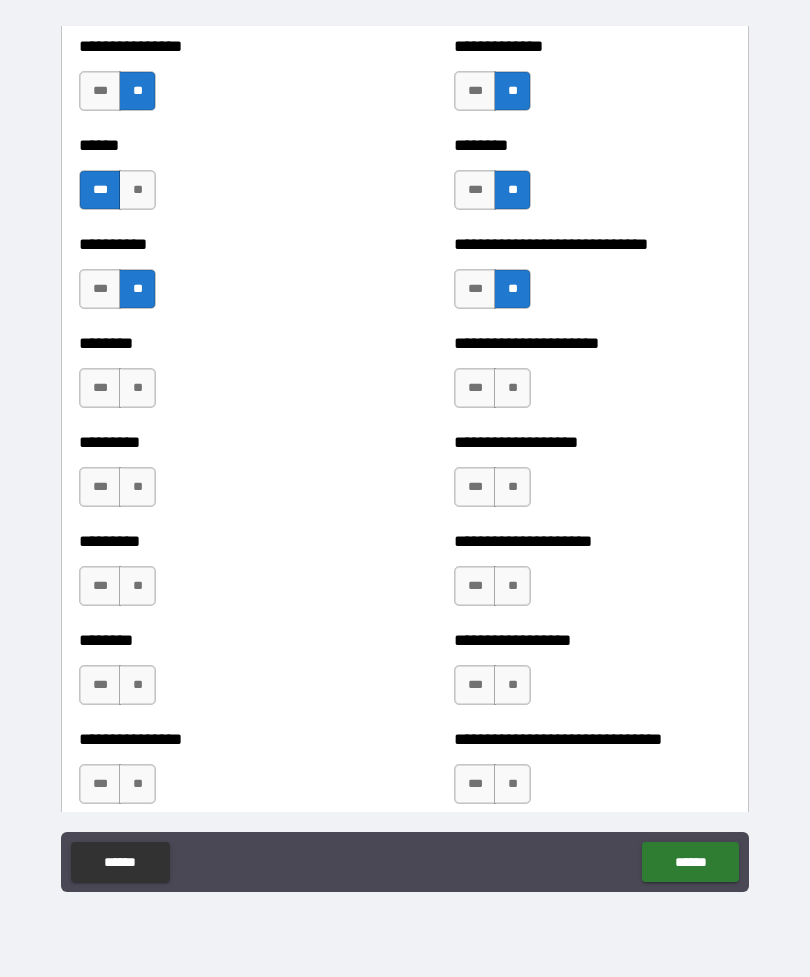 click on "**" at bounding box center [137, 388] 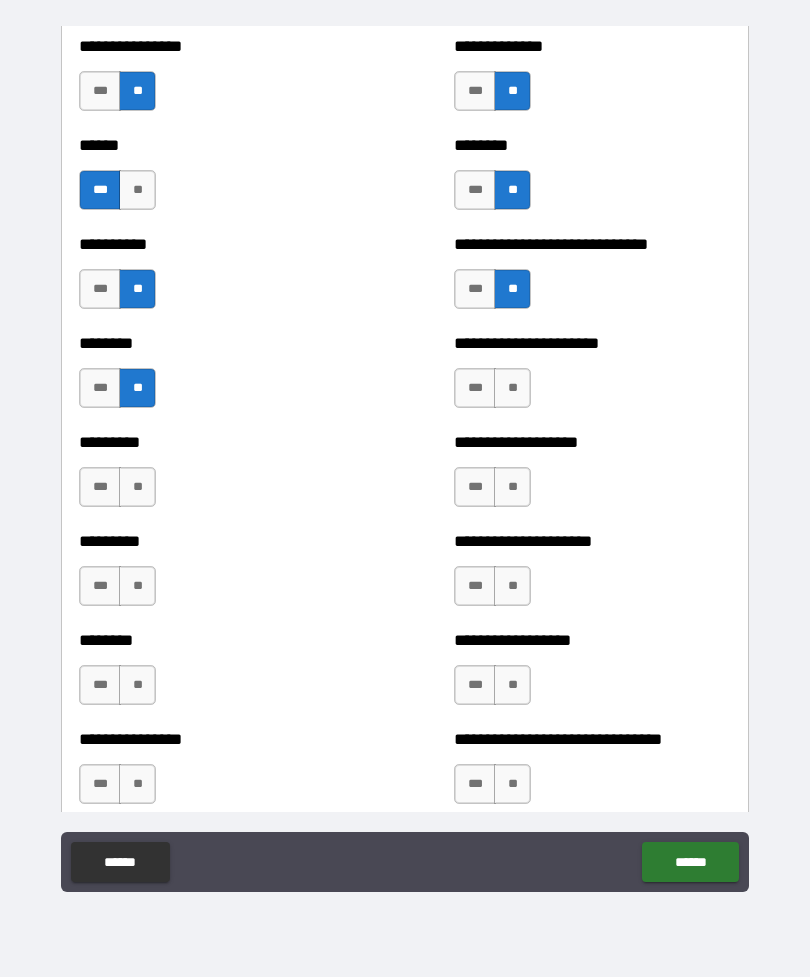 click on "**" at bounding box center (512, 388) 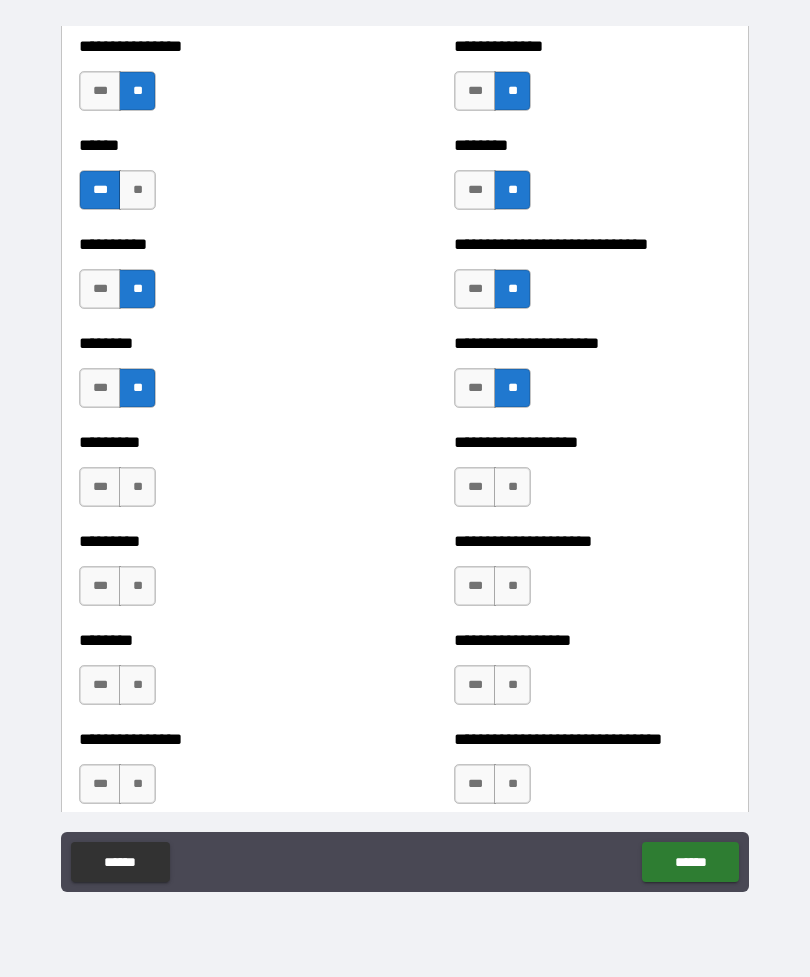 click on "**" at bounding box center [137, 487] 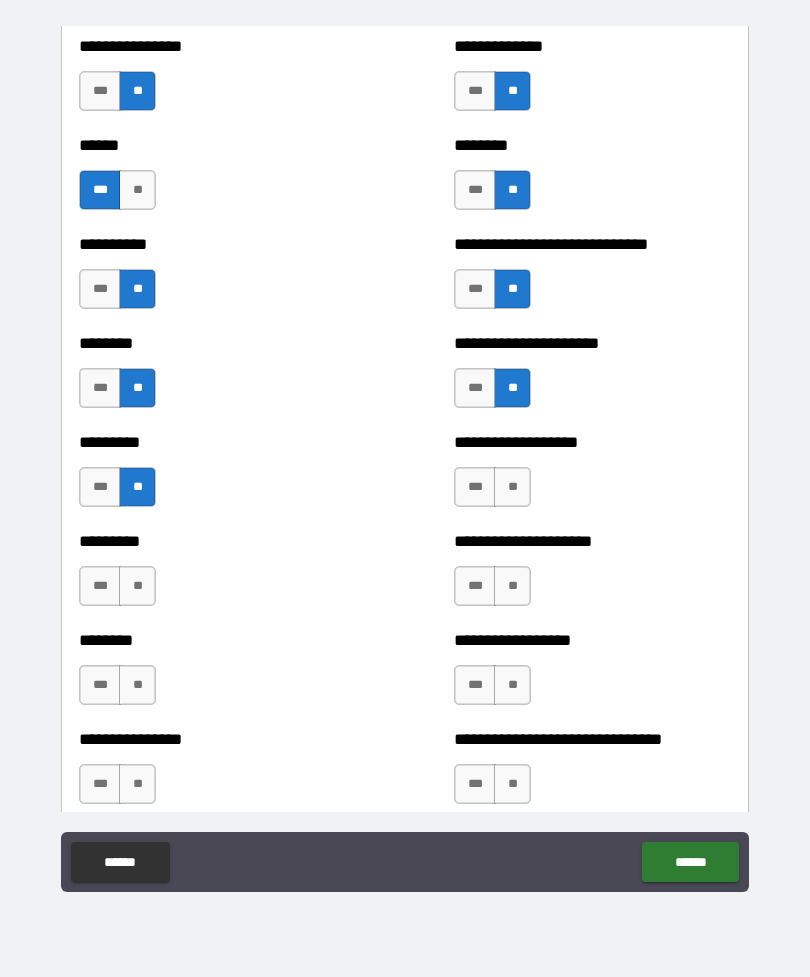 click on "**" at bounding box center (512, 487) 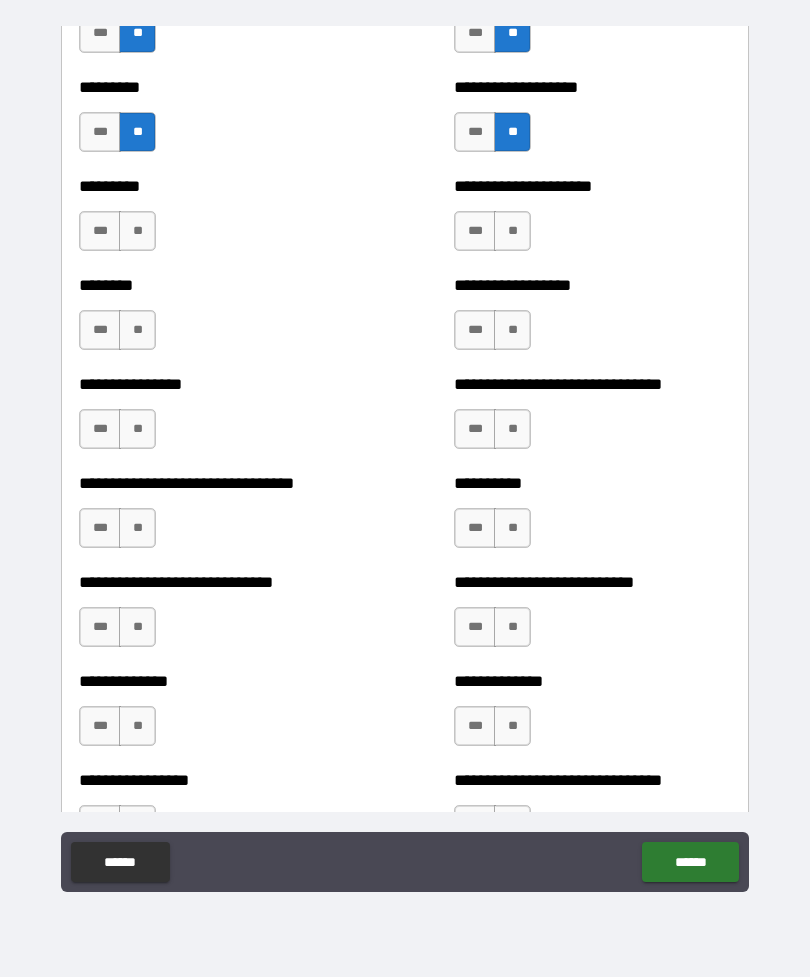 scroll, scrollTop: 7237, scrollLeft: 0, axis: vertical 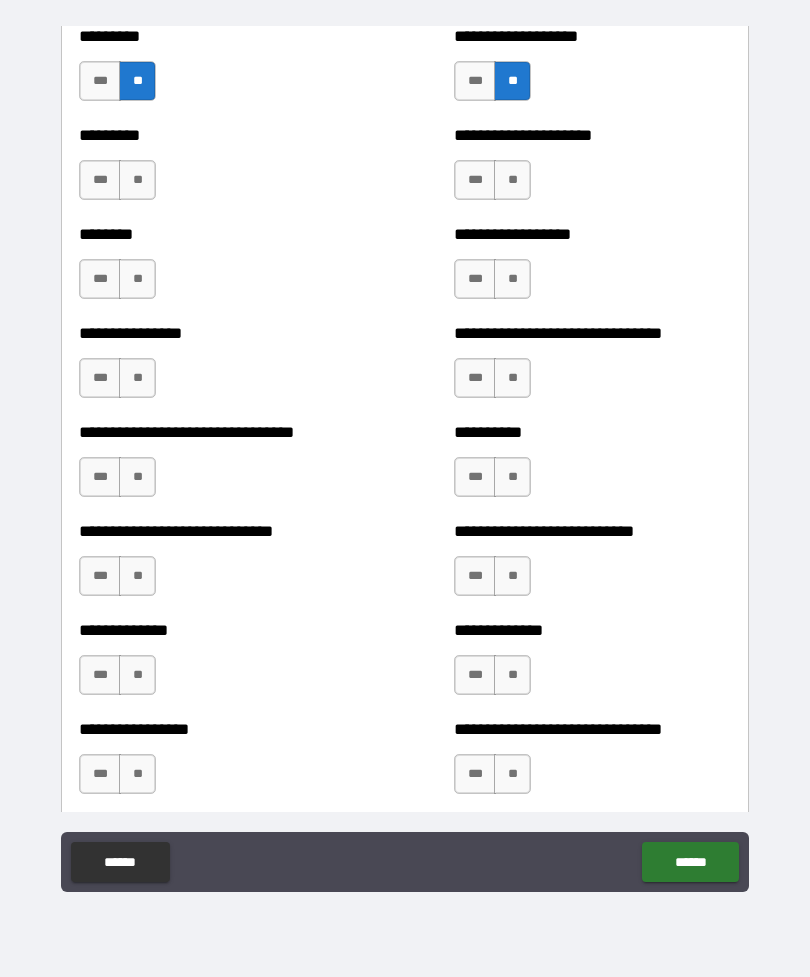 click on "***" at bounding box center [475, 81] 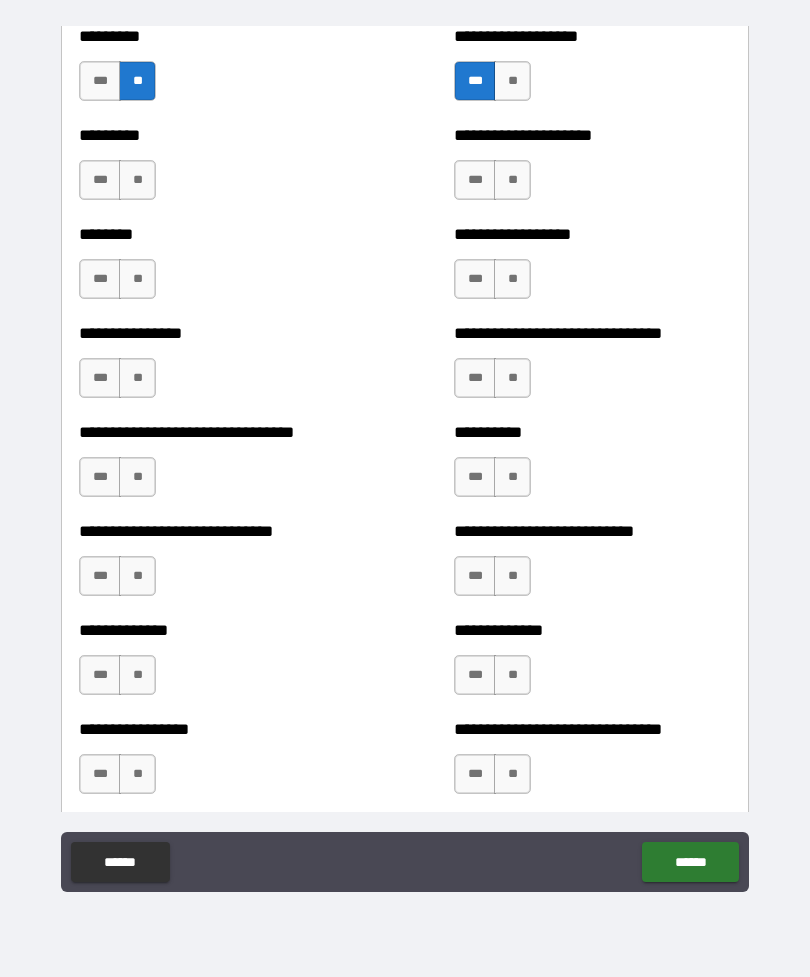 click on "**" at bounding box center (137, 180) 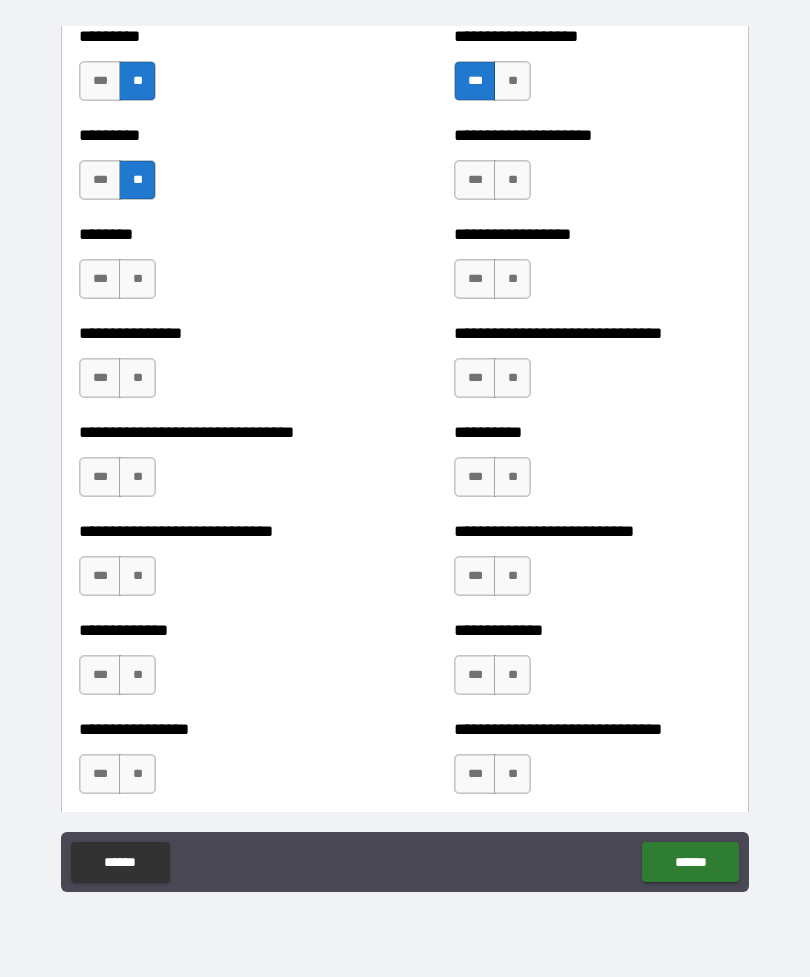 click on "**" at bounding box center [512, 180] 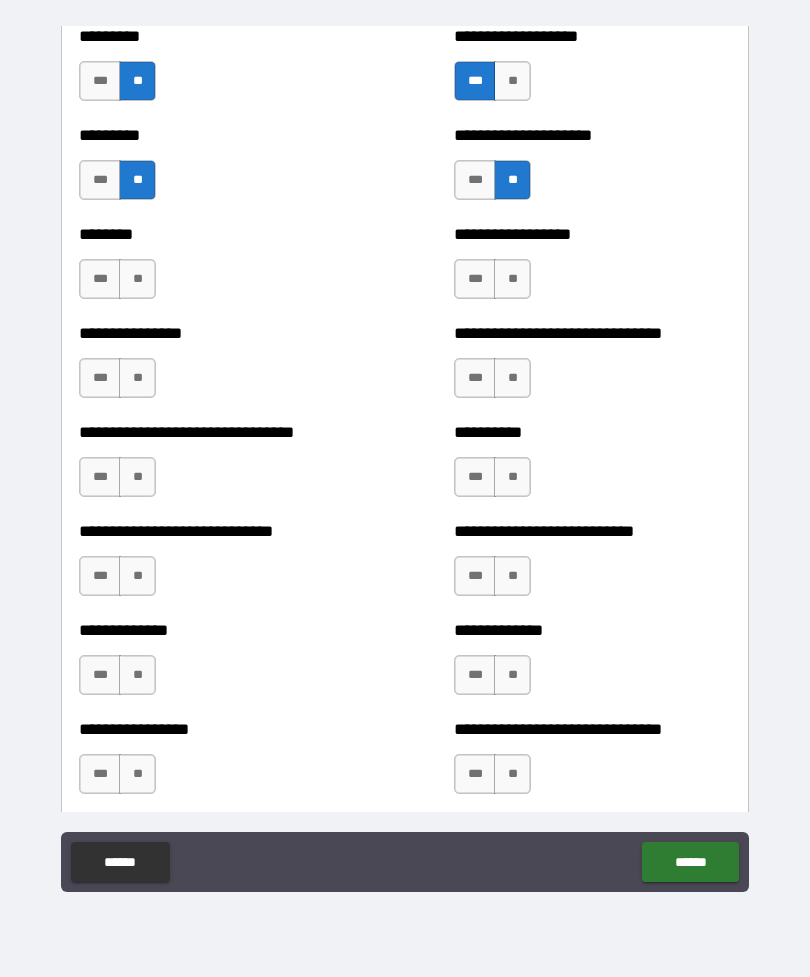 click on "**" at bounding box center [137, 279] 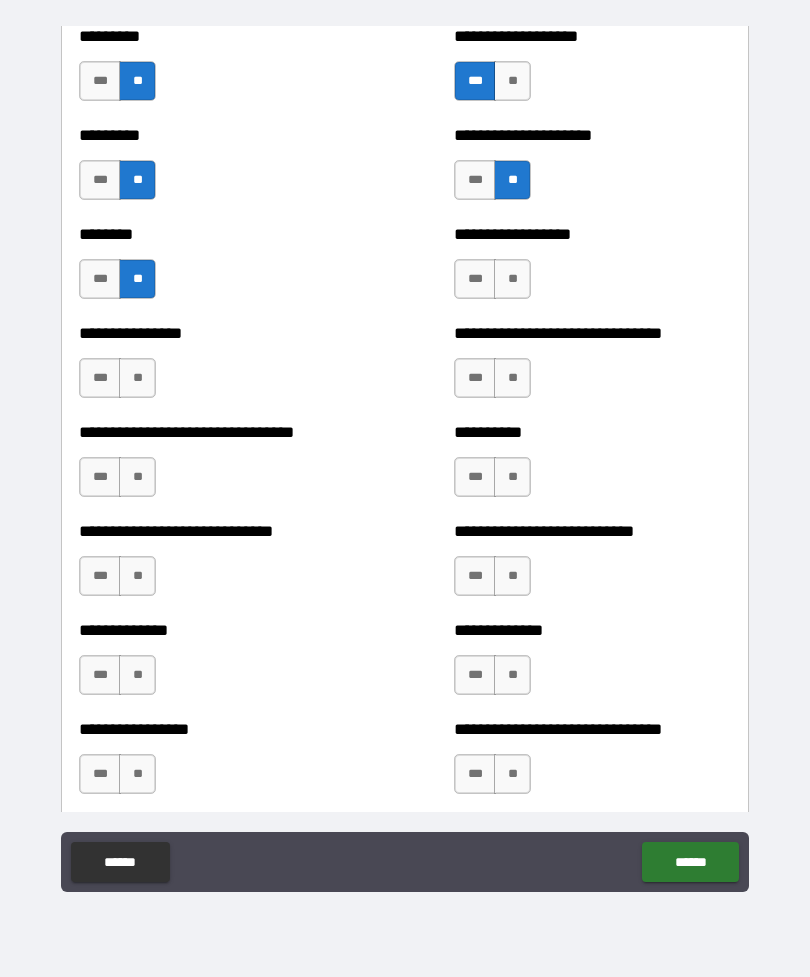 click on "**" at bounding box center (512, 279) 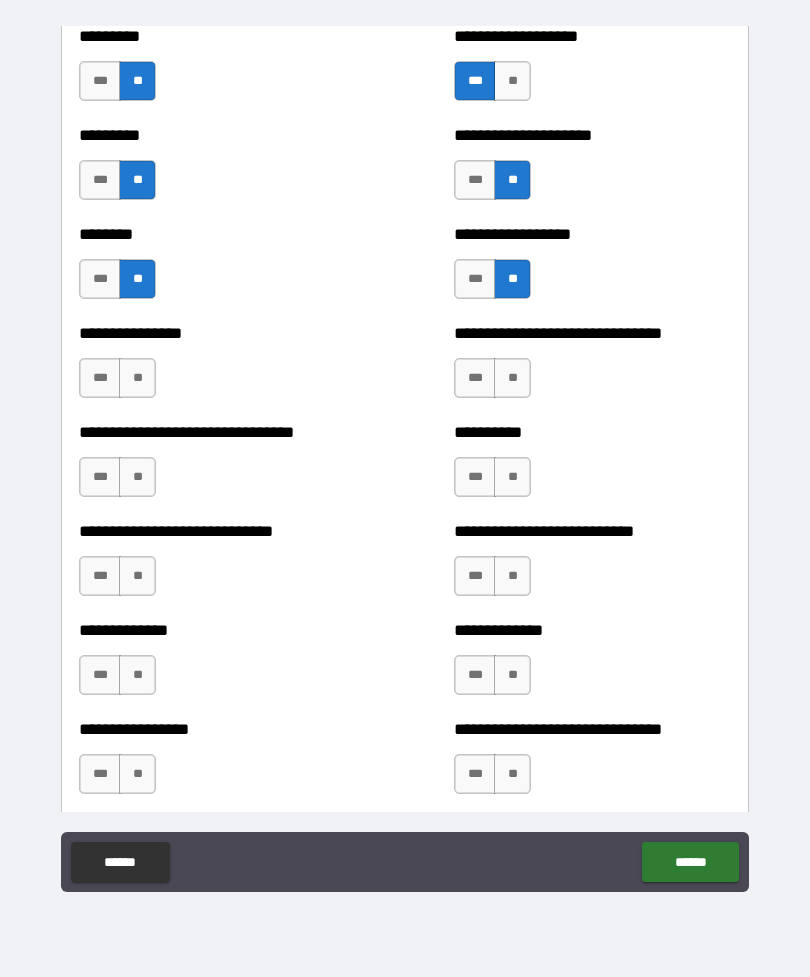 click on "**" at bounding box center [137, 378] 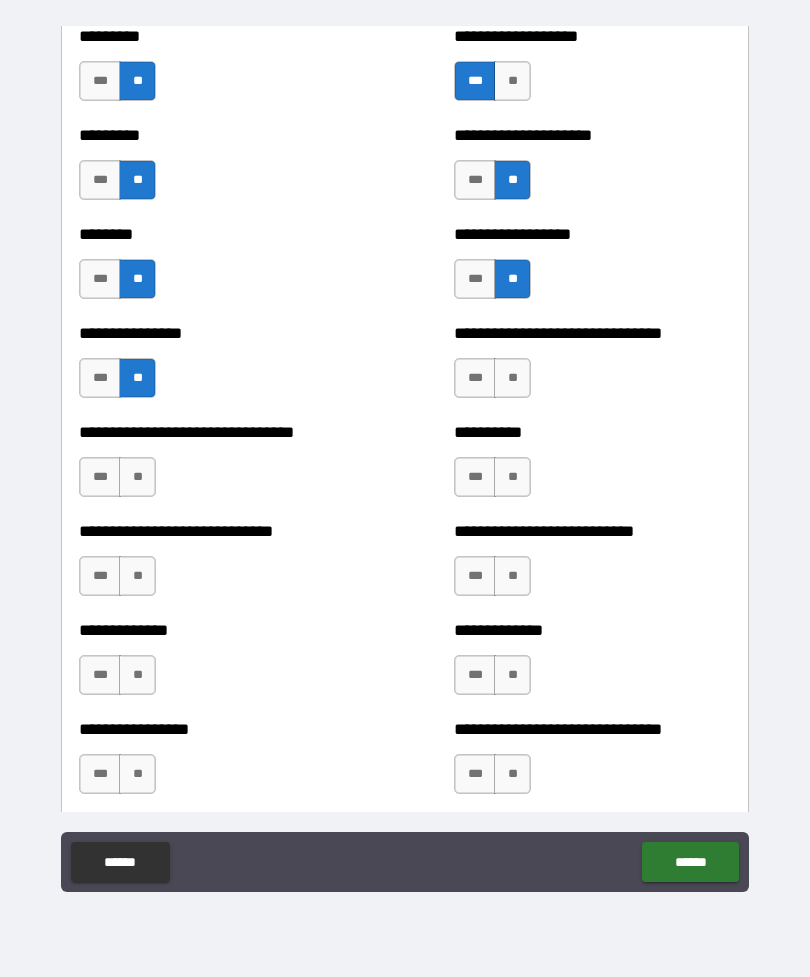 click on "**" at bounding box center (512, 378) 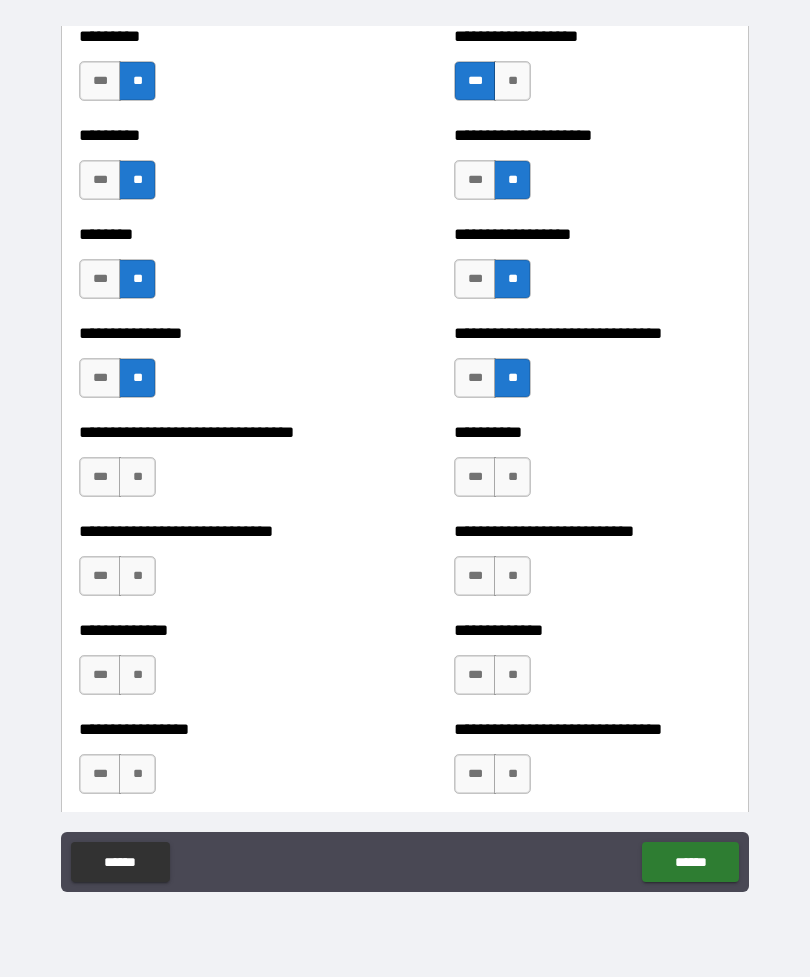 click on "**" at bounding box center [137, 477] 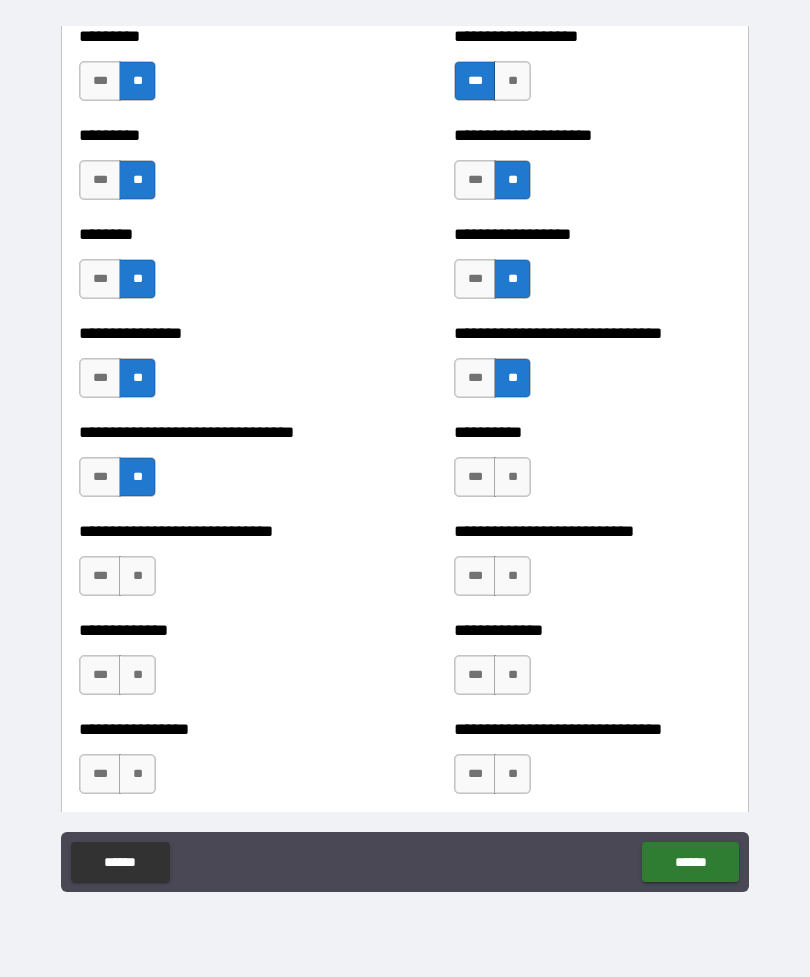 click on "**" at bounding box center [512, 477] 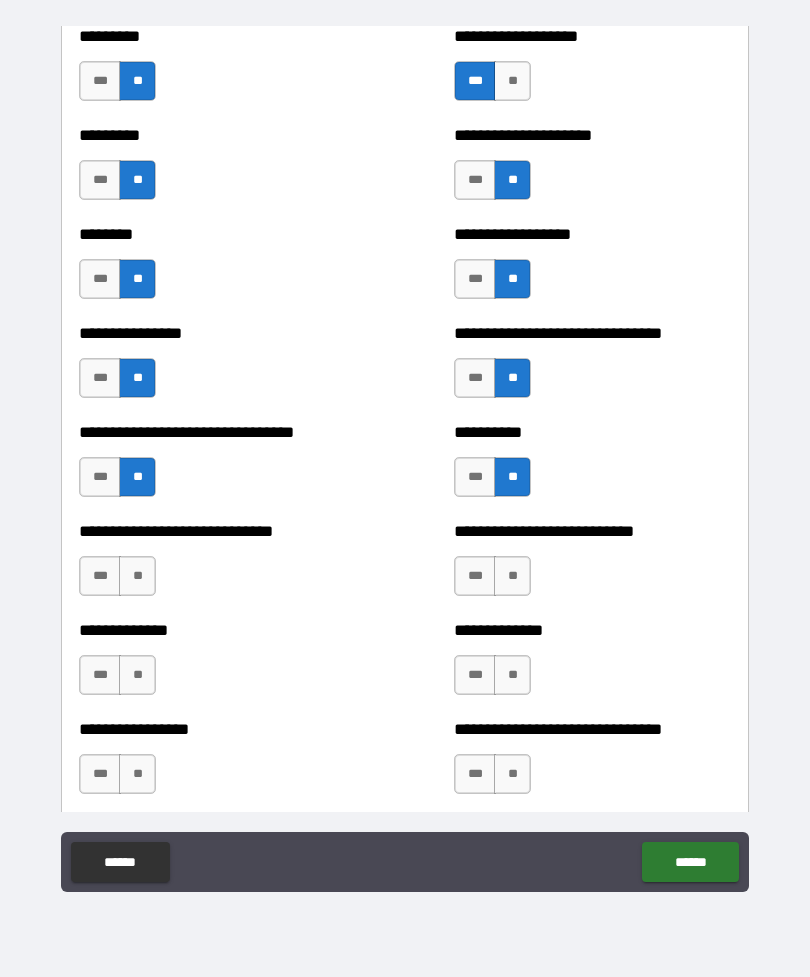 click on "**" at bounding box center [137, 576] 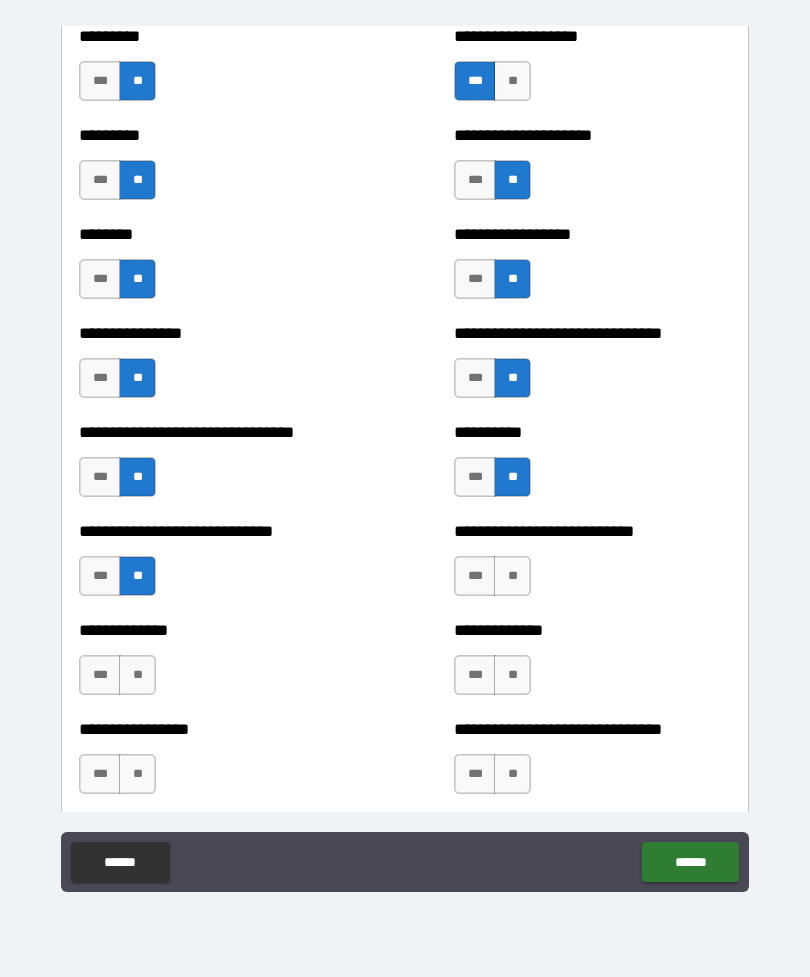 click on "**" at bounding box center [512, 576] 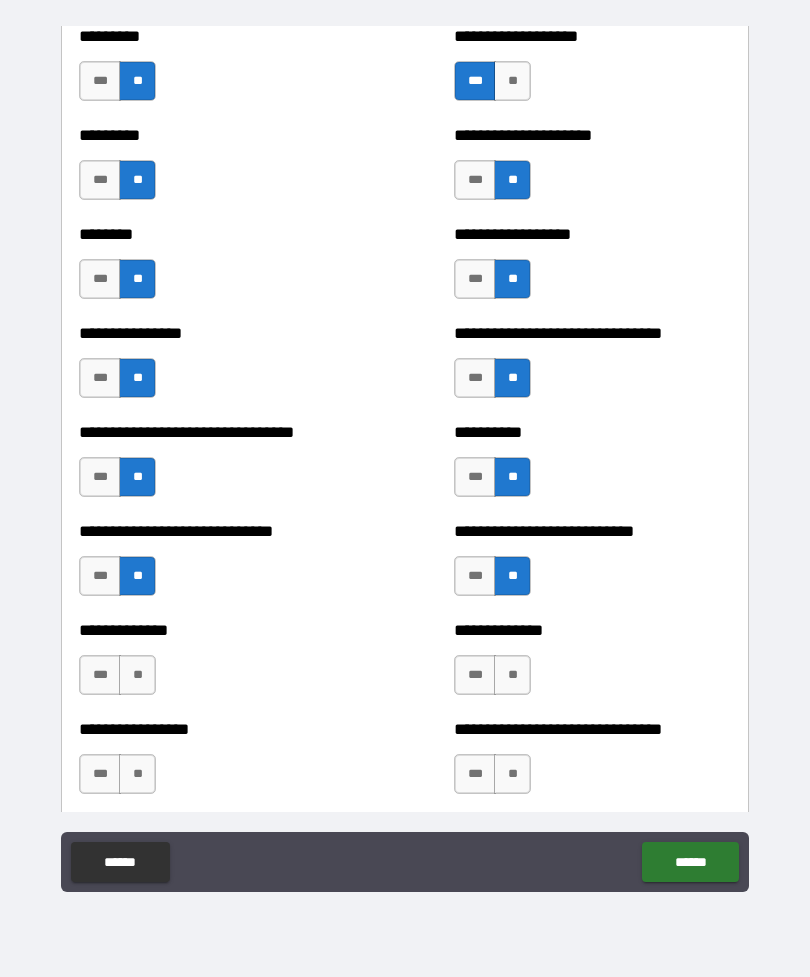 click on "**" at bounding box center (137, 675) 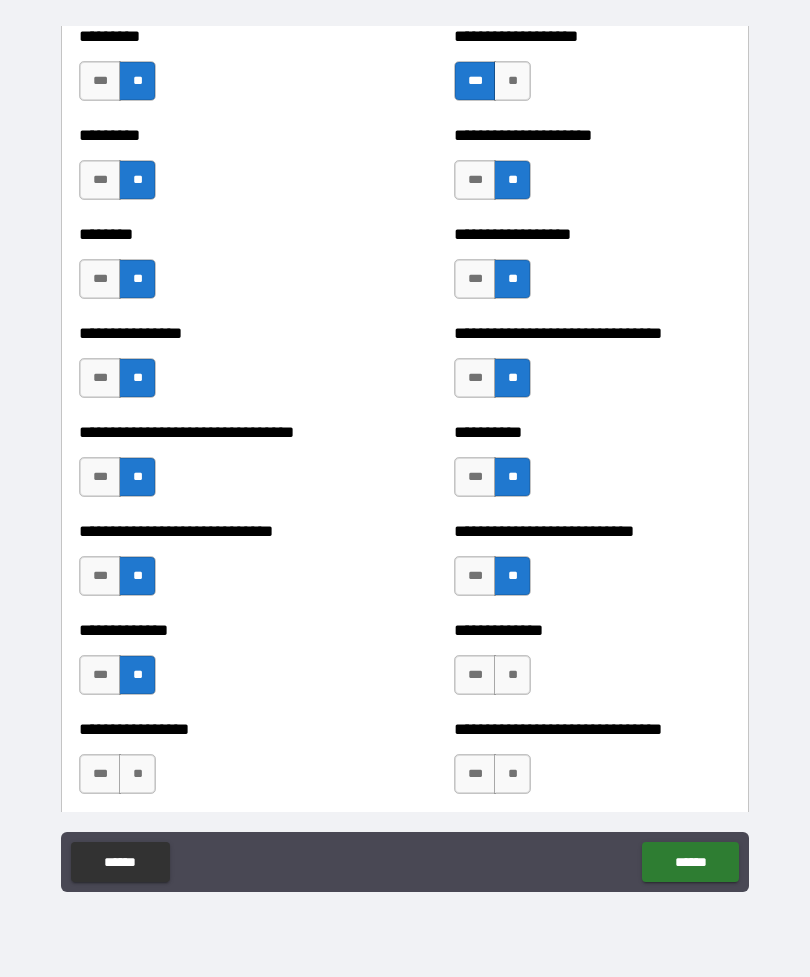 click on "**" at bounding box center [512, 675] 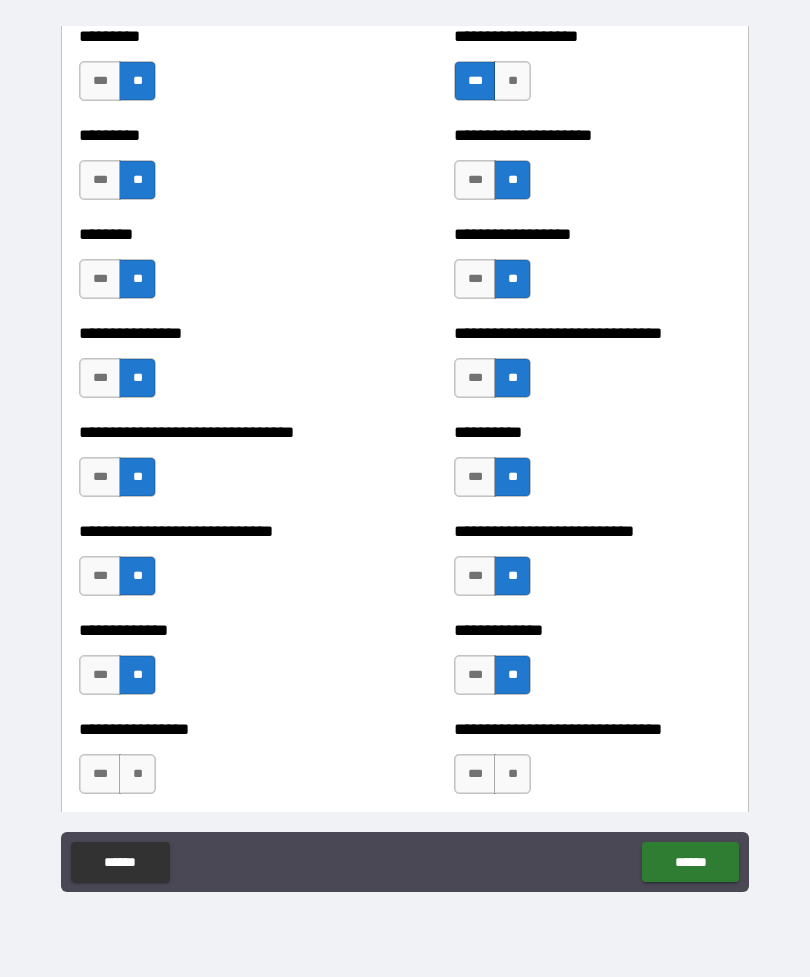 click on "**" at bounding box center (137, 774) 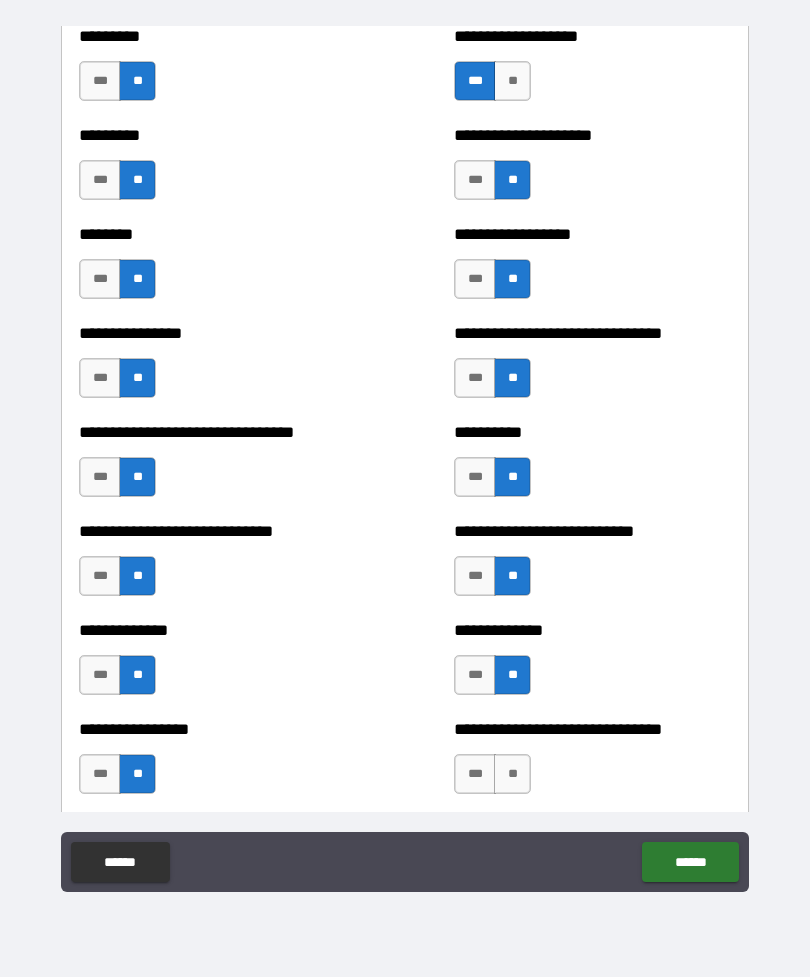 click on "**" at bounding box center [512, 774] 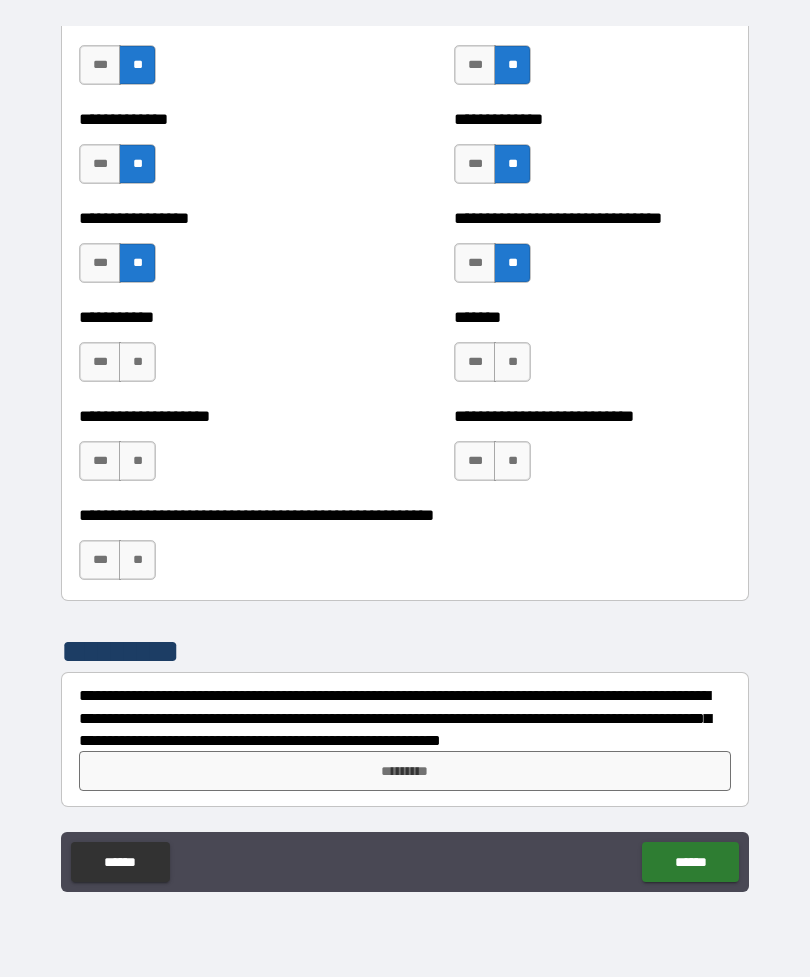 scroll, scrollTop: 7748, scrollLeft: 0, axis: vertical 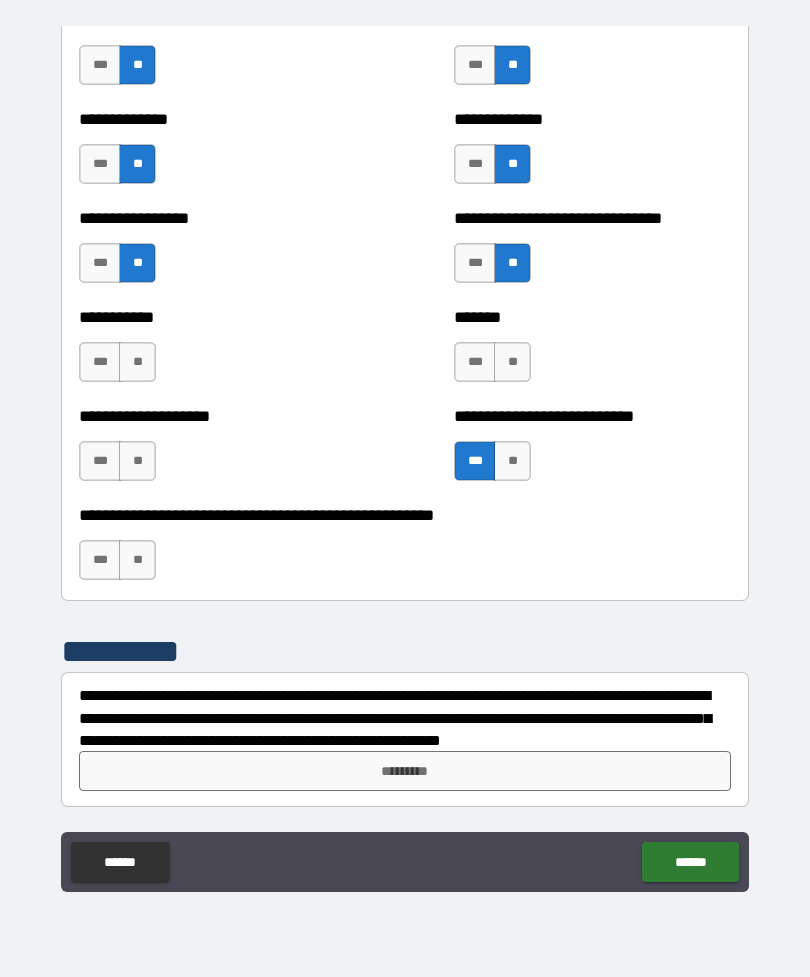 click on "**" at bounding box center (512, 362) 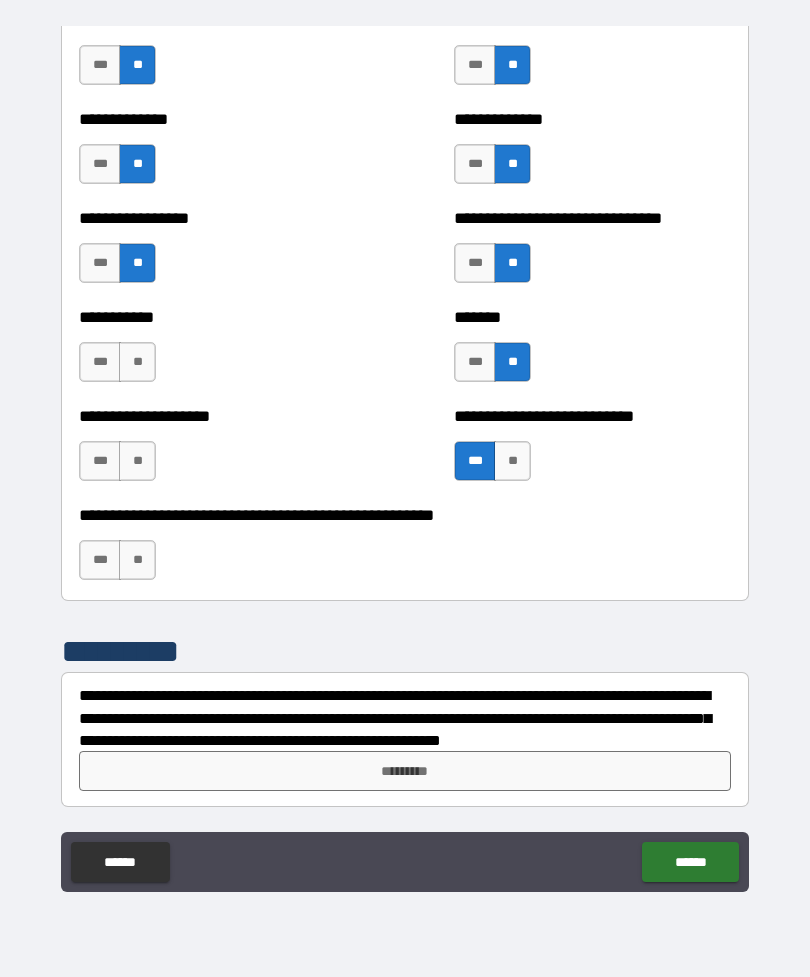 click on "**" at bounding box center (137, 362) 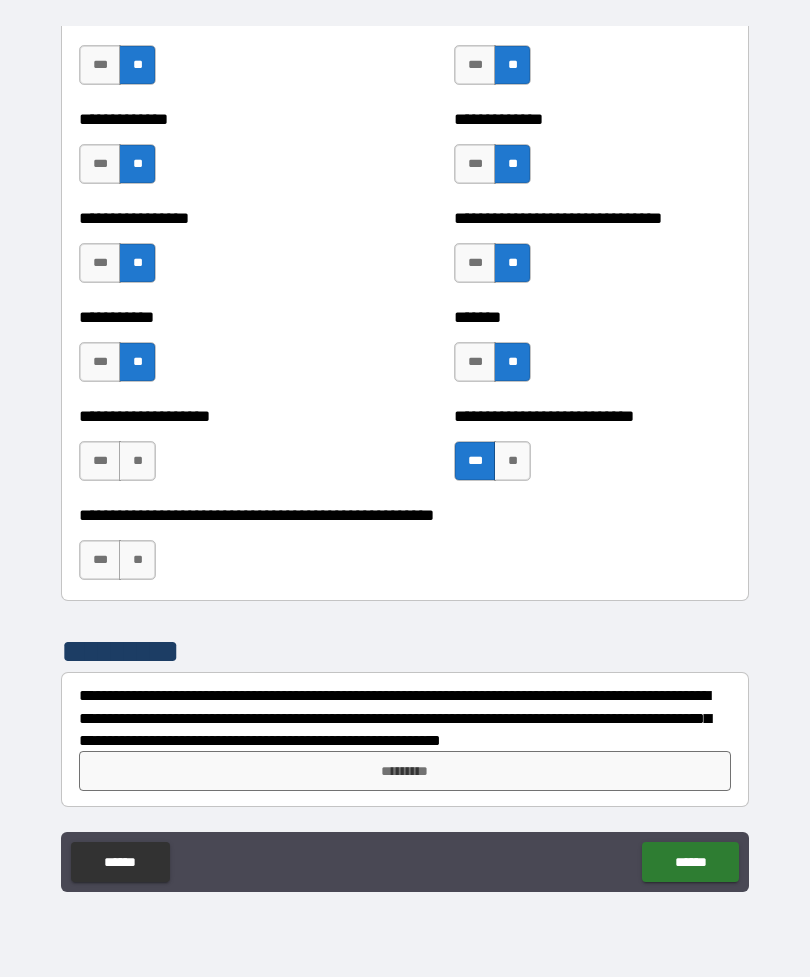 click on "**" at bounding box center (137, 461) 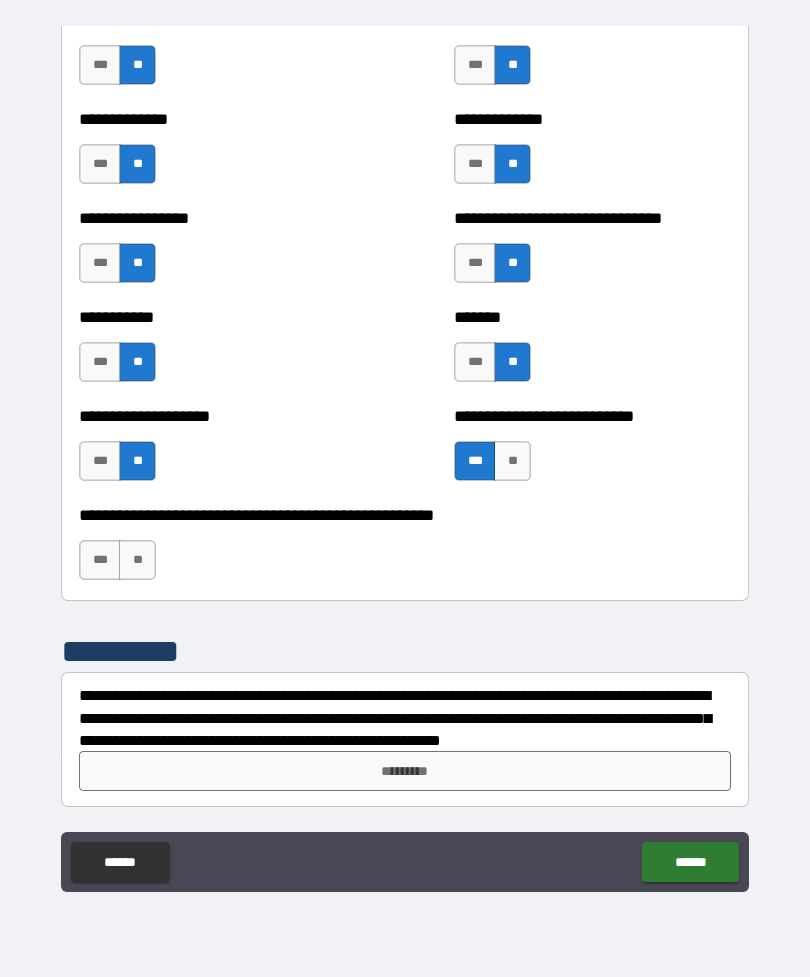 click on "**" at bounding box center [137, 560] 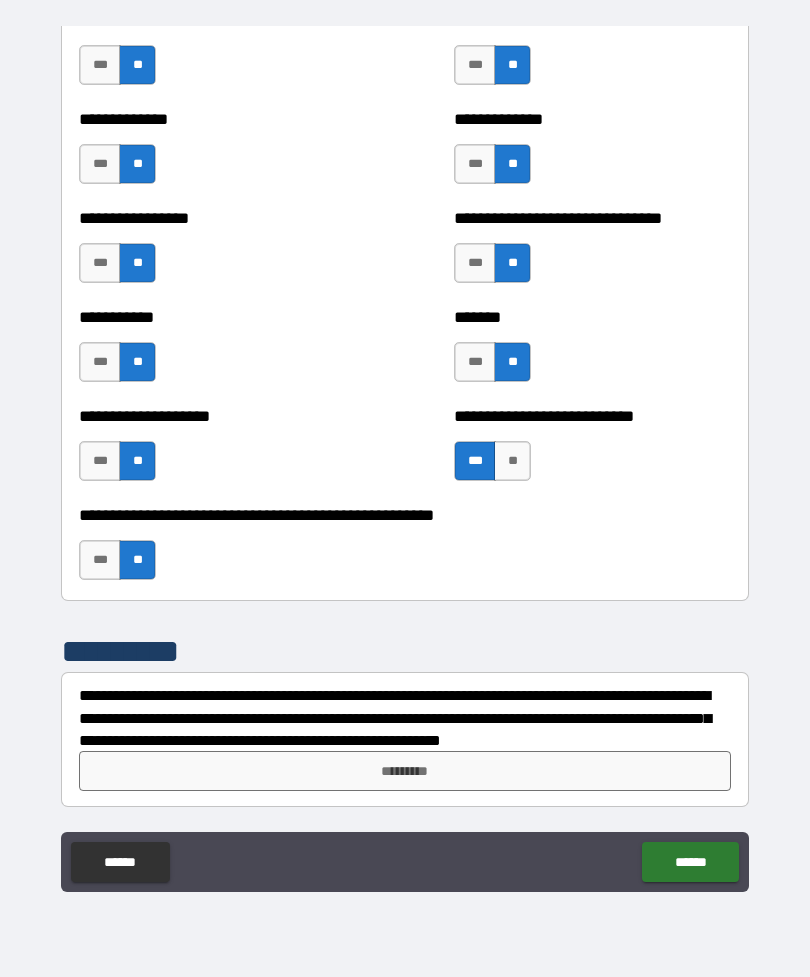 scroll, scrollTop: 7748, scrollLeft: 0, axis: vertical 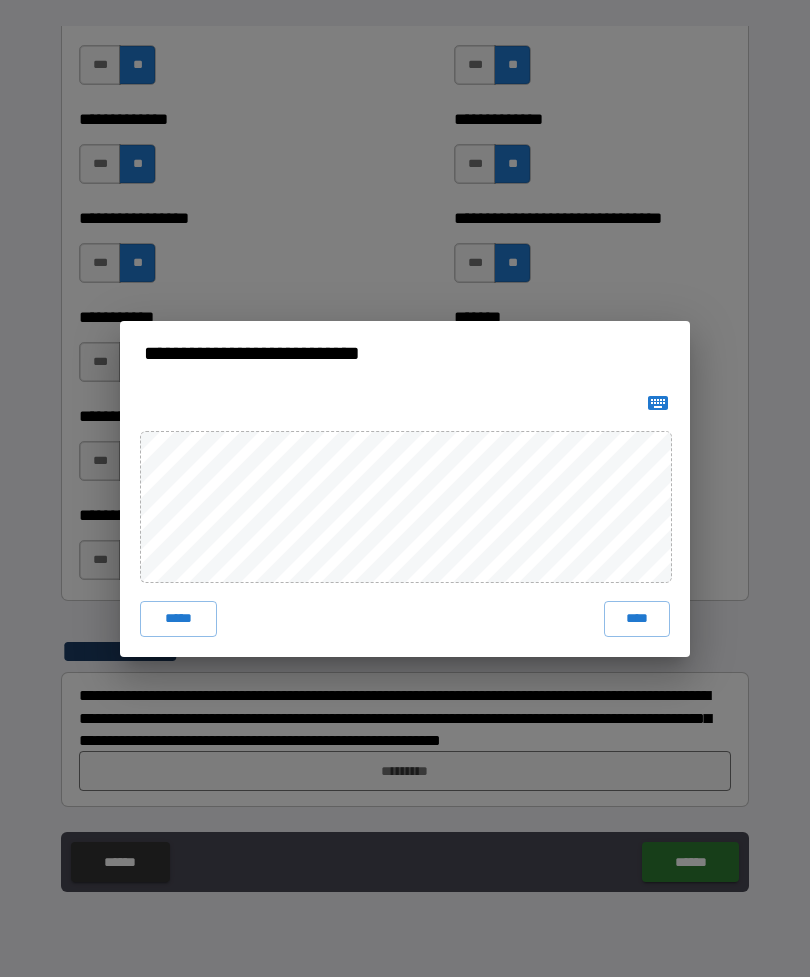 click on "****" at bounding box center [637, 619] 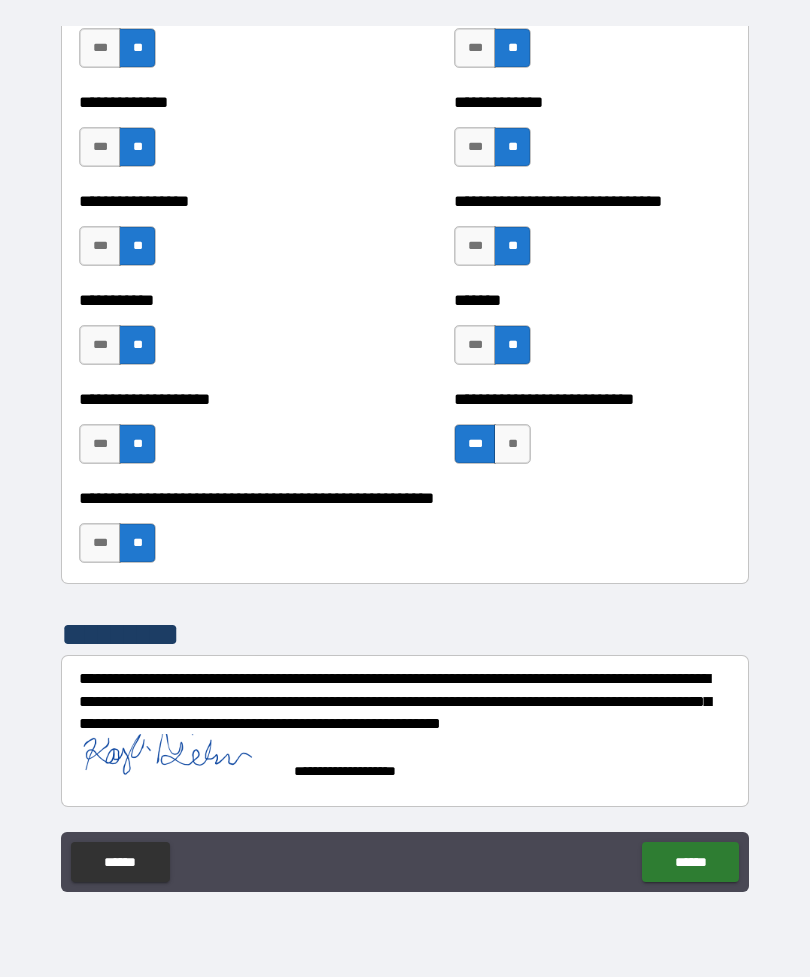scroll, scrollTop: 7768, scrollLeft: 0, axis: vertical 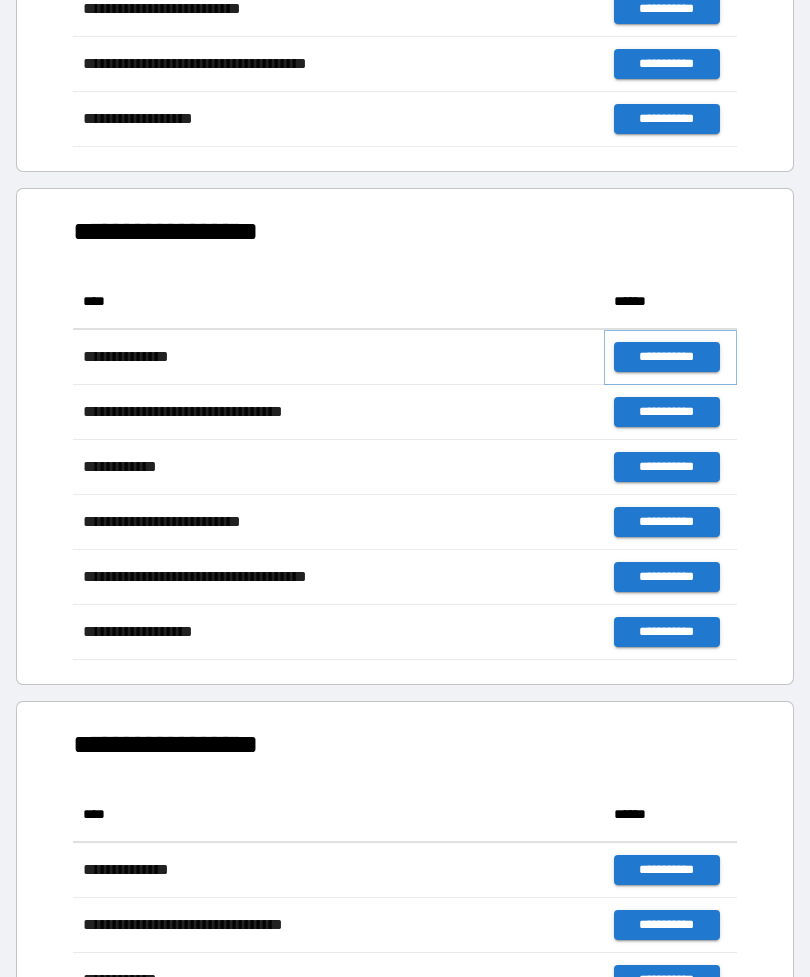 click on "**********" at bounding box center [666, 357] 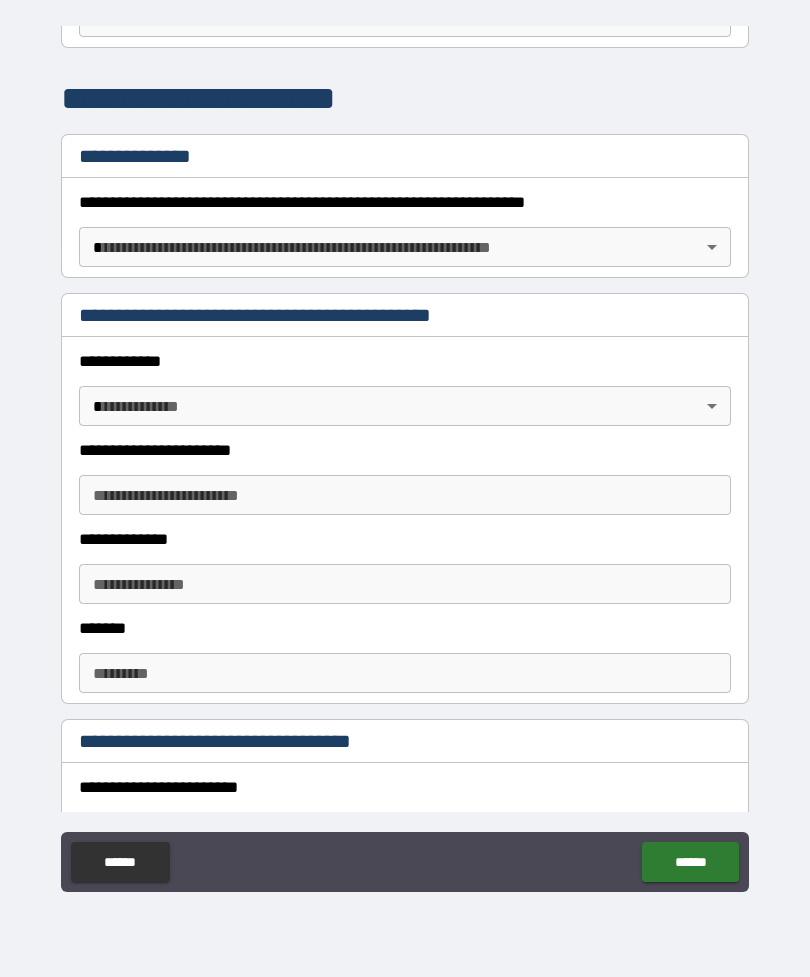 scroll, scrollTop: 239, scrollLeft: 0, axis: vertical 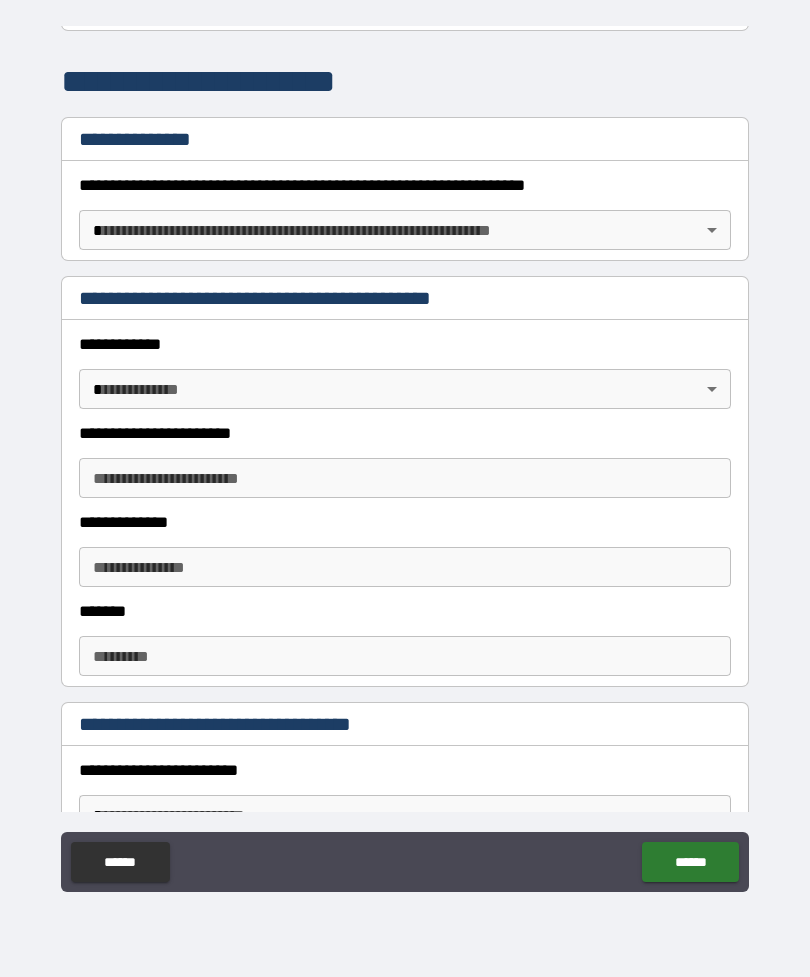 click on "**********" at bounding box center (405, 456) 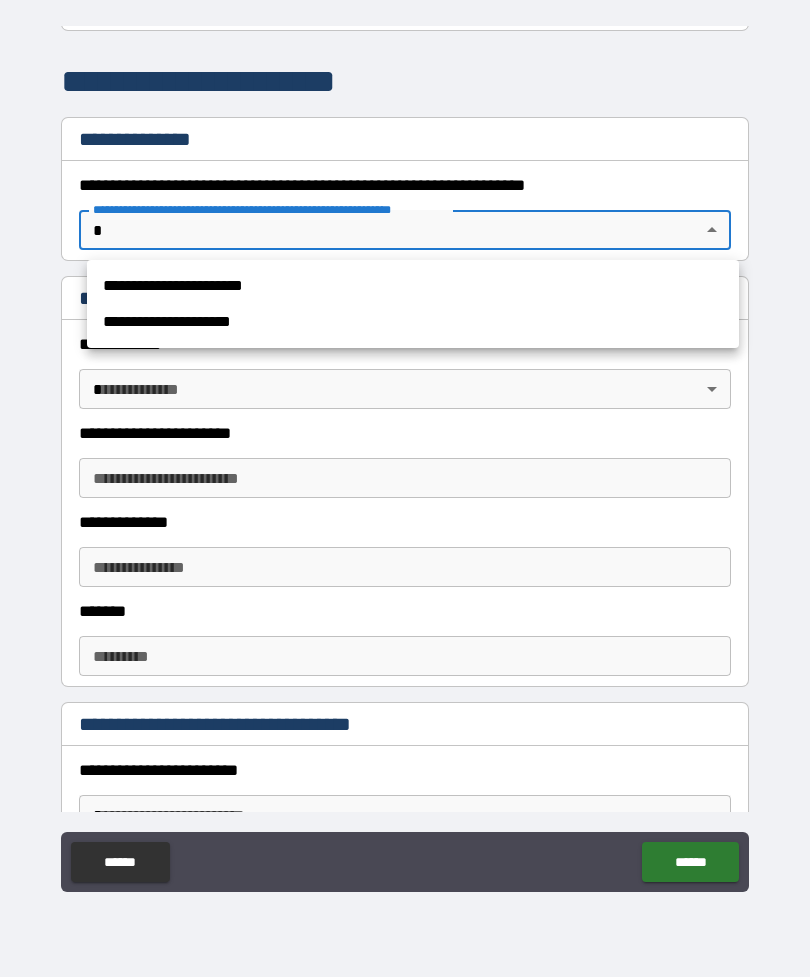 click on "**********" at bounding box center (413, 286) 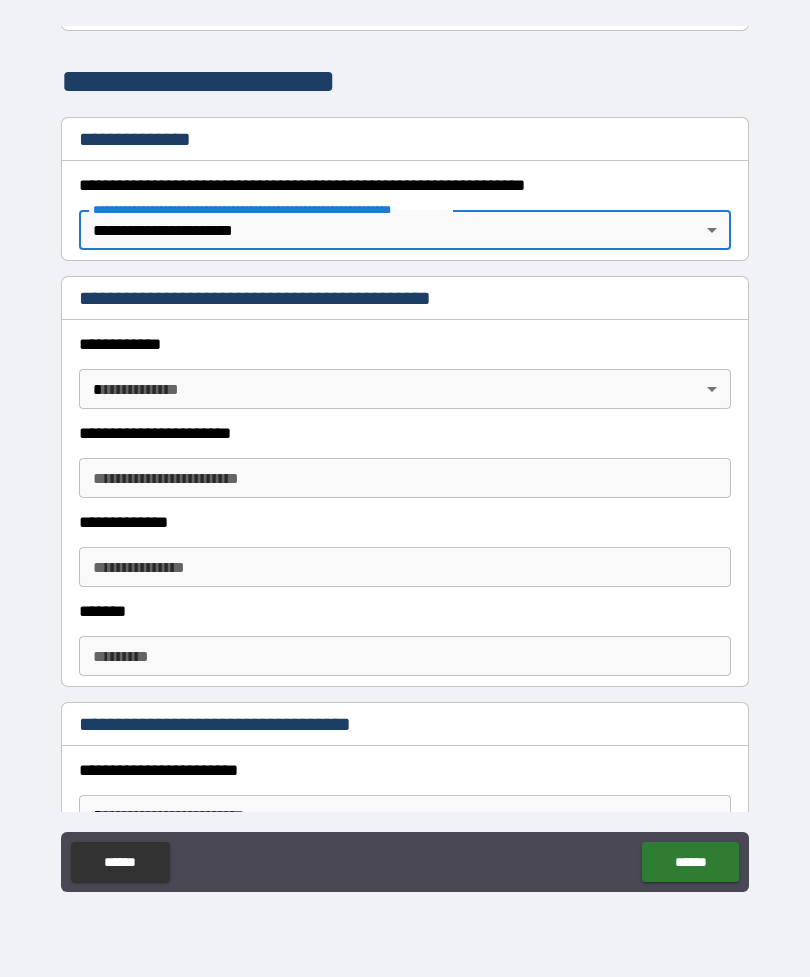 click on "**********" at bounding box center (405, 456) 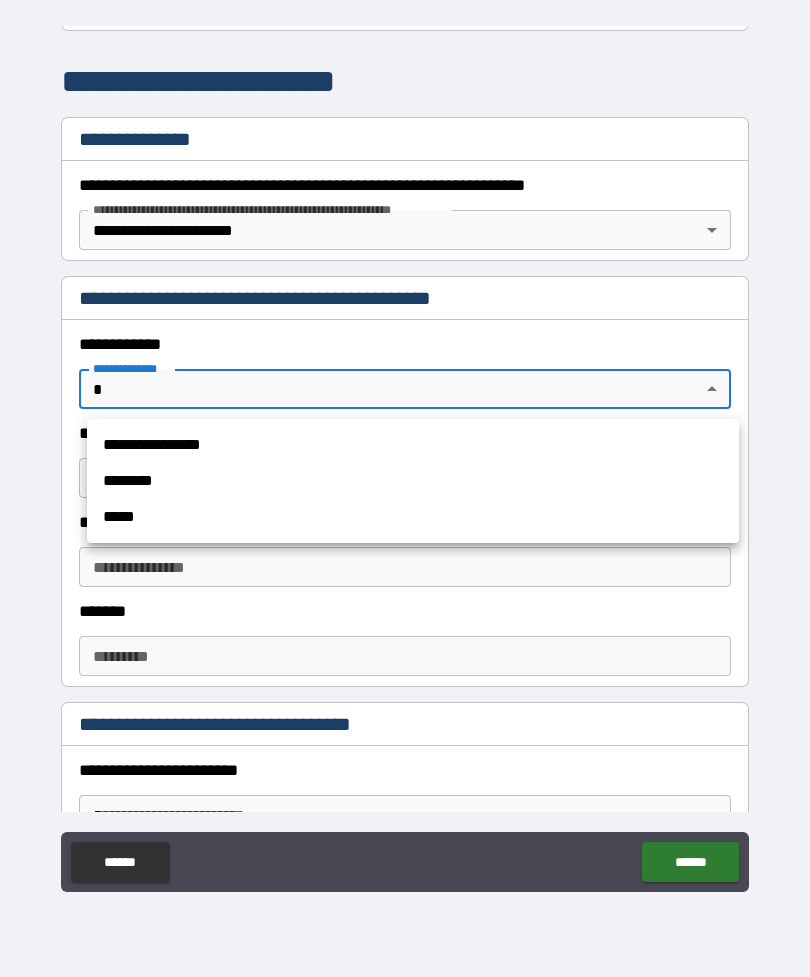 click on "**********" at bounding box center (413, 445) 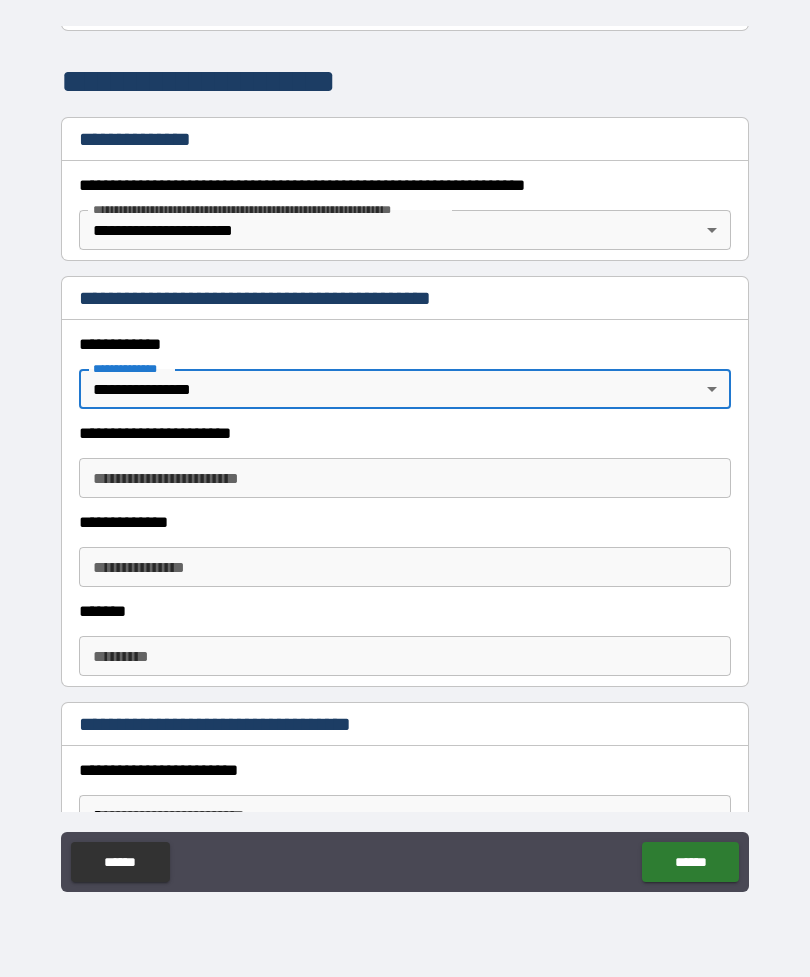 click on "**********" at bounding box center [405, 478] 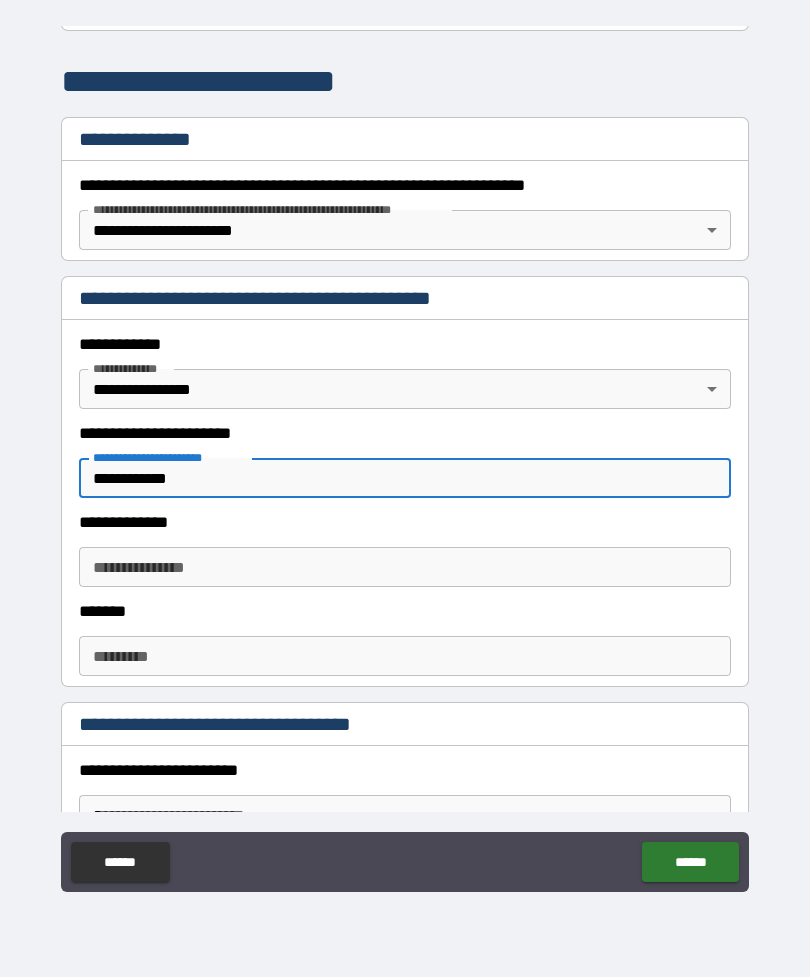 type on "**********" 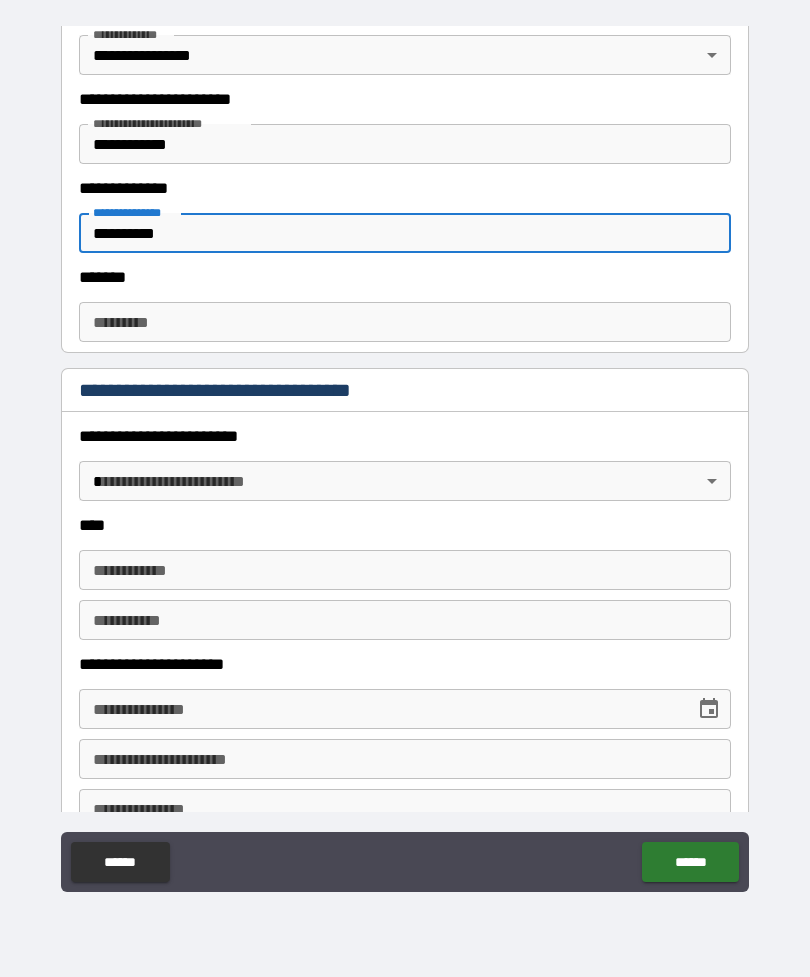 scroll, scrollTop: 590, scrollLeft: 0, axis: vertical 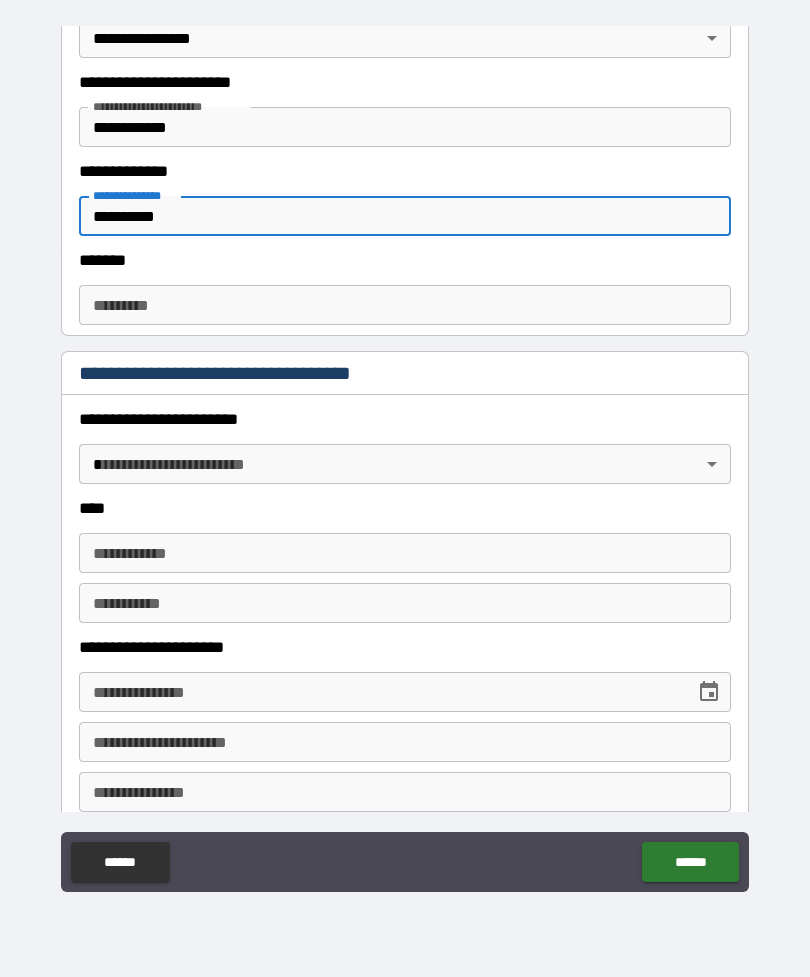 type on "**********" 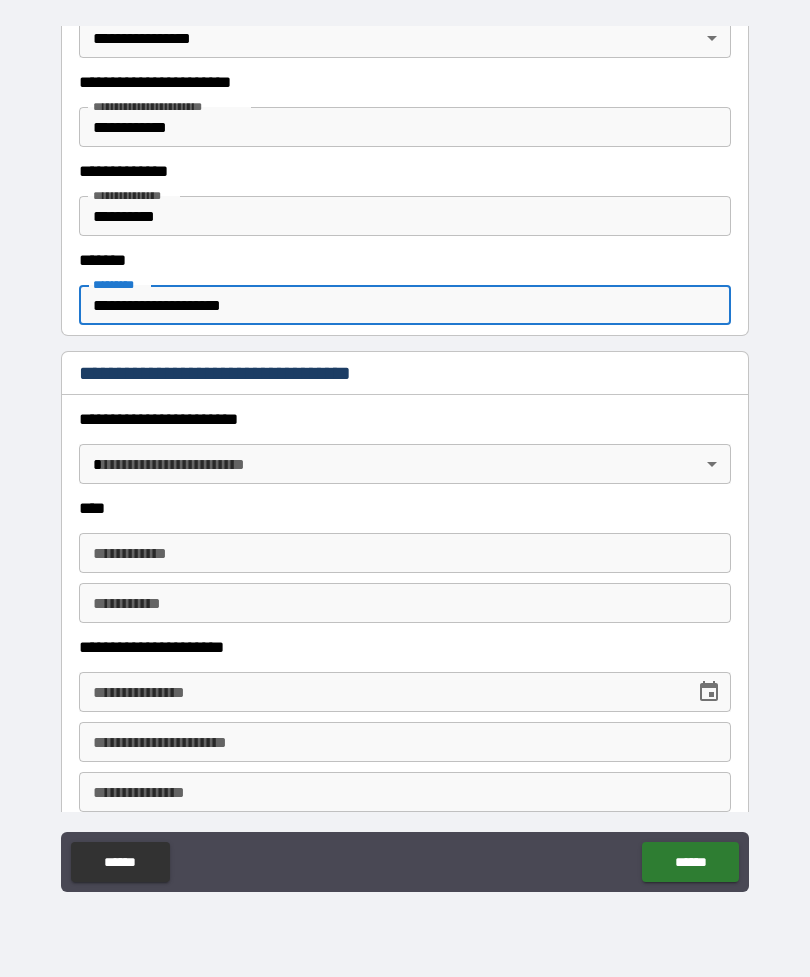 type on "**********" 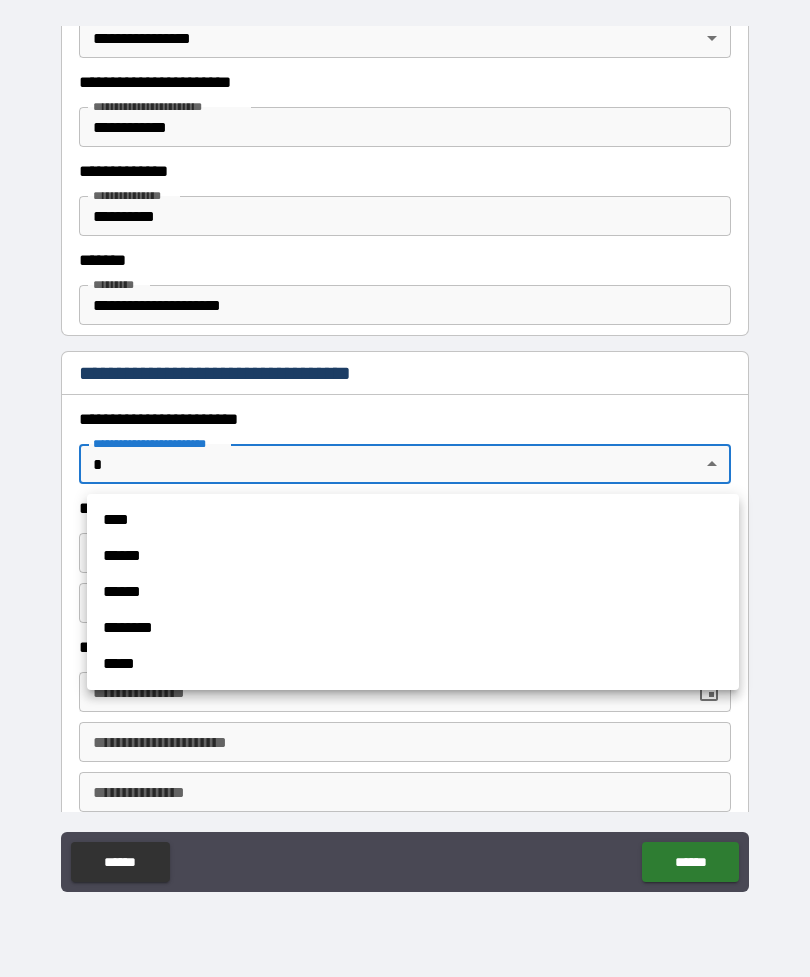 click on "******" at bounding box center (413, 556) 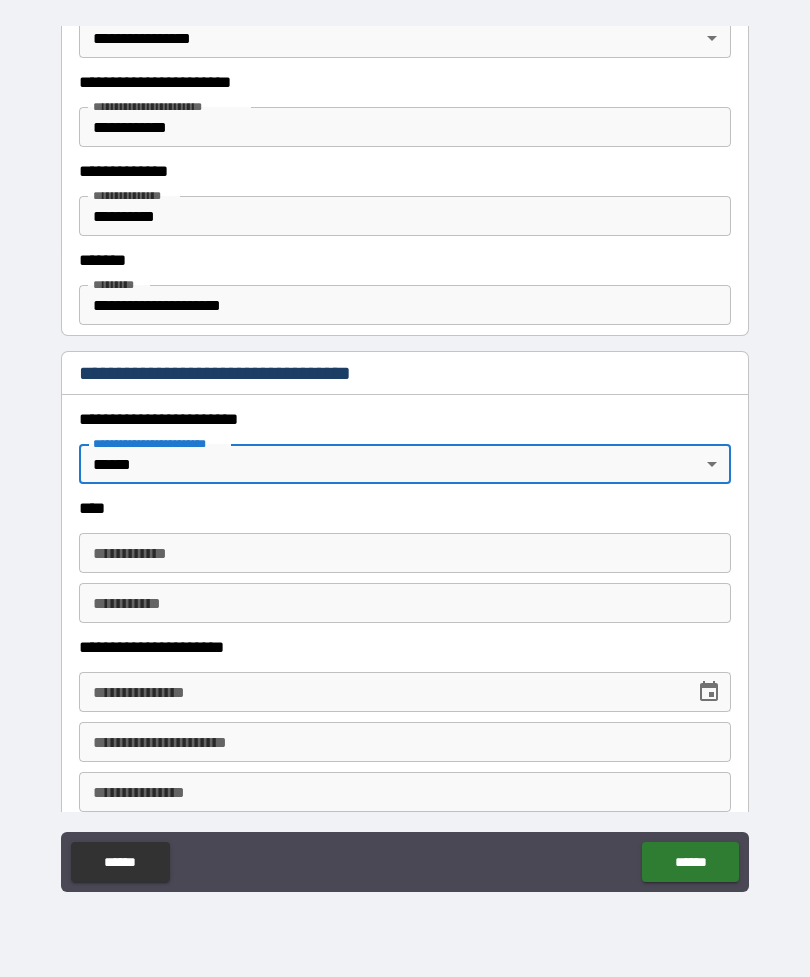 click on "**********" at bounding box center (405, 553) 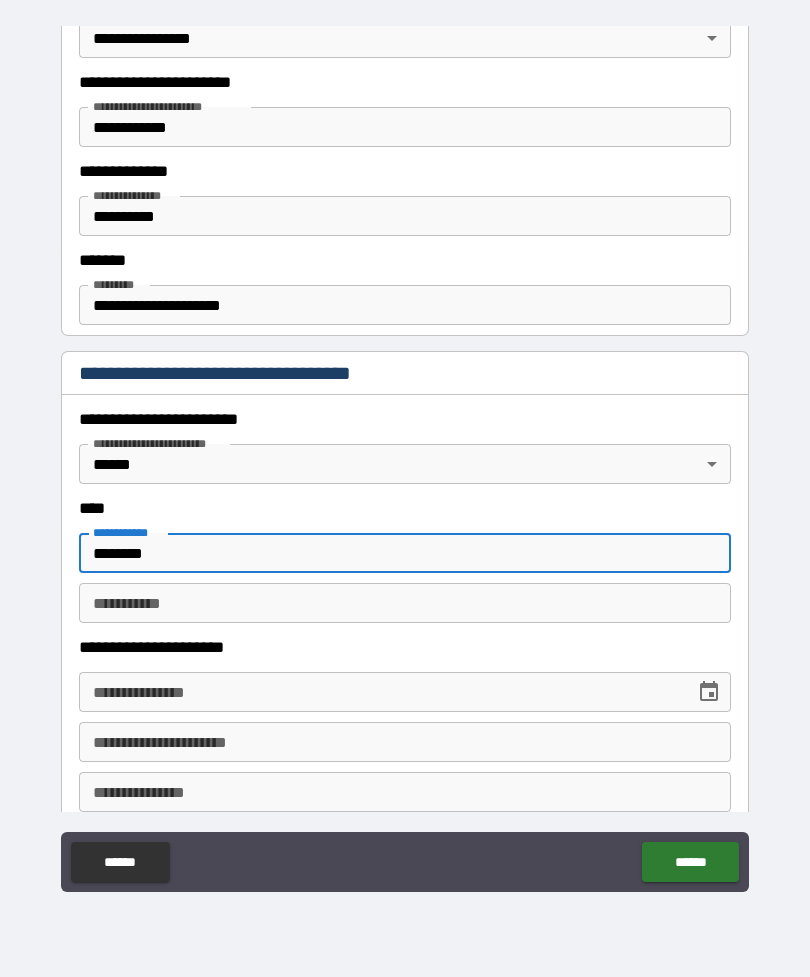 type on "********" 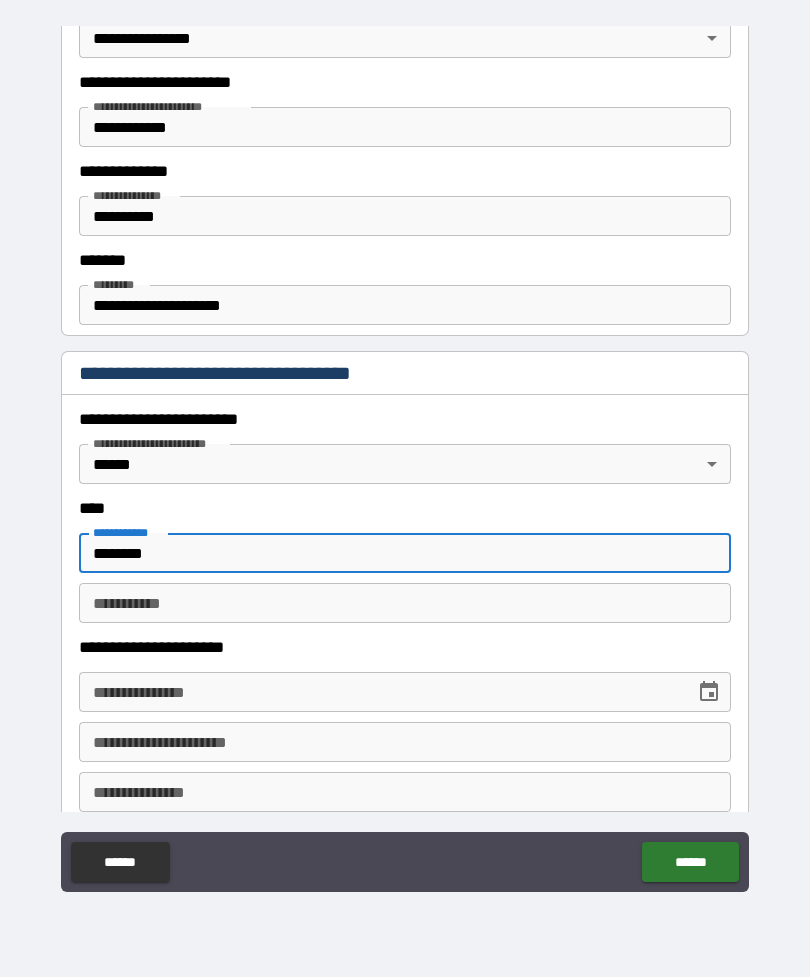 click on "*********   *" at bounding box center (405, 603) 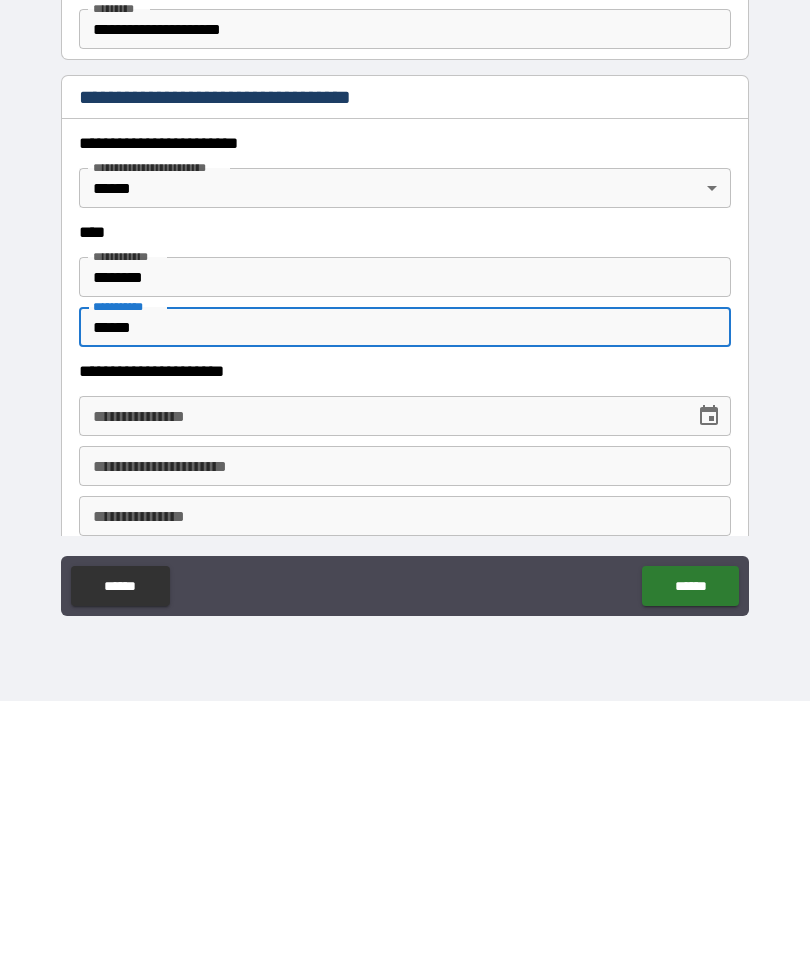 type on "******" 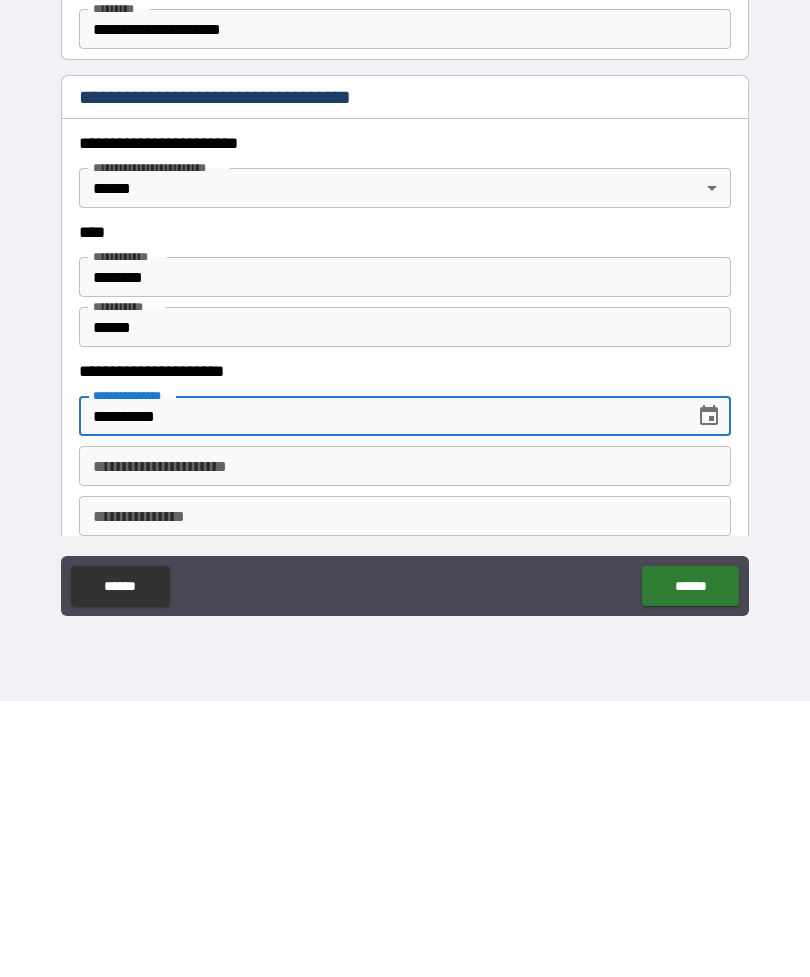 type on "**********" 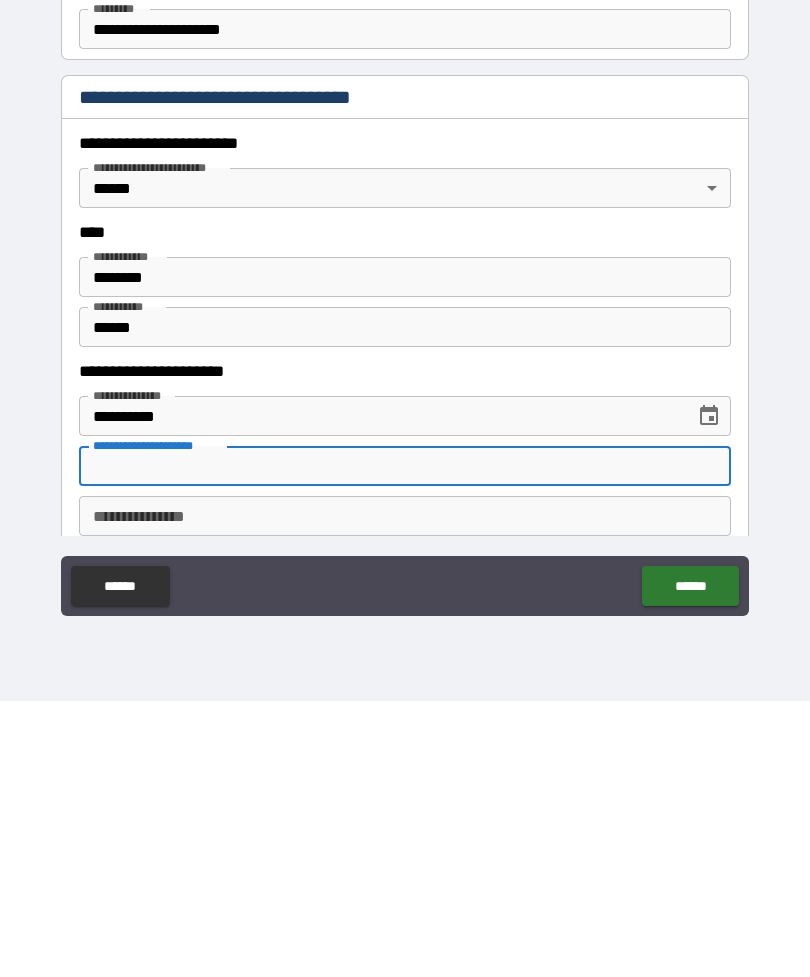 click on "**********" at bounding box center (405, 792) 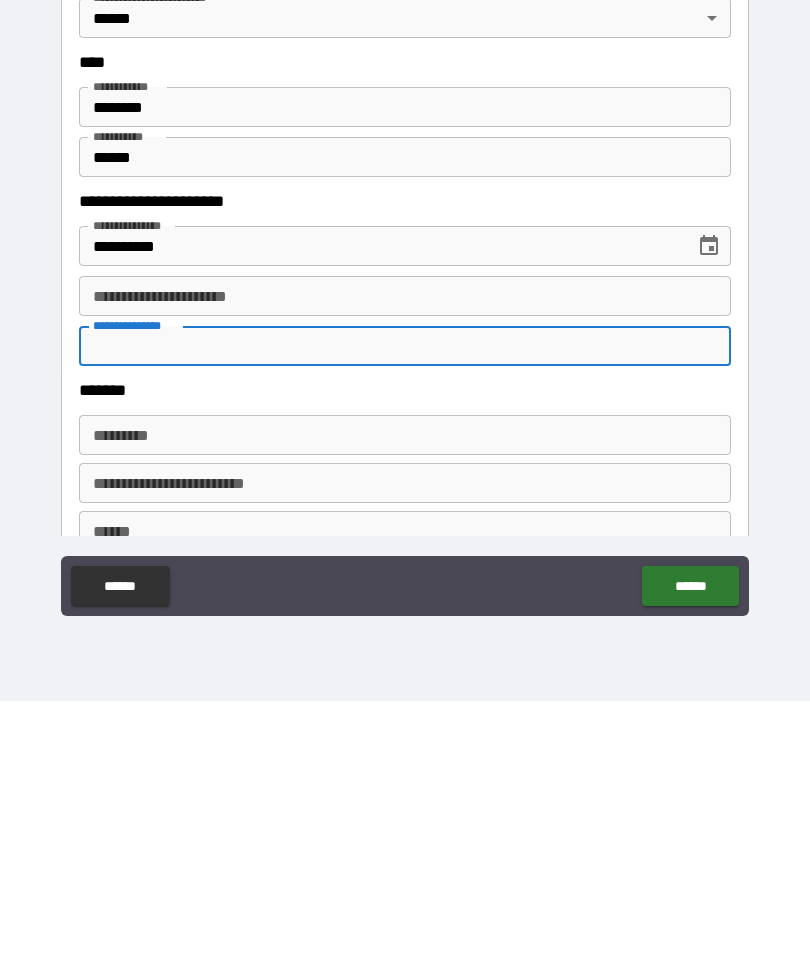 scroll, scrollTop: 782, scrollLeft: 0, axis: vertical 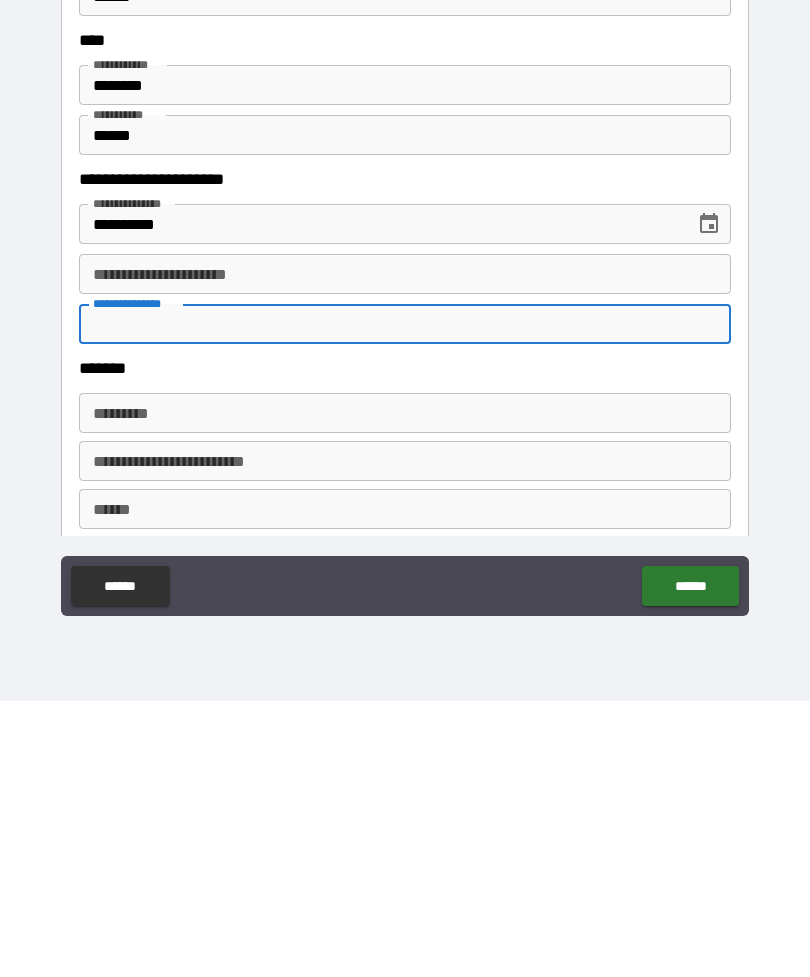 click on "*******   *" at bounding box center (405, 689) 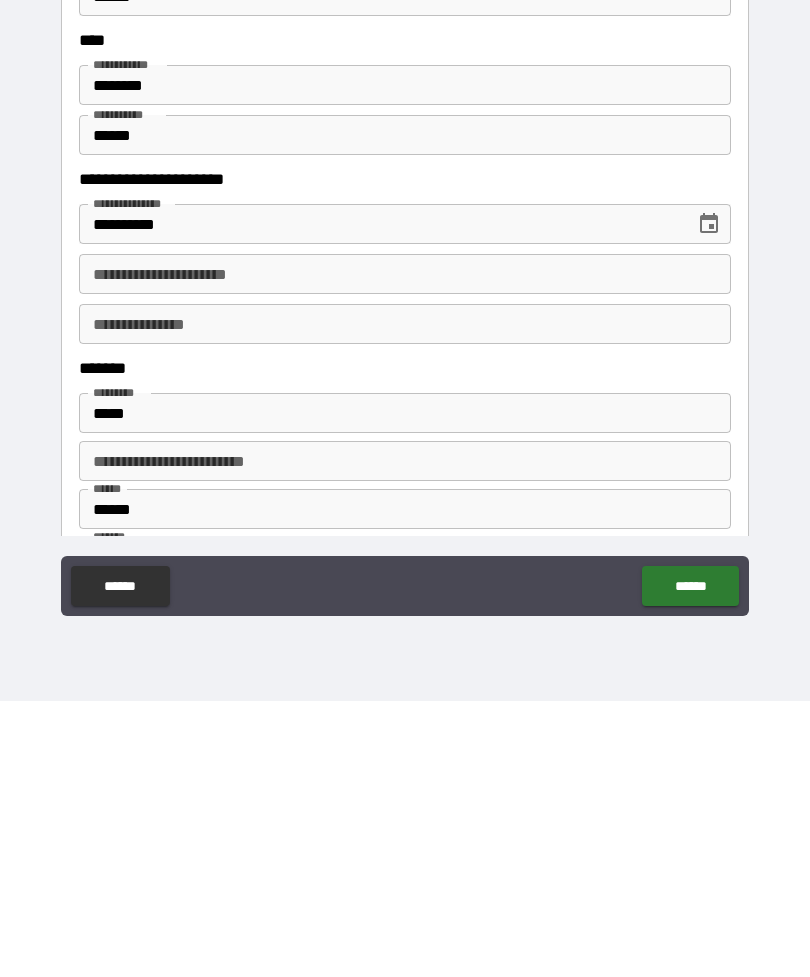 type on "**********" 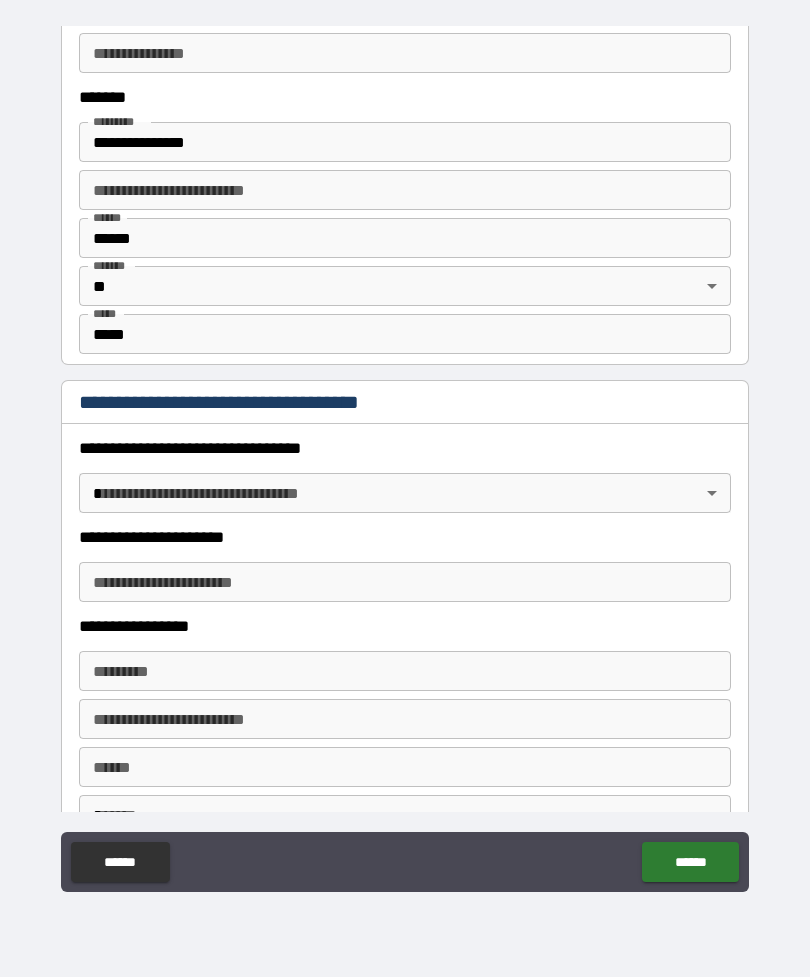 scroll, scrollTop: 1330, scrollLeft: 0, axis: vertical 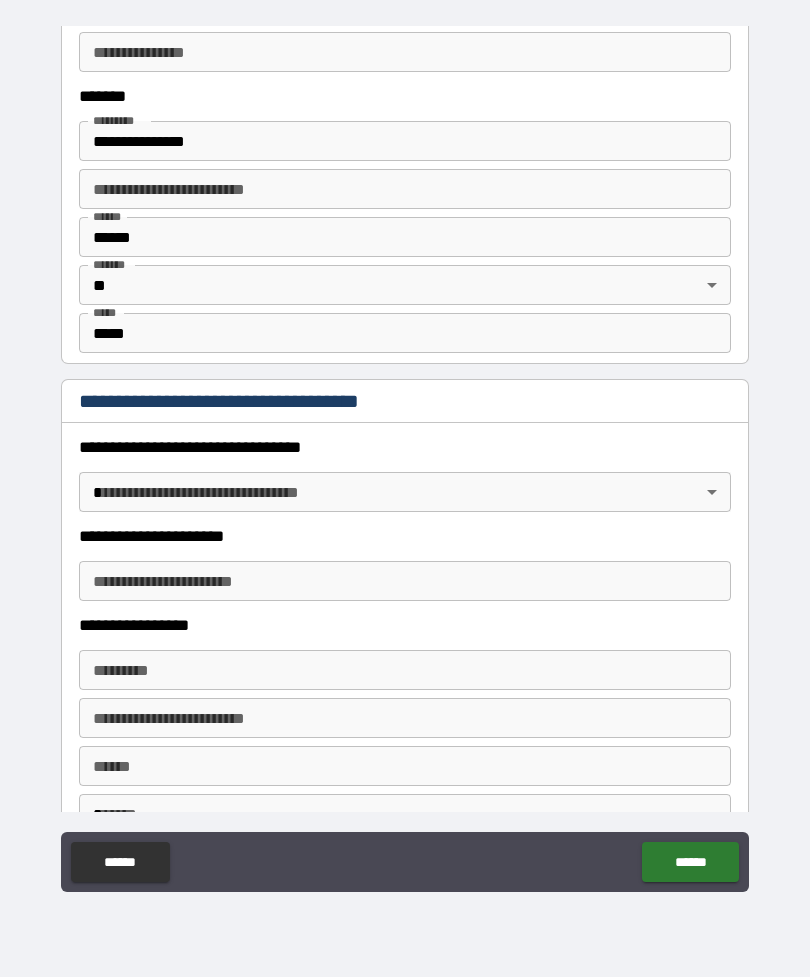 click on "**********" at bounding box center (405, 456) 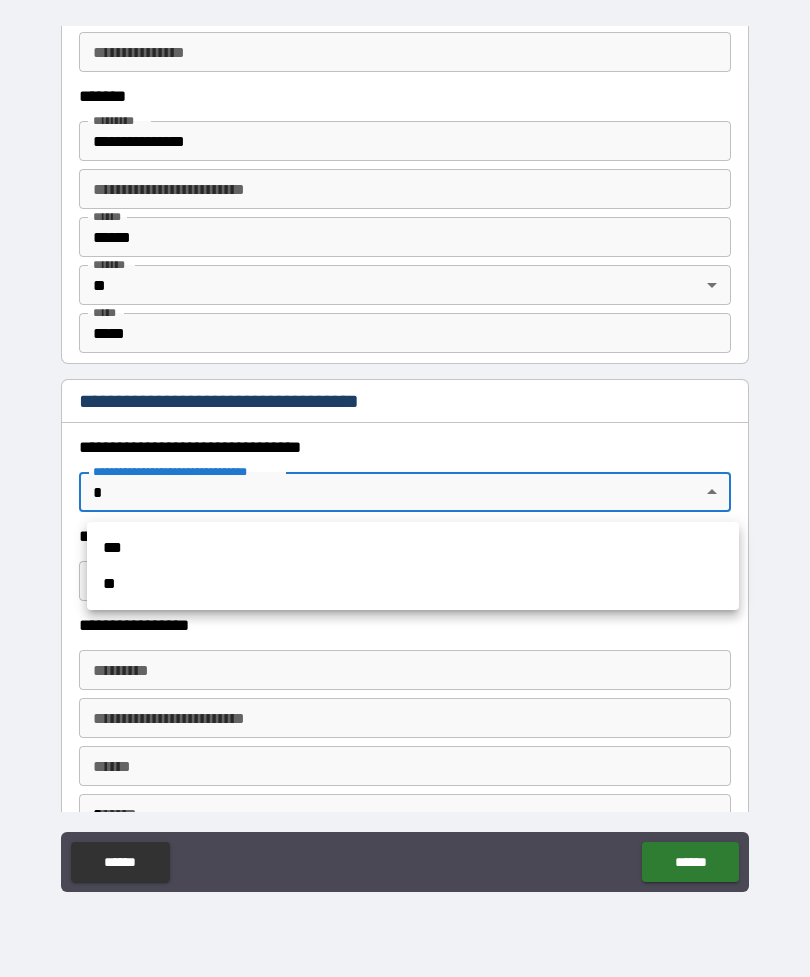 click on "***" at bounding box center [413, 548] 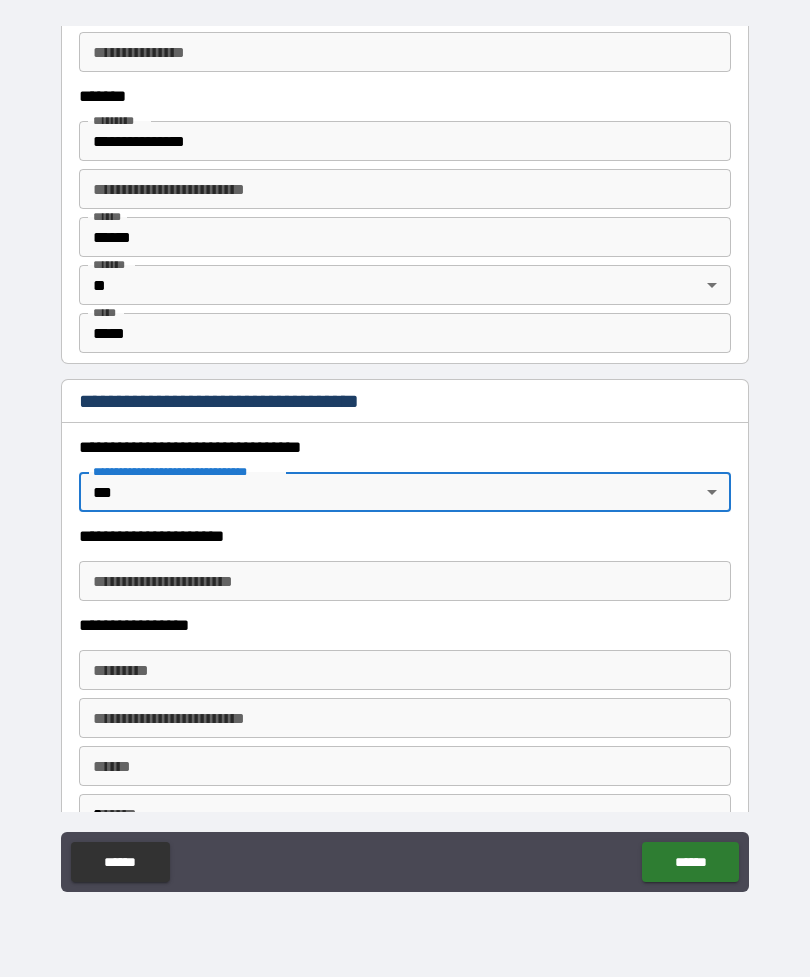 click on "**********" at bounding box center [405, 581] 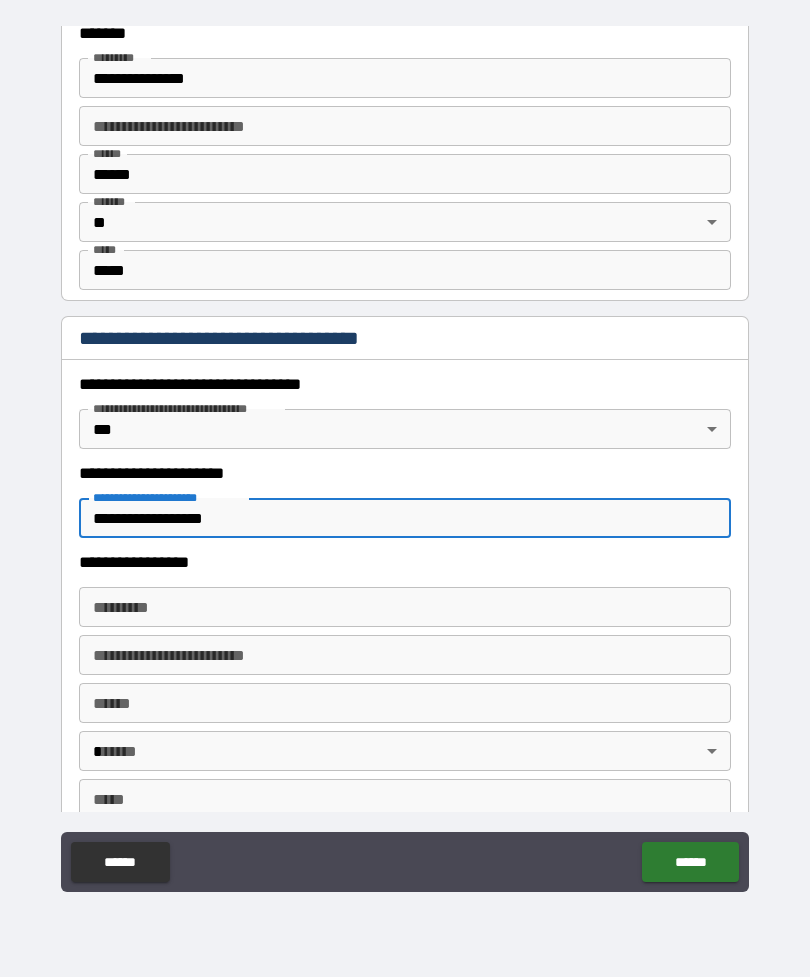 scroll, scrollTop: 1547, scrollLeft: 0, axis: vertical 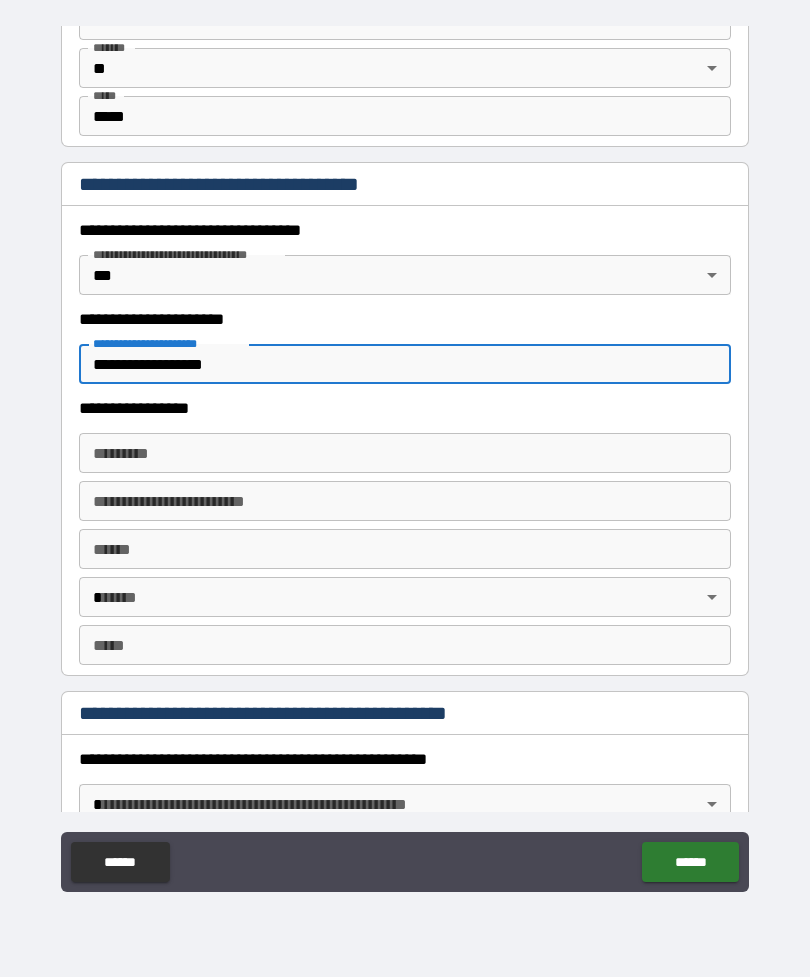 type on "**********" 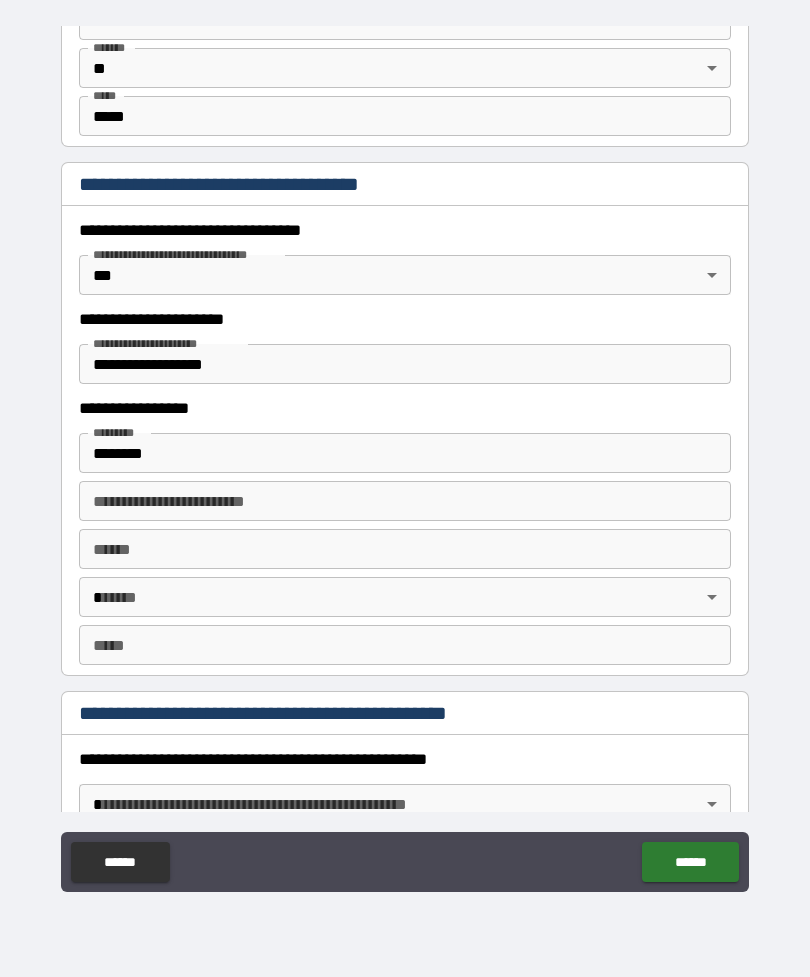 type on "**********" 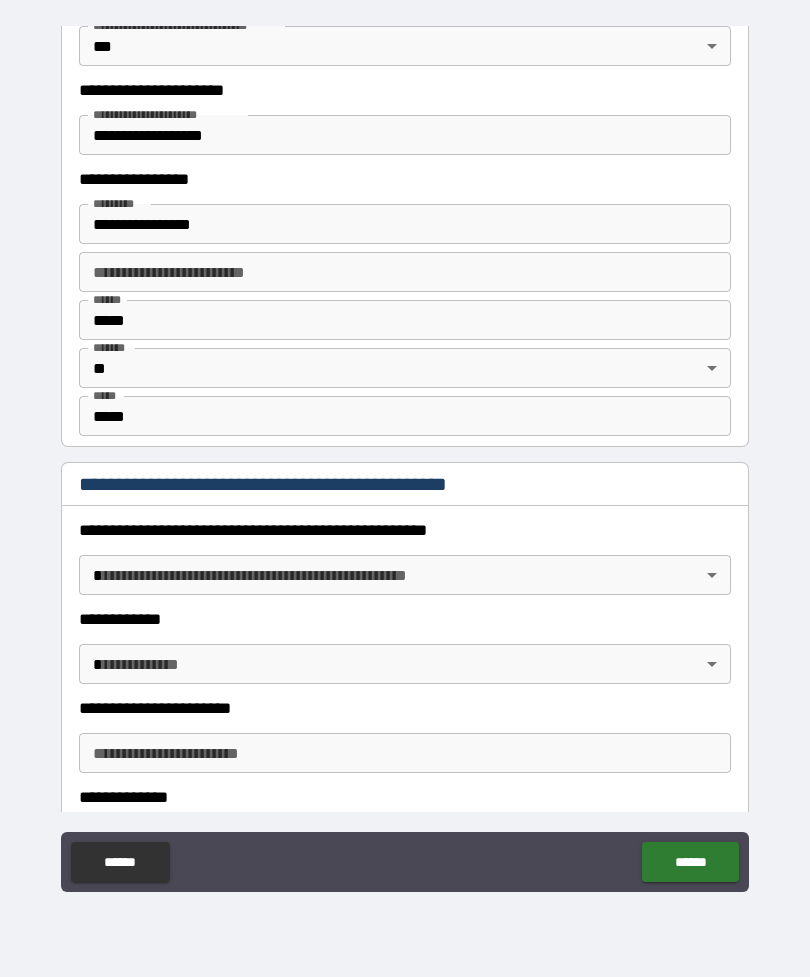 scroll, scrollTop: 1778, scrollLeft: 0, axis: vertical 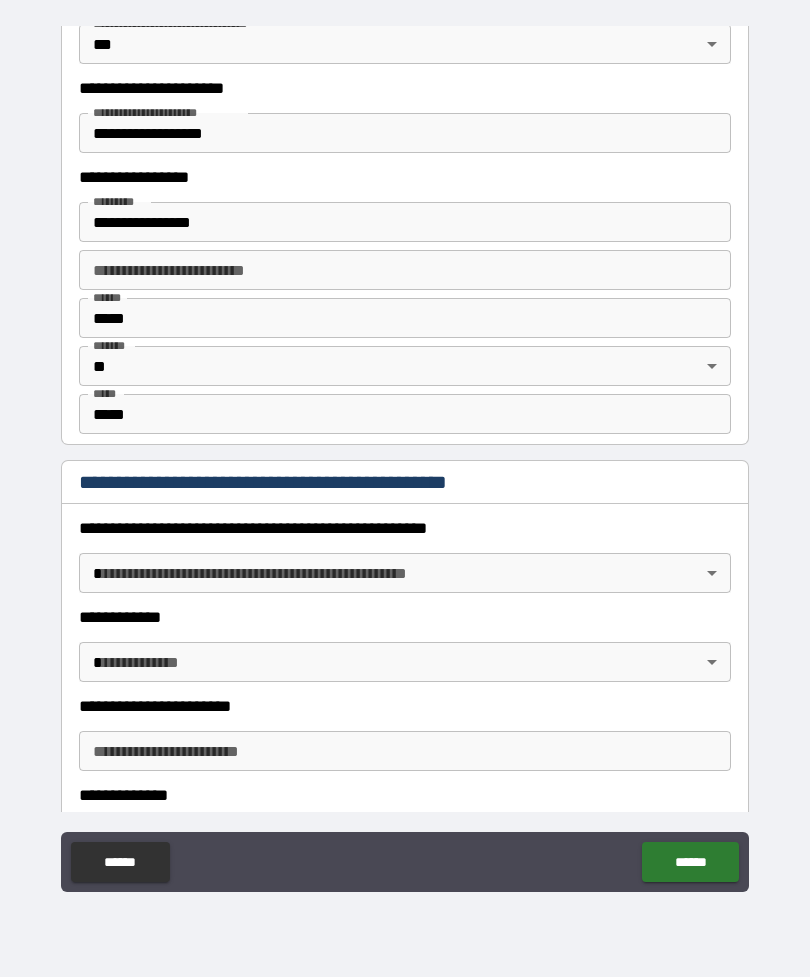 click on "**********" at bounding box center (405, 456) 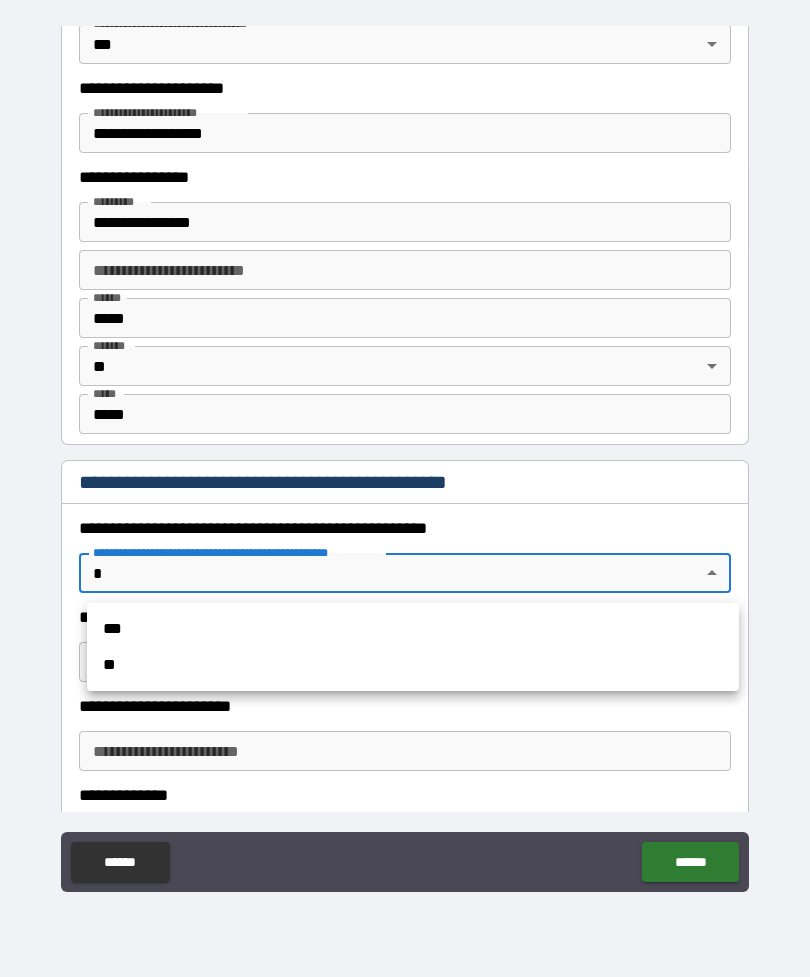 click on "**" at bounding box center [413, 665] 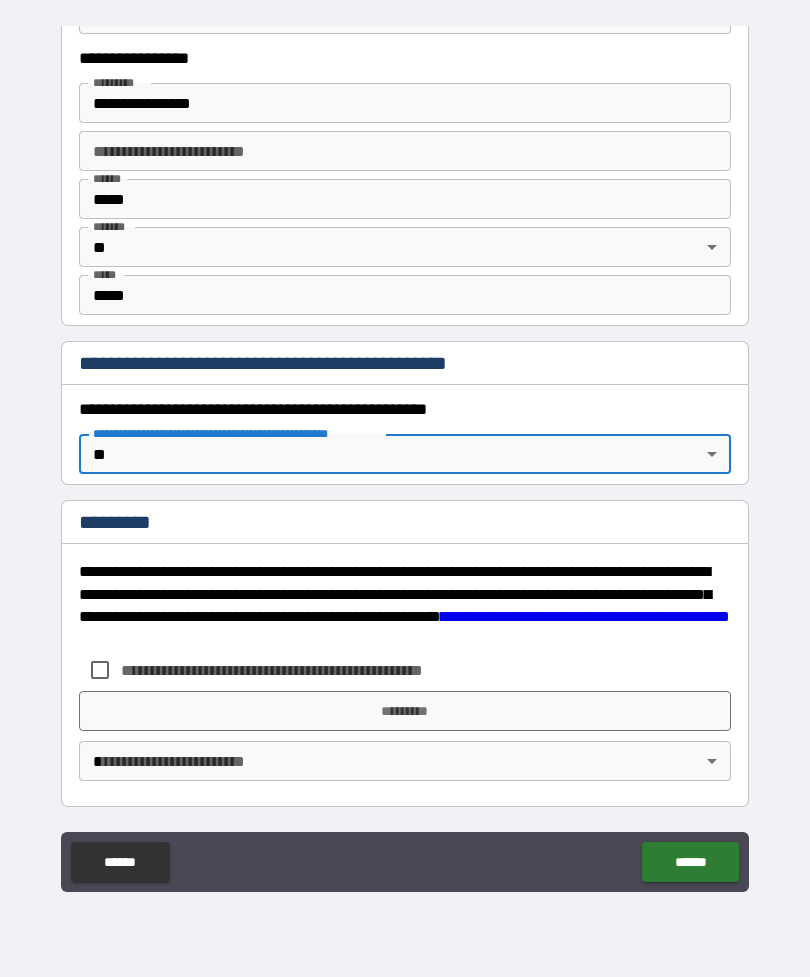 scroll, scrollTop: 1897, scrollLeft: 0, axis: vertical 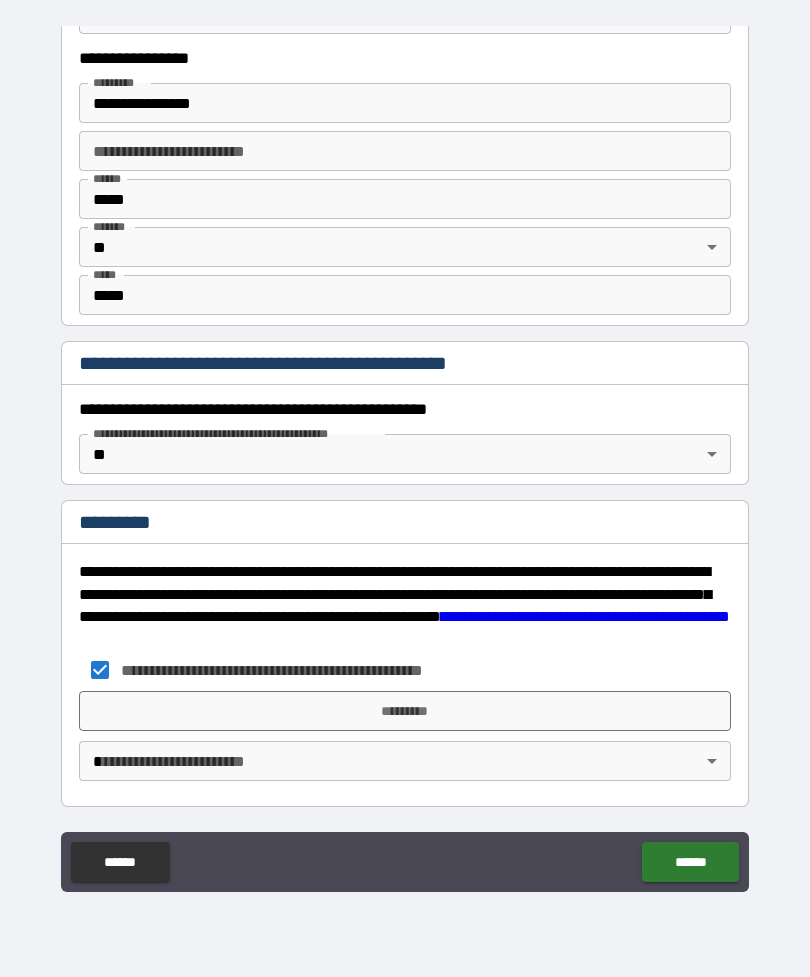 click on "**********" at bounding box center [405, 456] 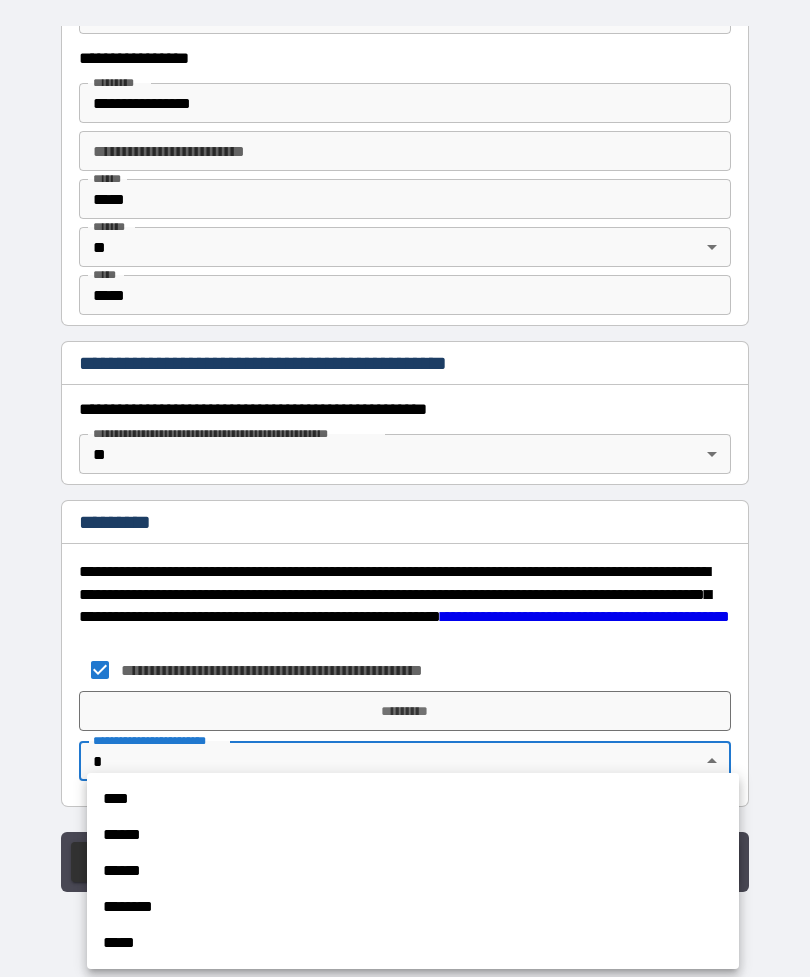 click on "******" at bounding box center [413, 835] 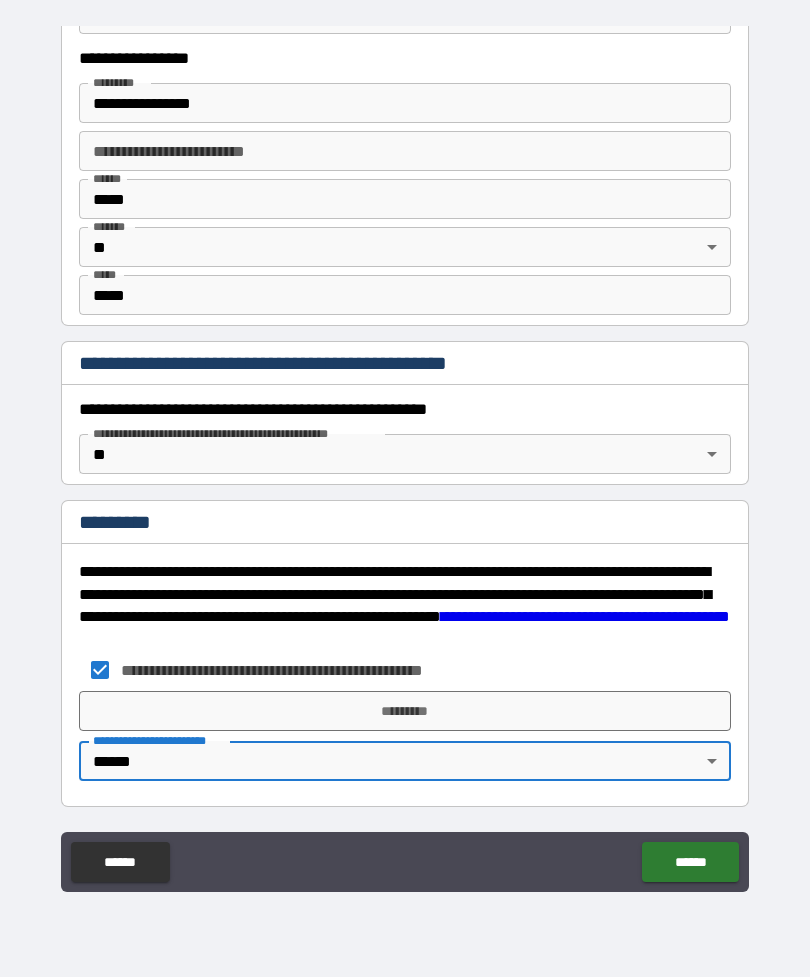 click on "*********" at bounding box center (405, 711) 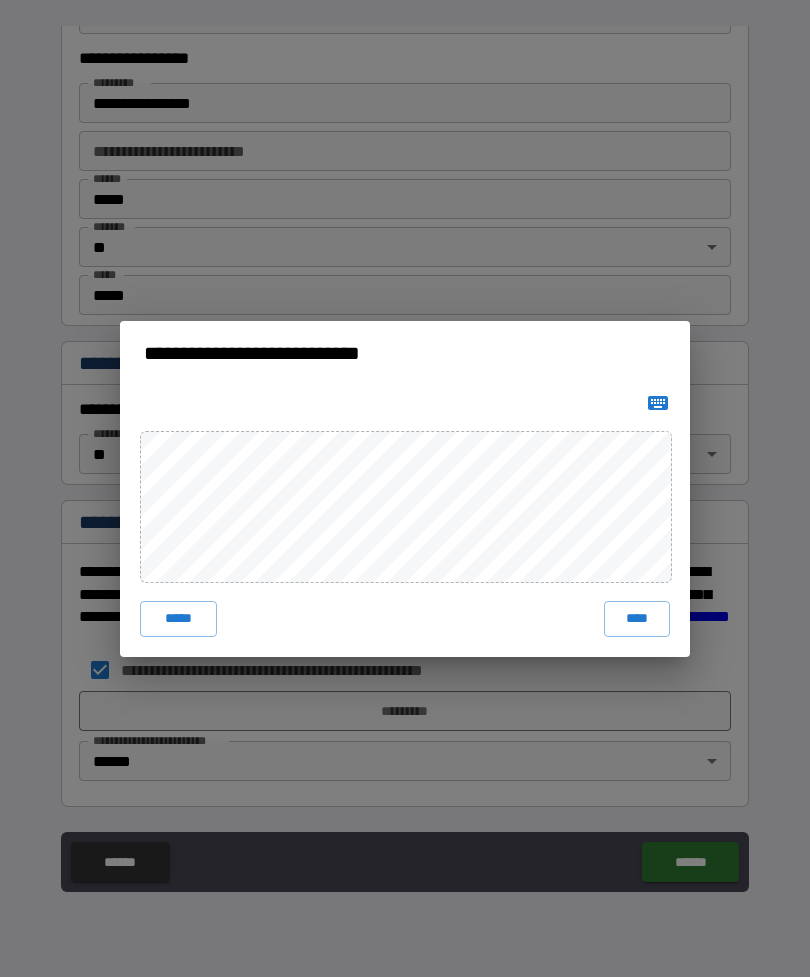 click on "****" at bounding box center (637, 619) 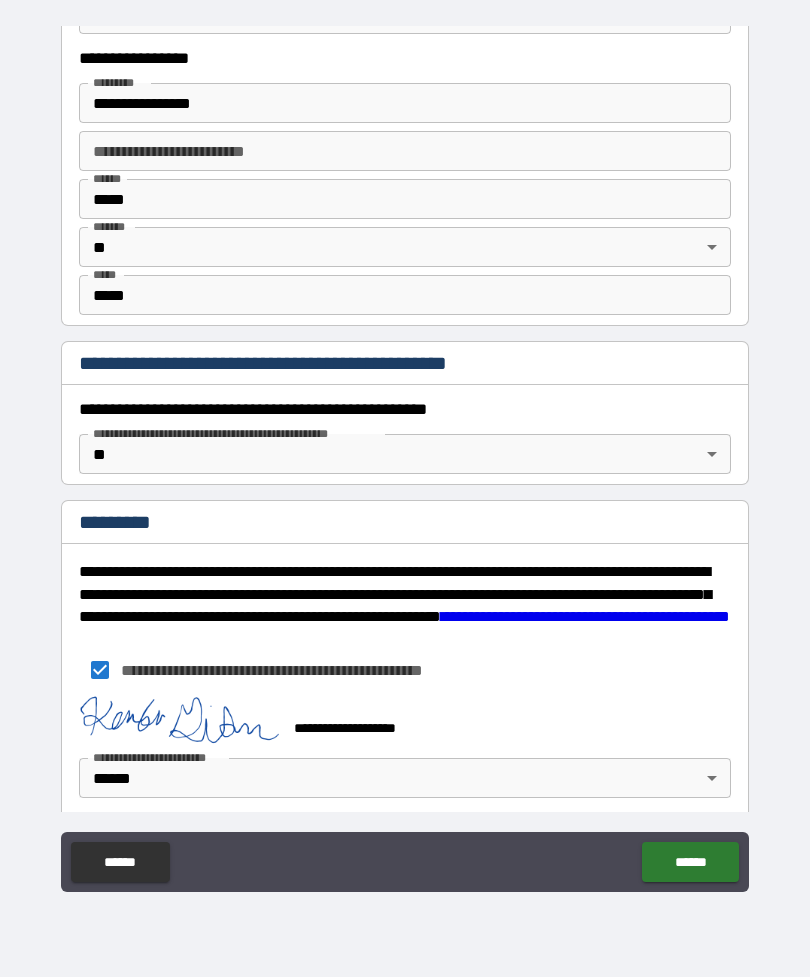 scroll, scrollTop: 1887, scrollLeft: 0, axis: vertical 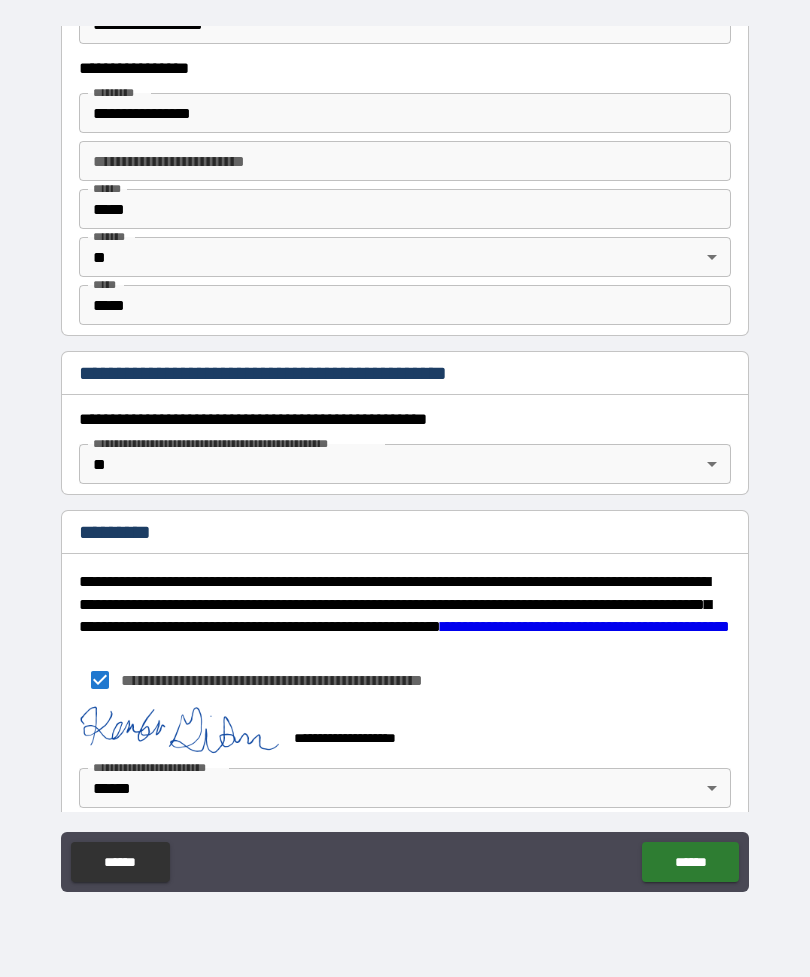click on "******" at bounding box center (690, 862) 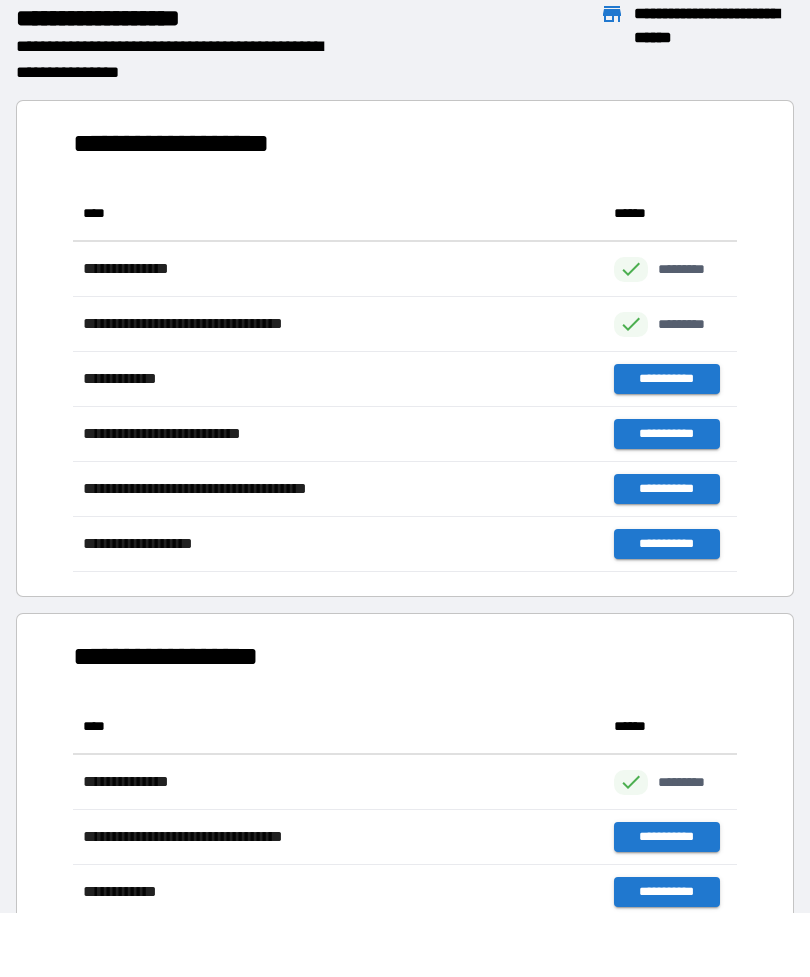 scroll, scrollTop: 1, scrollLeft: 1, axis: both 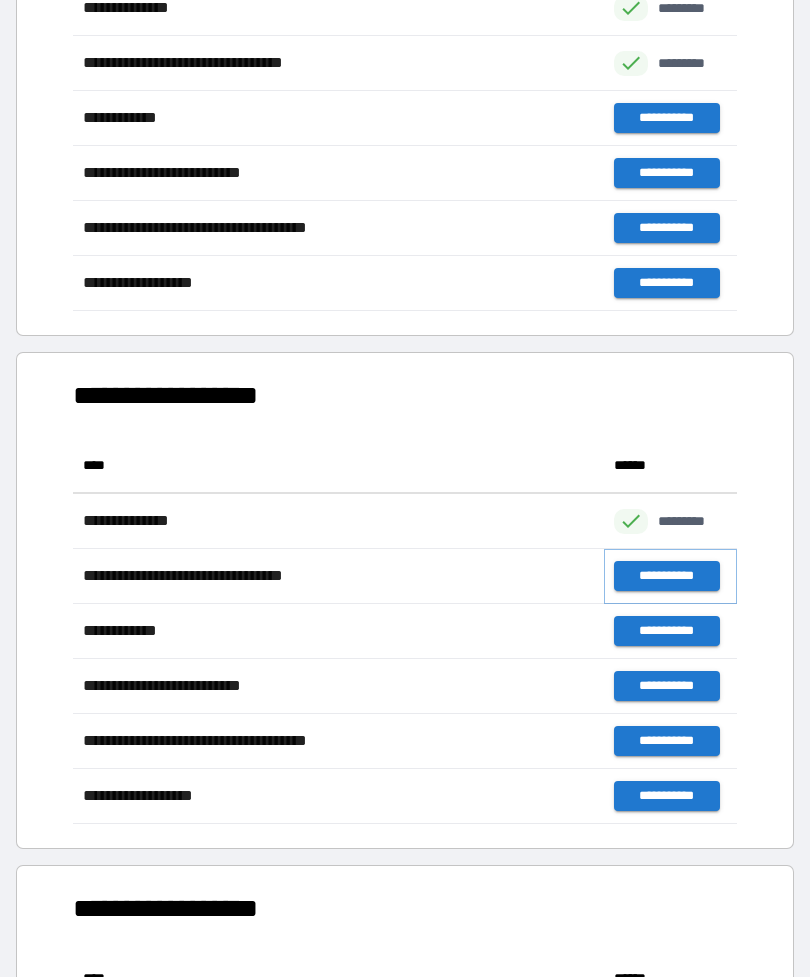 click on "**********" at bounding box center [666, 576] 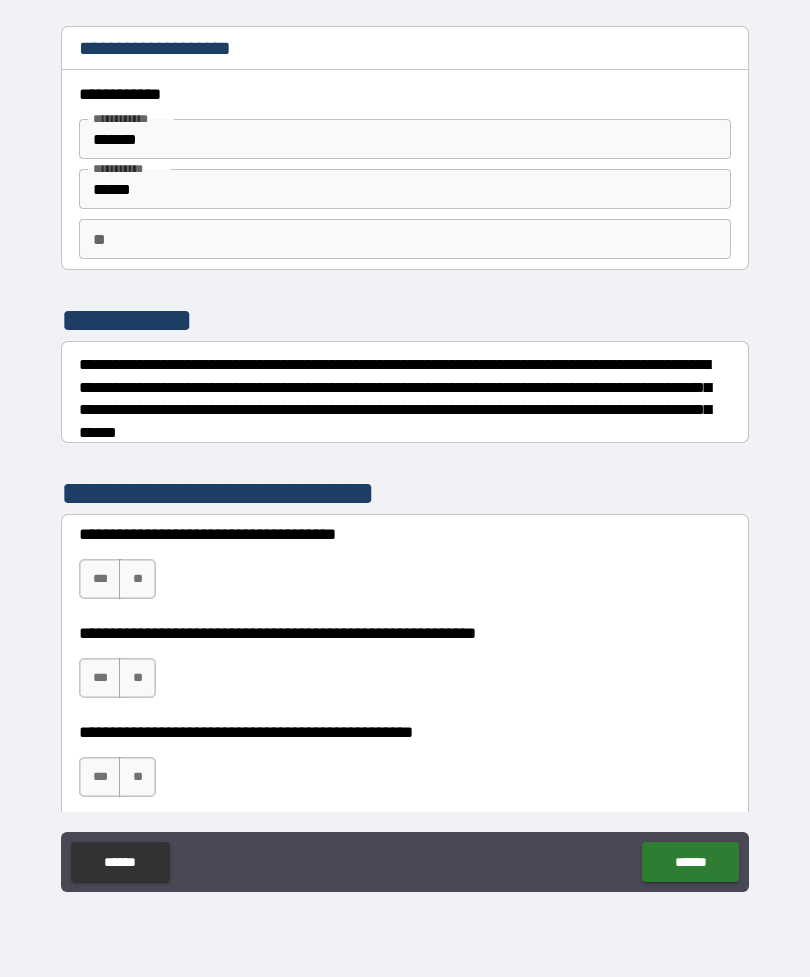 click on "**" at bounding box center [137, 579] 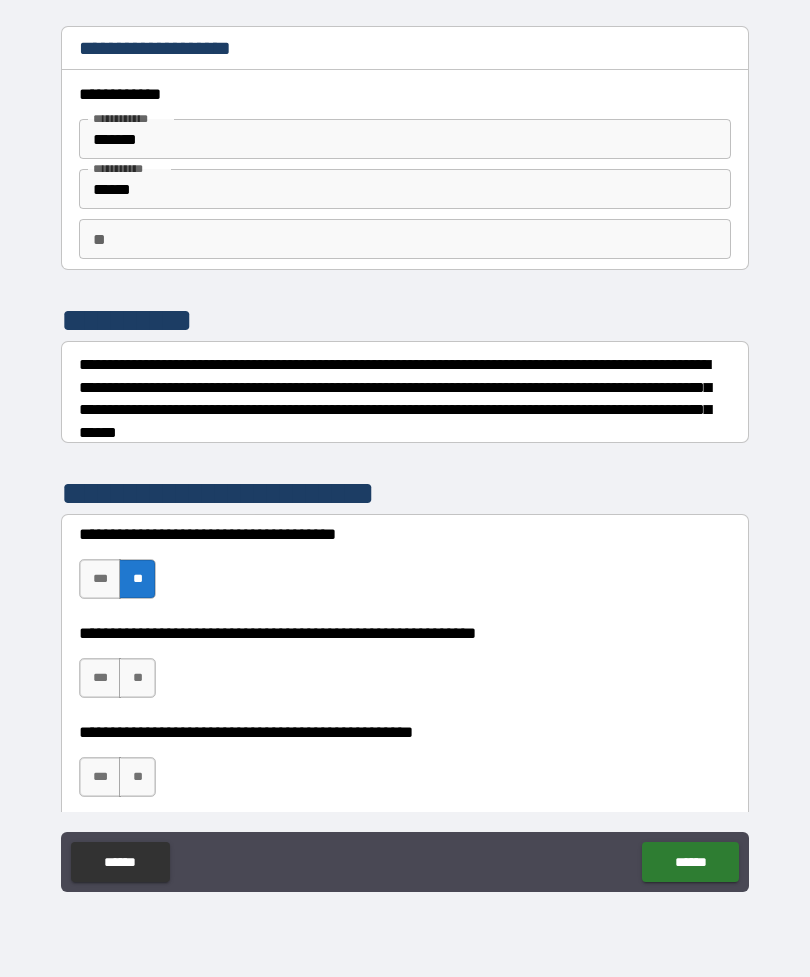 click on "**" at bounding box center [137, 678] 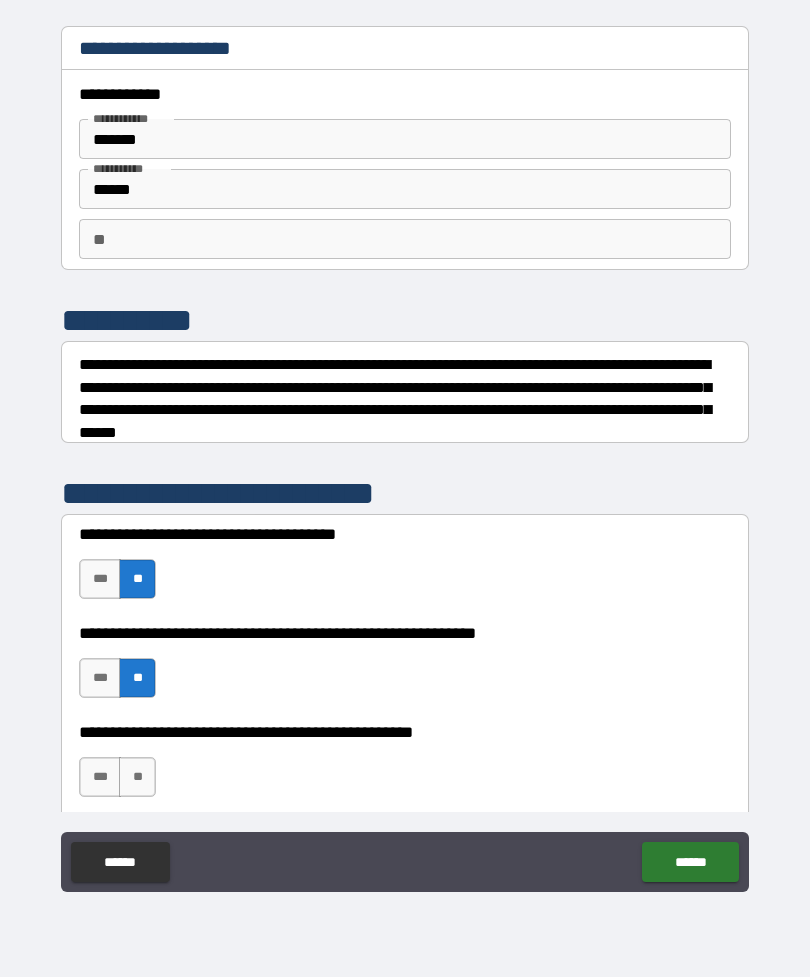 click on "**" at bounding box center (137, 777) 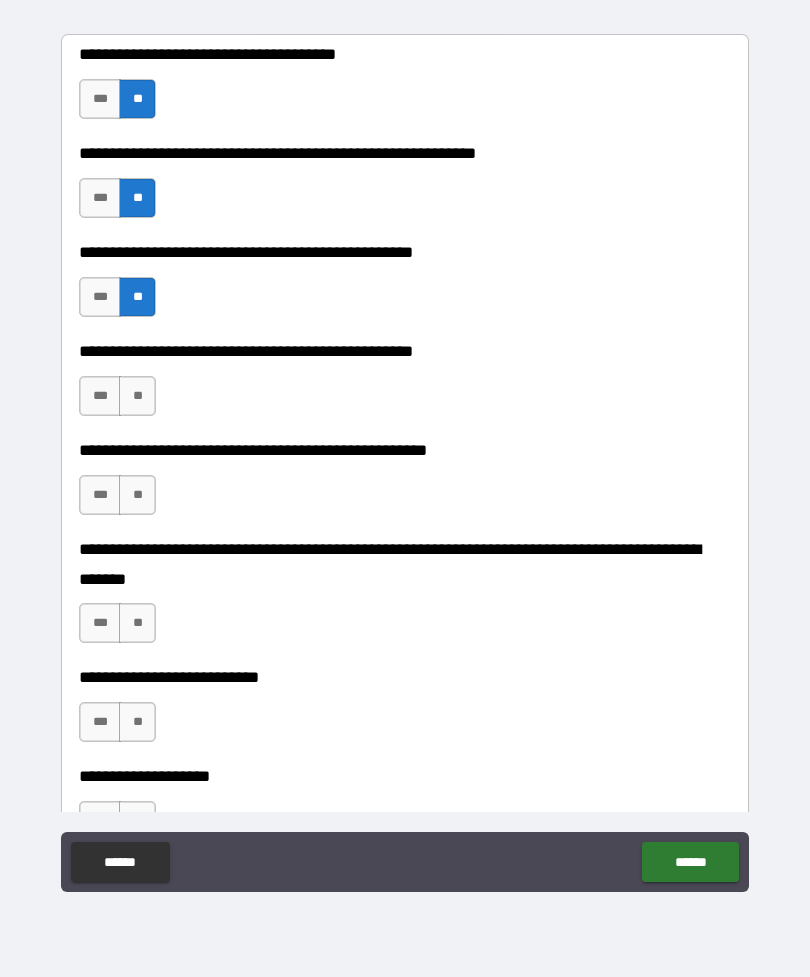 scroll, scrollTop: 499, scrollLeft: 0, axis: vertical 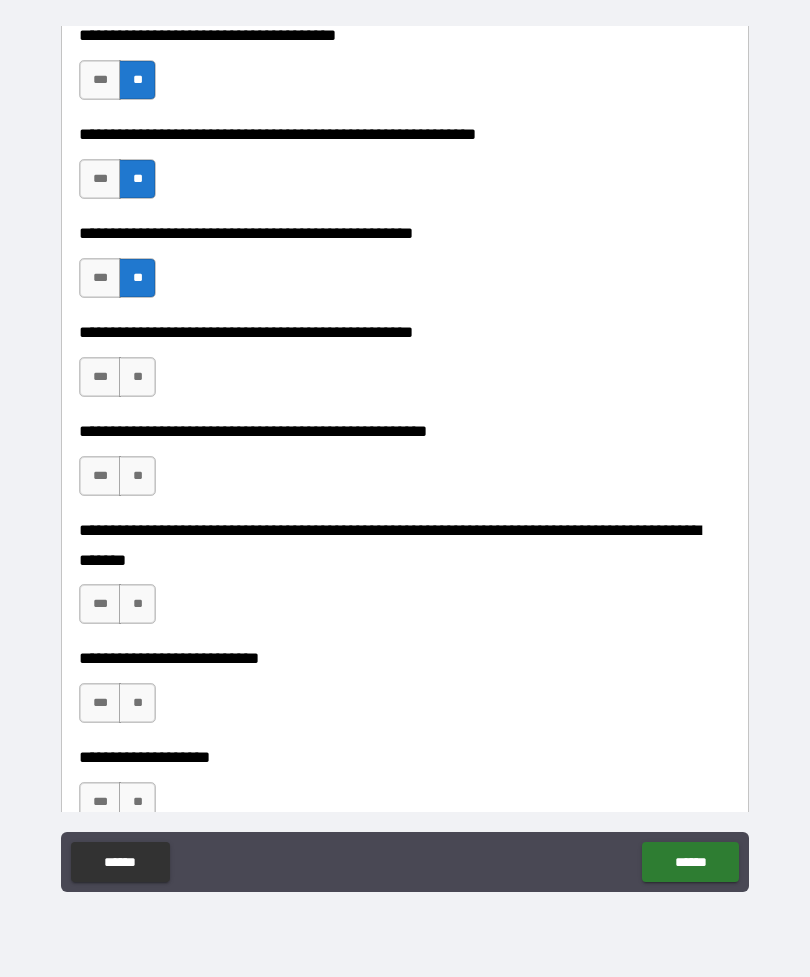 click on "**" at bounding box center [137, 377] 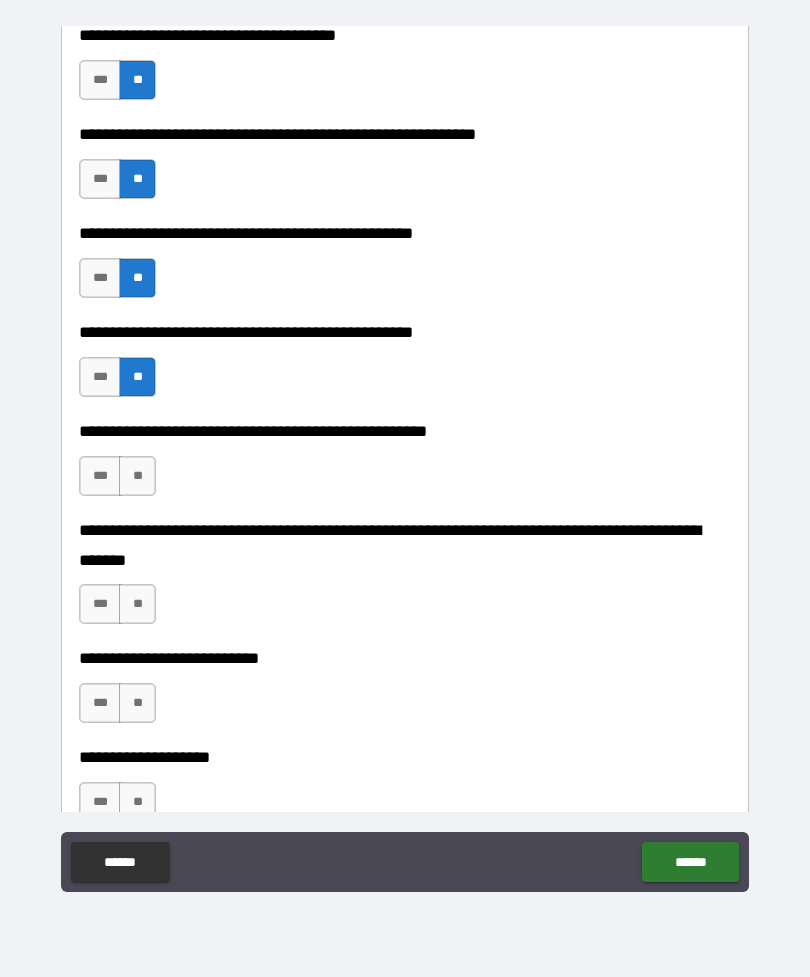 click on "**" at bounding box center [137, 476] 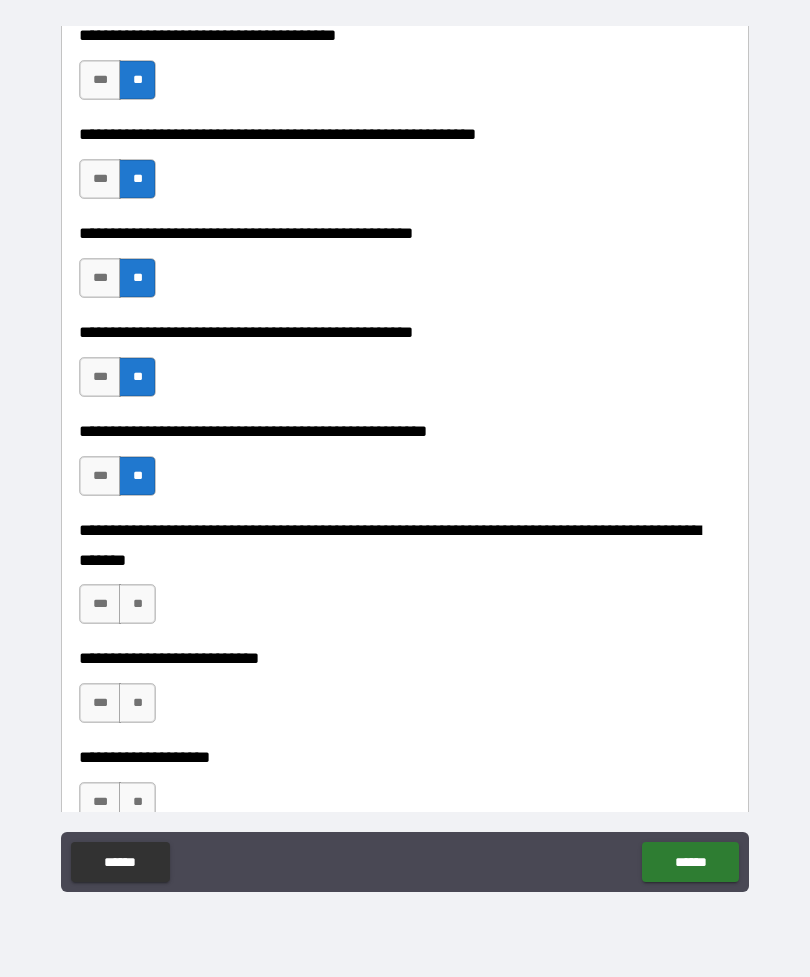 click on "**" at bounding box center [137, 604] 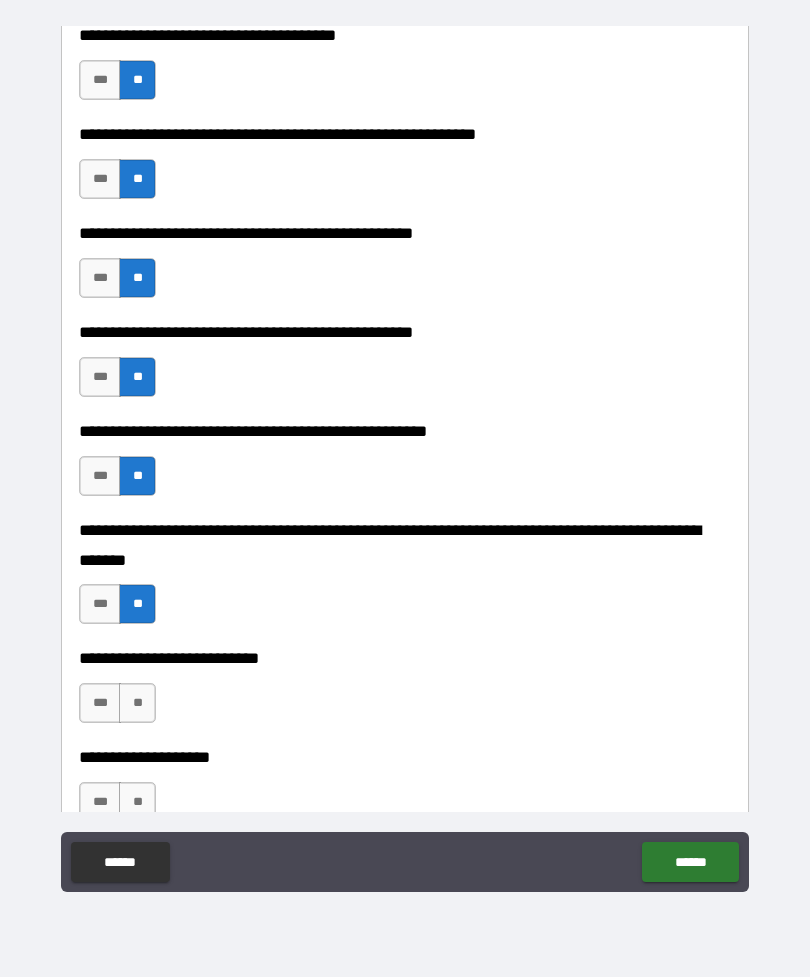 click on "**" at bounding box center (137, 703) 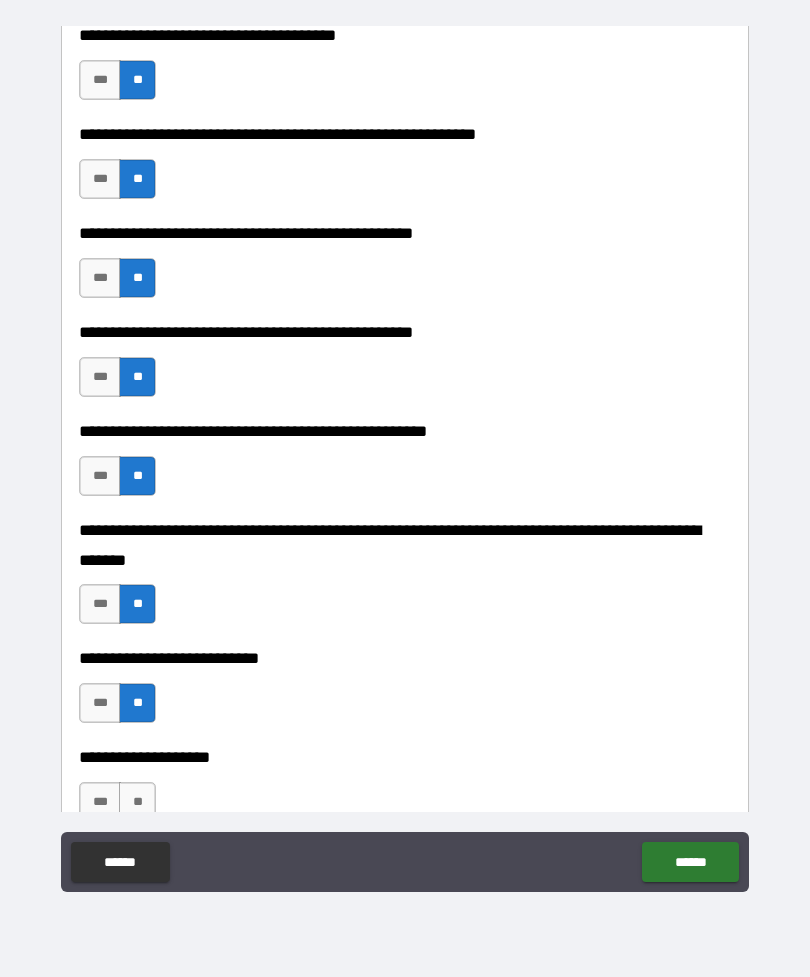 click on "**" at bounding box center [137, 802] 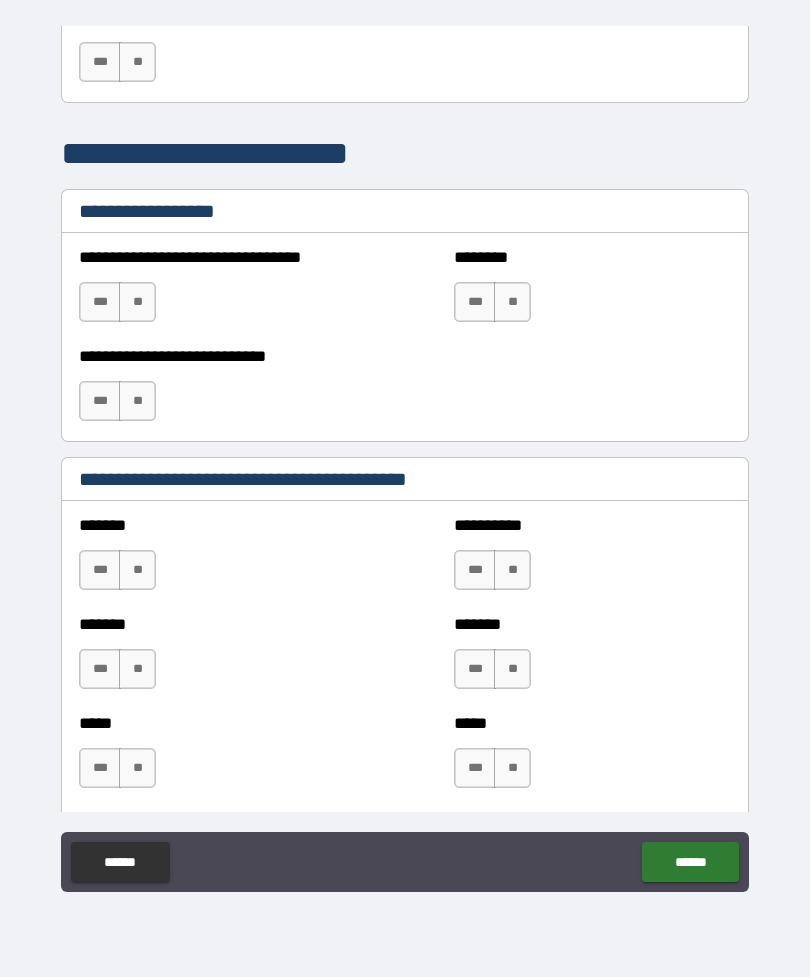 scroll, scrollTop: 1307, scrollLeft: 0, axis: vertical 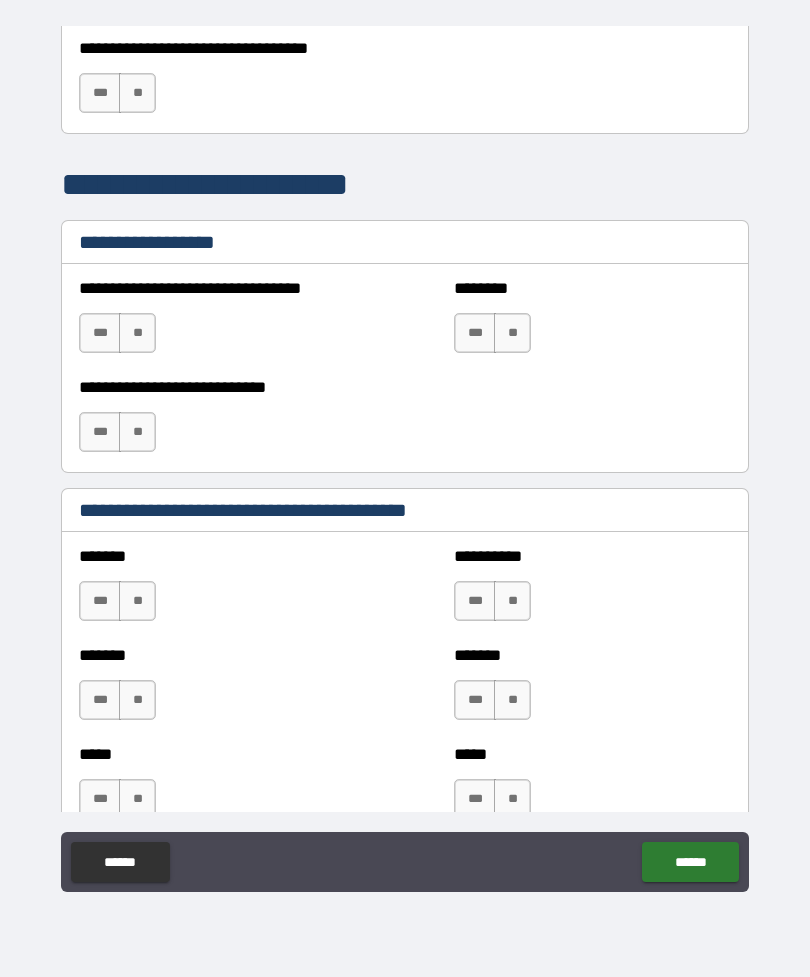 click on "**" at bounding box center (137, 93) 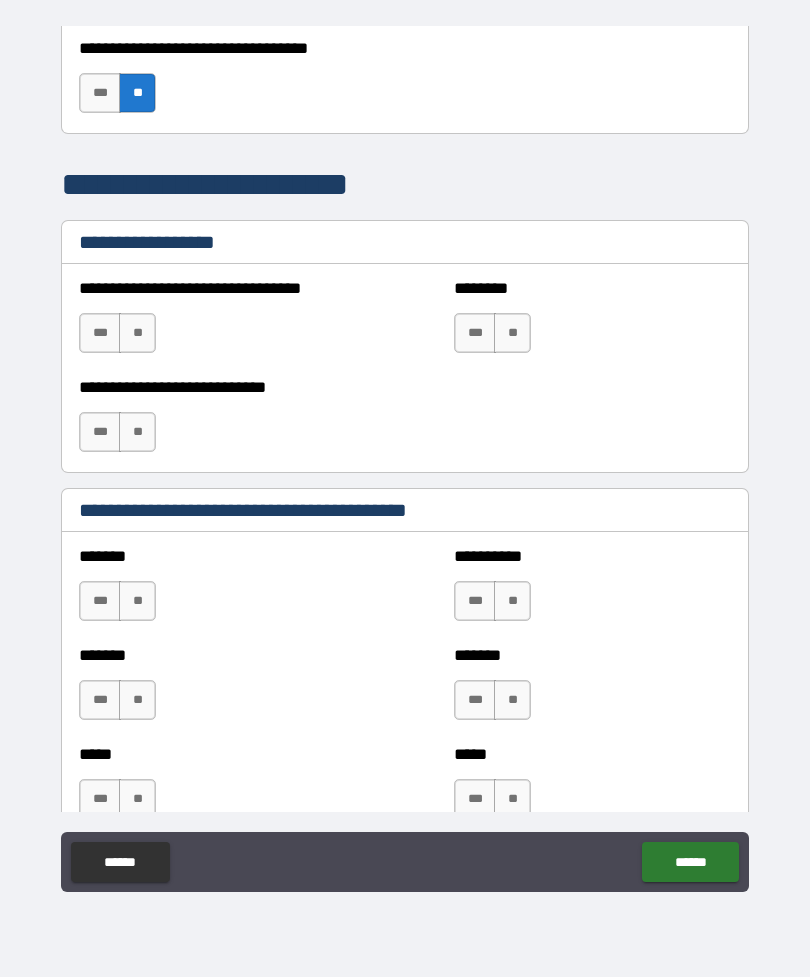 click on "**" at bounding box center [137, 333] 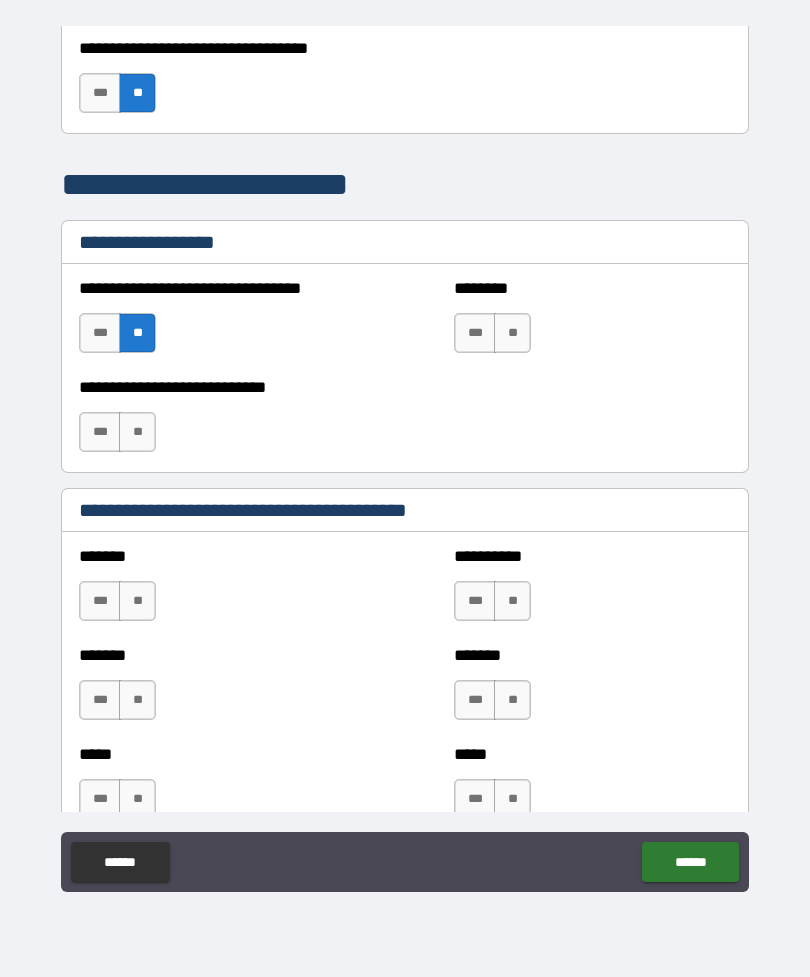 click on "**" at bounding box center [137, 432] 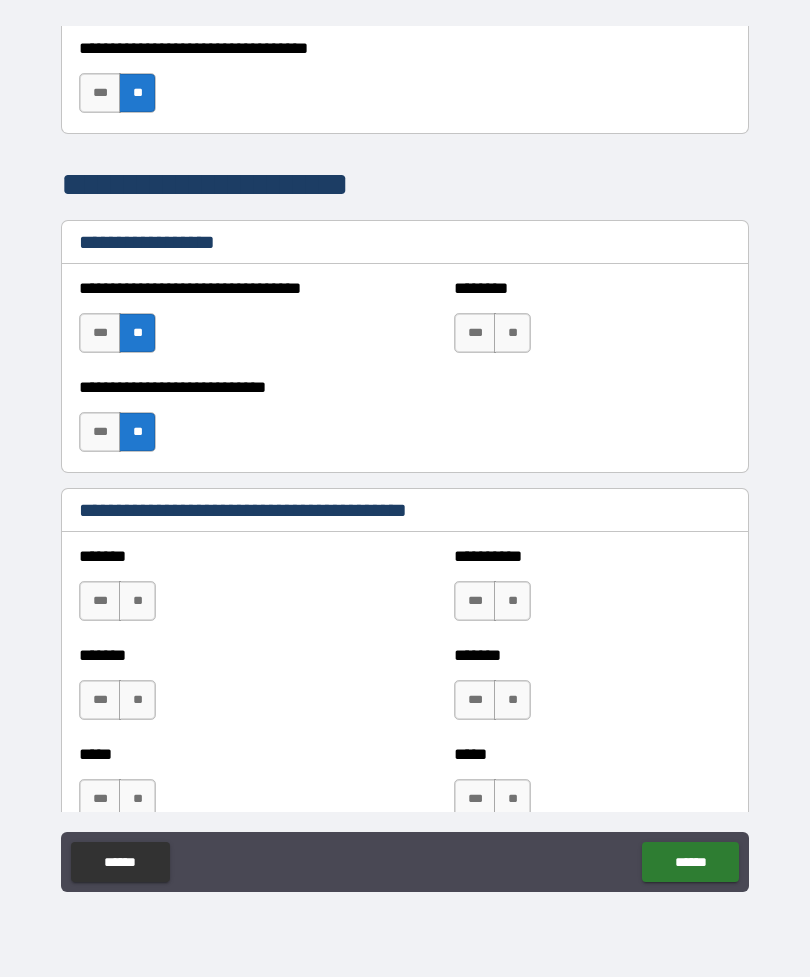 click on "**" at bounding box center (512, 333) 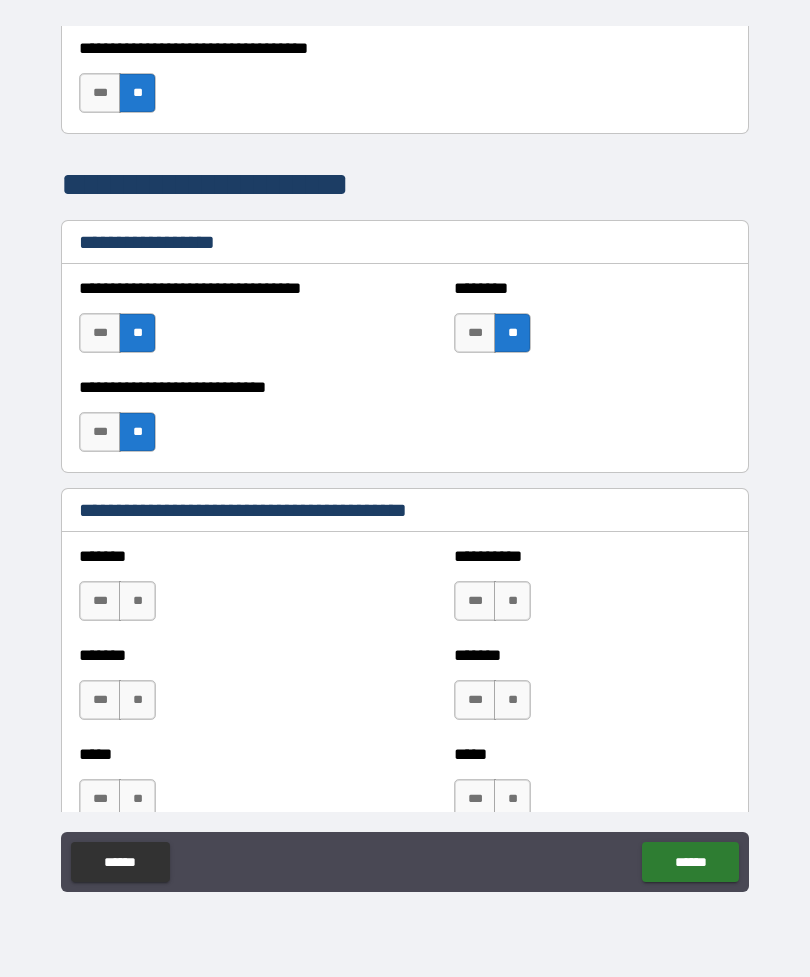 click on "**" at bounding box center [137, 601] 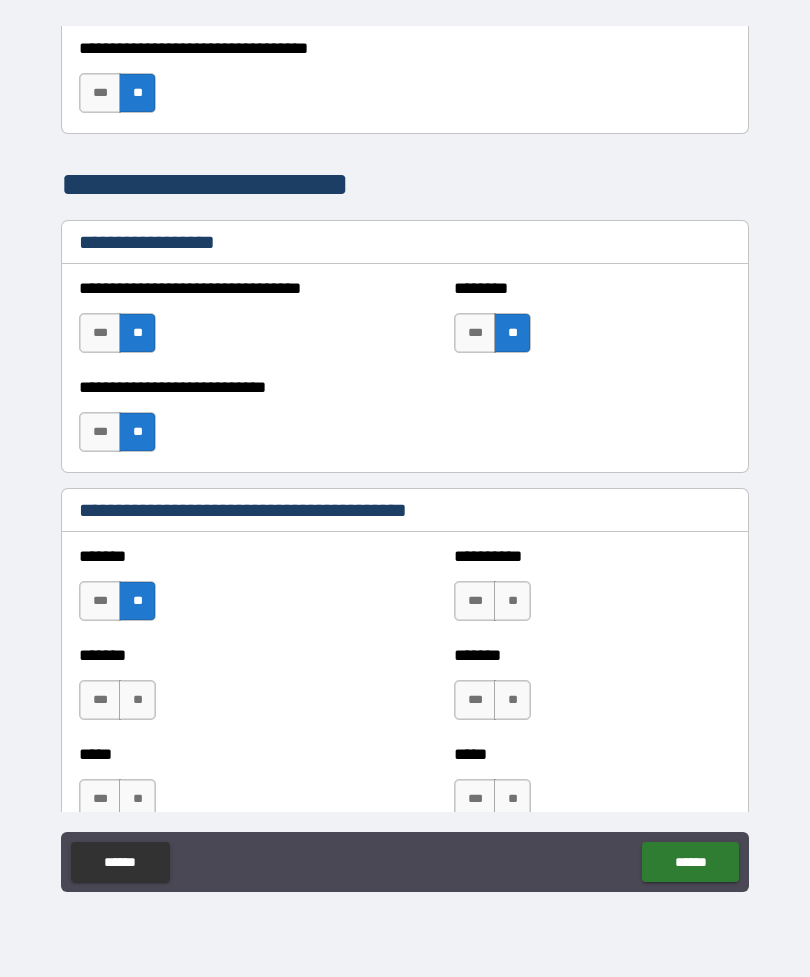 click on "**" at bounding box center (137, 700) 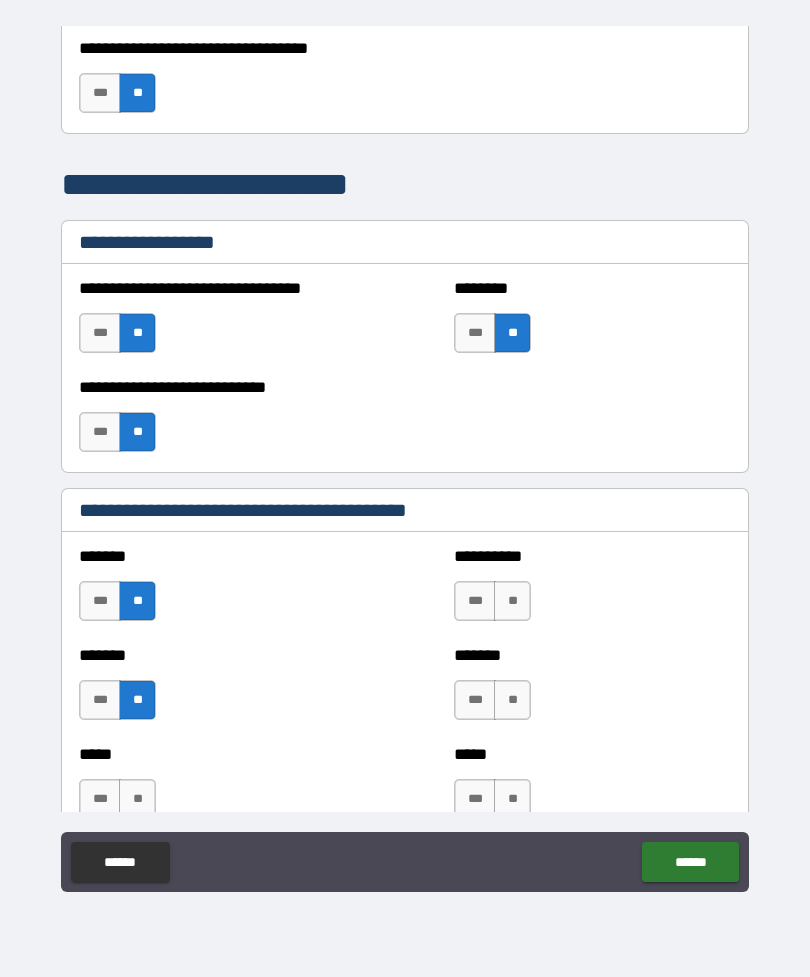 click on "**" at bounding box center [137, 799] 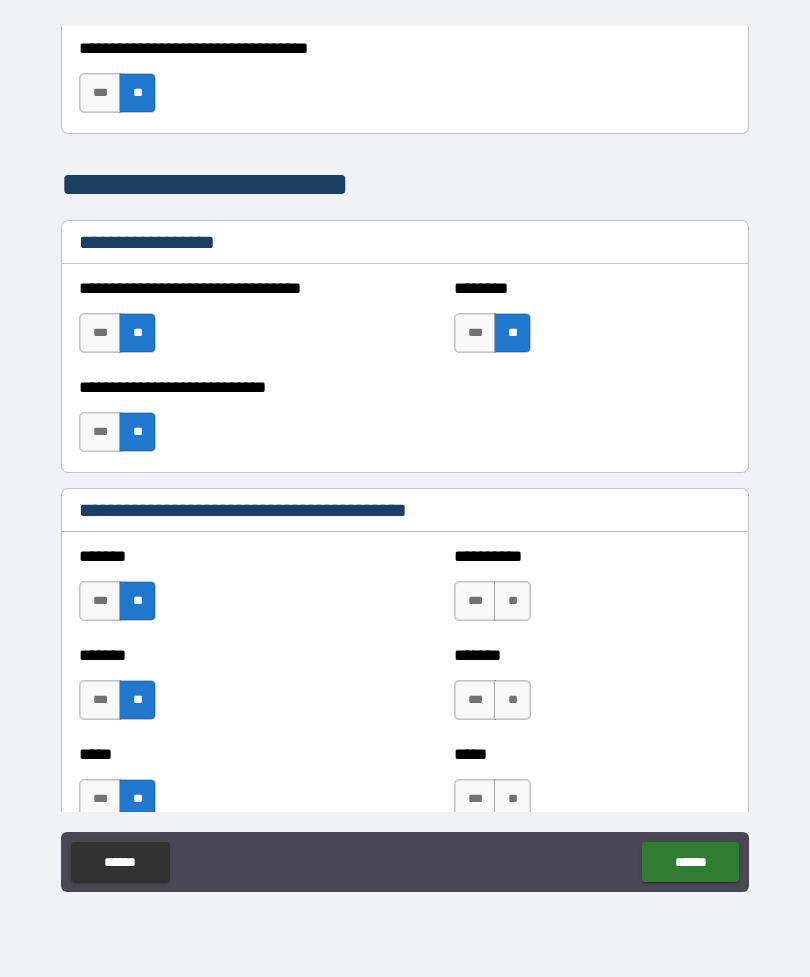 click on "**" at bounding box center [512, 601] 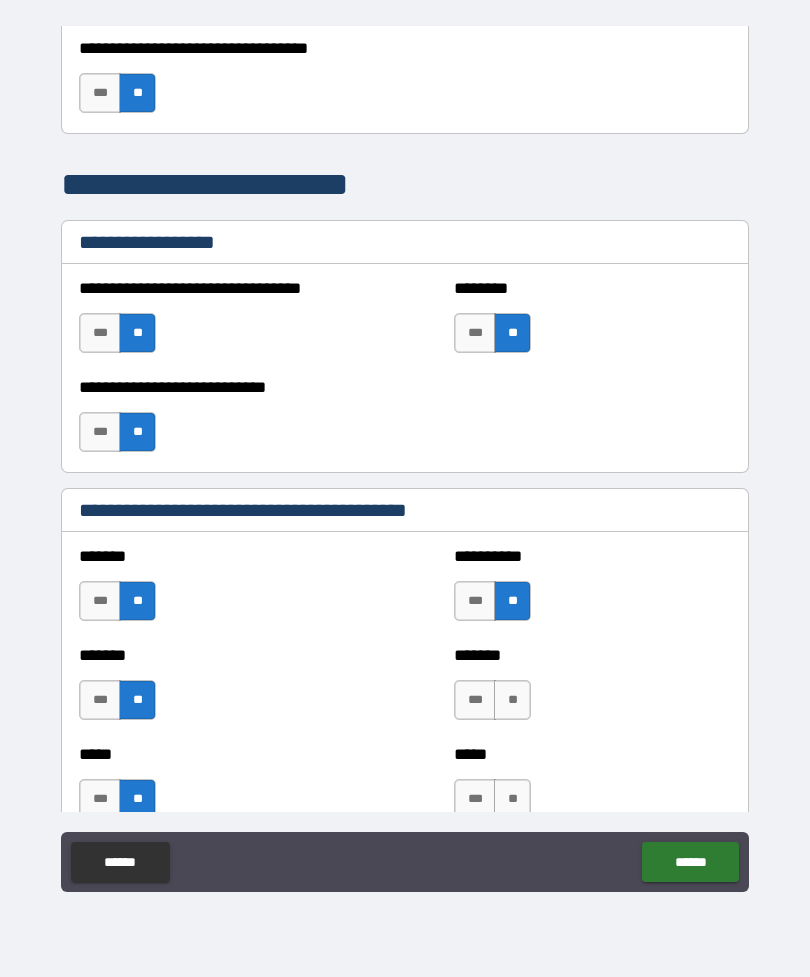 click on "**" at bounding box center [512, 700] 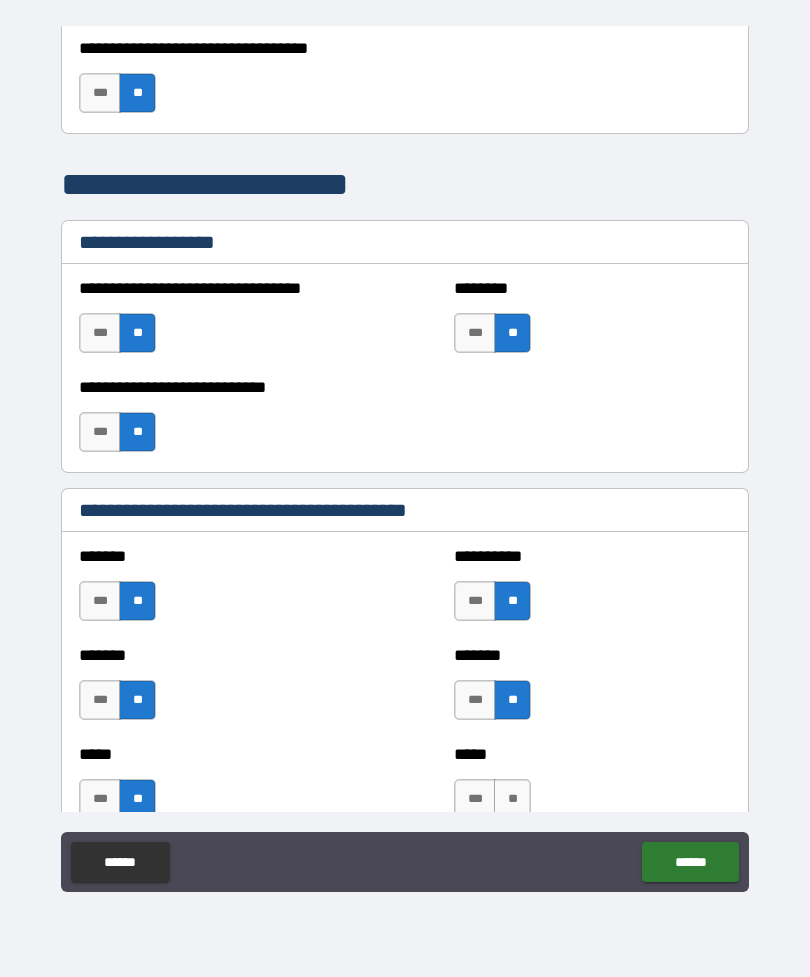 click on "**" at bounding box center [512, 799] 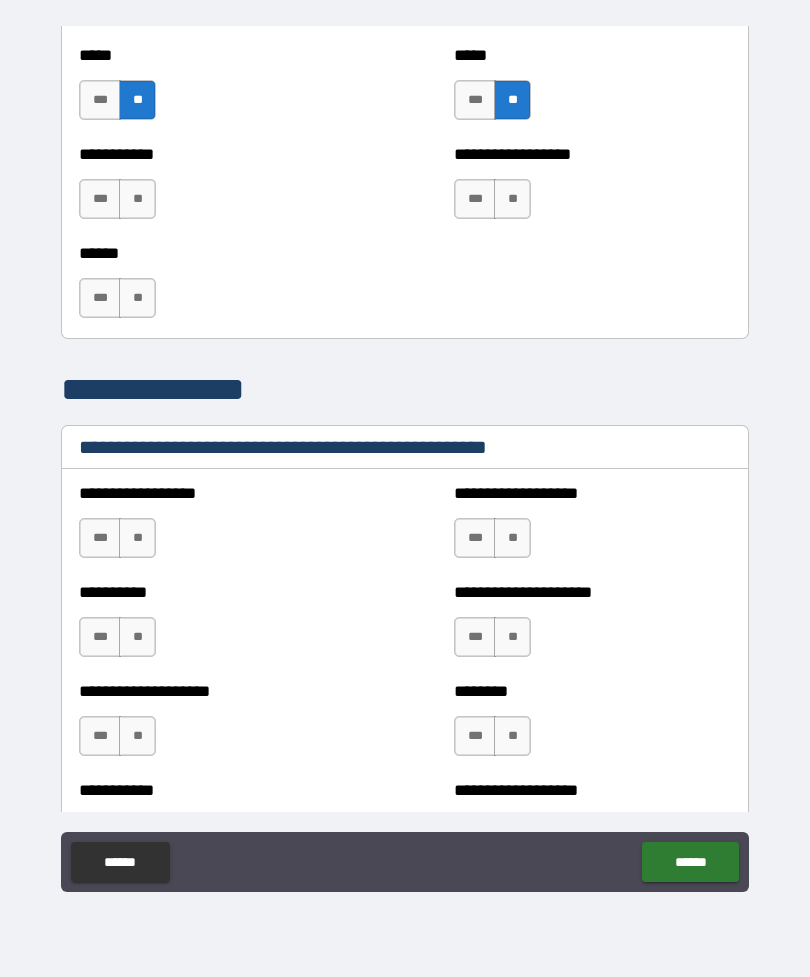 scroll, scrollTop: 2008, scrollLeft: 0, axis: vertical 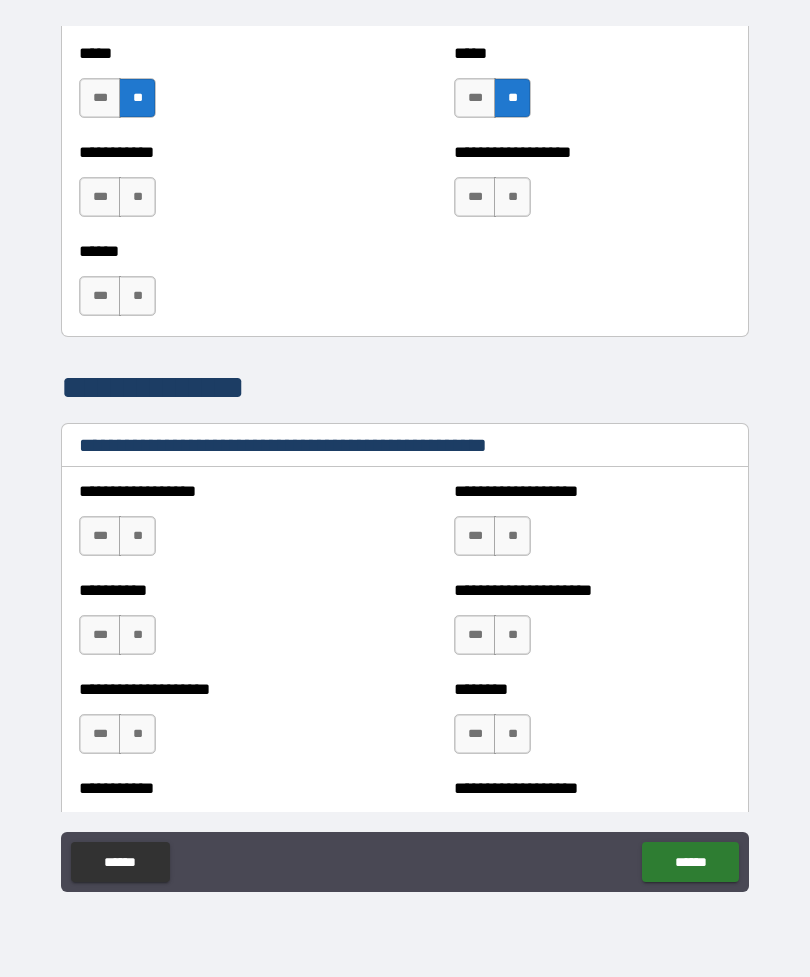 click on "**" at bounding box center [512, 197] 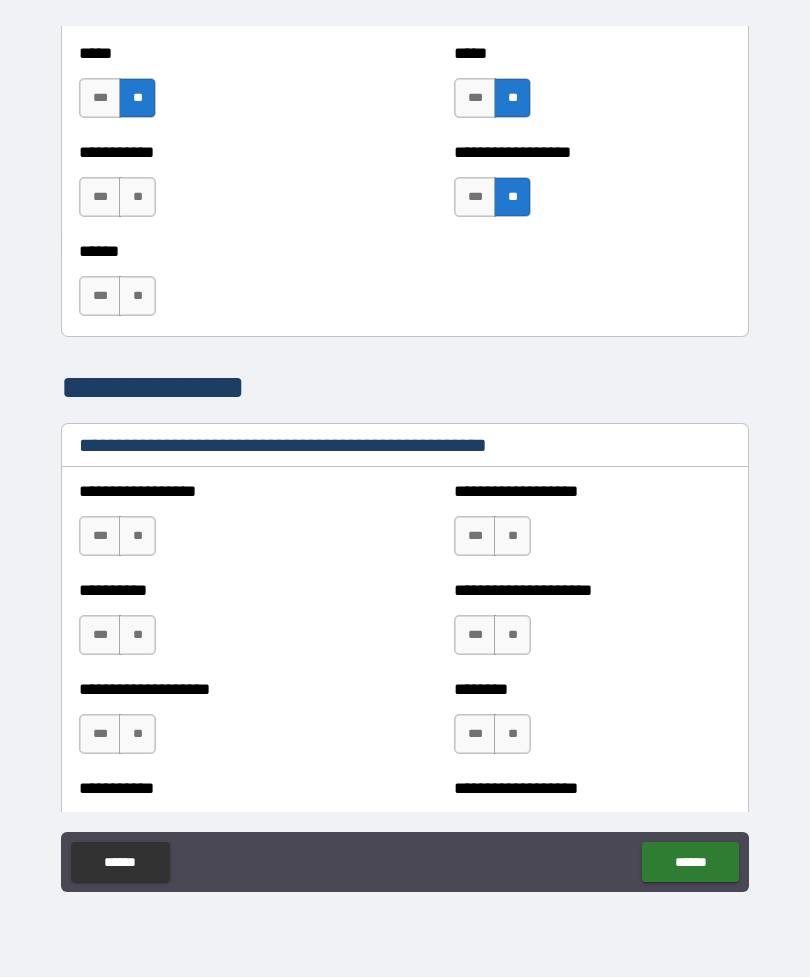 click on "**" at bounding box center (137, 197) 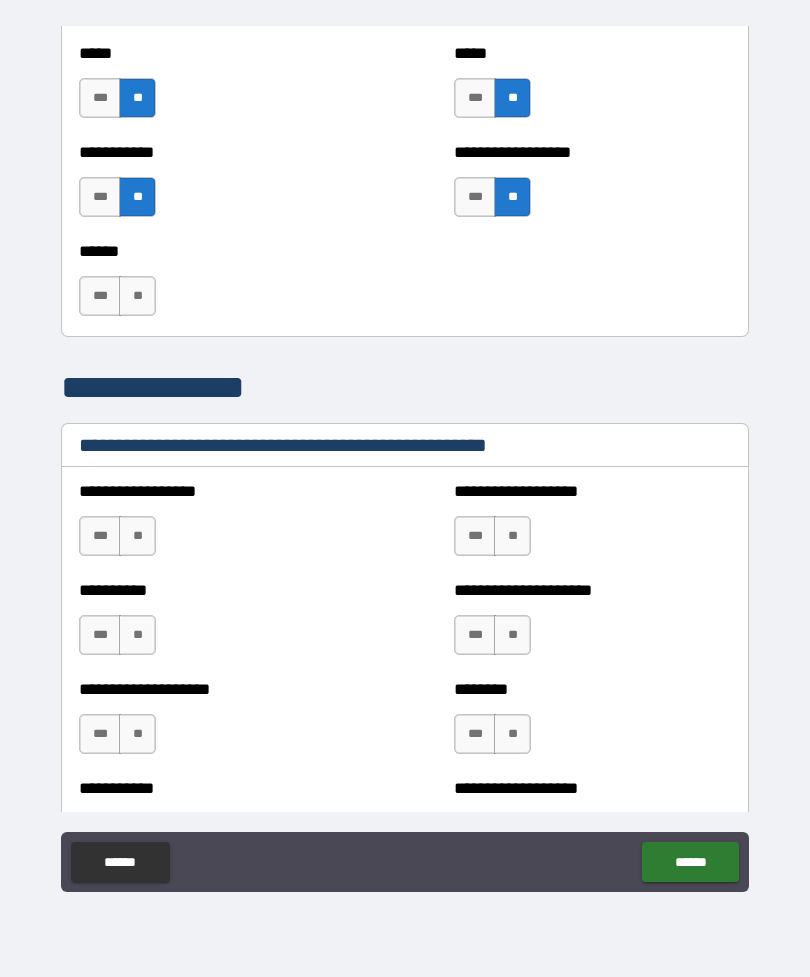 click on "**" at bounding box center (137, 296) 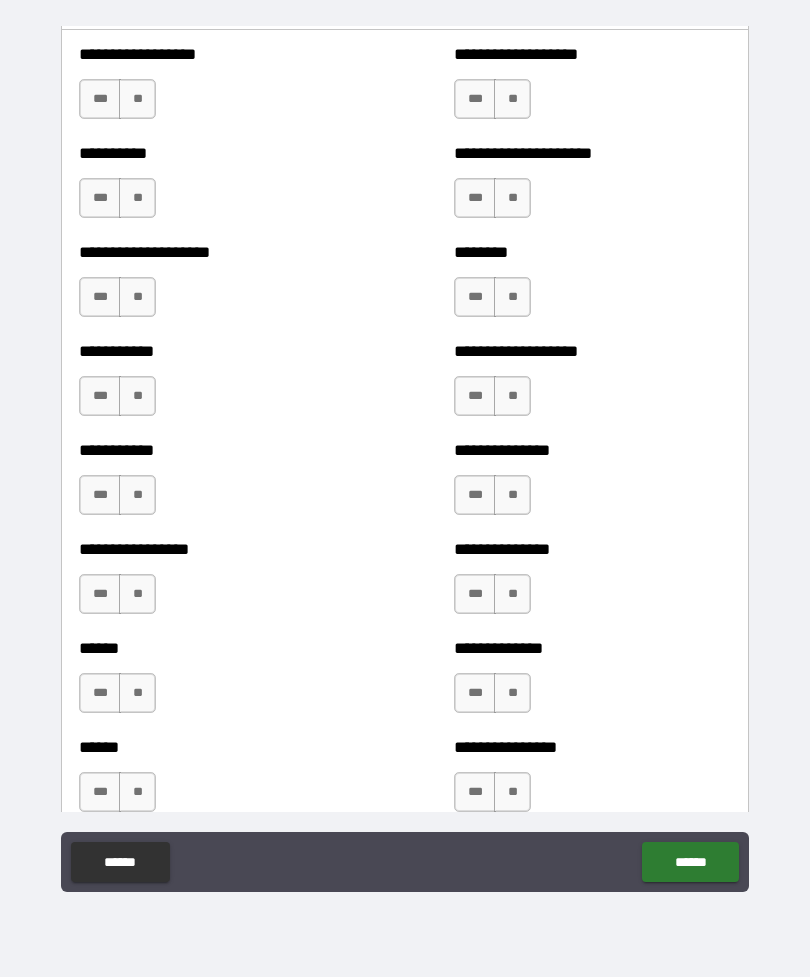 scroll, scrollTop: 2448, scrollLeft: 0, axis: vertical 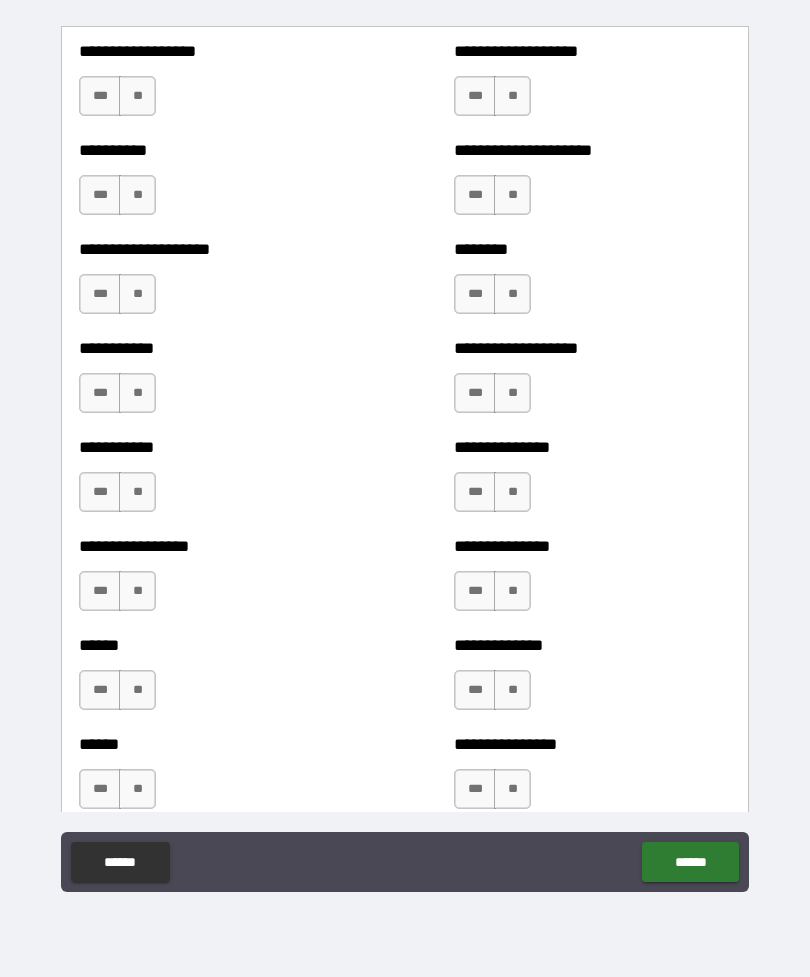 click on "**" at bounding box center [137, 96] 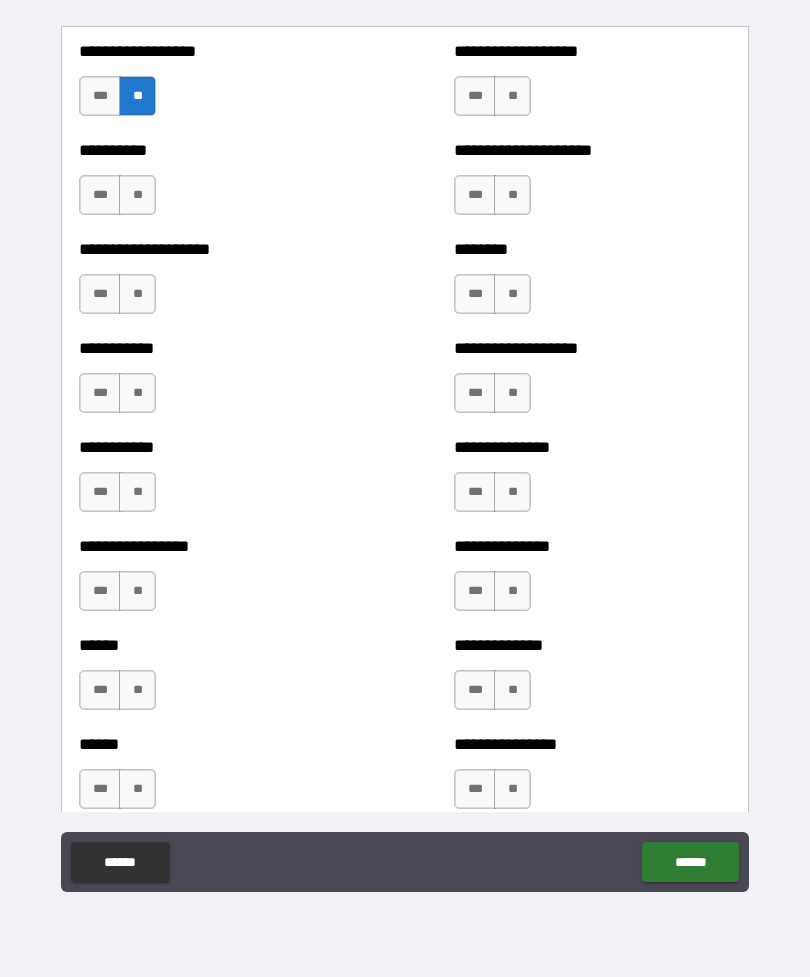 click on "**" at bounding box center [137, 195] 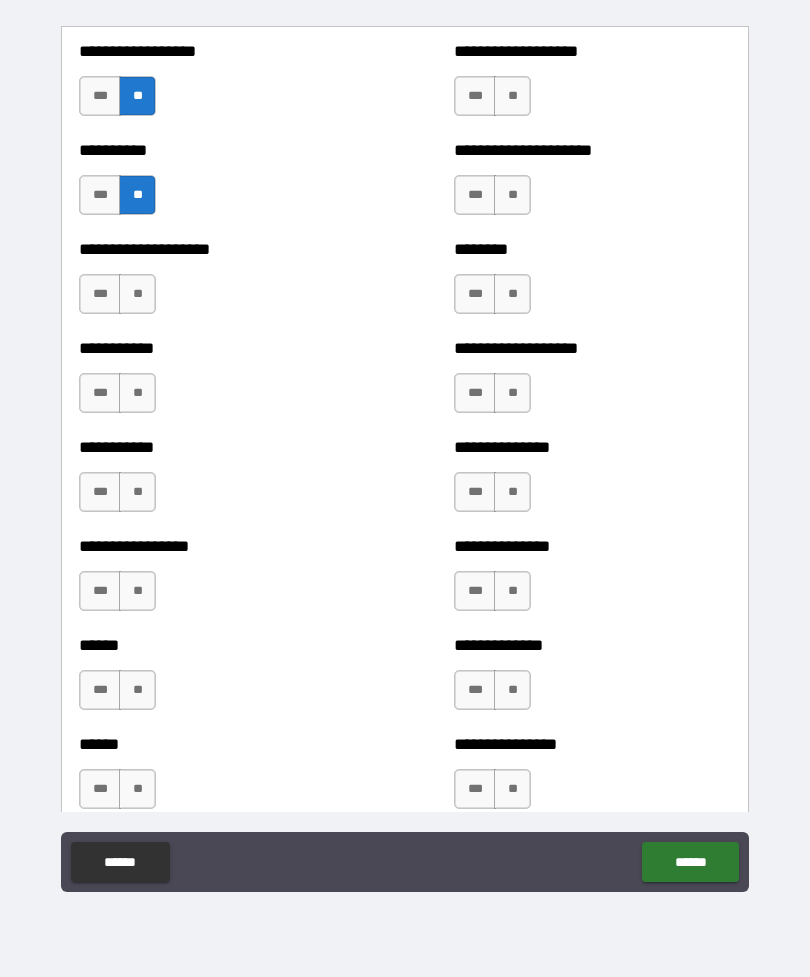 click on "**" at bounding box center [137, 294] 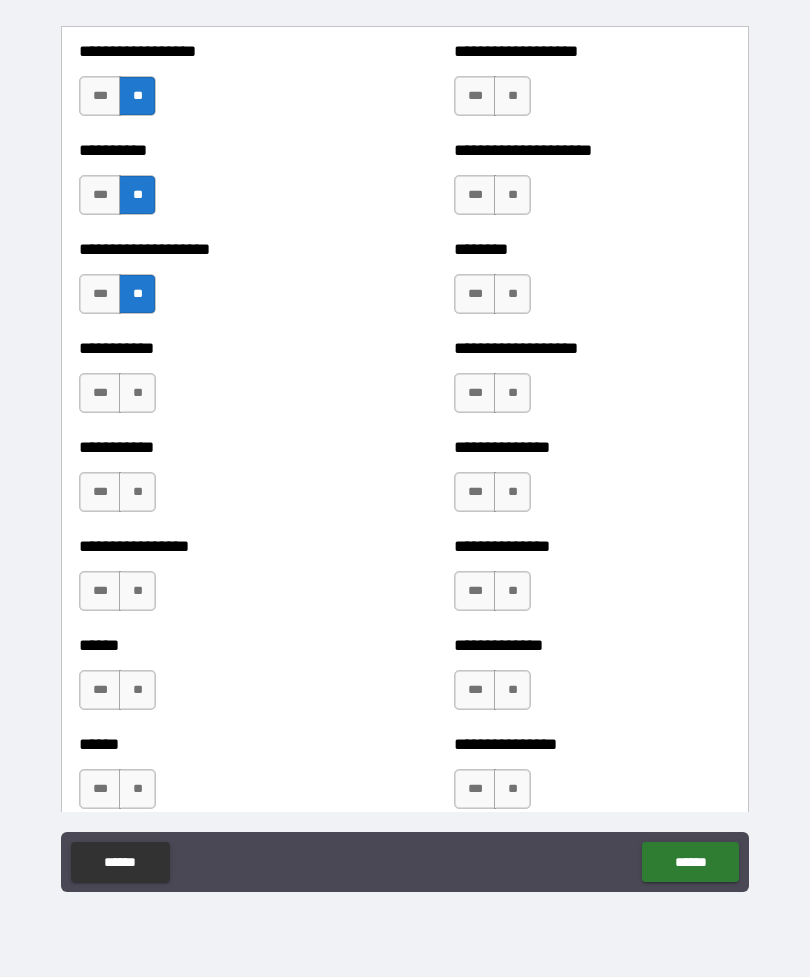 click on "**" at bounding box center [137, 393] 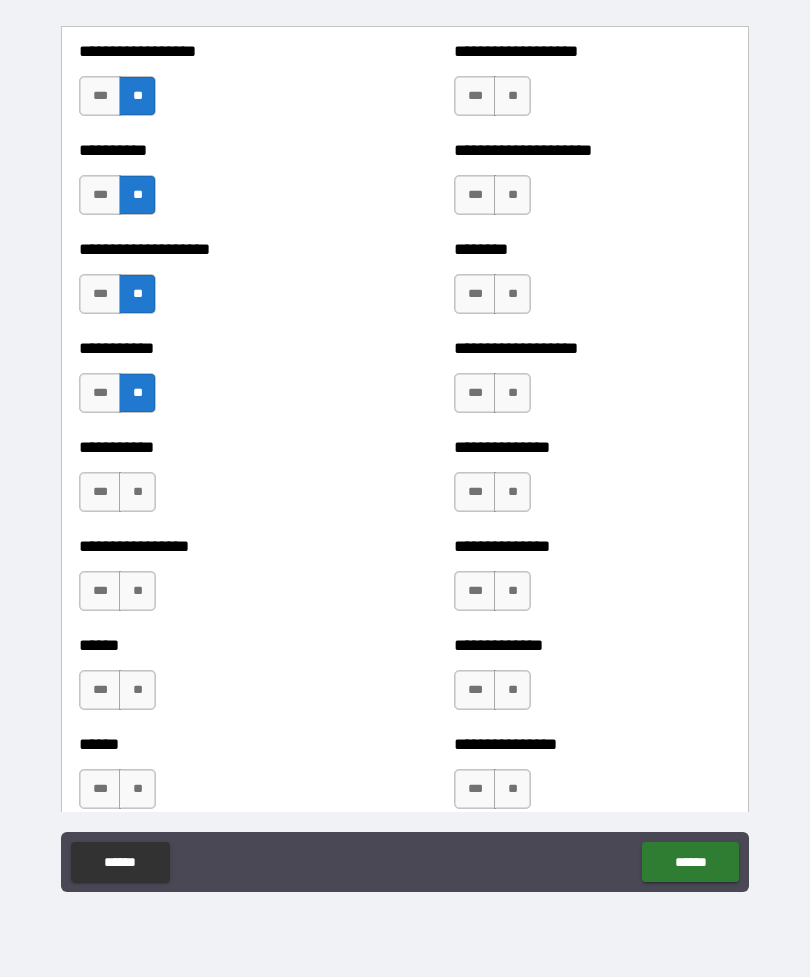 click on "**" at bounding box center [137, 492] 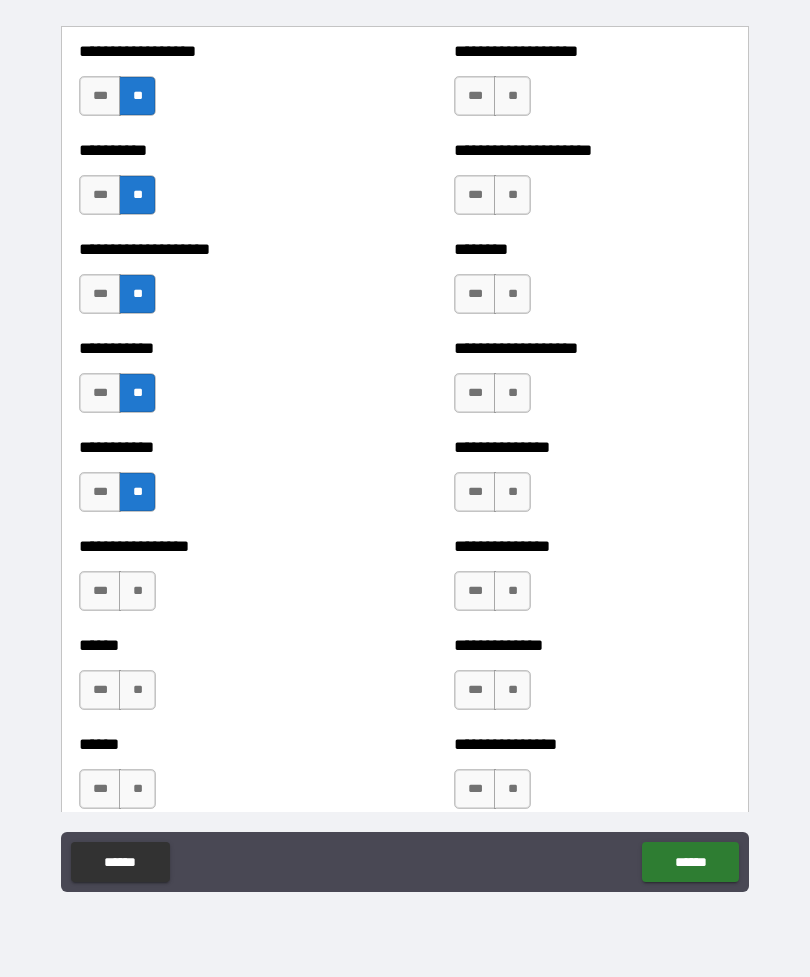 click on "**" at bounding box center [137, 591] 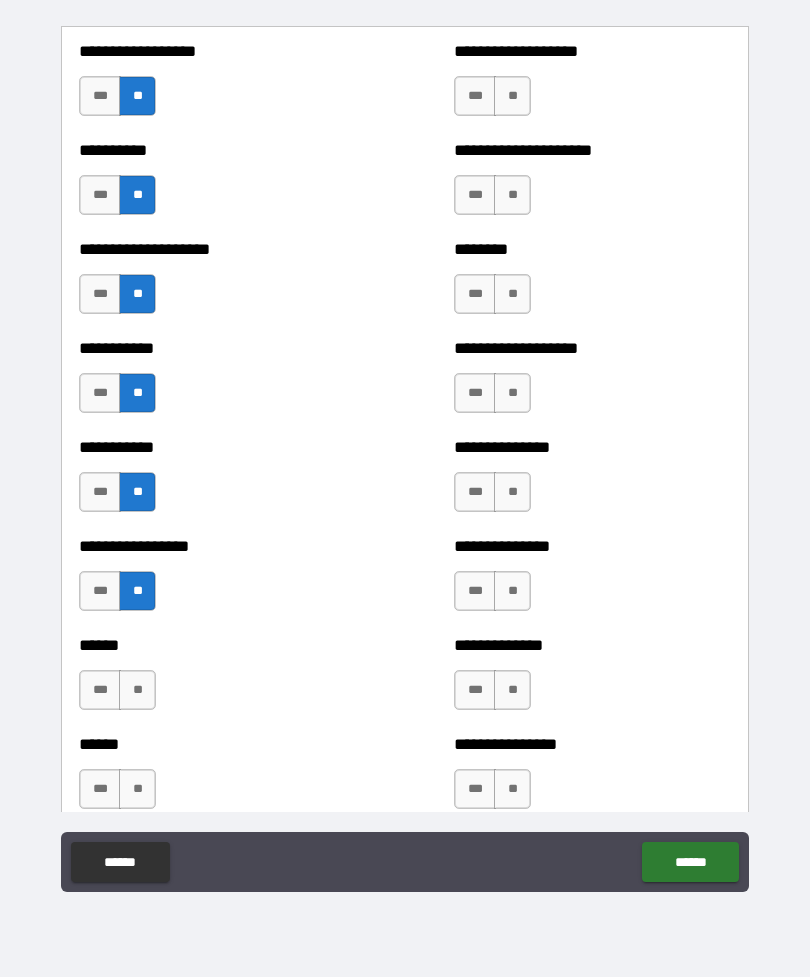 click on "**" at bounding box center [137, 690] 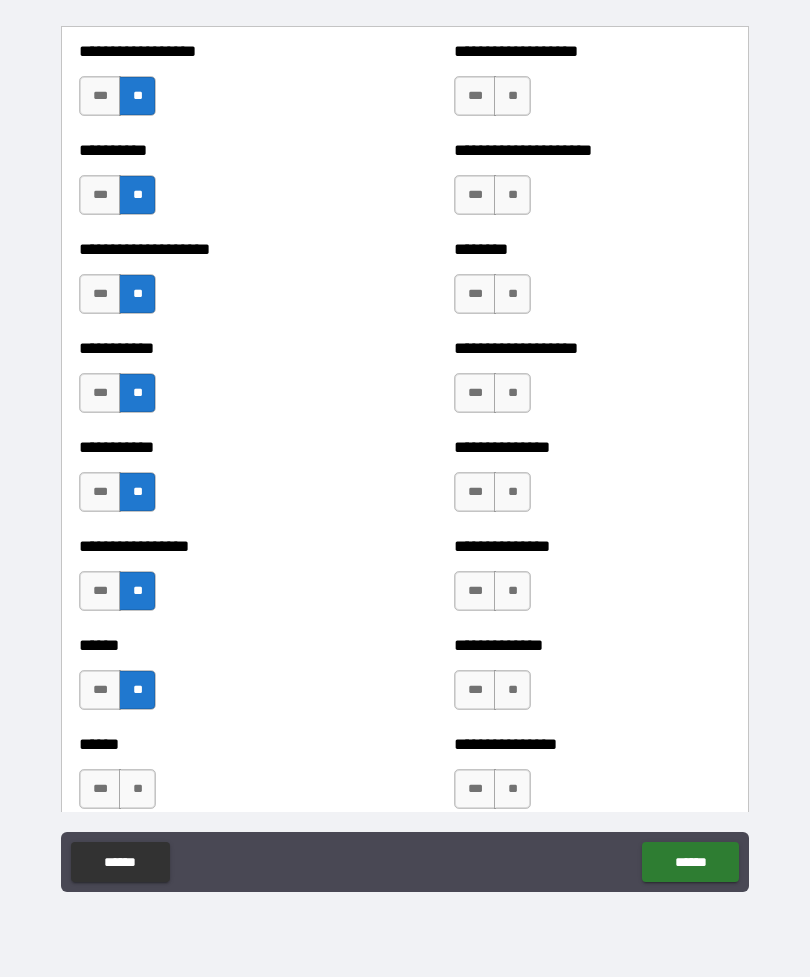 click on "**" at bounding box center [137, 789] 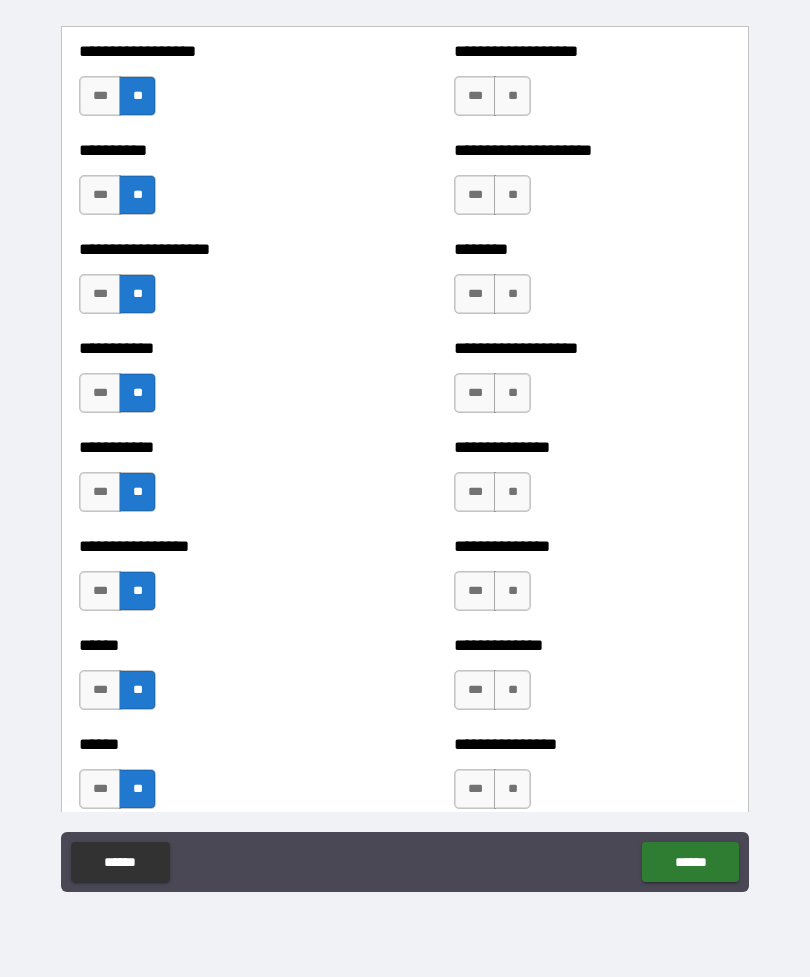 click on "**" at bounding box center (512, 96) 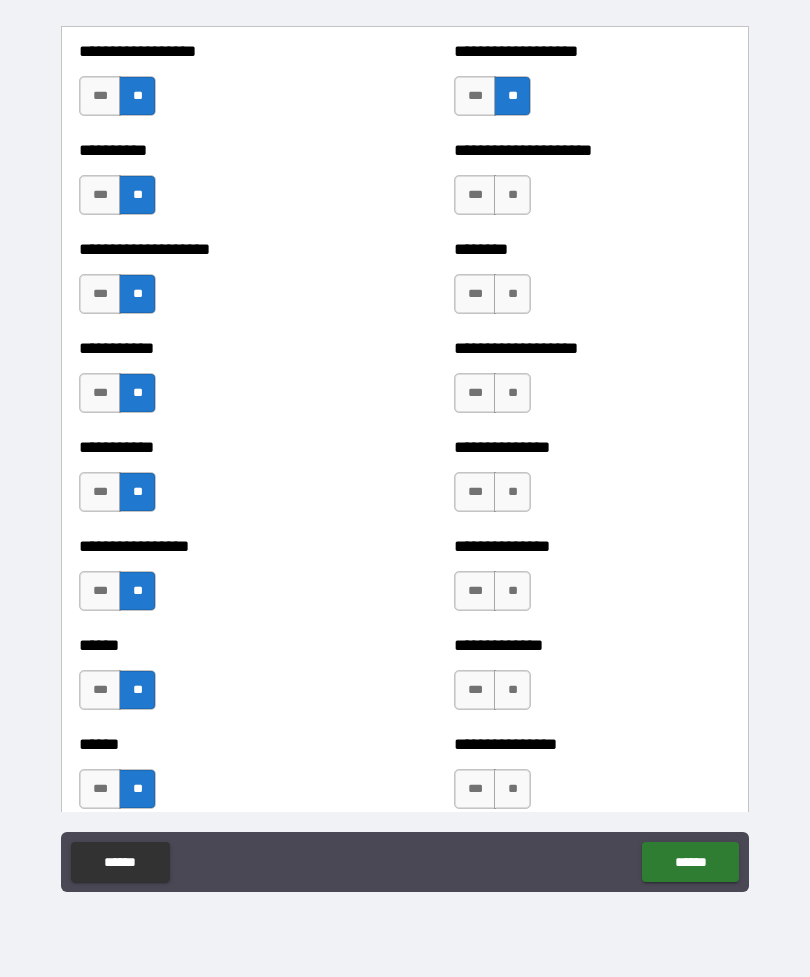 click on "**" at bounding box center (512, 195) 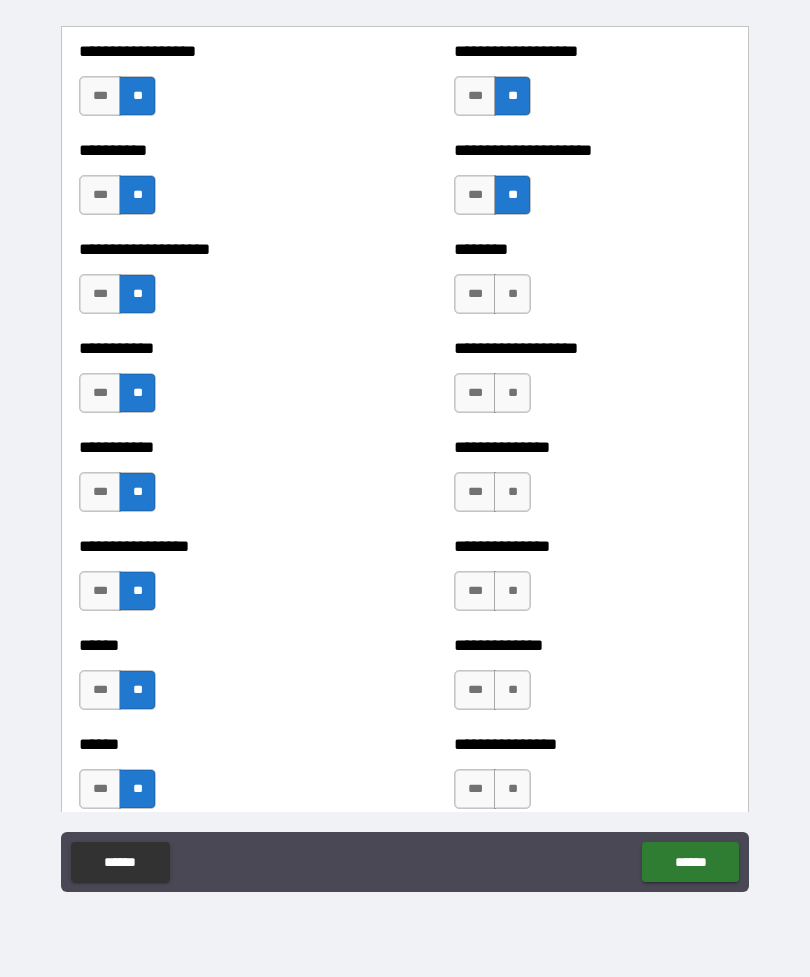 click on "**" at bounding box center (512, 294) 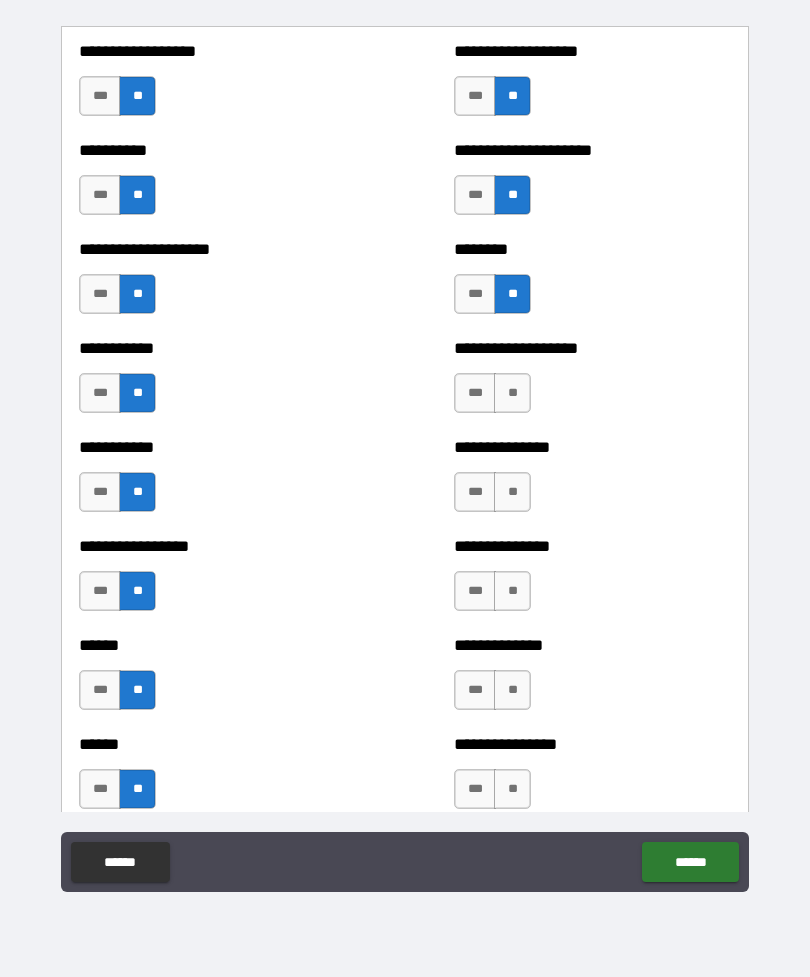 click on "**" at bounding box center [512, 393] 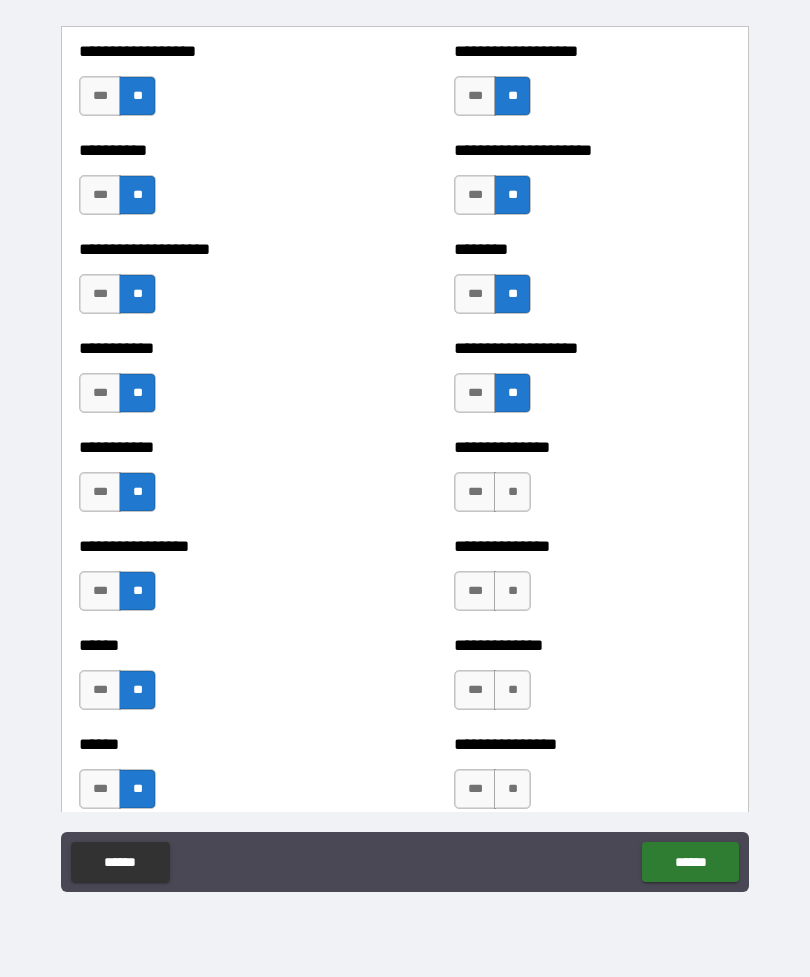 click on "**" at bounding box center (512, 492) 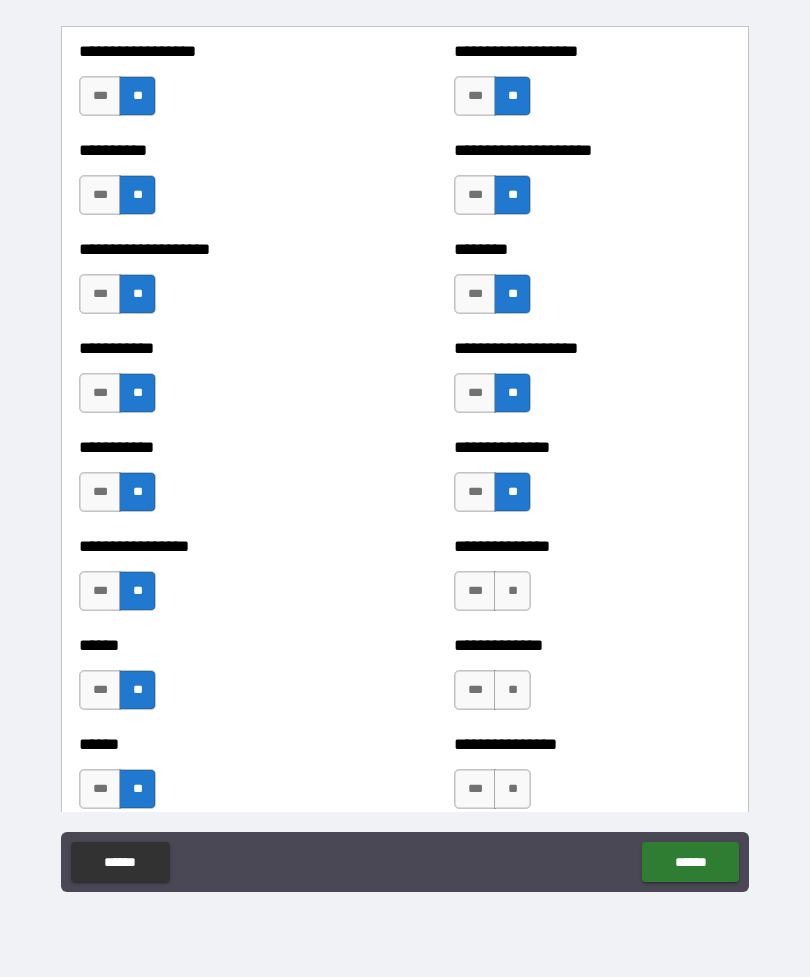 click on "**" at bounding box center (512, 591) 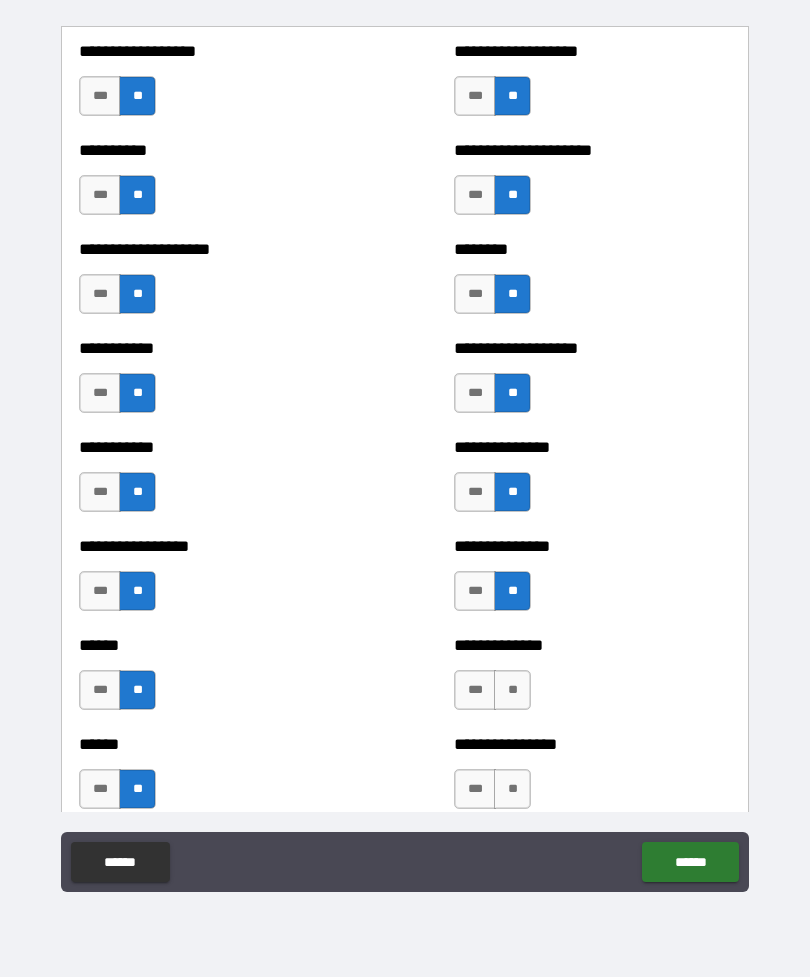 click on "**" at bounding box center [512, 690] 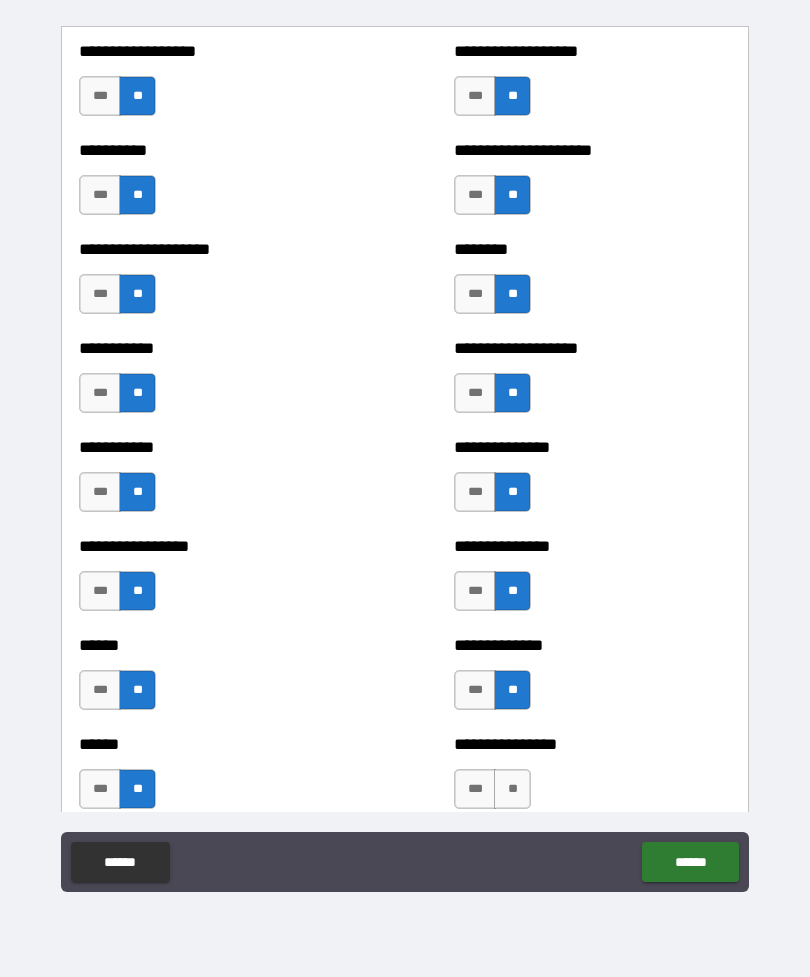 click on "**" at bounding box center [512, 789] 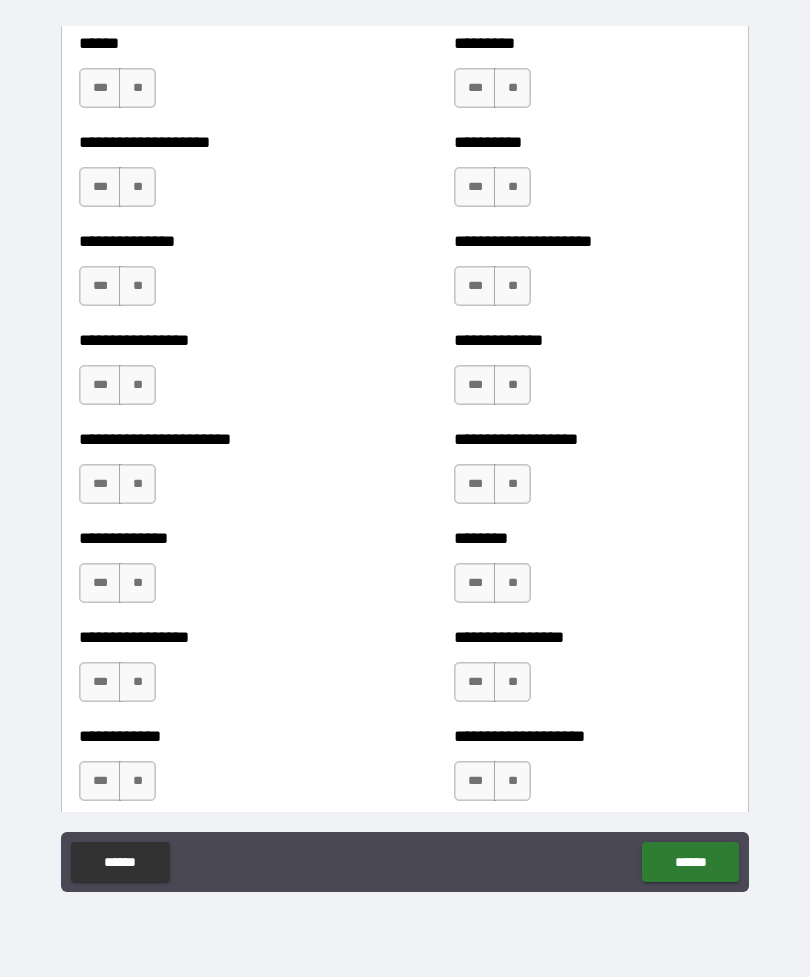 scroll, scrollTop: 3252, scrollLeft: 0, axis: vertical 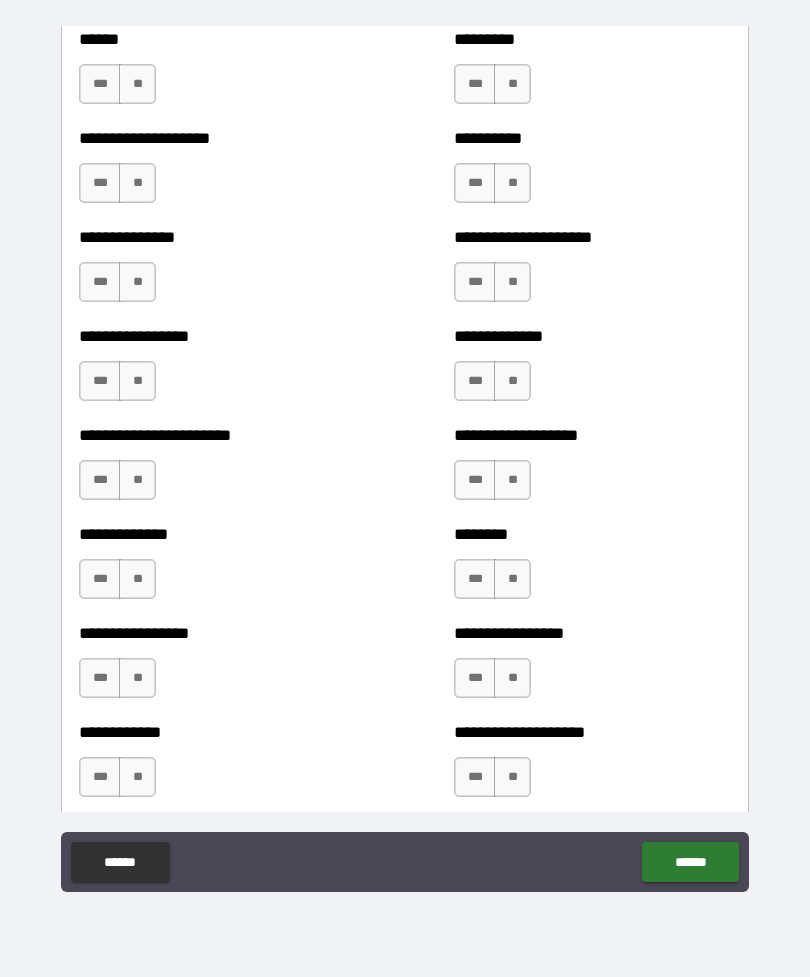click on "**" at bounding box center (137, 84) 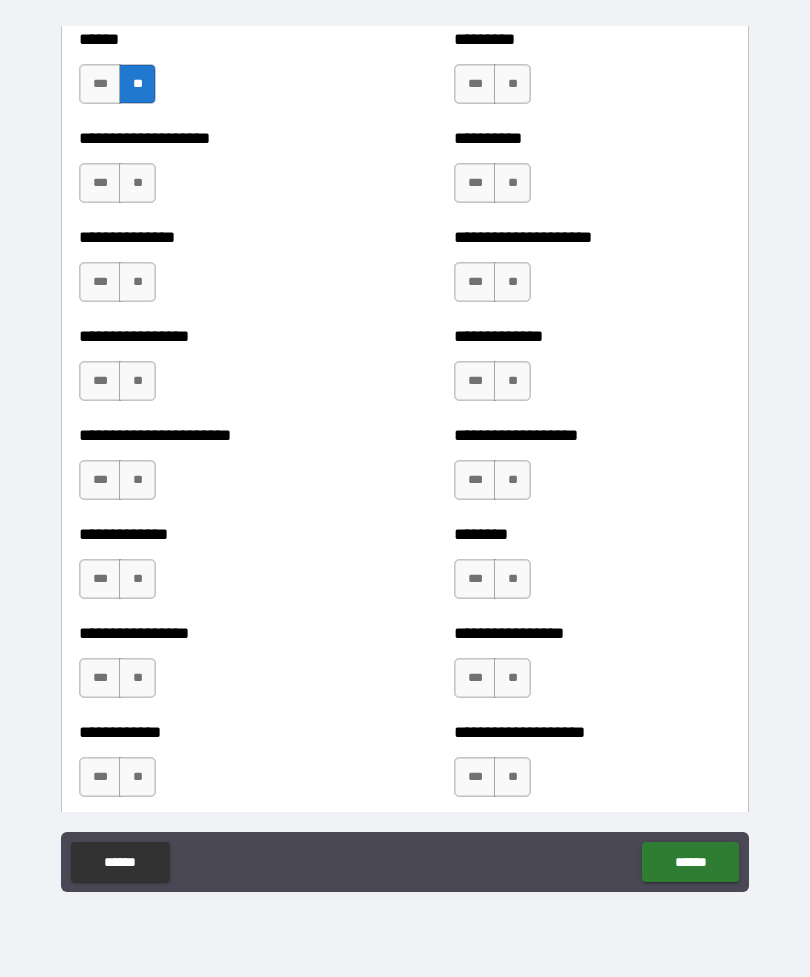click on "**" at bounding box center (137, 183) 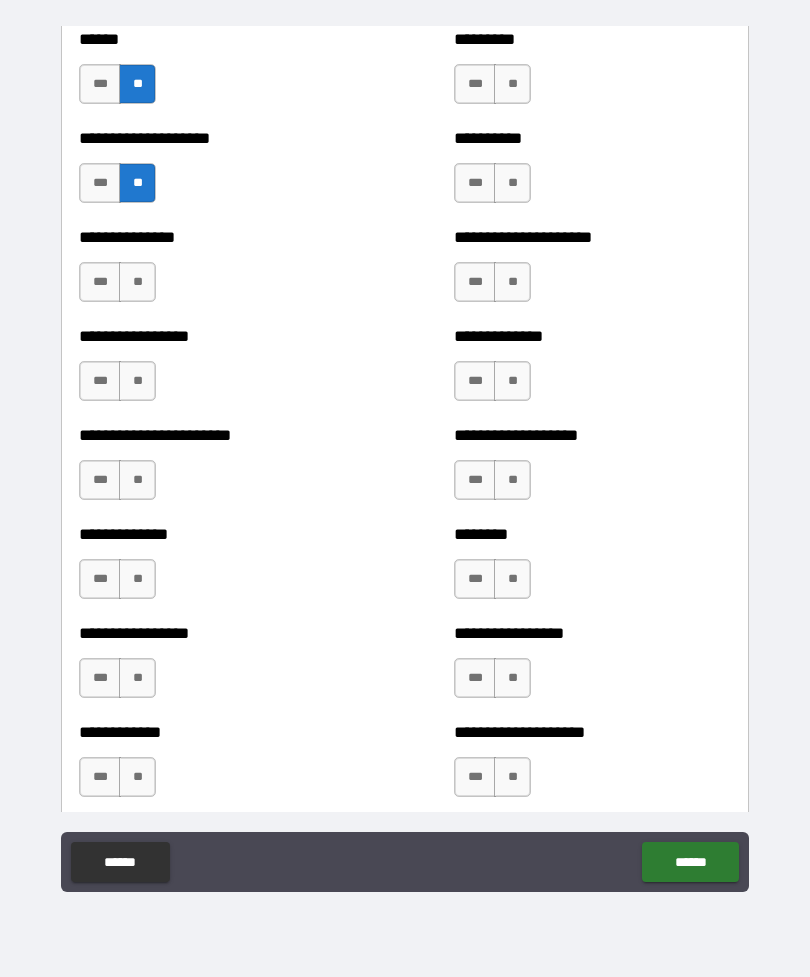 click on "**" at bounding box center [137, 282] 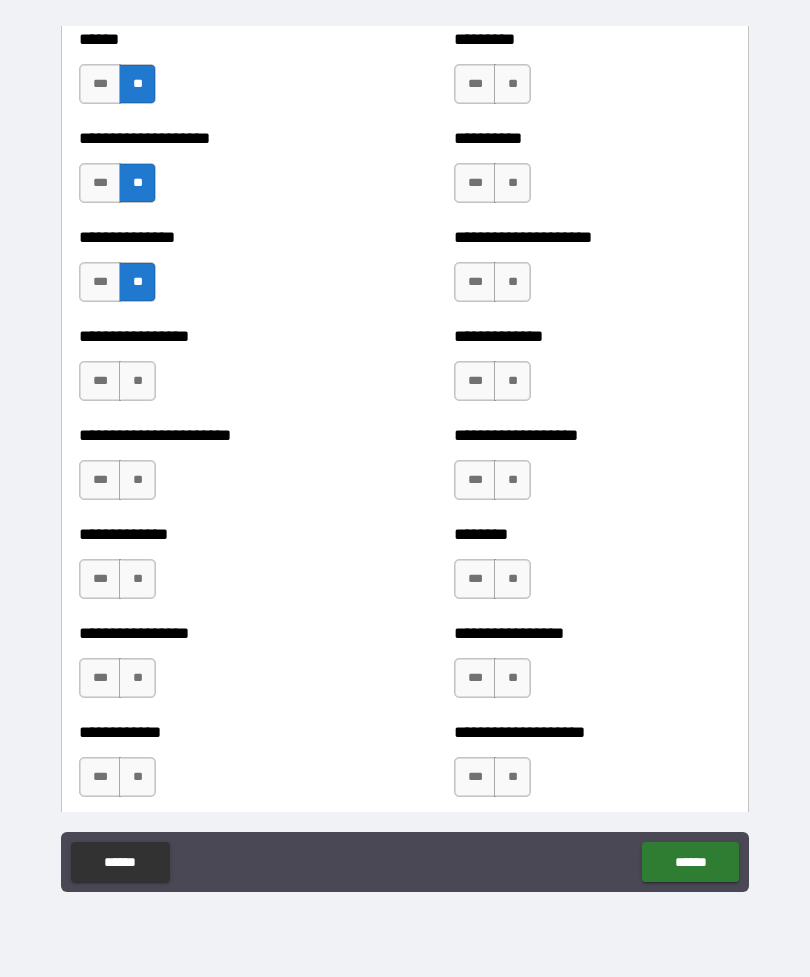 click on "**" at bounding box center (137, 381) 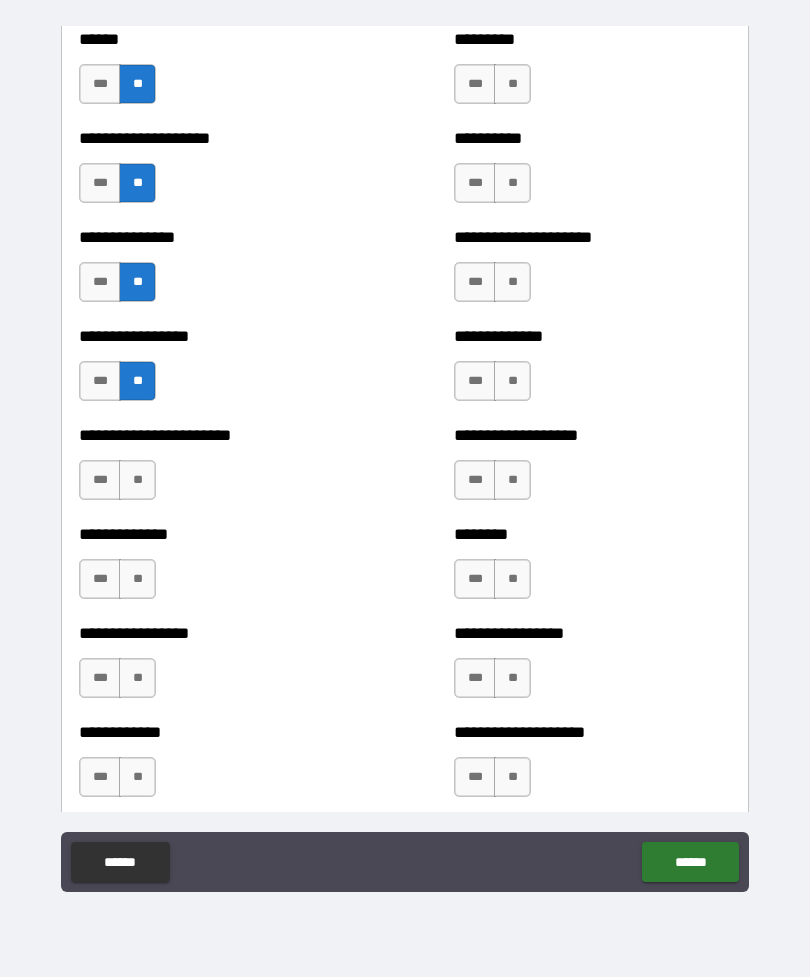 click on "**" at bounding box center (137, 480) 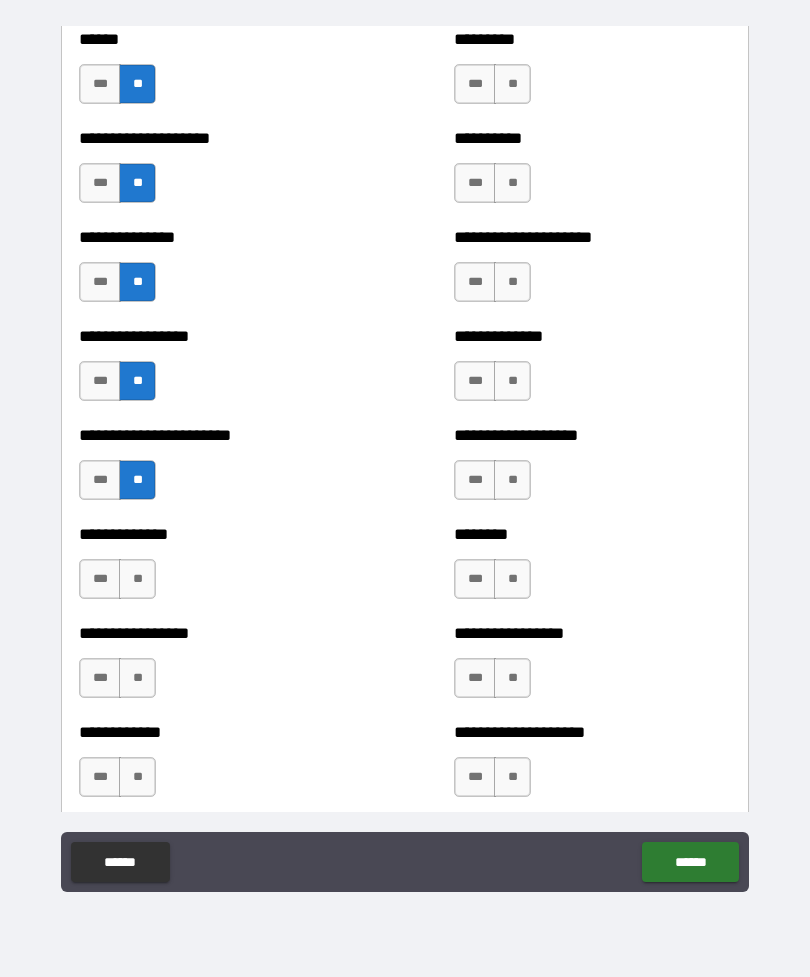 click on "**" at bounding box center [137, 579] 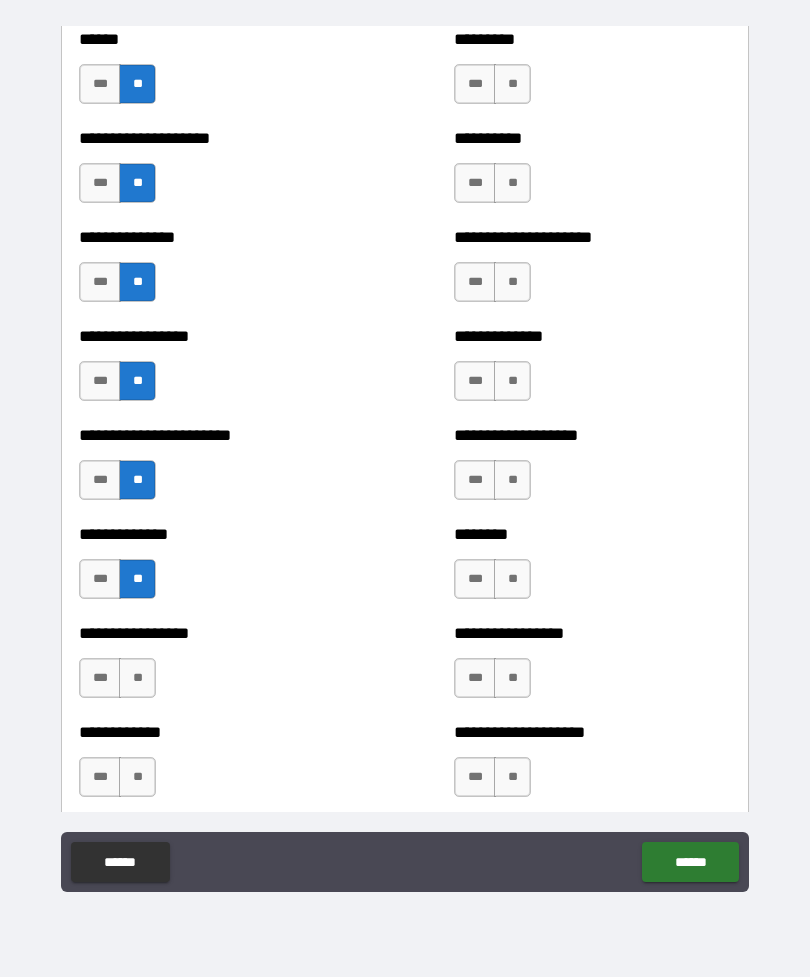 click on "**" at bounding box center (137, 678) 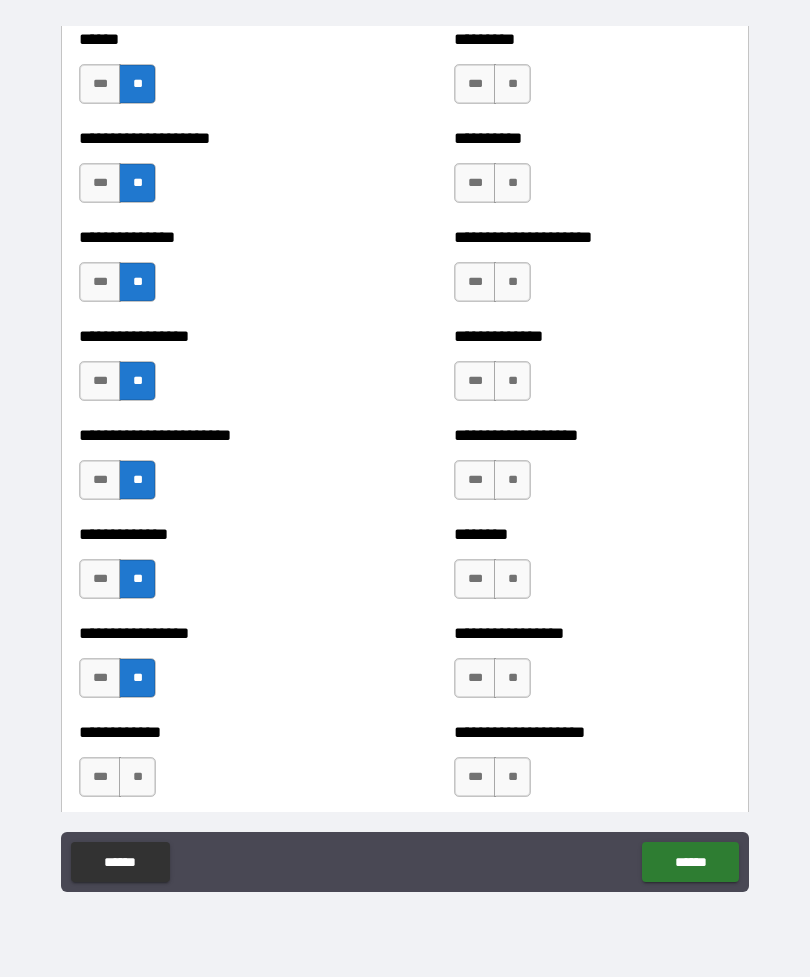 click on "**" at bounding box center [137, 777] 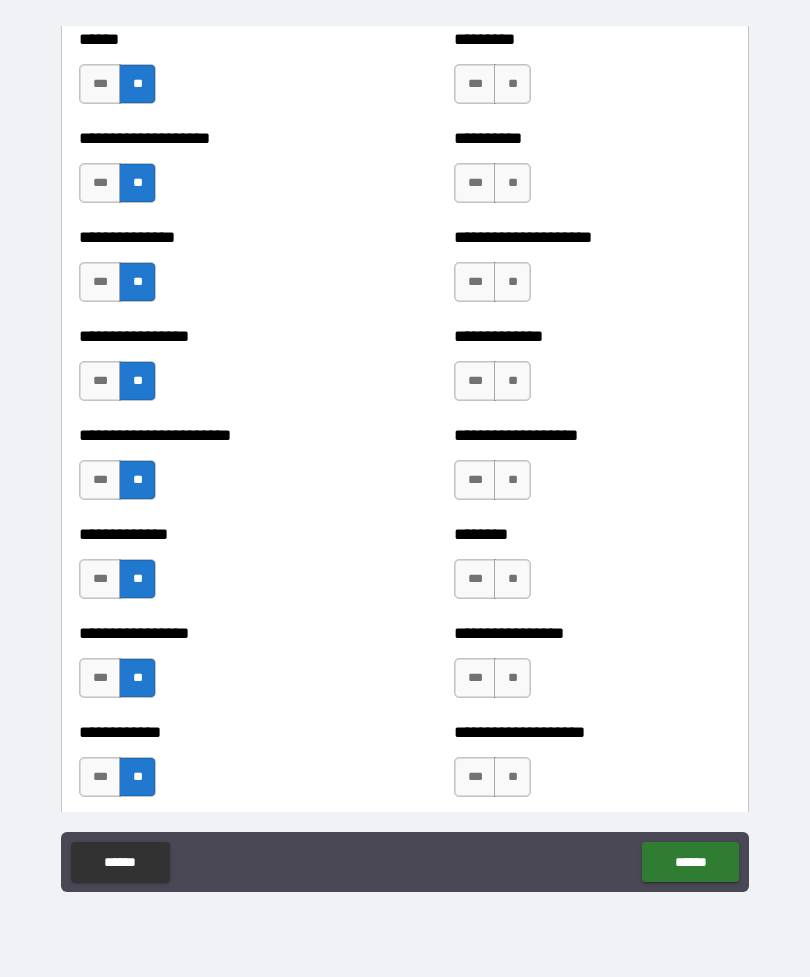 click on "**" at bounding box center [512, 84] 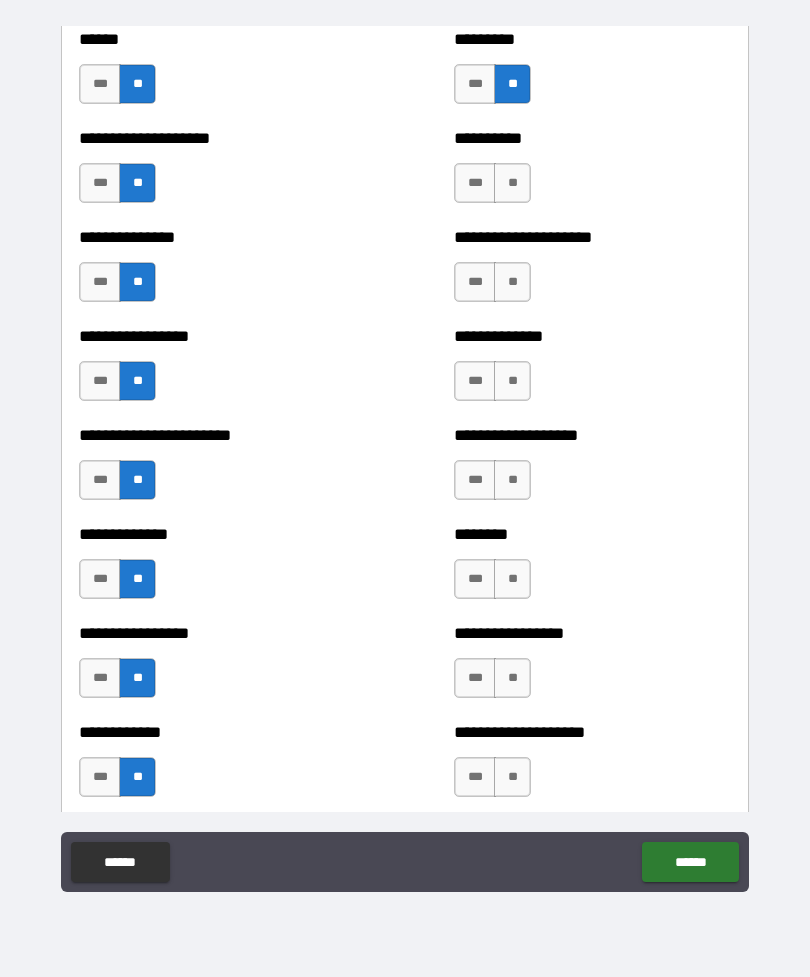 click on "**" at bounding box center [512, 183] 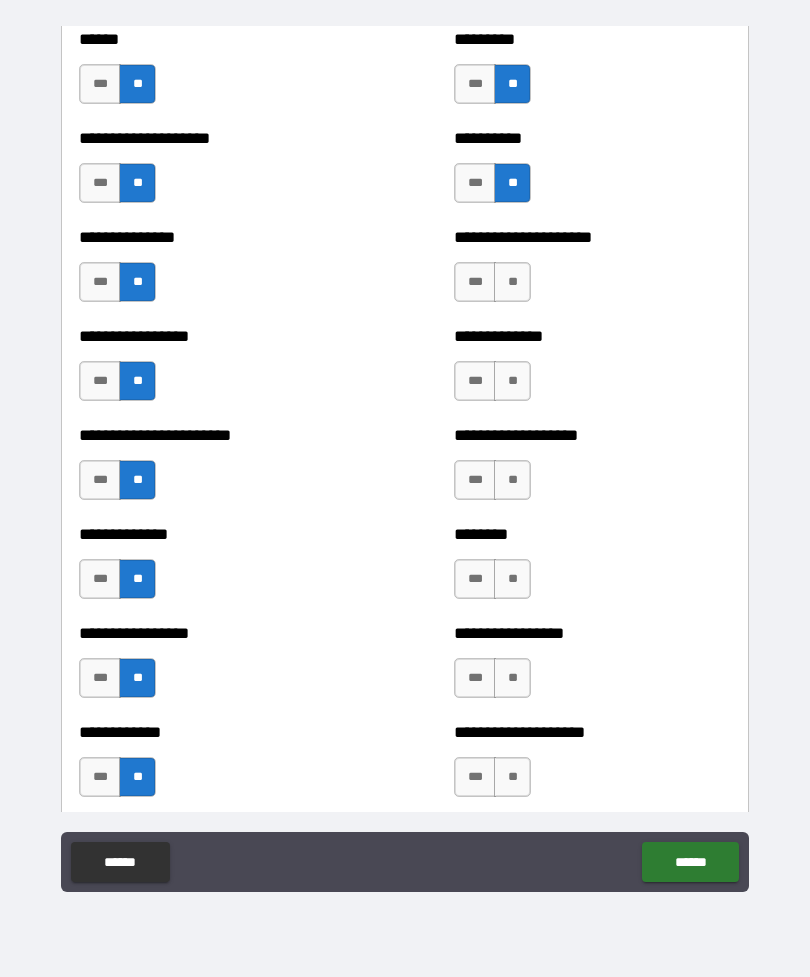 click on "**" at bounding box center (512, 282) 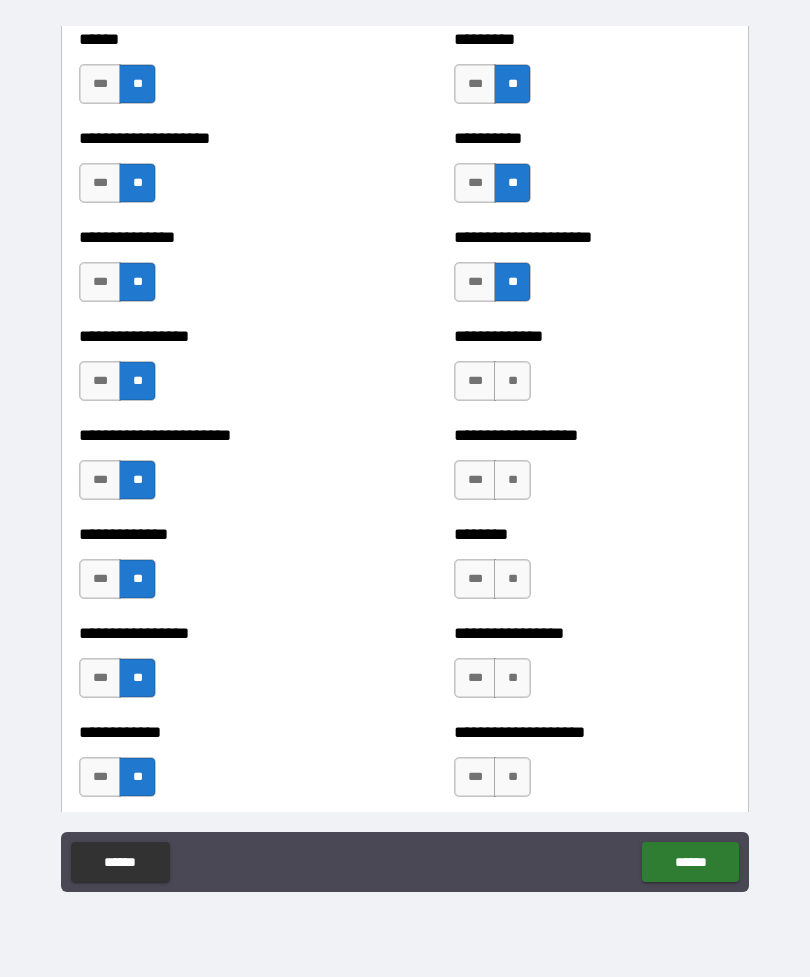 click on "**" at bounding box center (512, 381) 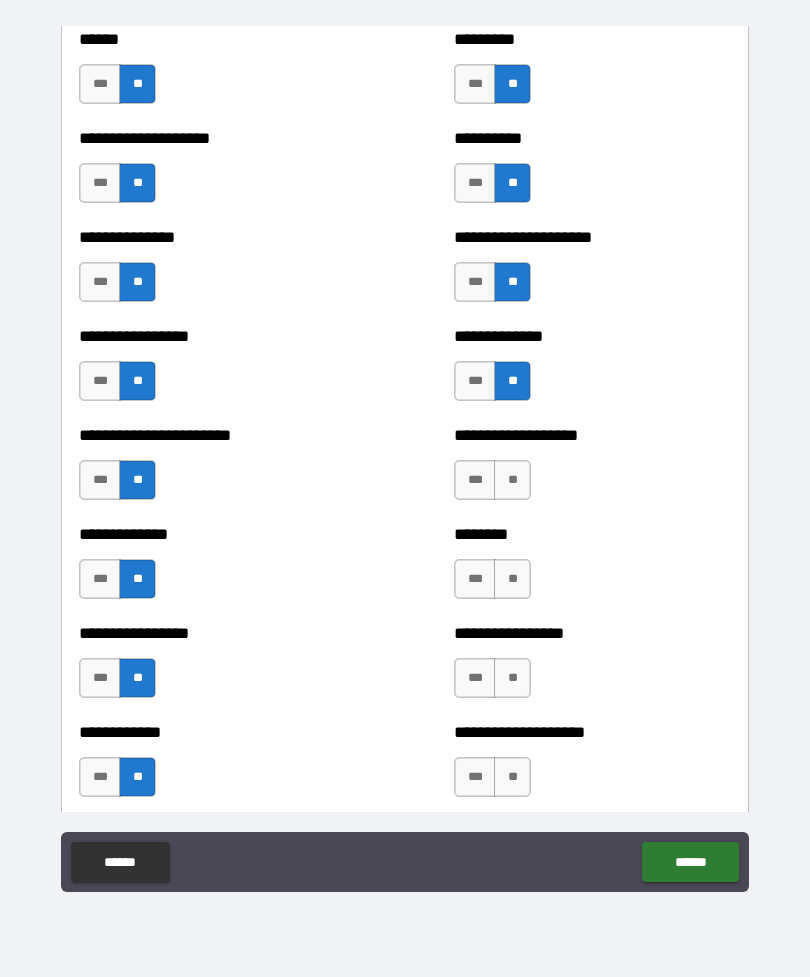 click on "**" at bounding box center [512, 480] 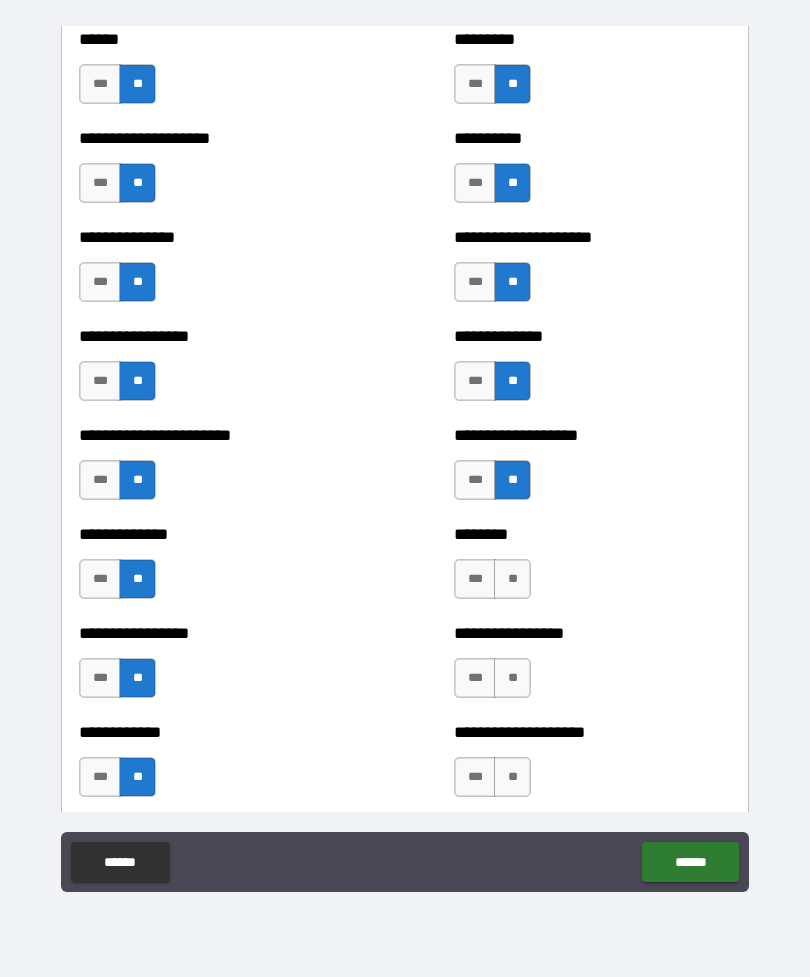 click on "**" at bounding box center [512, 579] 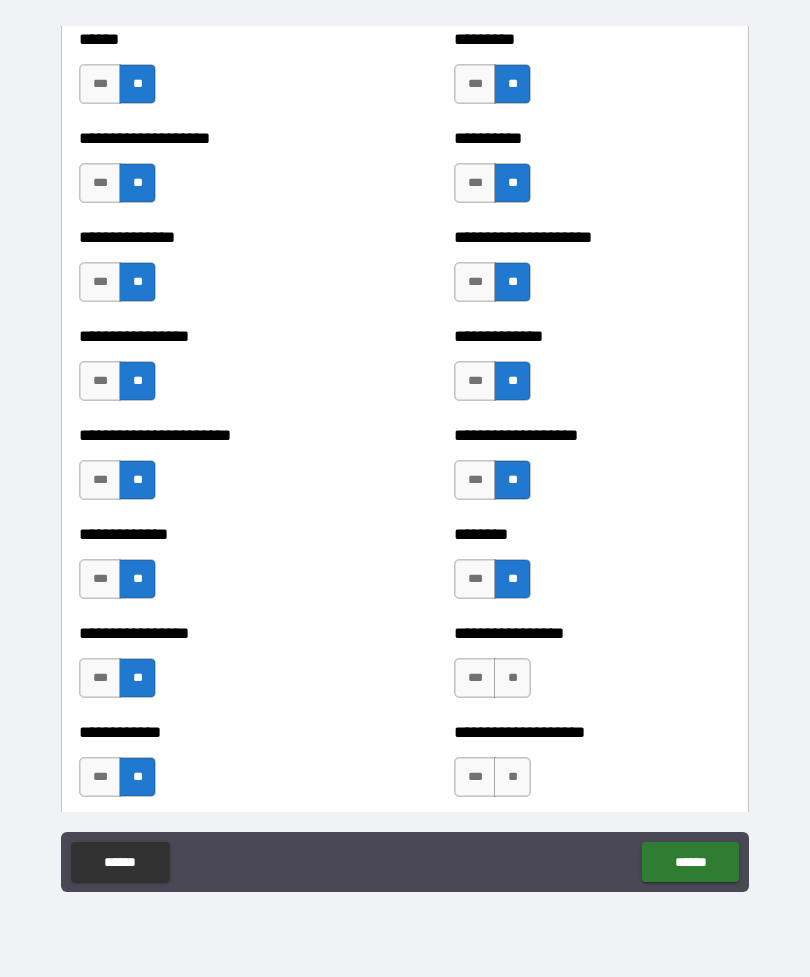 click on "**" at bounding box center [512, 678] 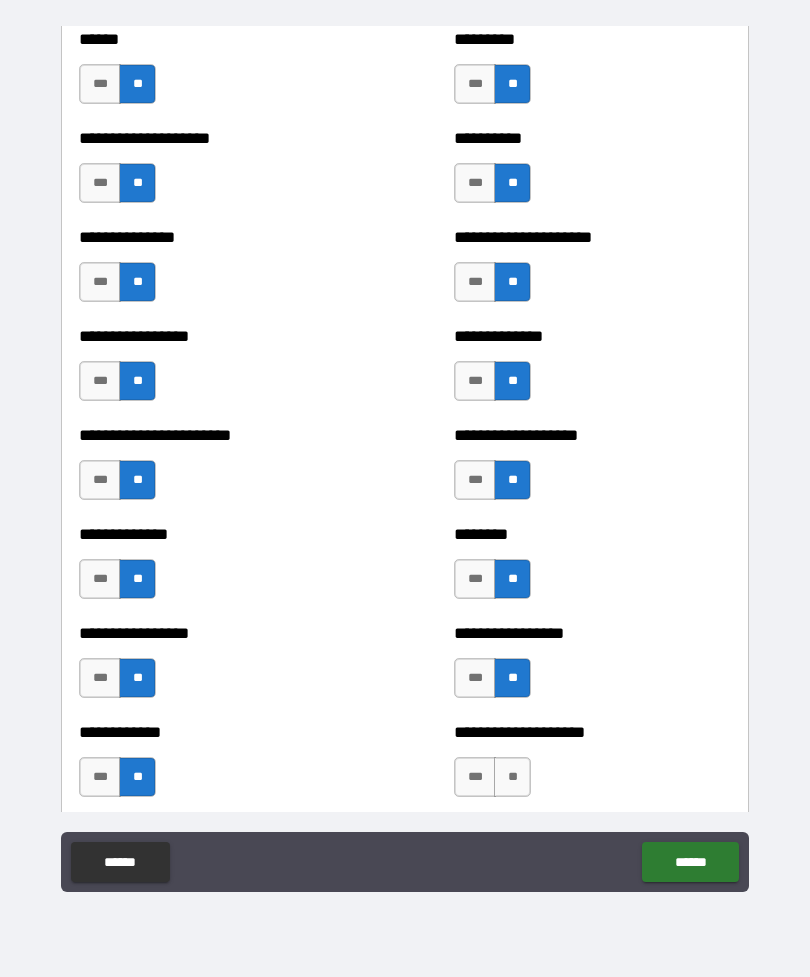 click on "**" at bounding box center (512, 777) 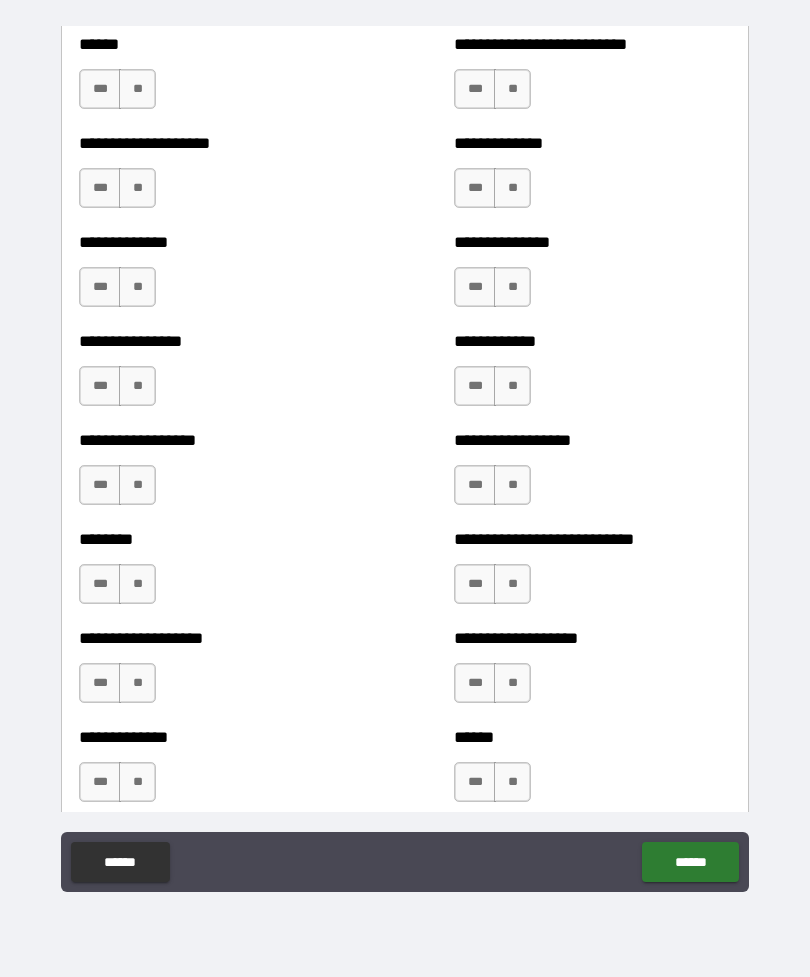 scroll, scrollTop: 4045, scrollLeft: 0, axis: vertical 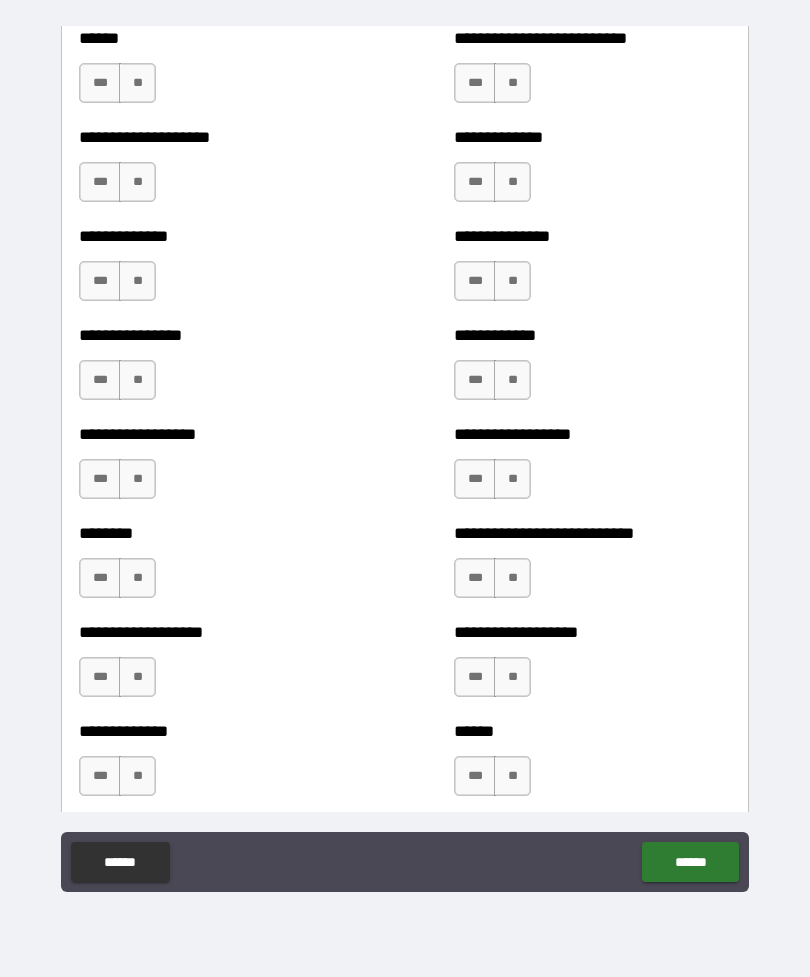 click on "**" at bounding box center [137, 83] 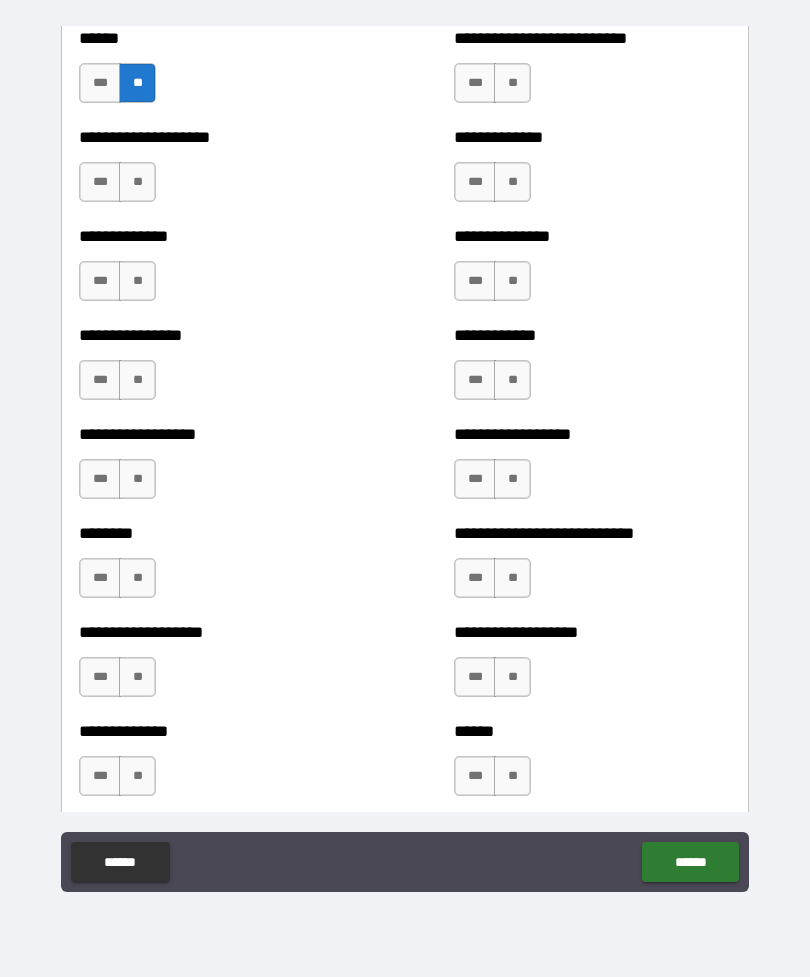 click on "**" at bounding box center (137, 182) 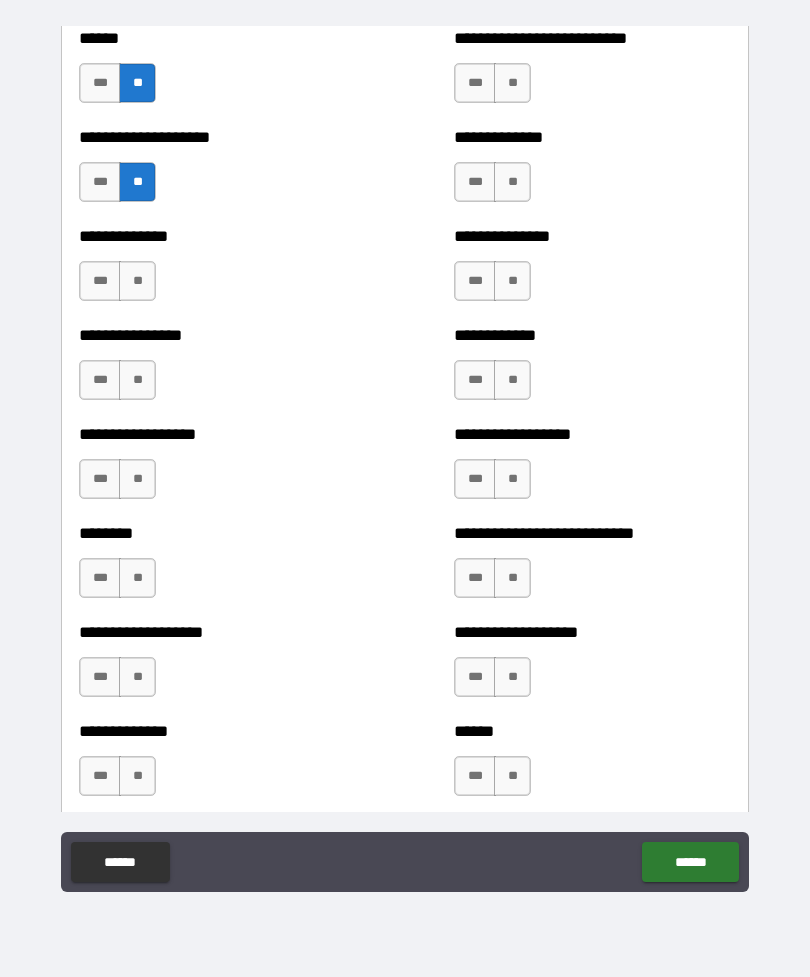 click on "**" at bounding box center (137, 281) 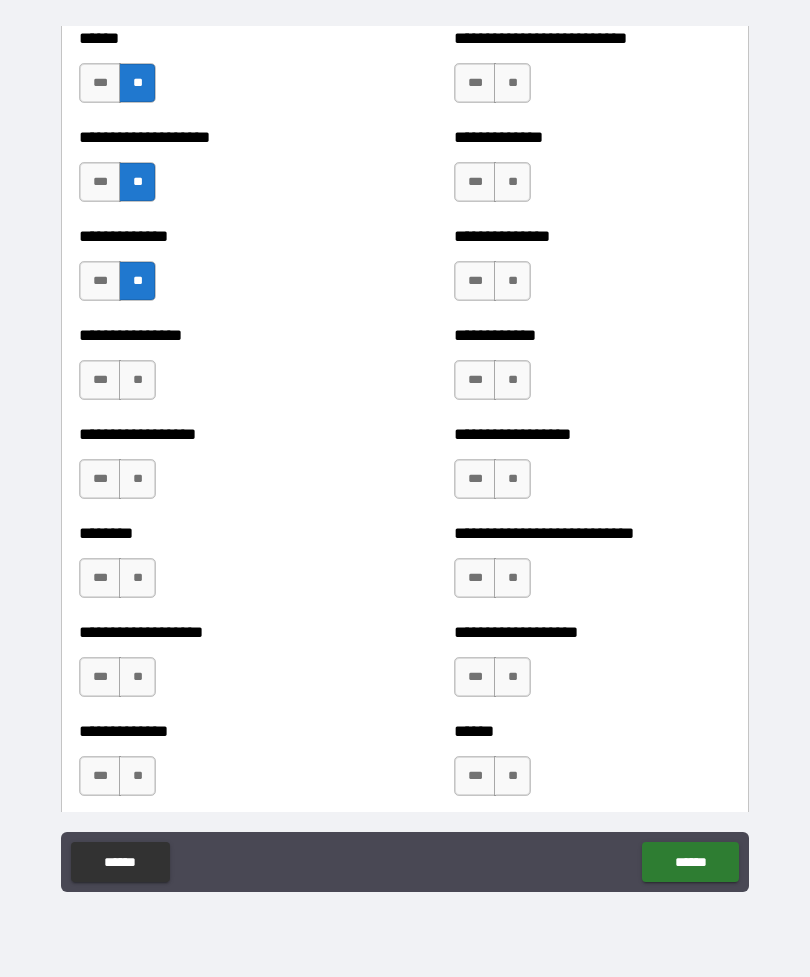 click on "**" at bounding box center [137, 380] 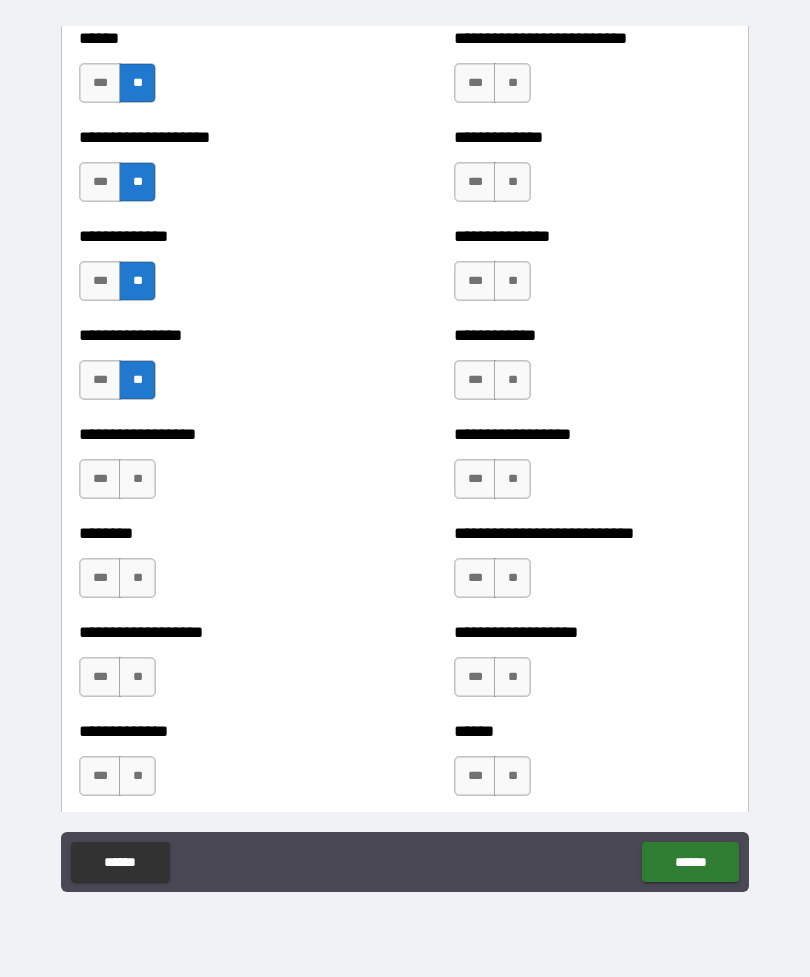click on "**" at bounding box center [137, 479] 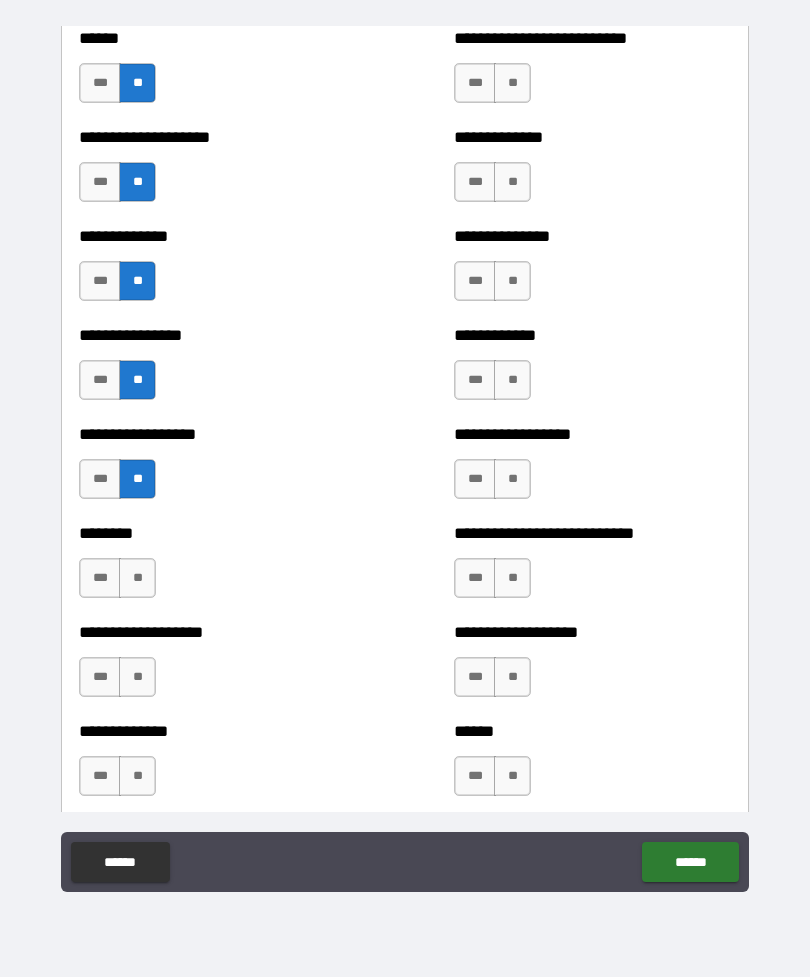 click on "**" at bounding box center (137, 578) 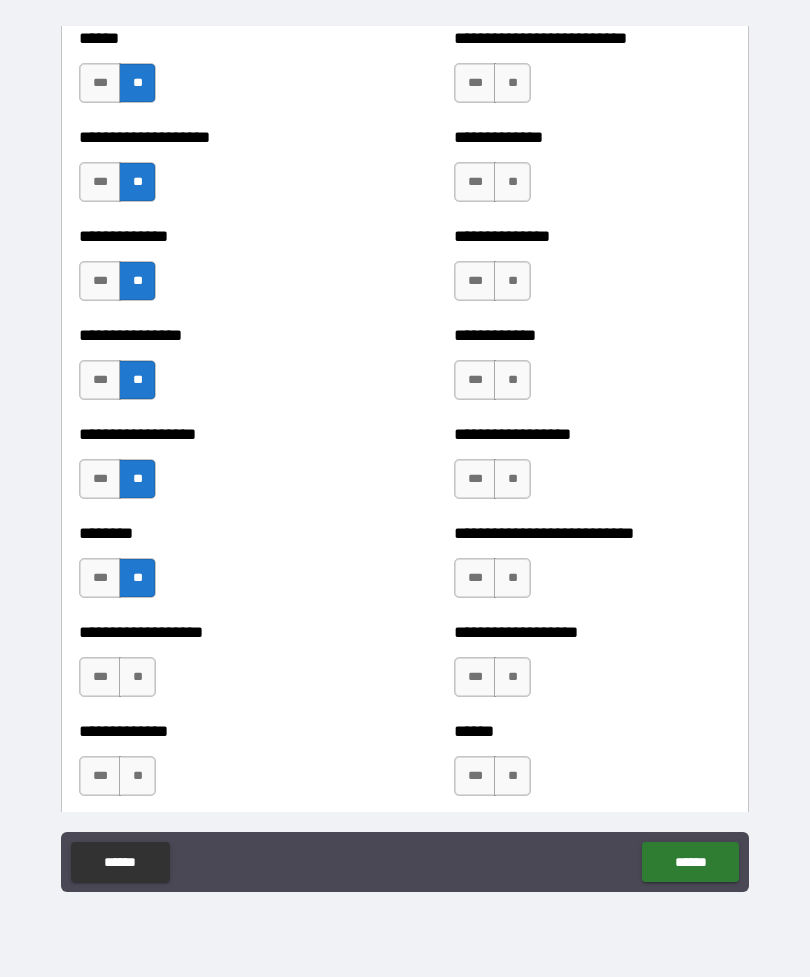 click on "**" at bounding box center (137, 677) 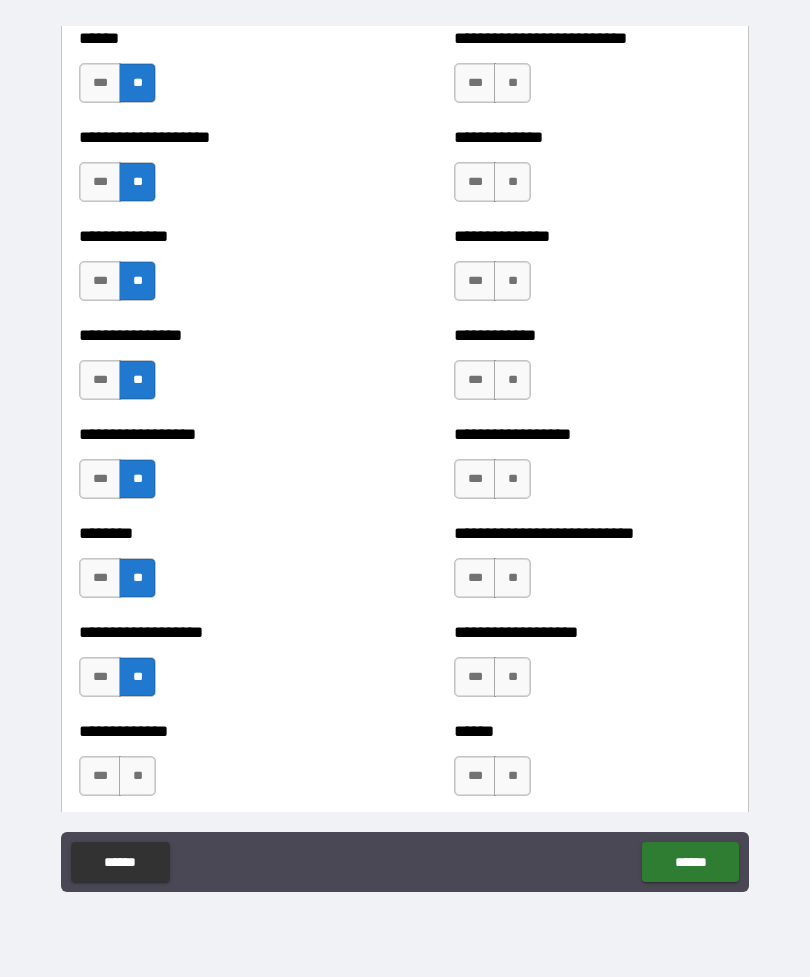 click on "**" at bounding box center [137, 776] 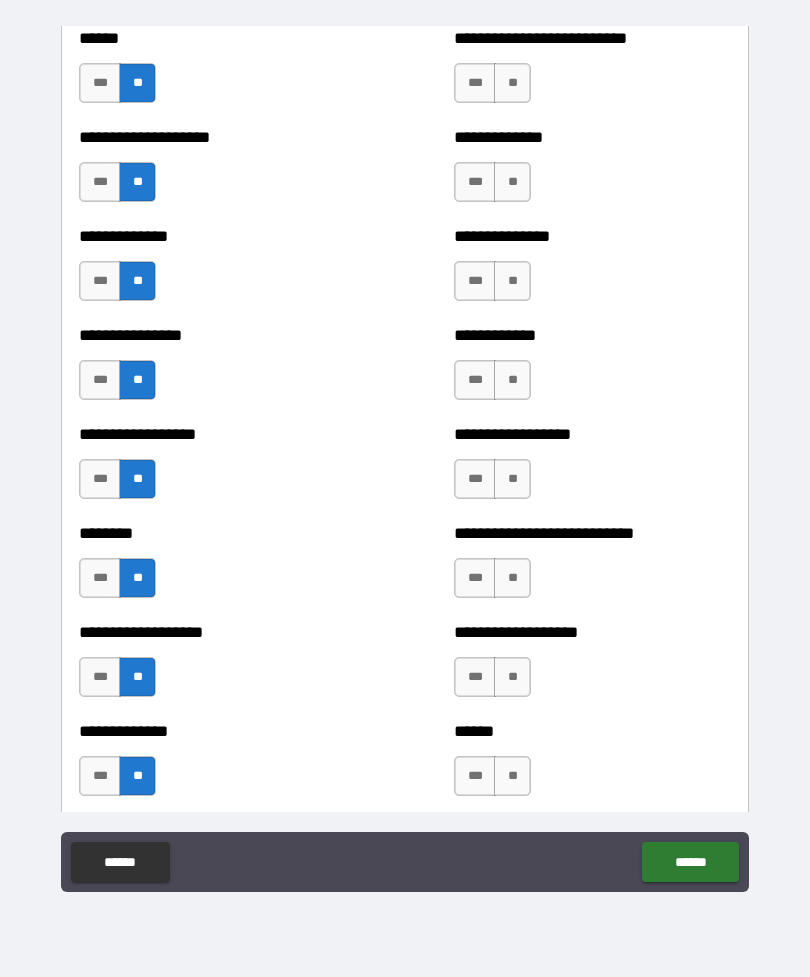 click on "**" at bounding box center [512, 83] 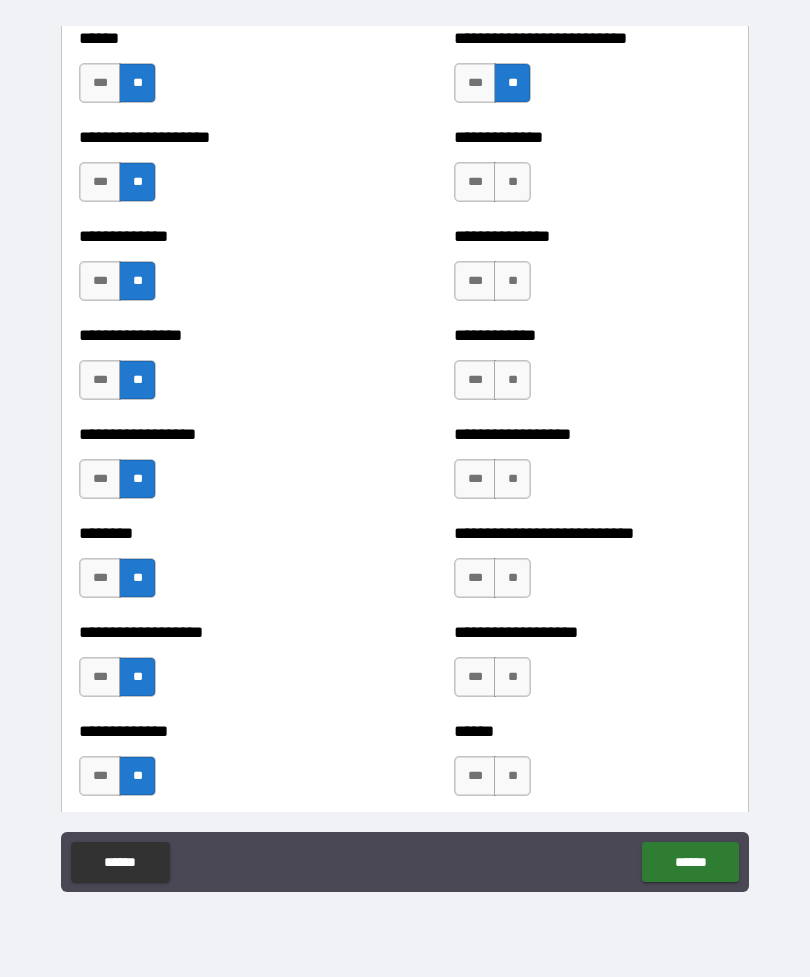 click on "**" at bounding box center (512, 182) 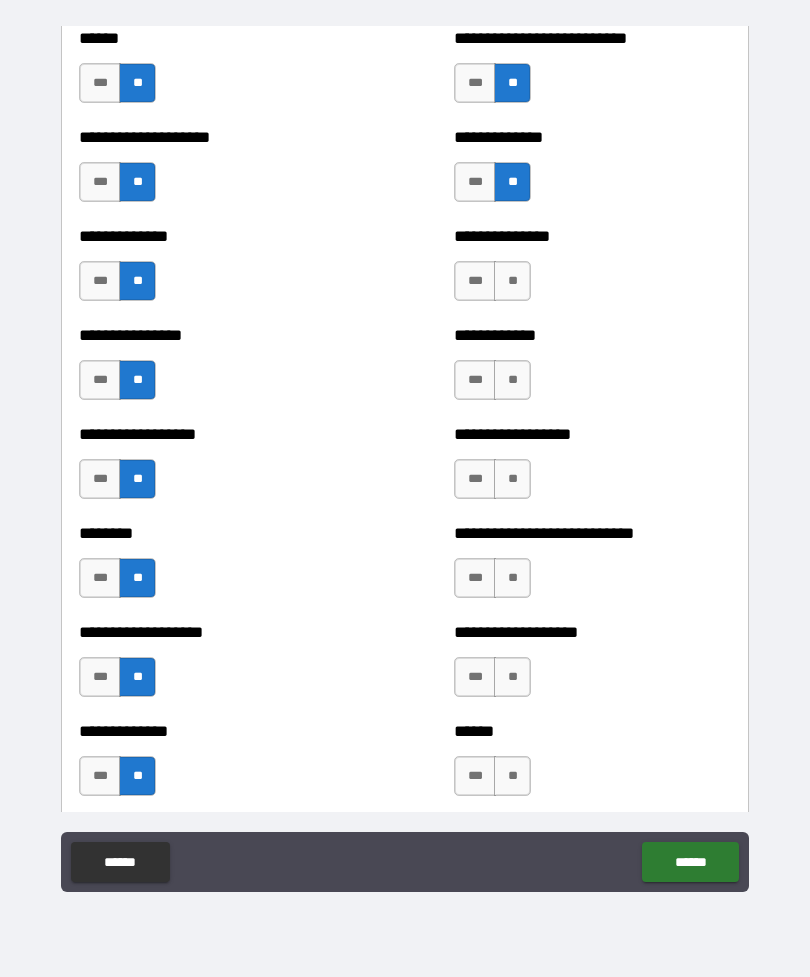 click on "**" at bounding box center (512, 281) 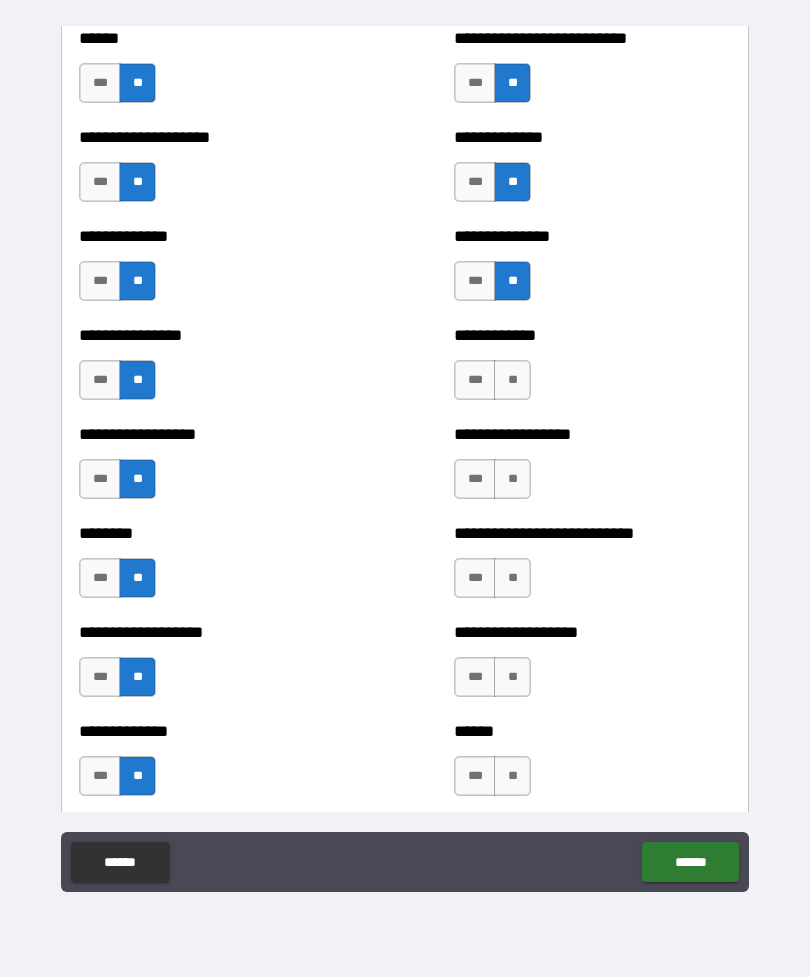 click on "**" at bounding box center (512, 380) 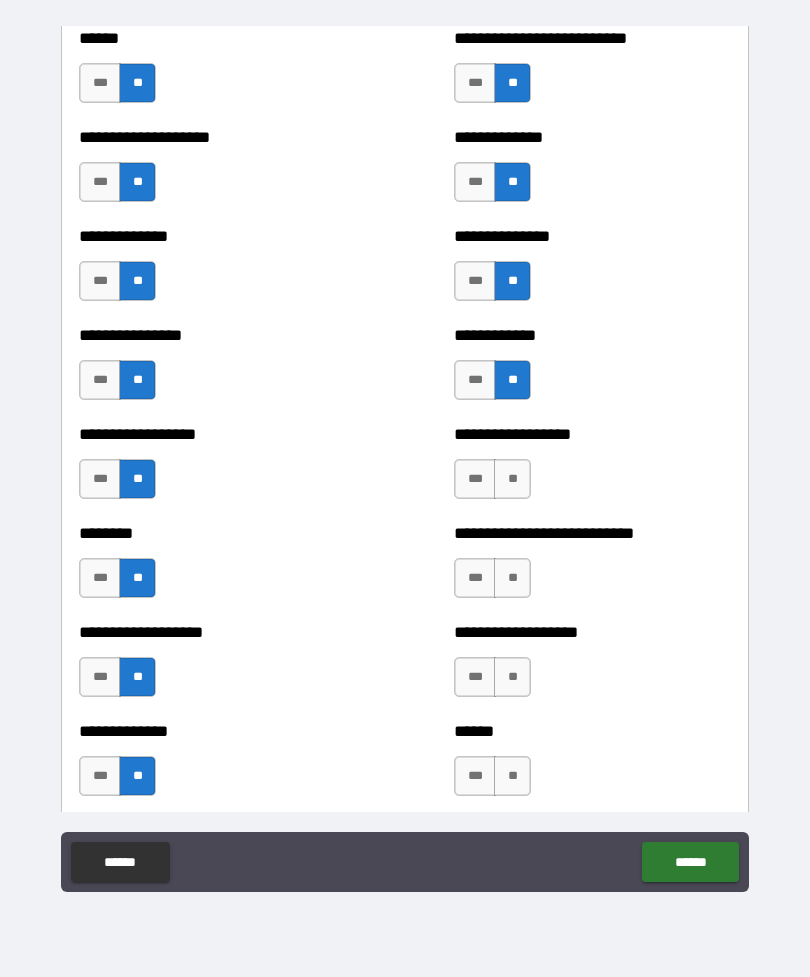 click on "**" at bounding box center [512, 479] 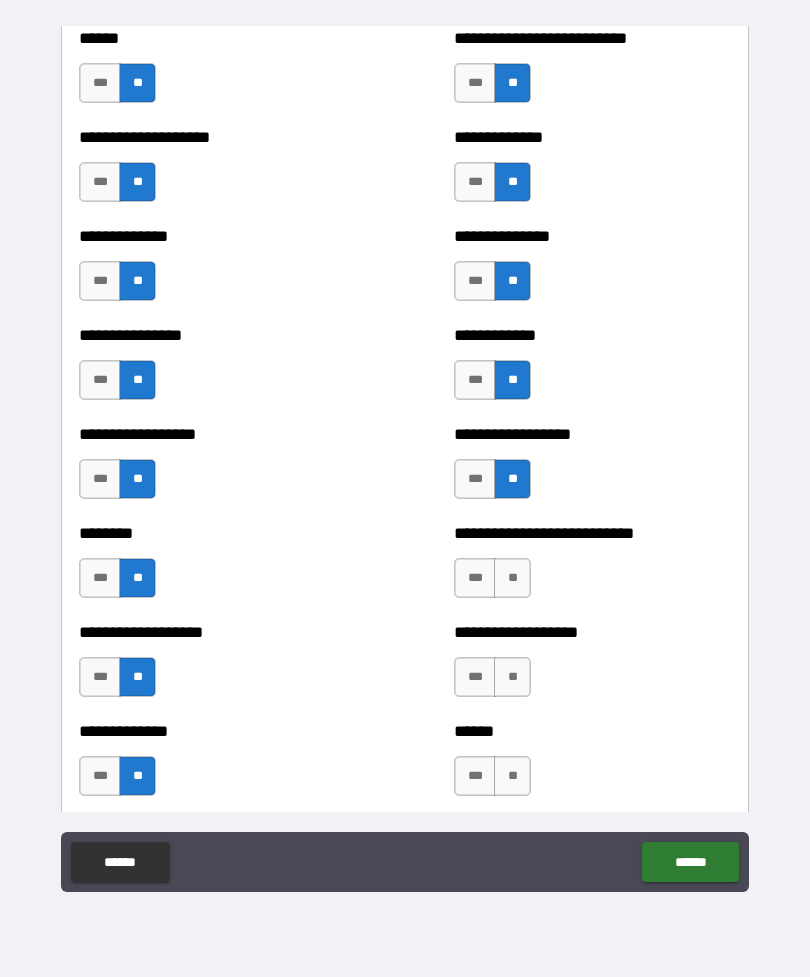 click on "**" at bounding box center (512, 578) 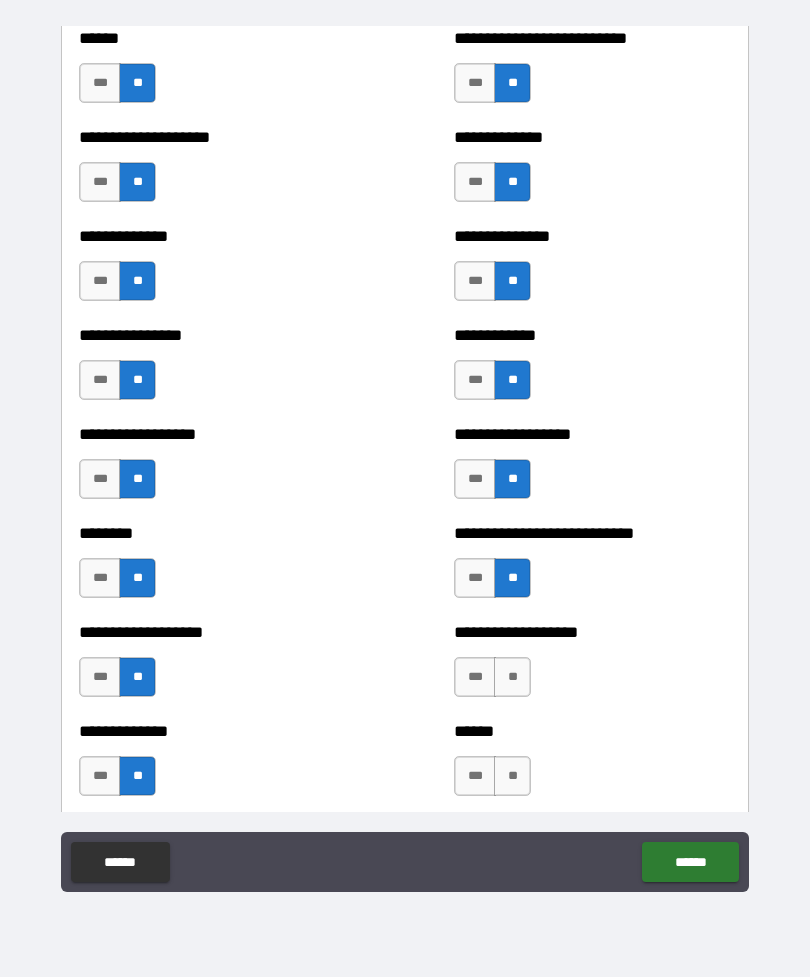 click on "**" at bounding box center (512, 677) 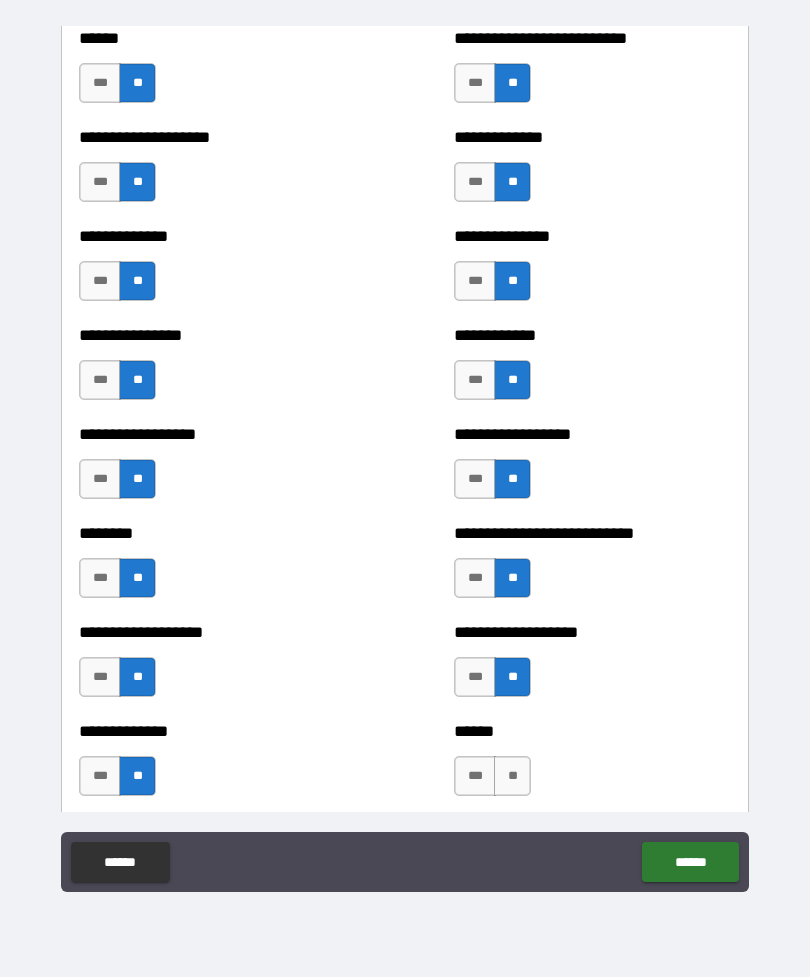 click on "**" at bounding box center [512, 776] 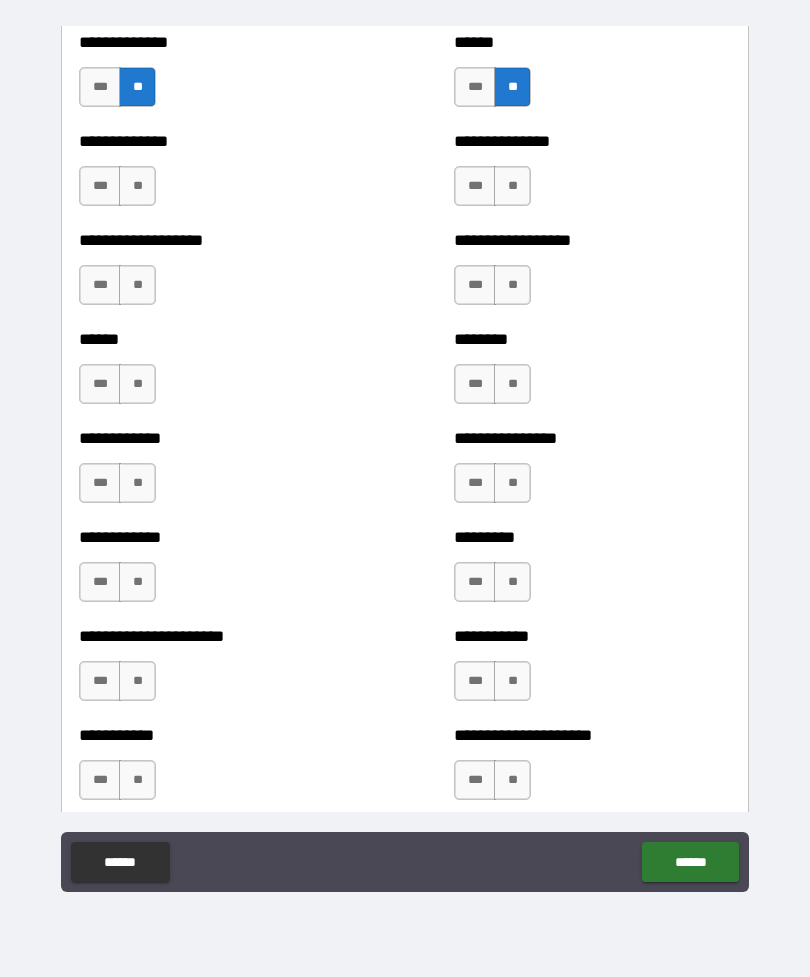 scroll, scrollTop: 4757, scrollLeft: 0, axis: vertical 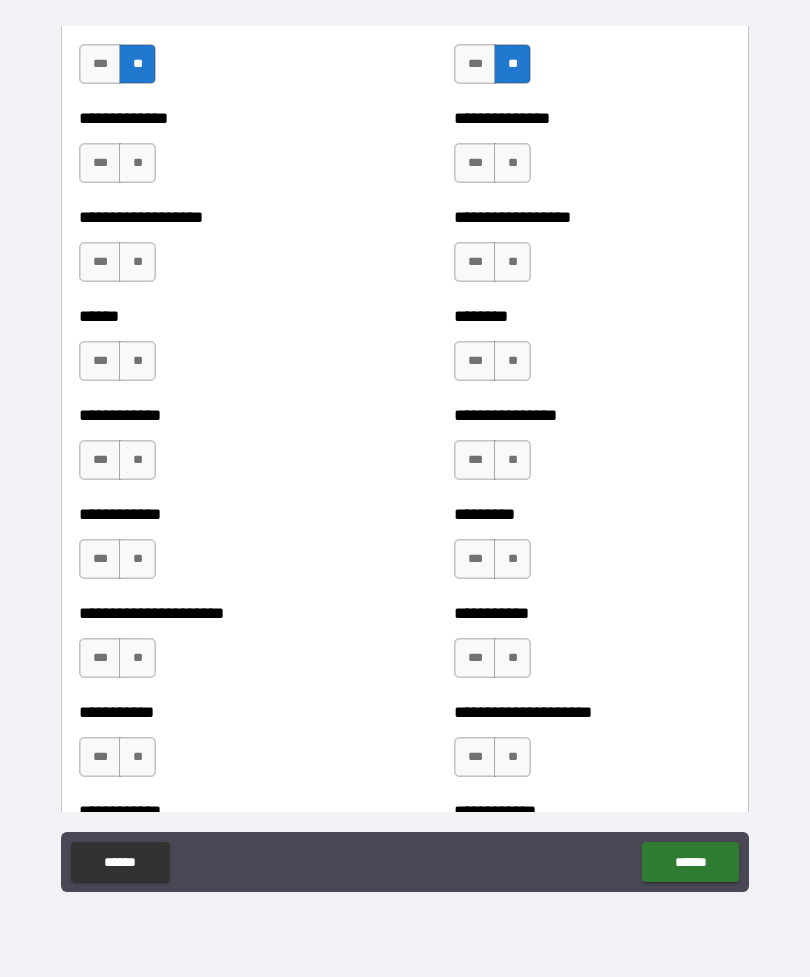 click on "**" at bounding box center (137, 163) 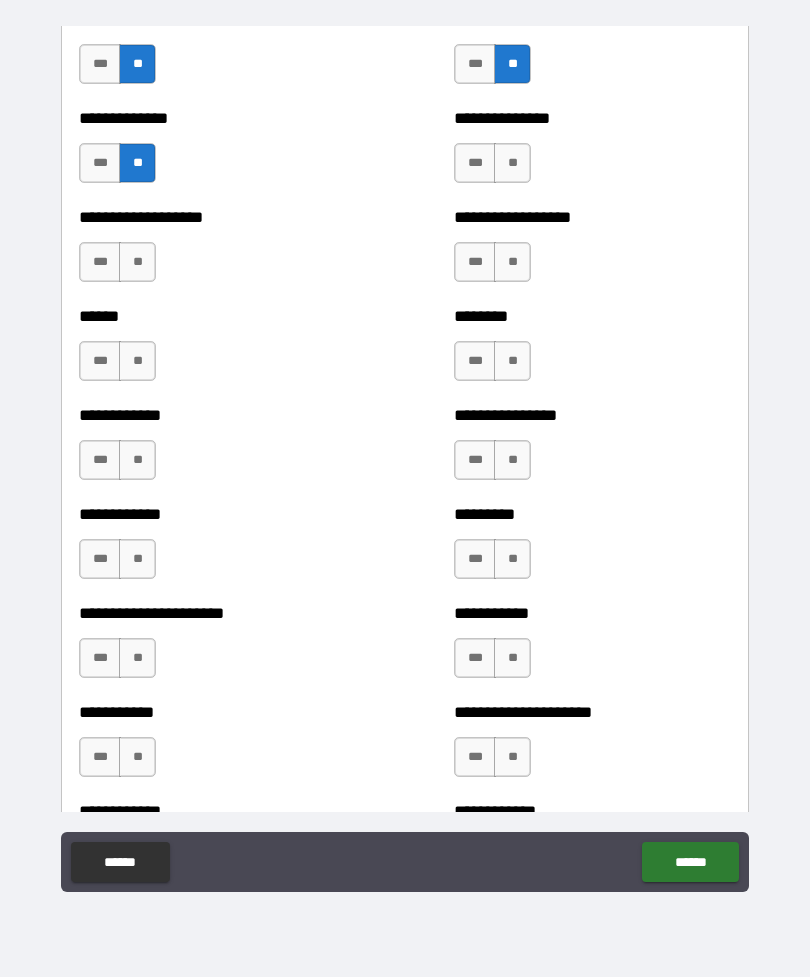 click on "**" at bounding box center [137, 262] 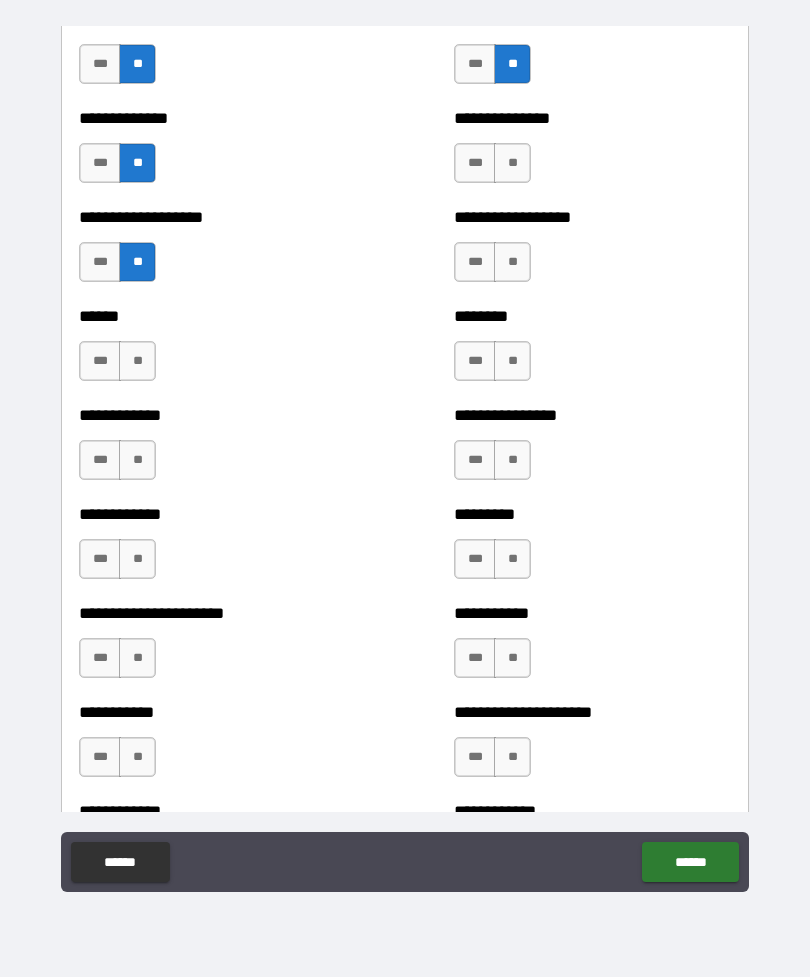 click on "**" at bounding box center (137, 361) 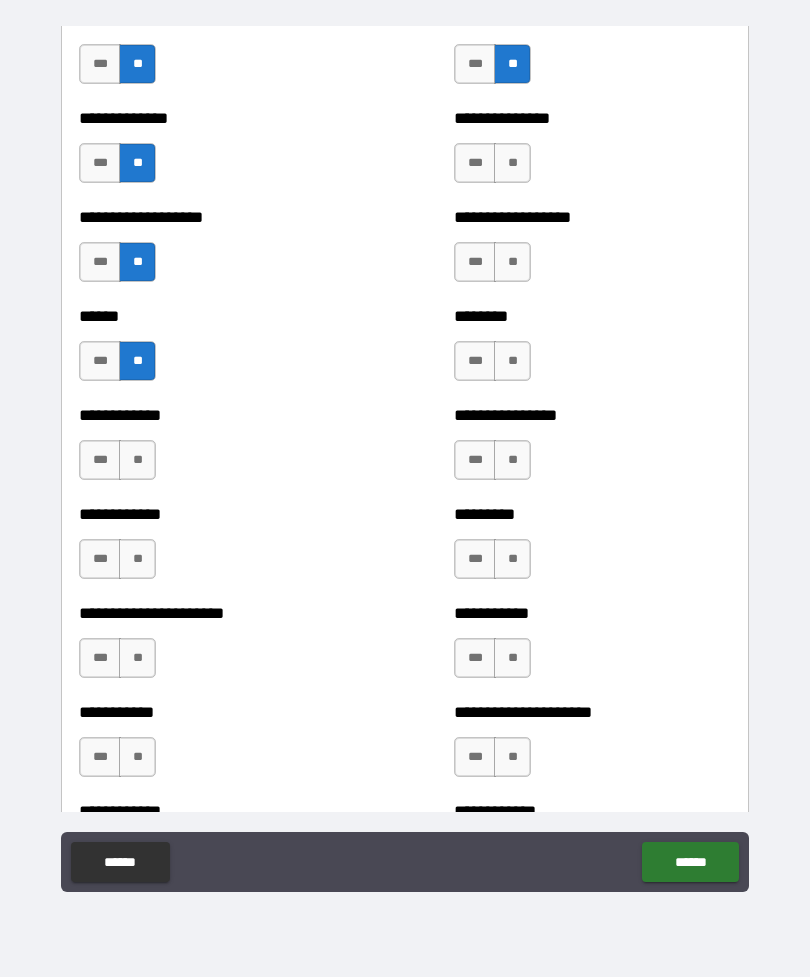 click on "**" at bounding box center (137, 460) 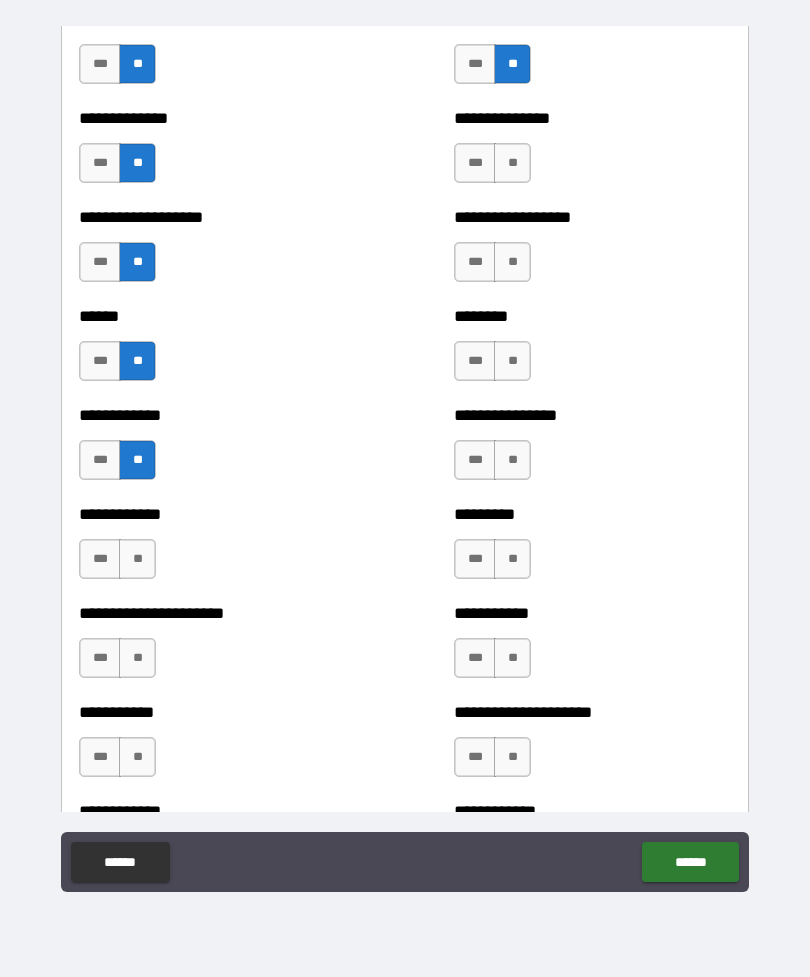 click on "**" at bounding box center (137, 559) 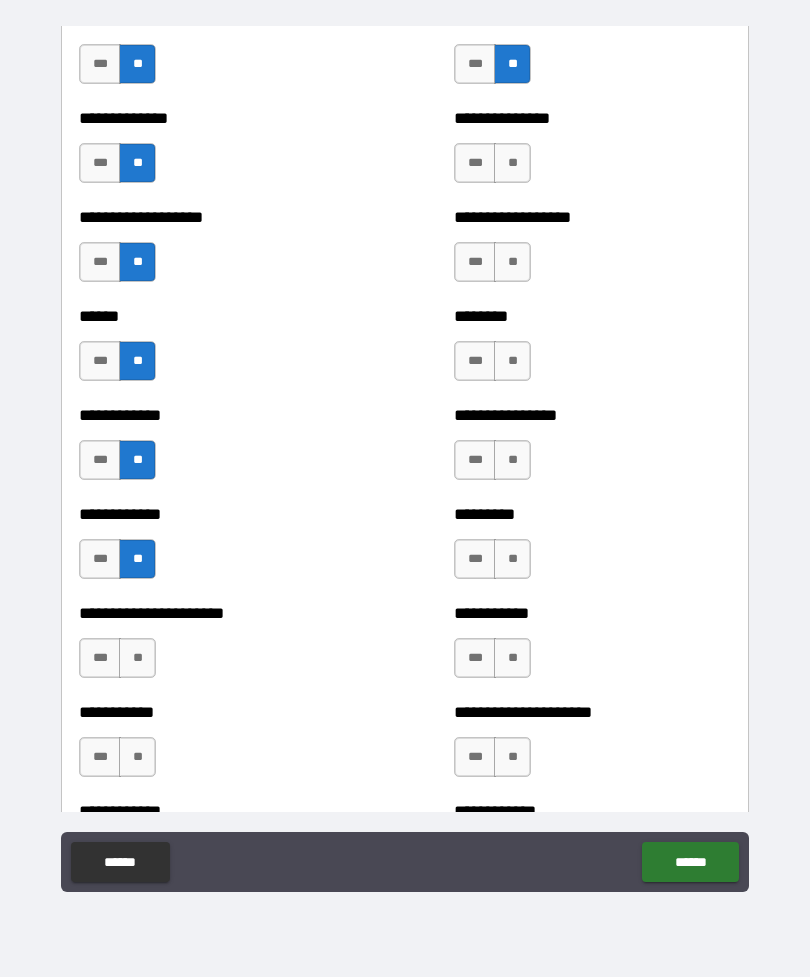 click on "**" at bounding box center [137, 658] 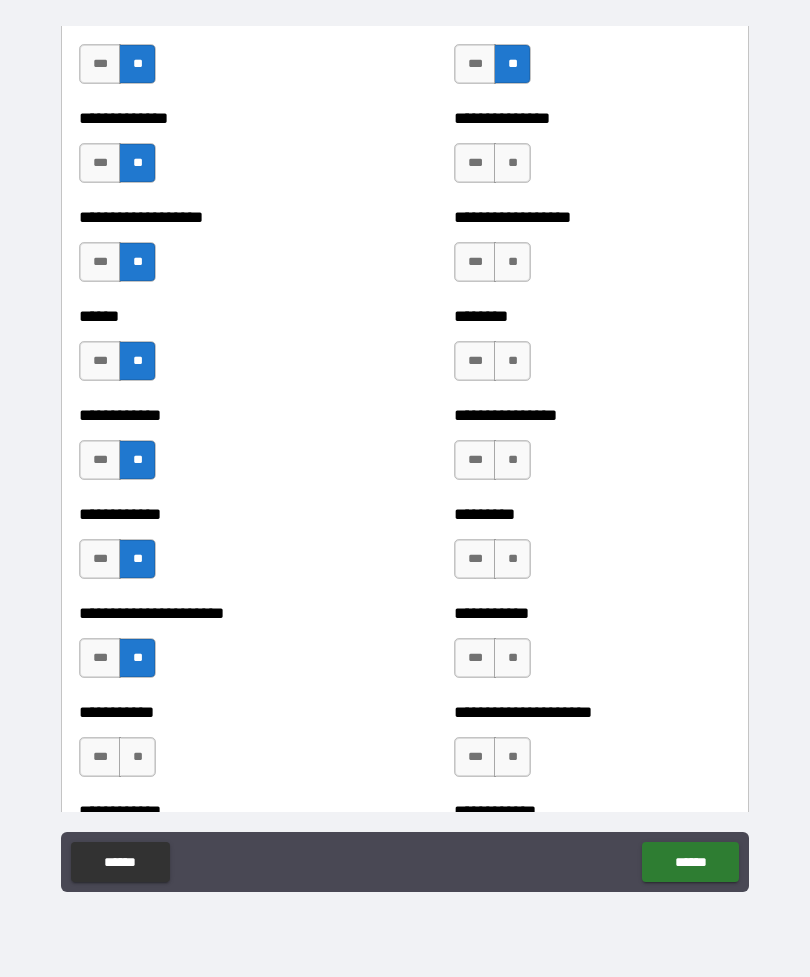 click on "**" at bounding box center [137, 757] 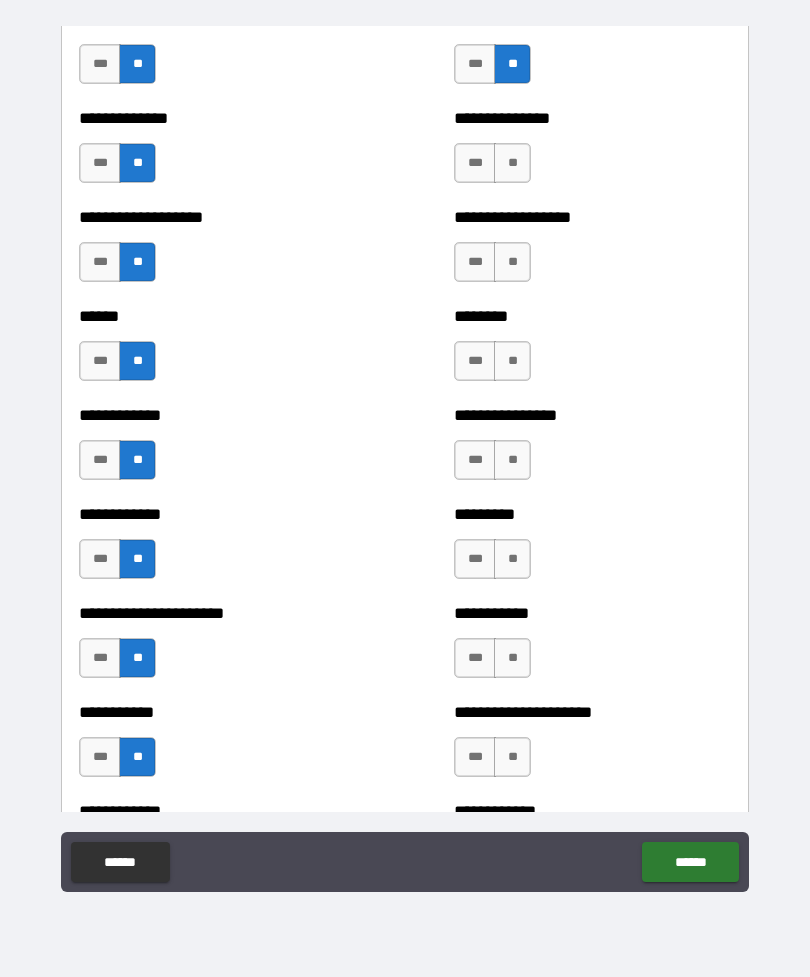 click on "**" at bounding box center (512, 163) 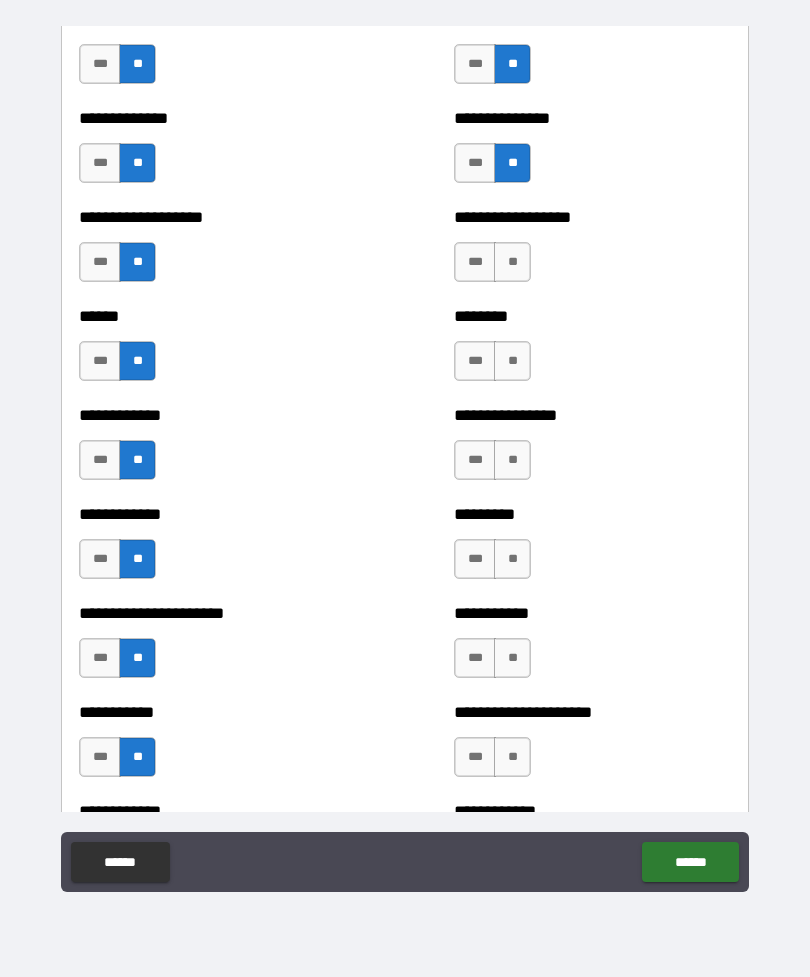 click on "**" at bounding box center [512, 262] 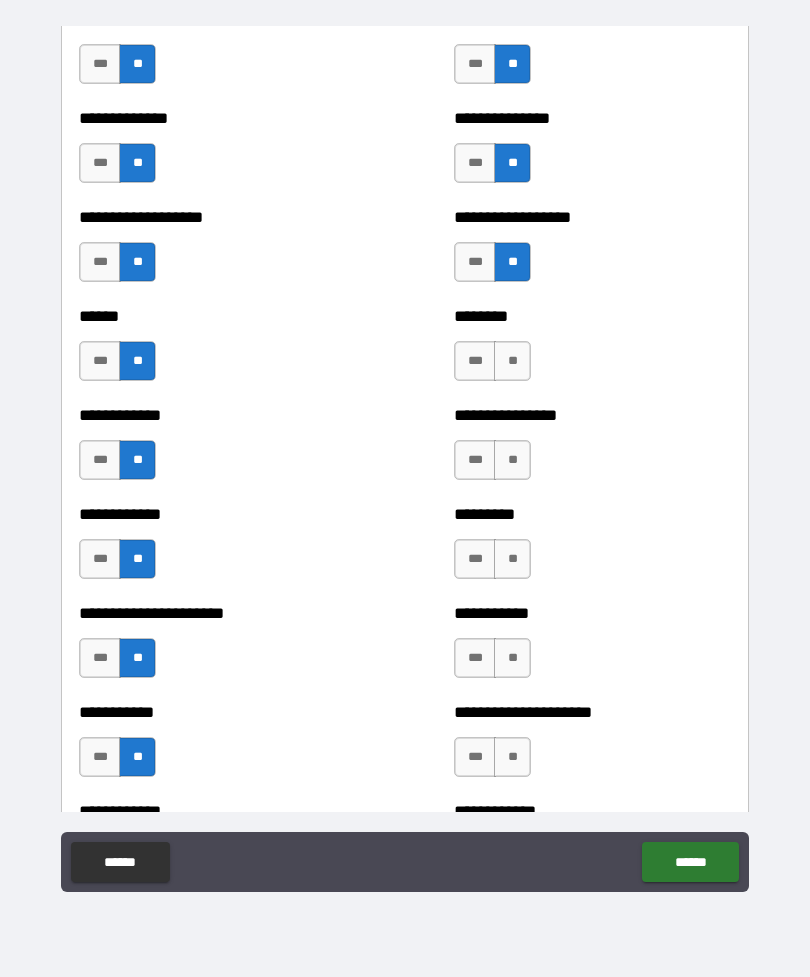 click on "**" at bounding box center (512, 361) 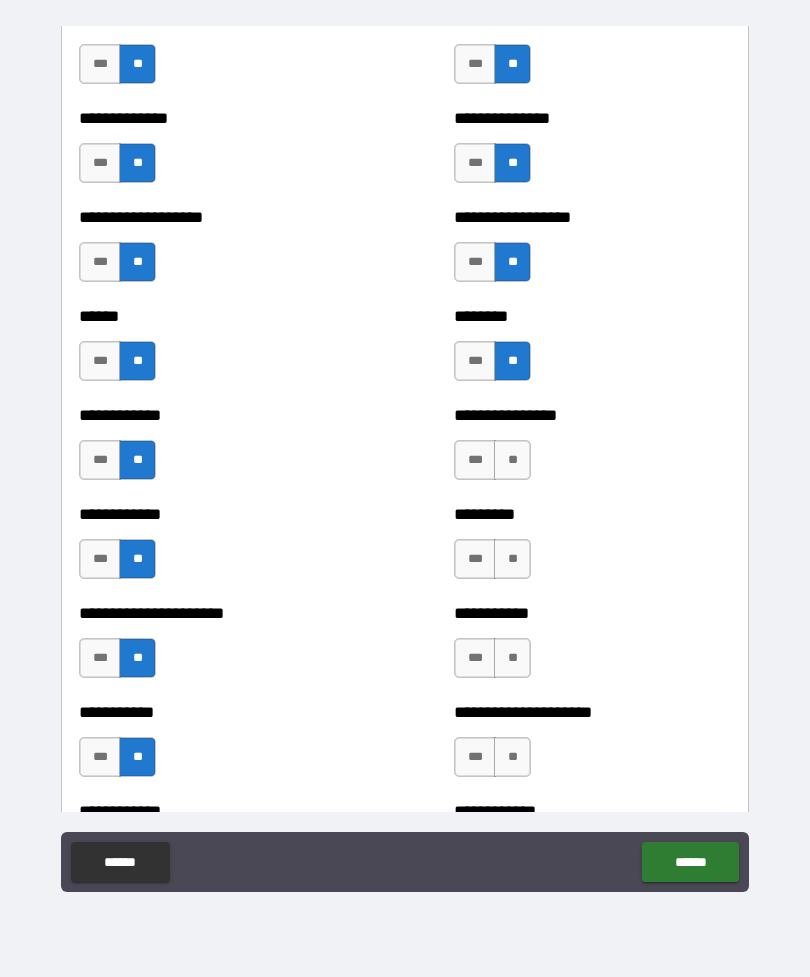 click on "**" at bounding box center (512, 460) 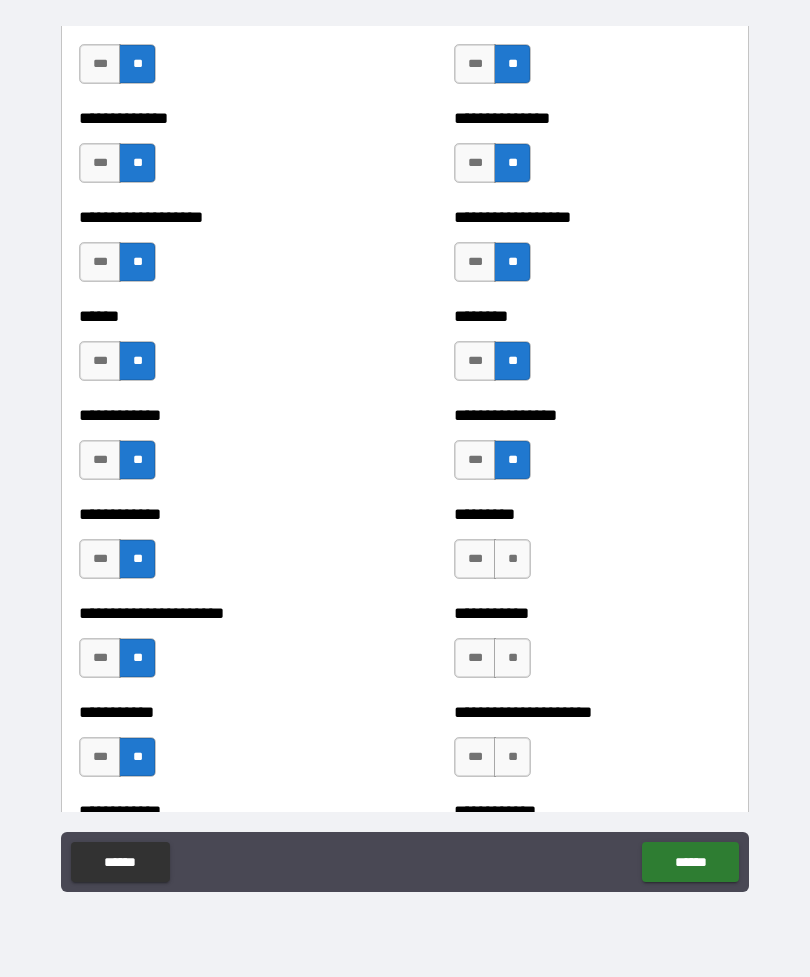 click on "**" at bounding box center (512, 559) 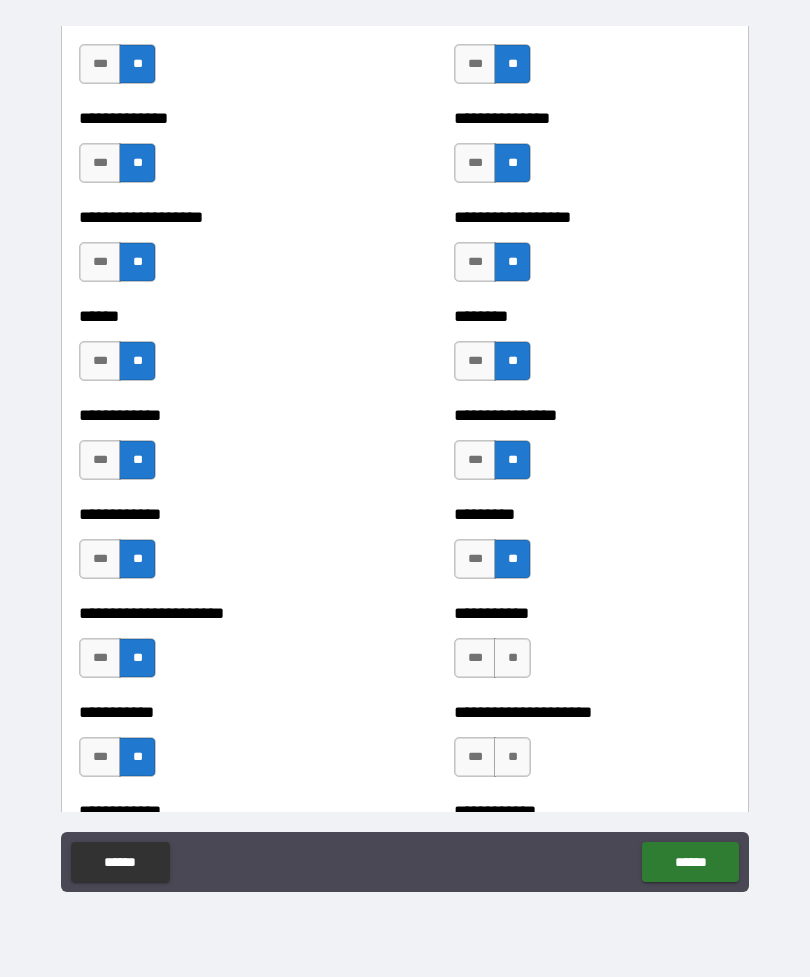click on "**" at bounding box center [512, 658] 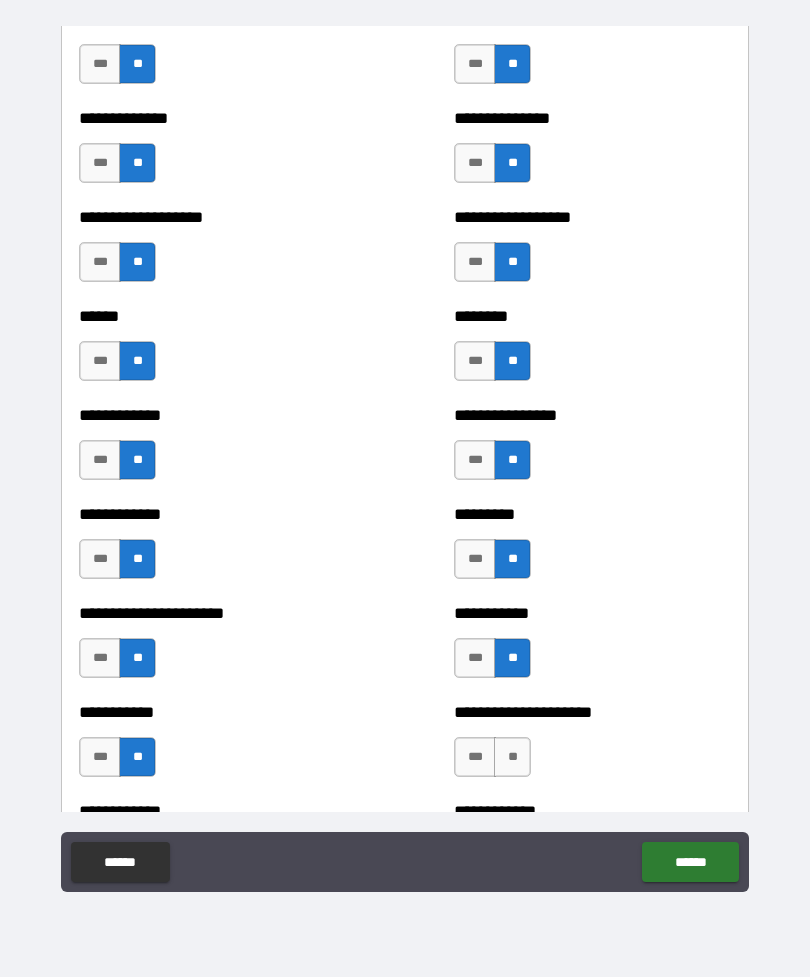 click on "**" at bounding box center [512, 757] 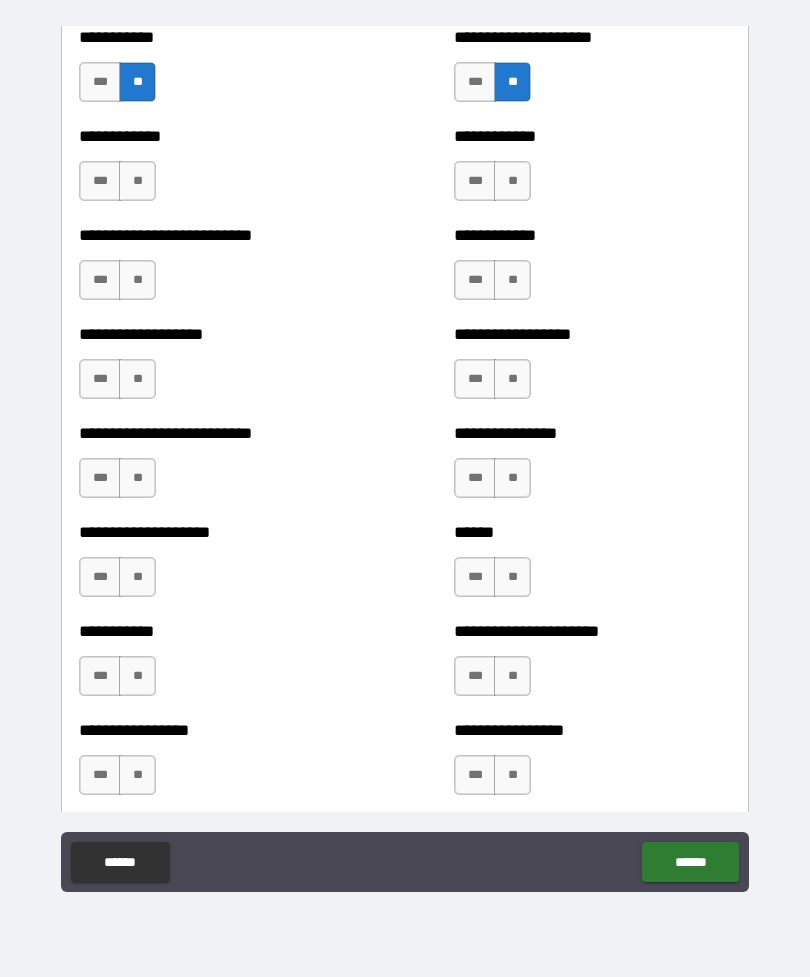 scroll, scrollTop: 5435, scrollLeft: 0, axis: vertical 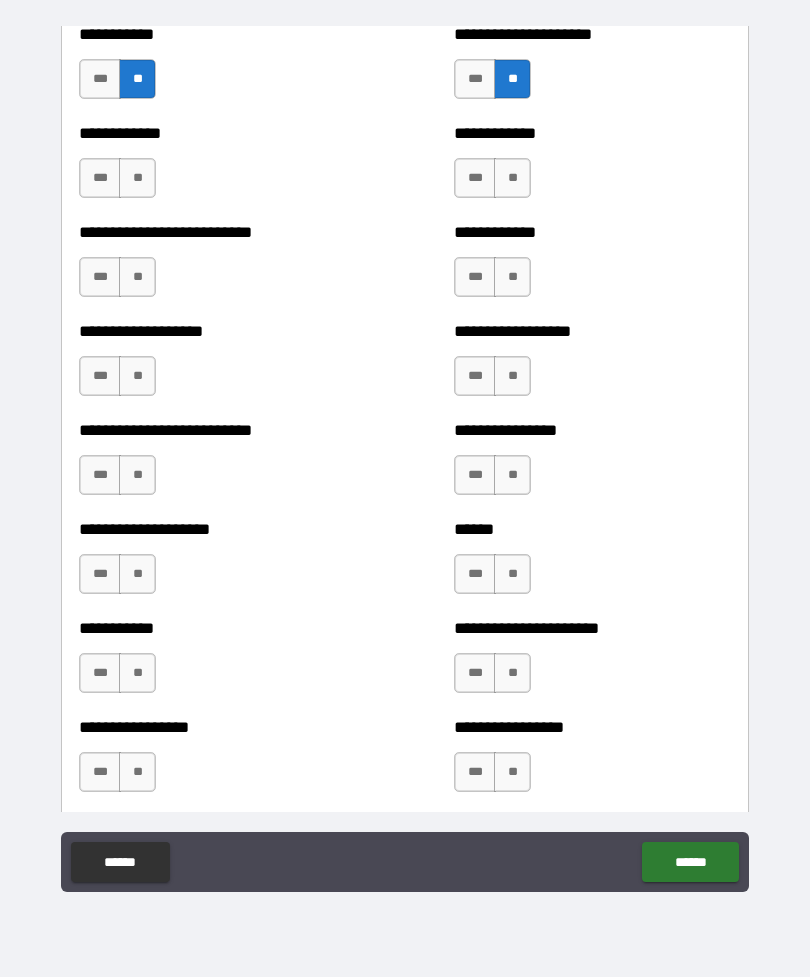 click on "**" at bounding box center (137, 178) 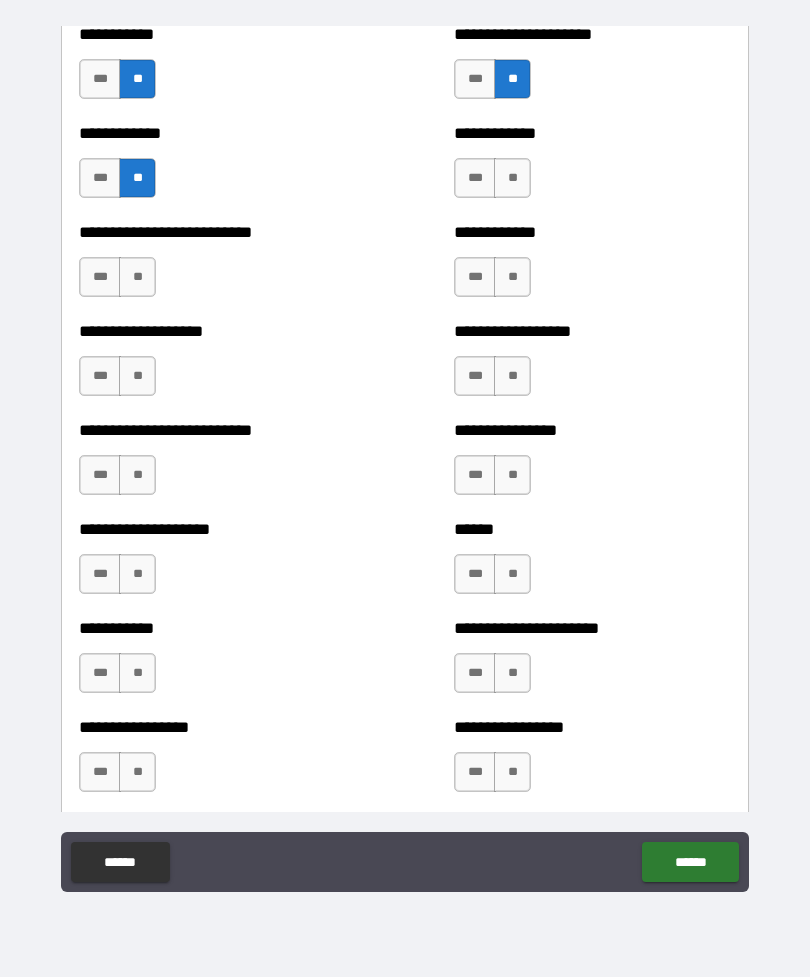 click on "**" at bounding box center [137, 277] 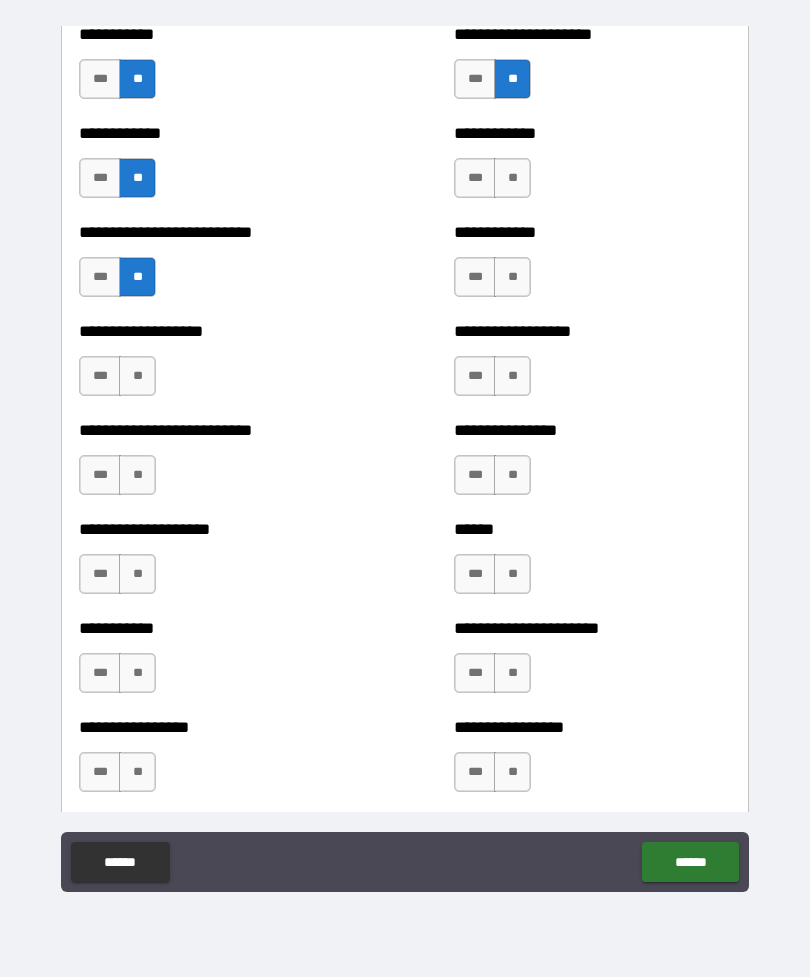 click on "**" at bounding box center [137, 376] 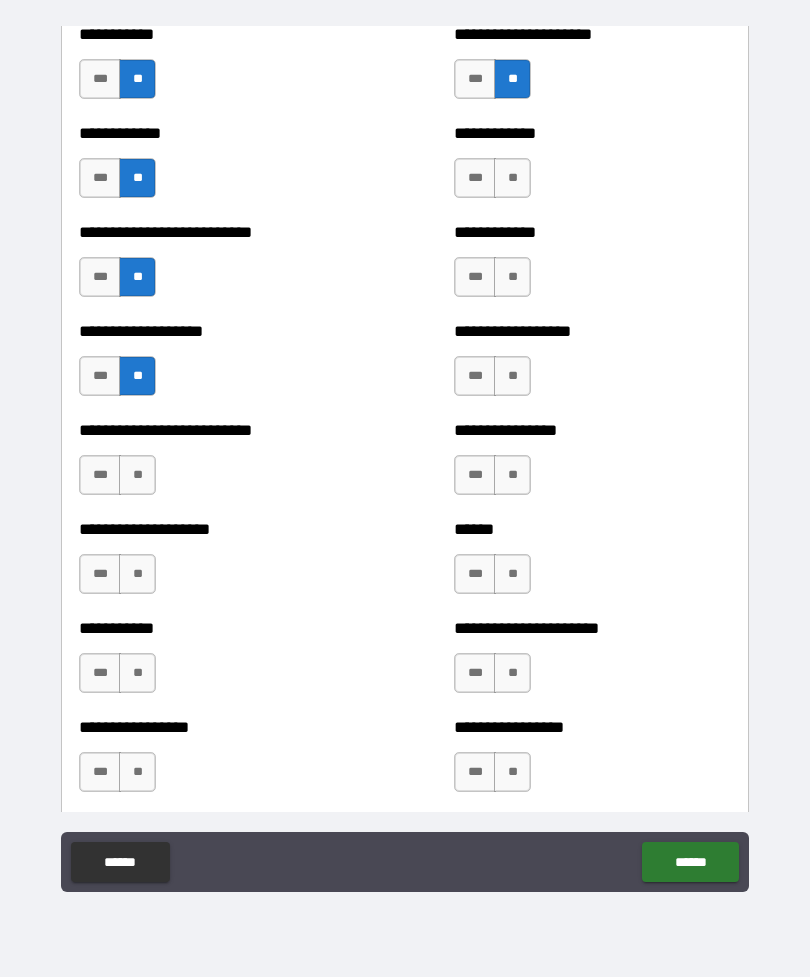click on "**" at bounding box center (137, 475) 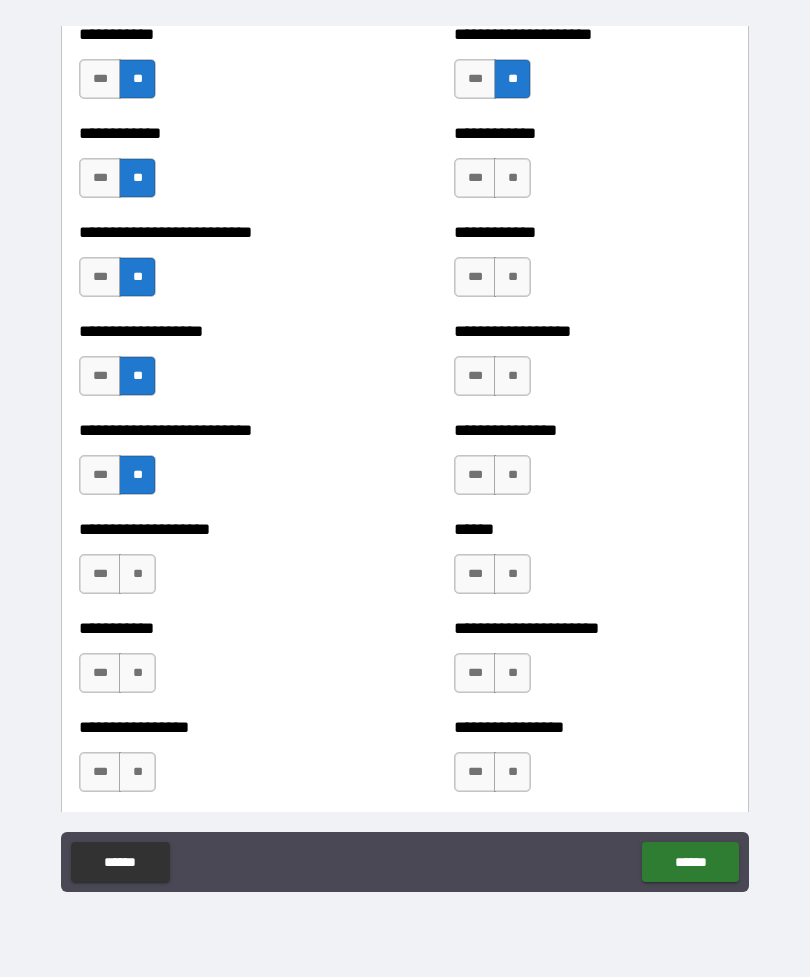 click on "**" at bounding box center [137, 574] 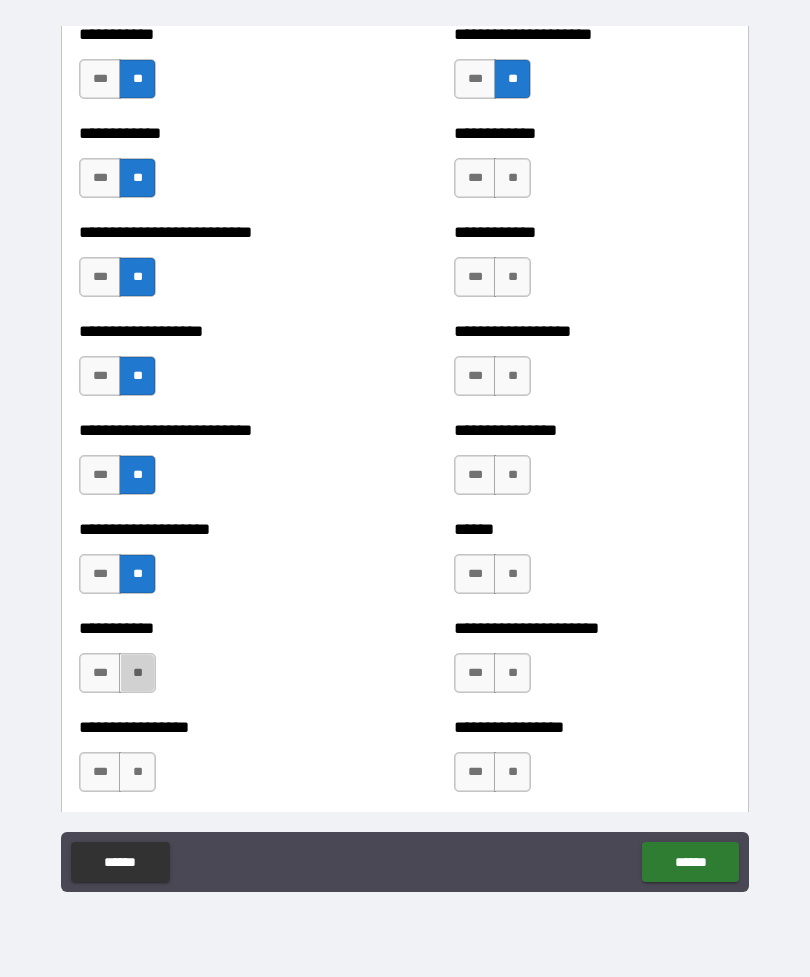 click on "**" at bounding box center (137, 673) 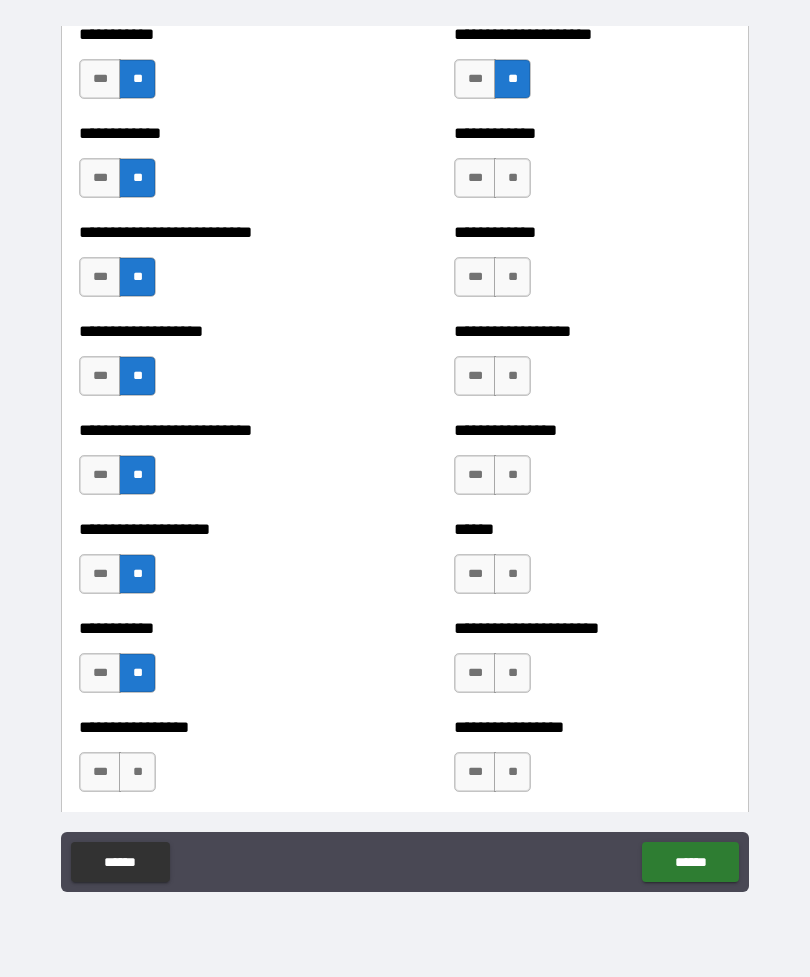 click on "**" at bounding box center (137, 772) 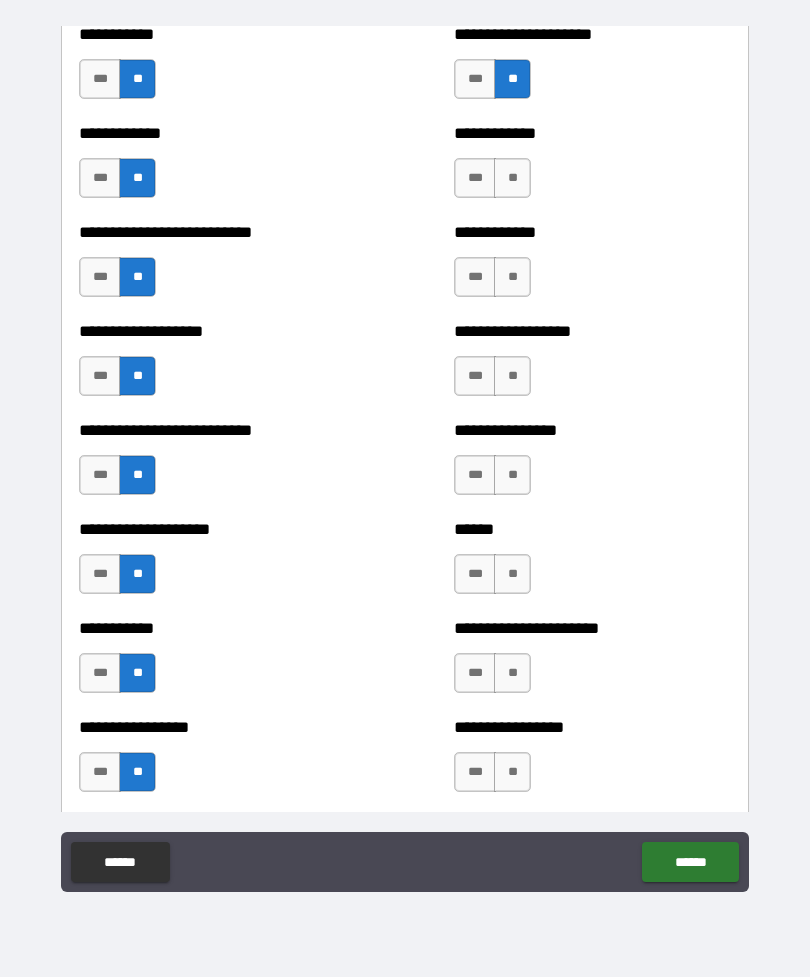 click on "**" at bounding box center (512, 178) 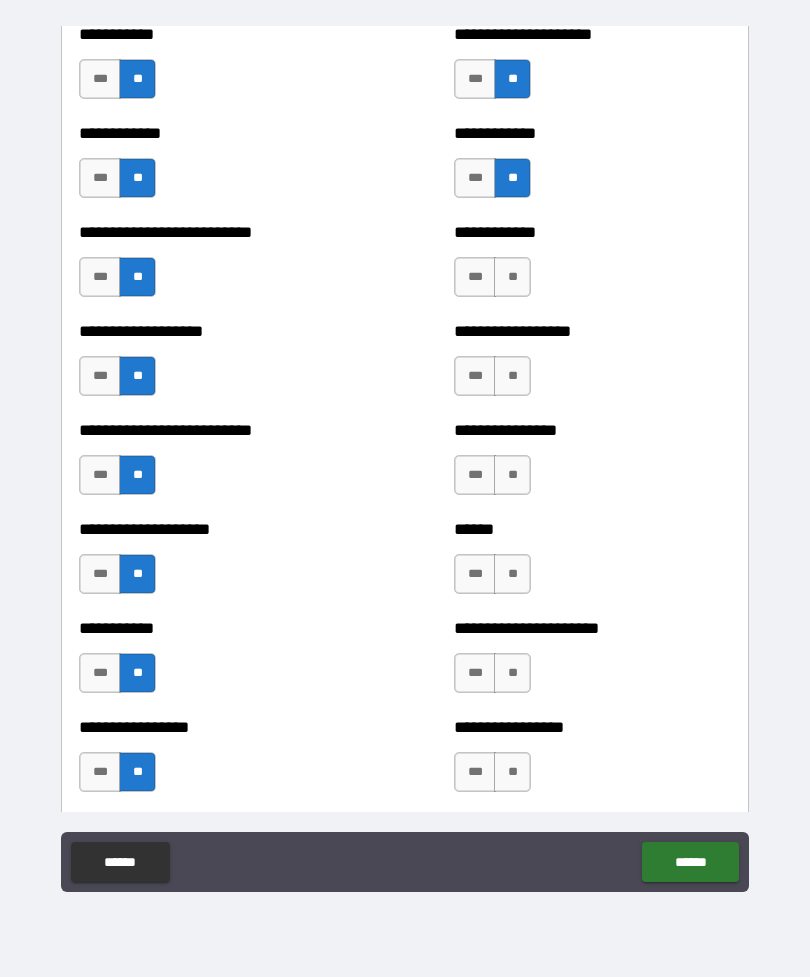 click on "**" at bounding box center [512, 277] 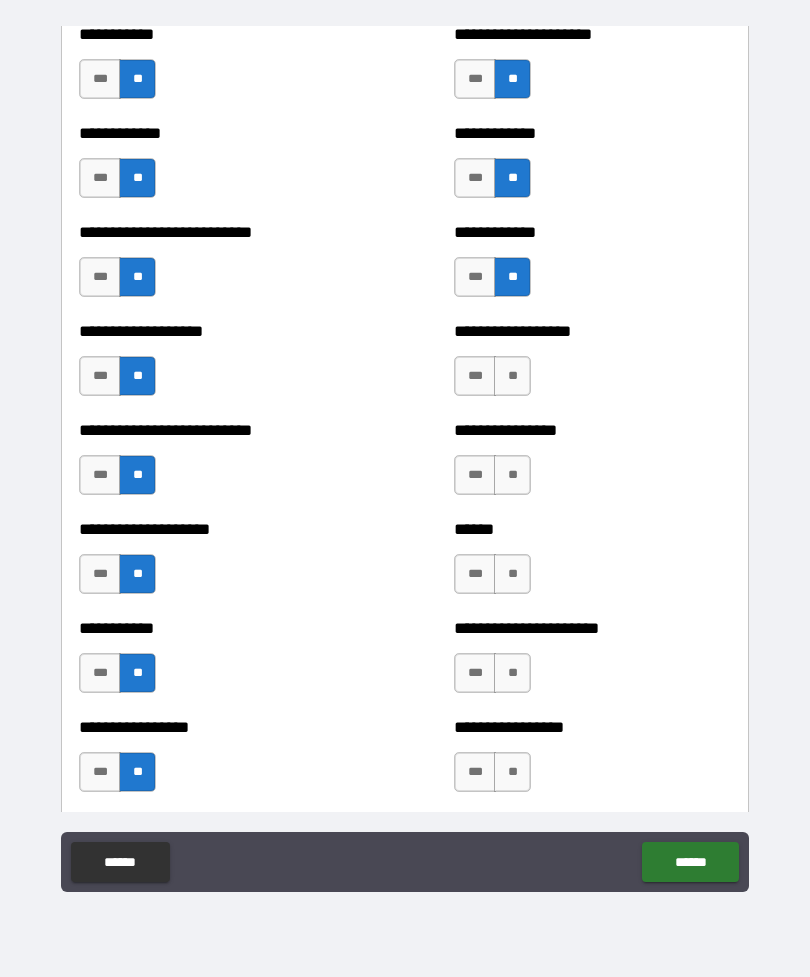 click on "**" at bounding box center [512, 376] 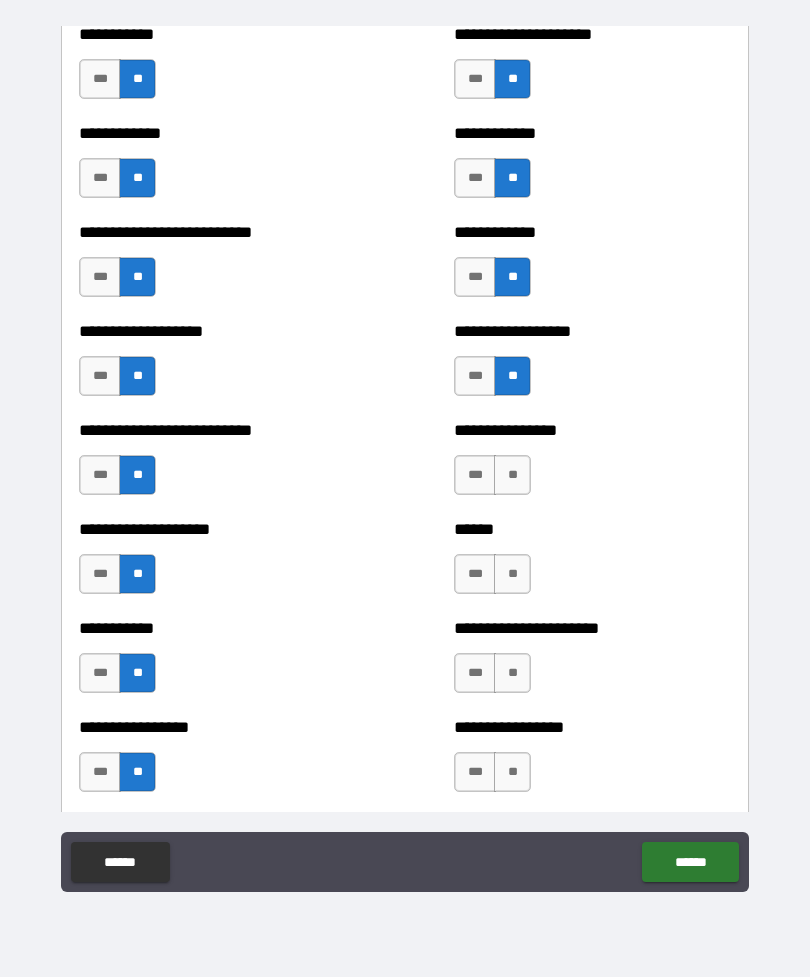 click on "**" at bounding box center [512, 475] 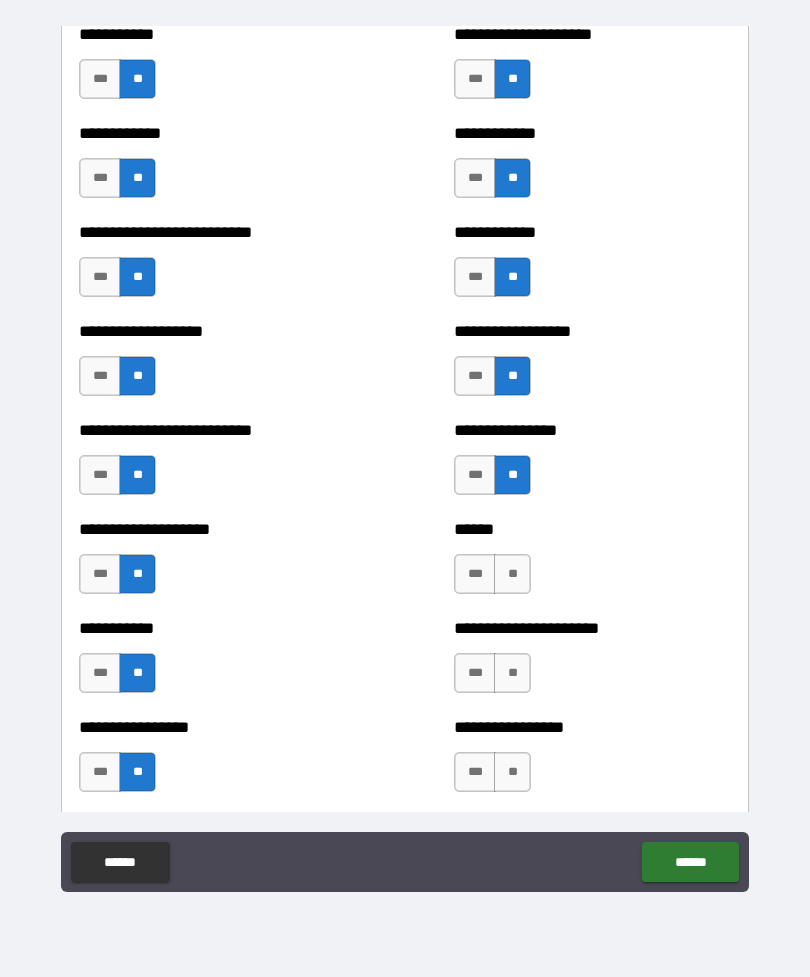 click on "**" at bounding box center (512, 574) 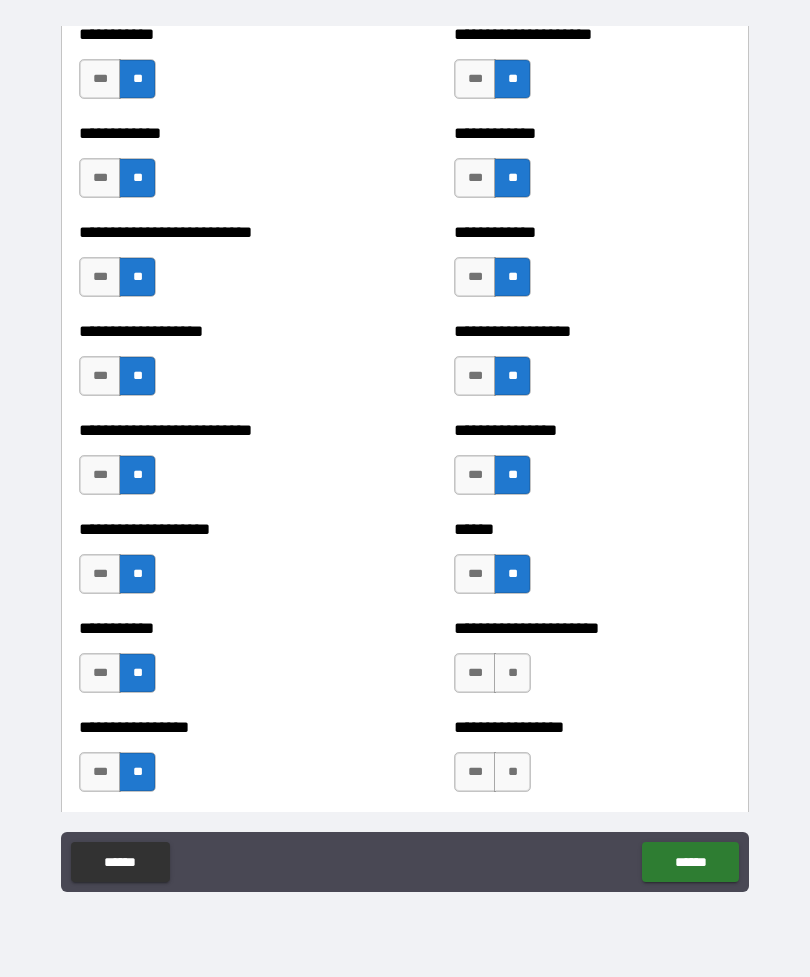 click on "**" at bounding box center (512, 673) 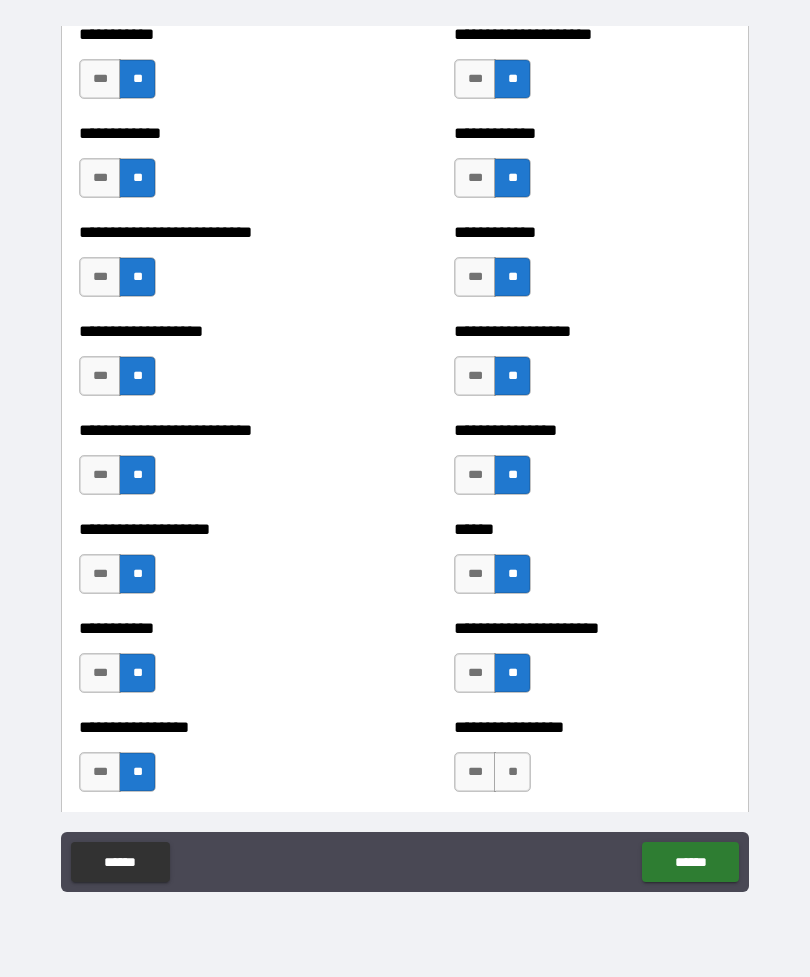 click on "**" at bounding box center (512, 772) 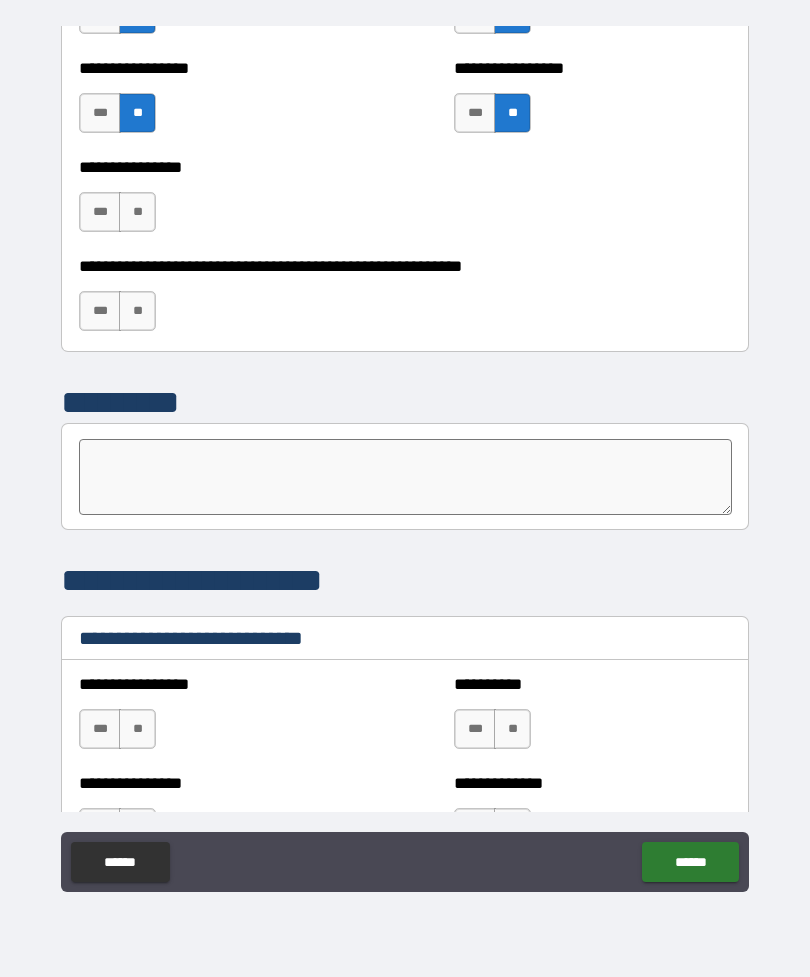scroll, scrollTop: 6100, scrollLeft: 0, axis: vertical 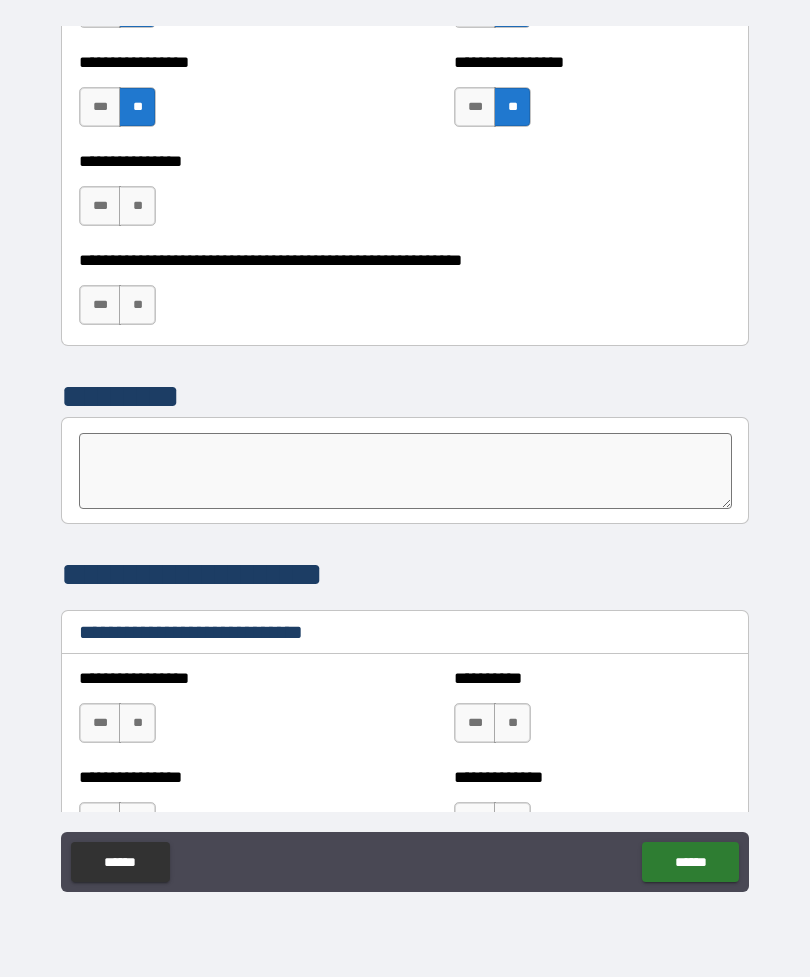 click on "**" at bounding box center (137, 206) 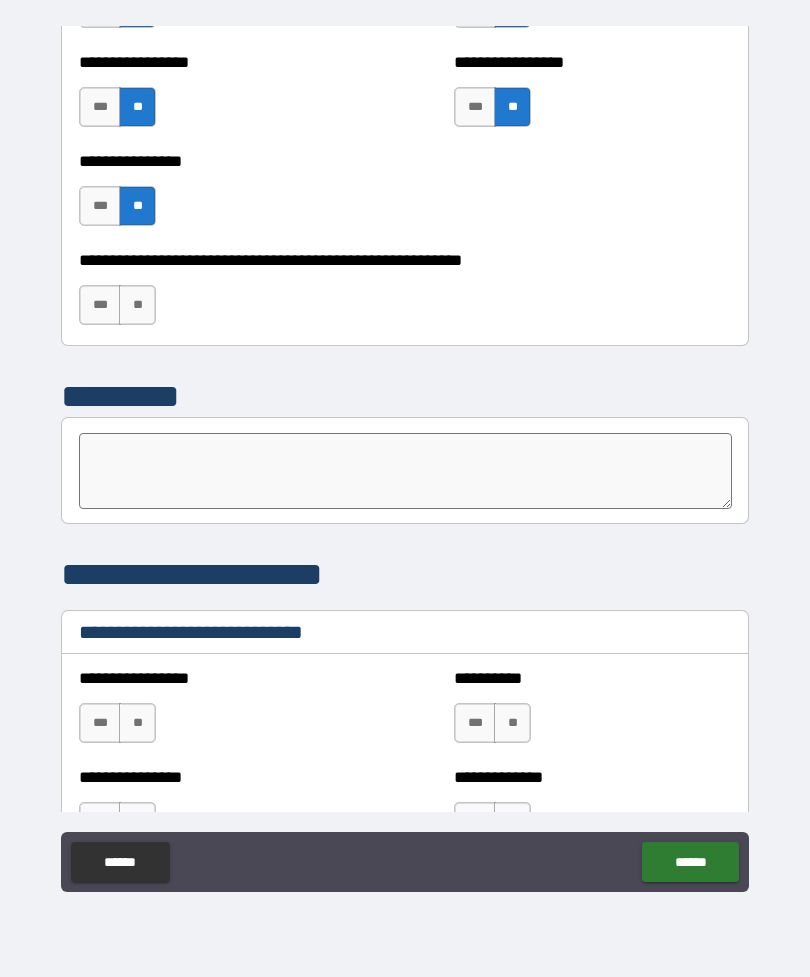 click on "**" at bounding box center [137, 305] 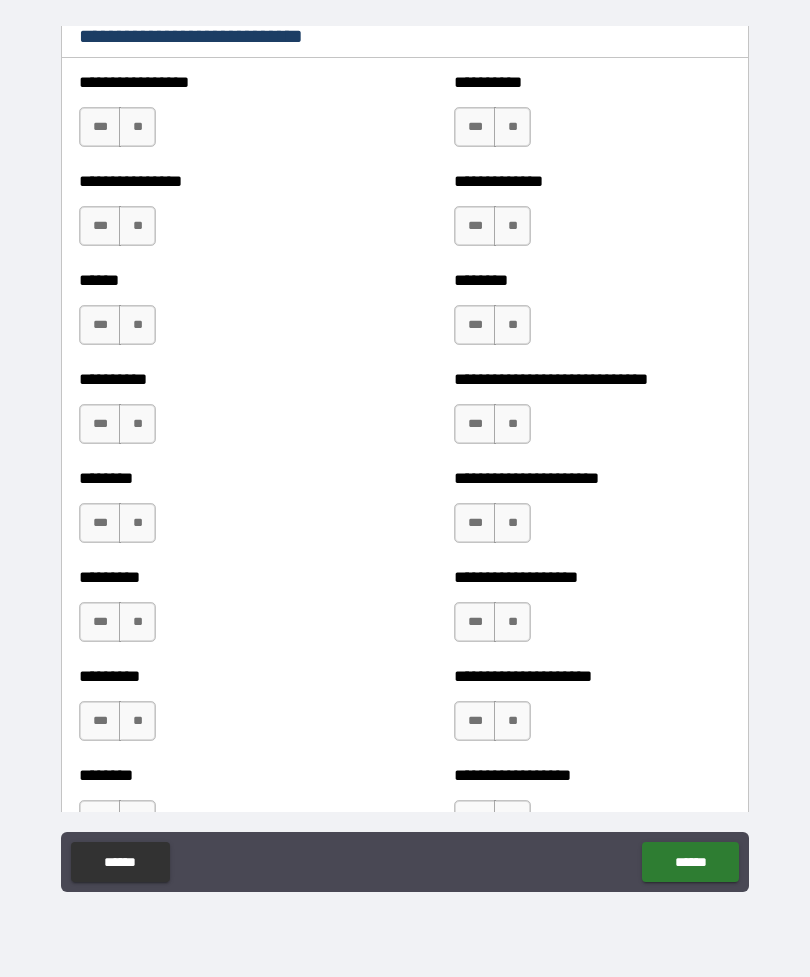 scroll, scrollTop: 6698, scrollLeft: 0, axis: vertical 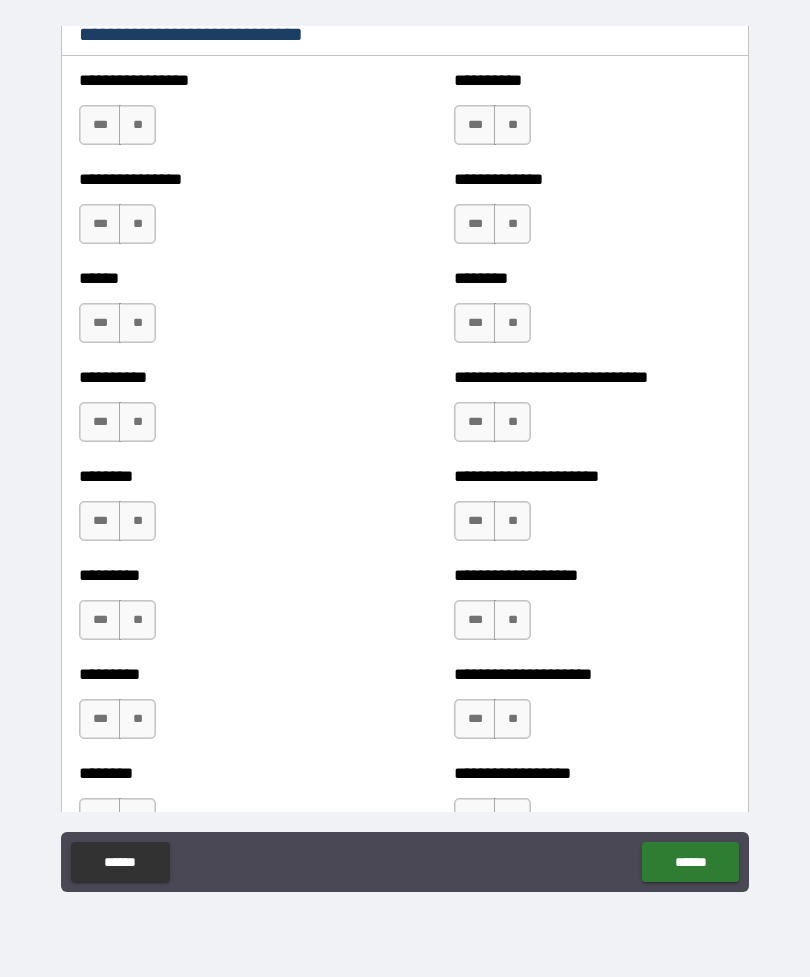 click on "**" at bounding box center [137, 125] 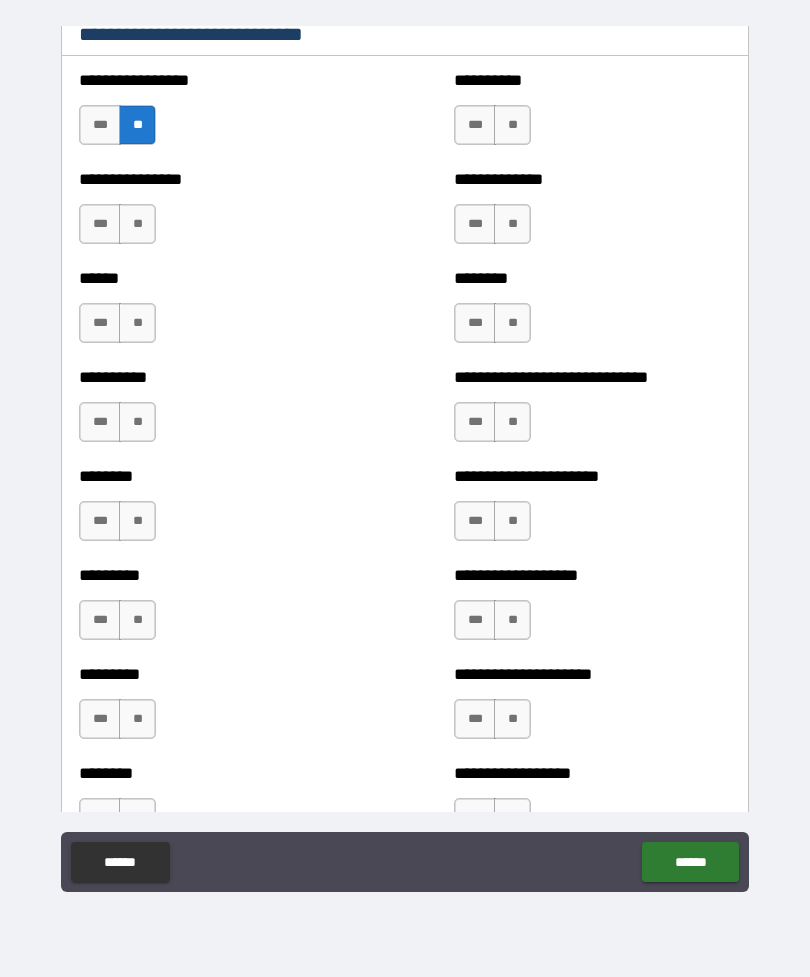 click on "**" at bounding box center [137, 224] 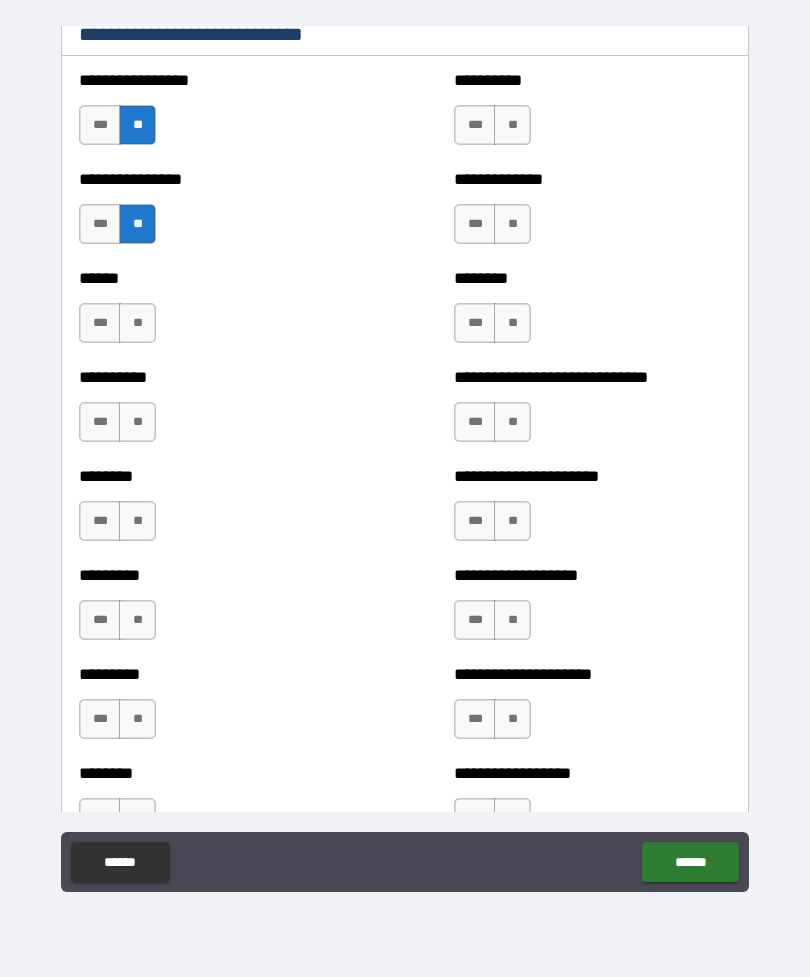 click on "**" at bounding box center (137, 323) 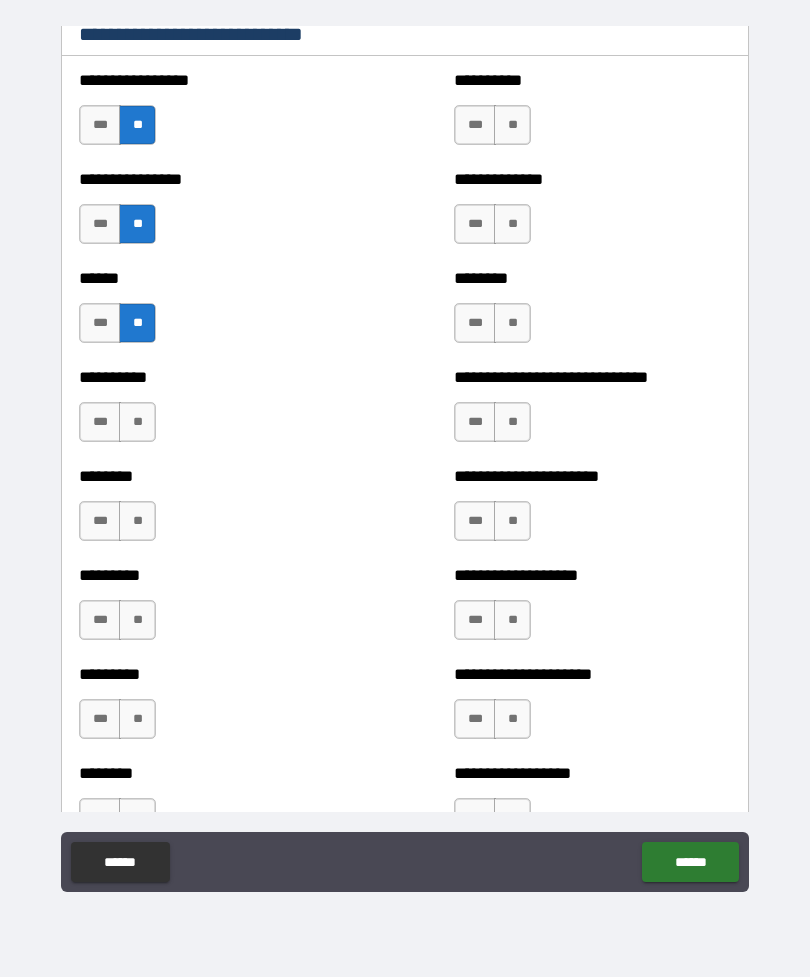 click on "***" at bounding box center [100, 323] 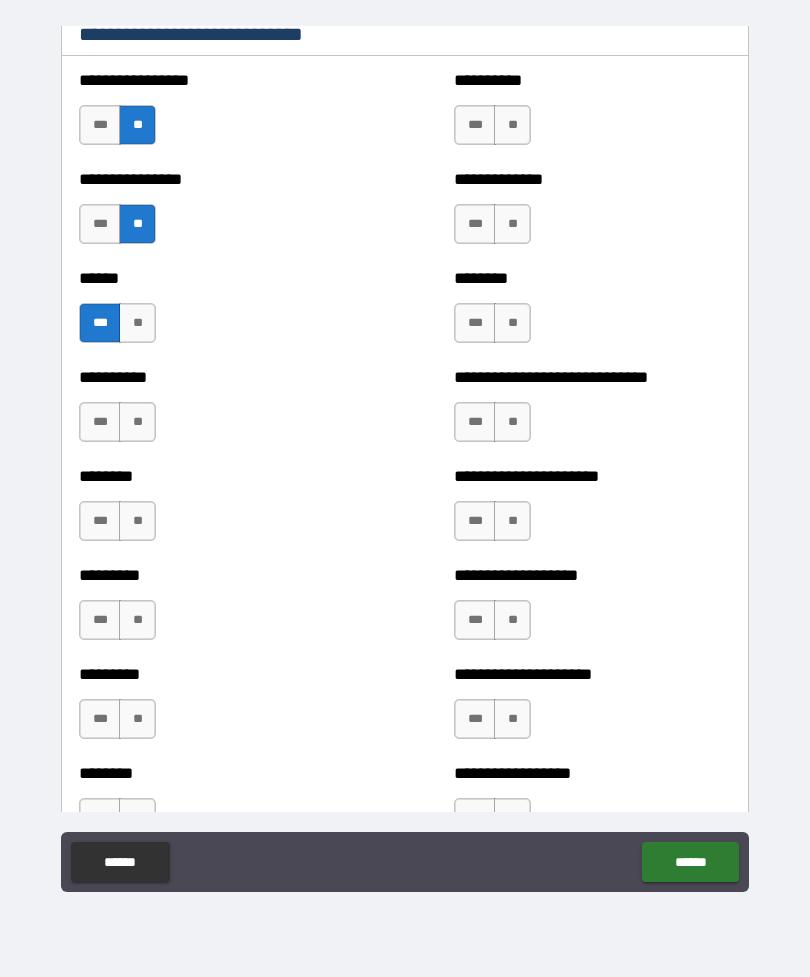 click on "**" at bounding box center [512, 125] 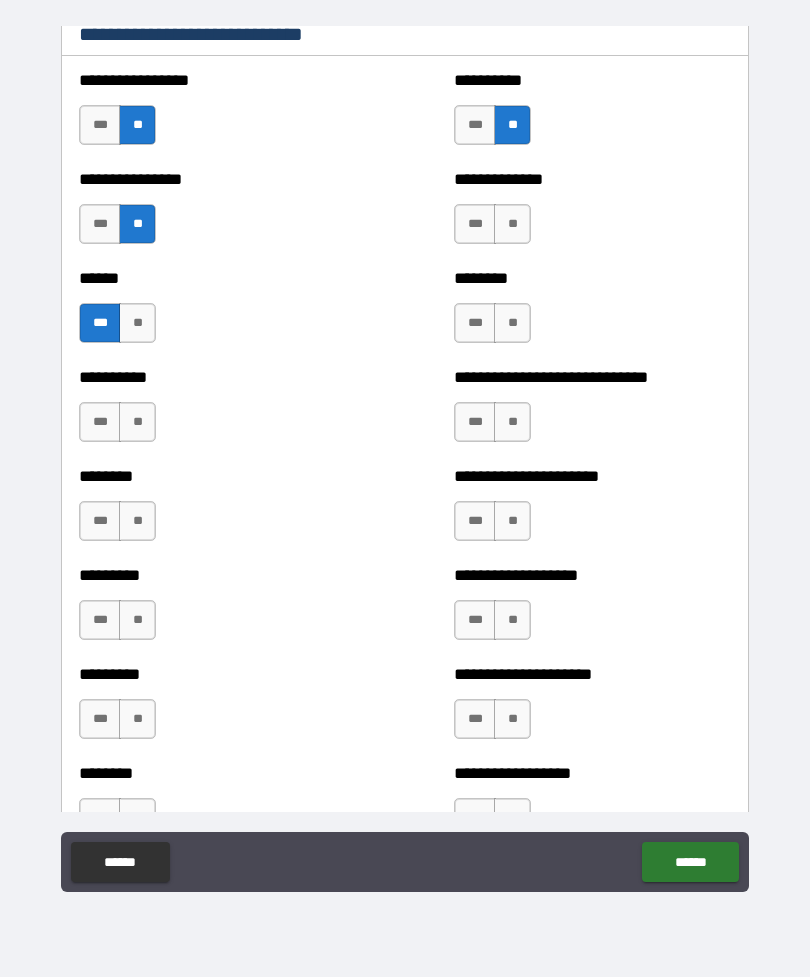 click on "**" at bounding box center [512, 224] 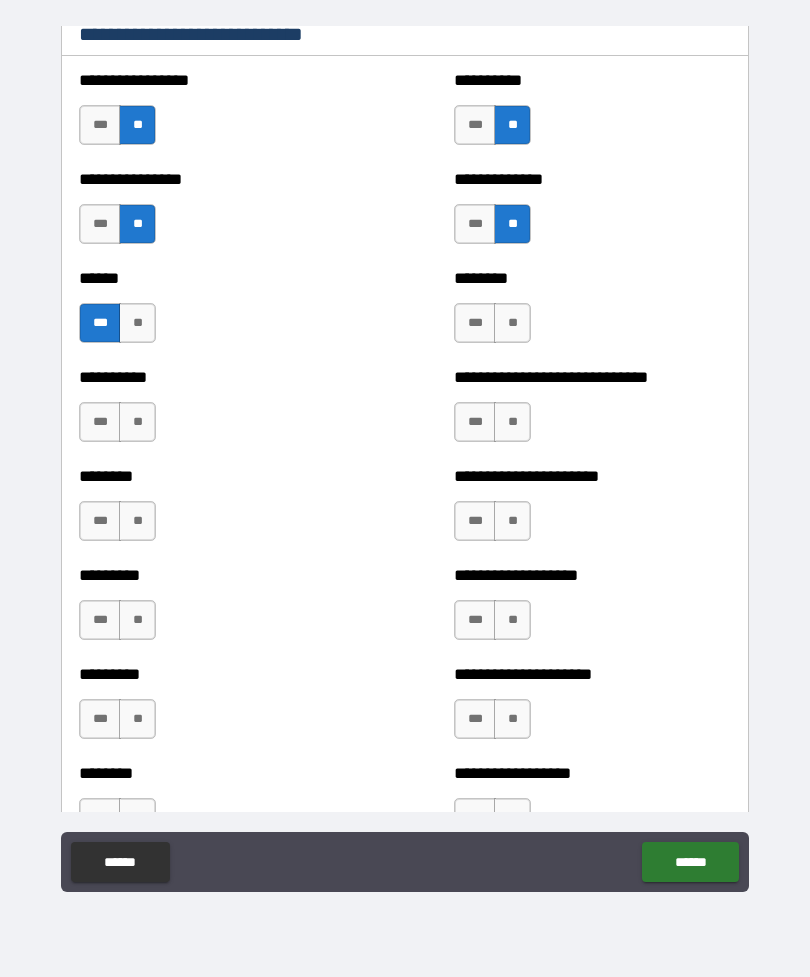 click on "**" at bounding box center [512, 323] 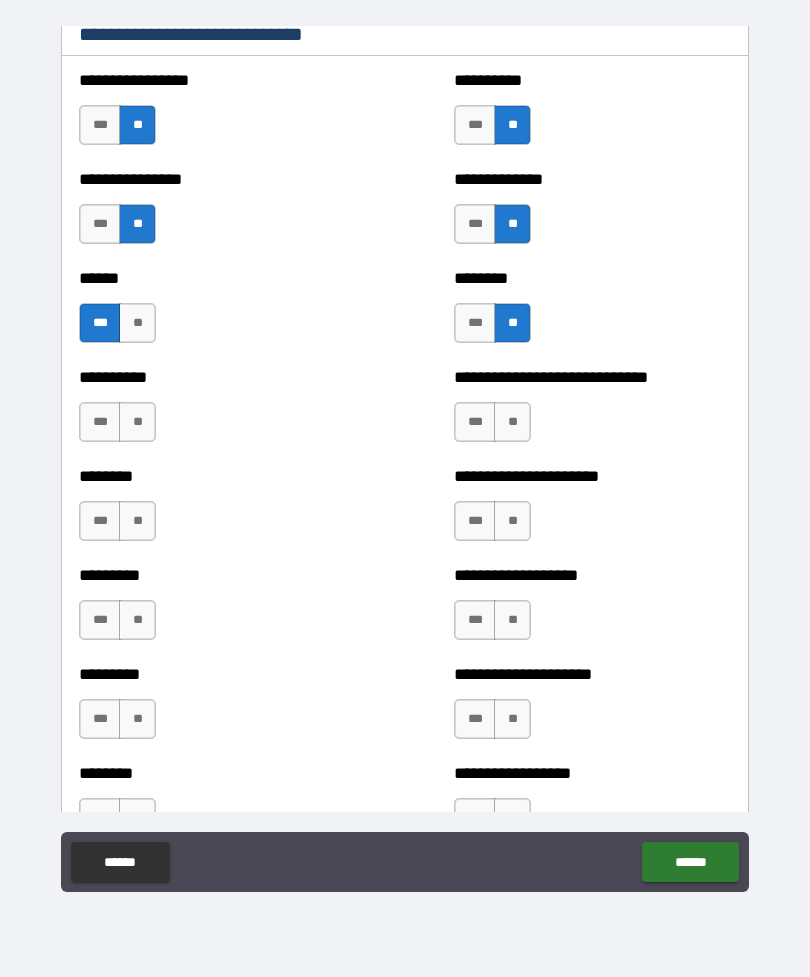 click on "**" at bounding box center [512, 422] 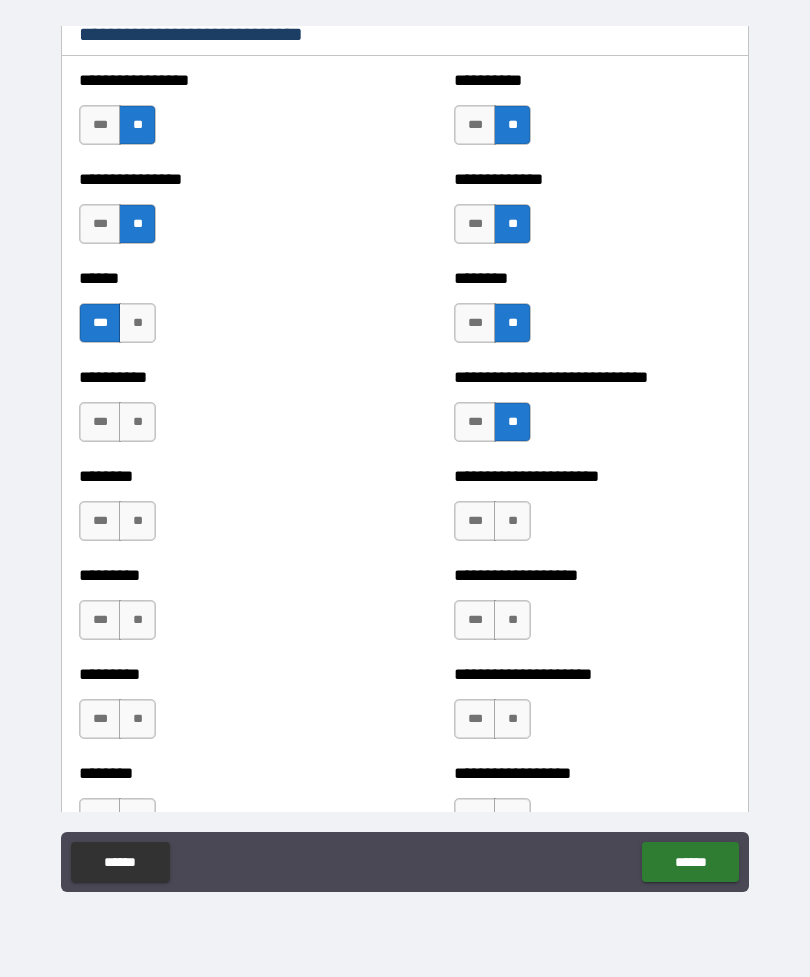 click on "**" at bounding box center (512, 521) 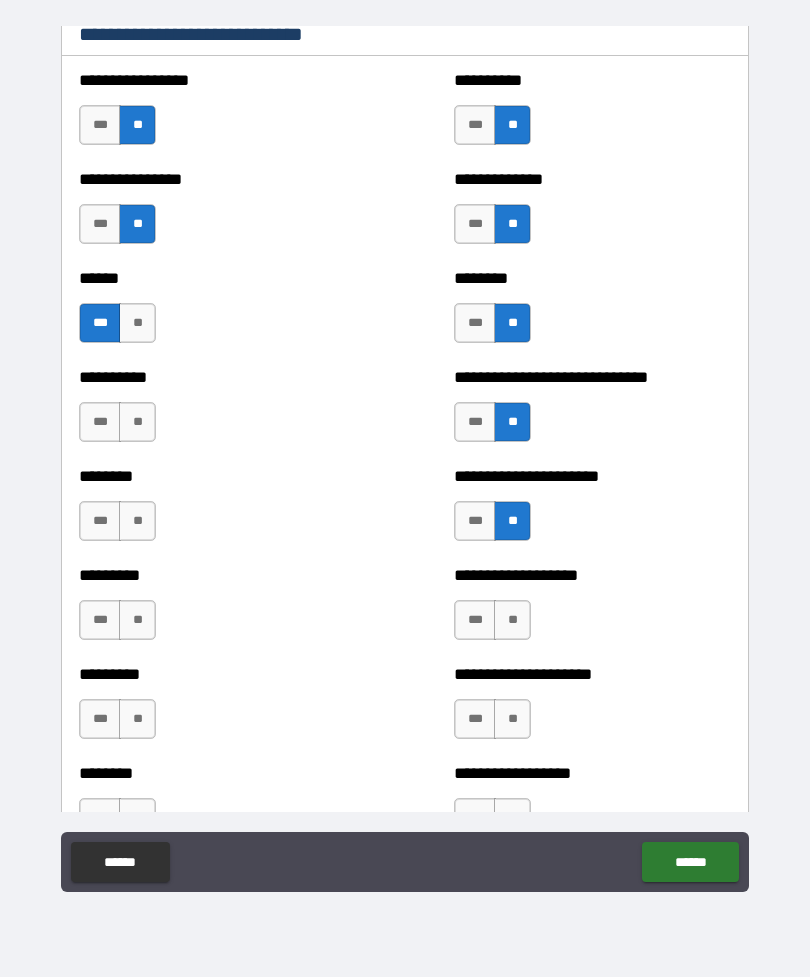 click on "***" at bounding box center [475, 620] 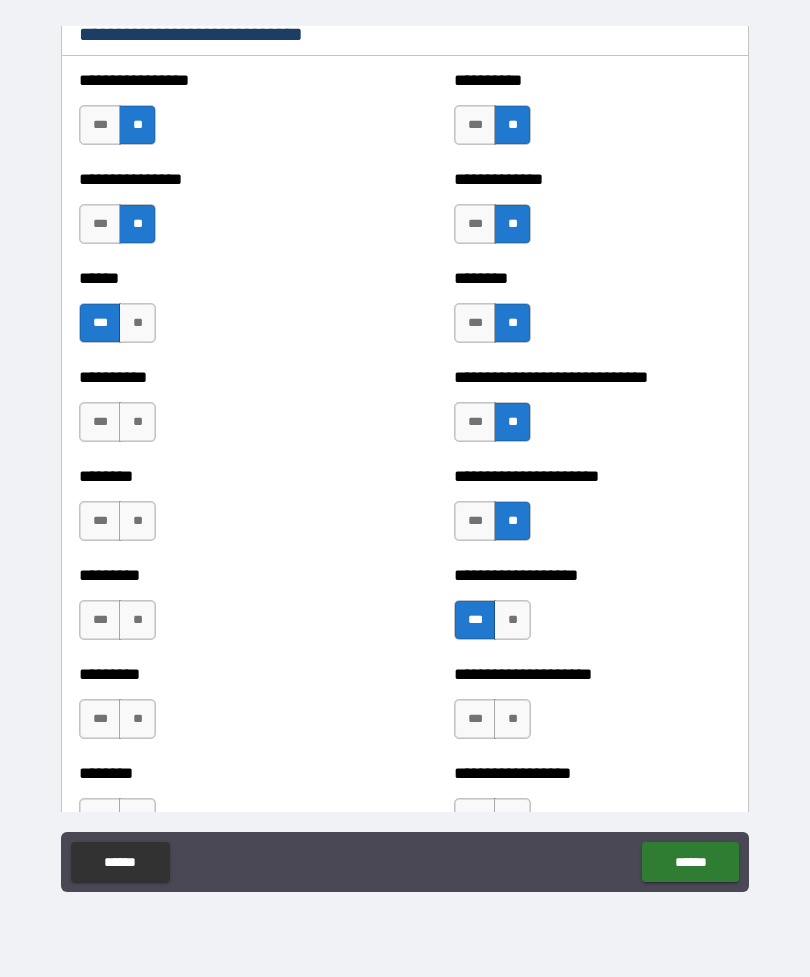 click on "**" at bounding box center (512, 719) 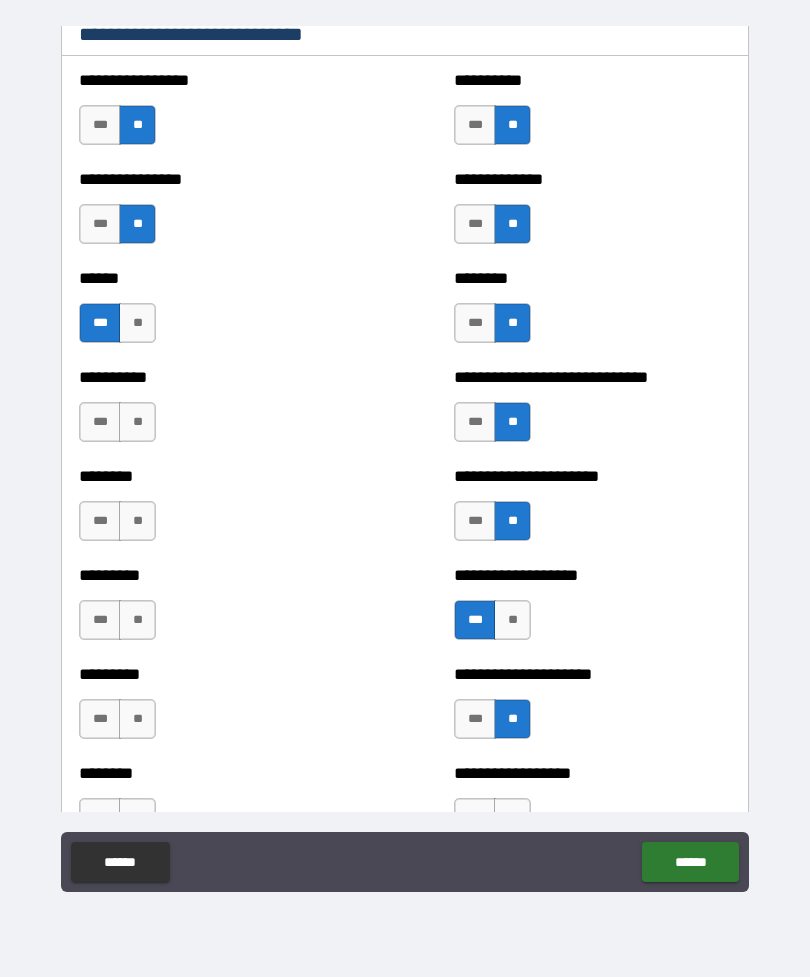 click on "**" at bounding box center [512, 818] 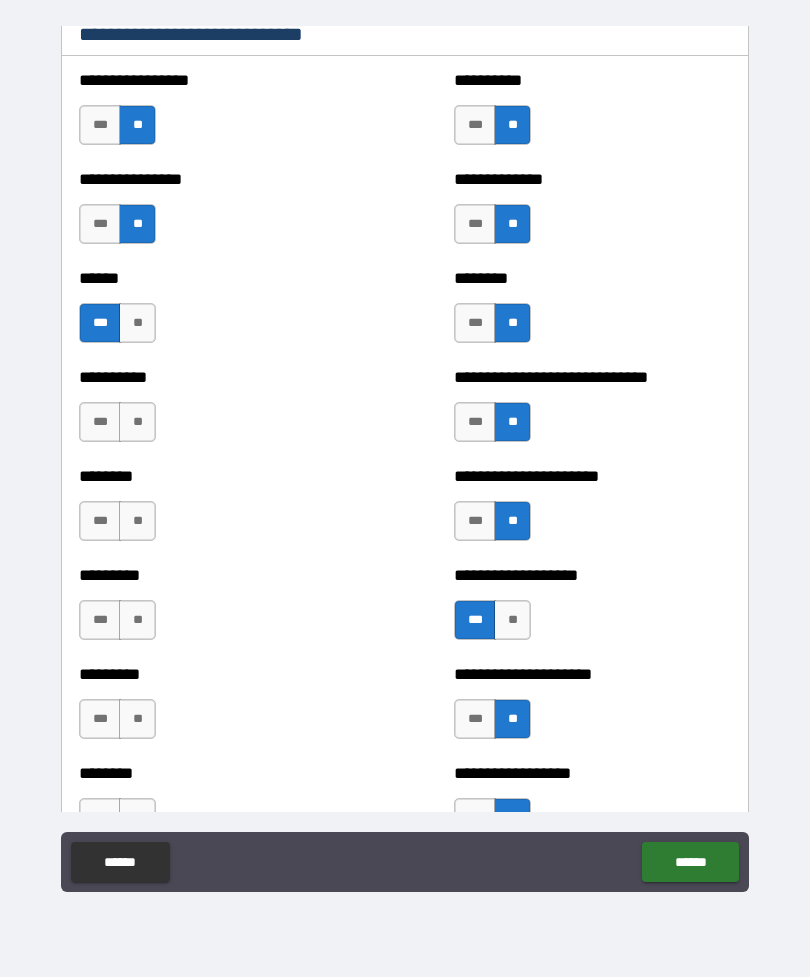 click on "**" at bounding box center (137, 422) 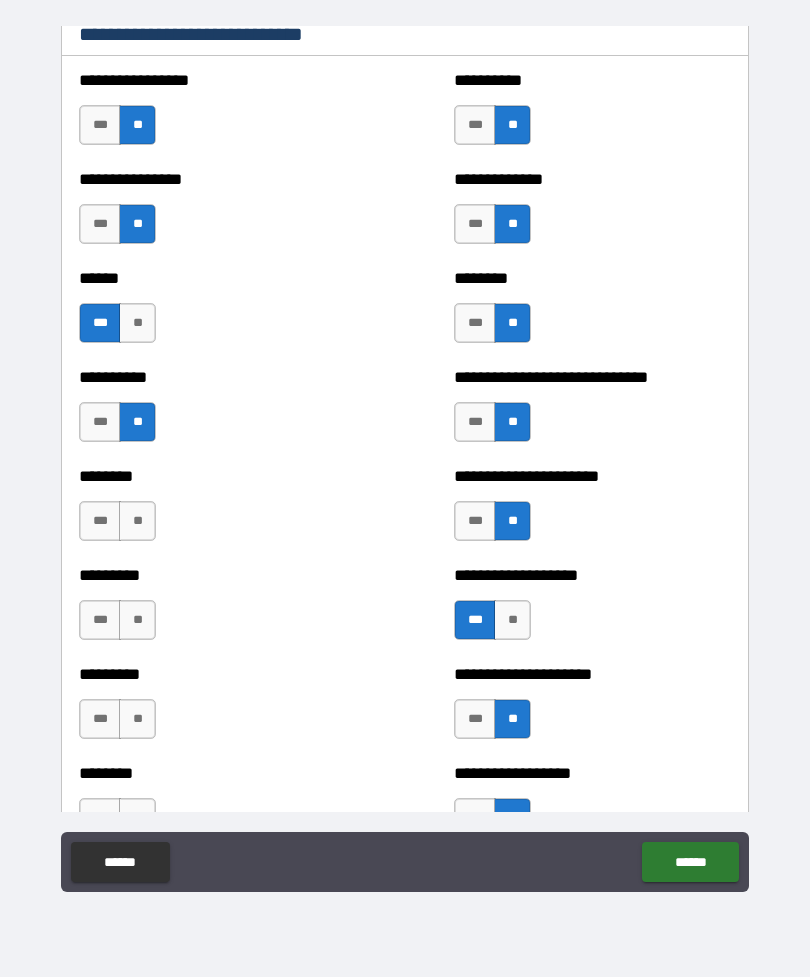 click on "**" at bounding box center [137, 521] 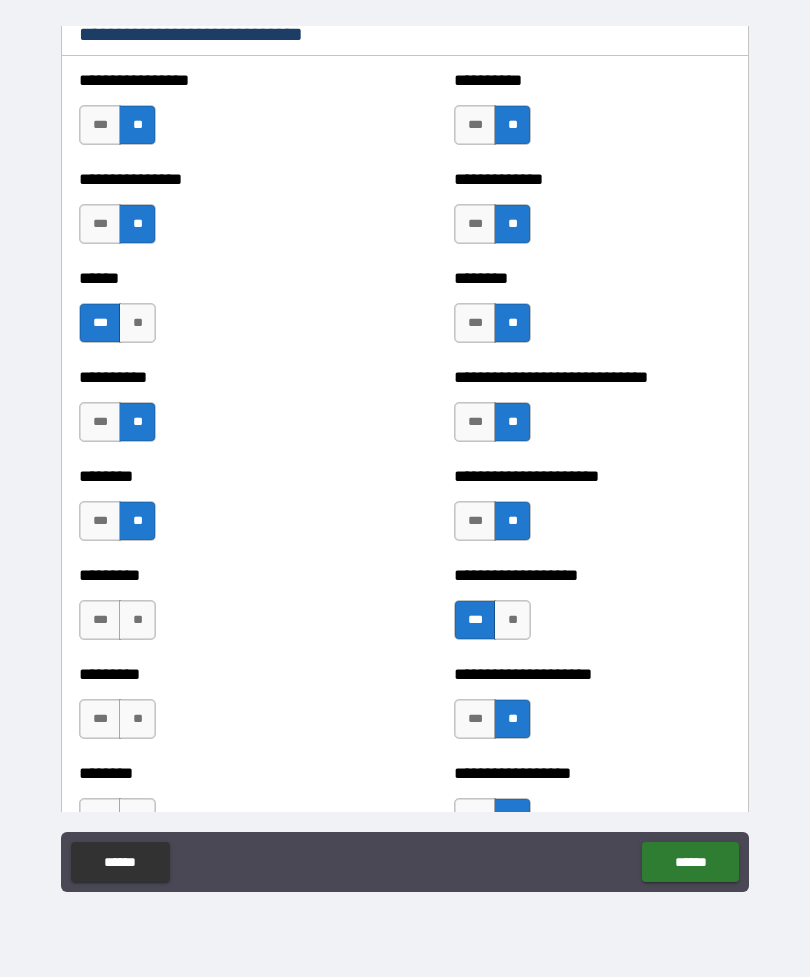 click on "**" at bounding box center [137, 620] 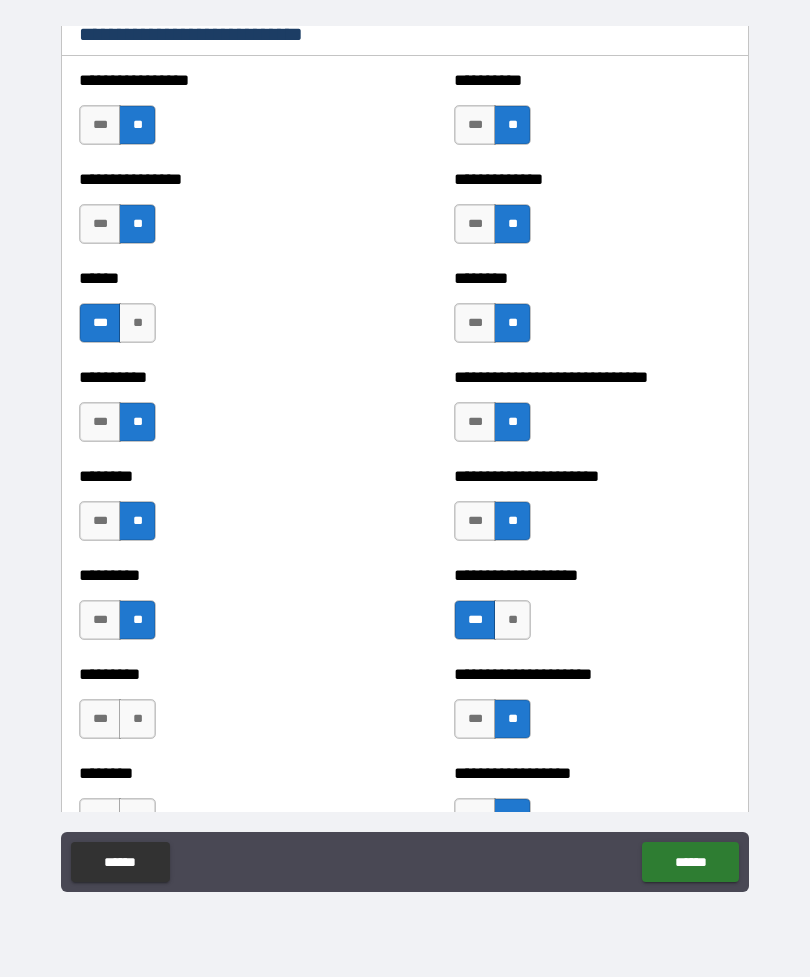 click on "**" at bounding box center [137, 719] 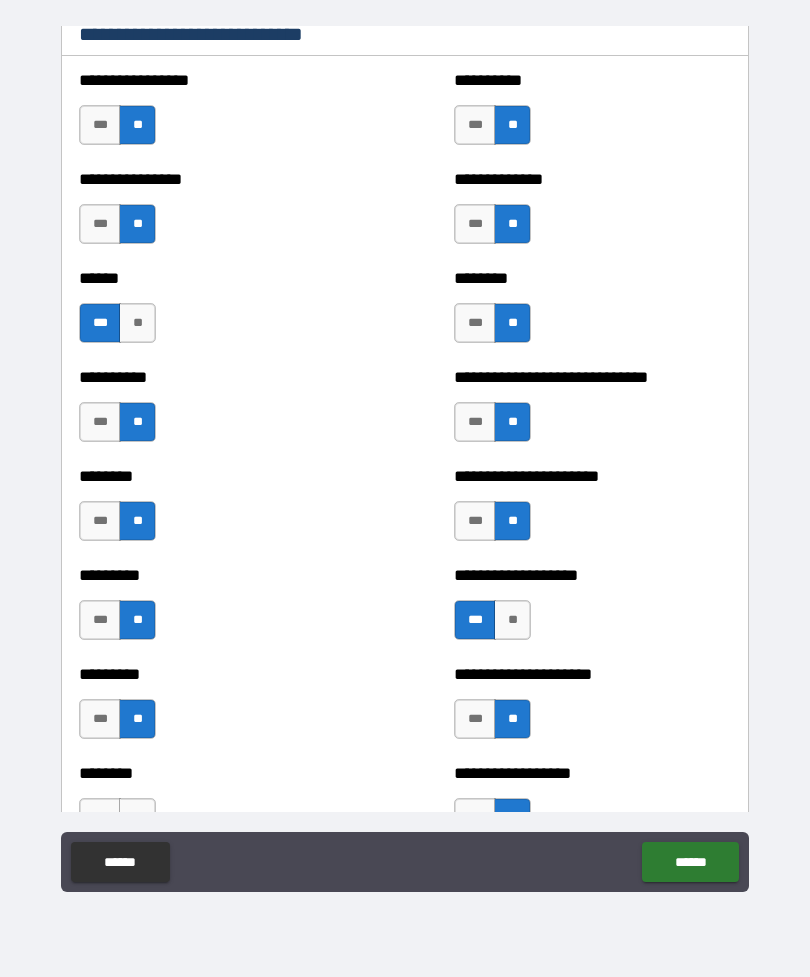 click on "**" at bounding box center [137, 818] 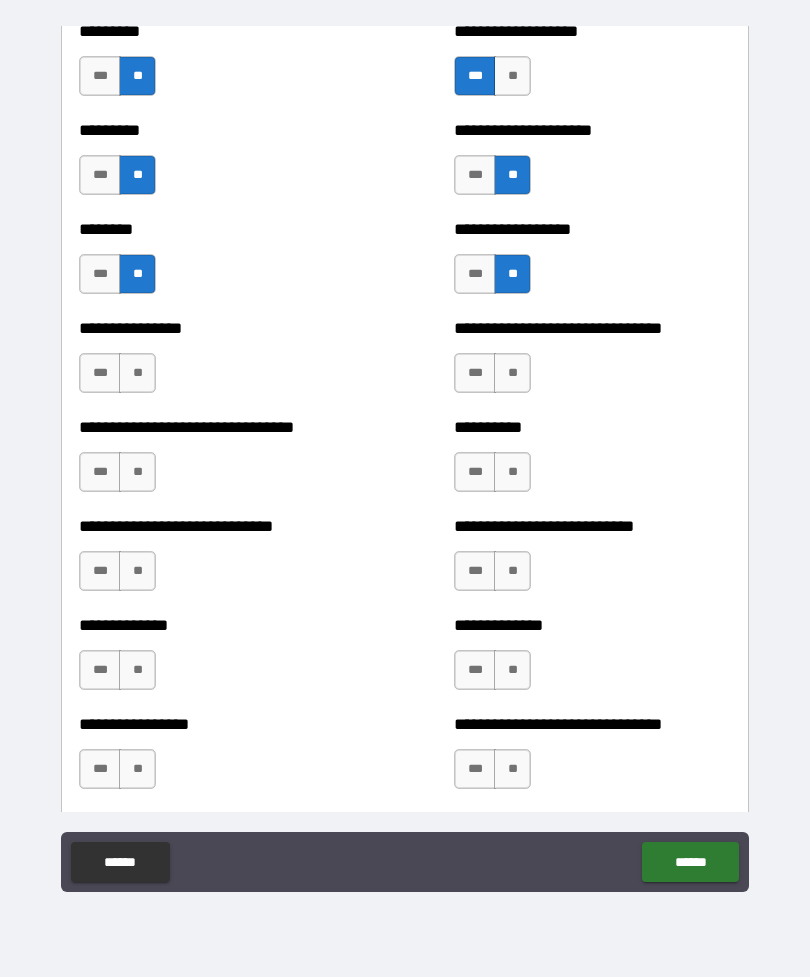 scroll, scrollTop: 7373, scrollLeft: 0, axis: vertical 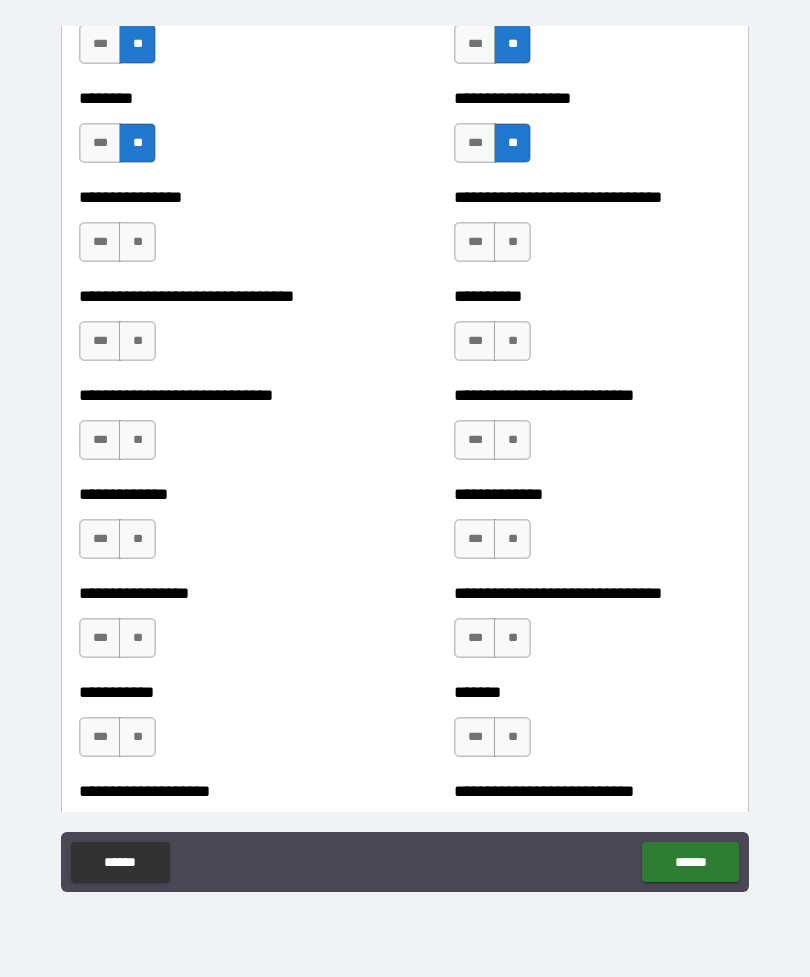 click on "**" at bounding box center (137, 242) 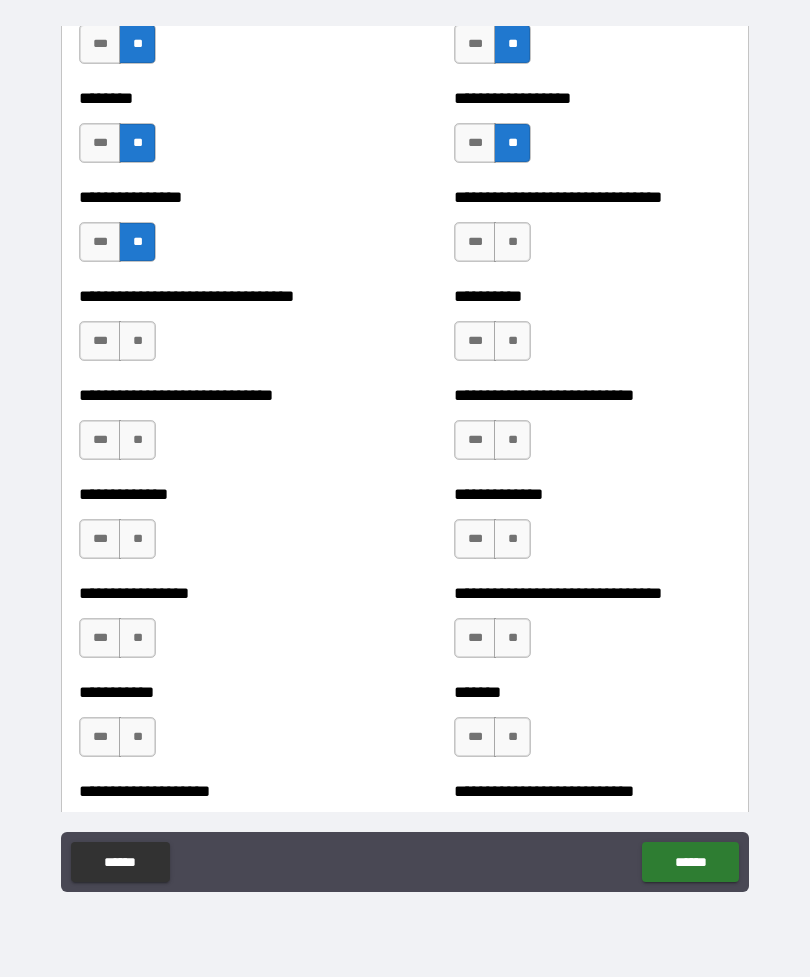 click on "**" at bounding box center (137, 341) 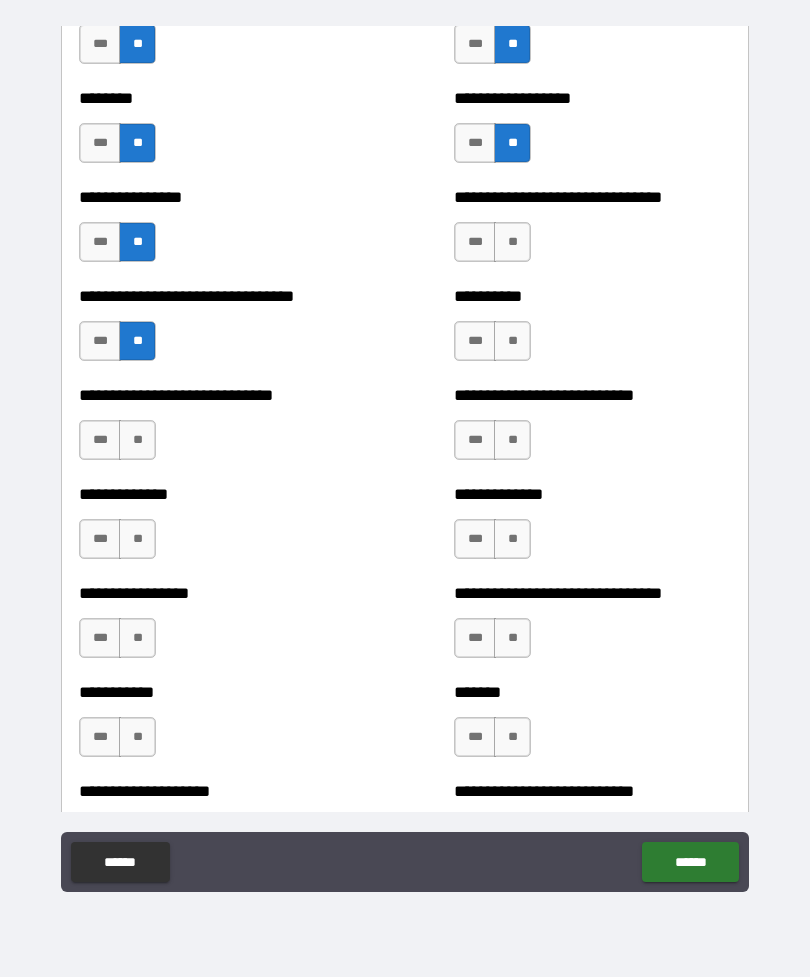 click on "**" at bounding box center [137, 440] 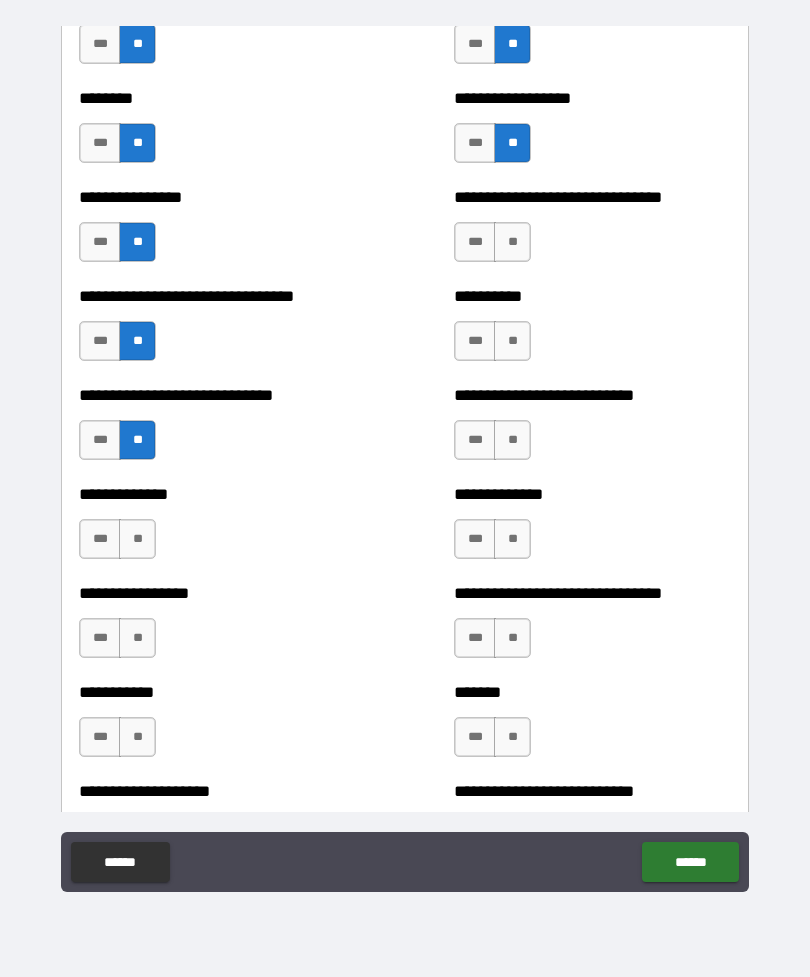 click on "**" at bounding box center [137, 539] 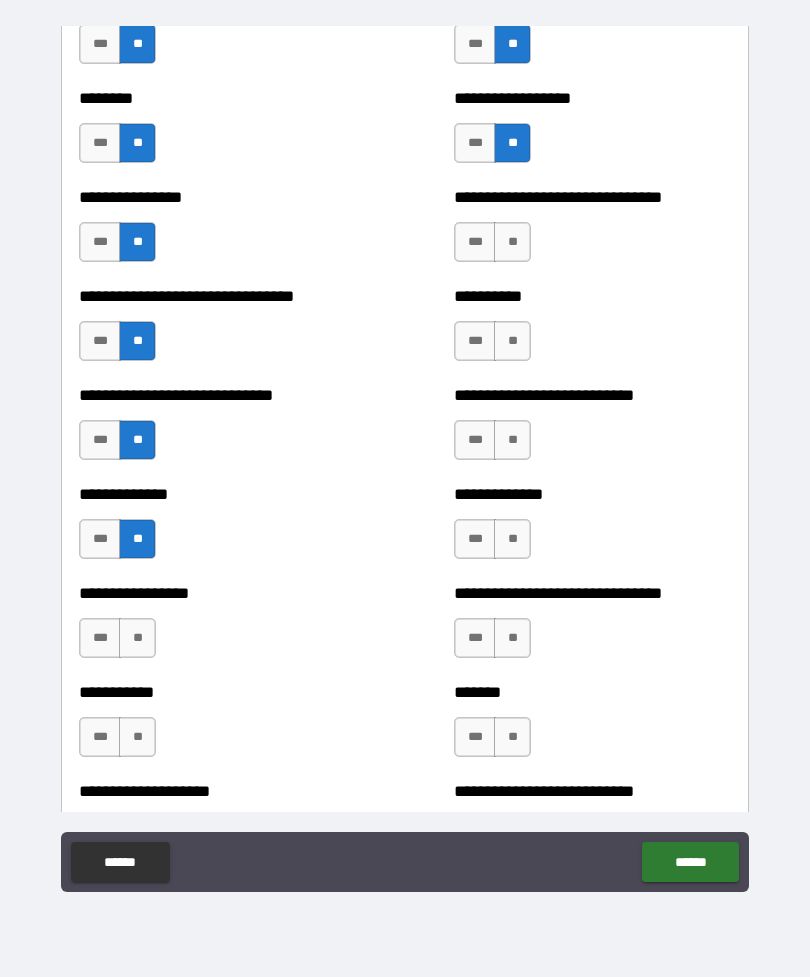 click on "**" at bounding box center (137, 638) 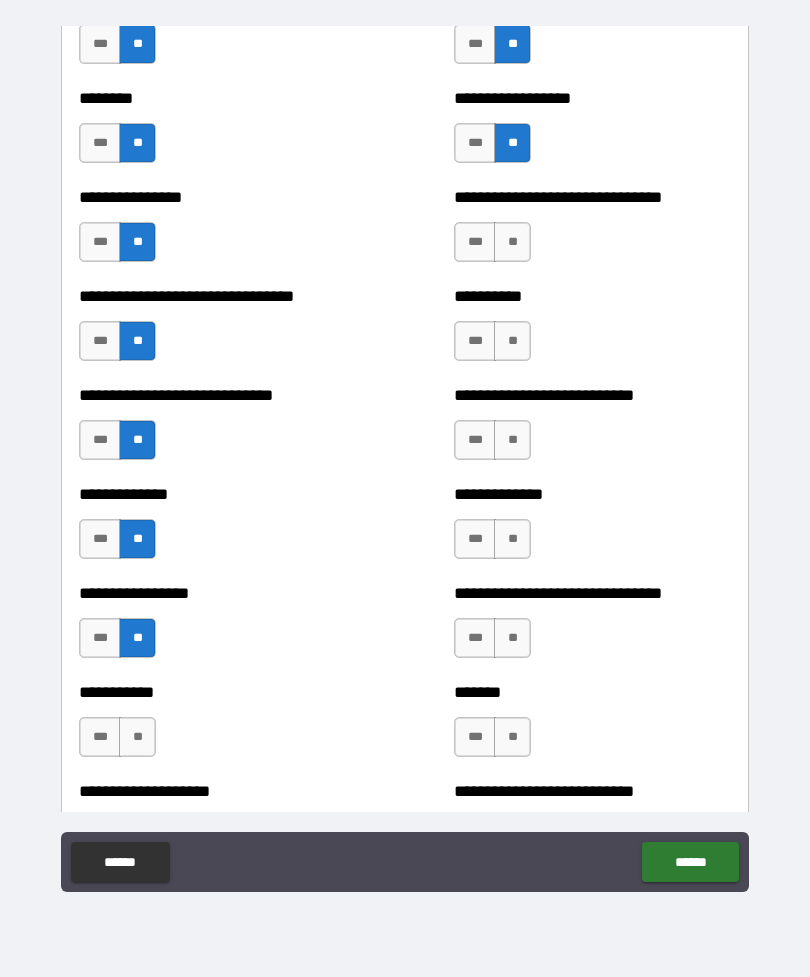 click on "**" at bounding box center [137, 737] 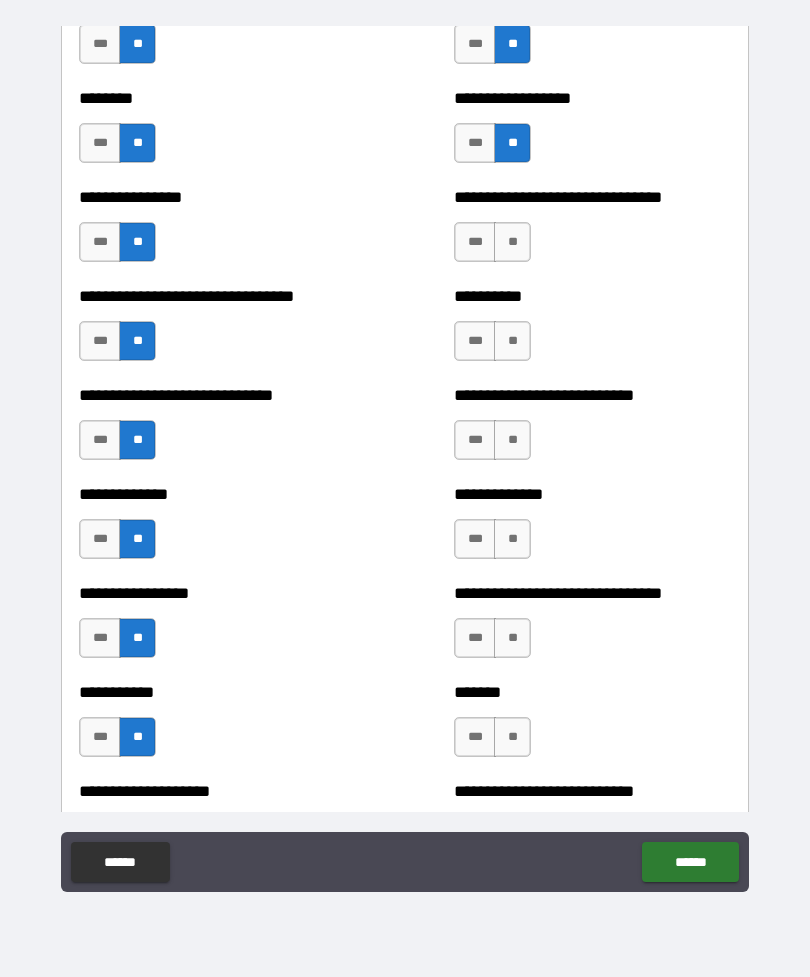 click on "**" at bounding box center (512, 242) 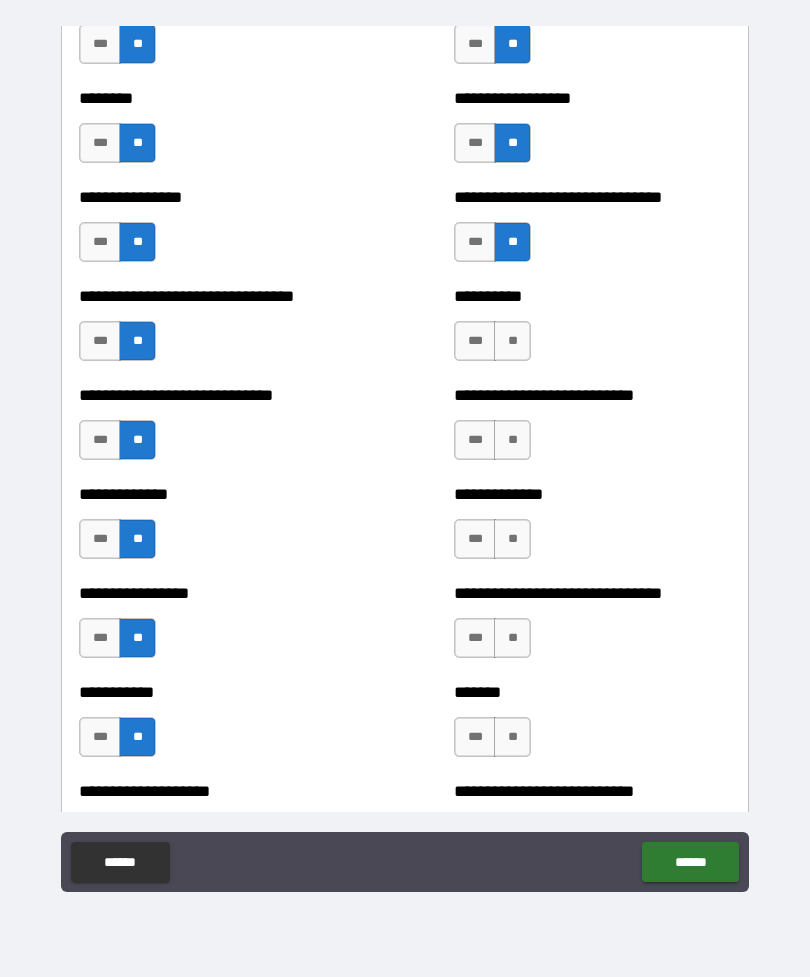 click on "**" at bounding box center (512, 341) 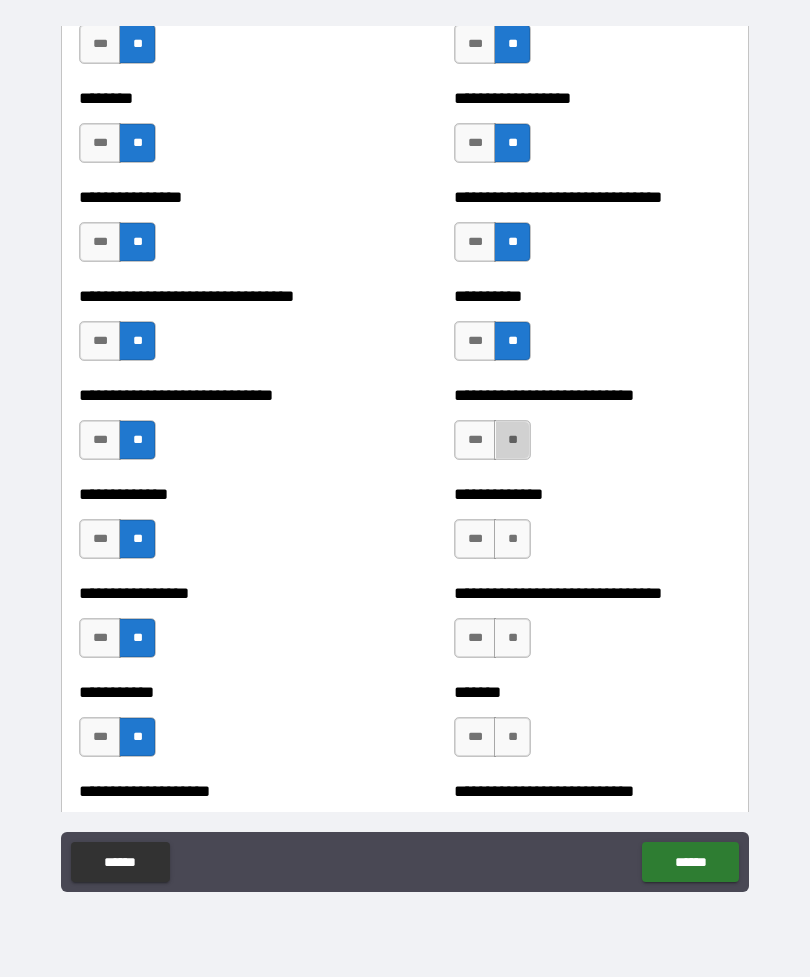 click on "**" at bounding box center (512, 440) 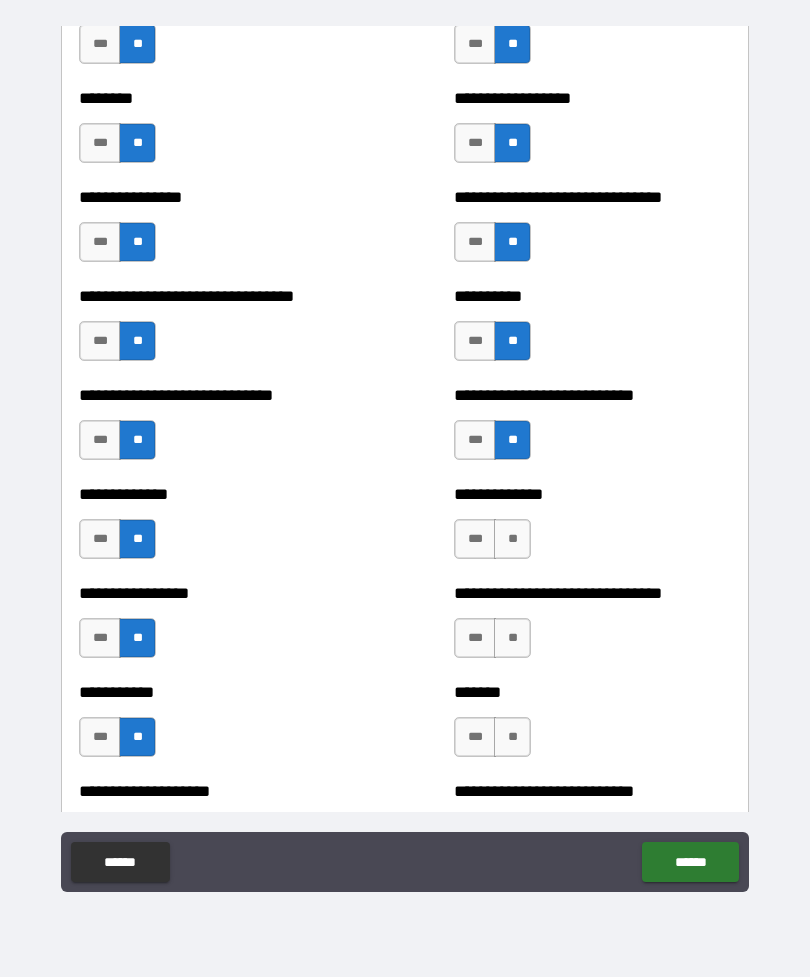 click on "**" at bounding box center (512, 539) 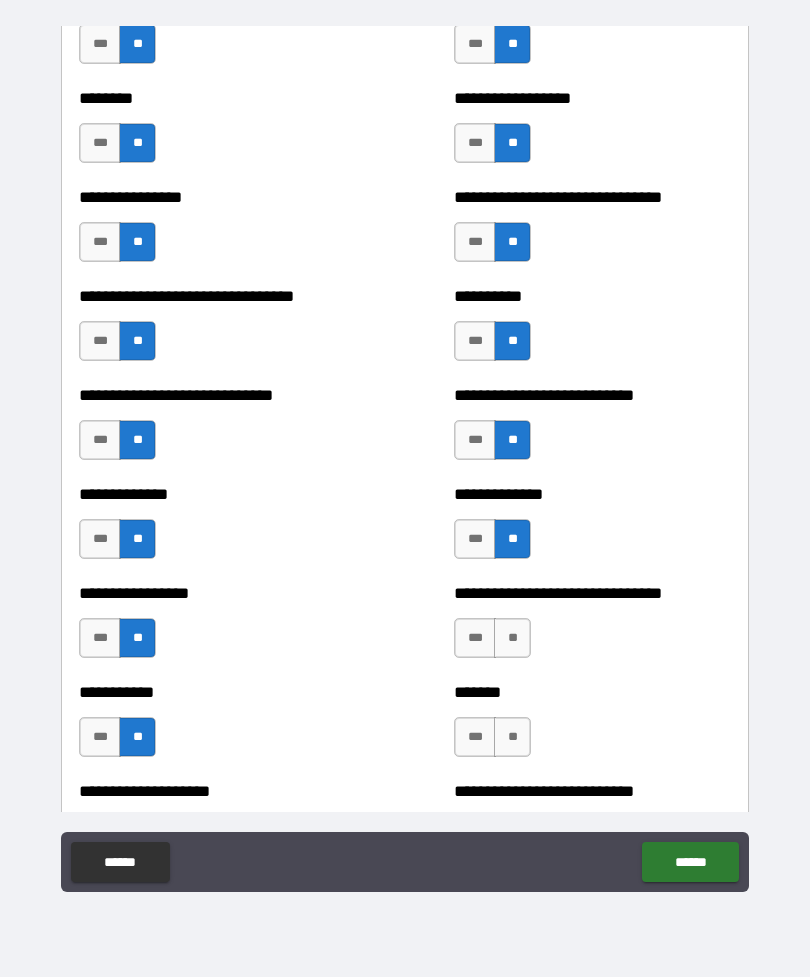click on "**" at bounding box center [512, 638] 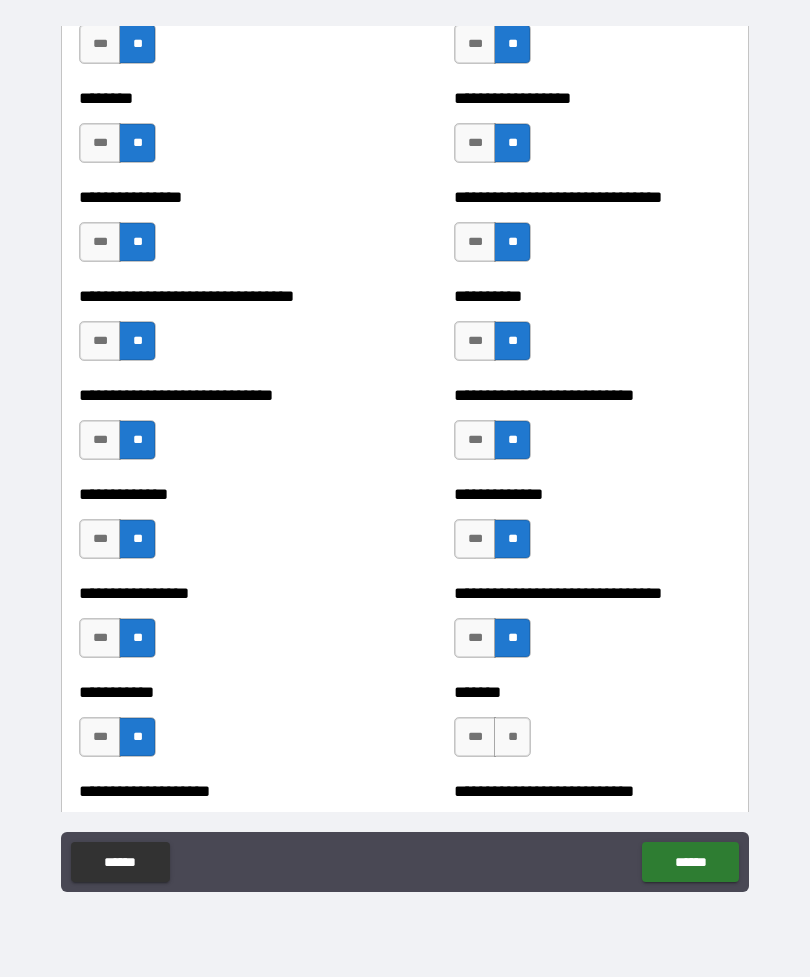 click on "**" at bounding box center (512, 737) 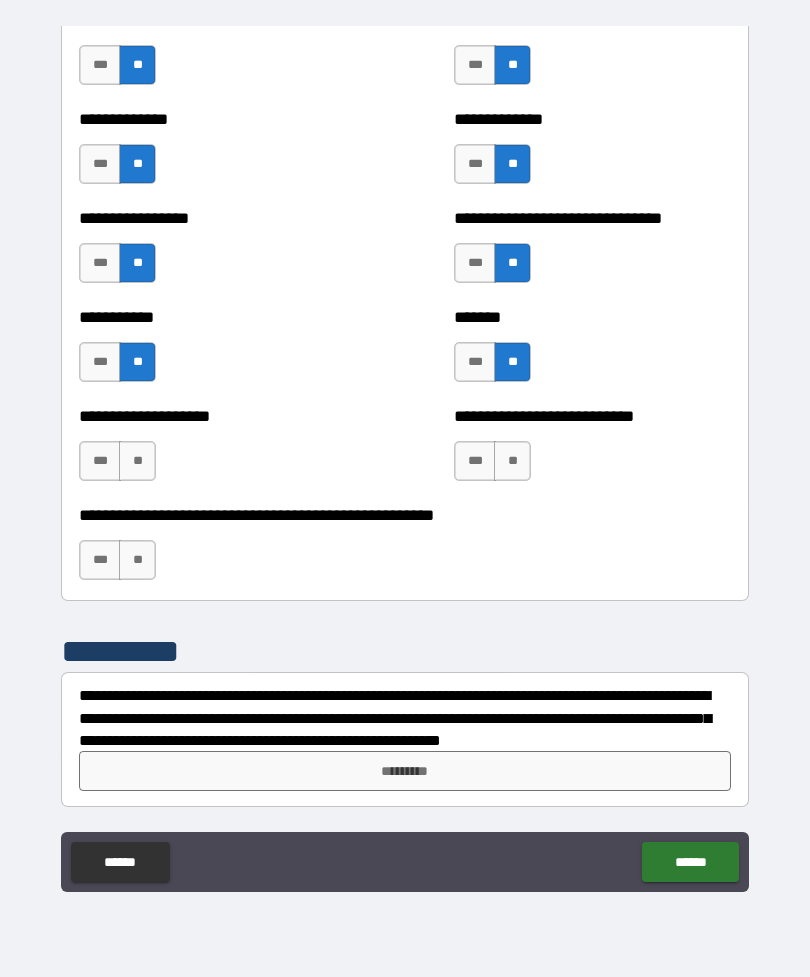 scroll, scrollTop: 7748, scrollLeft: 0, axis: vertical 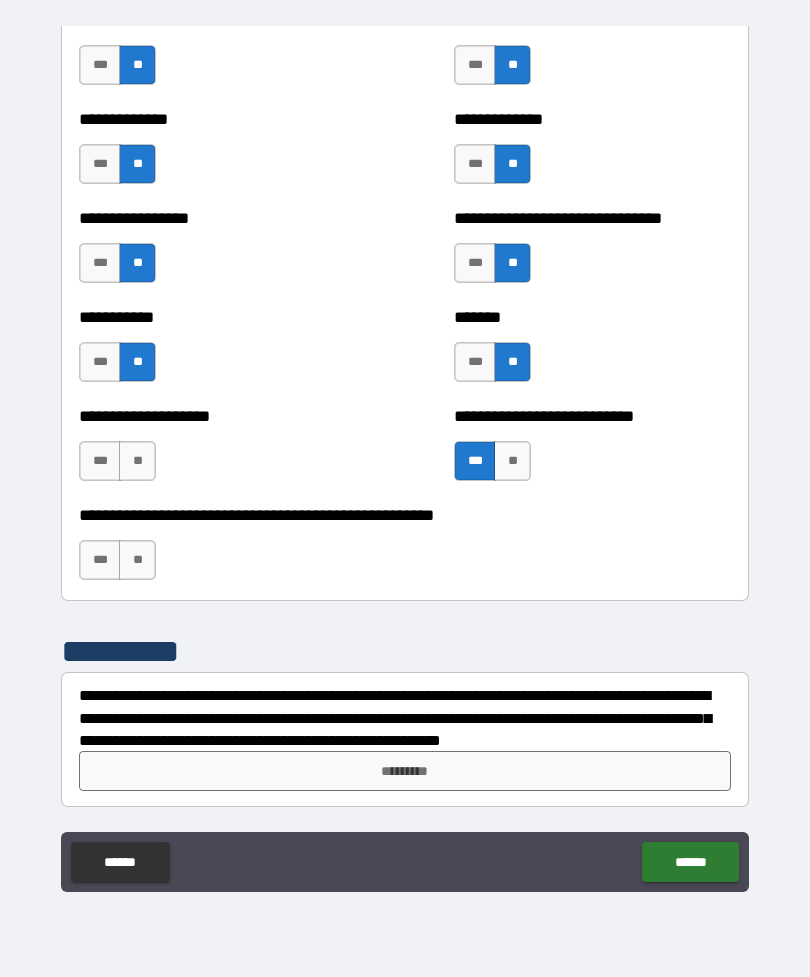 click on "**" at bounding box center [137, 461] 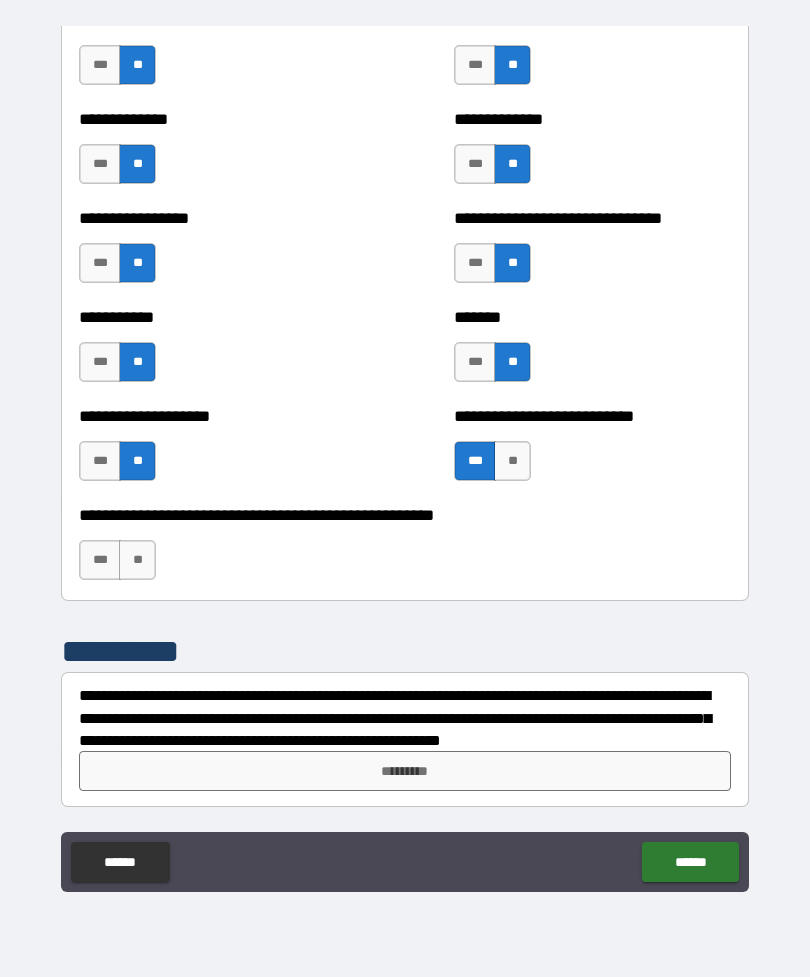 click on "**" at bounding box center (137, 560) 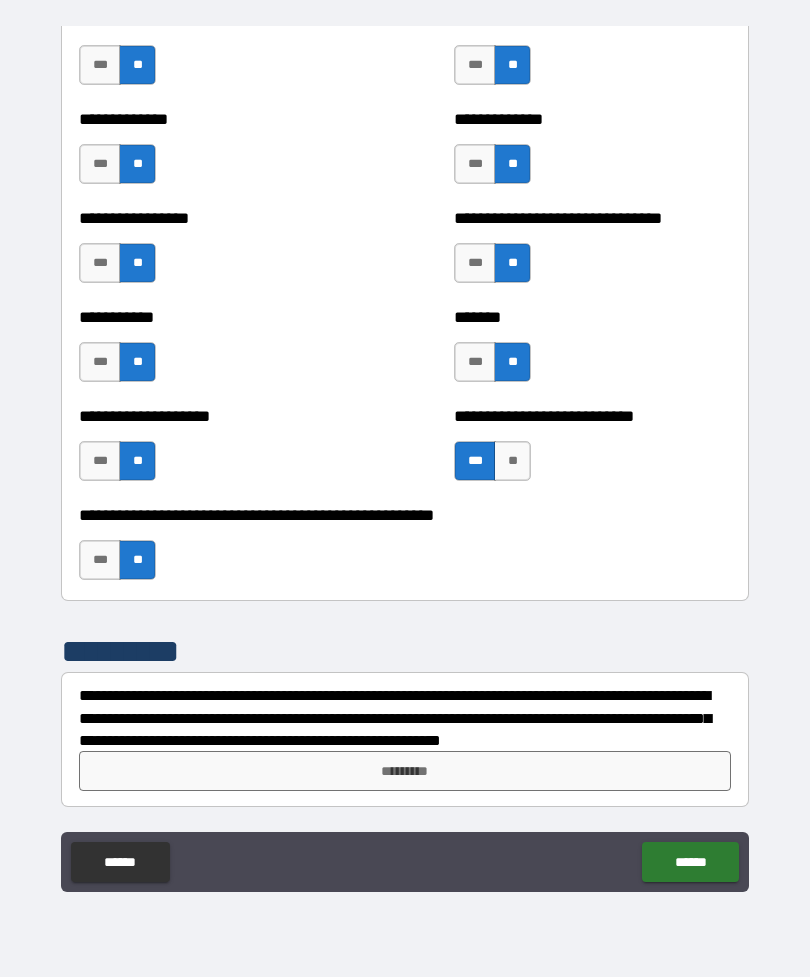 scroll, scrollTop: 7748, scrollLeft: 0, axis: vertical 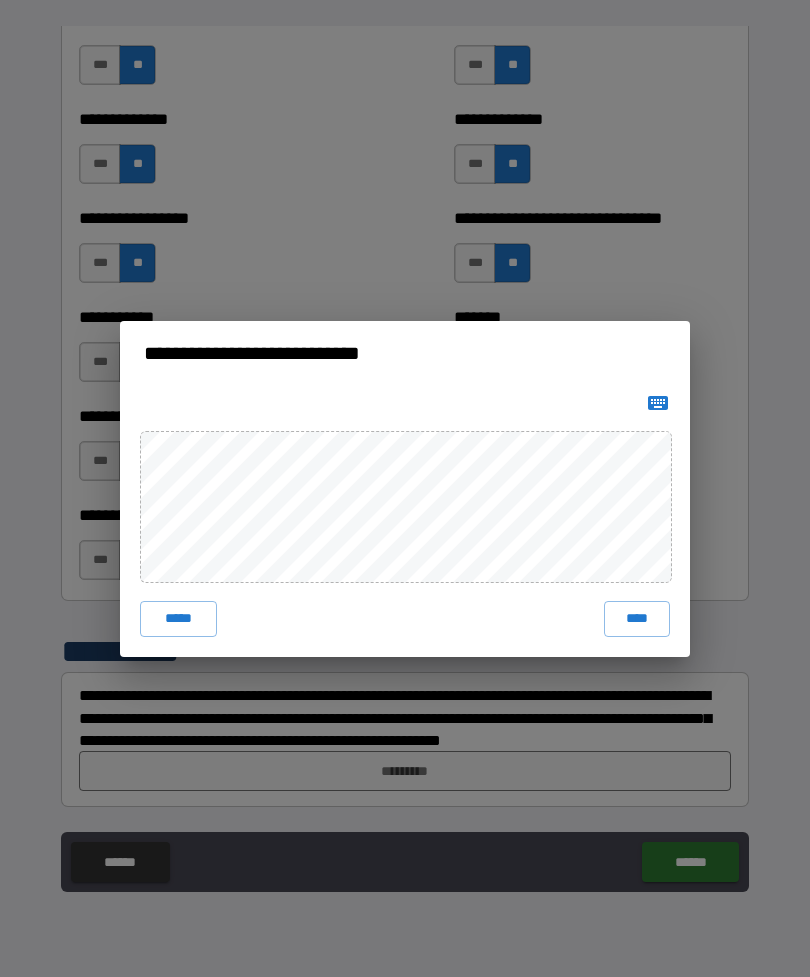 click on "****" at bounding box center [637, 619] 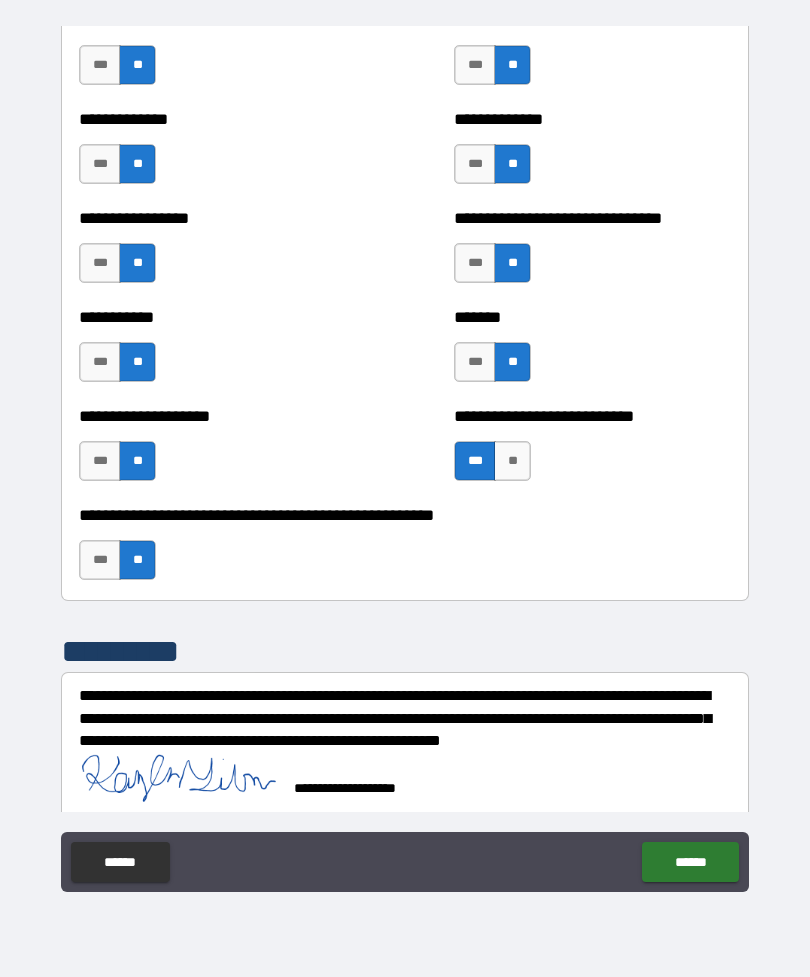 scroll, scrollTop: 7738, scrollLeft: 0, axis: vertical 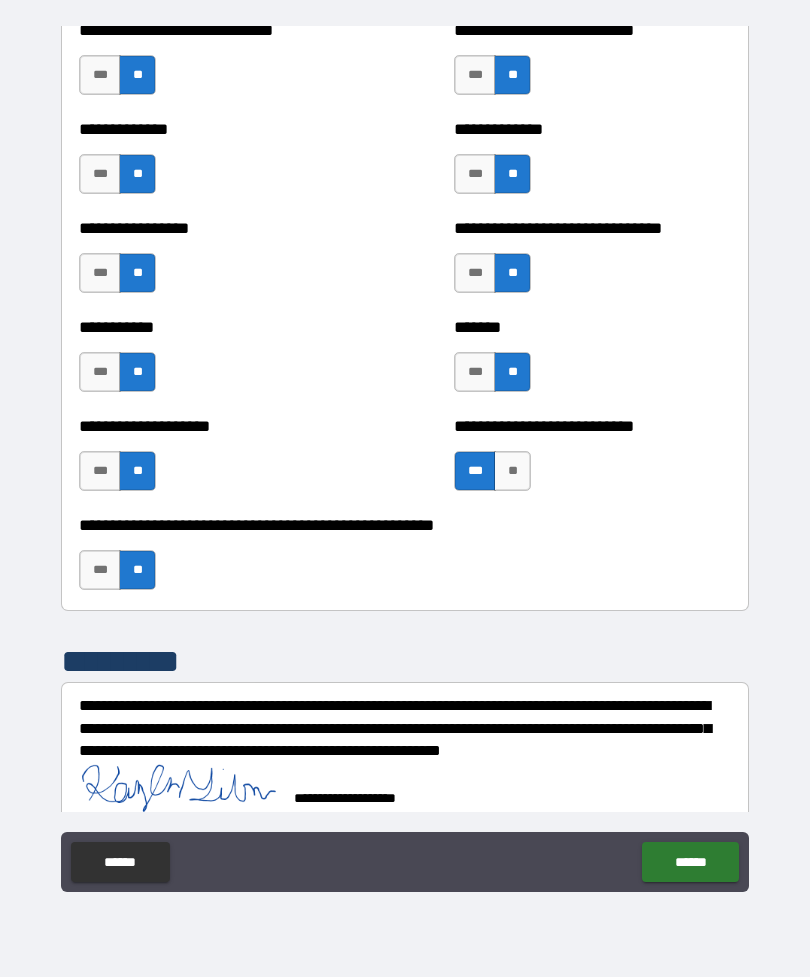 click on "******" at bounding box center [690, 862] 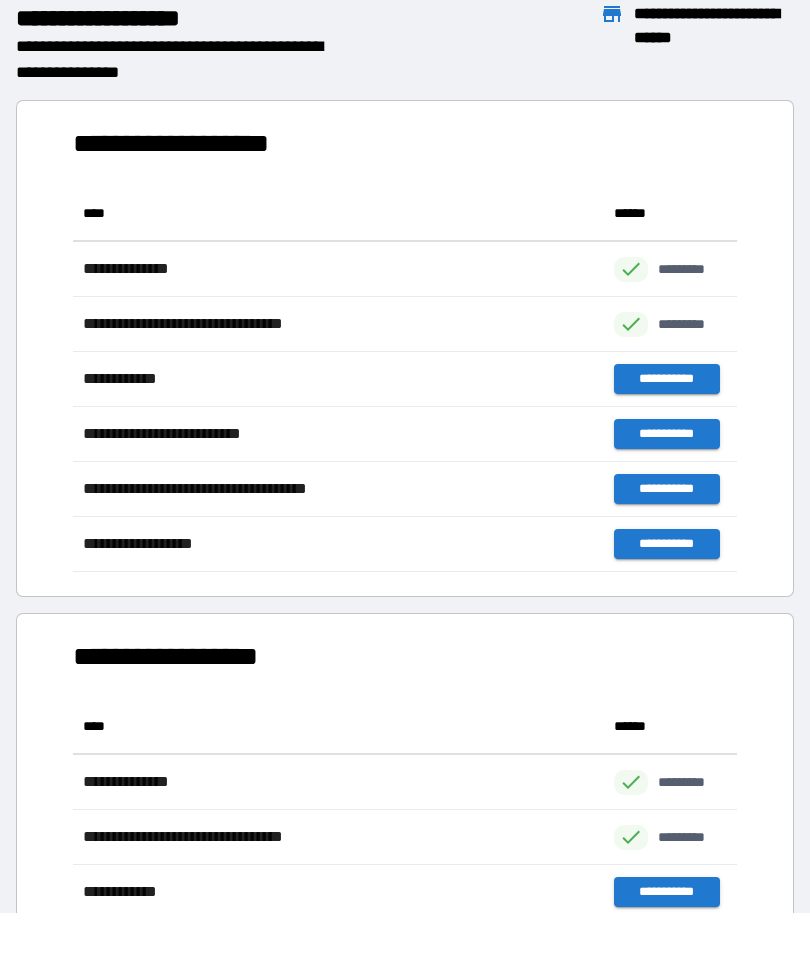 scroll, scrollTop: 1, scrollLeft: 1, axis: both 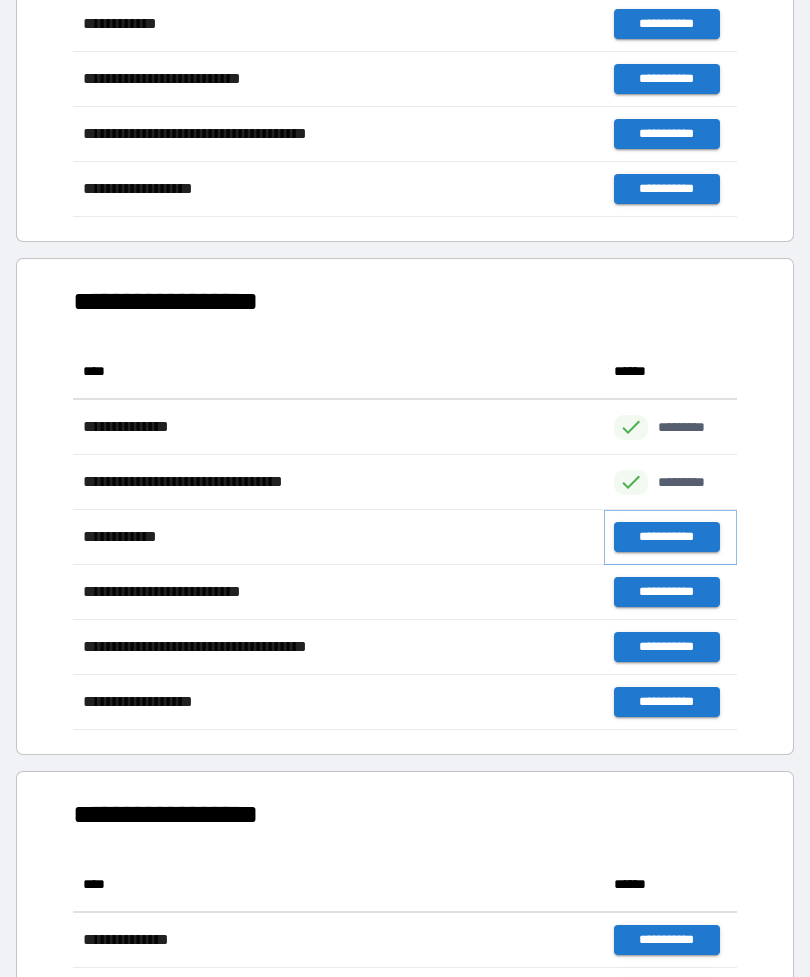 click on "**********" at bounding box center [666, 537] 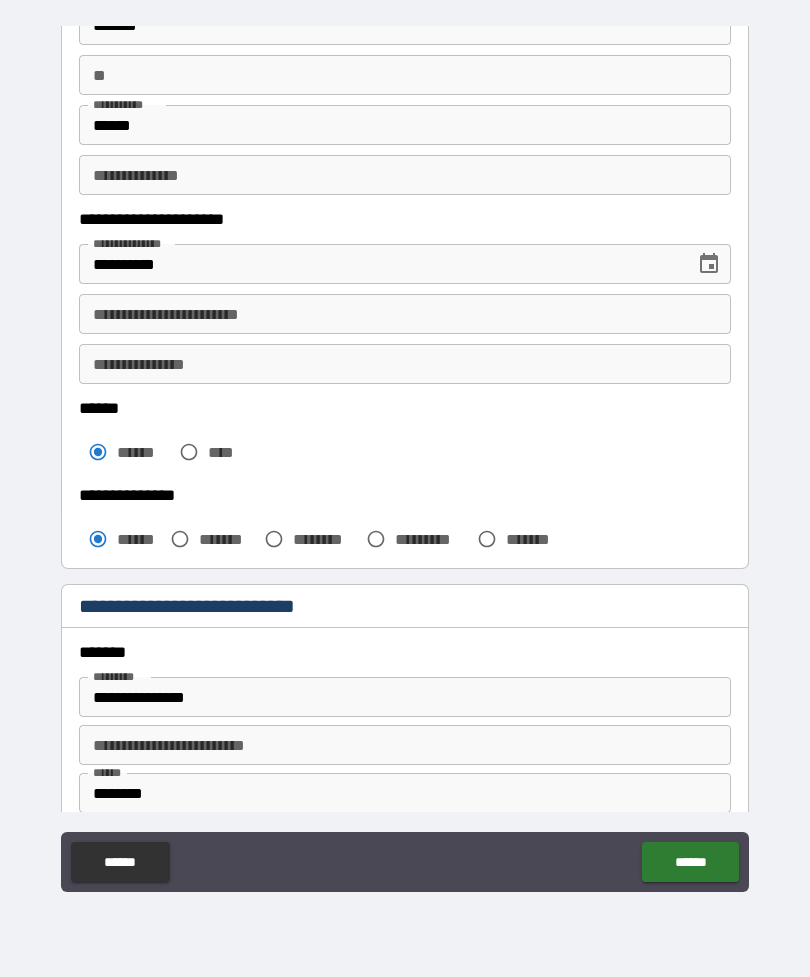 scroll, scrollTop: 157, scrollLeft: 0, axis: vertical 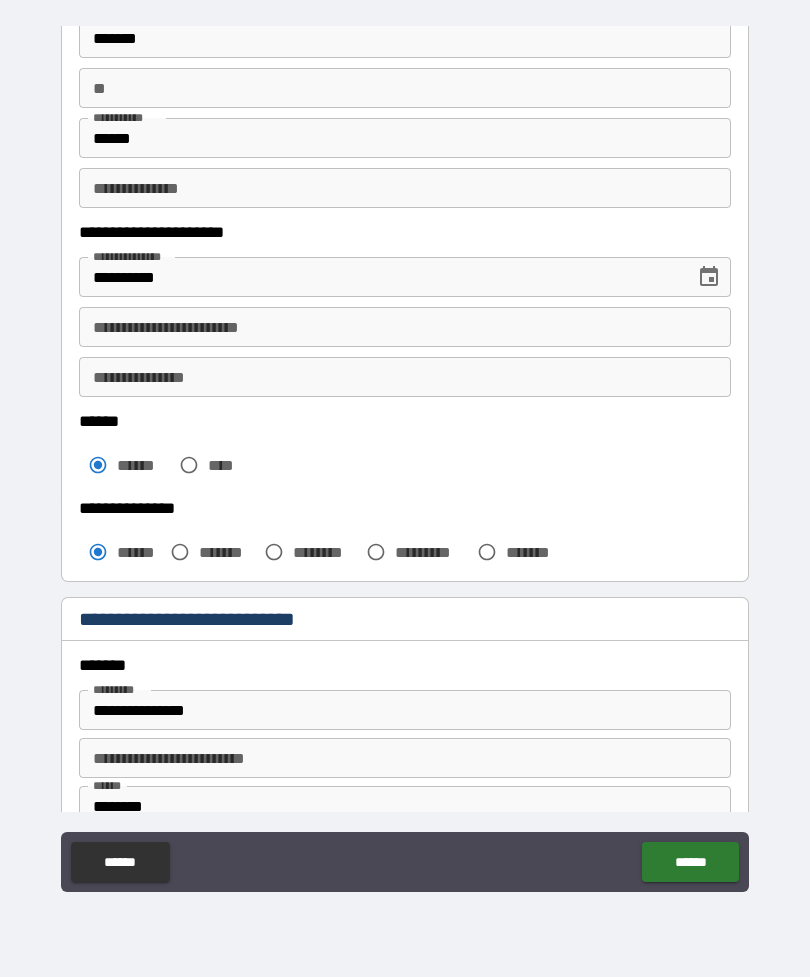 click on "**********" at bounding box center [405, 327] 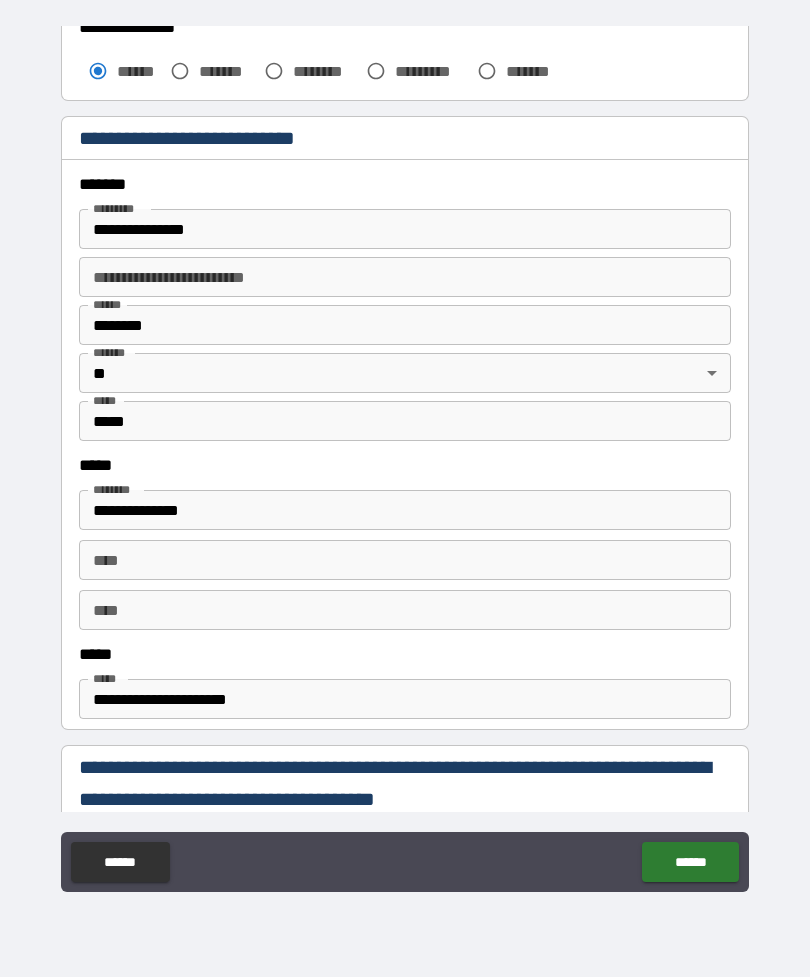 scroll, scrollTop: 639, scrollLeft: 0, axis: vertical 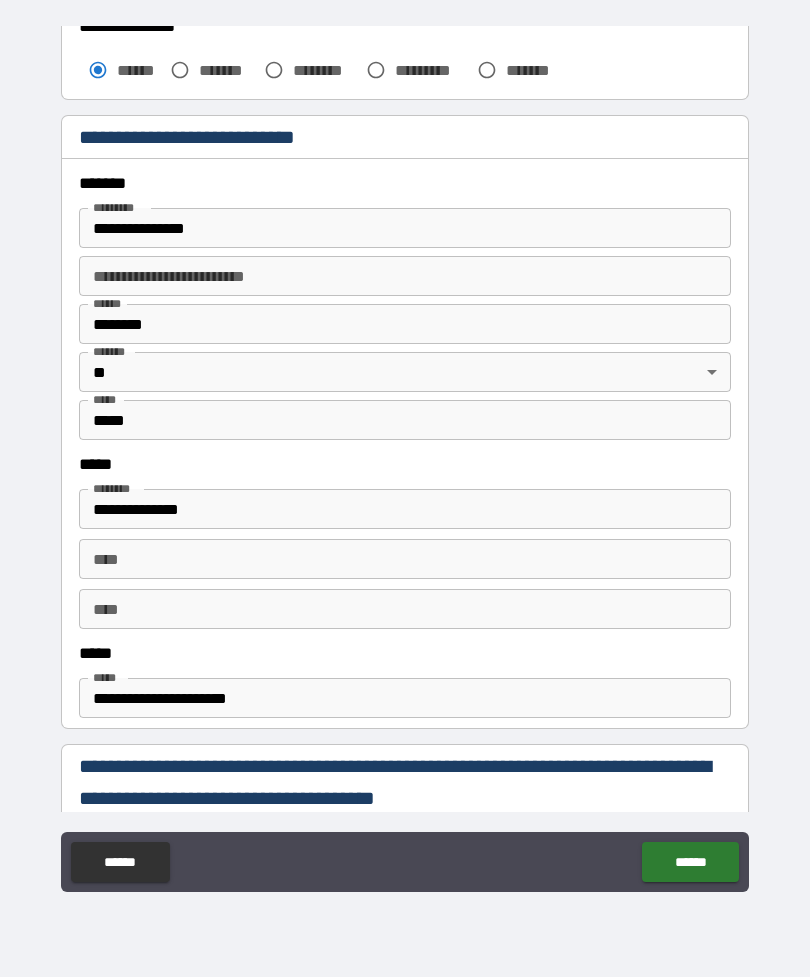 type on "**********" 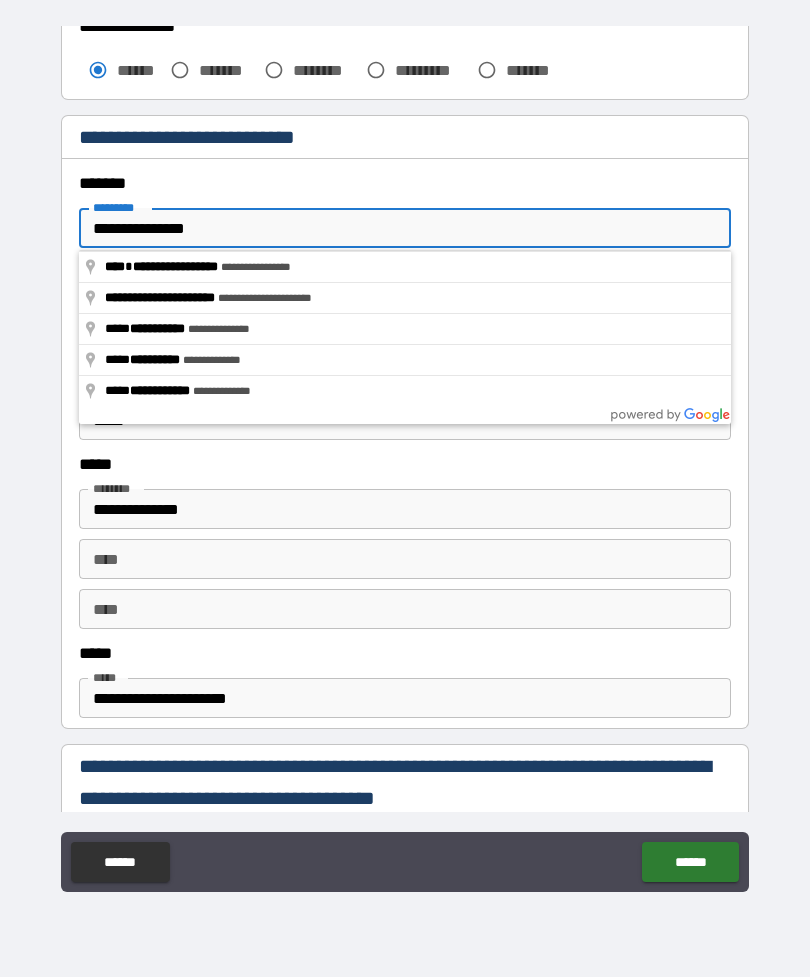 click on "**********" at bounding box center [405, 228] 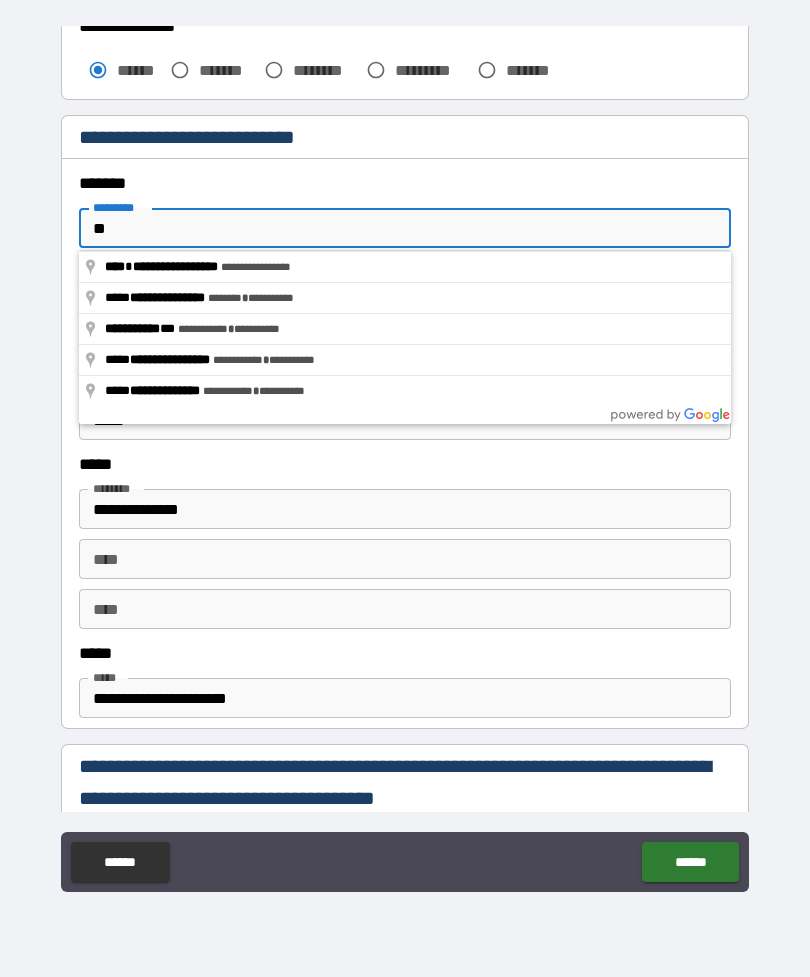 type on "*" 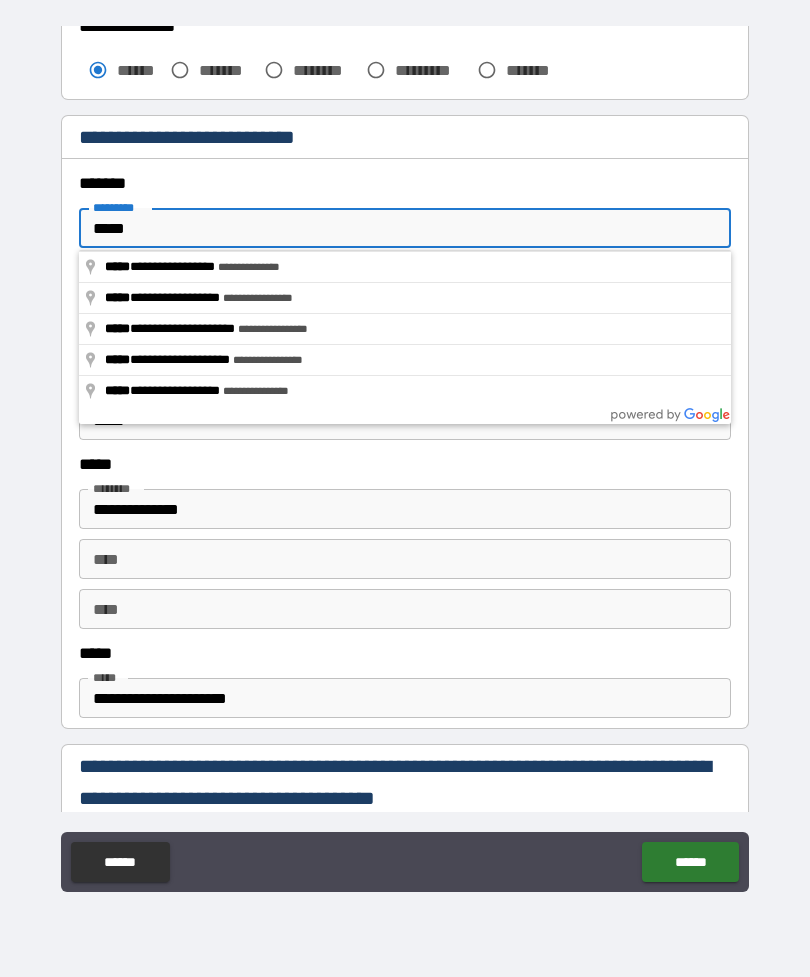 type on "**********" 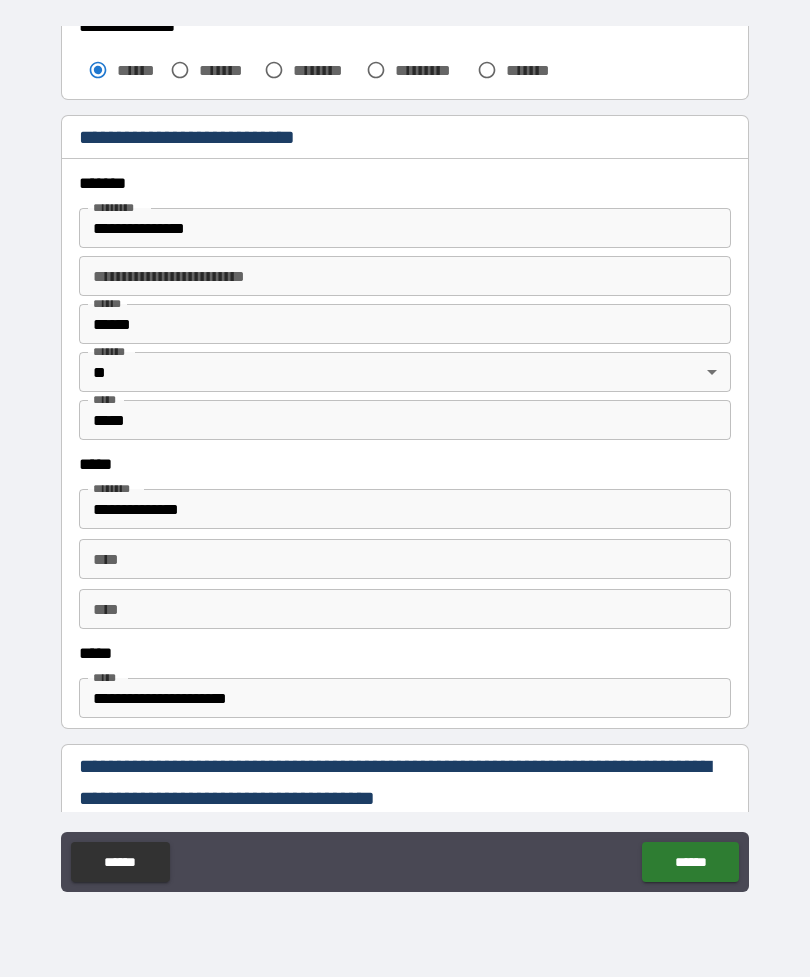 click on "**********" at bounding box center [405, 509] 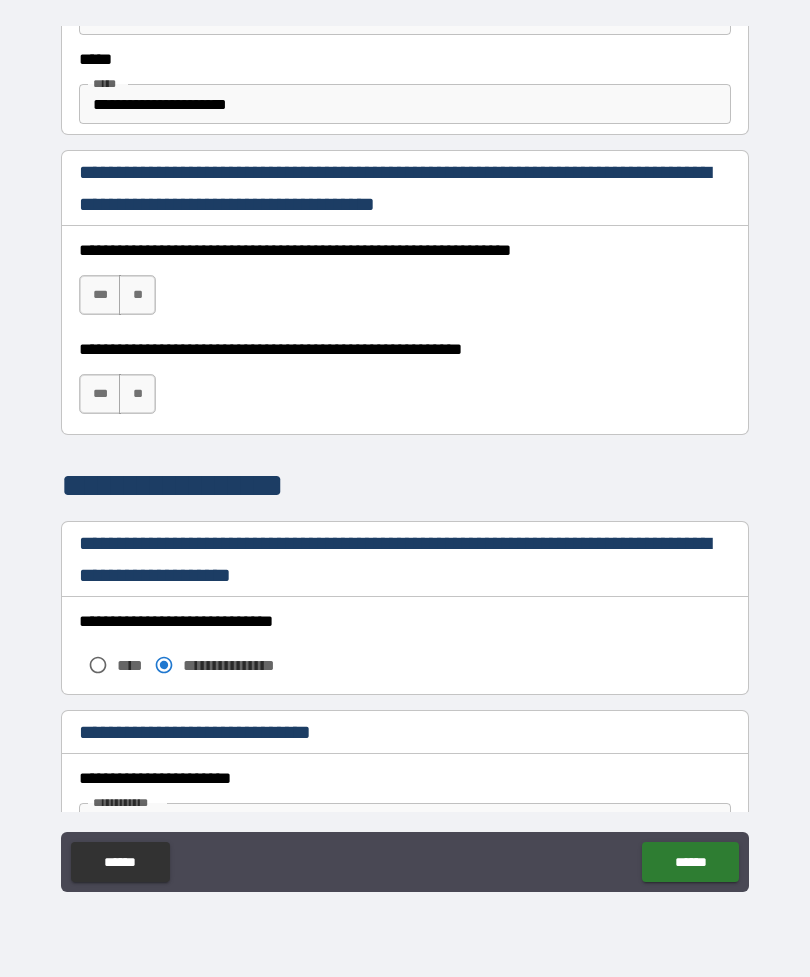 scroll, scrollTop: 1240, scrollLeft: 0, axis: vertical 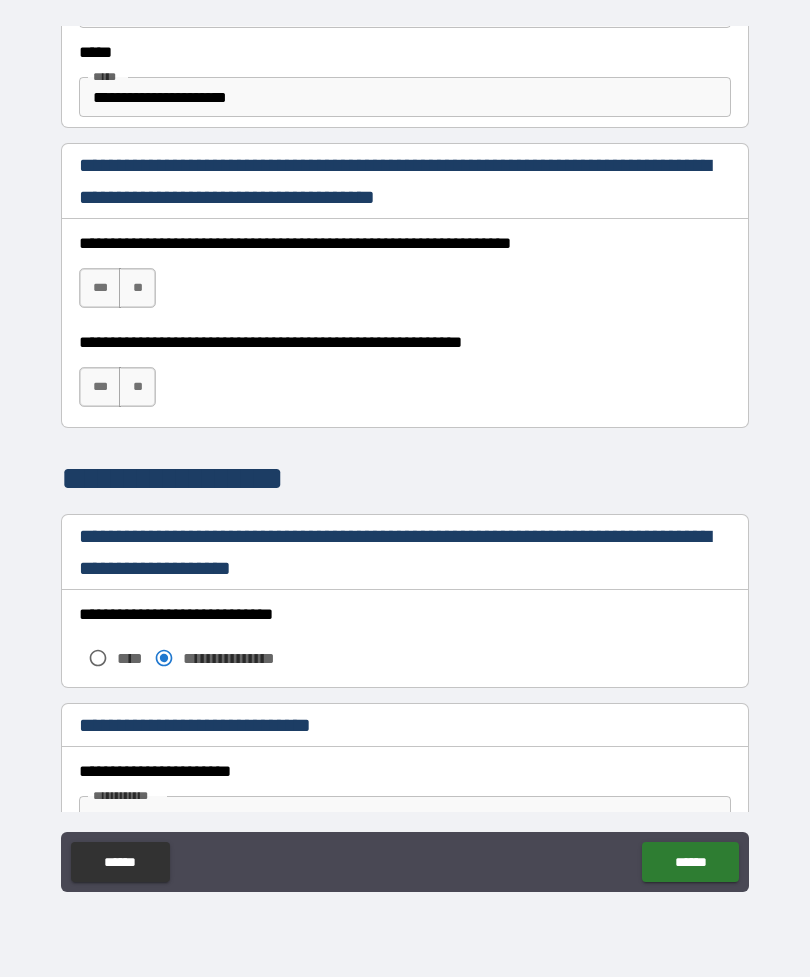 type on "**********" 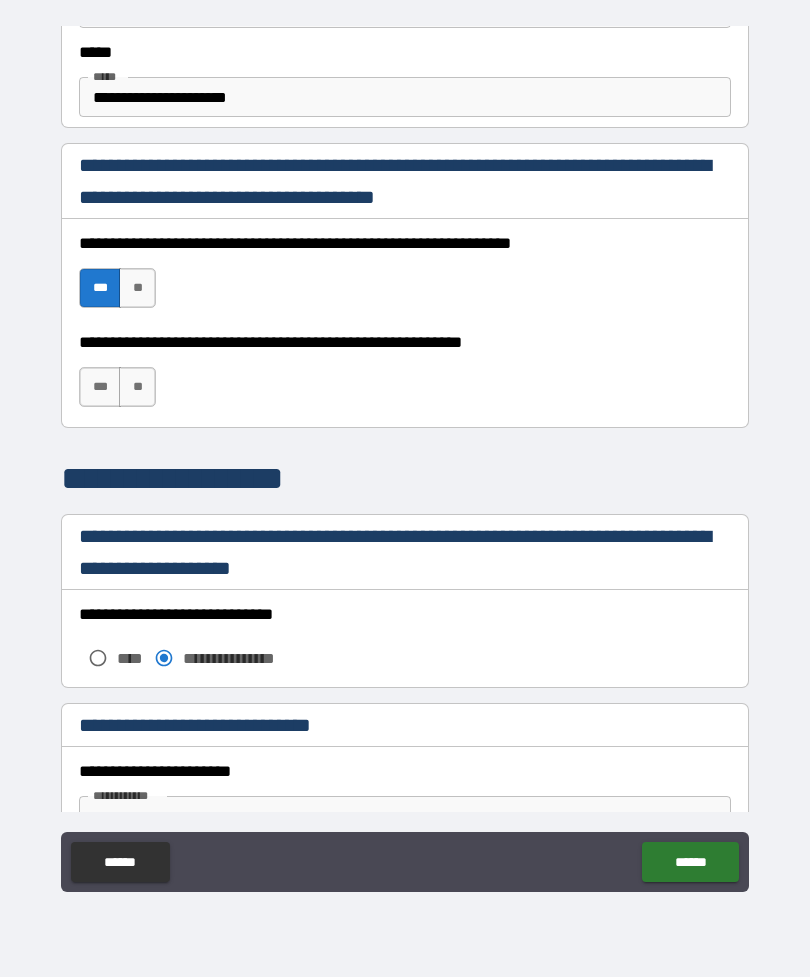 click on "***" at bounding box center (100, 387) 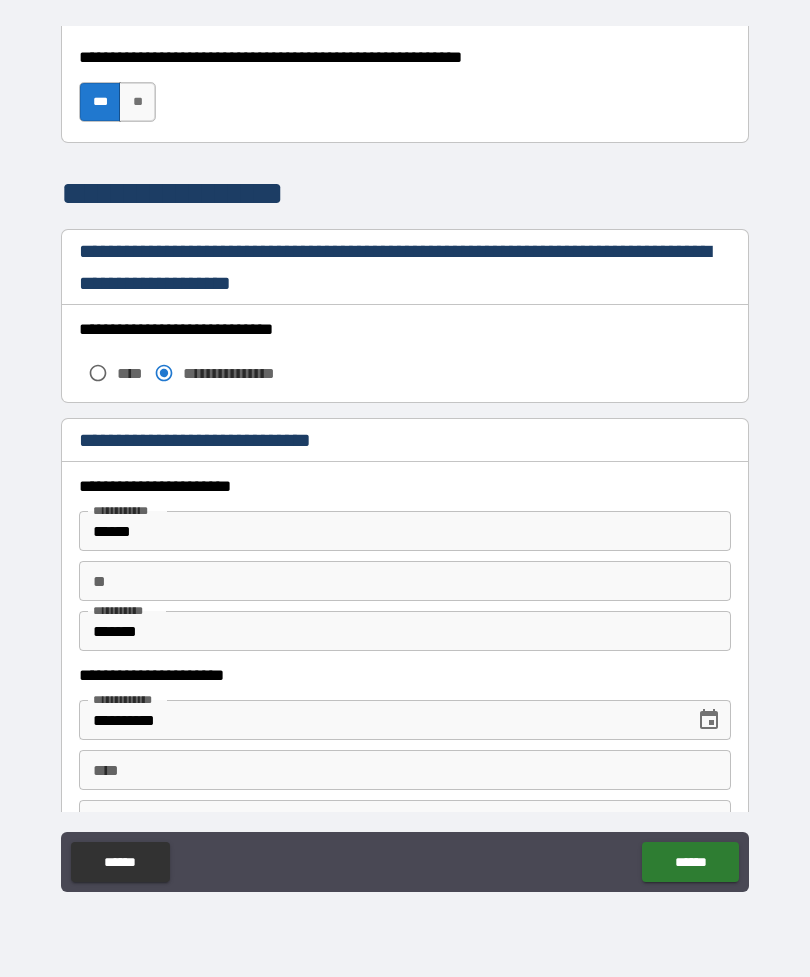 scroll, scrollTop: 1526, scrollLeft: 0, axis: vertical 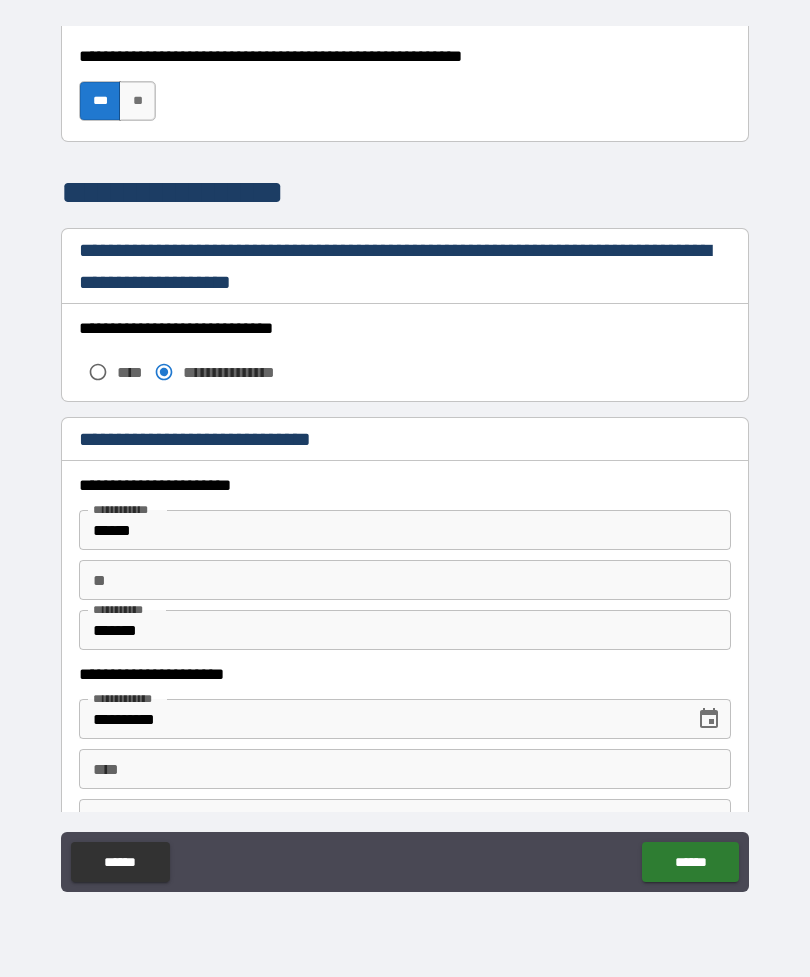click on "******" at bounding box center (405, 530) 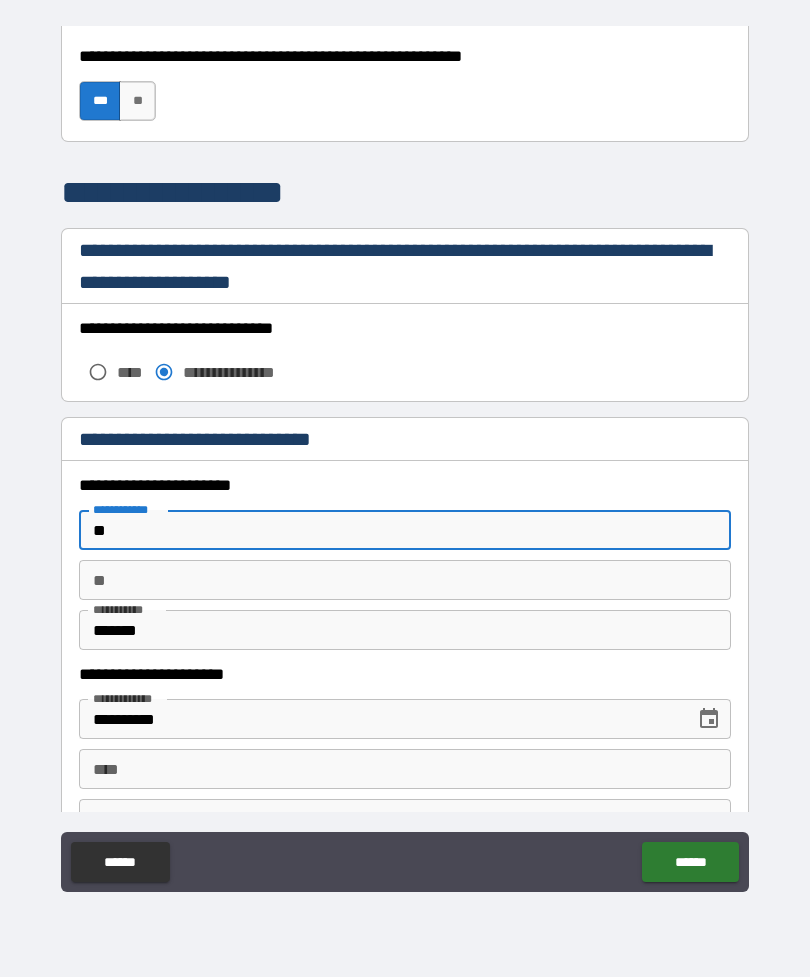 type on "*" 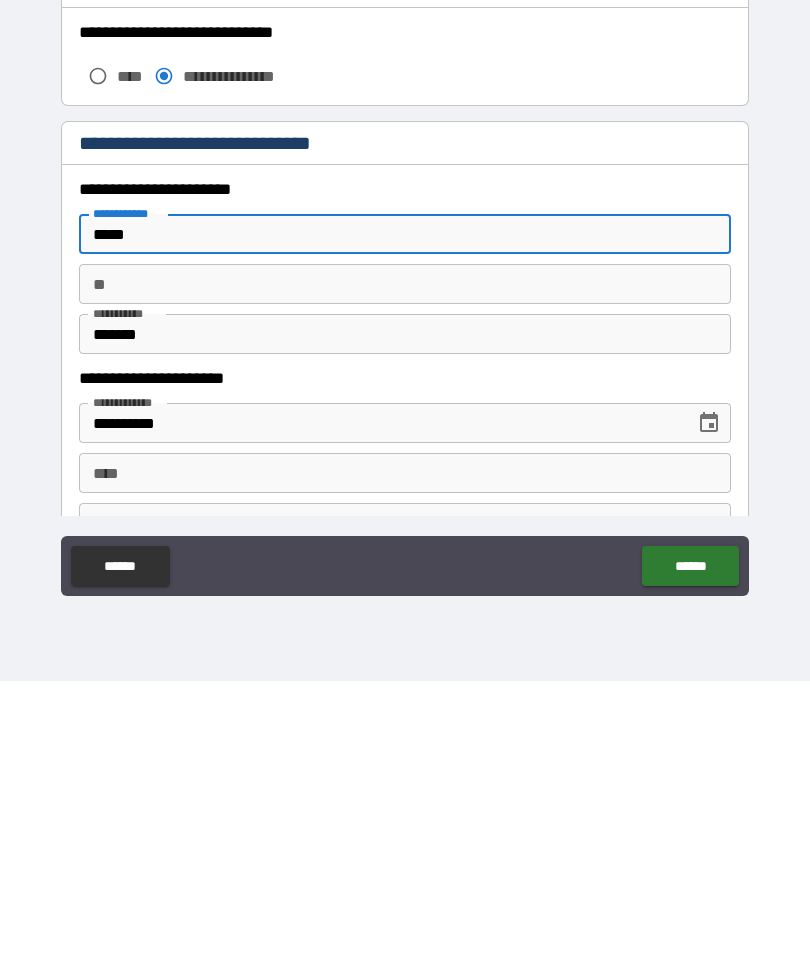 type on "*****" 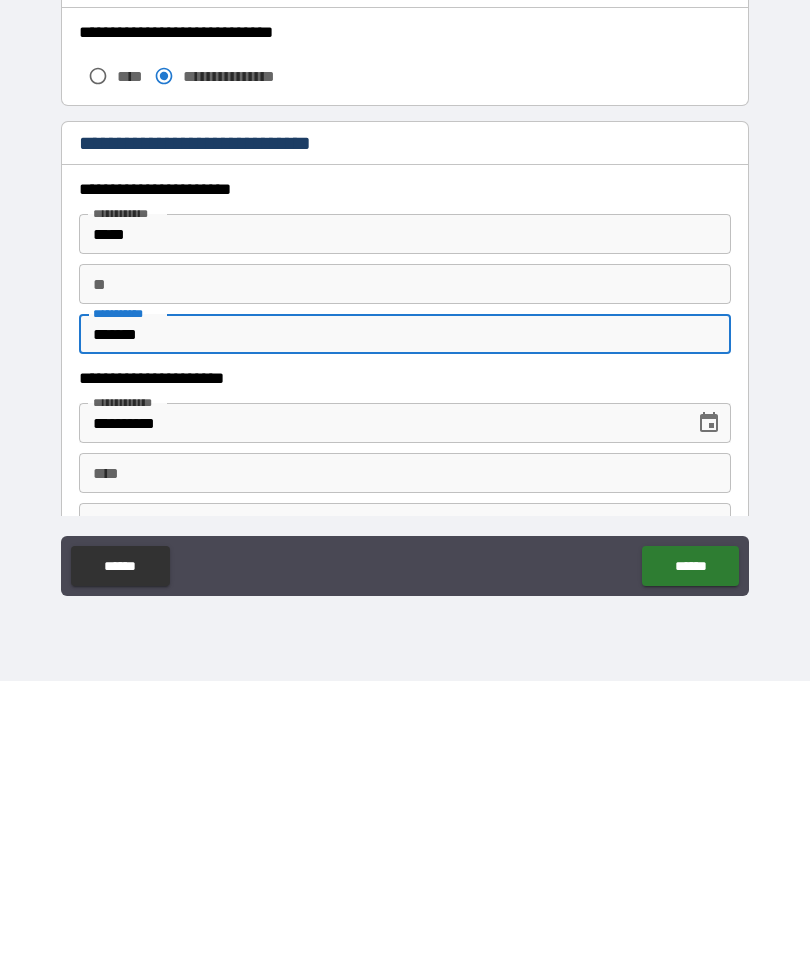 click on "*******" at bounding box center [405, 630] 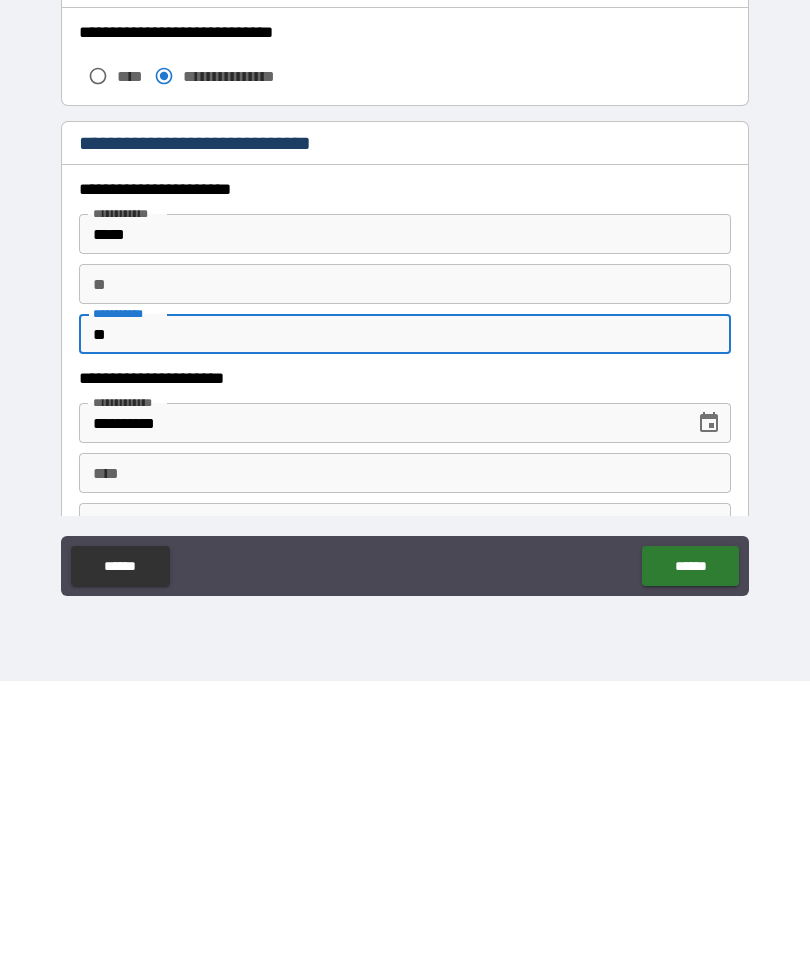 type on "*" 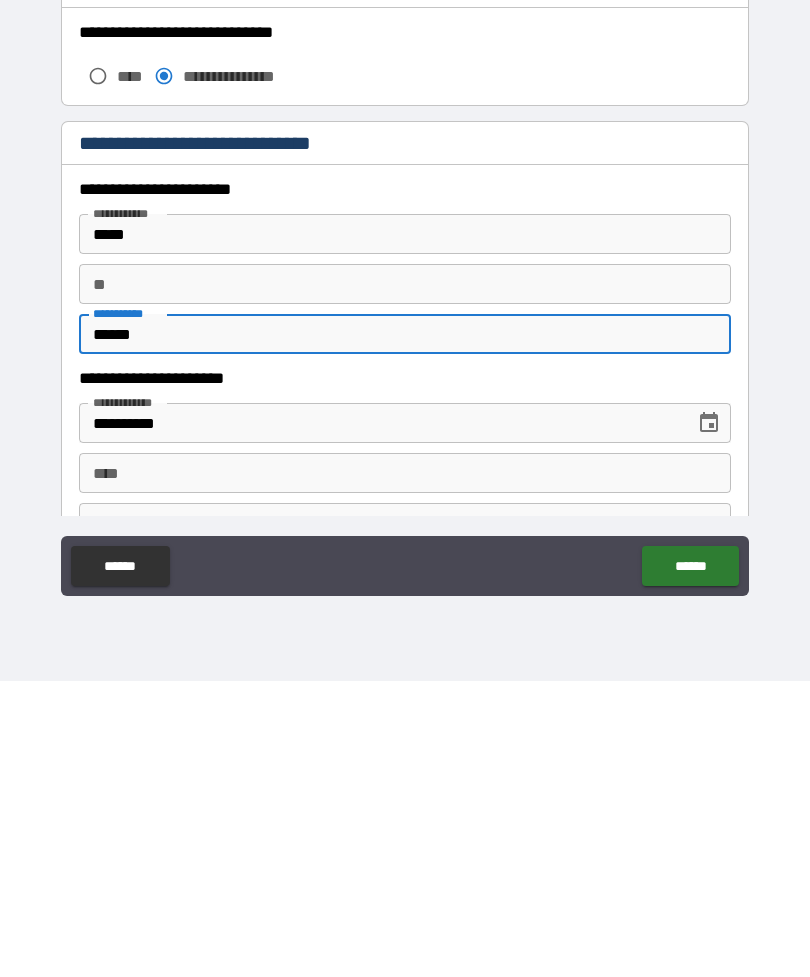 type on "******" 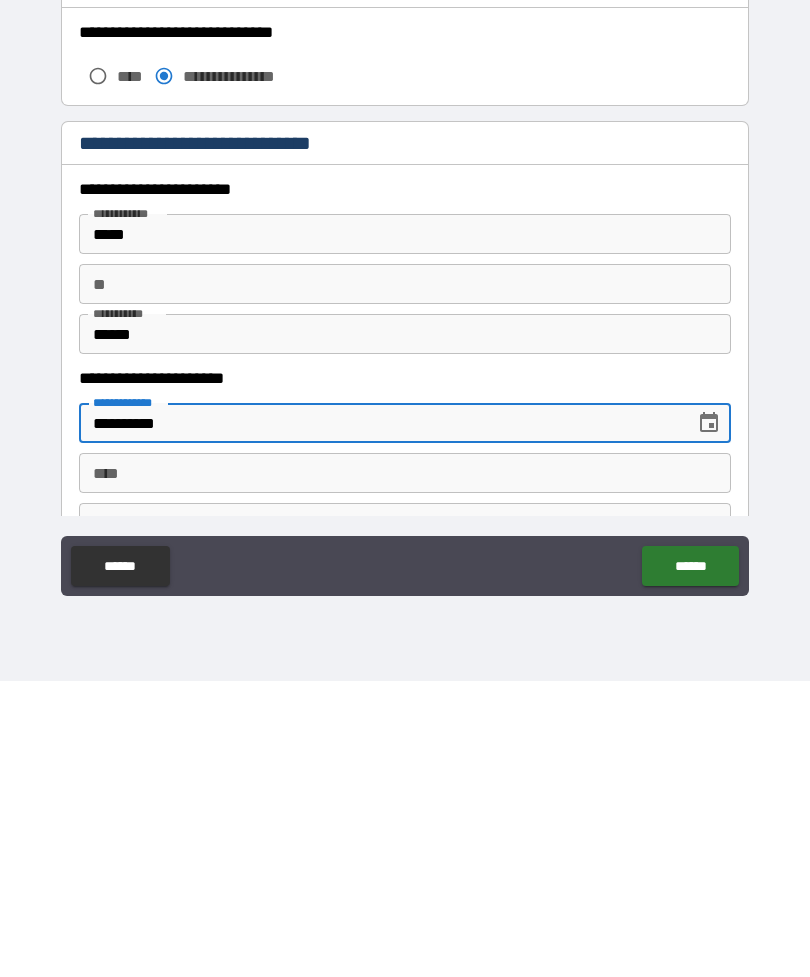 click on "**********" at bounding box center [380, 719] 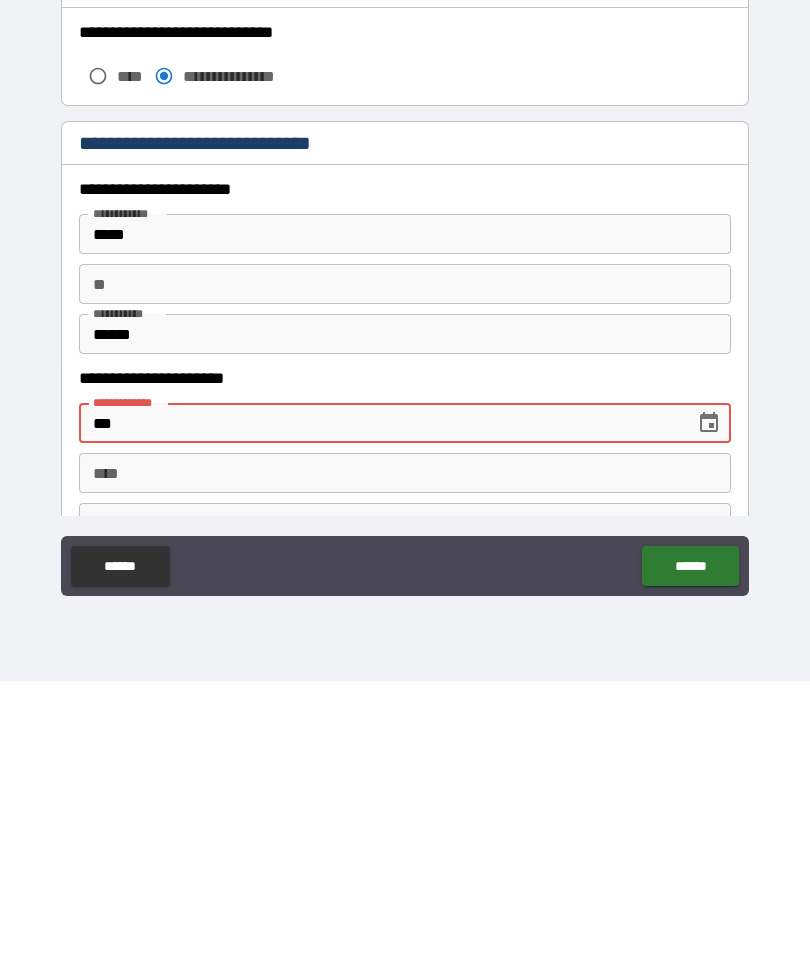 type on "*" 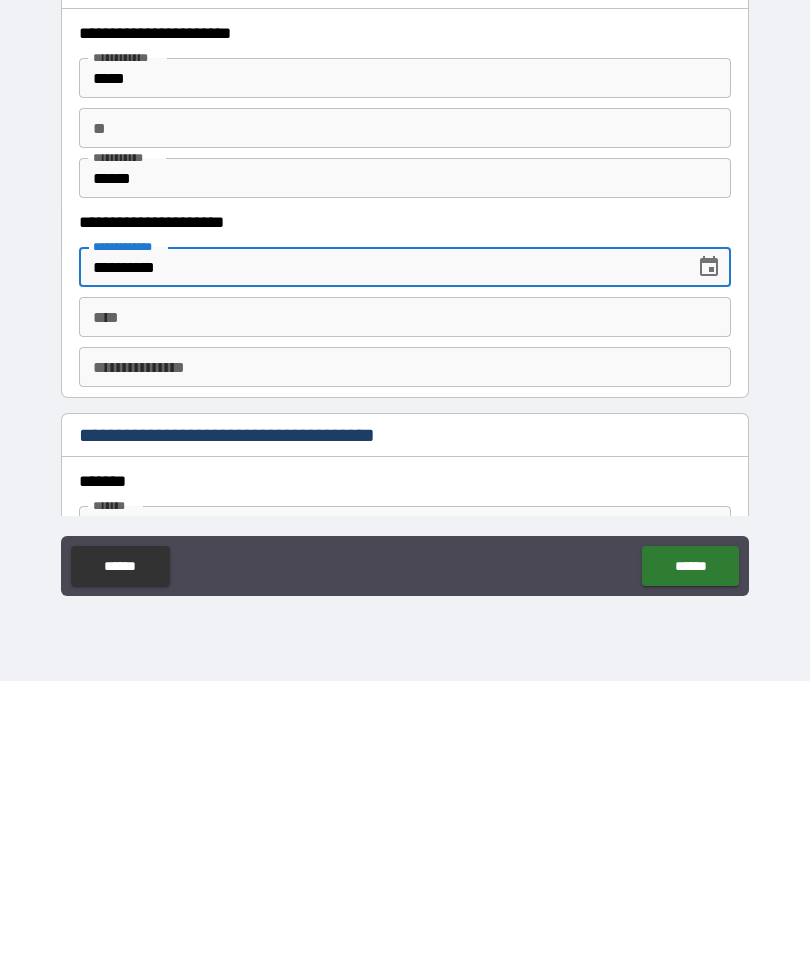 scroll, scrollTop: 1688, scrollLeft: 0, axis: vertical 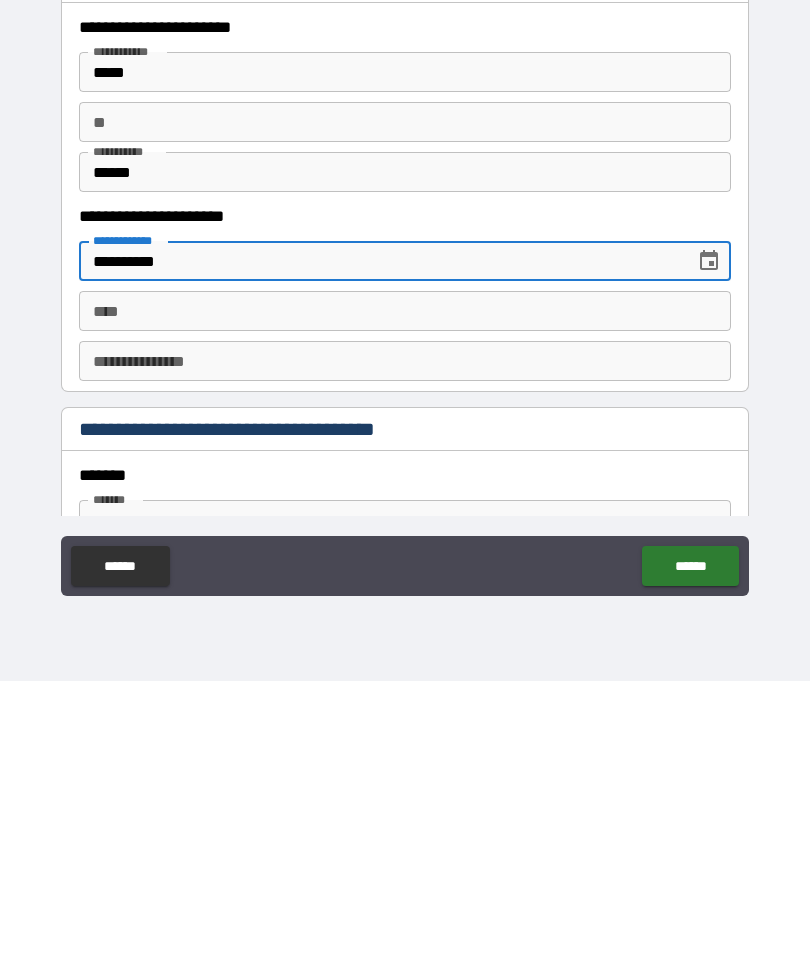 type on "**********" 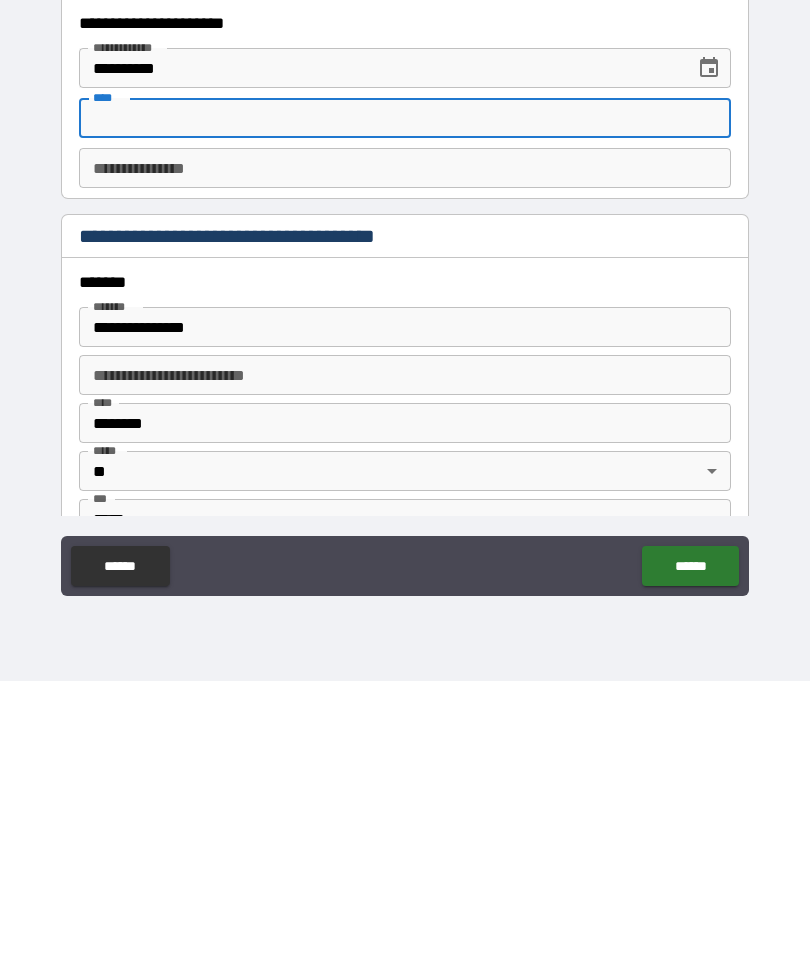 scroll, scrollTop: 1906, scrollLeft: 0, axis: vertical 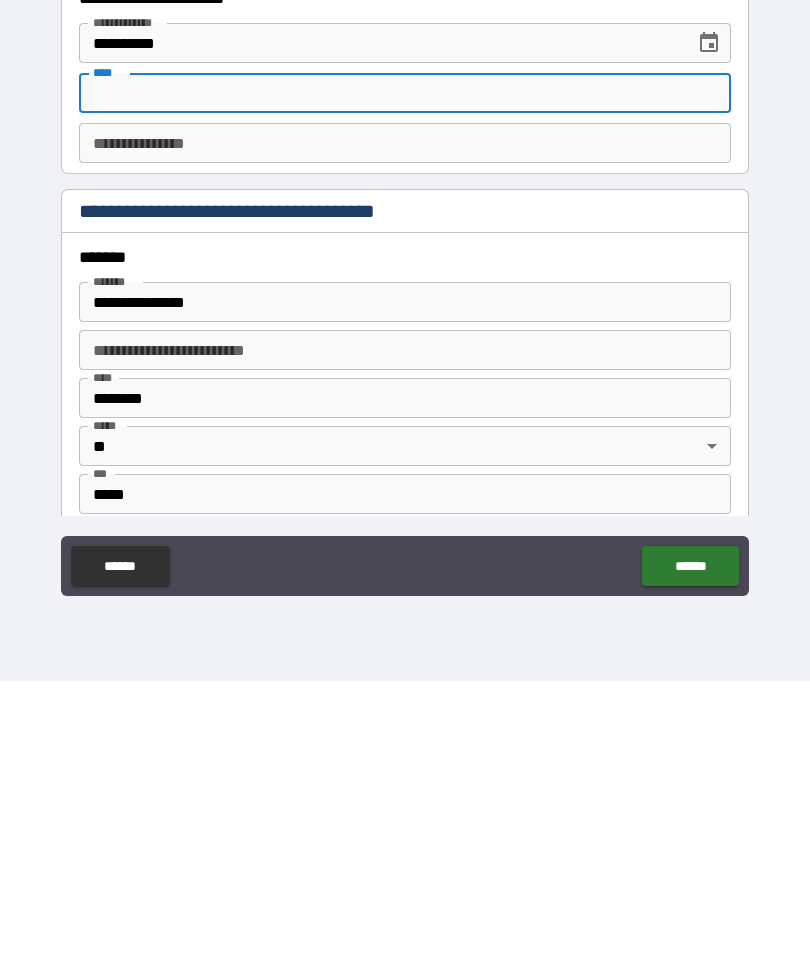 click on "**********" at bounding box center (405, 598) 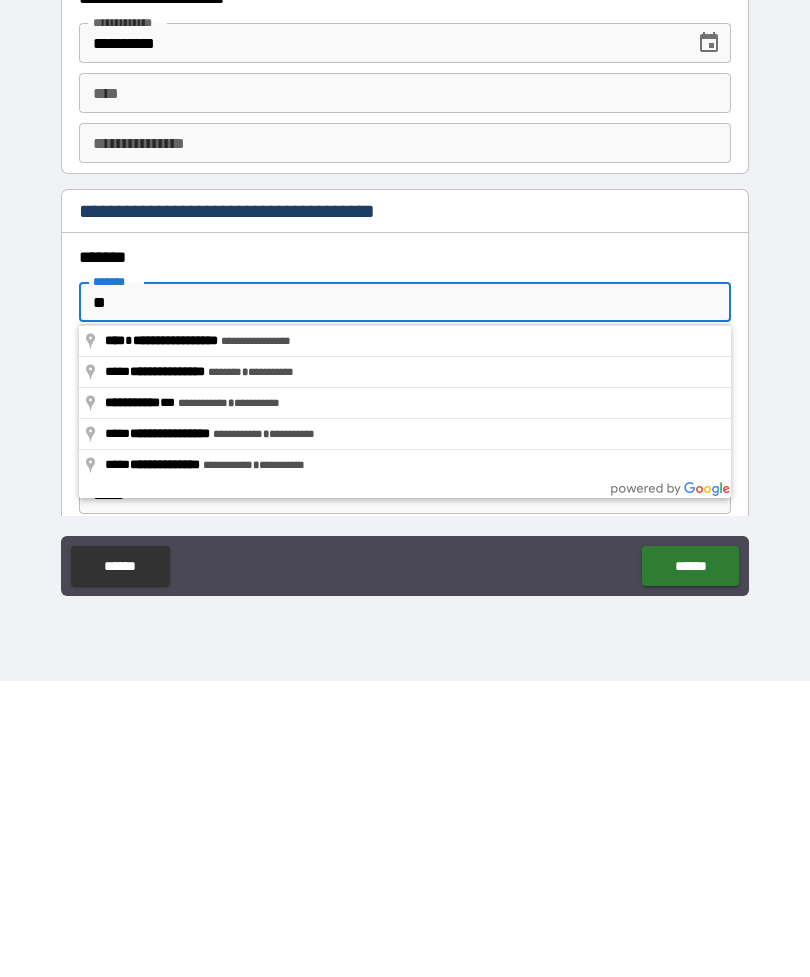 type on "*" 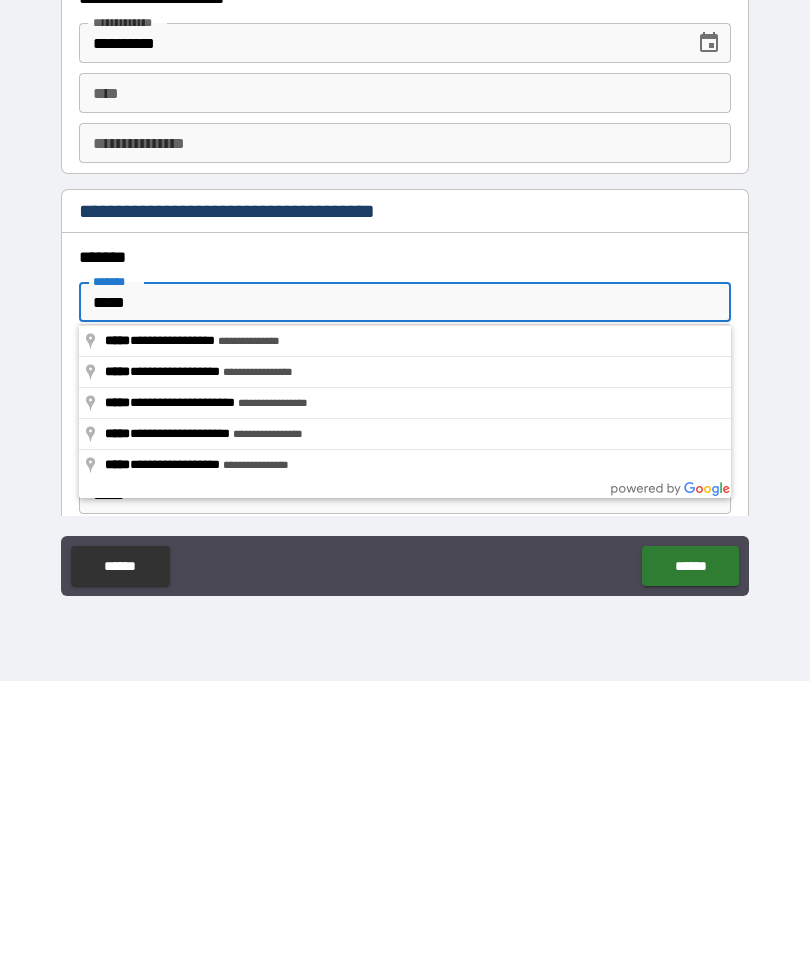 type on "**********" 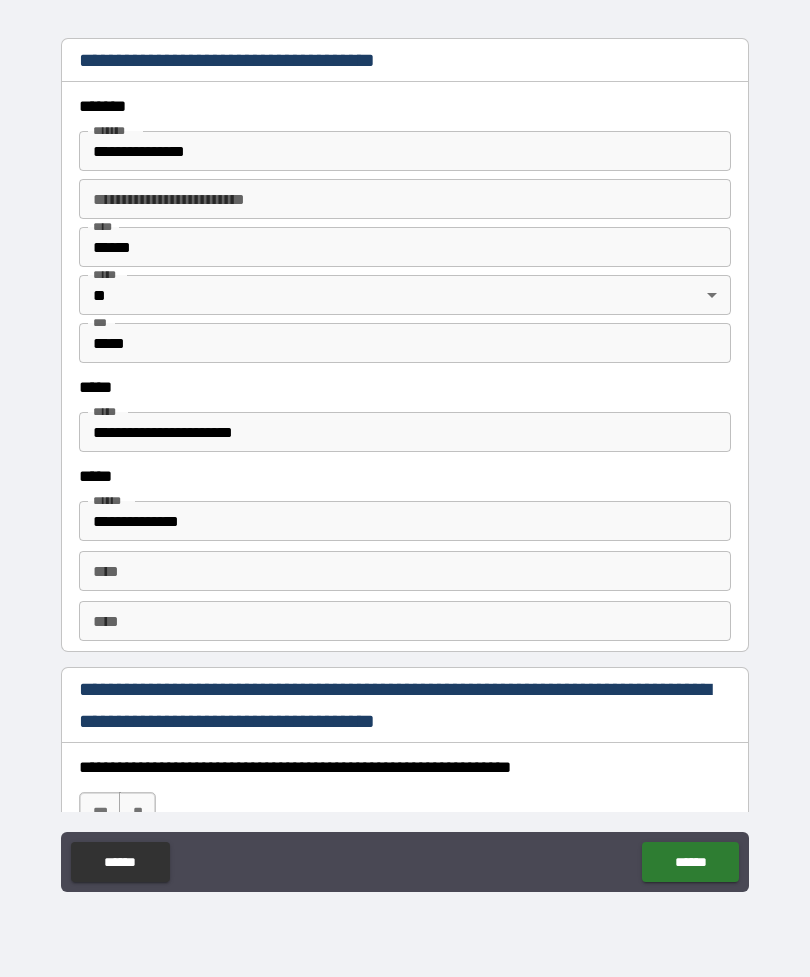 scroll, scrollTop: 2355, scrollLeft: 0, axis: vertical 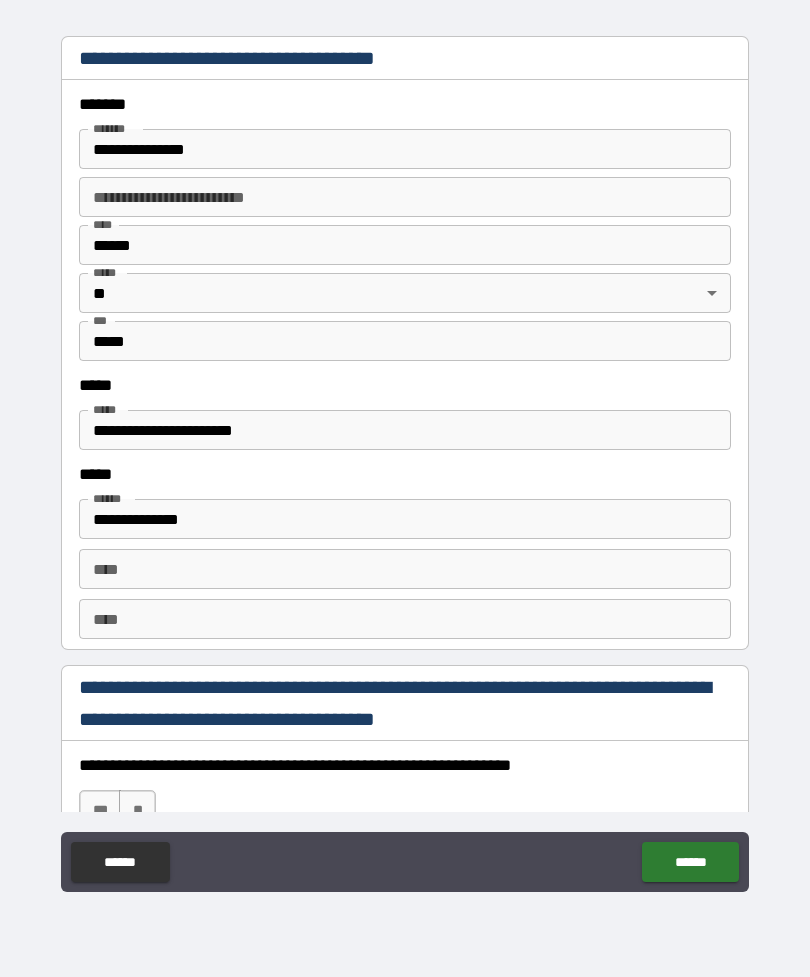 click on "**********" at bounding box center (405, 430) 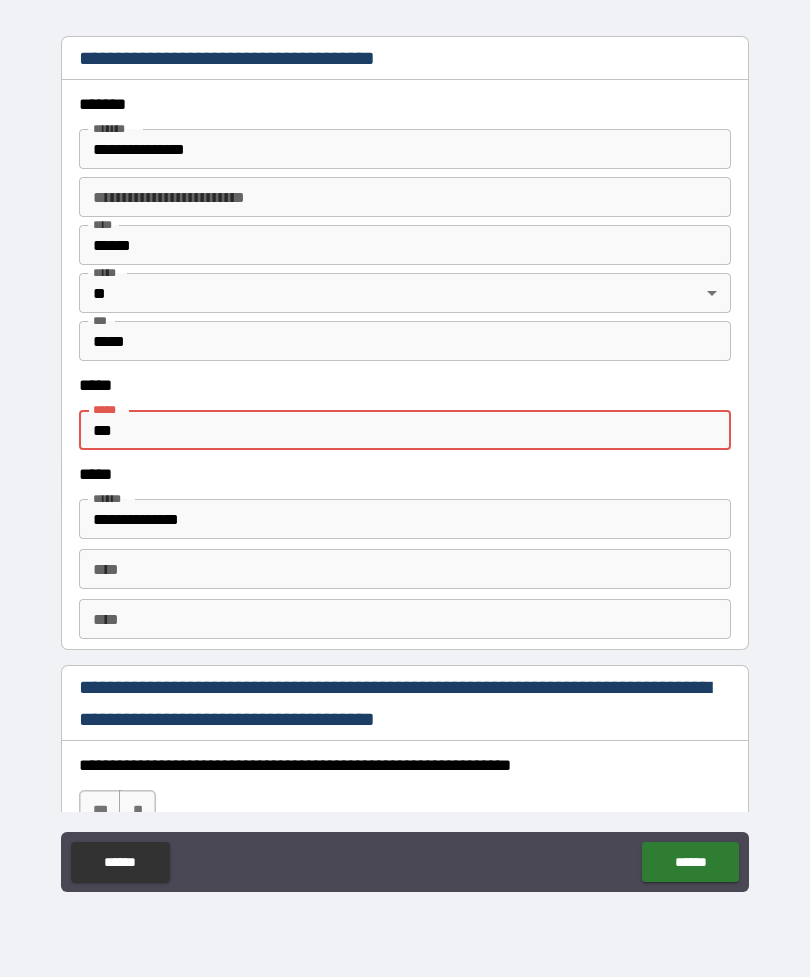type on "**" 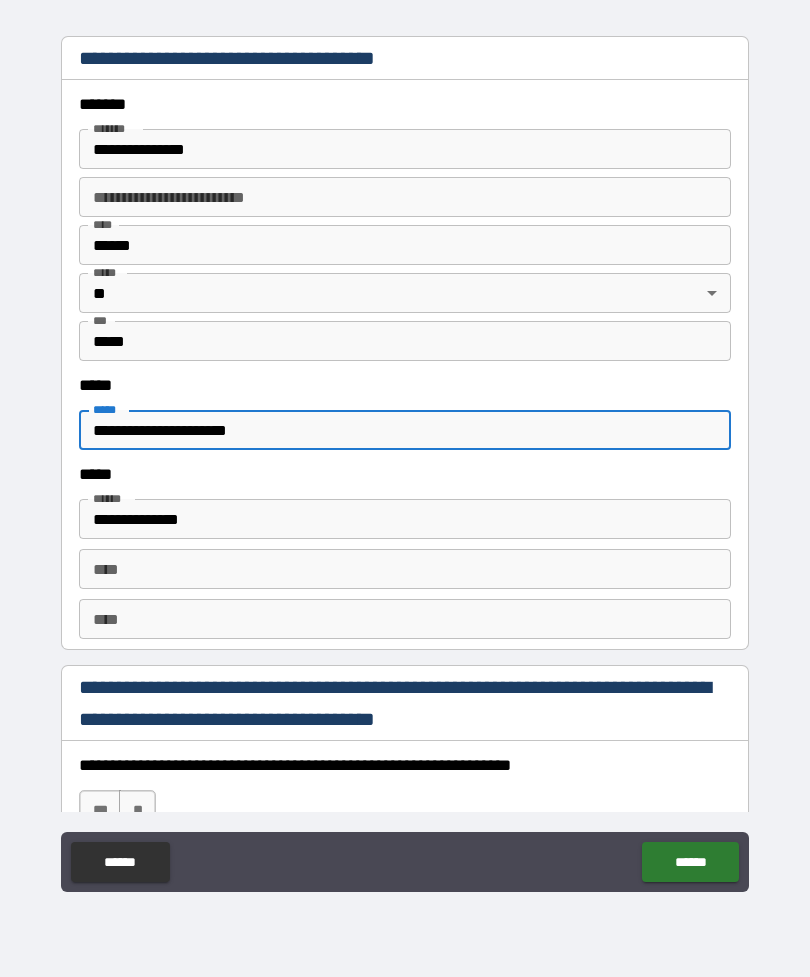 type on "**********" 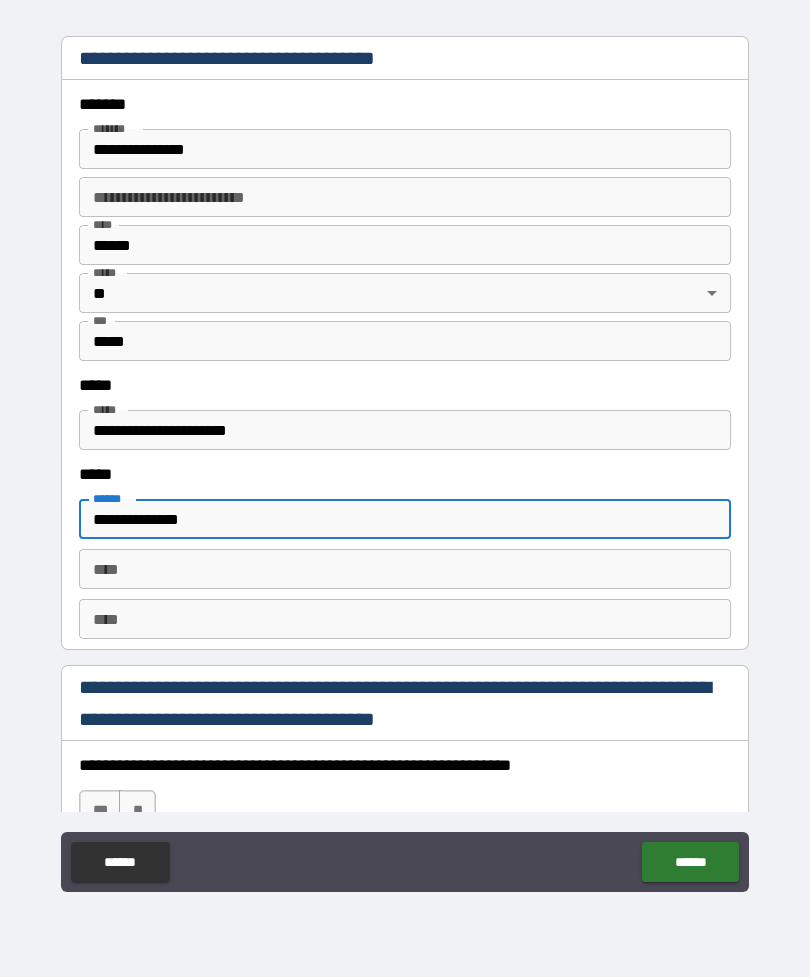 click on "**********" at bounding box center [405, 519] 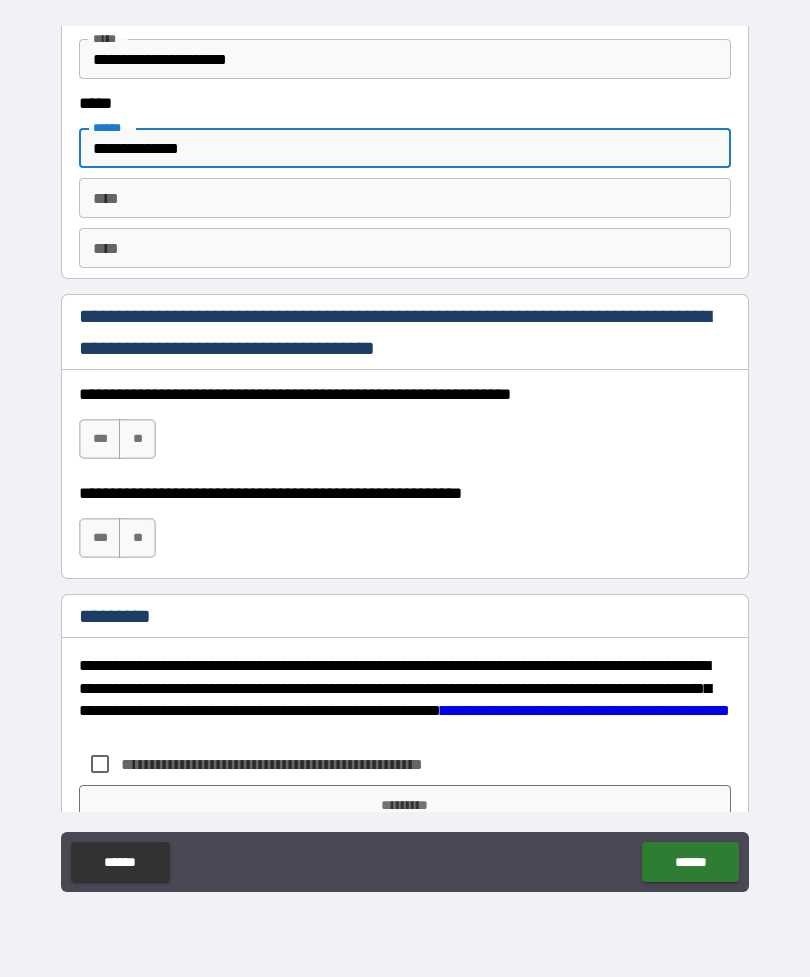 scroll, scrollTop: 2767, scrollLeft: 0, axis: vertical 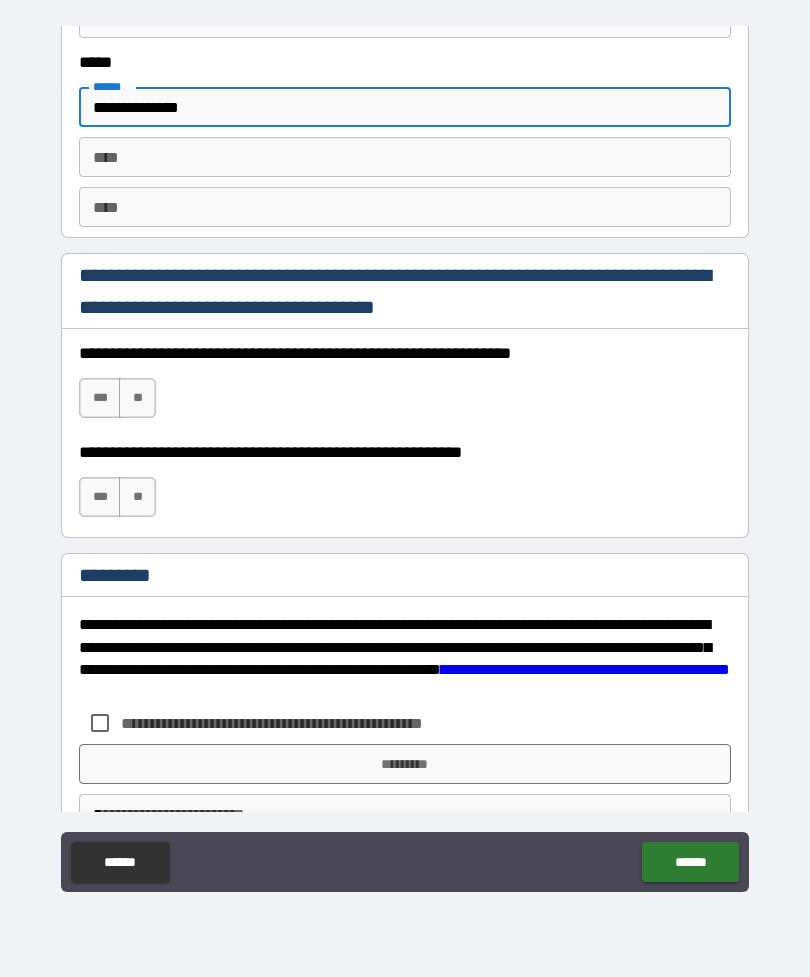 type on "**********" 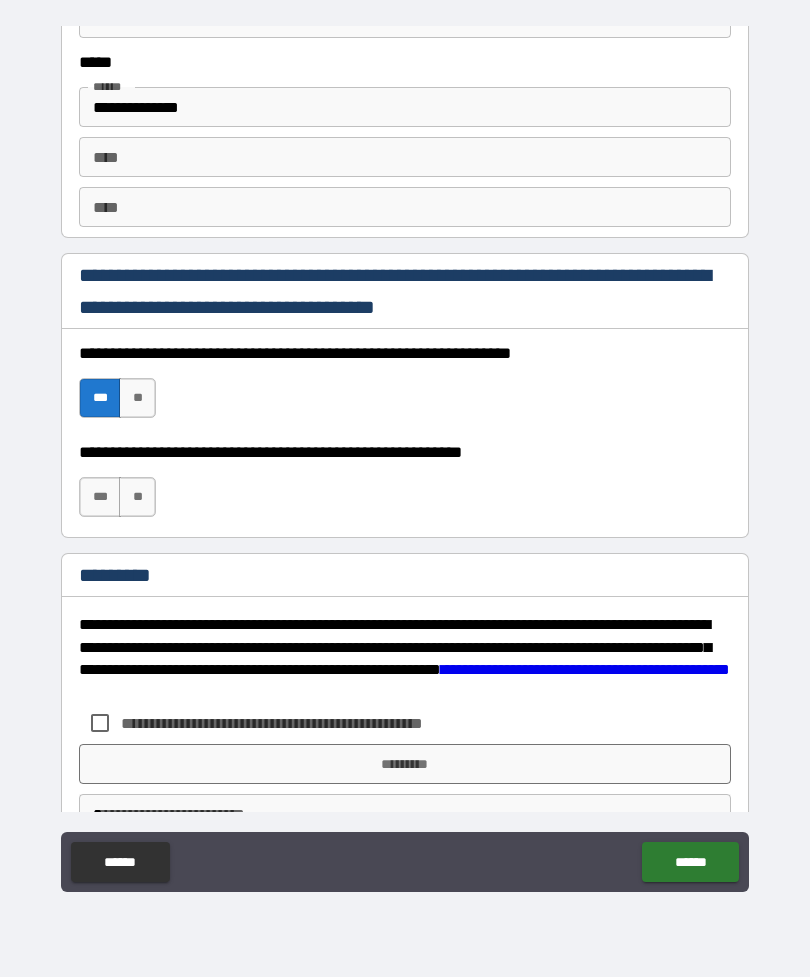 click on "***" at bounding box center [100, 497] 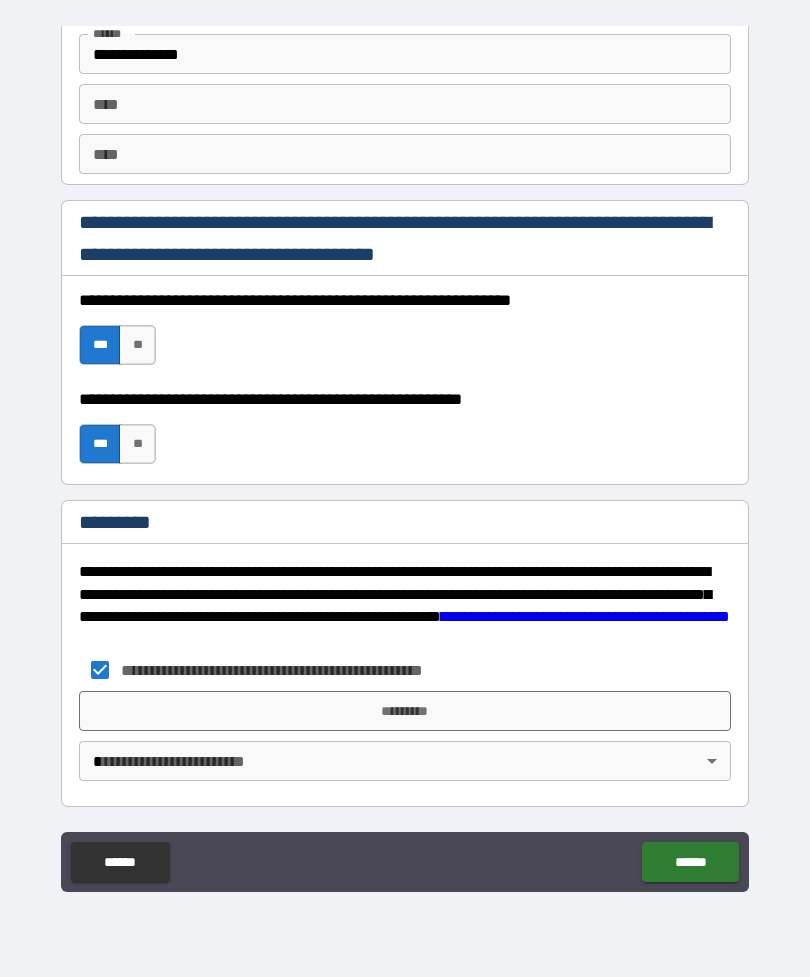 scroll, scrollTop: 2820, scrollLeft: 0, axis: vertical 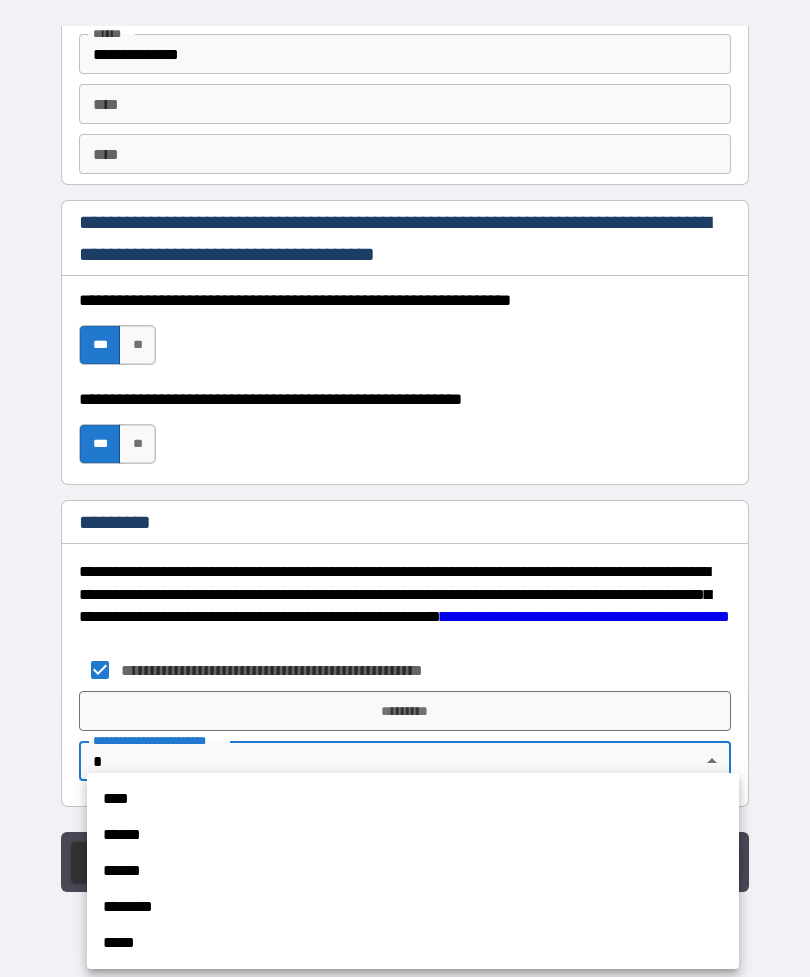 click on "******" at bounding box center [413, 835] 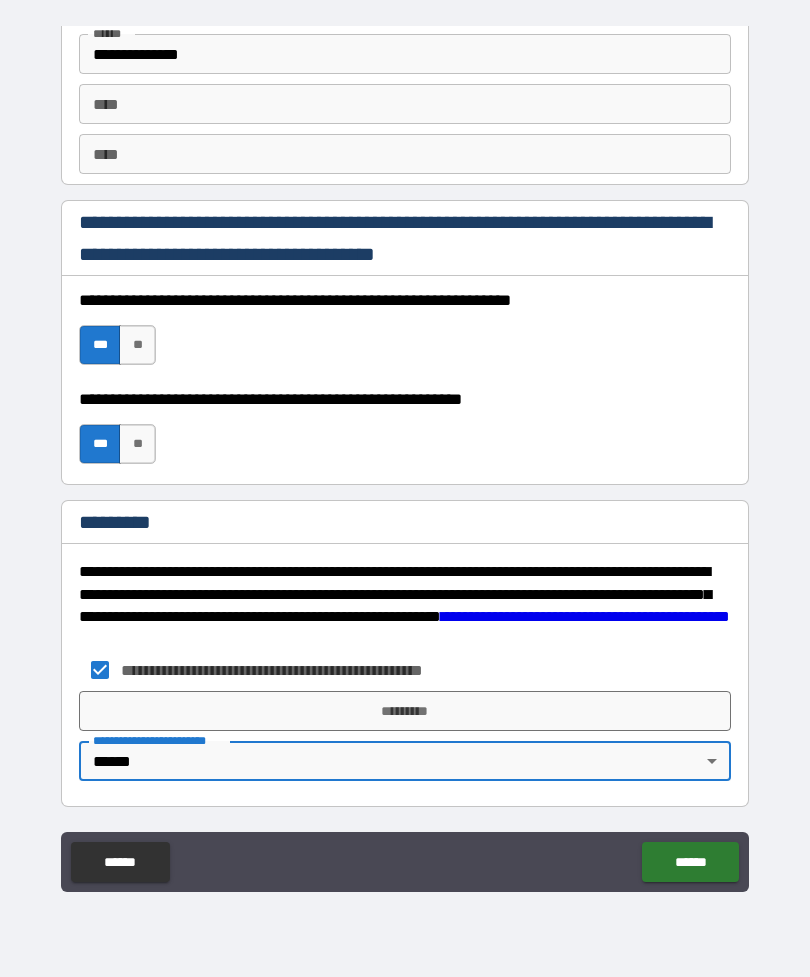 click on "*********" at bounding box center [405, 711] 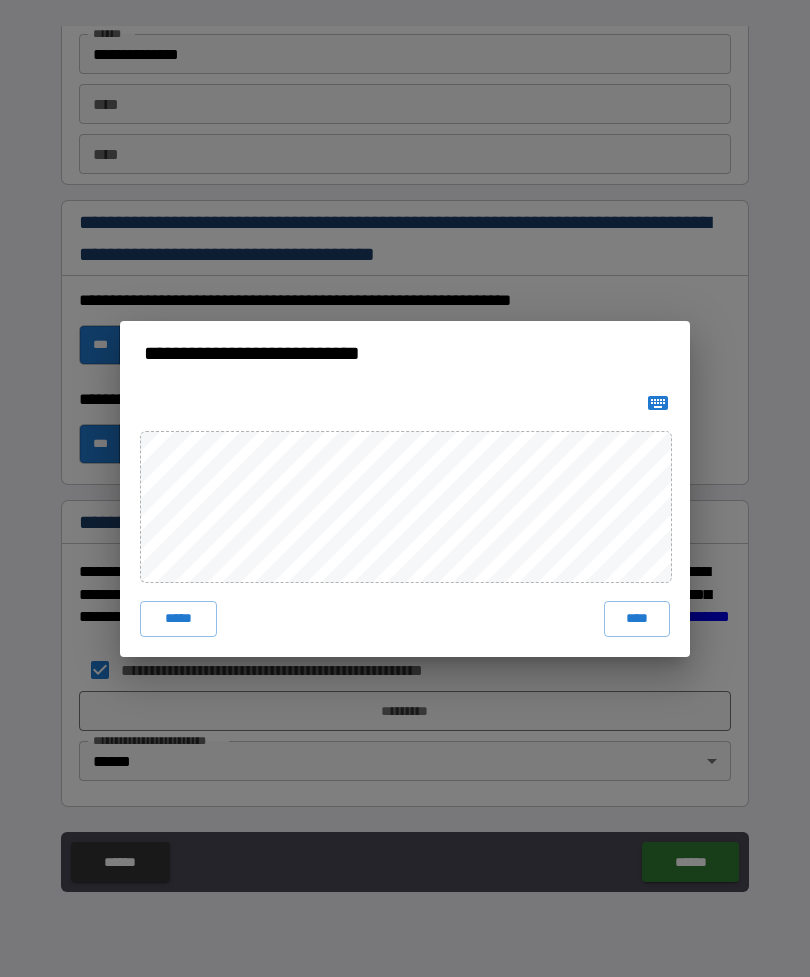 click on "****" at bounding box center (637, 619) 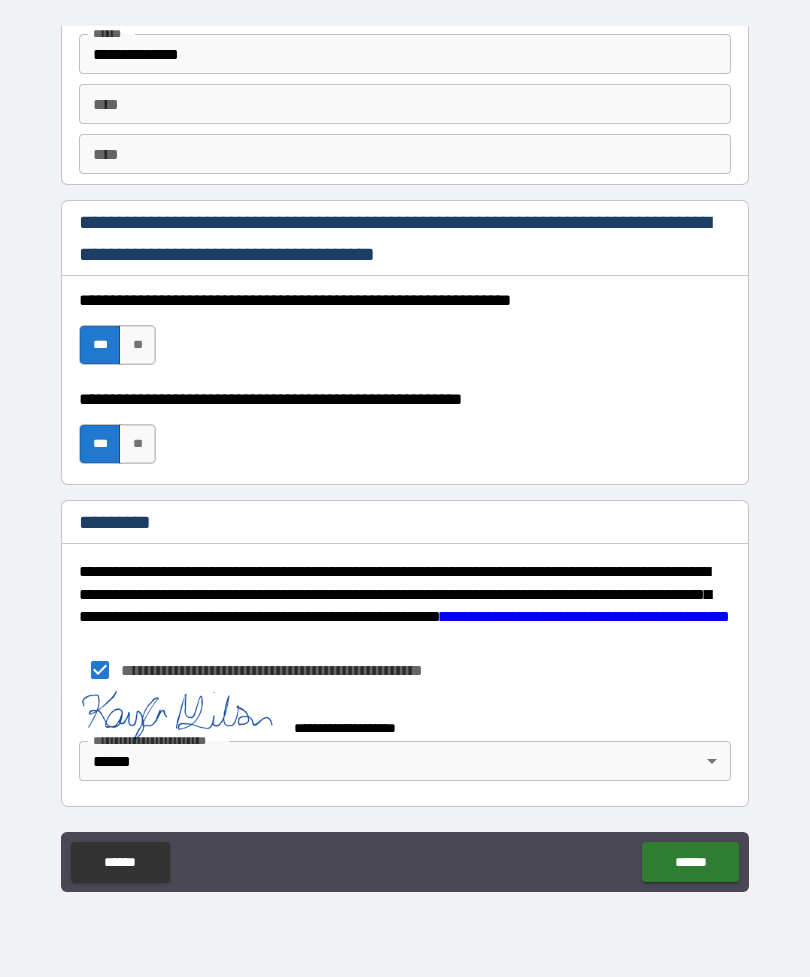 scroll, scrollTop: 2810, scrollLeft: 0, axis: vertical 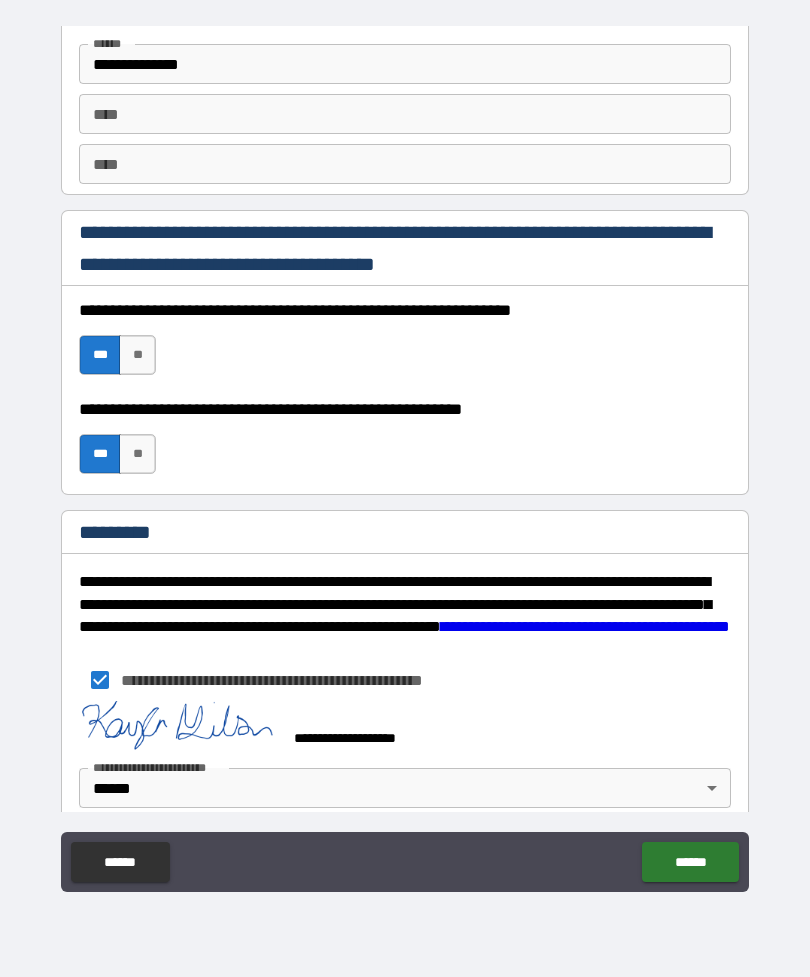 click on "******" at bounding box center (690, 862) 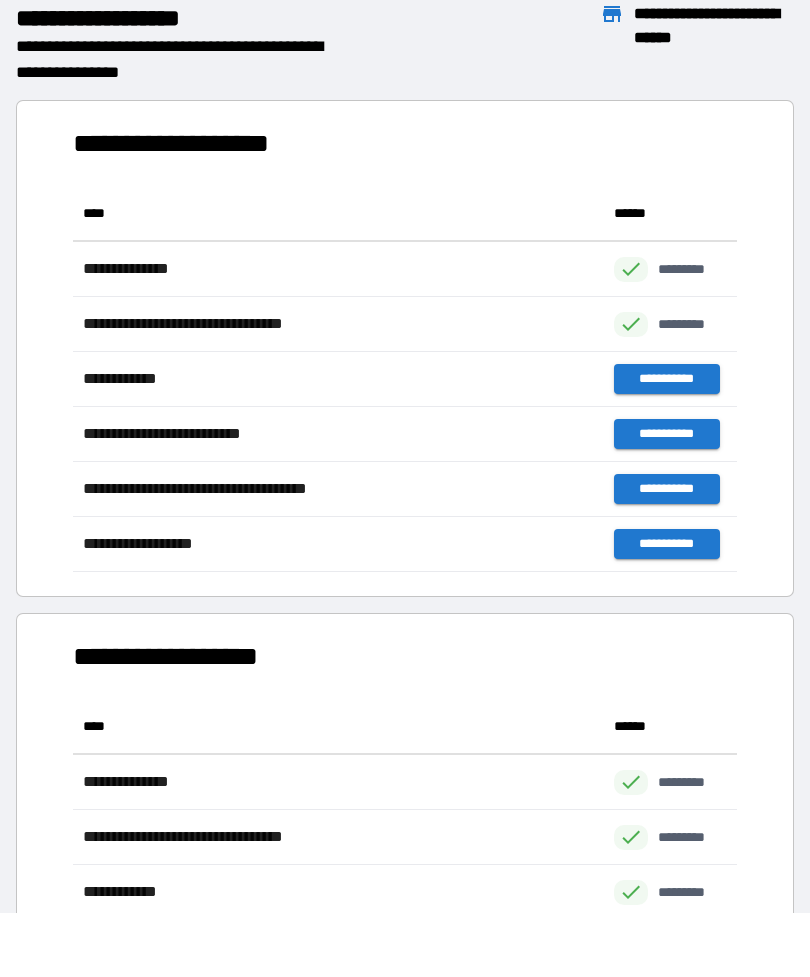 scroll, scrollTop: 386, scrollLeft: 664, axis: both 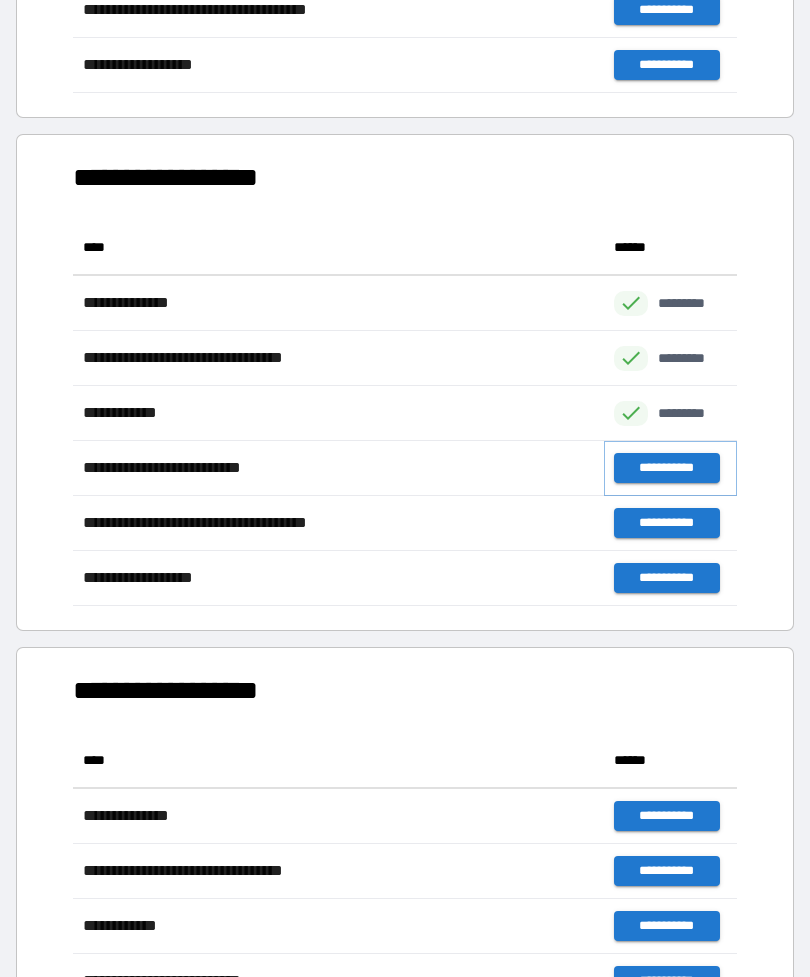 click on "**********" at bounding box center [666, 468] 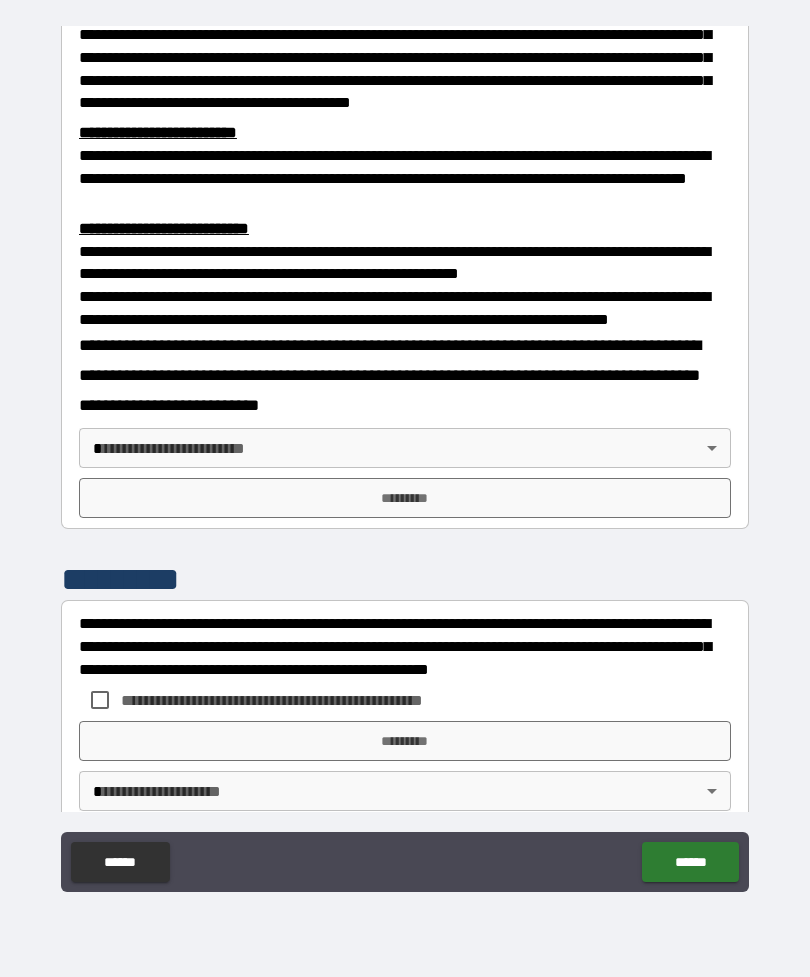 scroll, scrollTop: 600, scrollLeft: 0, axis: vertical 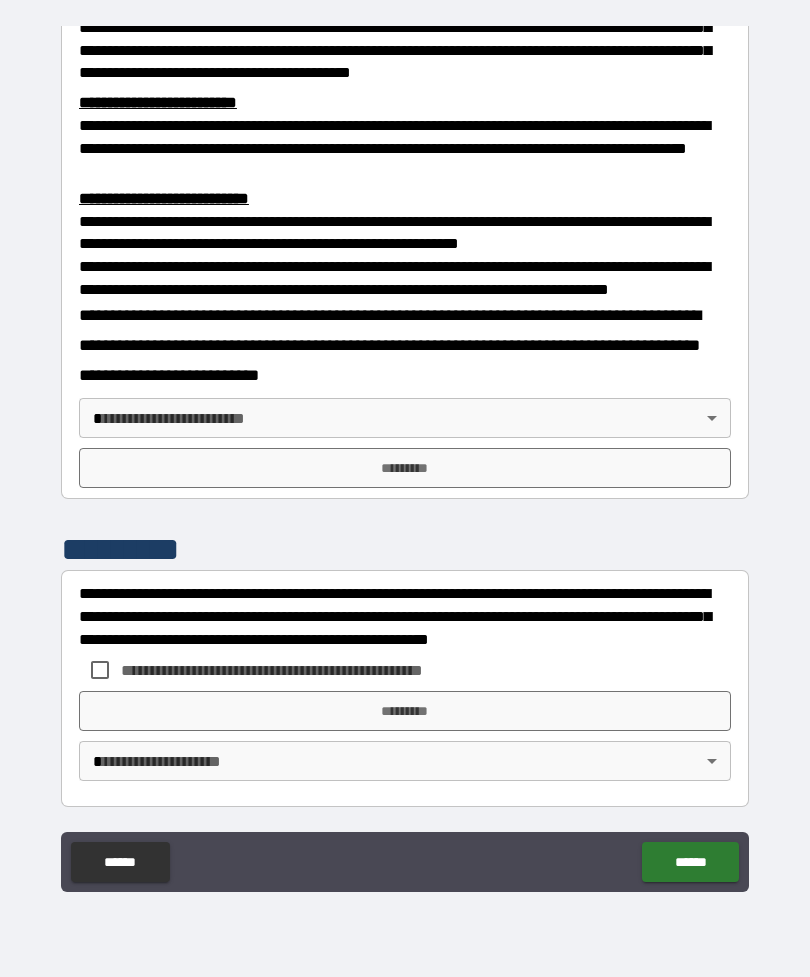 click on "**********" at bounding box center (405, 456) 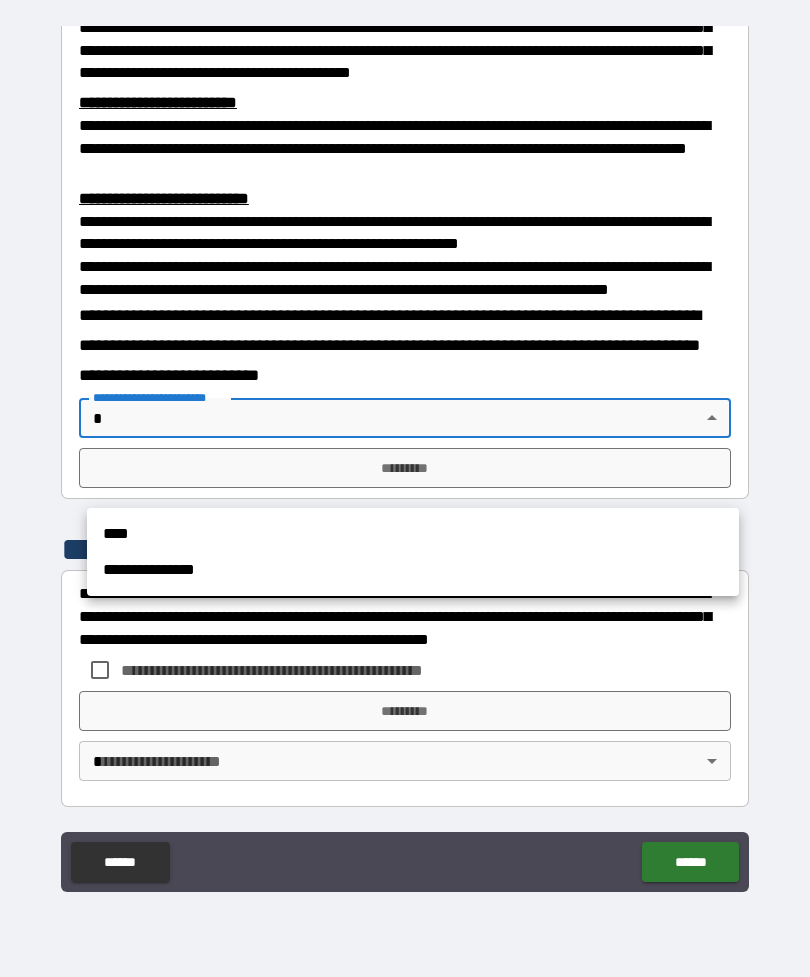 click on "**********" at bounding box center [413, 570] 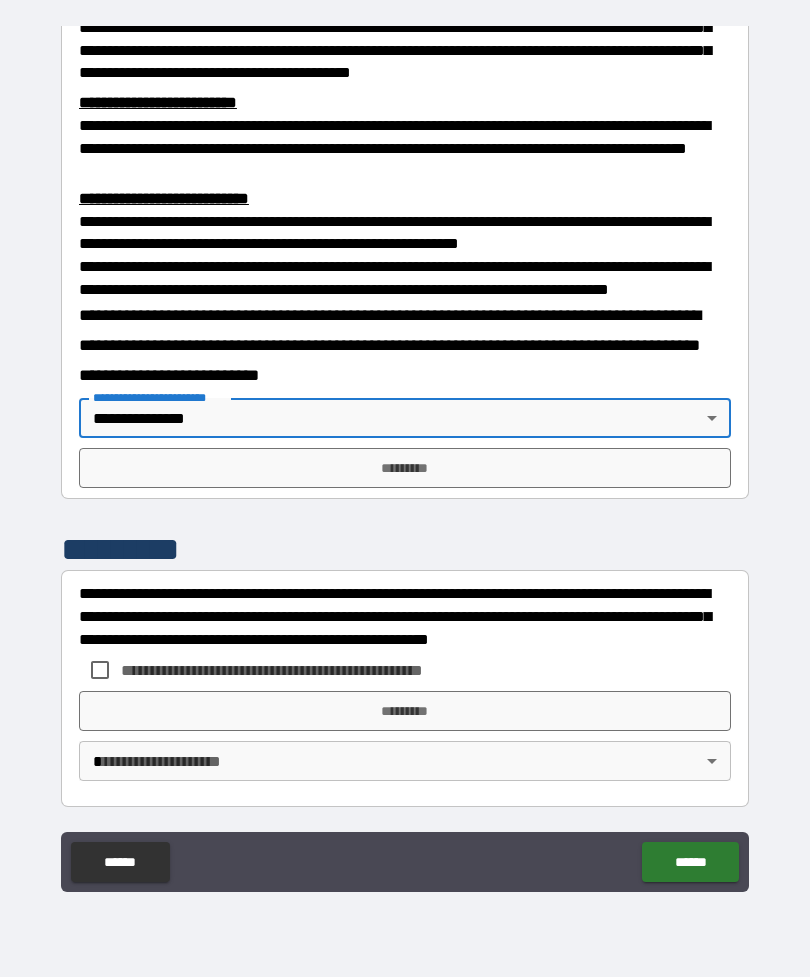 click on "*********" at bounding box center (405, 468) 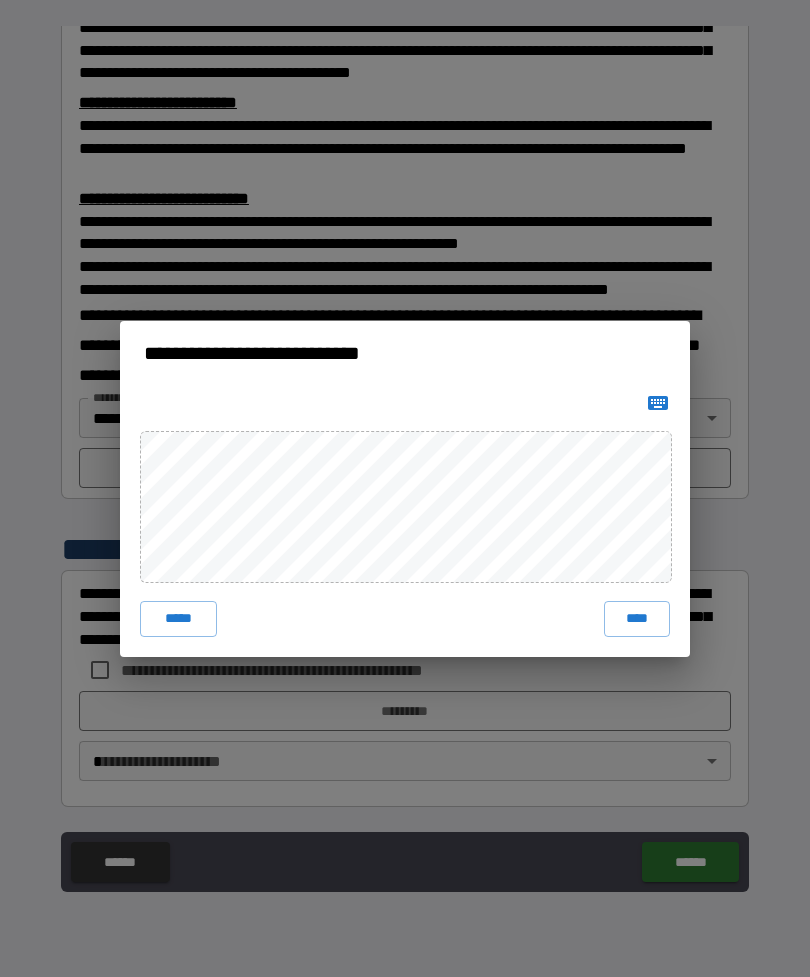 click on "****" at bounding box center (637, 619) 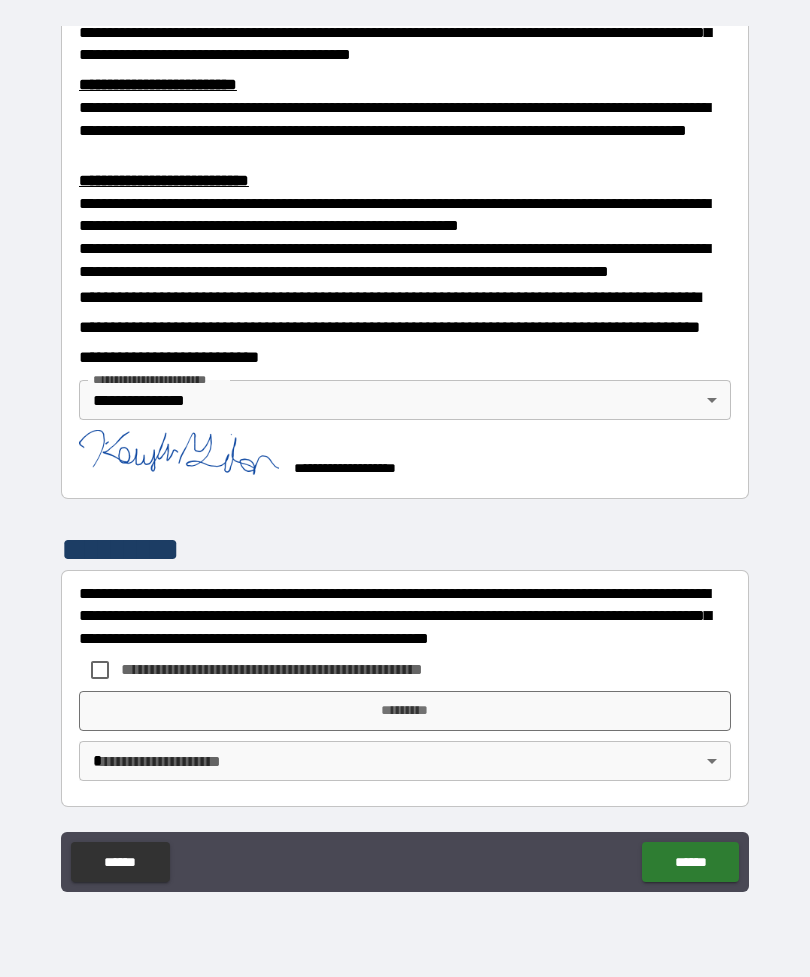 scroll, scrollTop: 677, scrollLeft: 0, axis: vertical 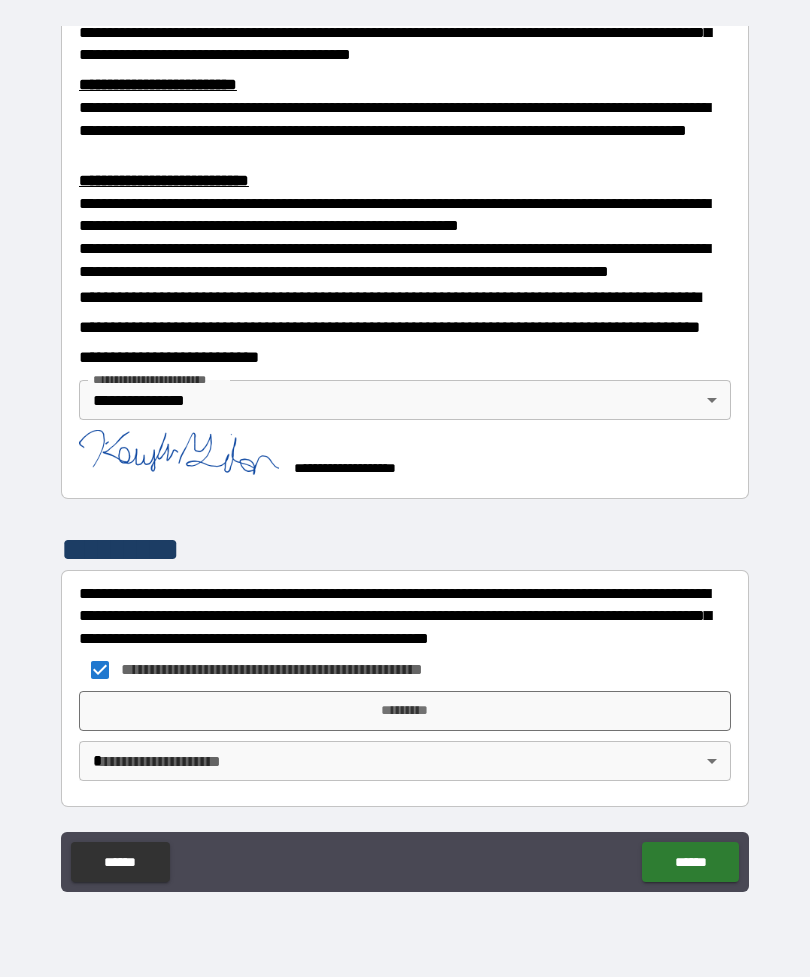 click on "*********" at bounding box center (405, 711) 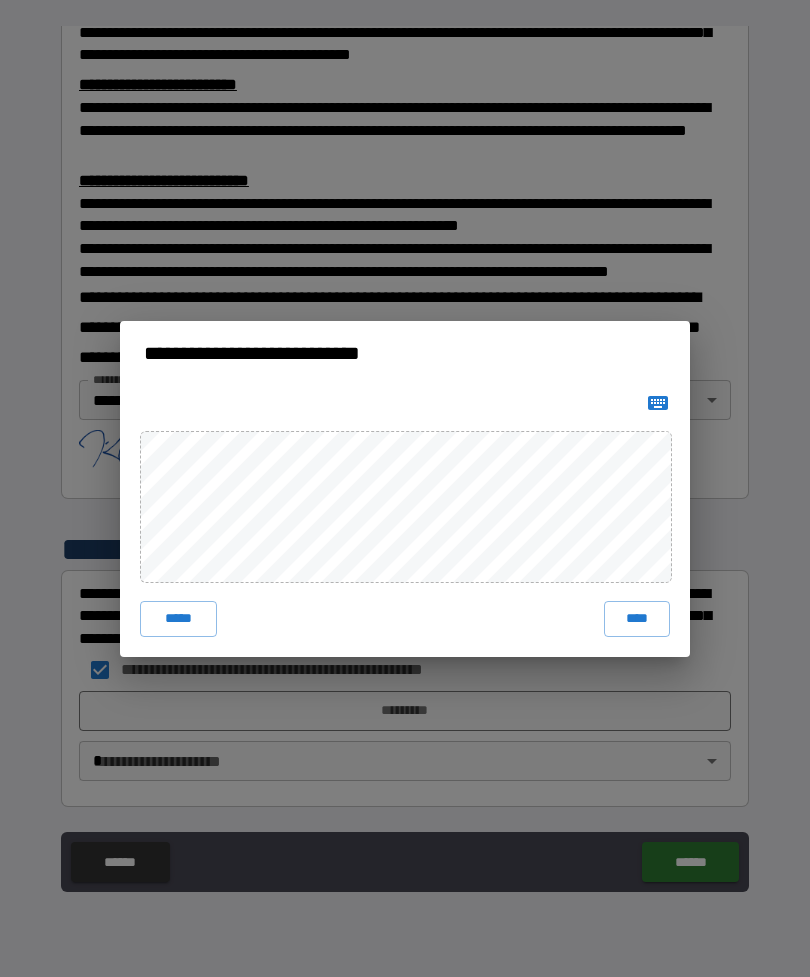 click on "****" at bounding box center [637, 619] 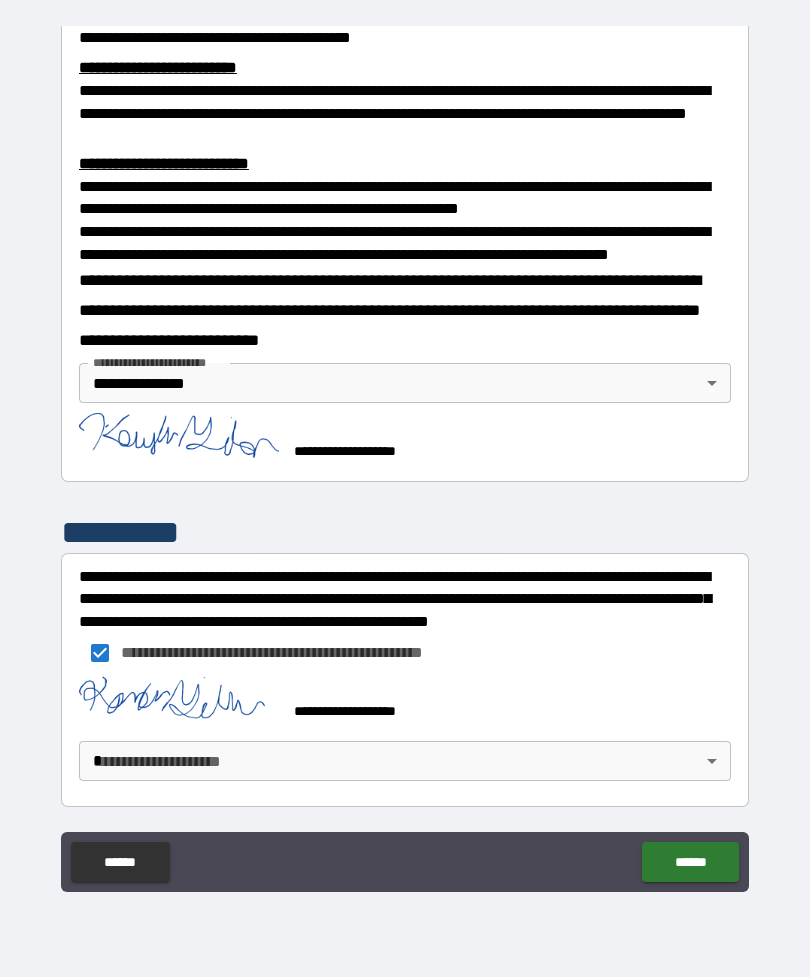 click on "**********" at bounding box center (405, 456) 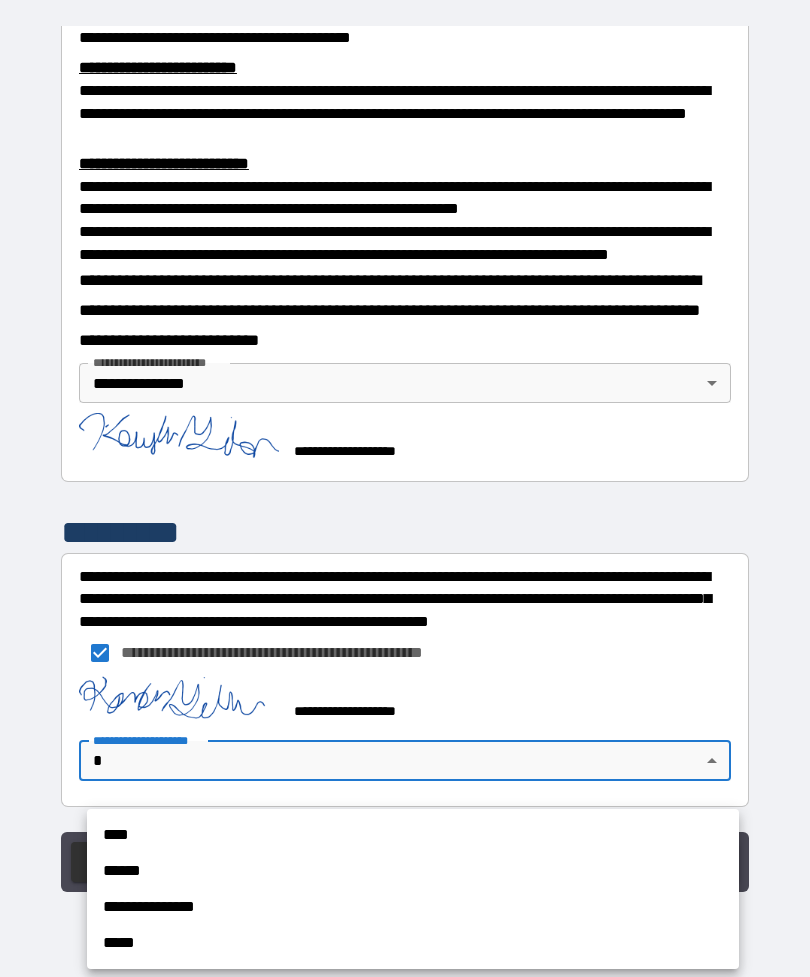 click on "**********" at bounding box center (413, 907) 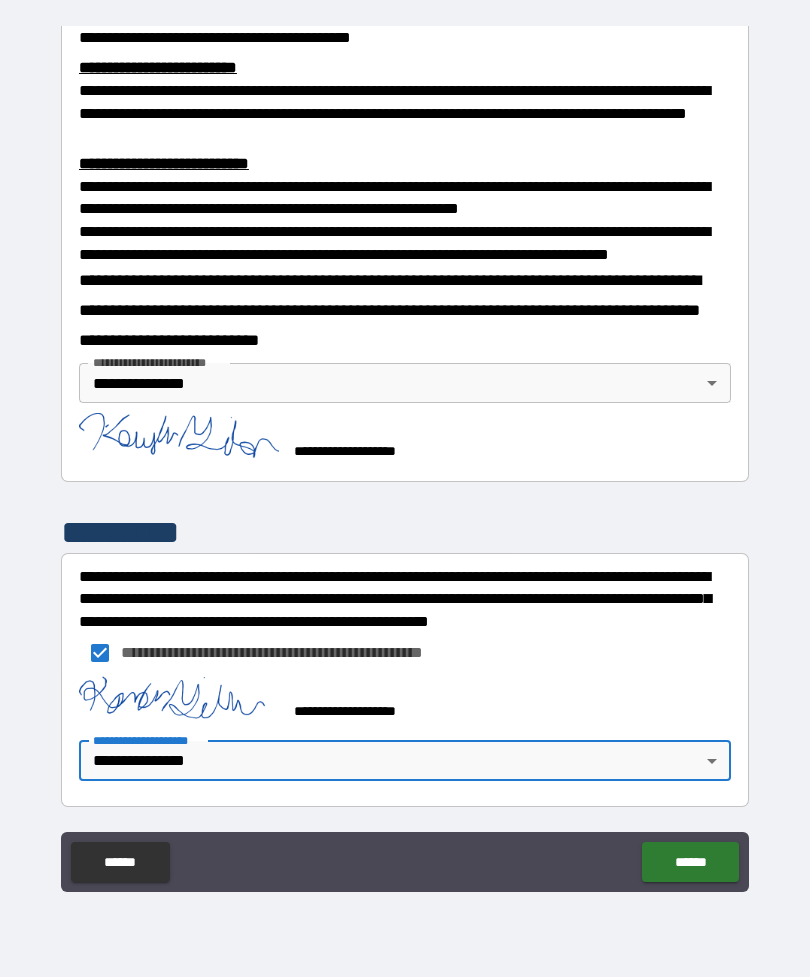 type on "**********" 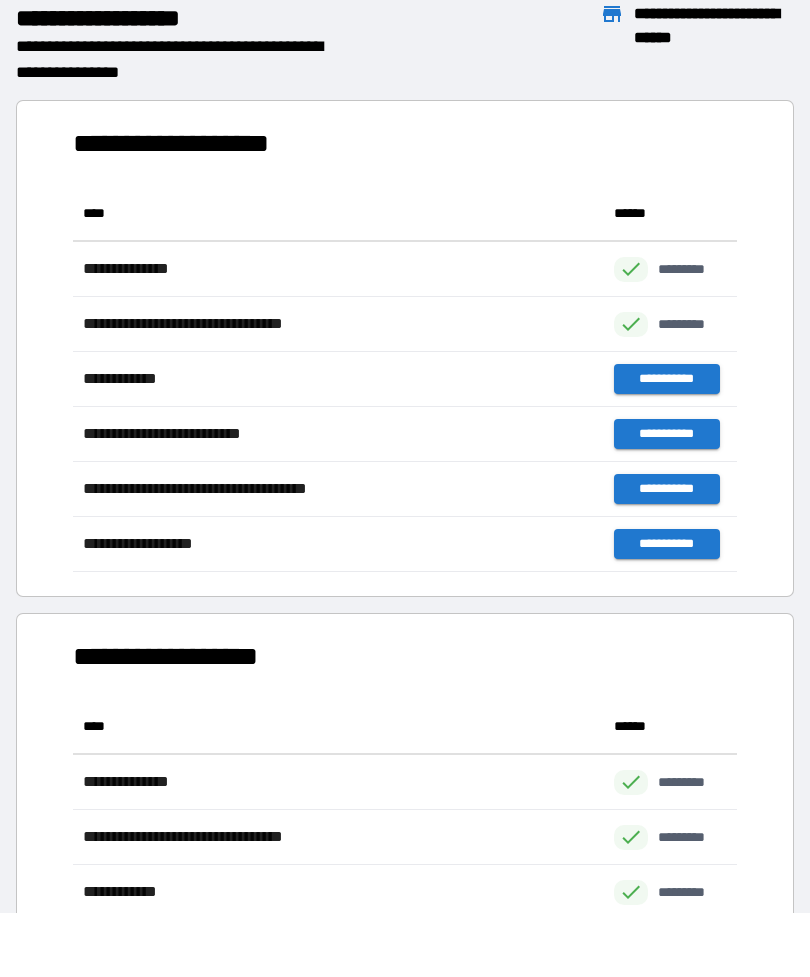 scroll, scrollTop: 1, scrollLeft: 1, axis: both 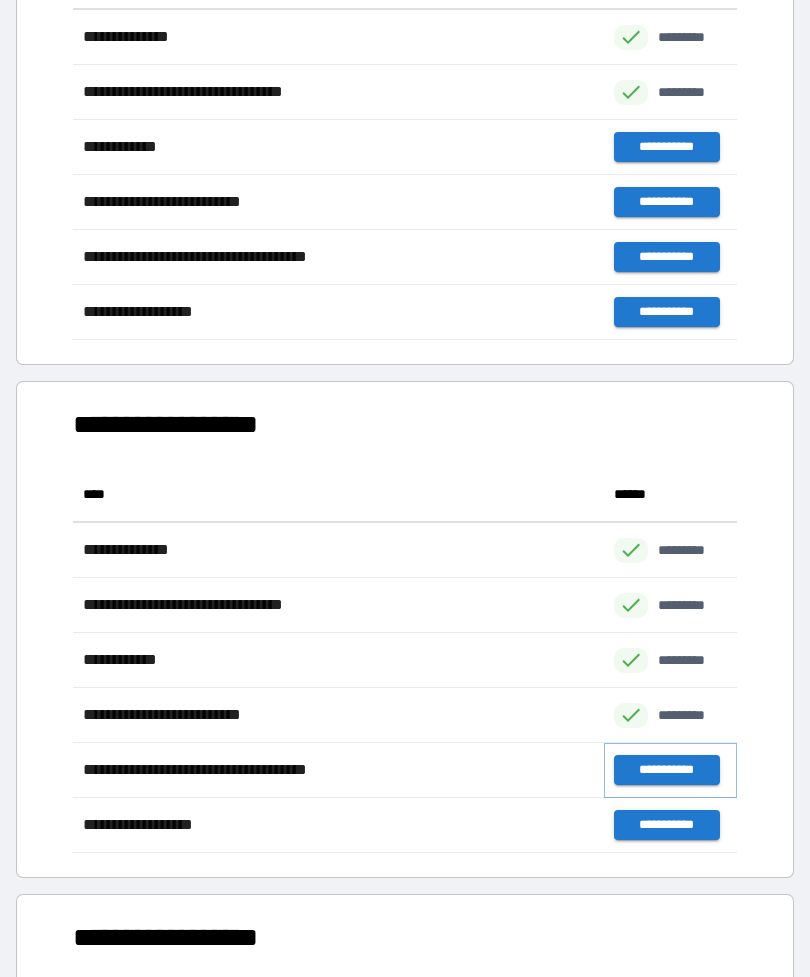 click on "**********" at bounding box center [666, 770] 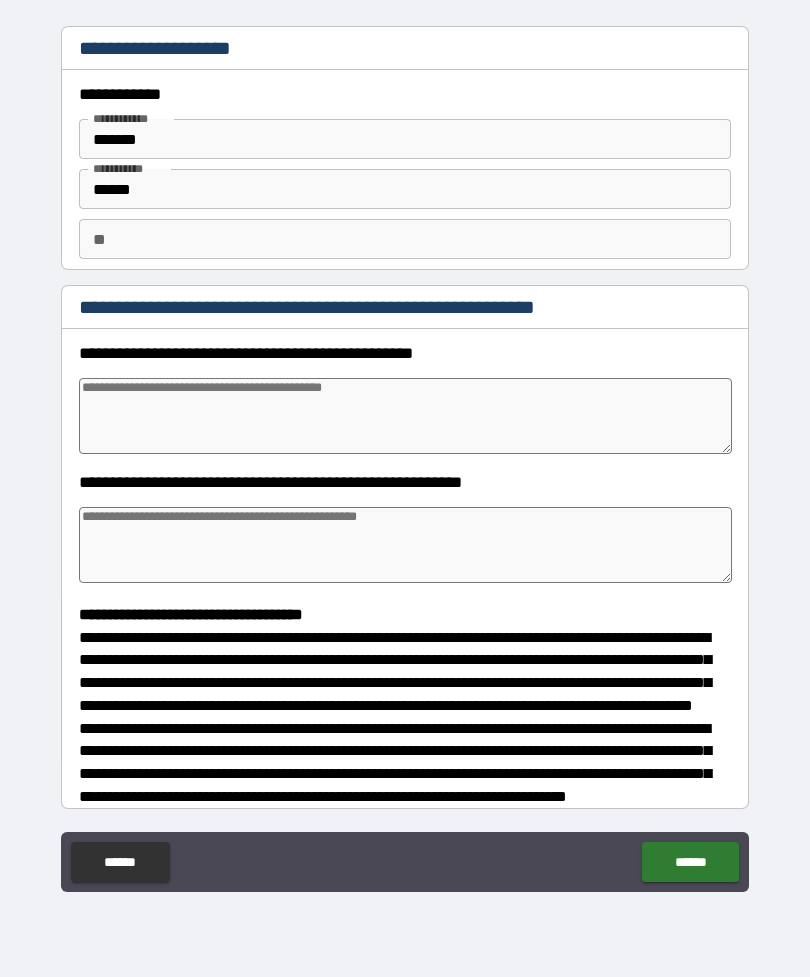 type on "*" 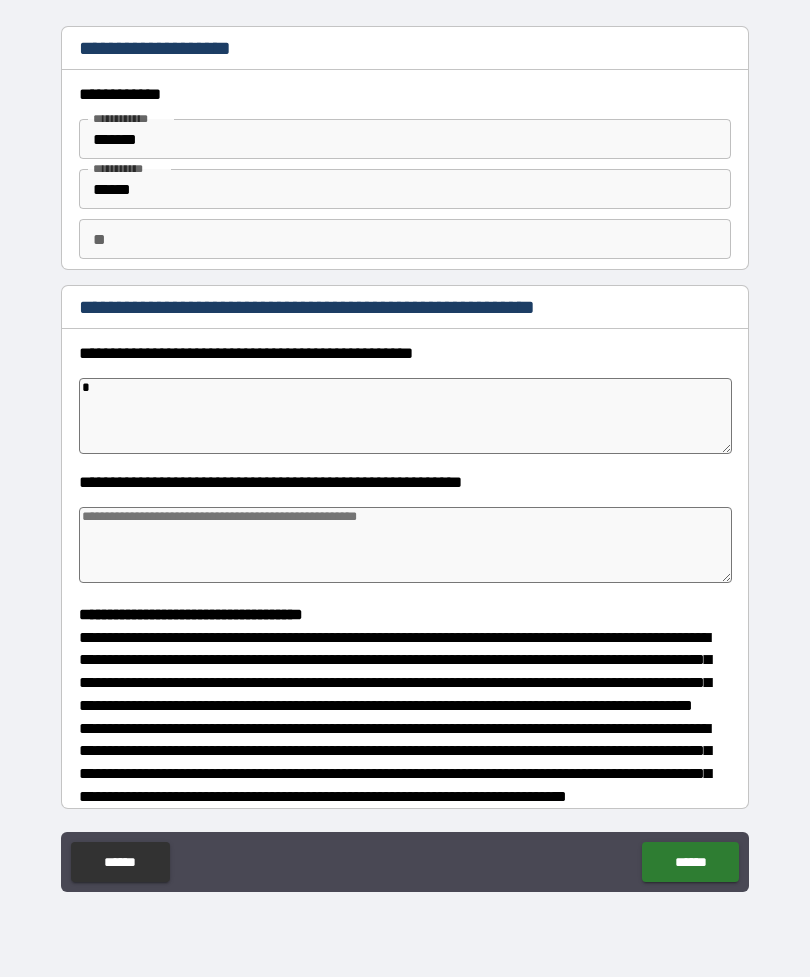 type on "**" 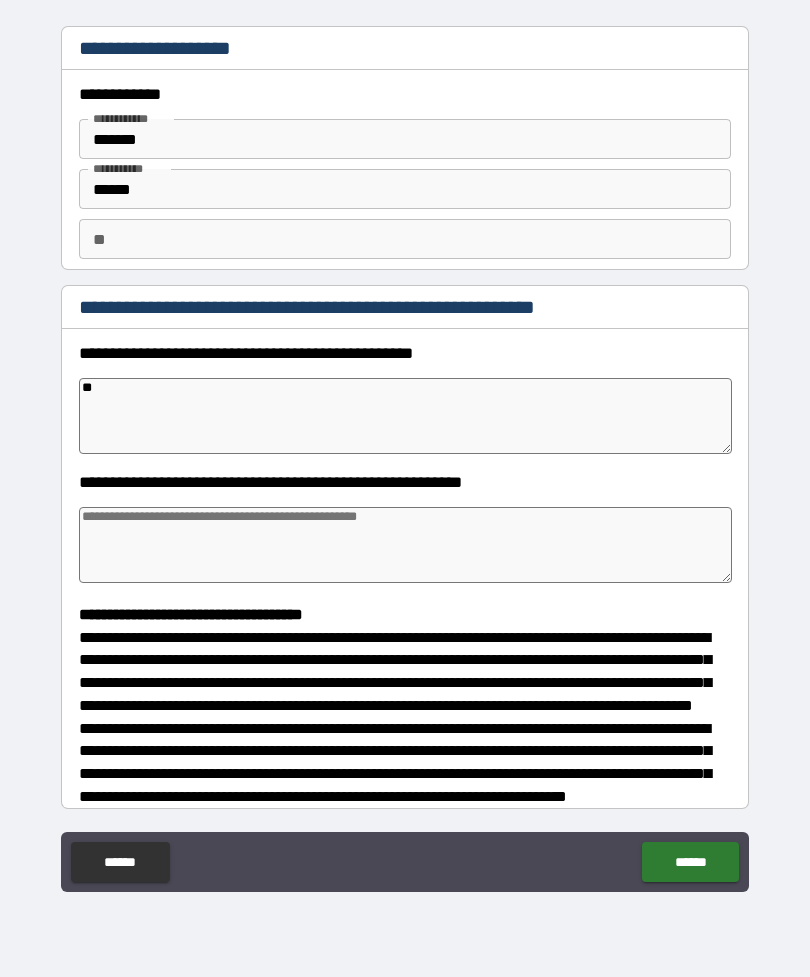 type on "*" 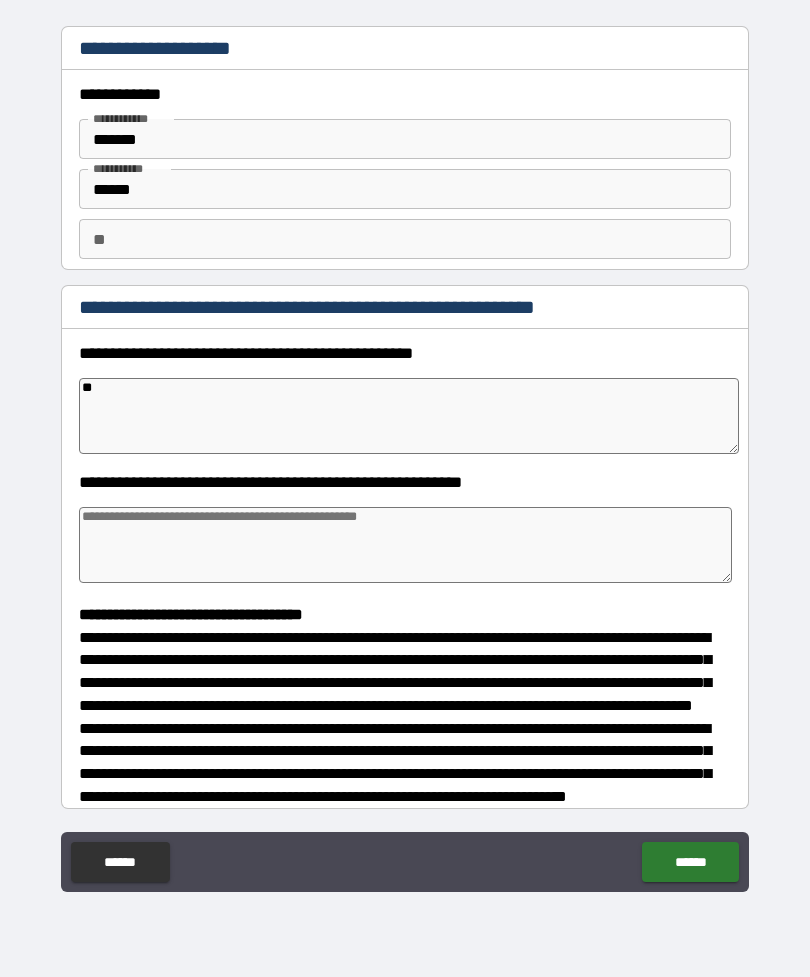 type on "***" 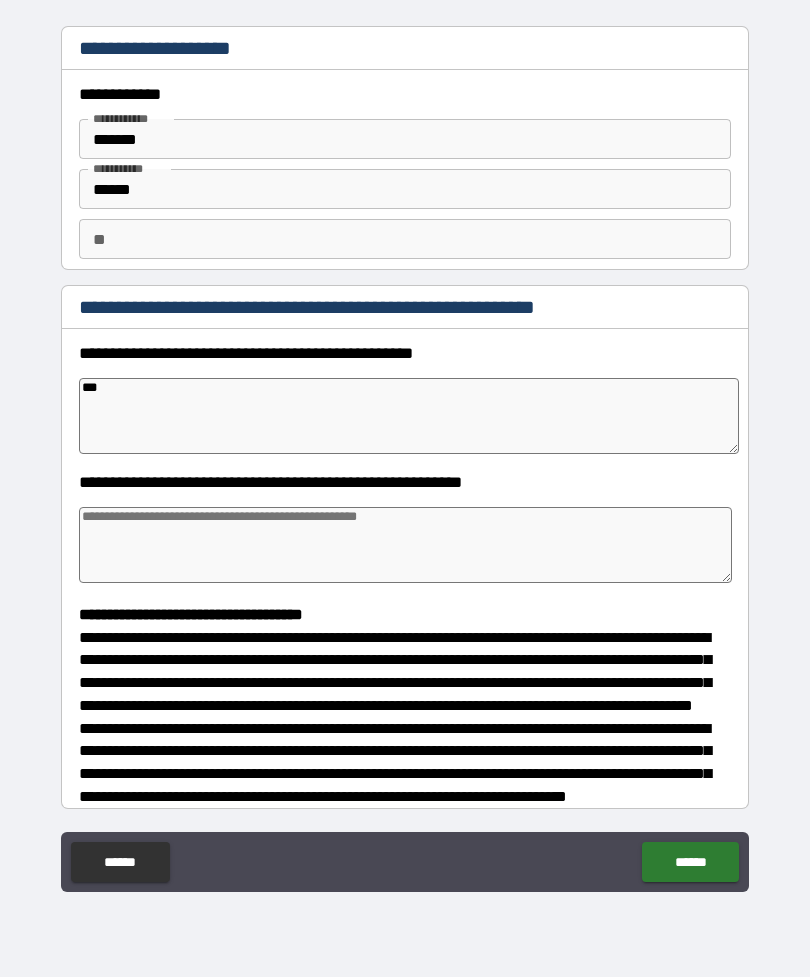 type on "*" 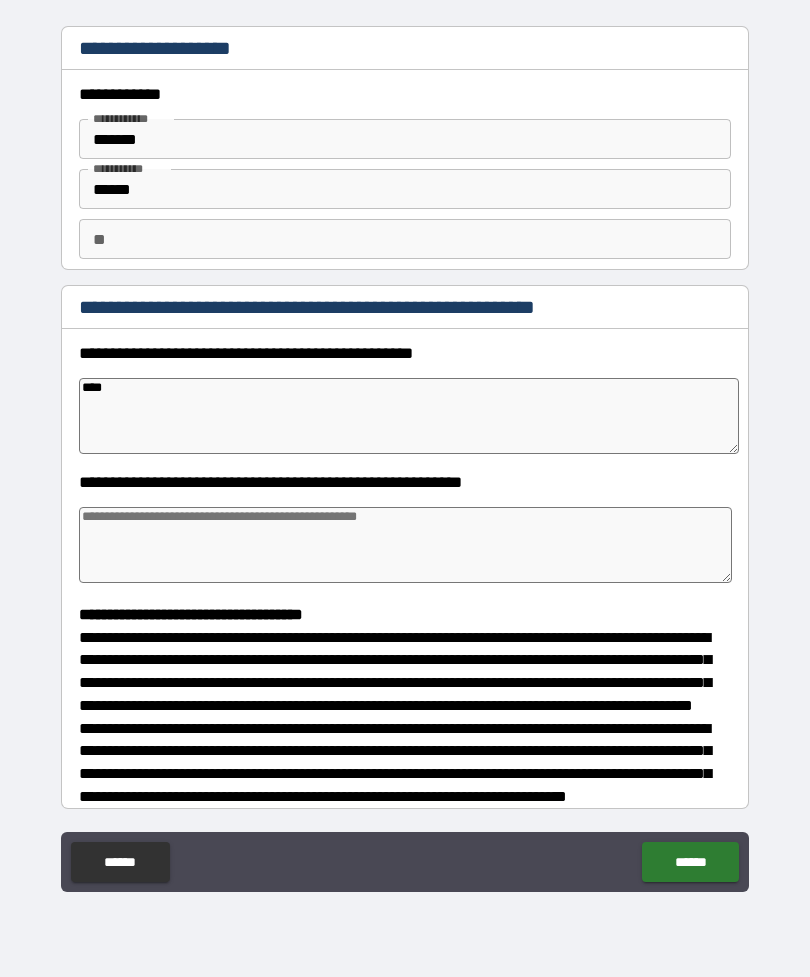 type on "*" 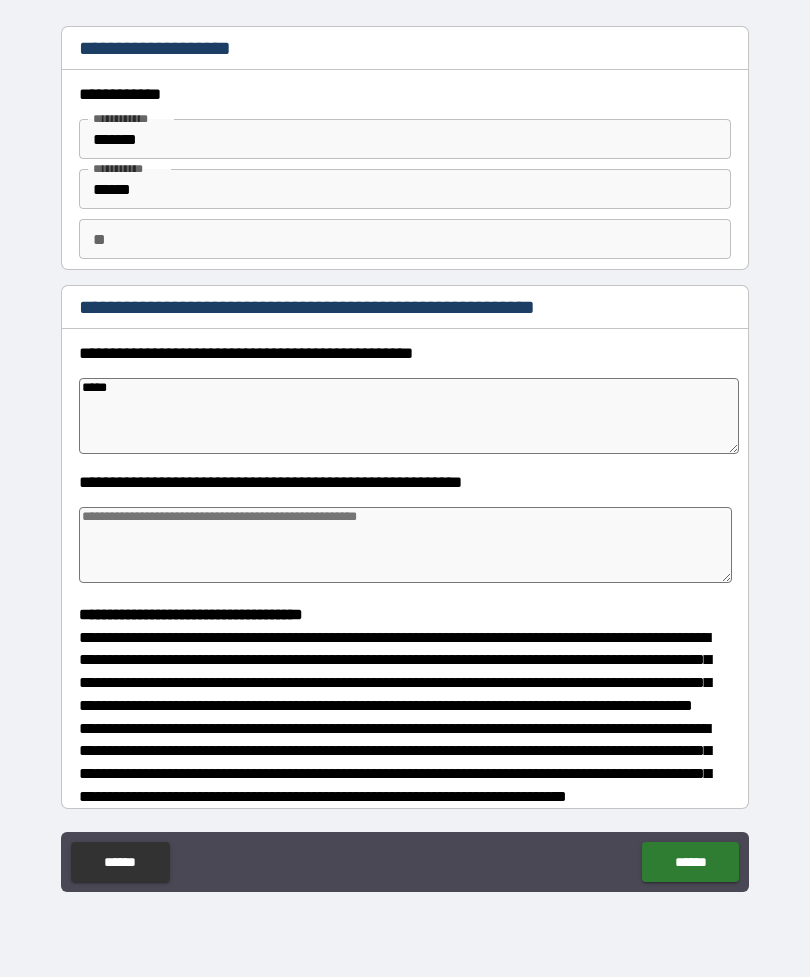 type on "*" 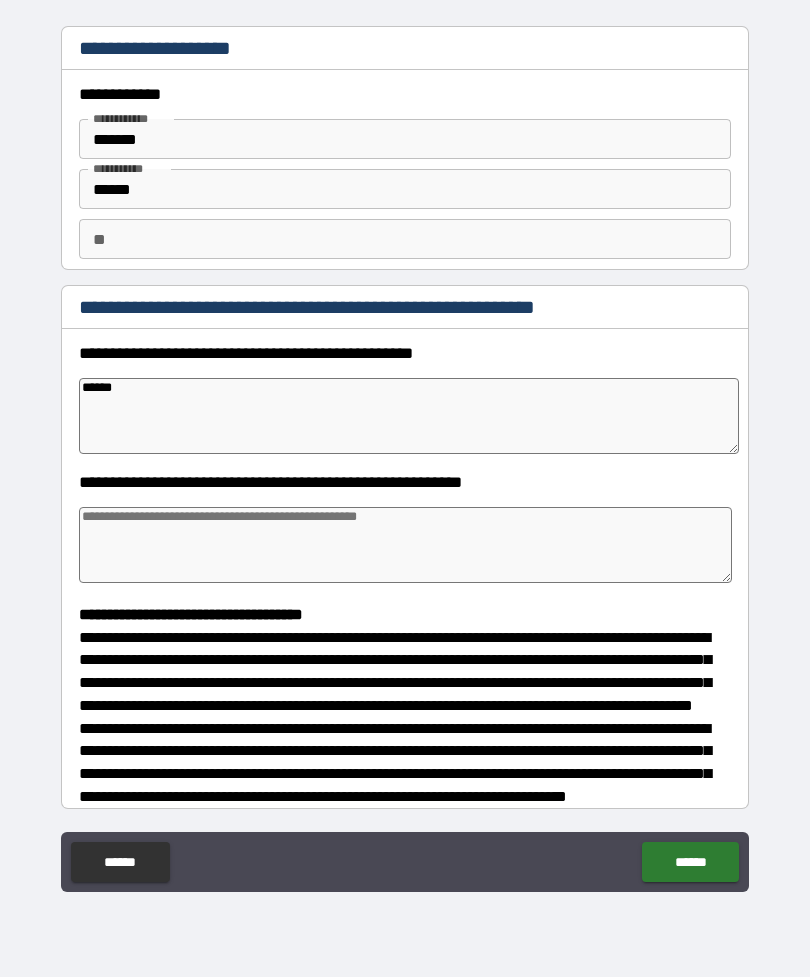 type on "*" 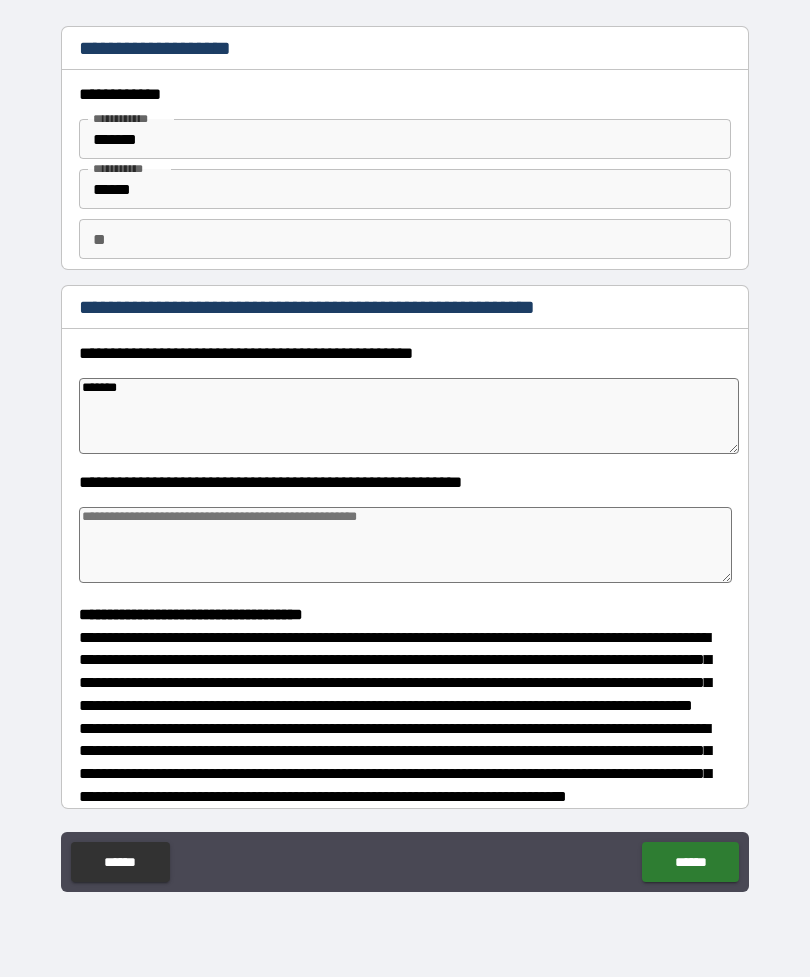 type on "*" 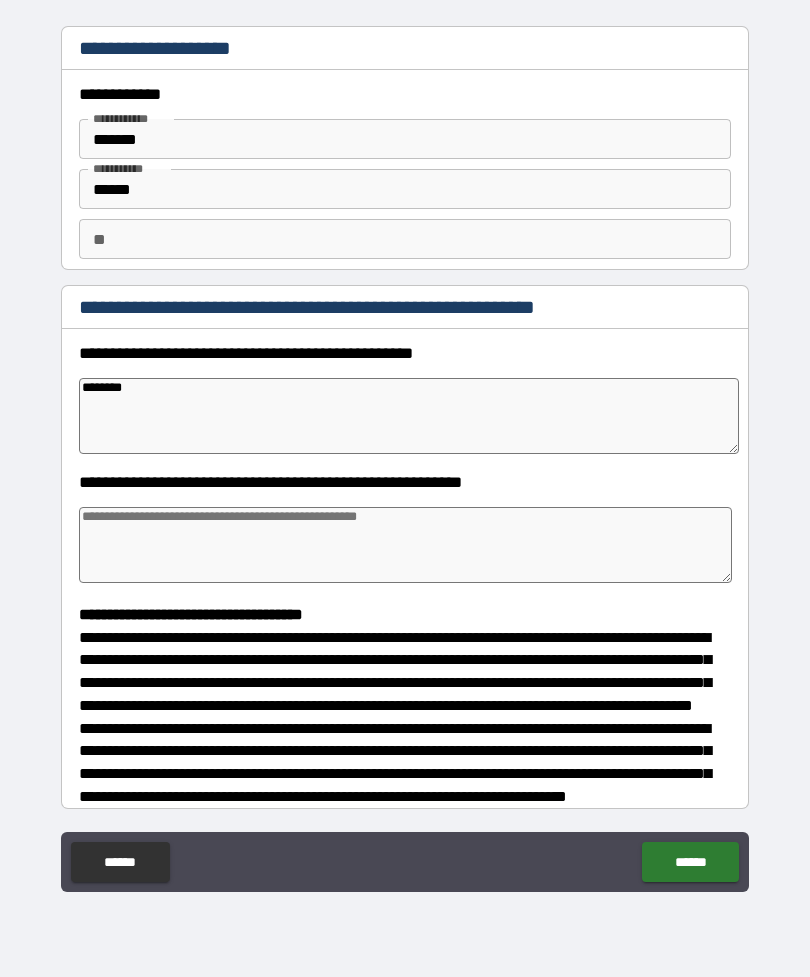 type on "*" 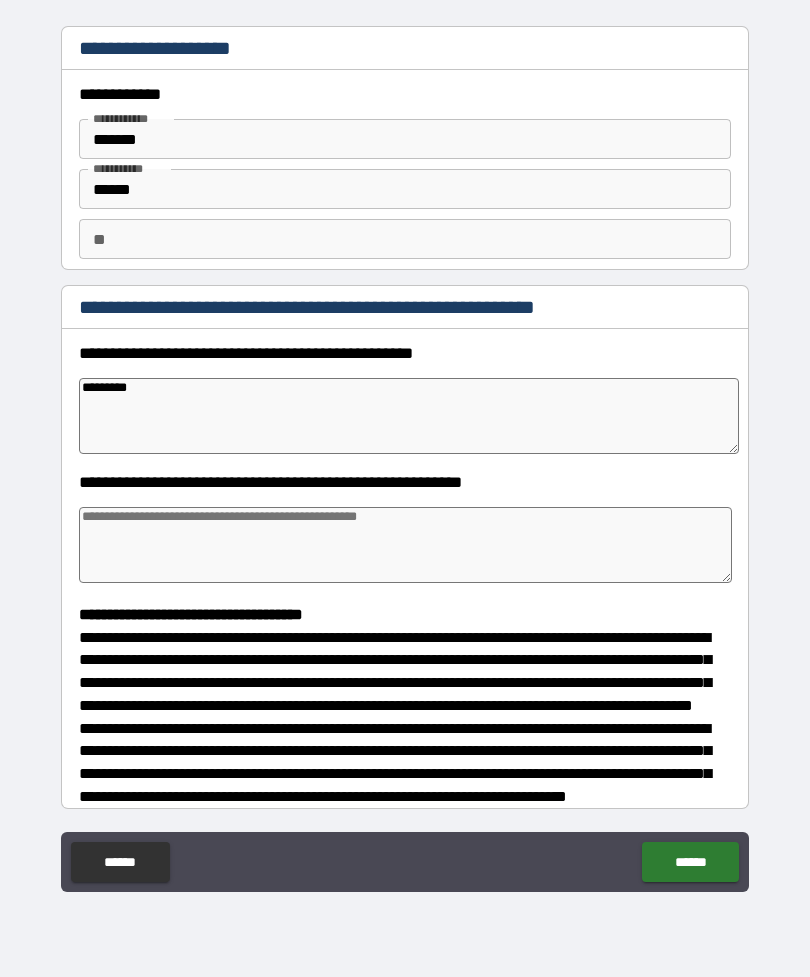 type on "*" 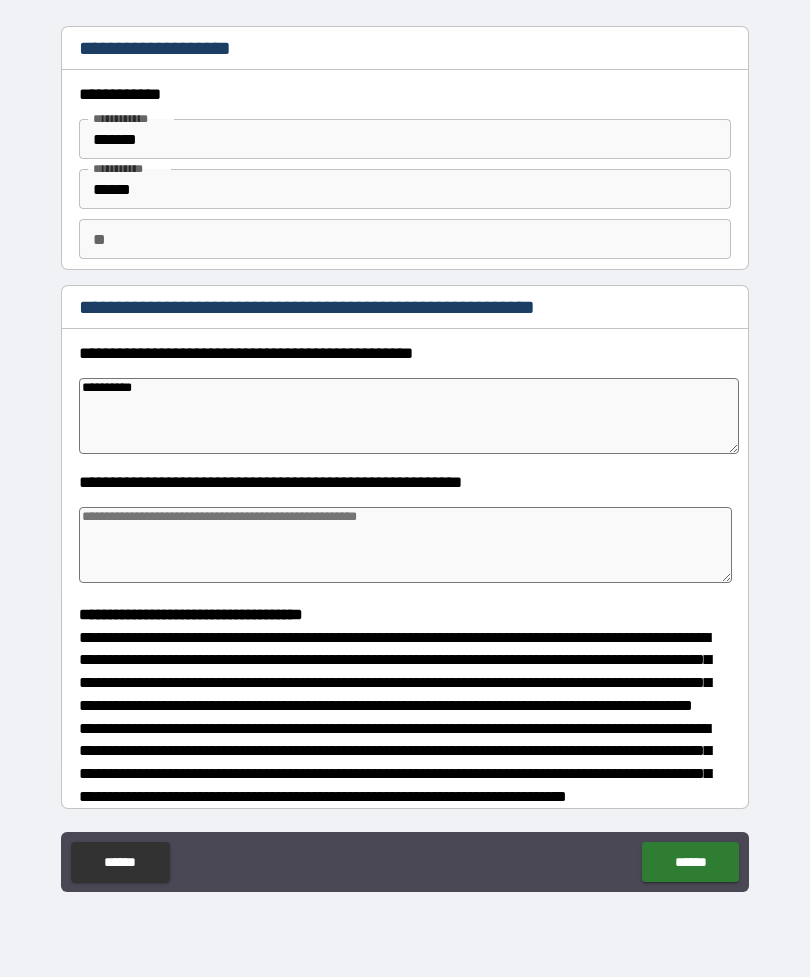type on "*" 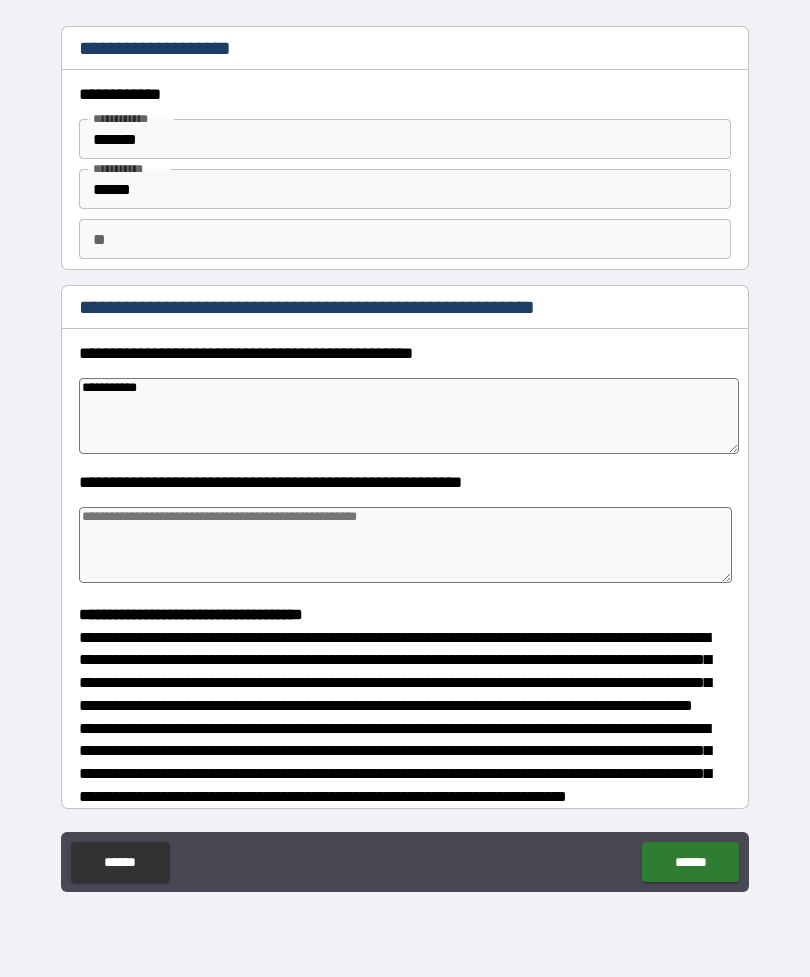 type on "*" 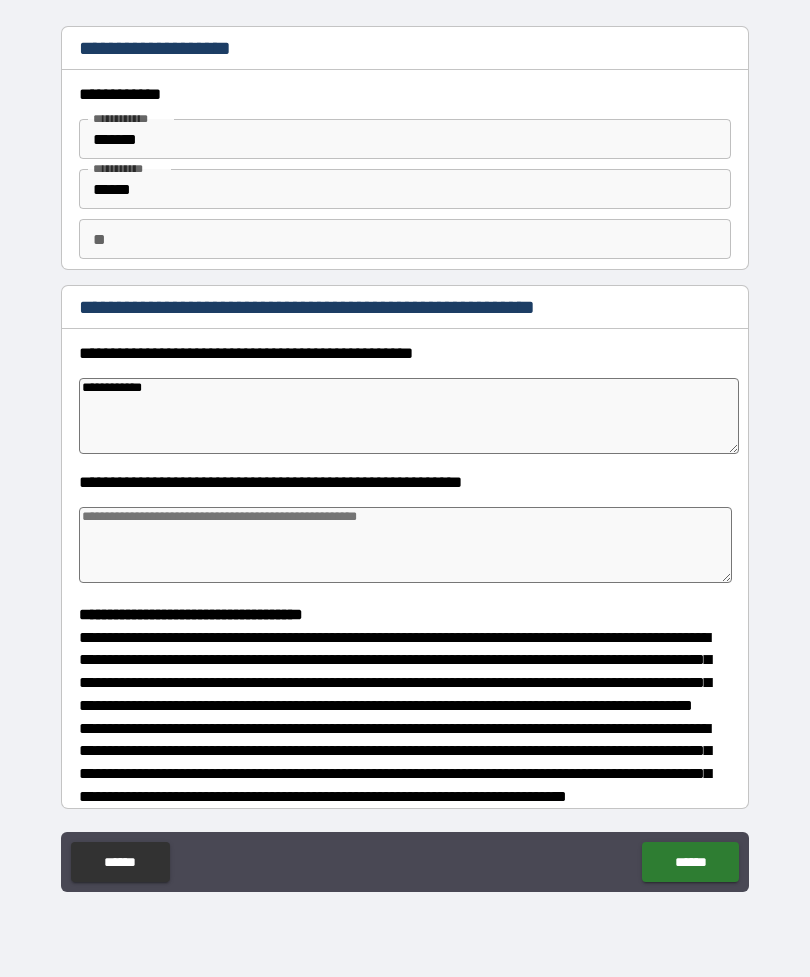 type on "*" 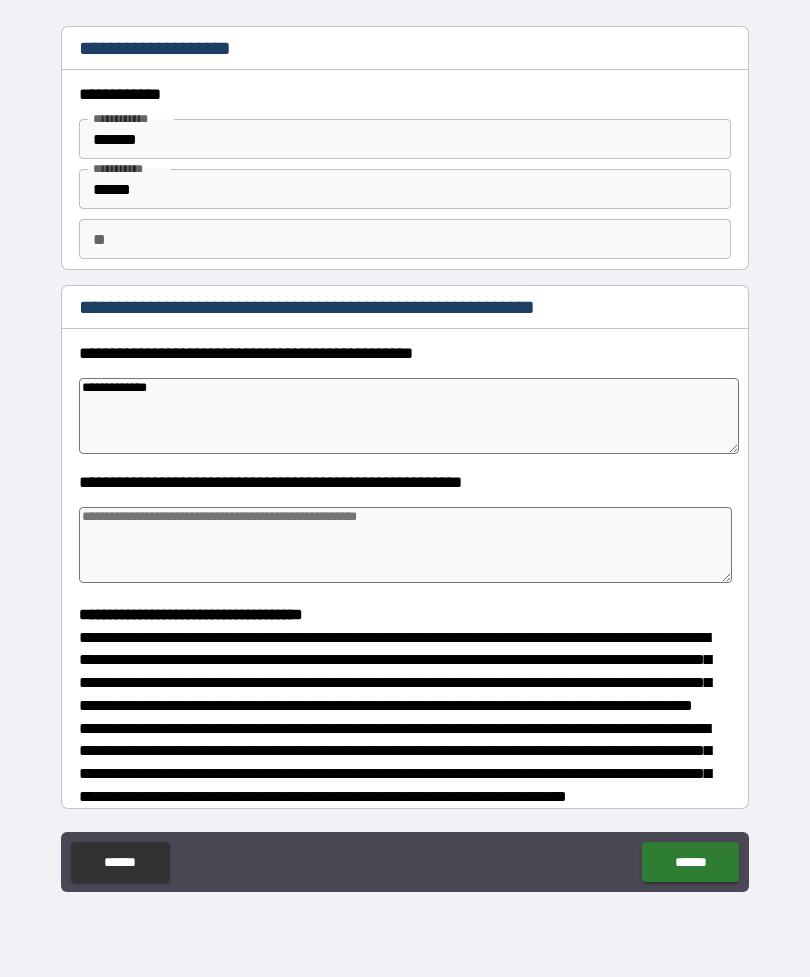 type on "*" 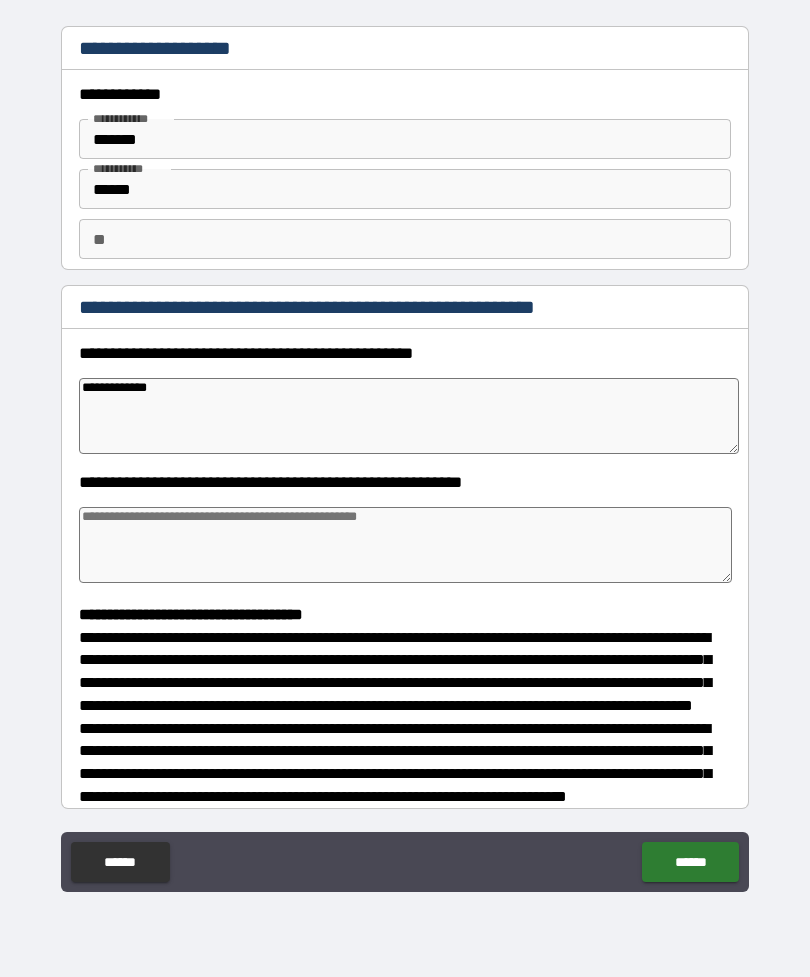 type on "**********" 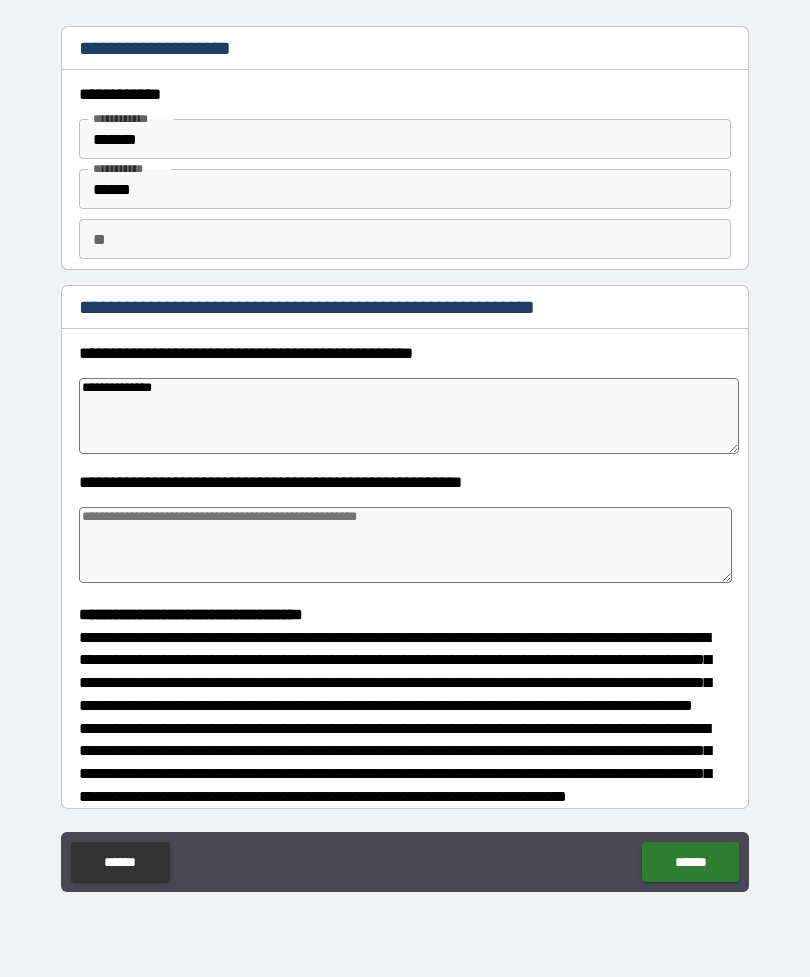 type on "*" 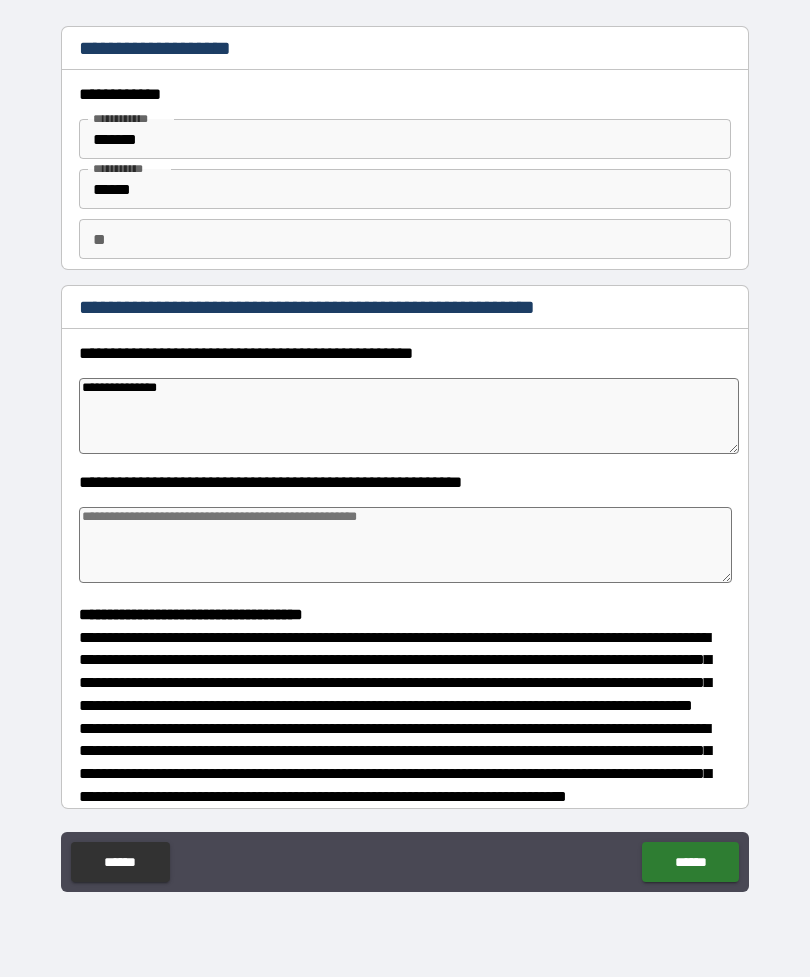type on "*" 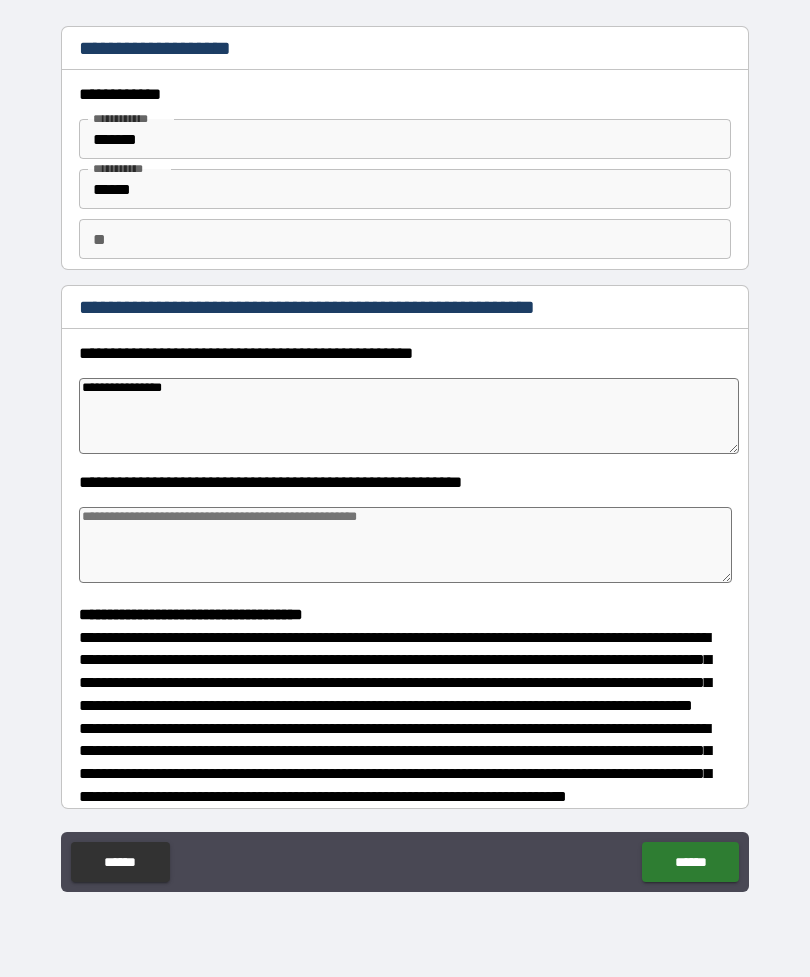 type on "*" 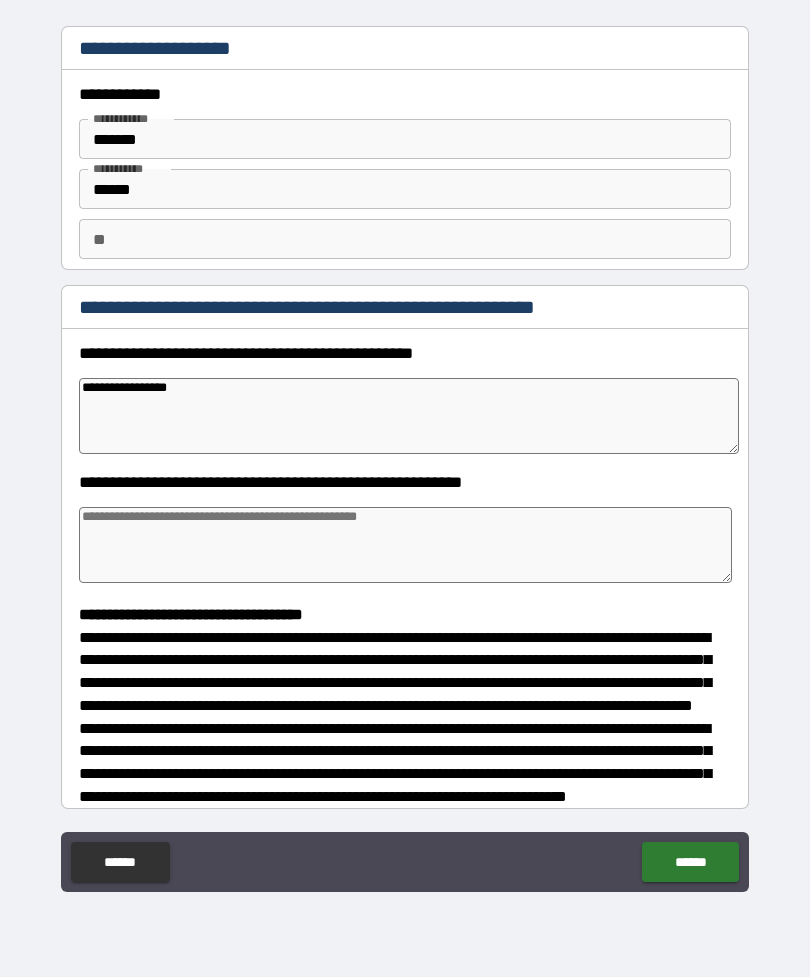 type on "*" 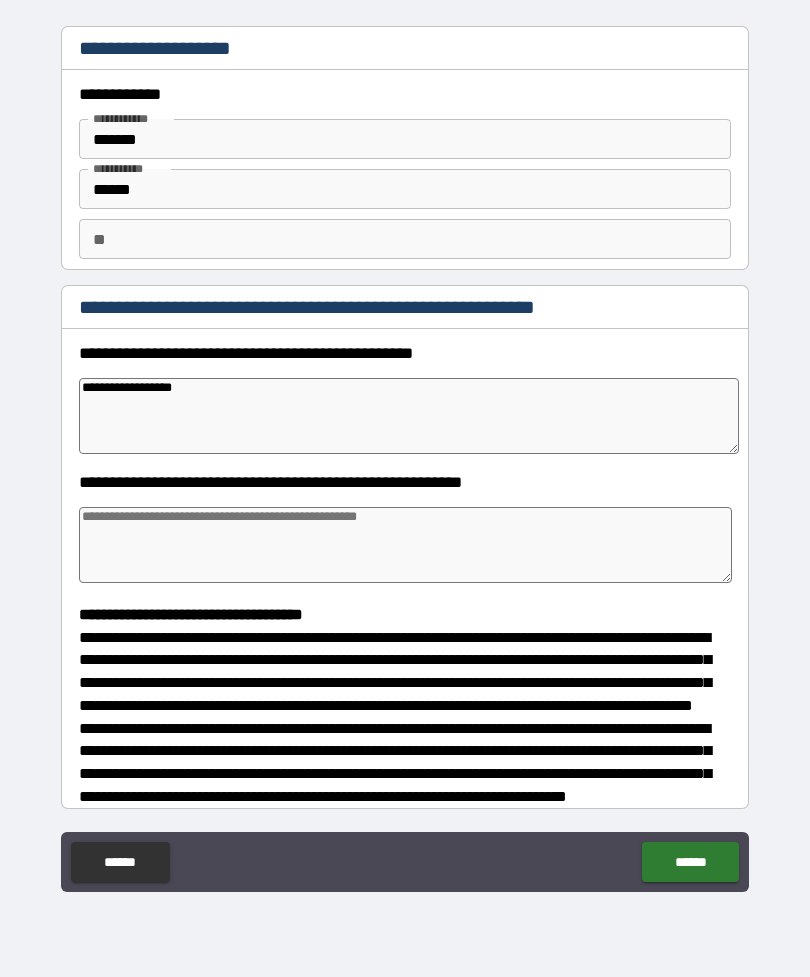 type on "*" 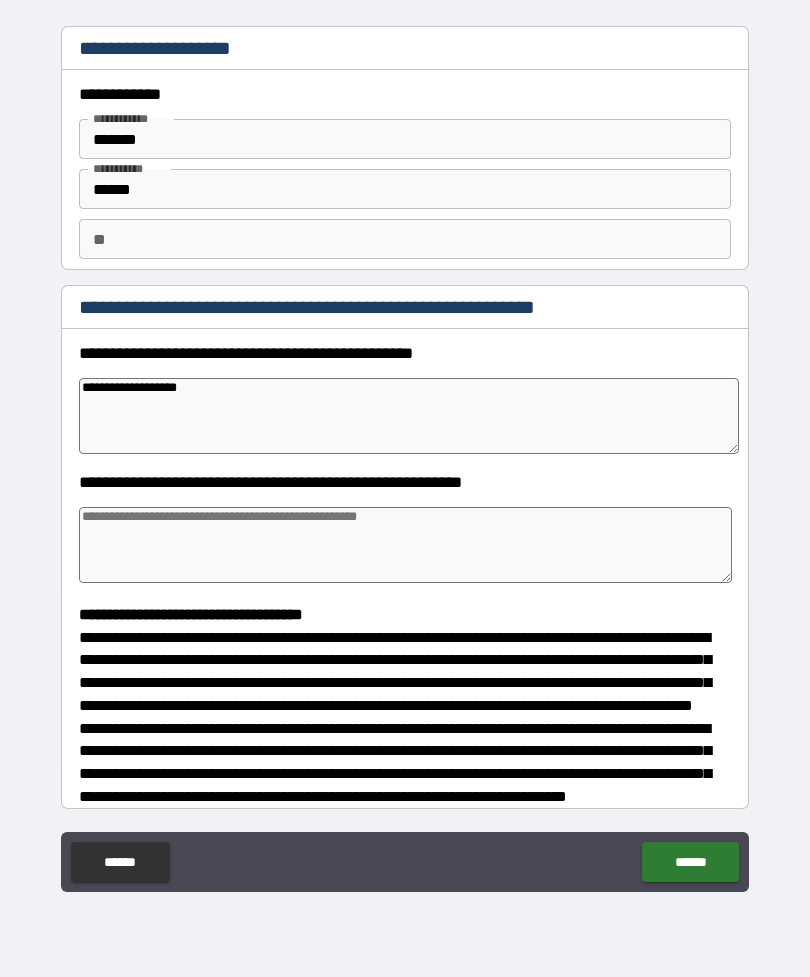 type on "*" 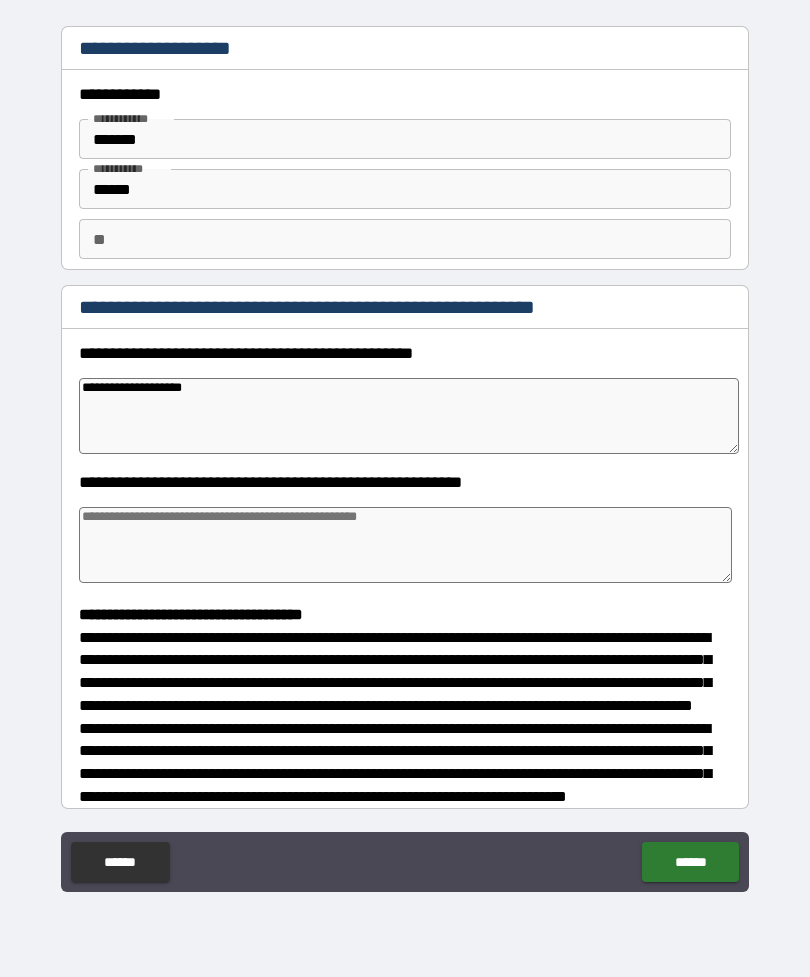 type on "*" 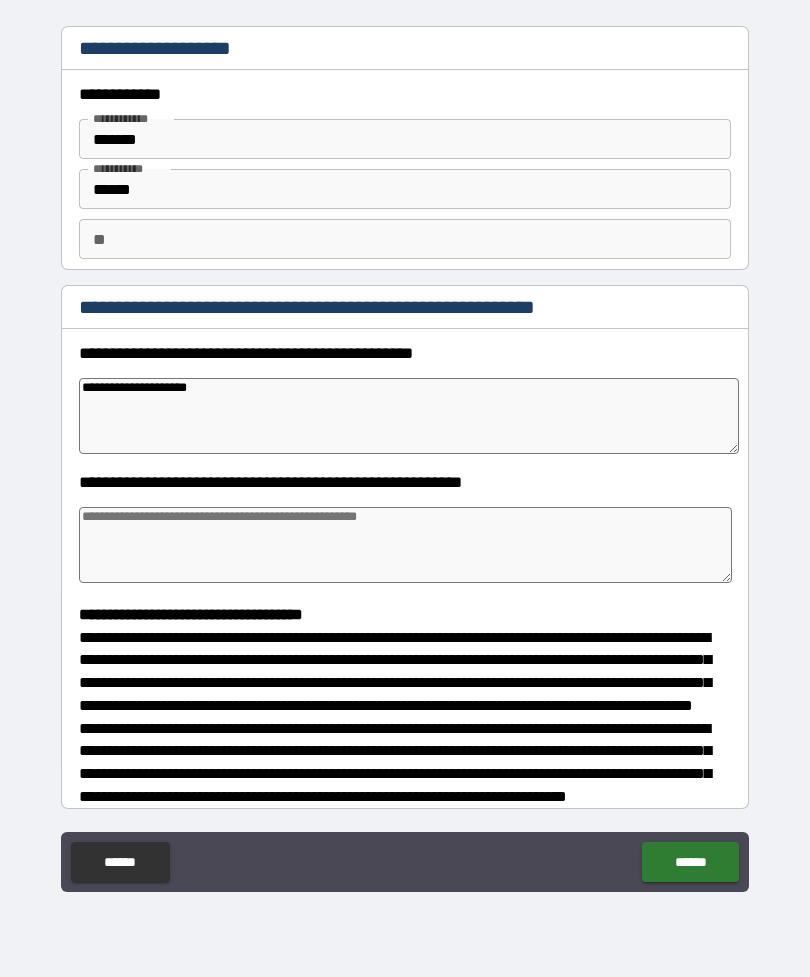 type on "*" 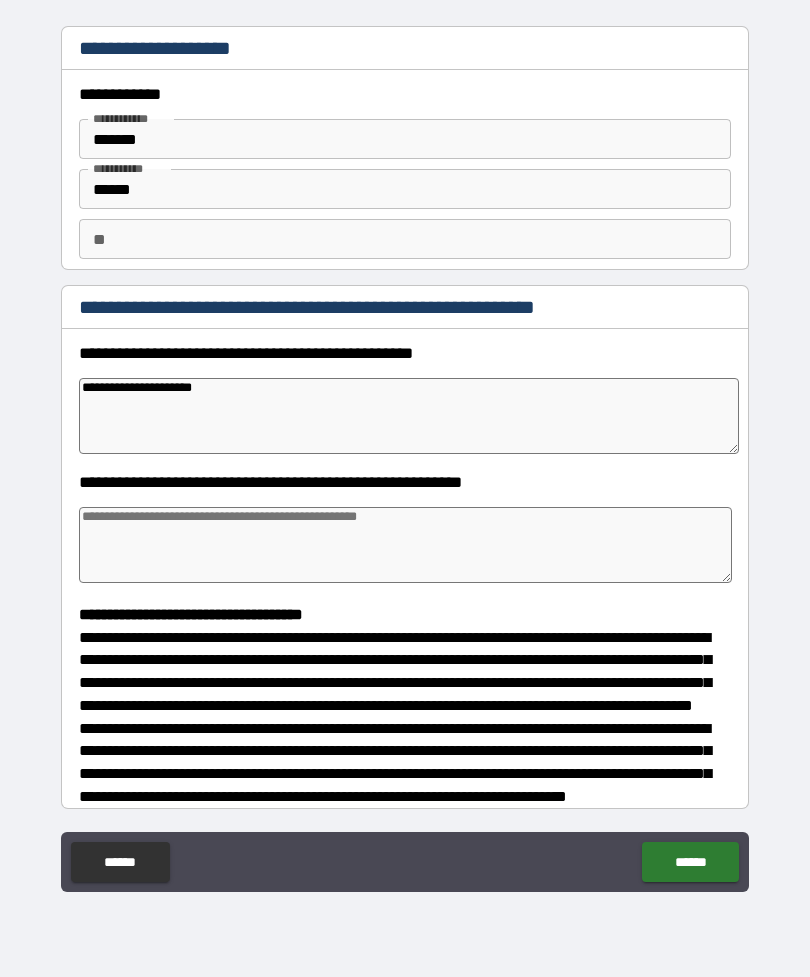 type on "*" 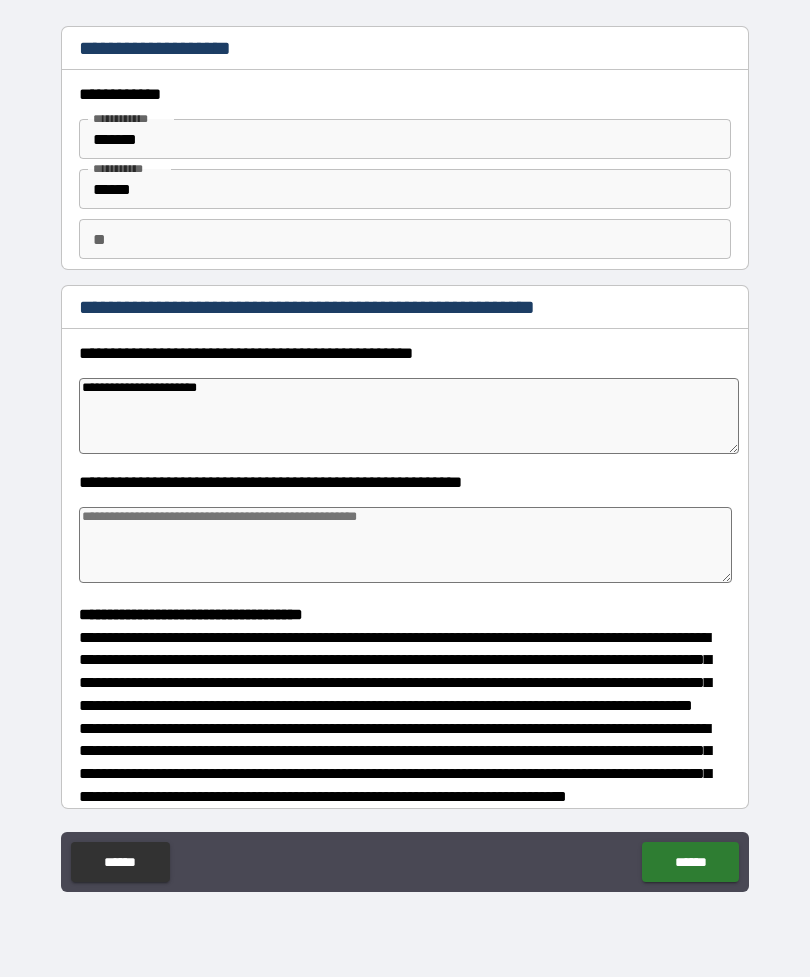 type on "*" 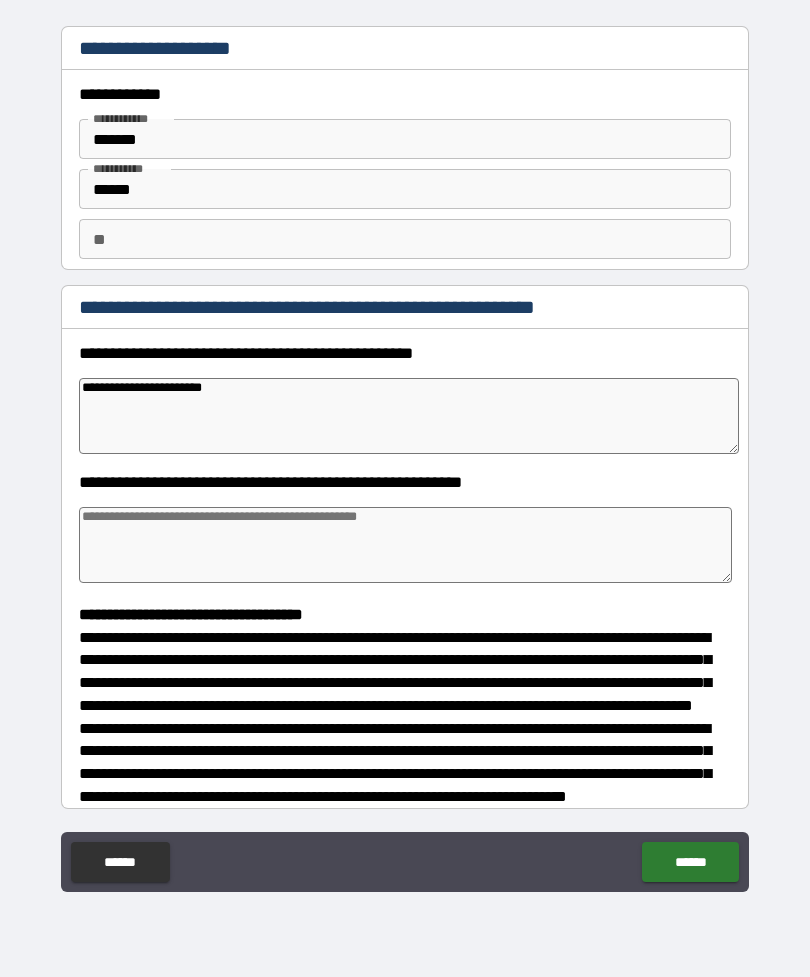 type on "*" 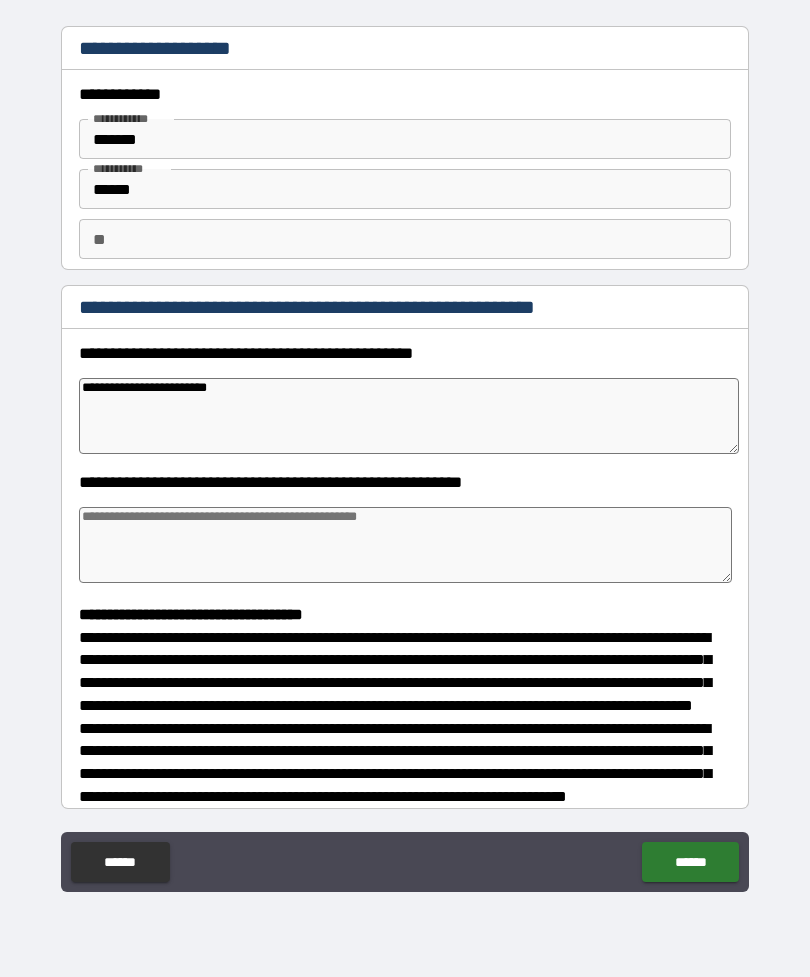 type on "*" 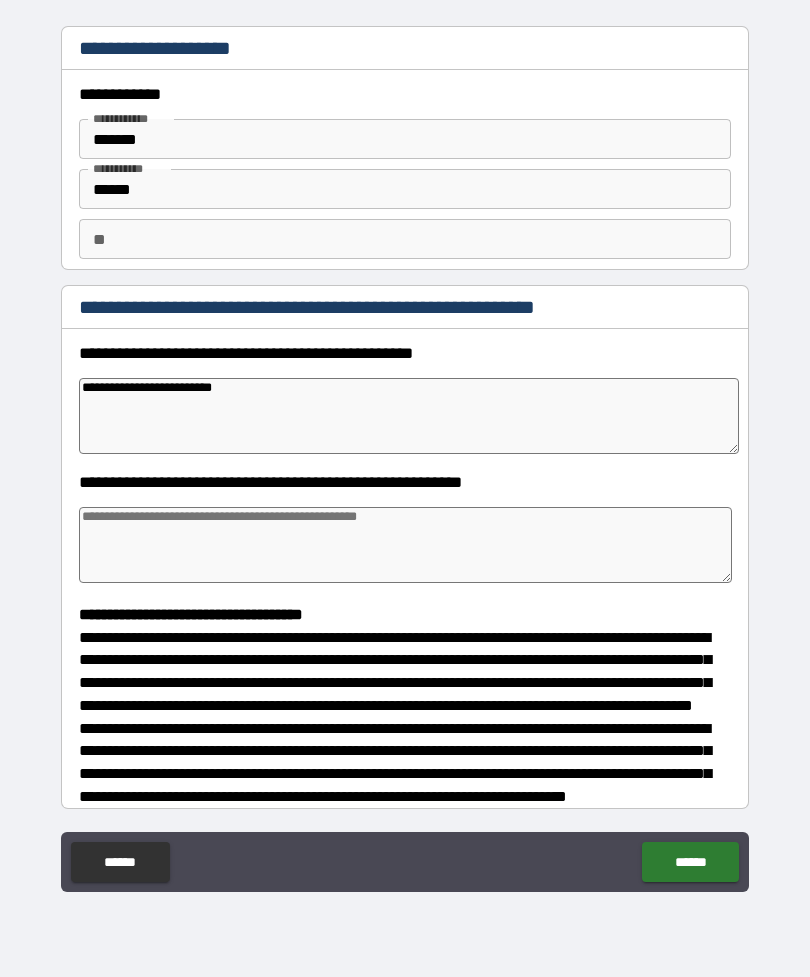 type on "*" 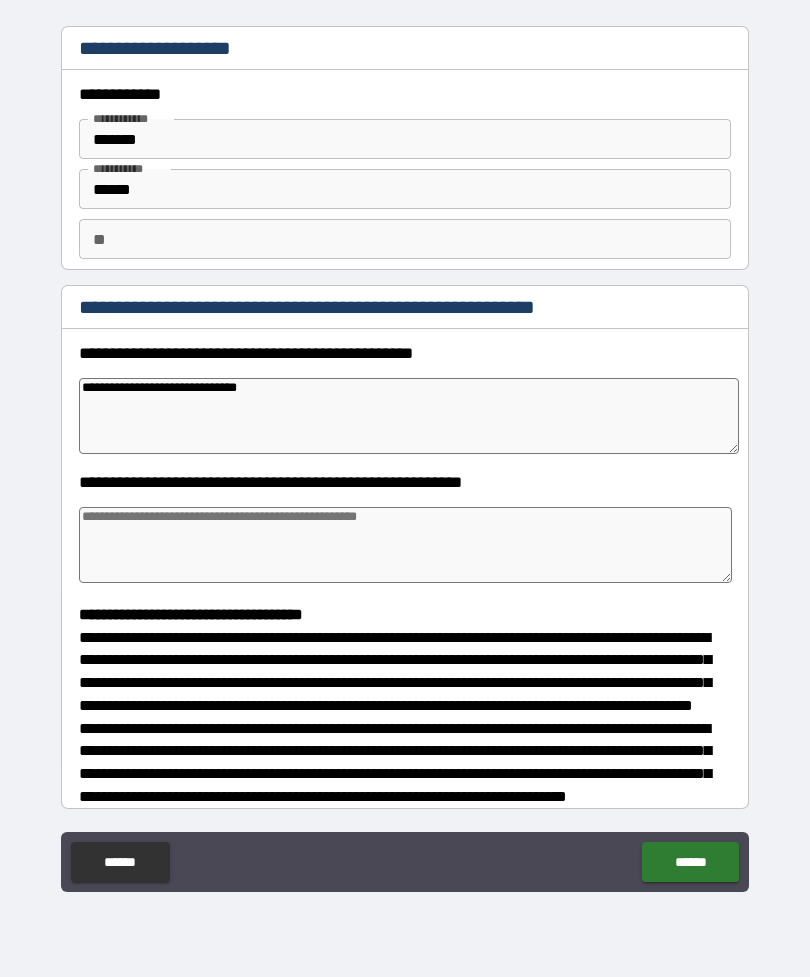 click at bounding box center (405, 545) 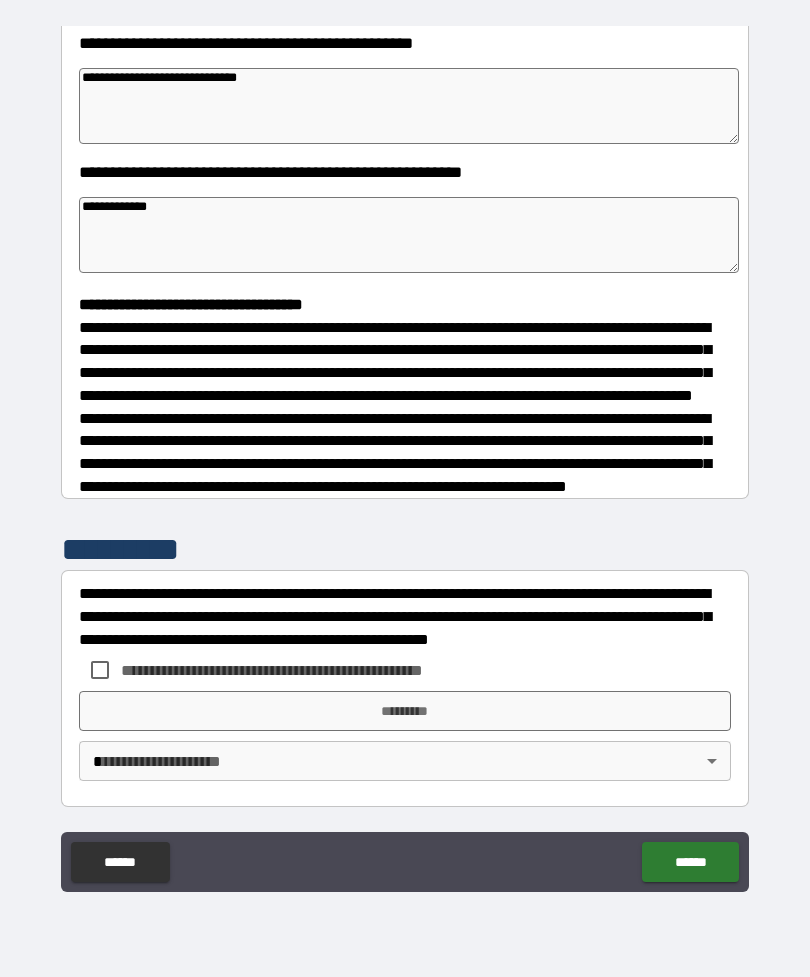 scroll, scrollTop: 348, scrollLeft: 0, axis: vertical 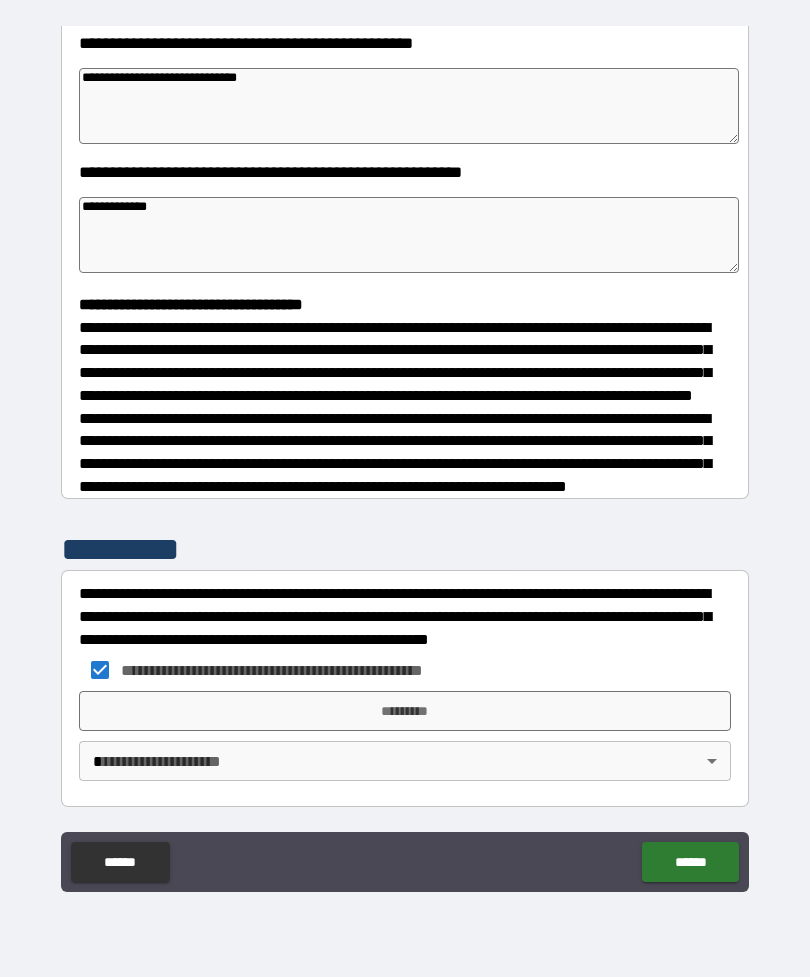click on "**********" at bounding box center (405, 456) 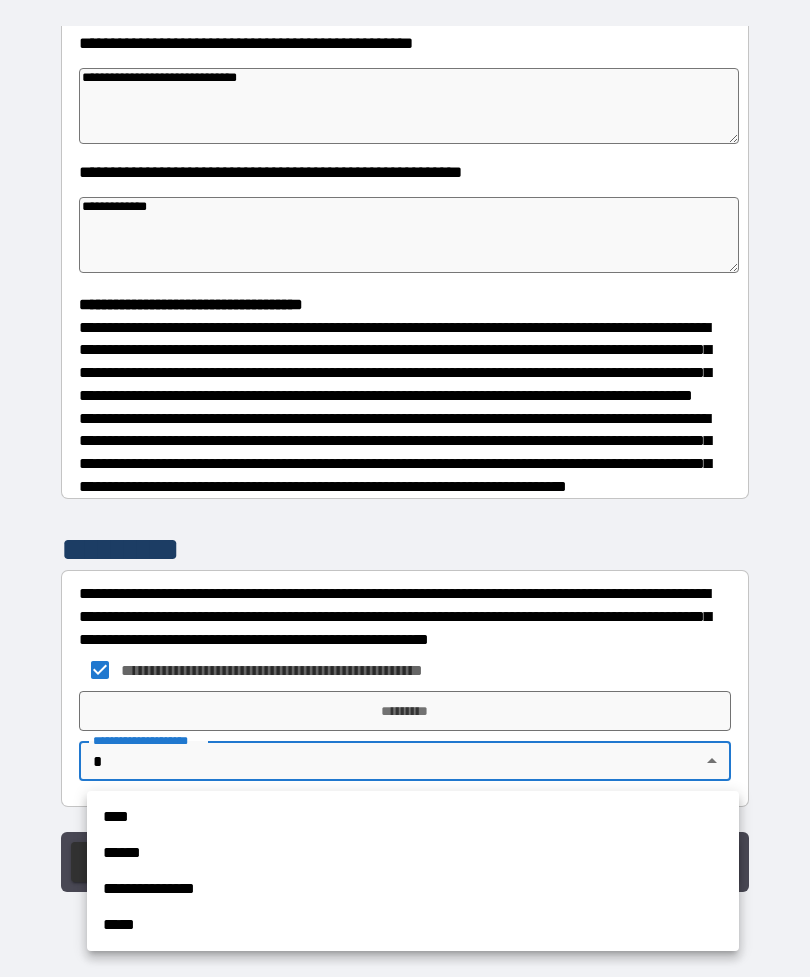 click on "**********" at bounding box center (413, 889) 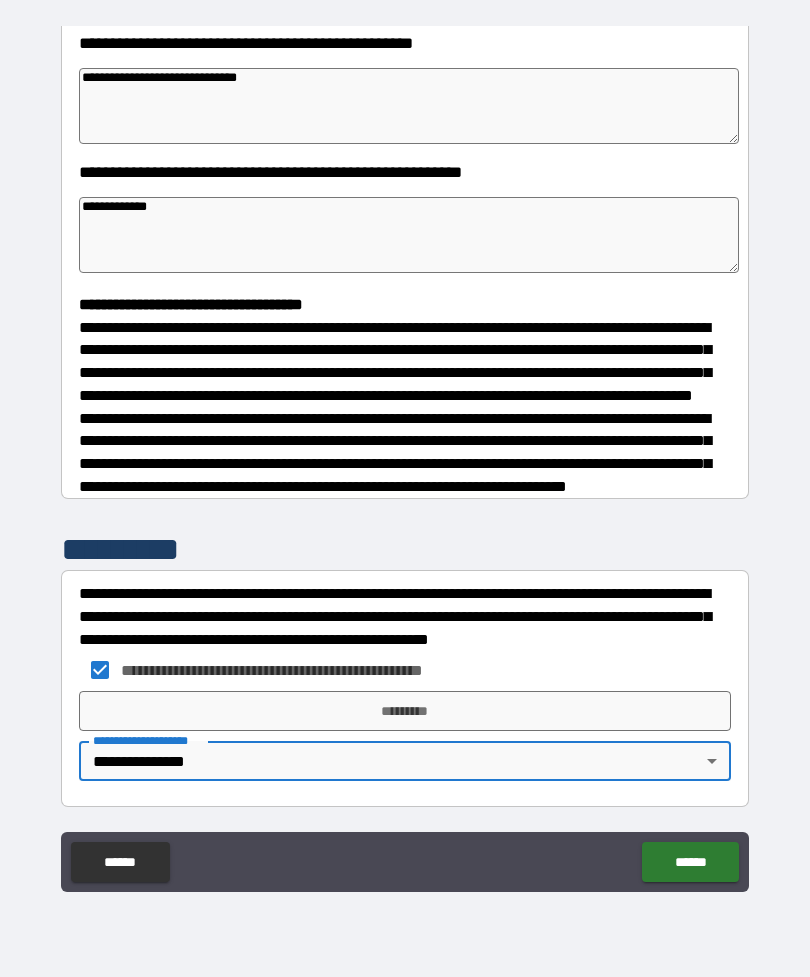 click on "*********" at bounding box center (405, 711) 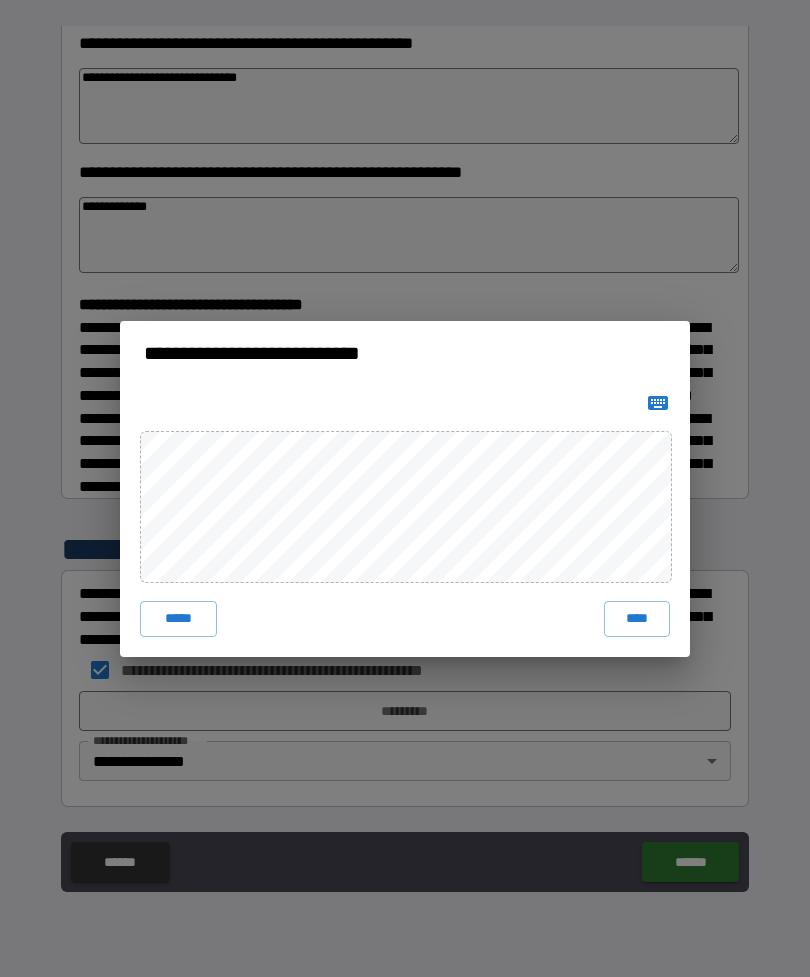 click on "****" at bounding box center [637, 619] 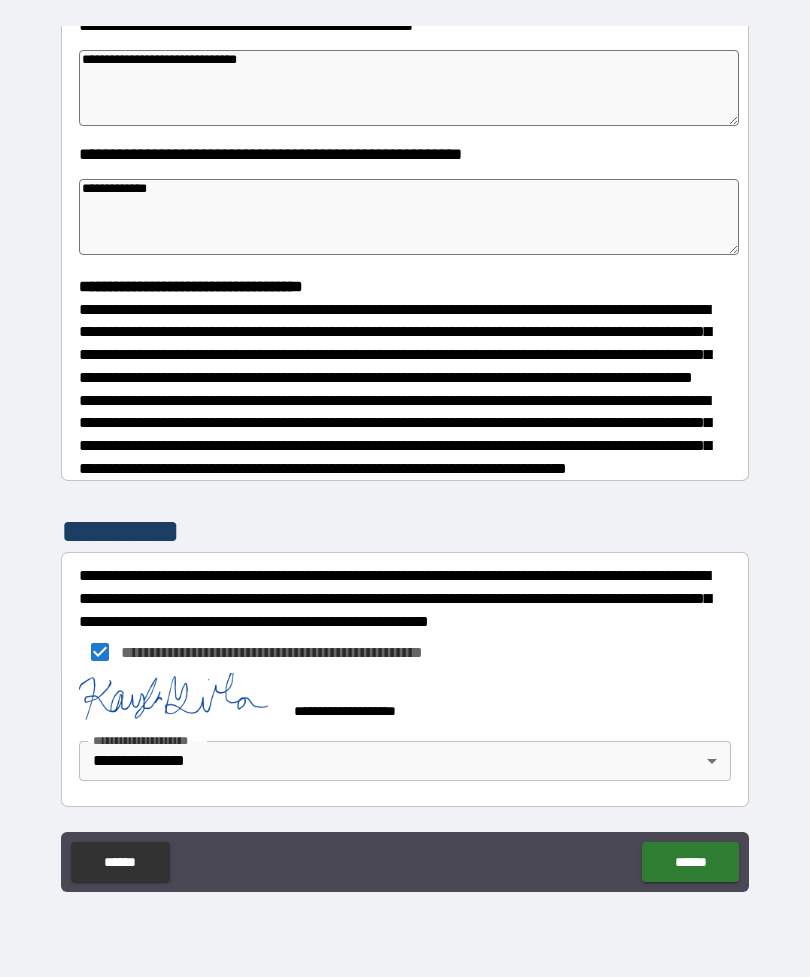 scroll, scrollTop: 338, scrollLeft: 0, axis: vertical 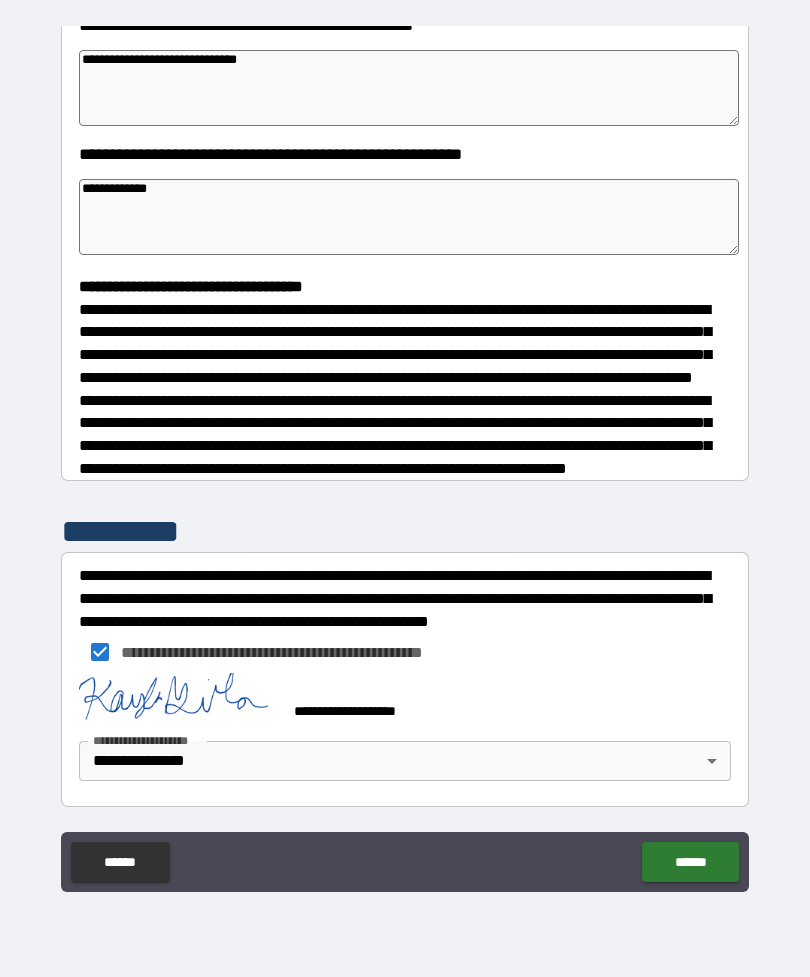 click on "******" at bounding box center [690, 862] 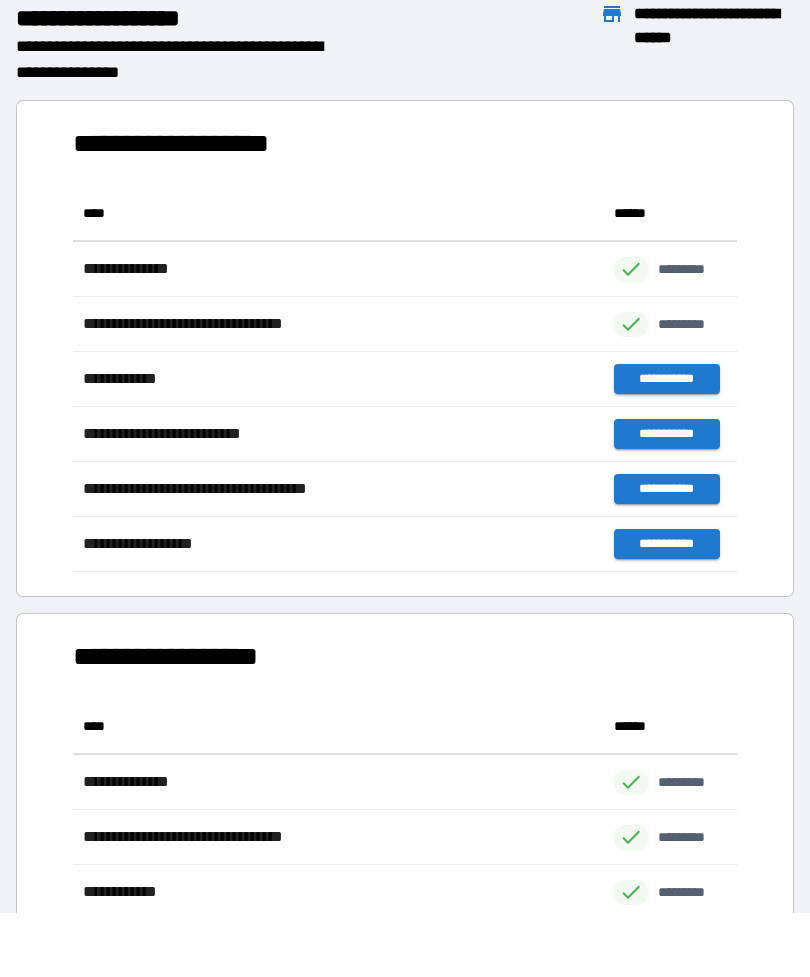 scroll, scrollTop: 386, scrollLeft: 664, axis: both 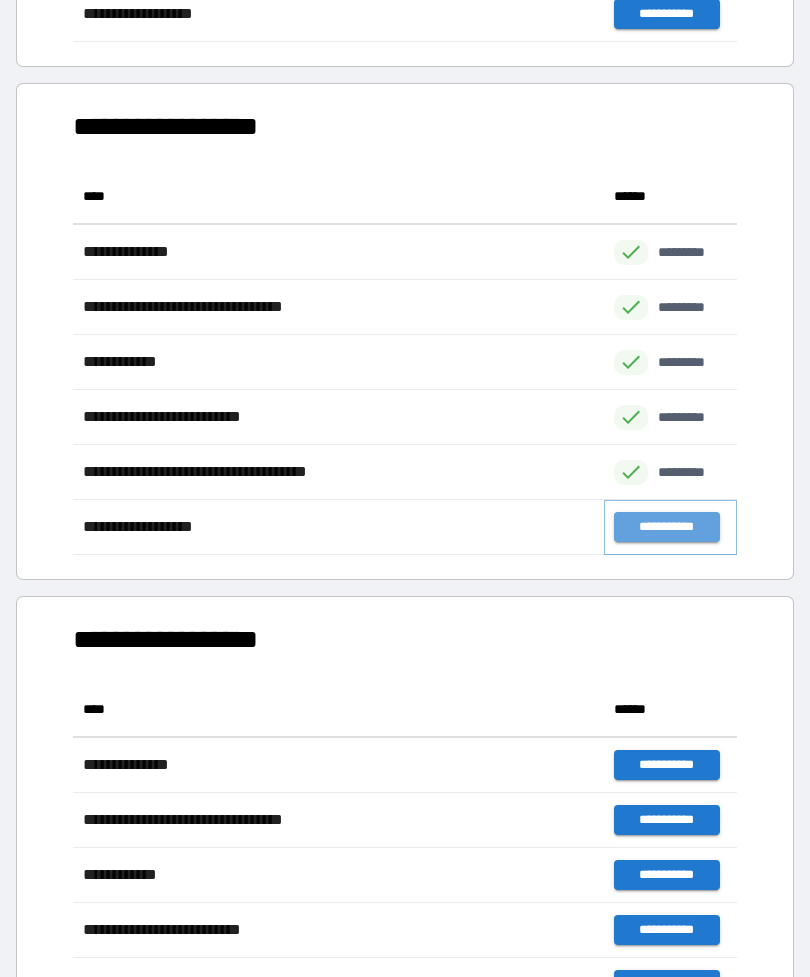 click on "**********" at bounding box center [666, 527] 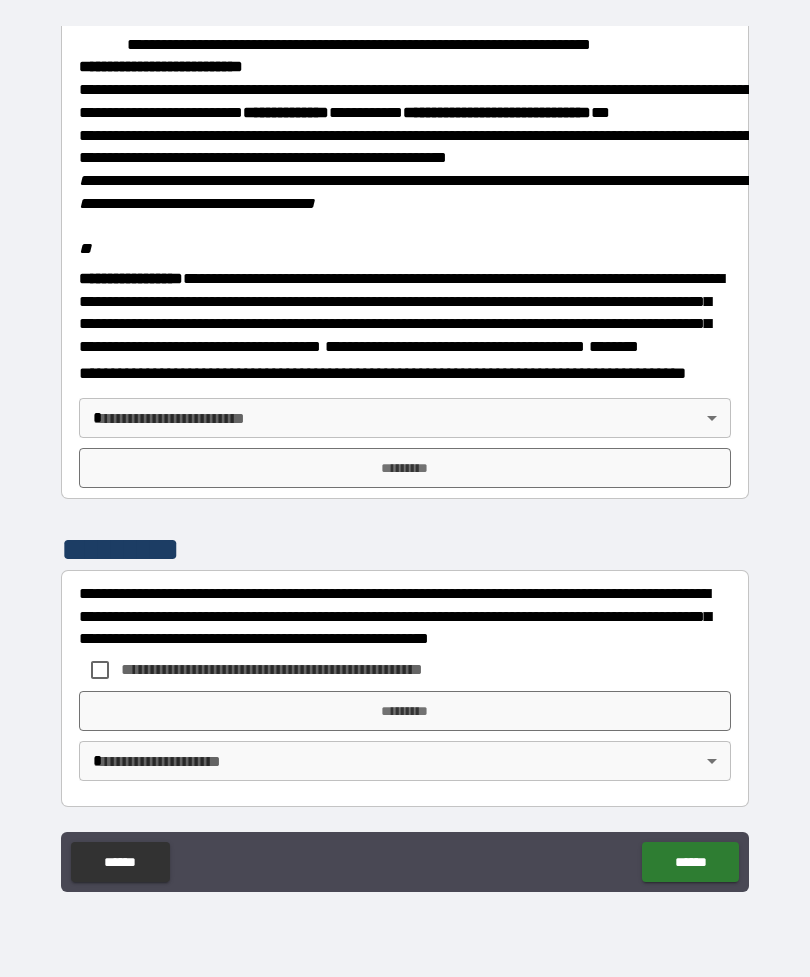 scroll, scrollTop: 2323, scrollLeft: 0, axis: vertical 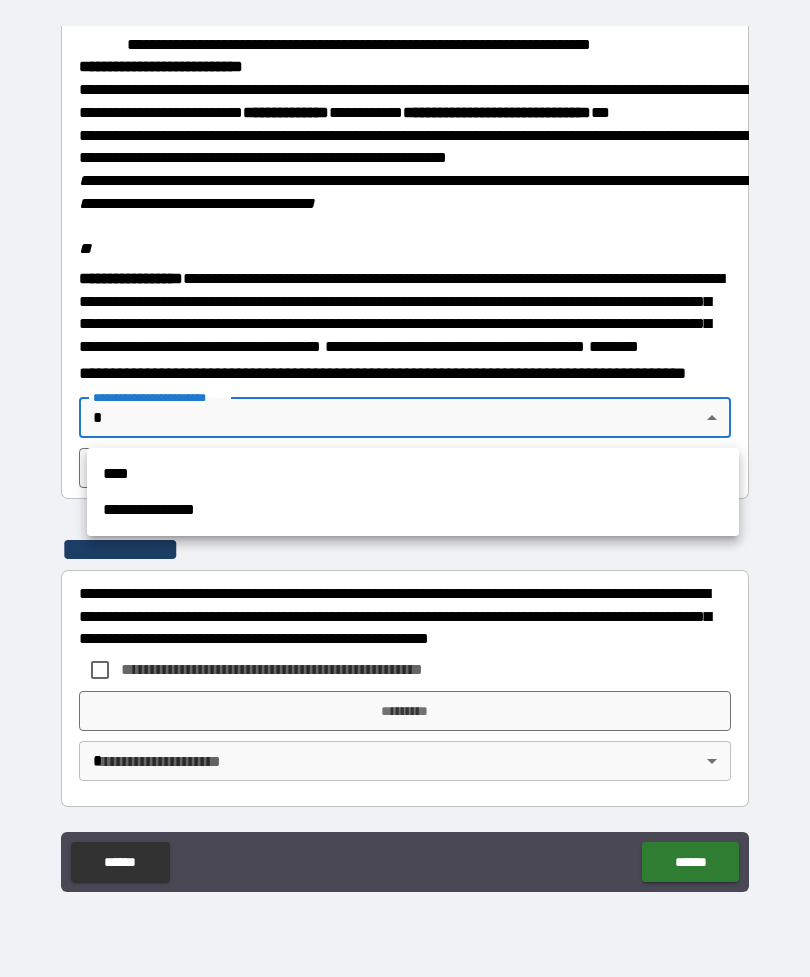 click on "**********" at bounding box center [413, 510] 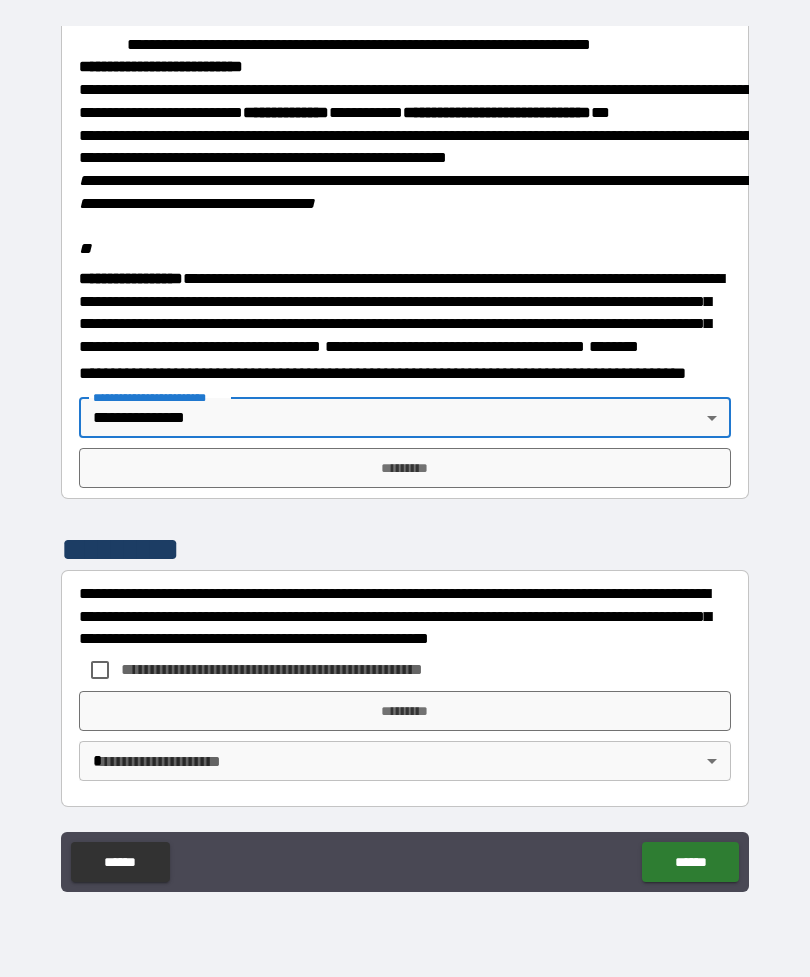 click on "*********" at bounding box center (405, 468) 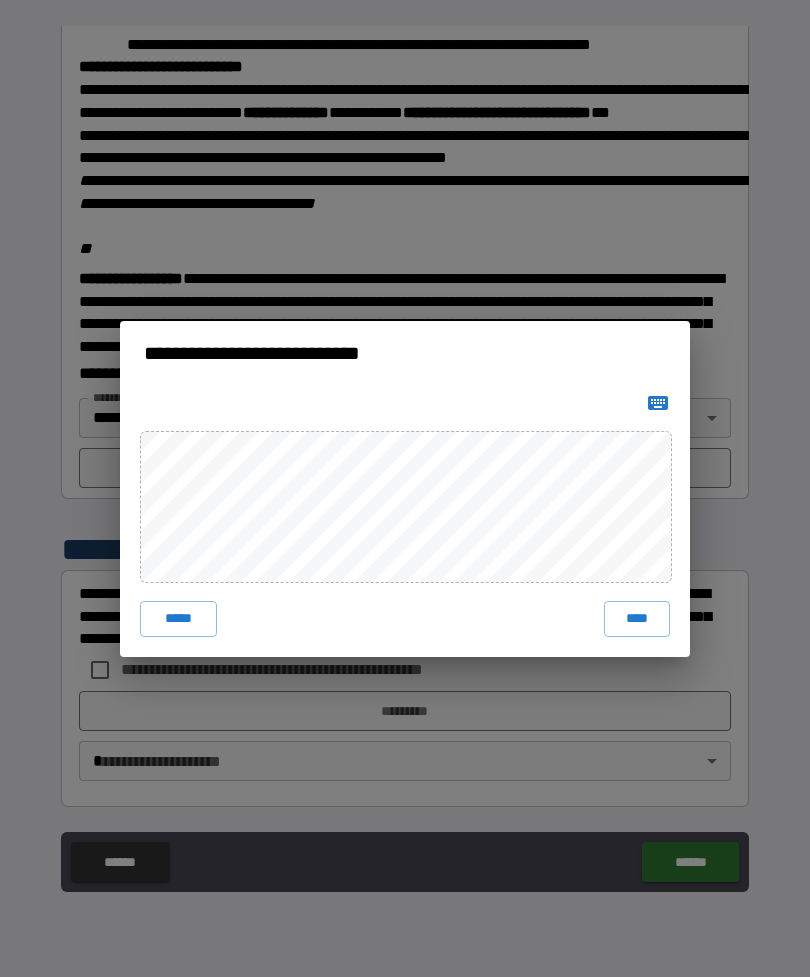 click on "****" at bounding box center [637, 619] 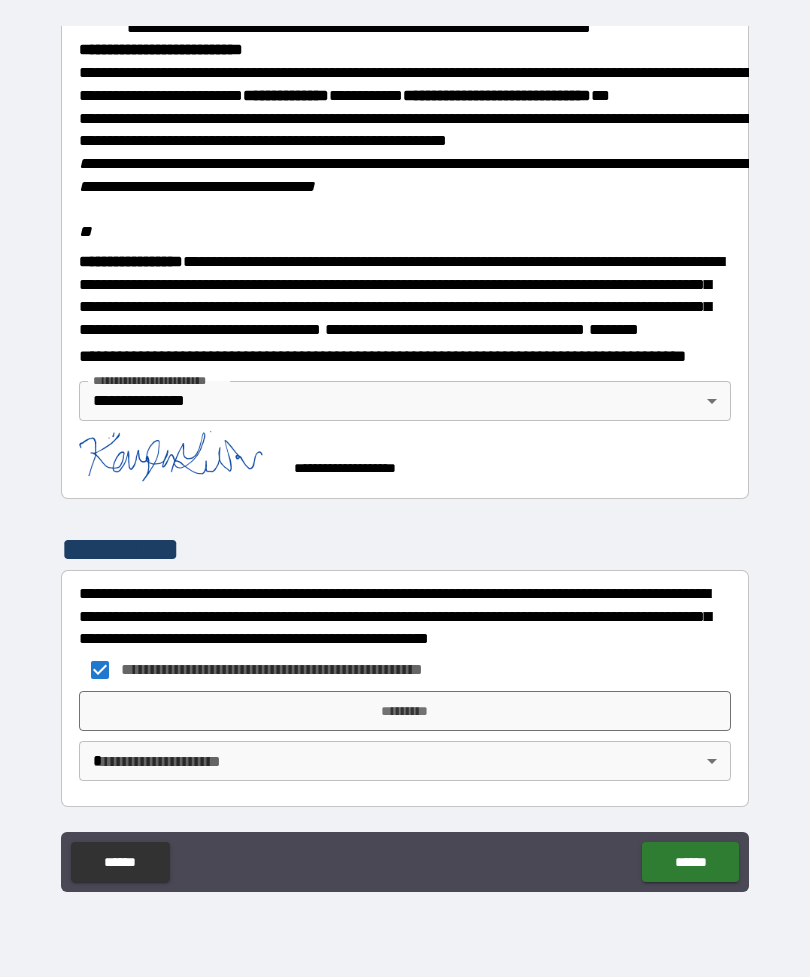 click on "**********" at bounding box center (405, 456) 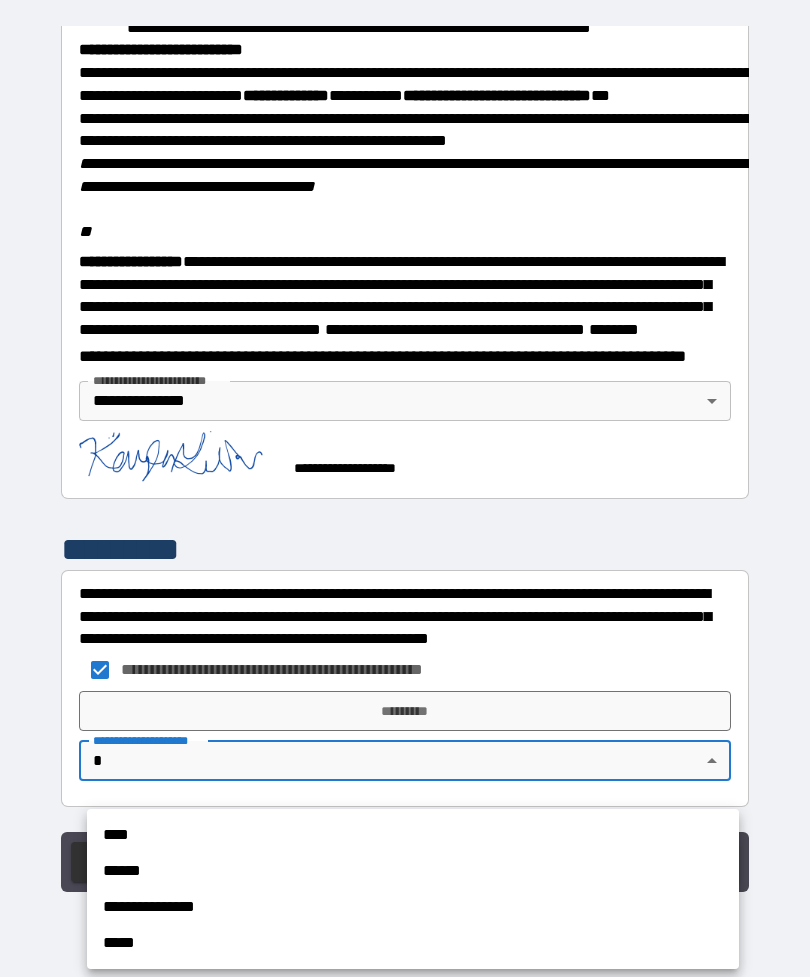 click on "**********" at bounding box center (413, 907) 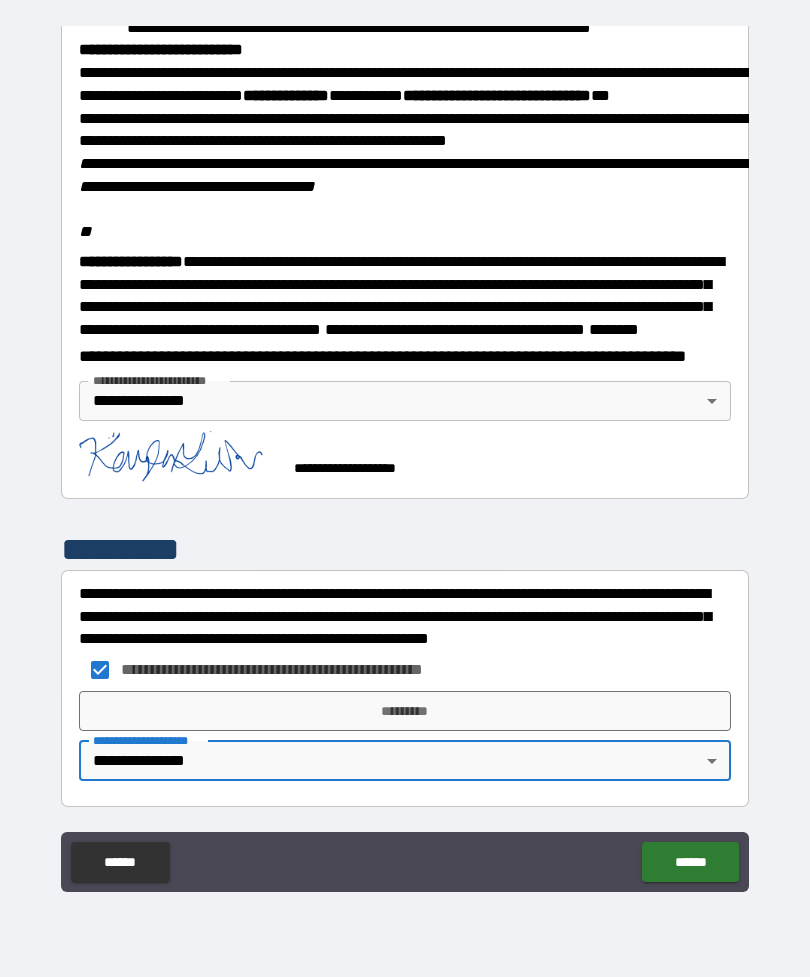 click on "*********" at bounding box center (405, 711) 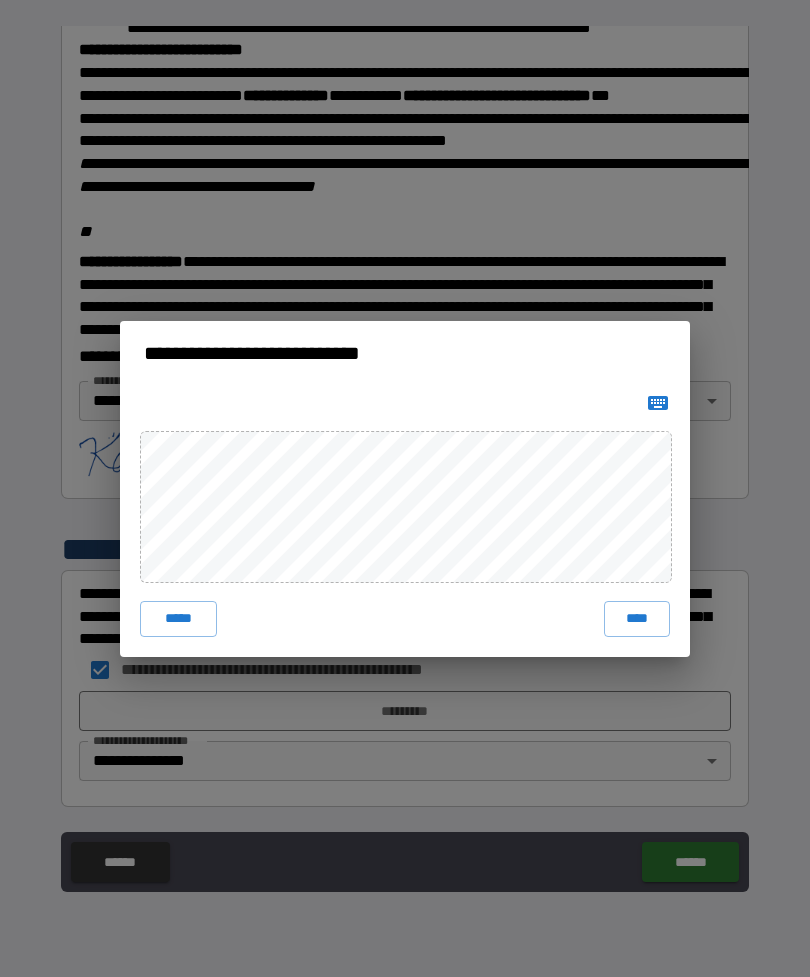 click on "****" at bounding box center [637, 619] 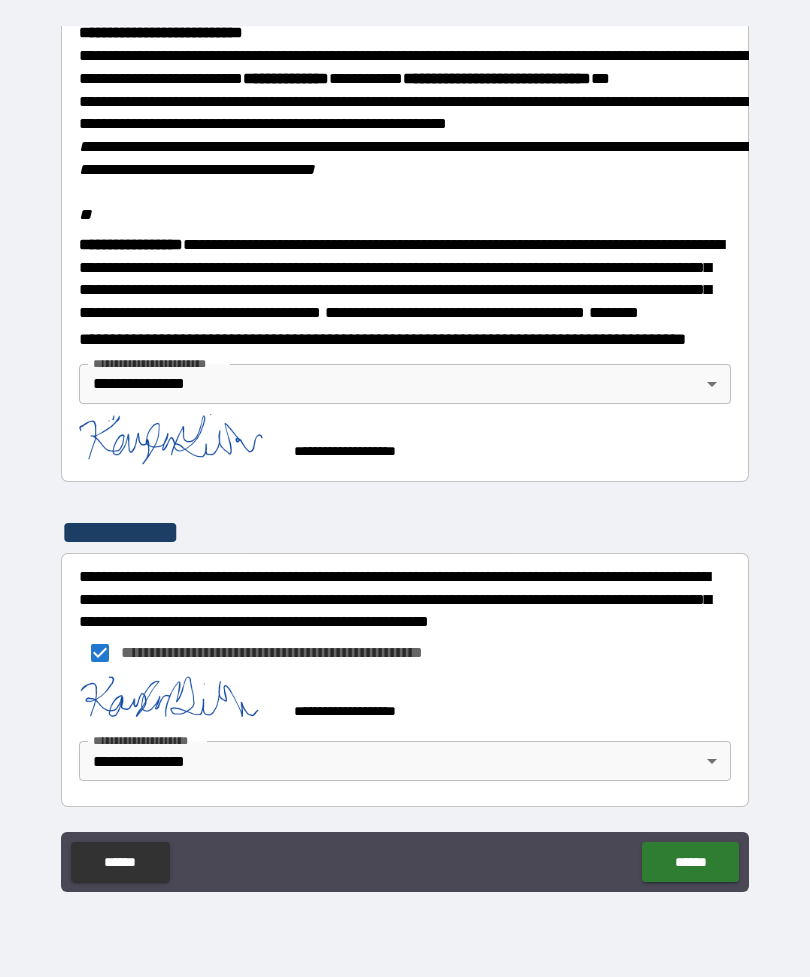 click on "******" at bounding box center (690, 862) 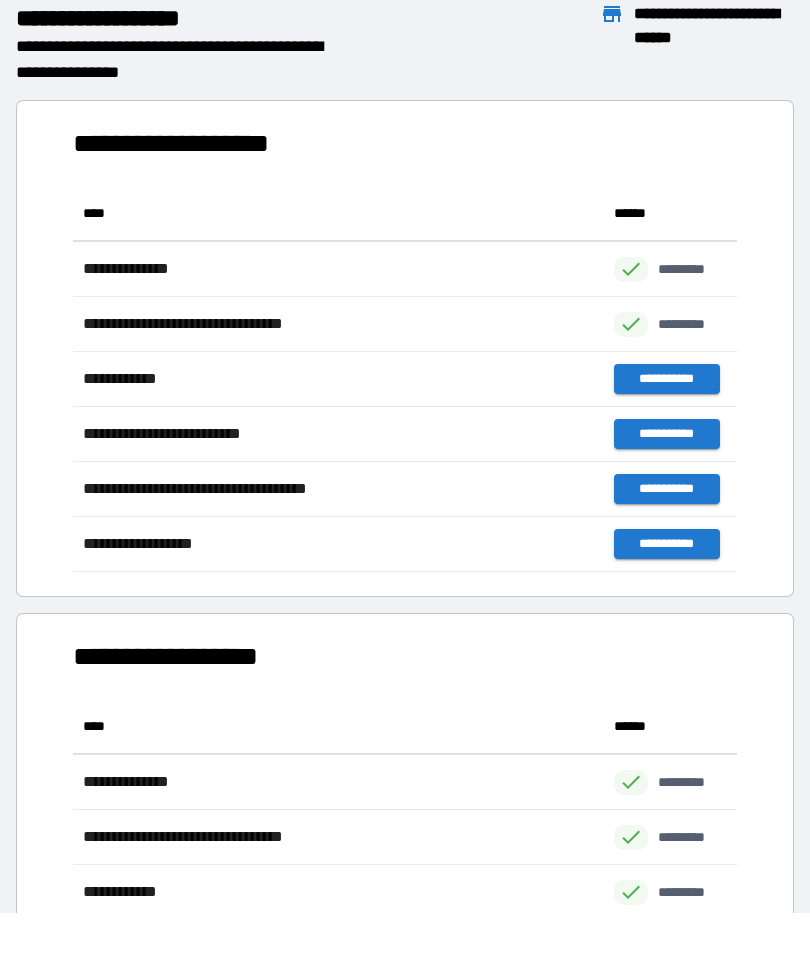 scroll, scrollTop: 1, scrollLeft: 1, axis: both 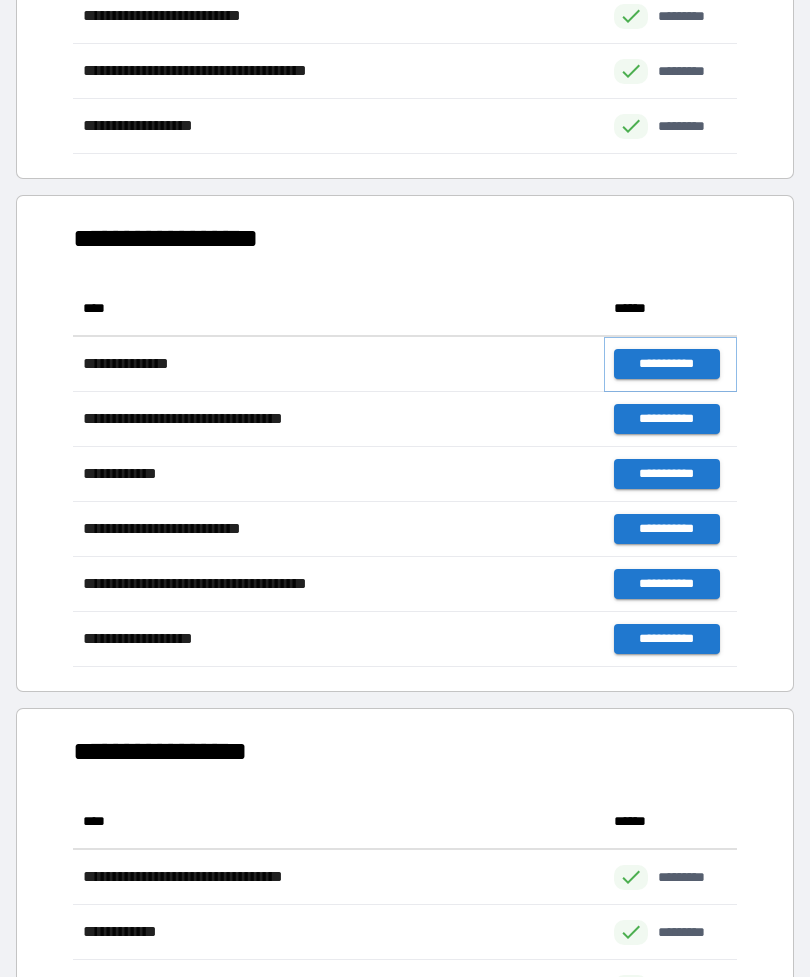 click on "**********" at bounding box center [666, 364] 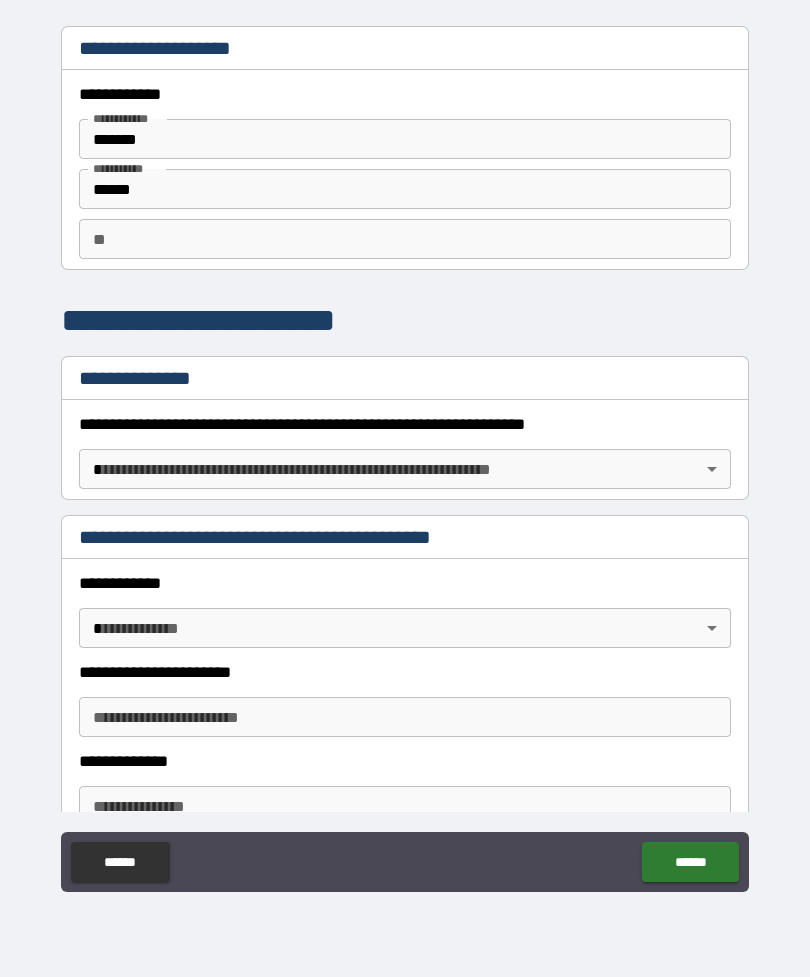 click on "**********" at bounding box center (405, 456) 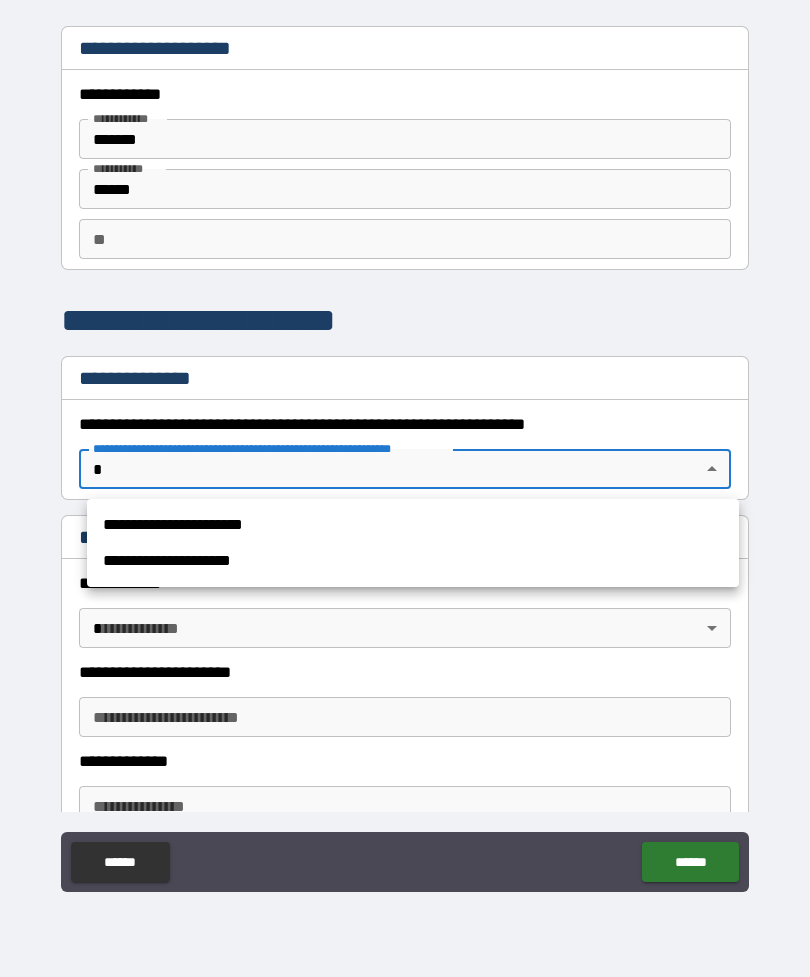 click on "**********" at bounding box center [413, 525] 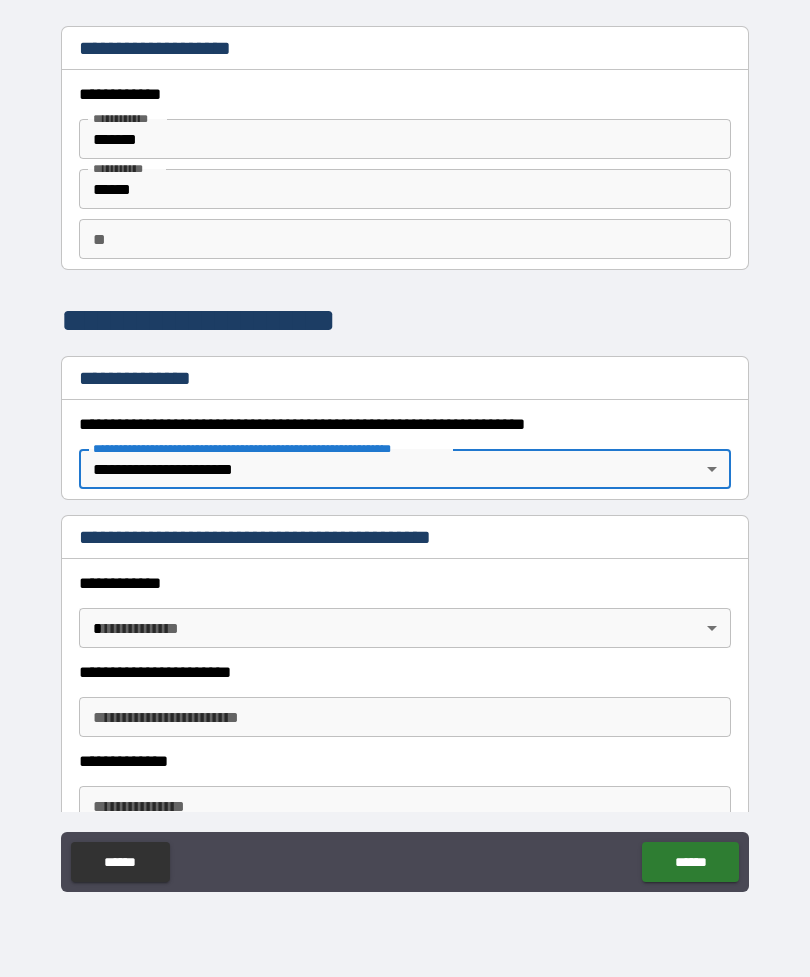 click on "**********" at bounding box center [405, 456] 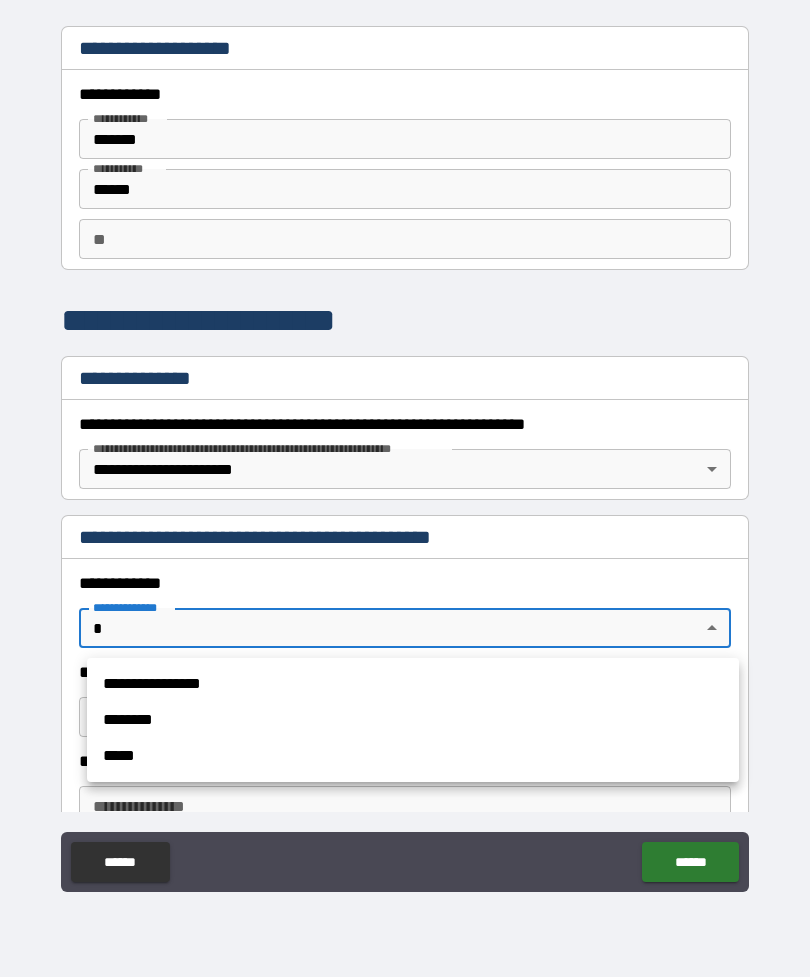 click on "**********" at bounding box center (413, 684) 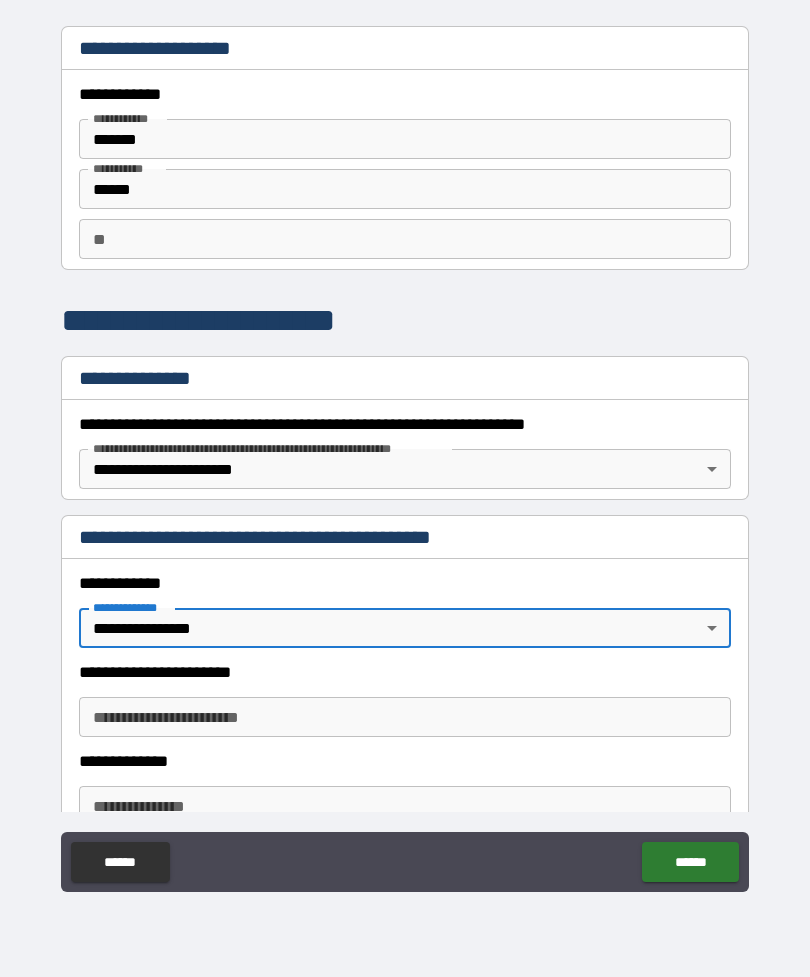 click on "**********" at bounding box center (405, 717) 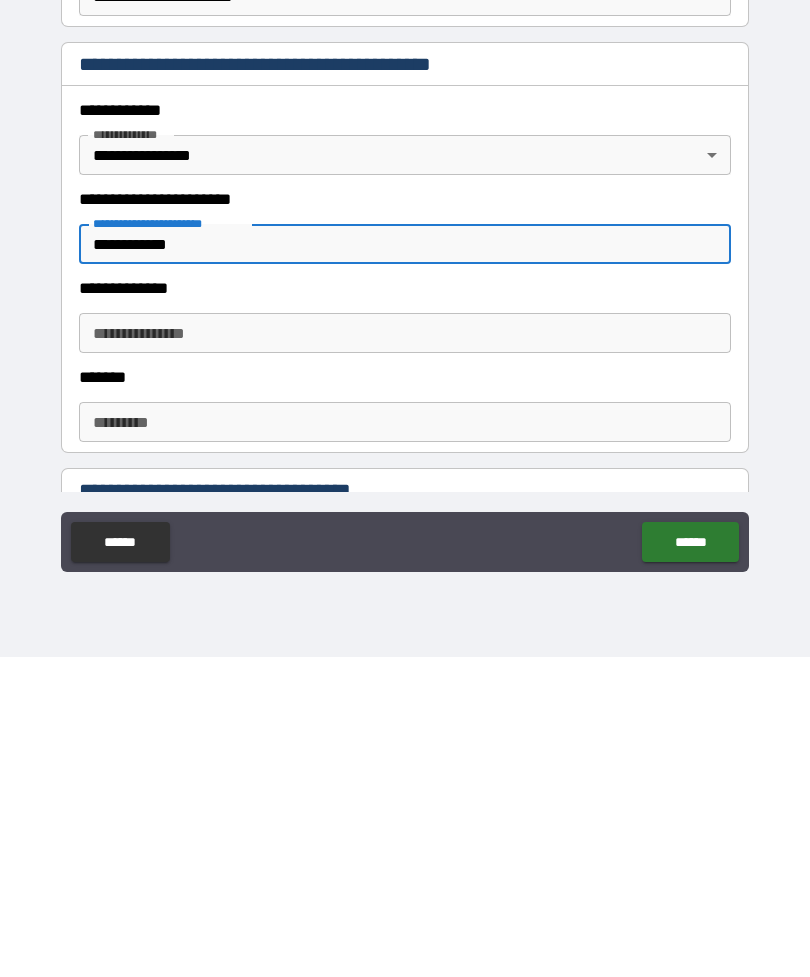 scroll, scrollTop: 169, scrollLeft: 0, axis: vertical 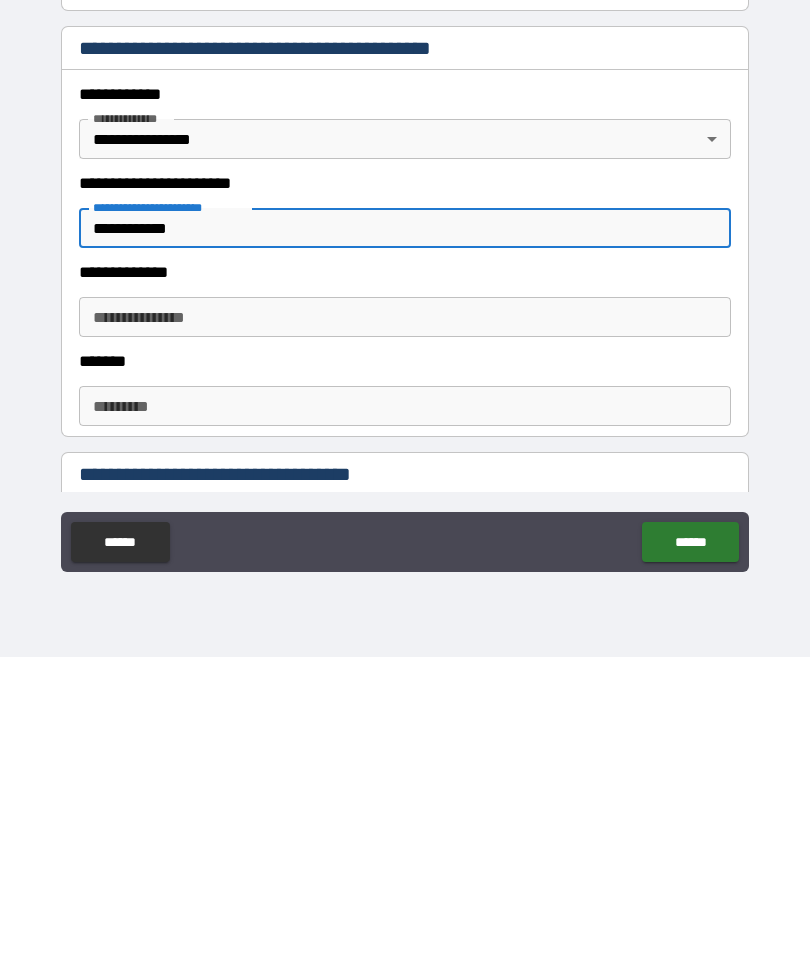 click on "**********" at bounding box center (405, 637) 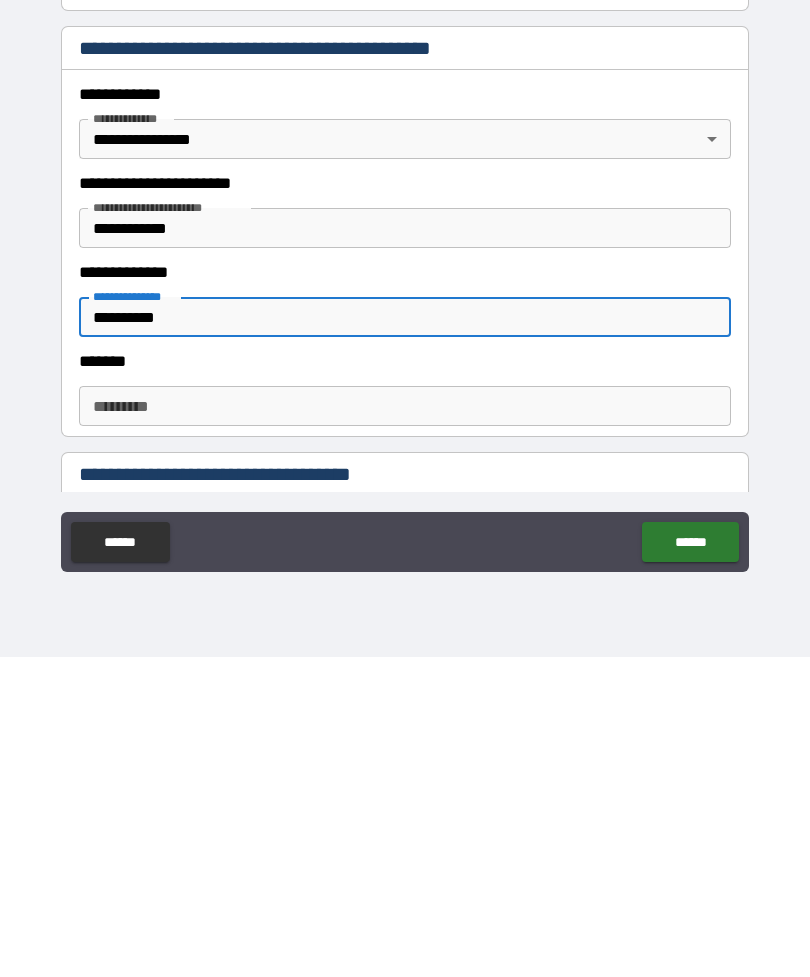 click on "*******   *" at bounding box center (405, 726) 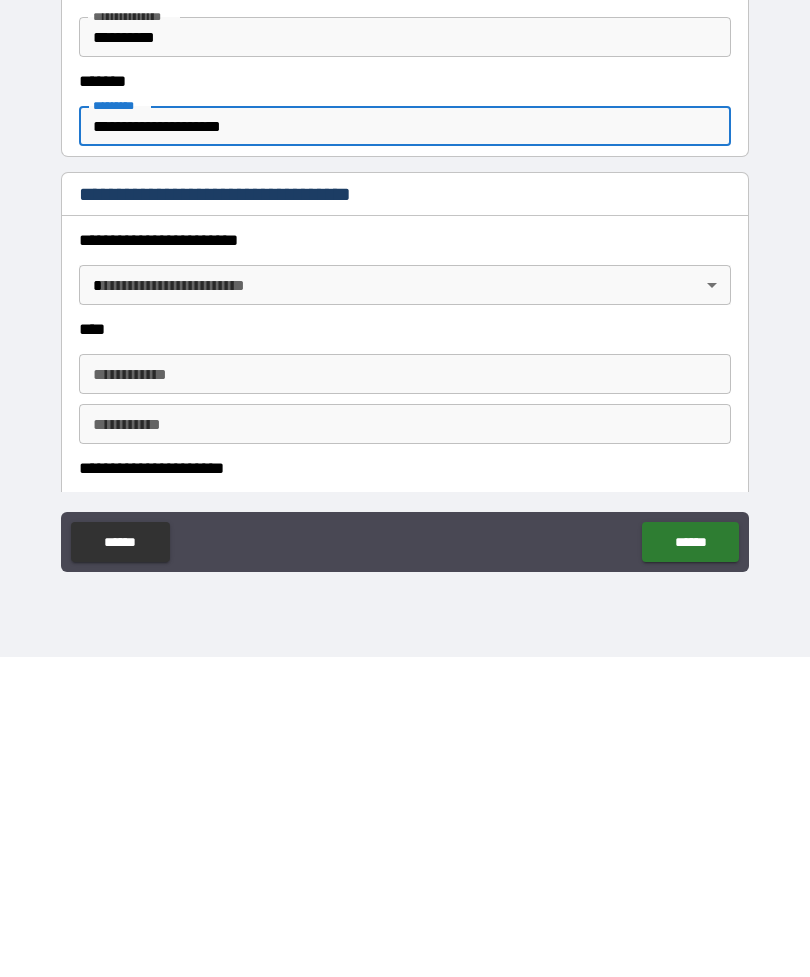 scroll, scrollTop: 450, scrollLeft: 0, axis: vertical 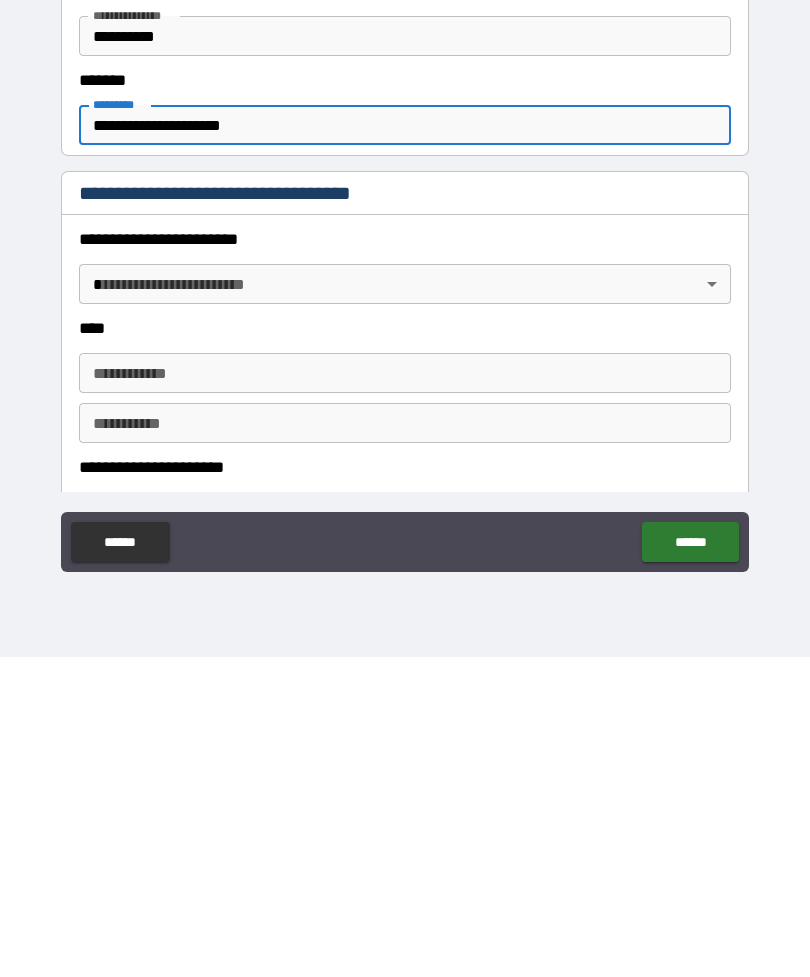 click on "**********" at bounding box center [405, 456] 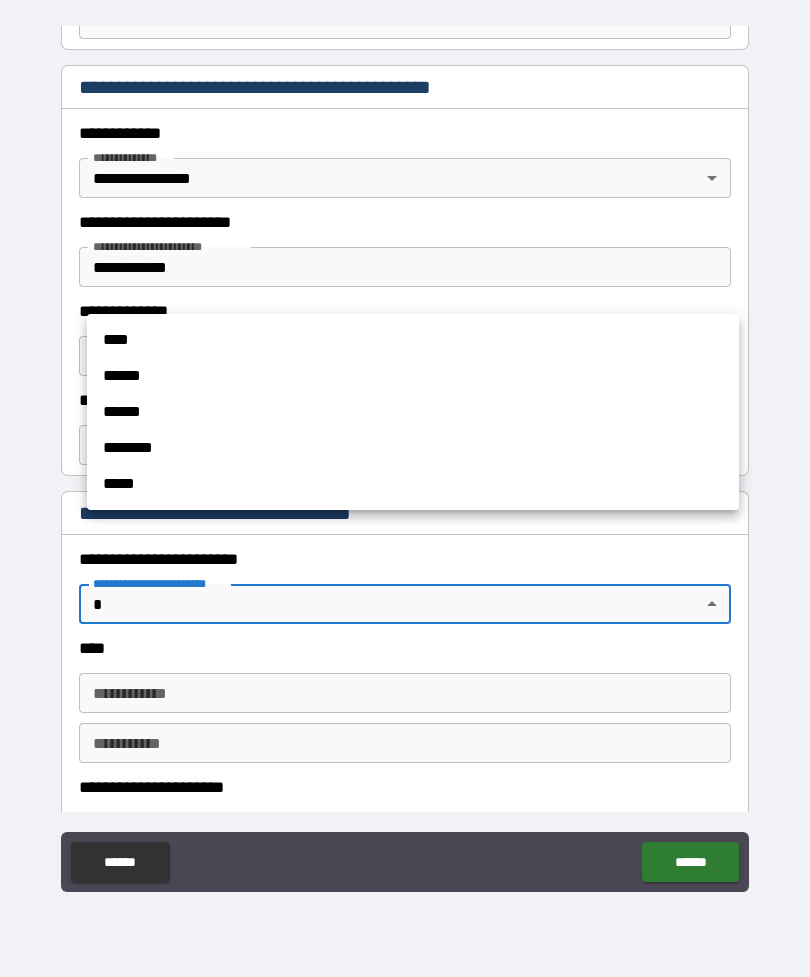 click on "******" at bounding box center [413, 376] 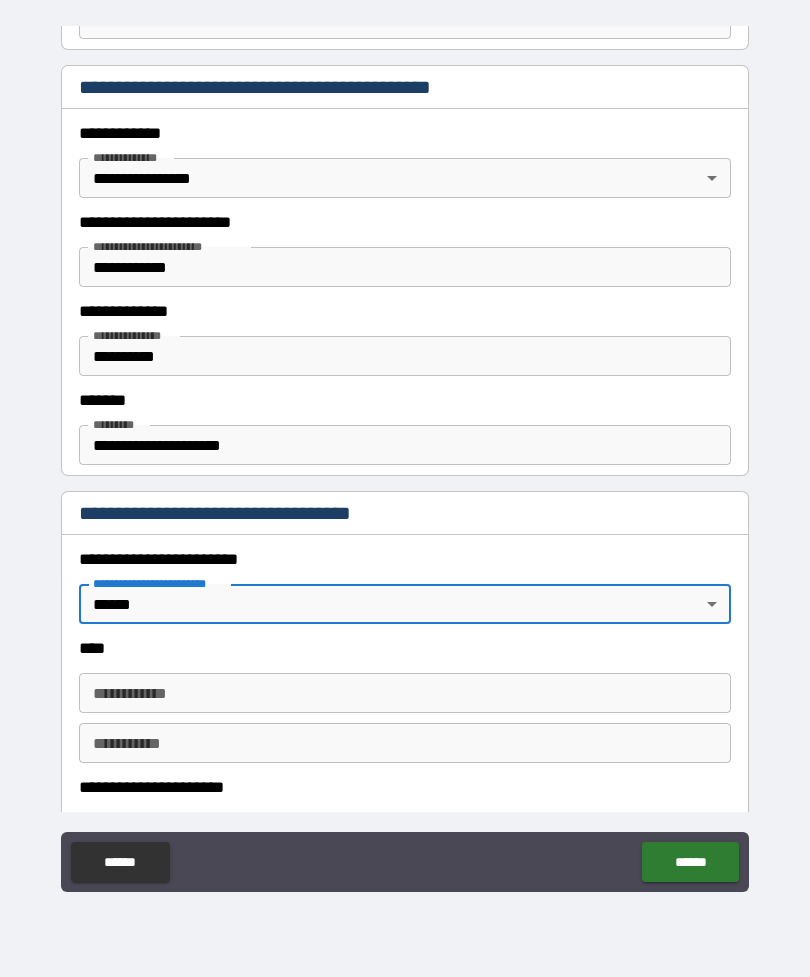click on "**********" at bounding box center (405, 693) 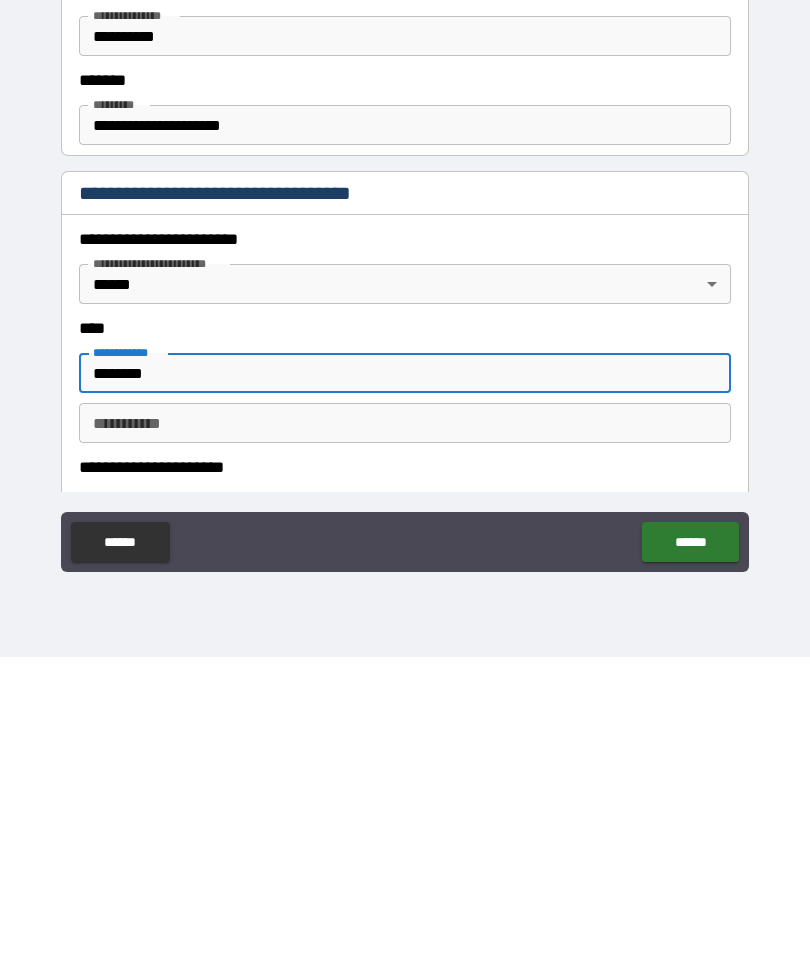 click on "*********   *" at bounding box center (405, 743) 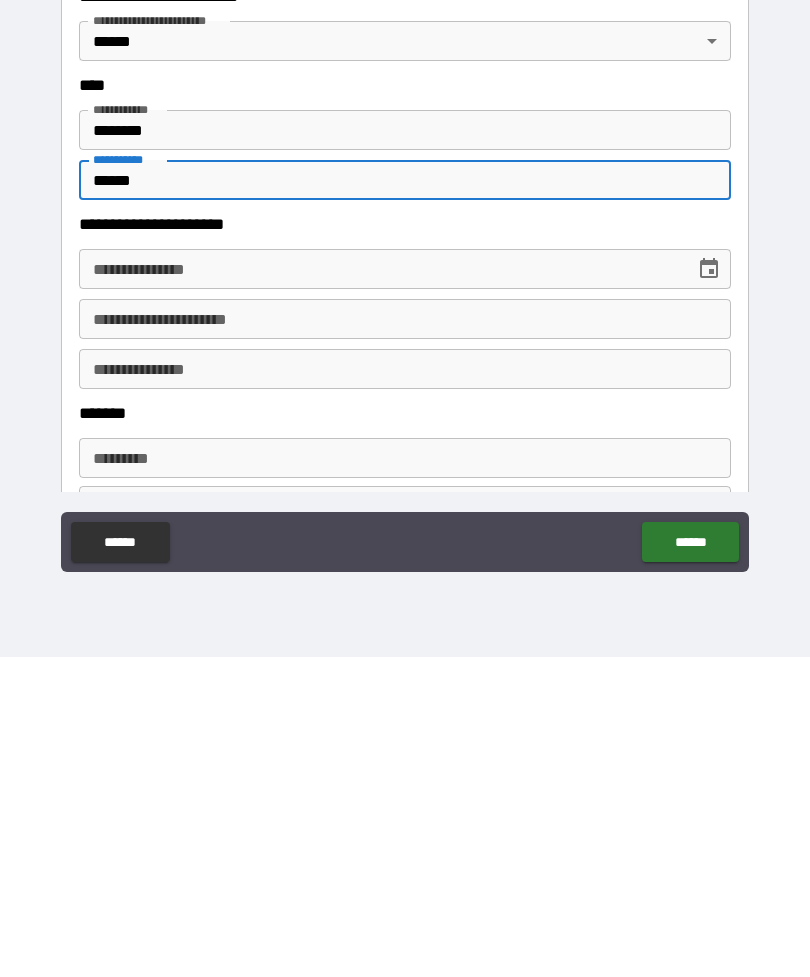 scroll, scrollTop: 714, scrollLeft: 0, axis: vertical 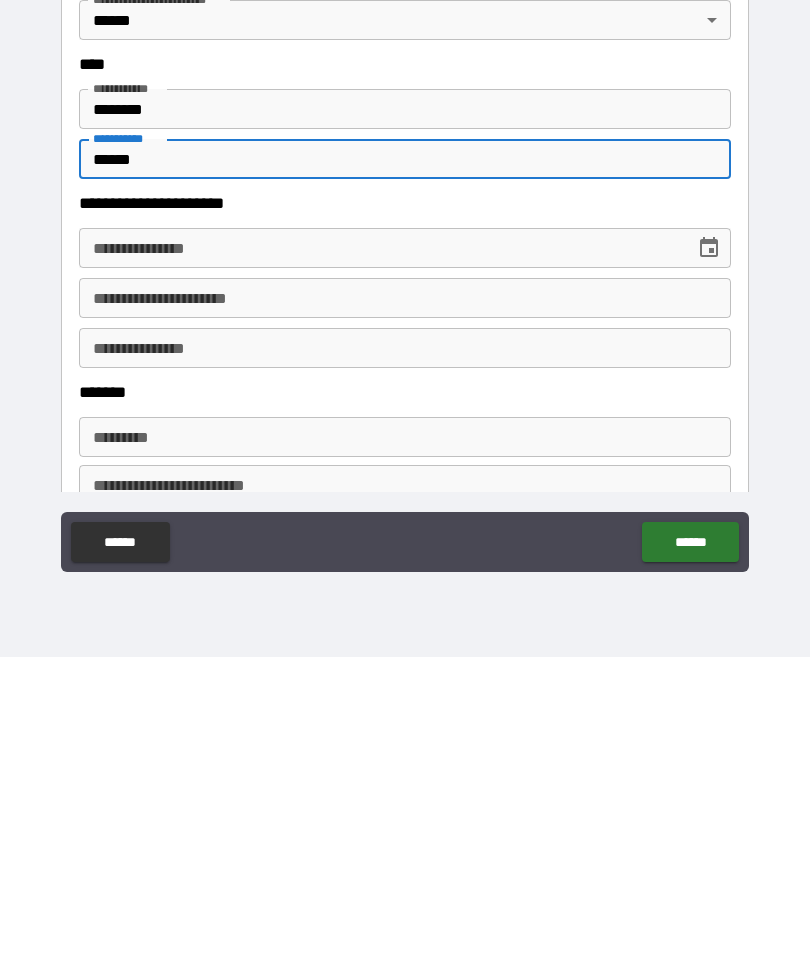 click on "**********" at bounding box center (380, 568) 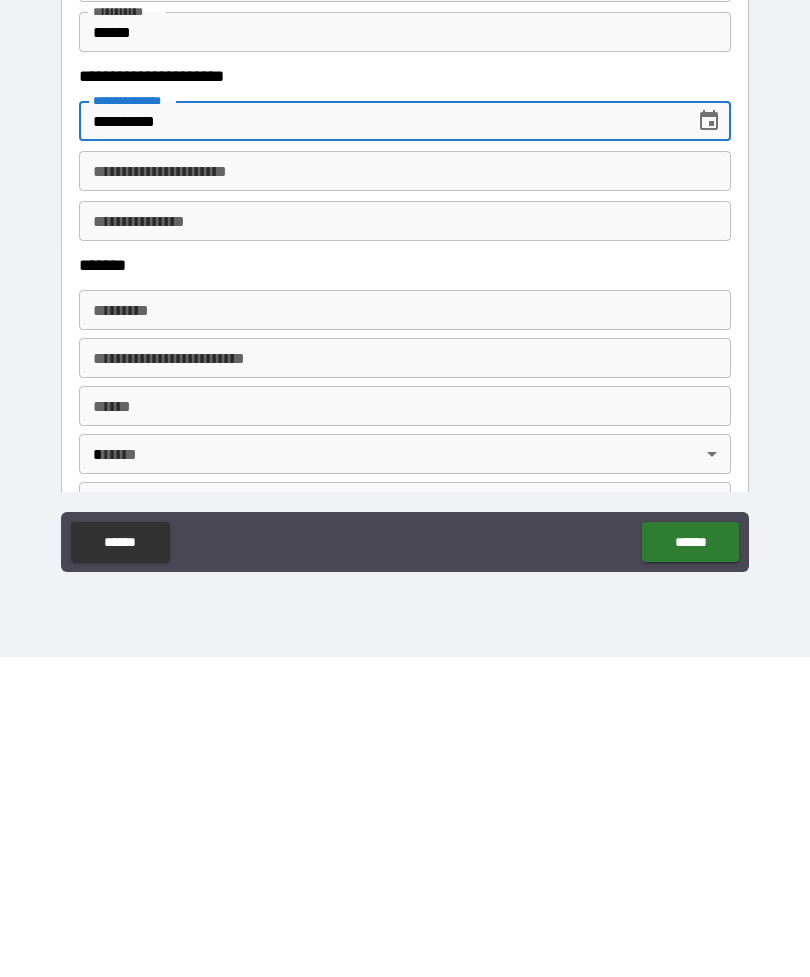 scroll, scrollTop: 843, scrollLeft: 0, axis: vertical 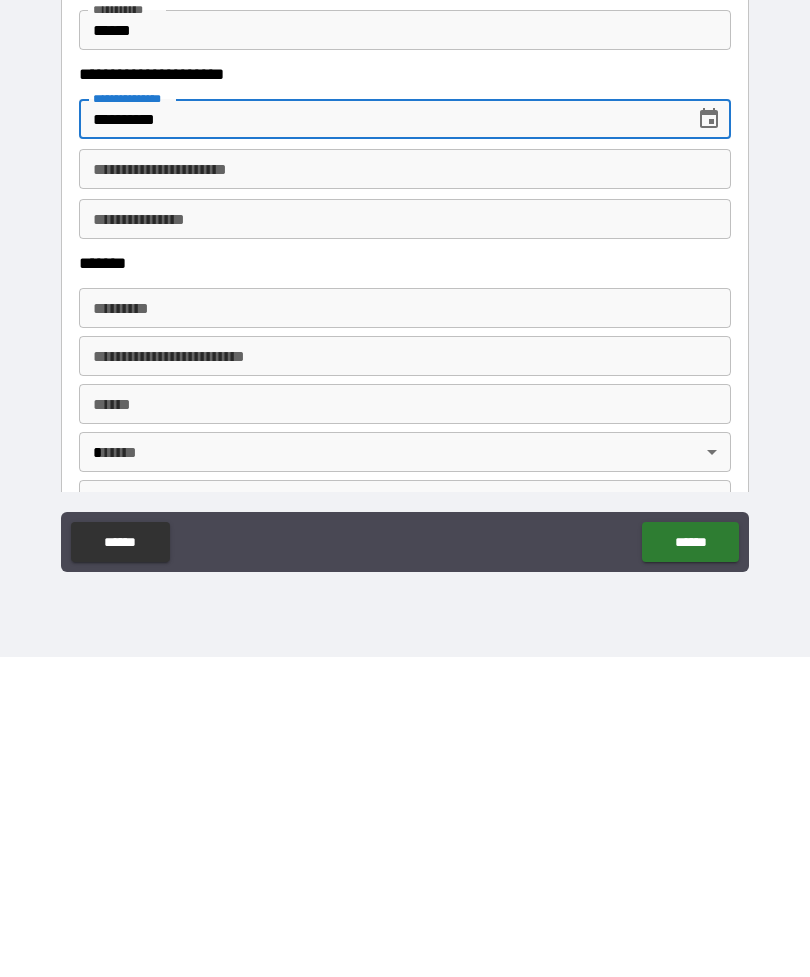 click on "*******   *" at bounding box center (405, 628) 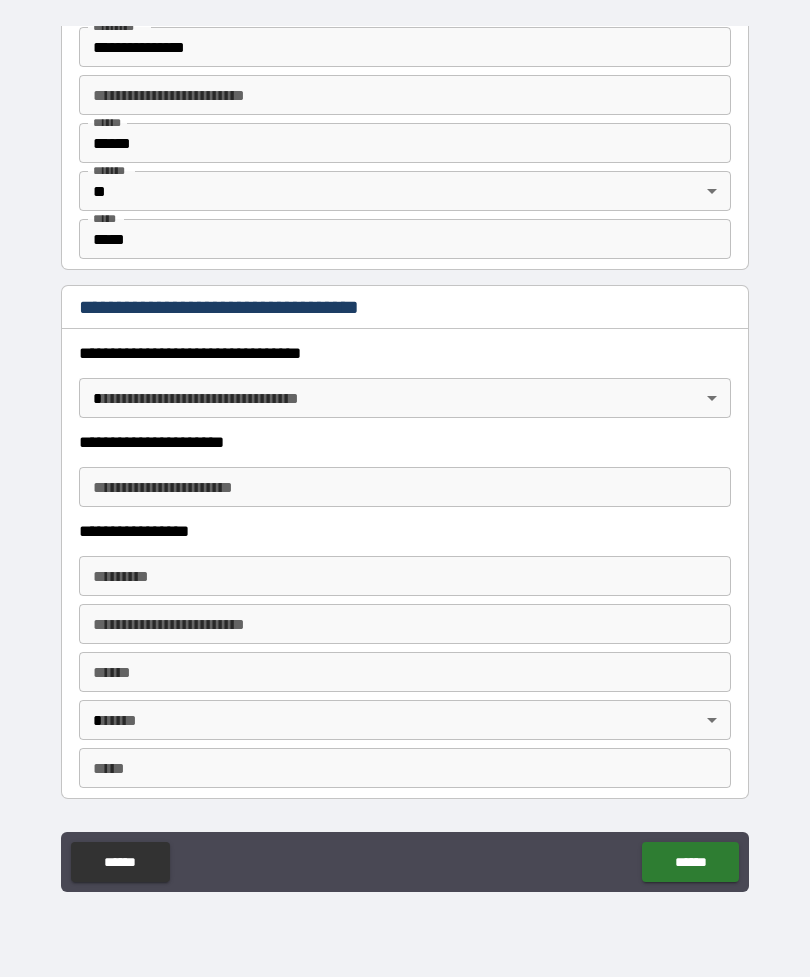 scroll, scrollTop: 1456, scrollLeft: 0, axis: vertical 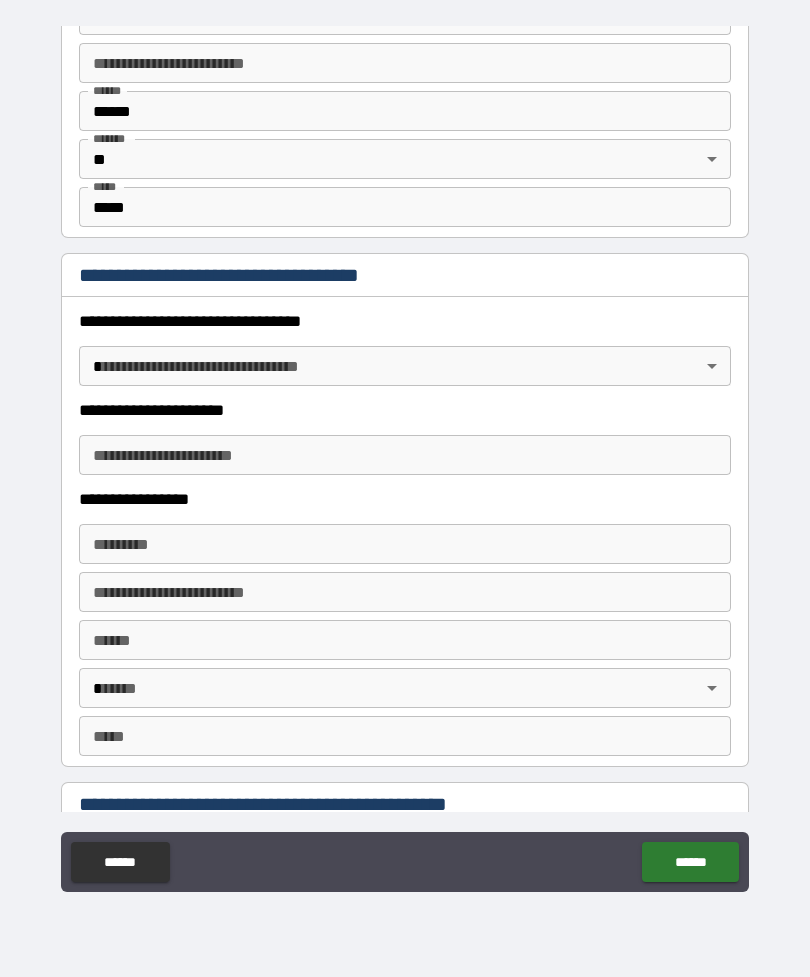 click on "**********" at bounding box center [405, 456] 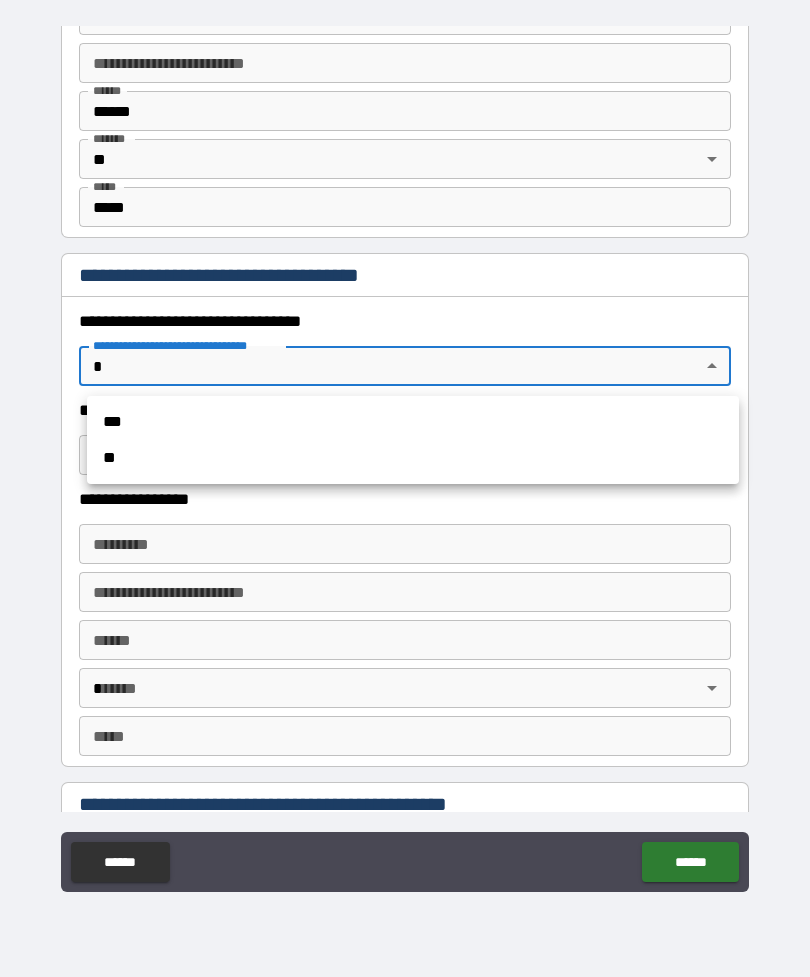 click on "***" at bounding box center (413, 422) 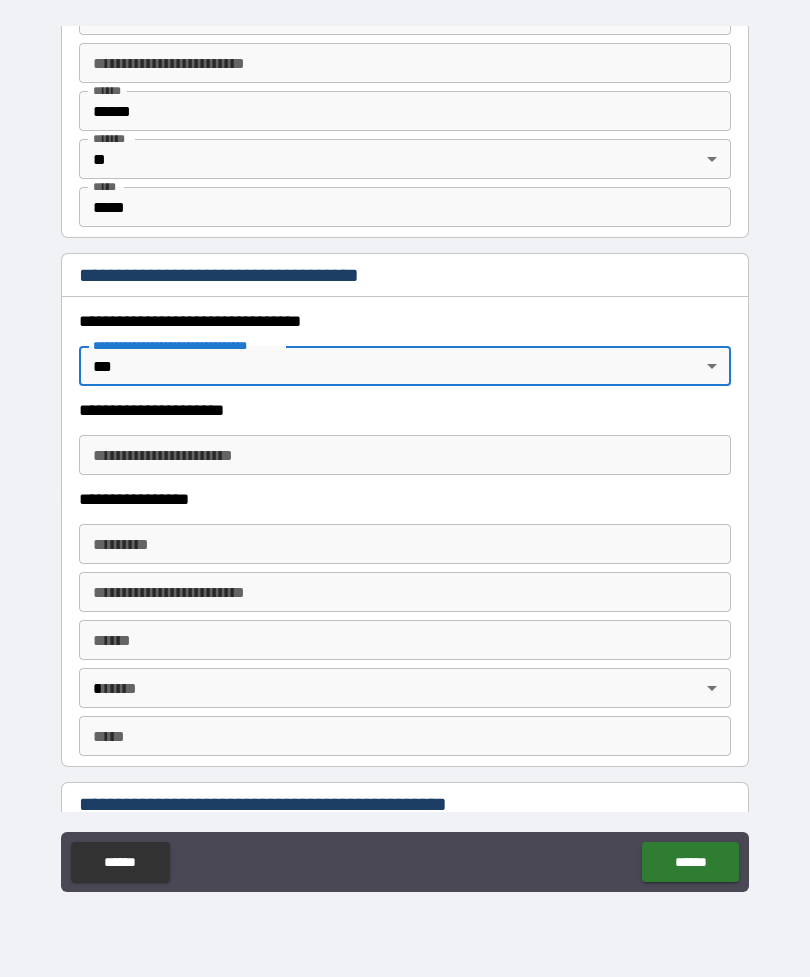 click on "**********" at bounding box center [405, 455] 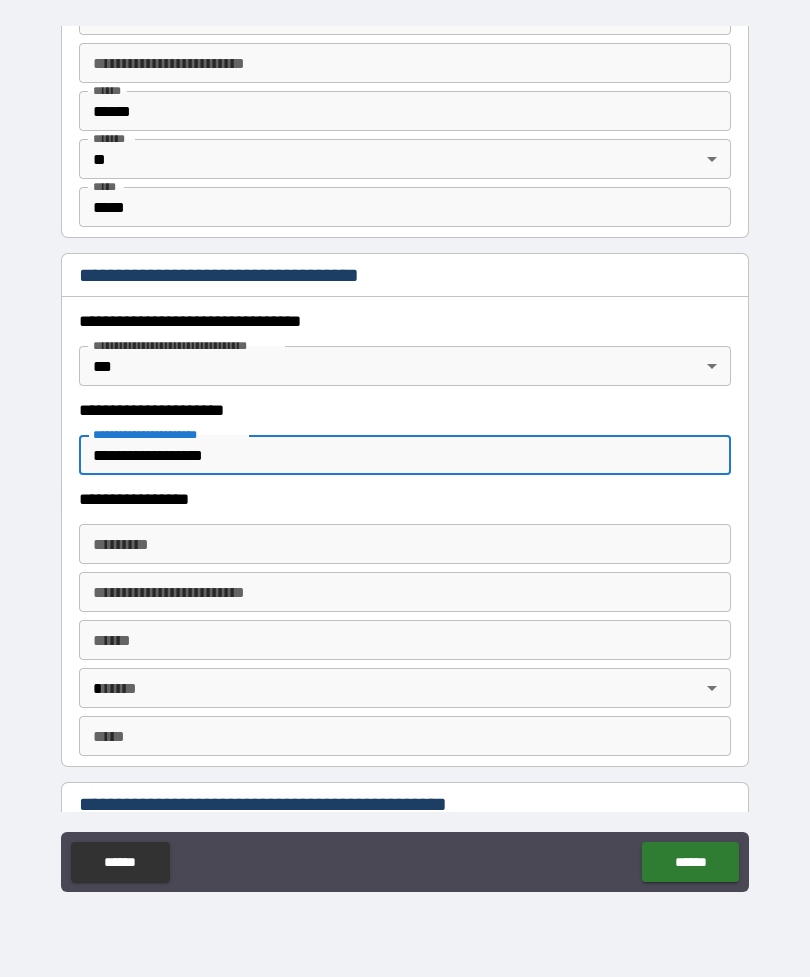 click on "*******   *" at bounding box center [405, 544] 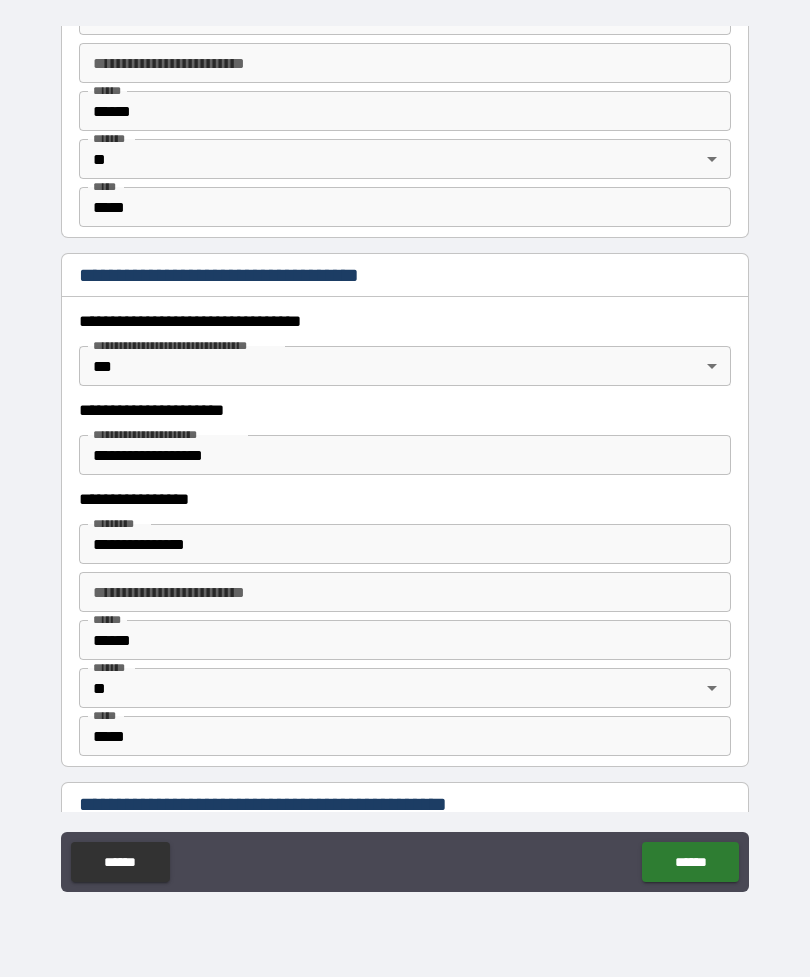 click on "**********" at bounding box center [405, 544] 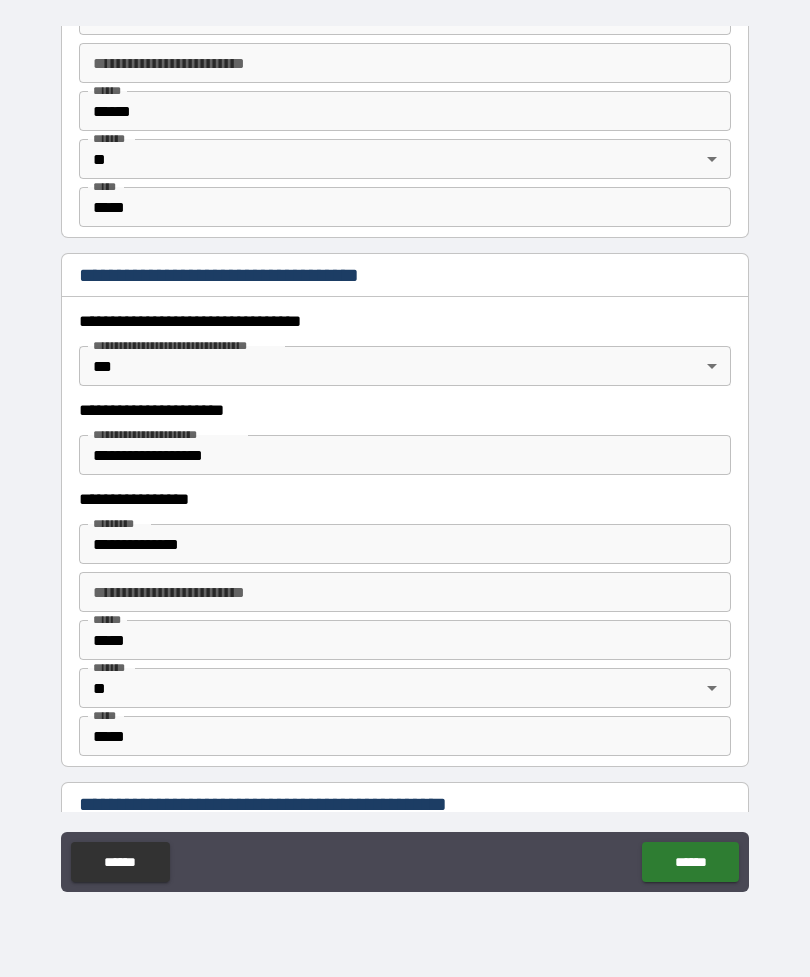 click on "**********" at bounding box center (405, 544) 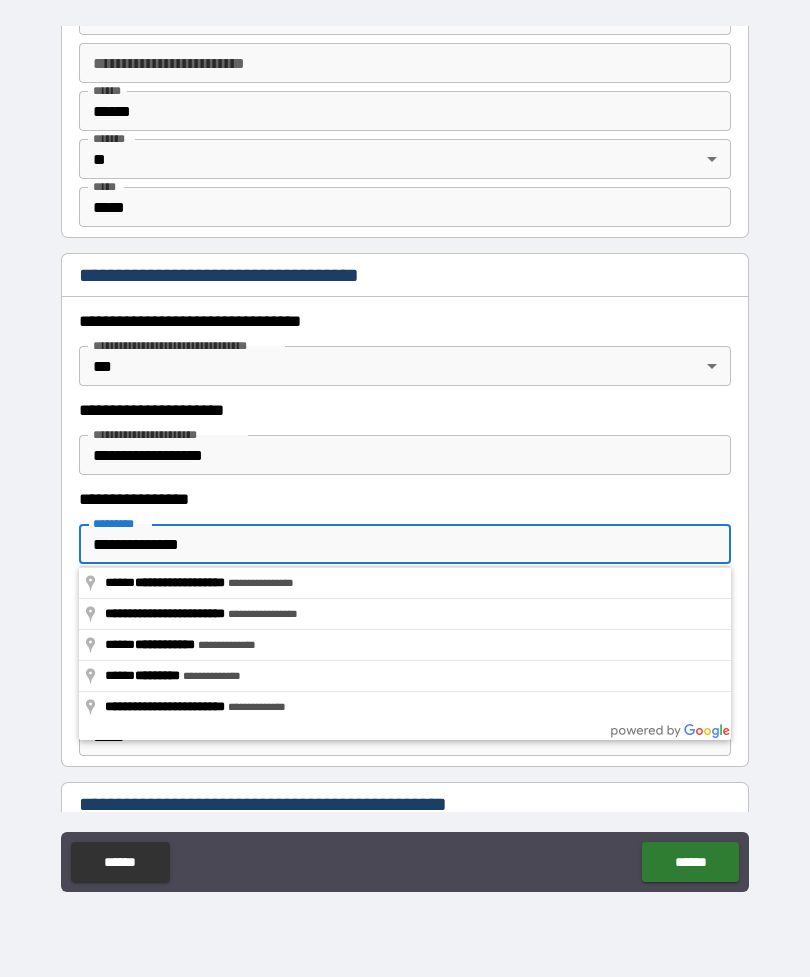 click on "**********" at bounding box center [405, 544] 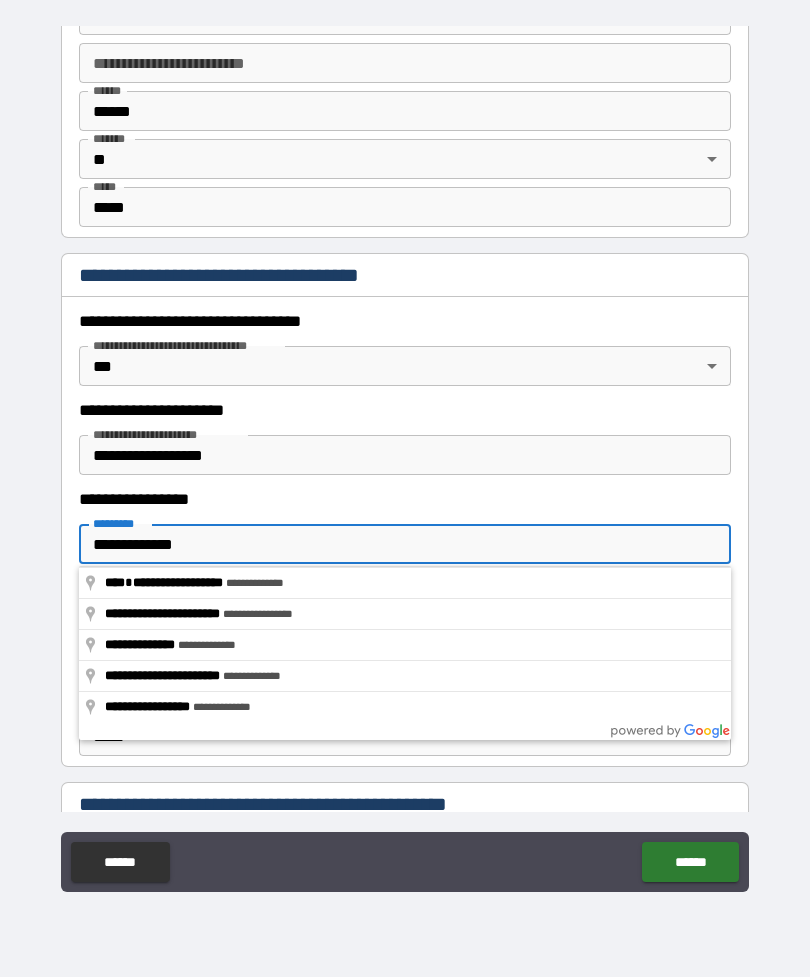 click on "**********" at bounding box center (405, 544) 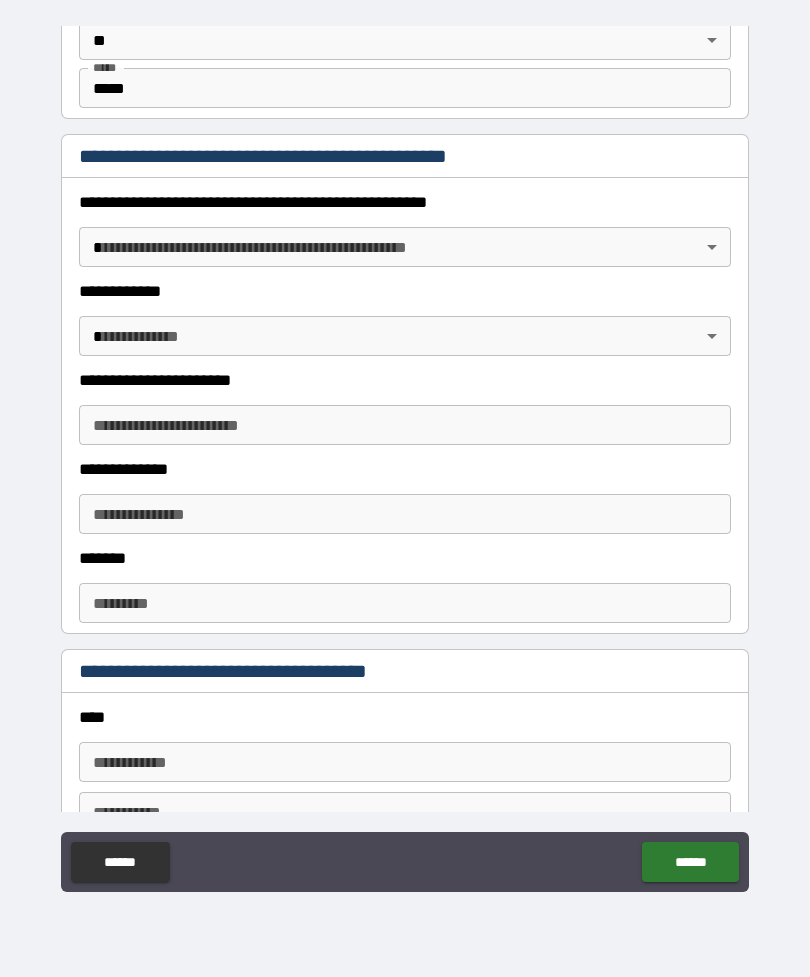 scroll, scrollTop: 2109, scrollLeft: 0, axis: vertical 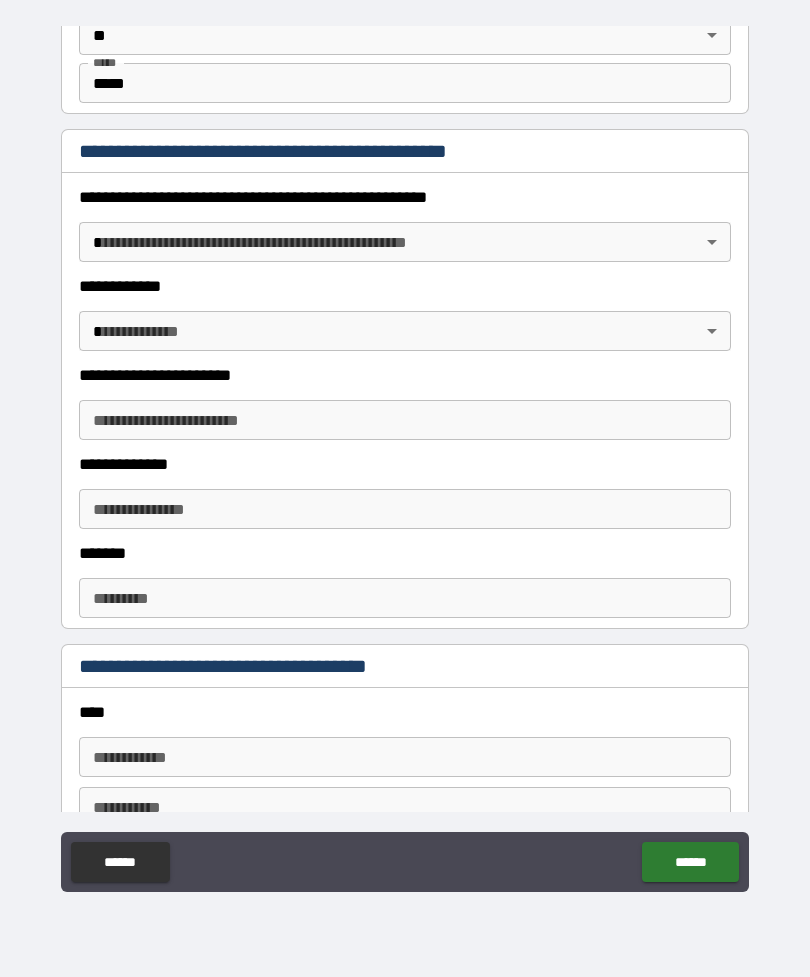 click on "**********" at bounding box center [405, 456] 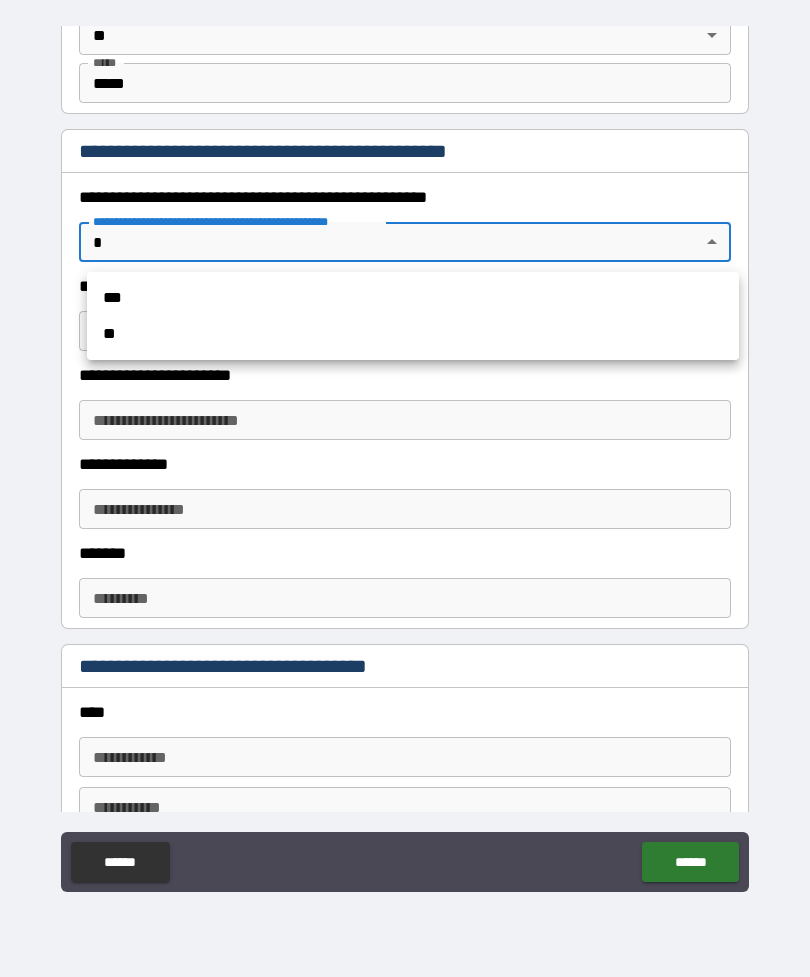 click on "**" at bounding box center [413, 334] 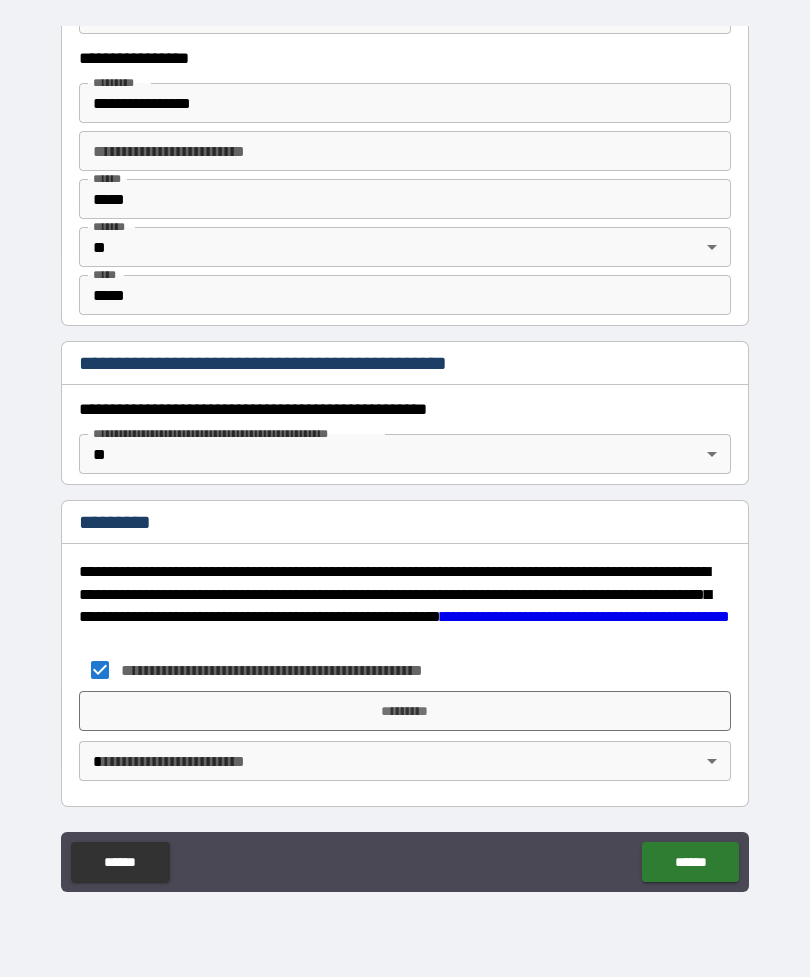 click on "**********" at bounding box center [405, 456] 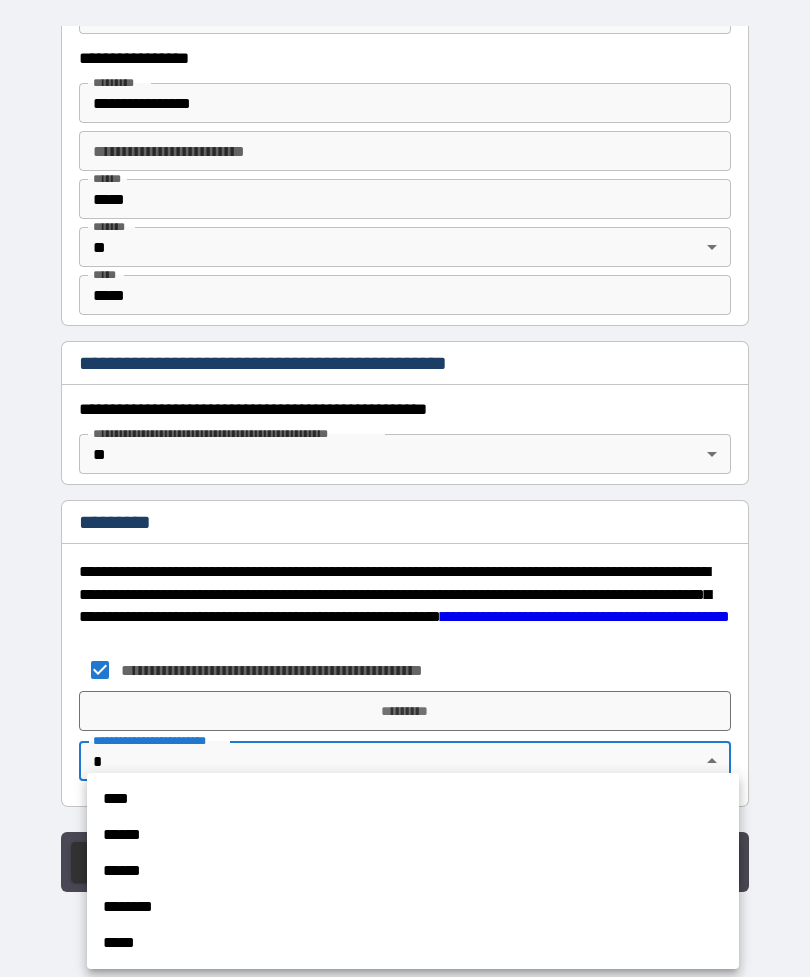 click on "******" at bounding box center [413, 835] 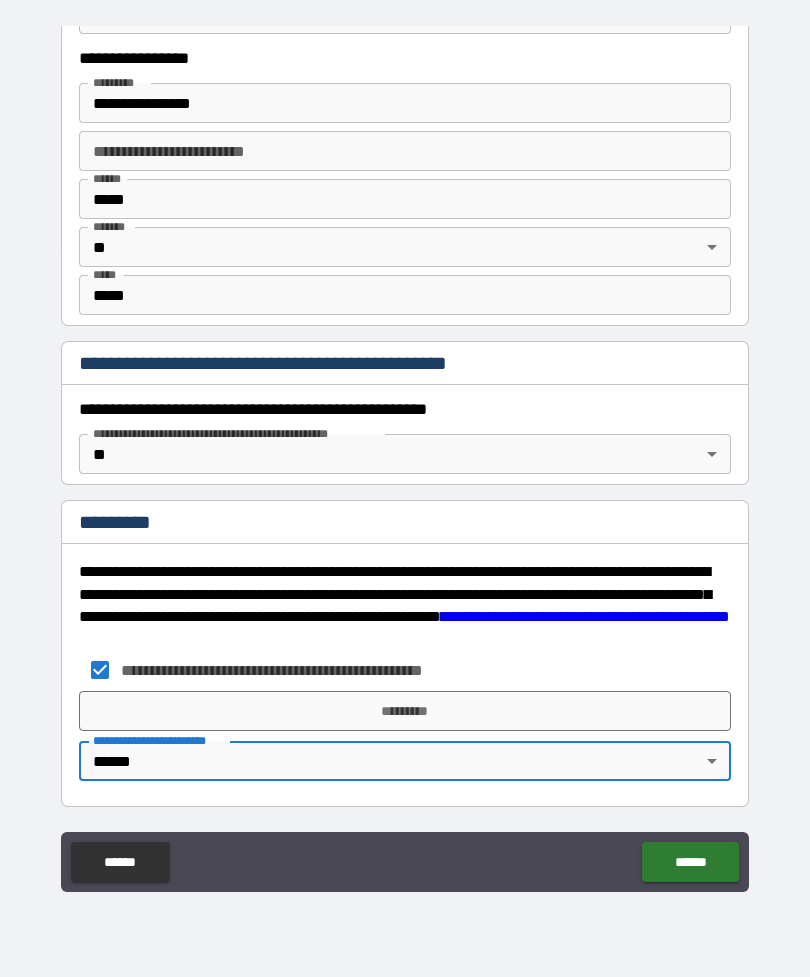 click on "*********" at bounding box center (405, 711) 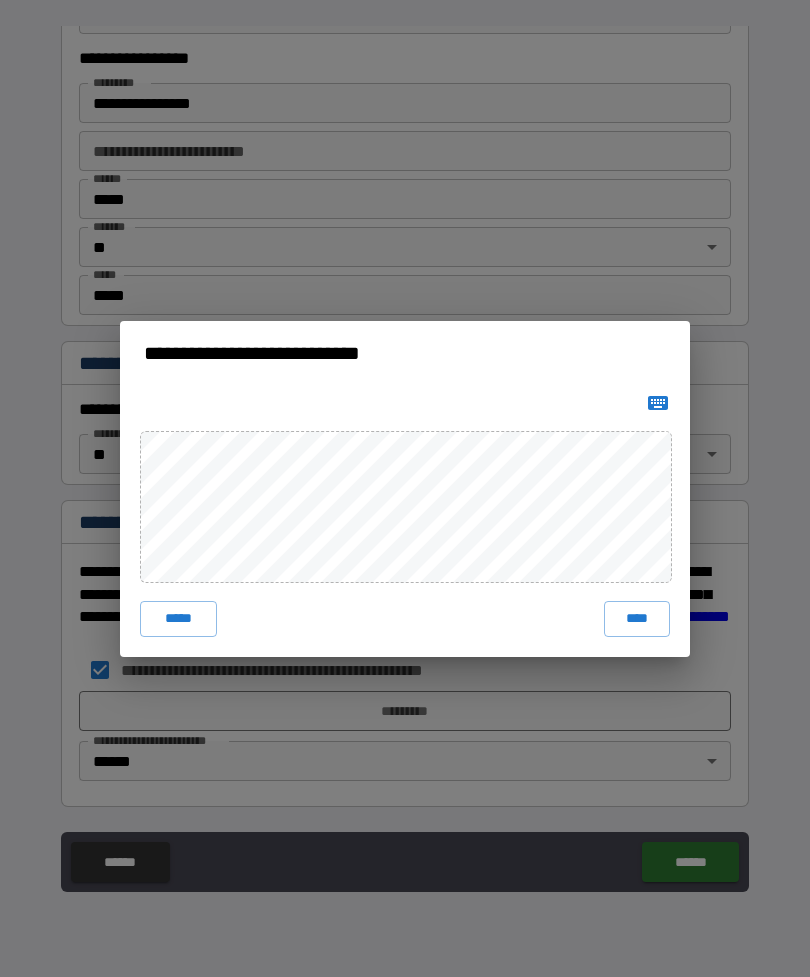 click on "****" at bounding box center (637, 619) 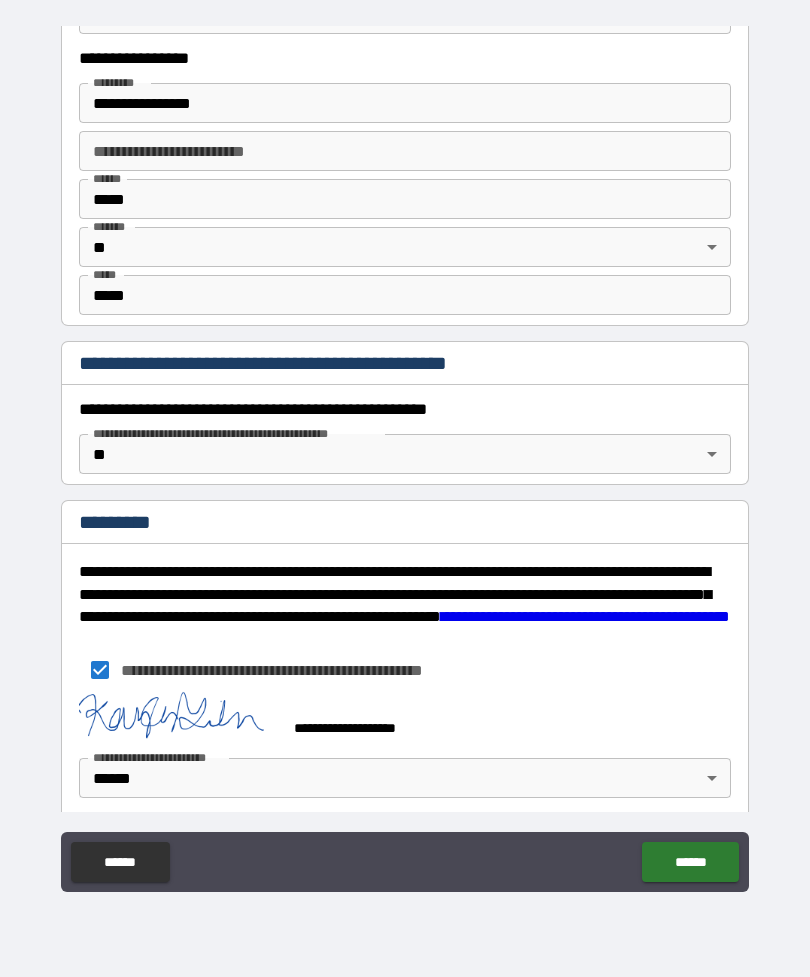 scroll, scrollTop: 1887, scrollLeft: 0, axis: vertical 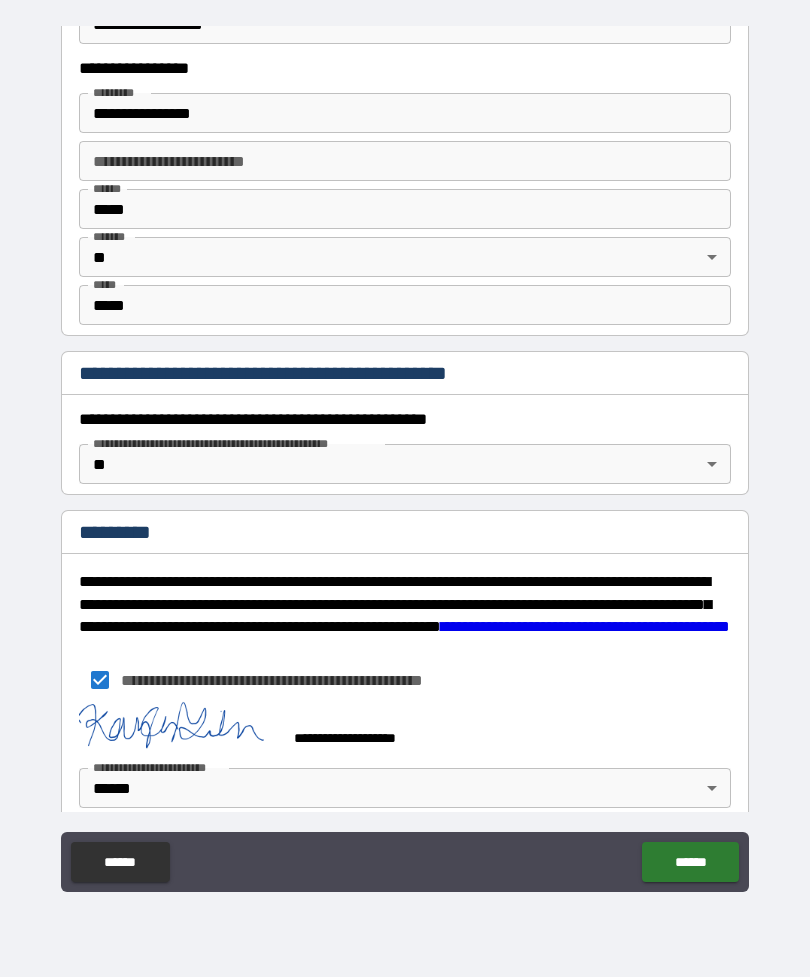 click on "******" at bounding box center [690, 862] 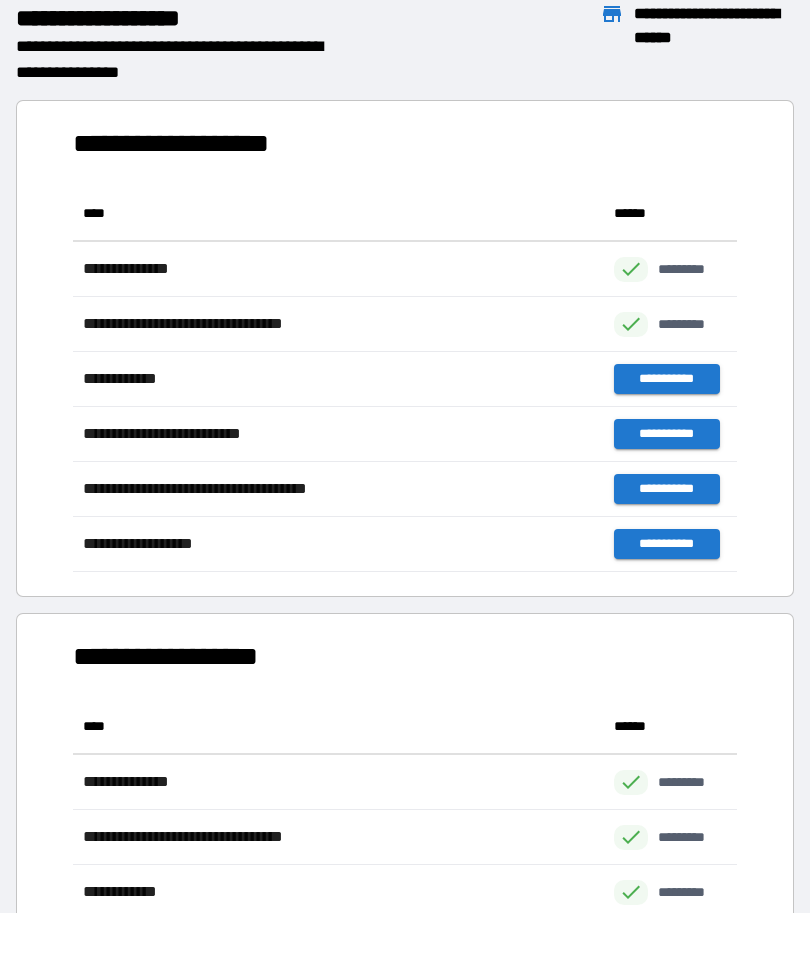 scroll, scrollTop: 1, scrollLeft: 1, axis: both 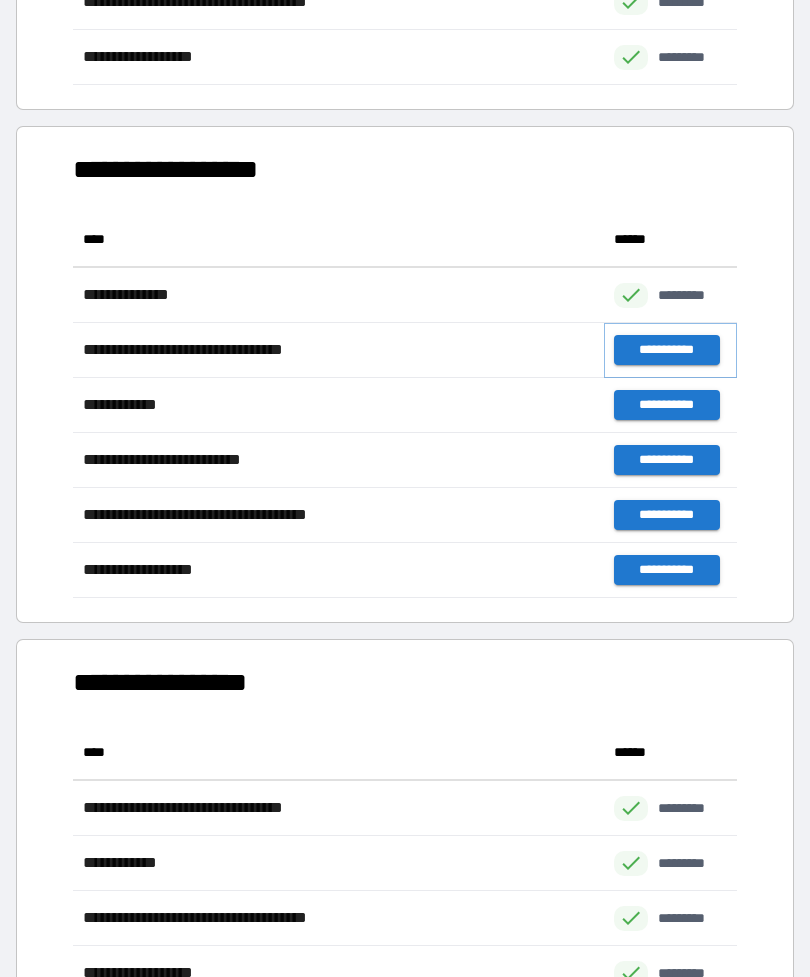 click on "**********" at bounding box center [666, 350] 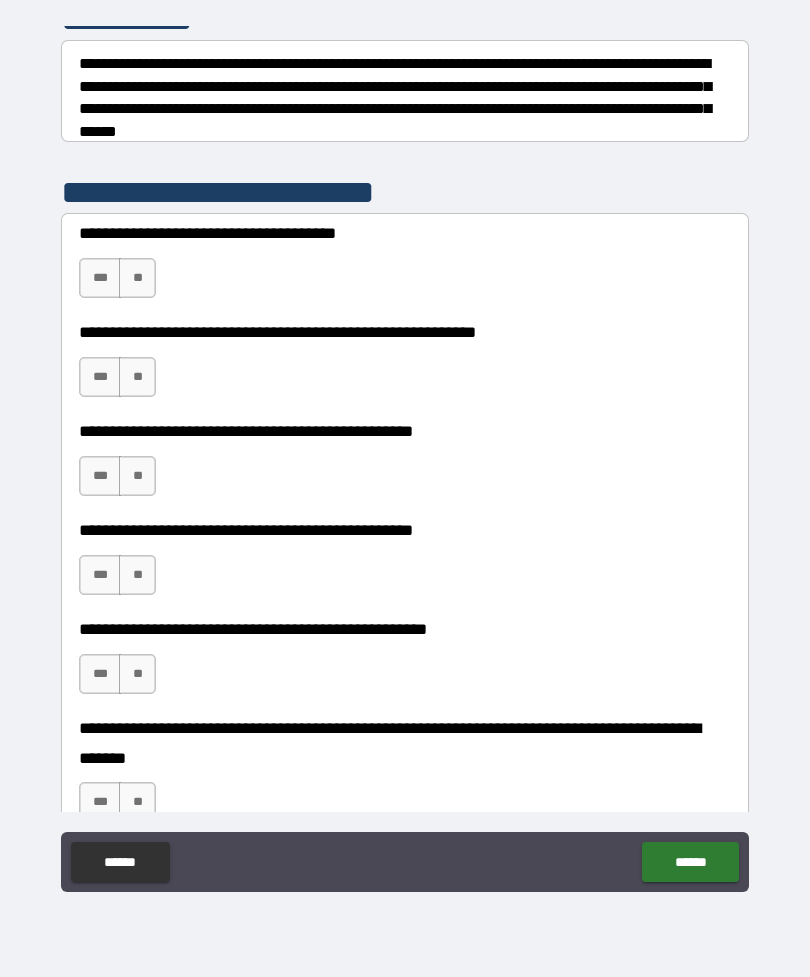 scroll, scrollTop: 304, scrollLeft: 0, axis: vertical 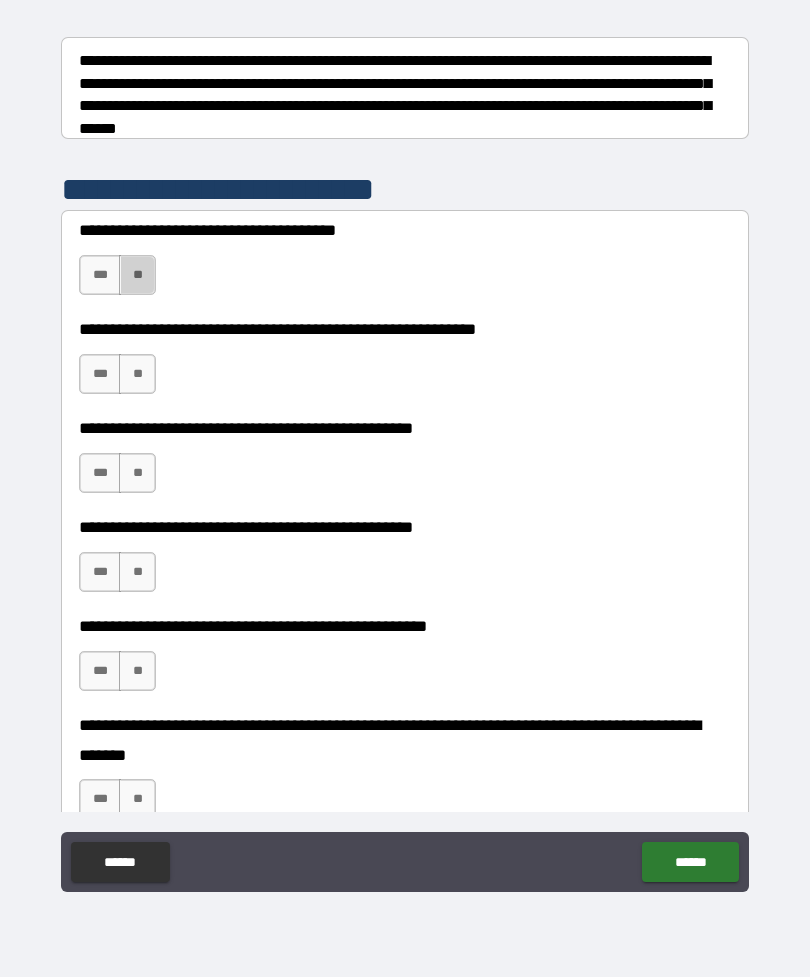 click on "**" at bounding box center (137, 275) 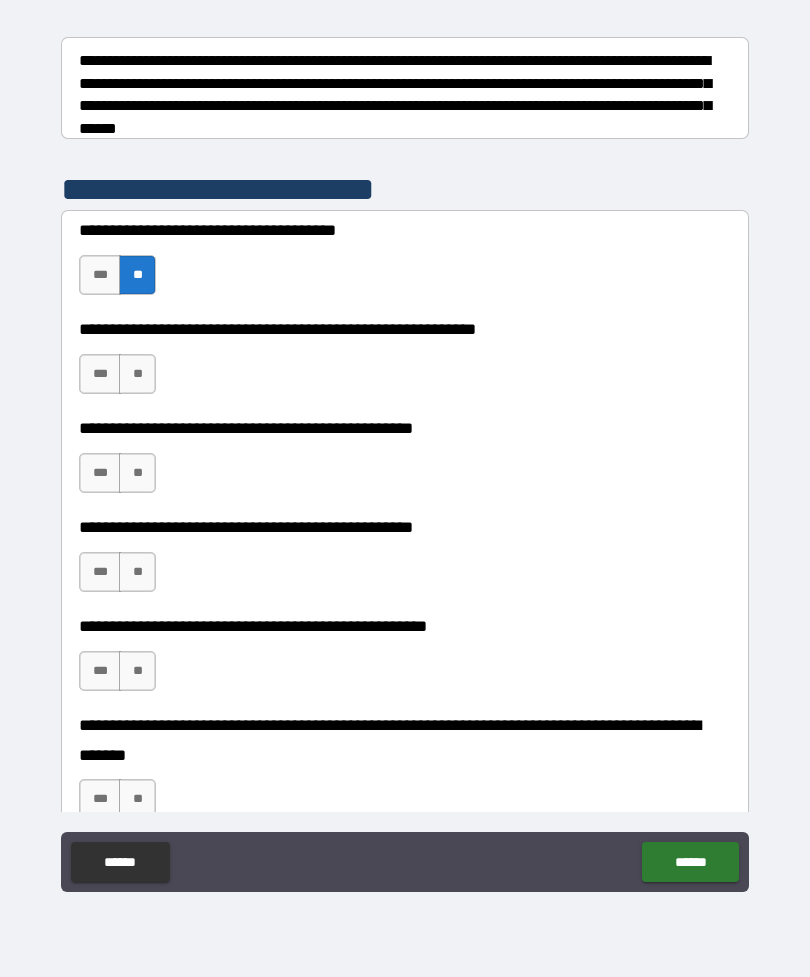 click on "**" at bounding box center (137, 374) 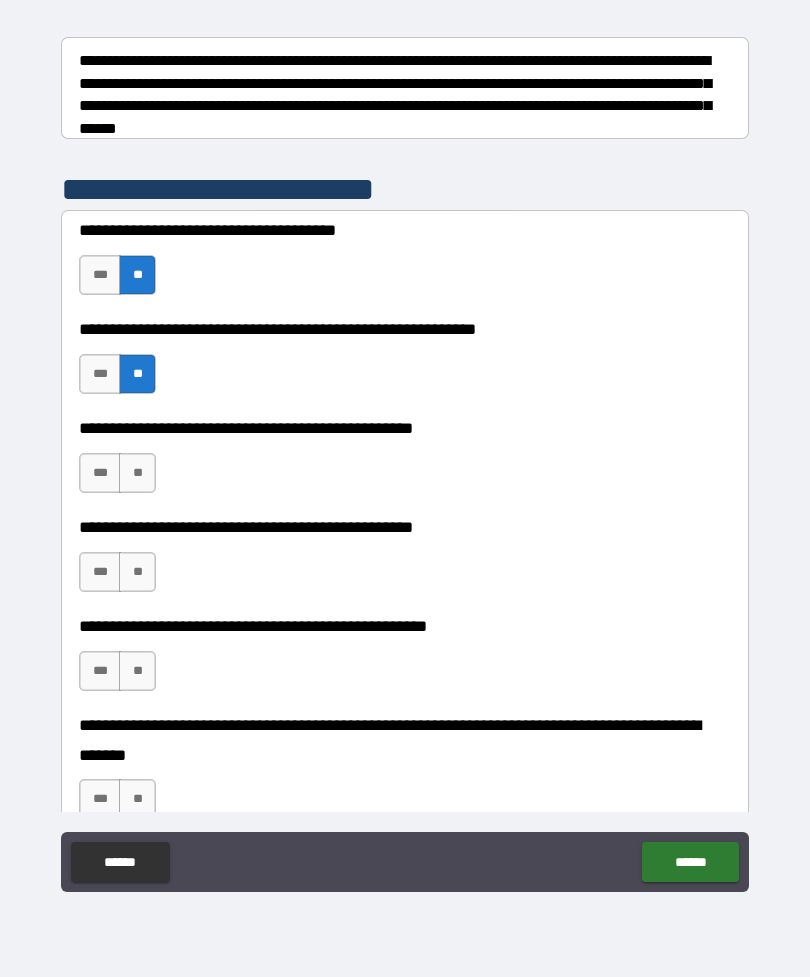 click on "**" at bounding box center [137, 473] 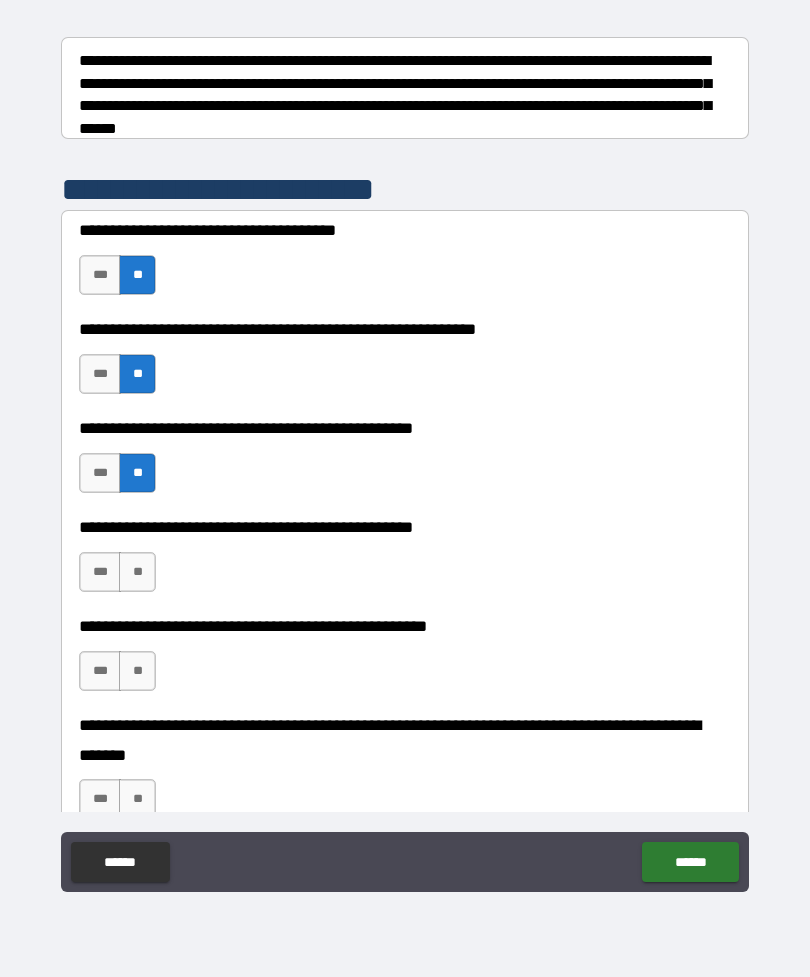 click on "**" at bounding box center [137, 572] 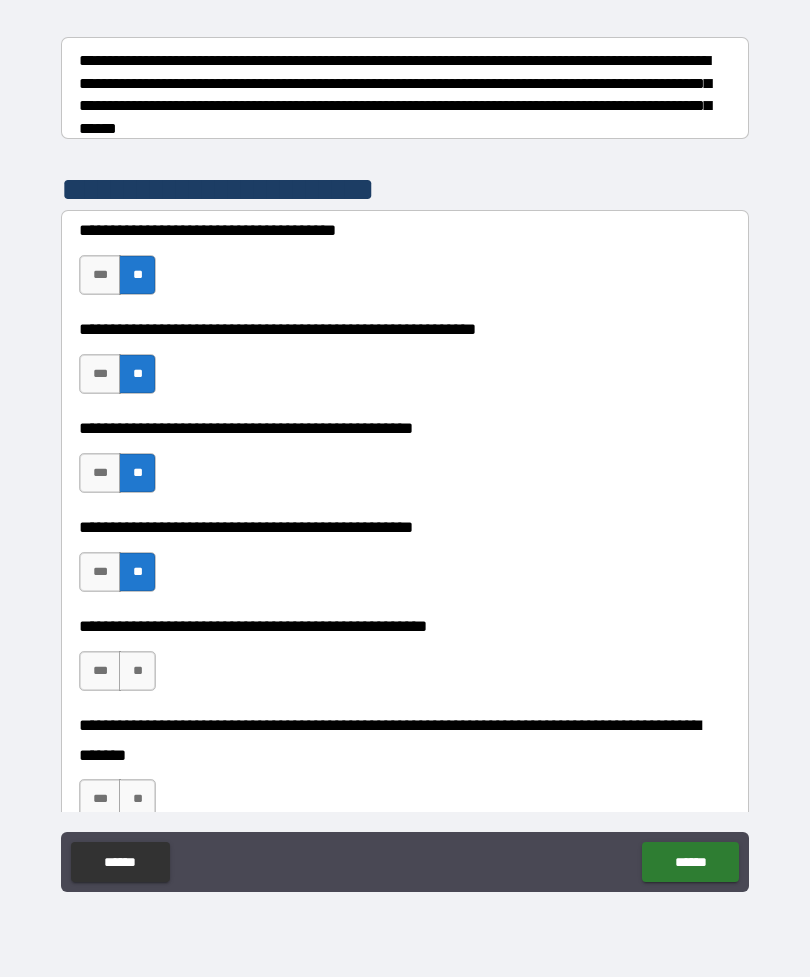 click on "**" at bounding box center (137, 671) 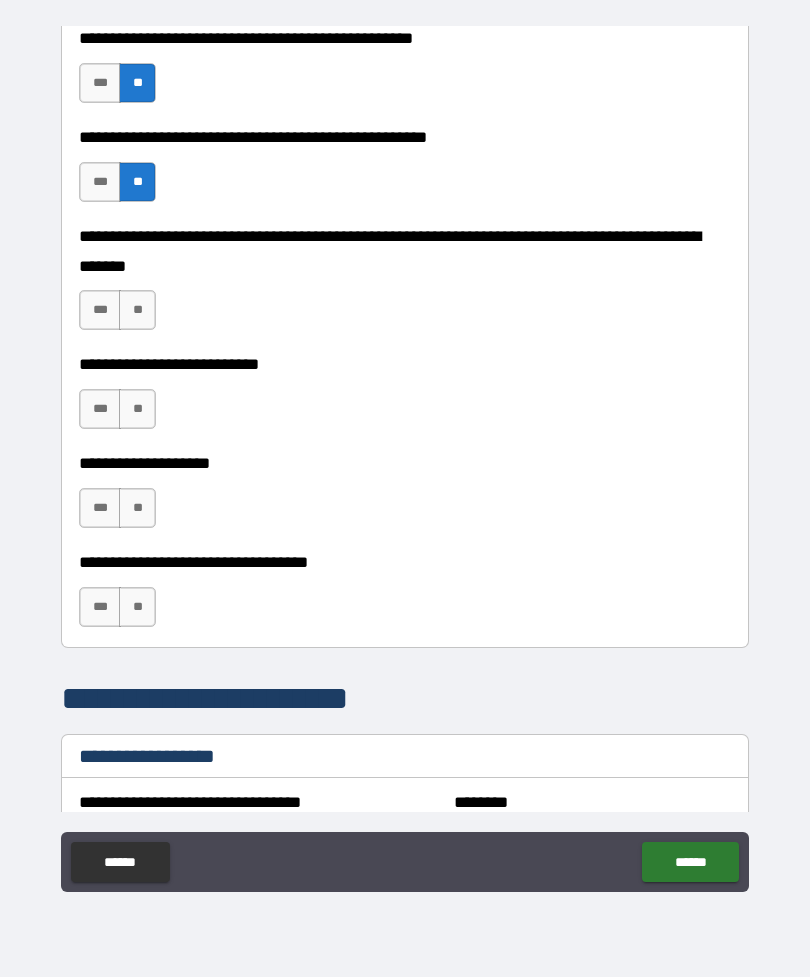 scroll, scrollTop: 828, scrollLeft: 0, axis: vertical 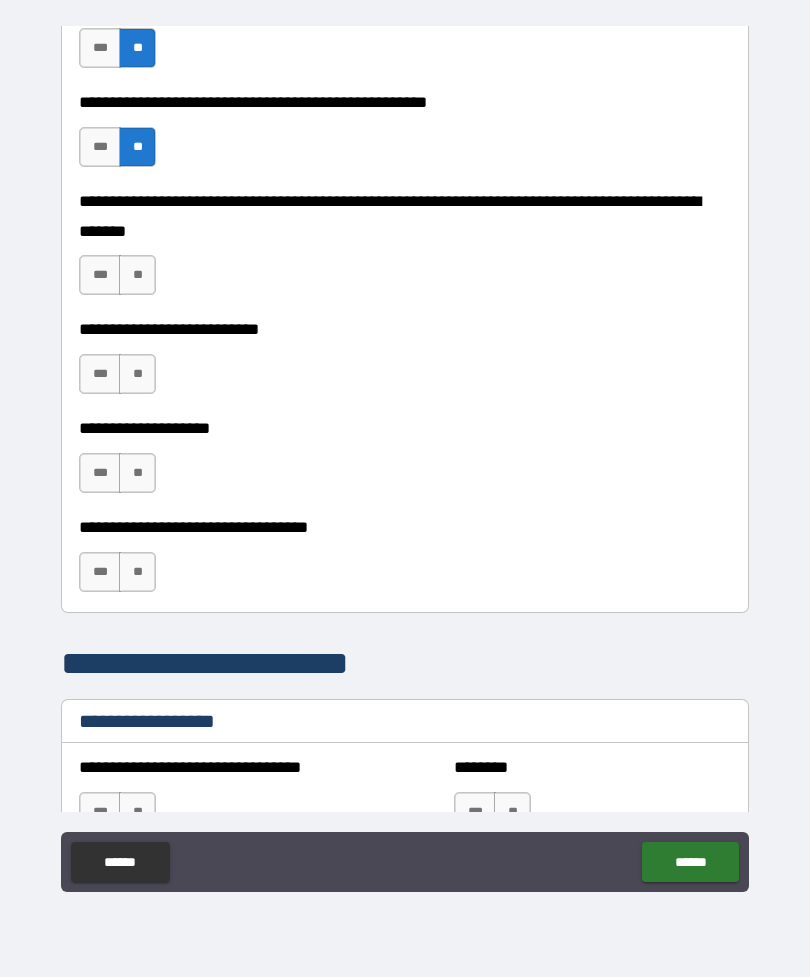 click on "**" at bounding box center (137, 275) 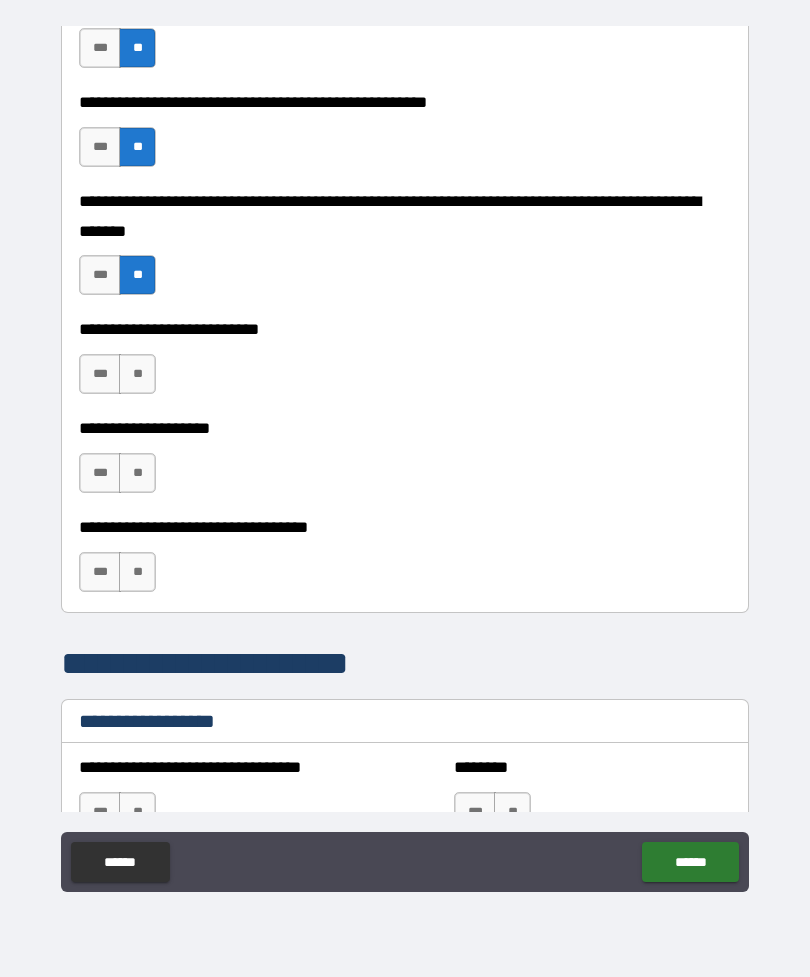 click on "**" at bounding box center (137, 374) 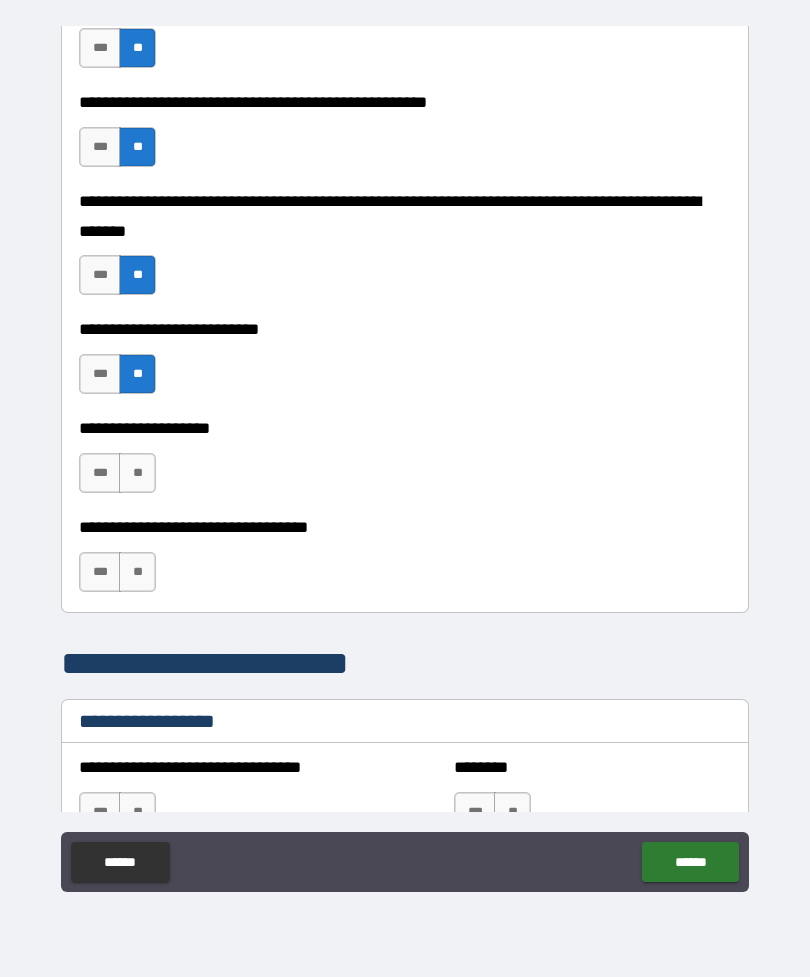 click on "**" at bounding box center (137, 473) 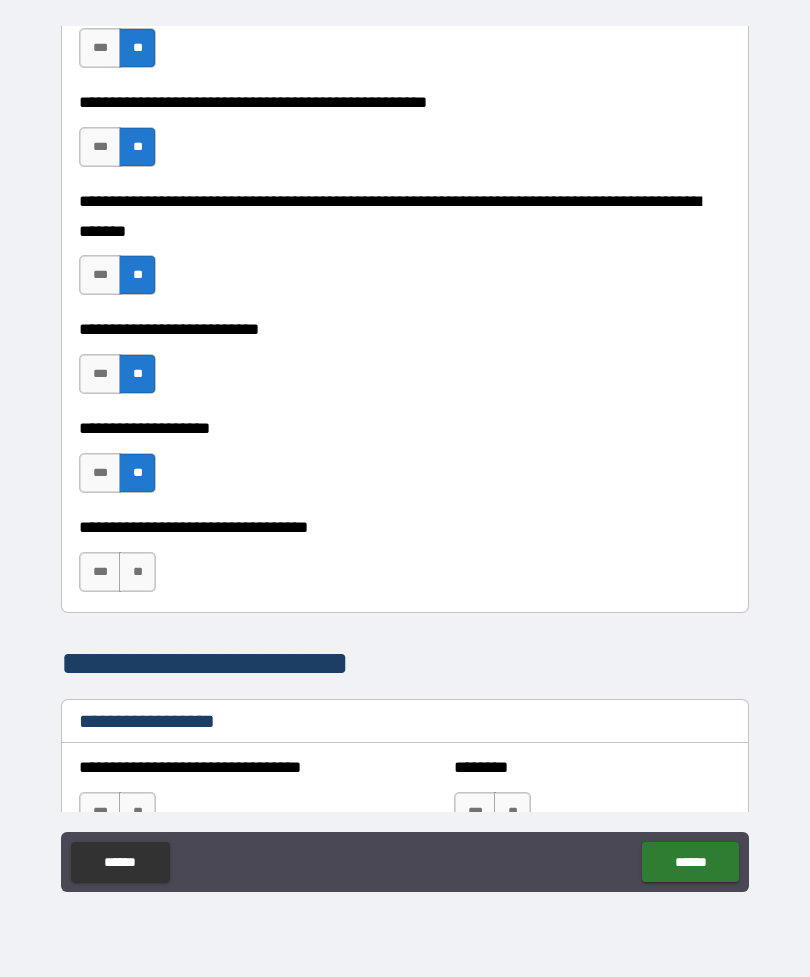 click on "**" at bounding box center (137, 572) 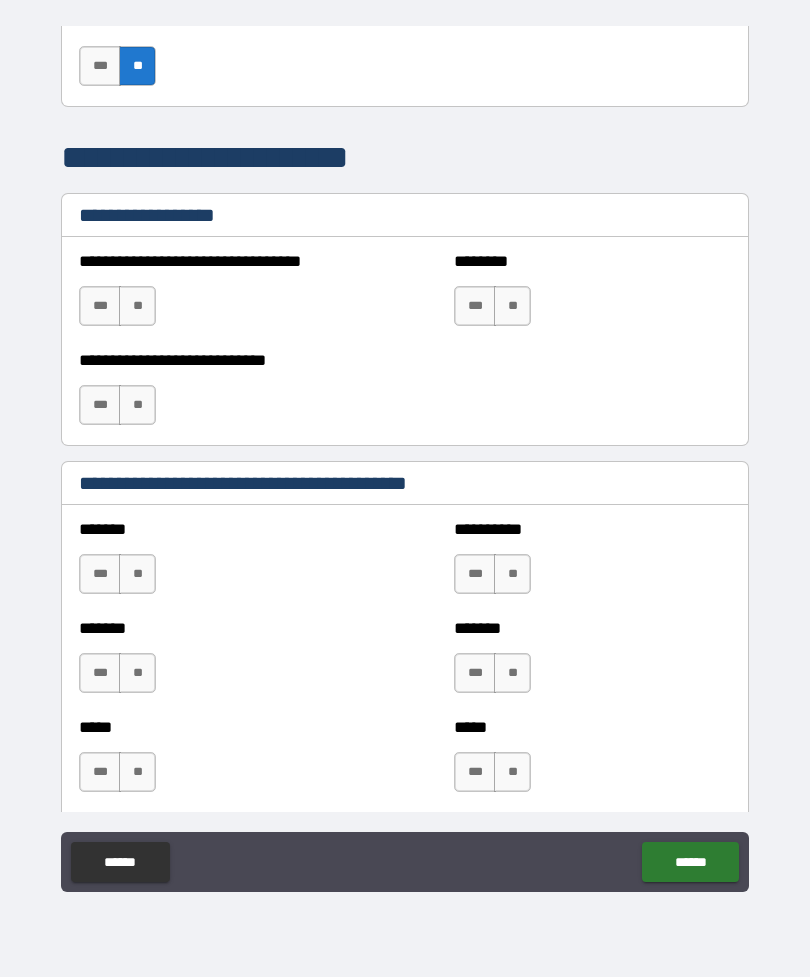 scroll, scrollTop: 1358, scrollLeft: 0, axis: vertical 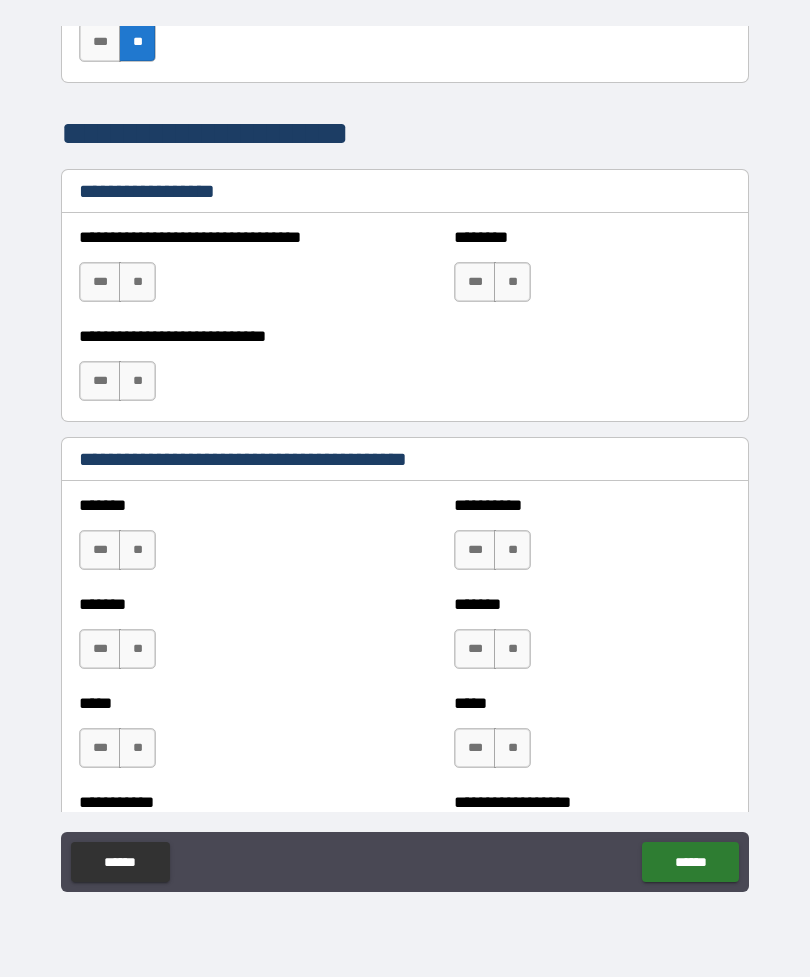 click on "**" at bounding box center [137, 282] 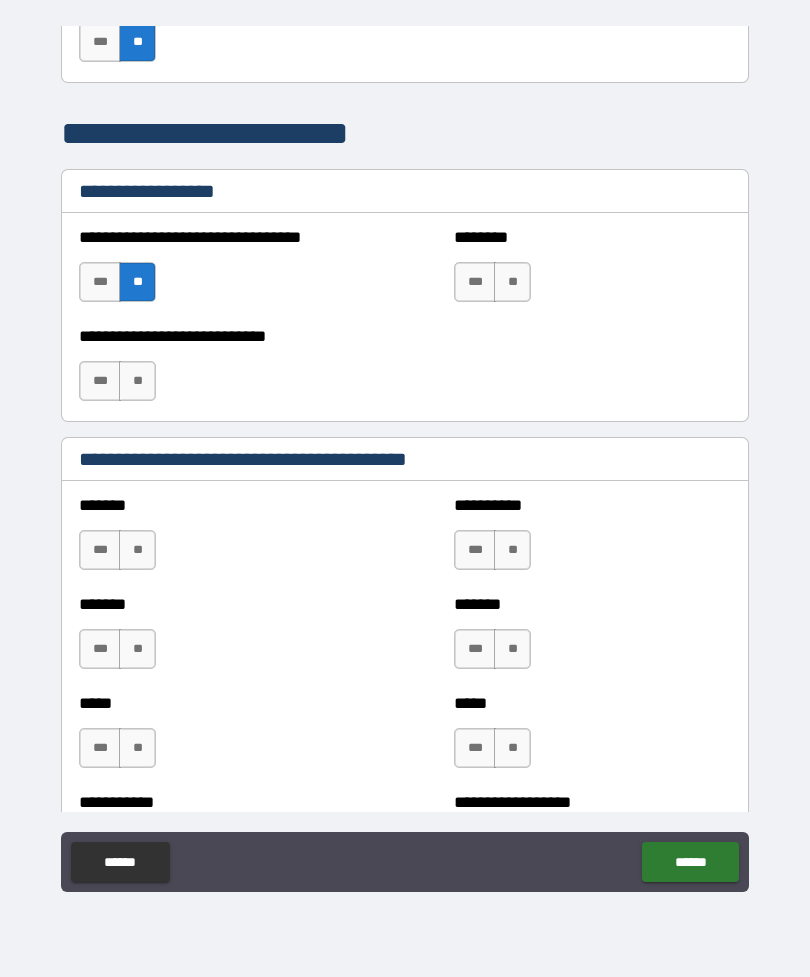 click on "**" at bounding box center (137, 381) 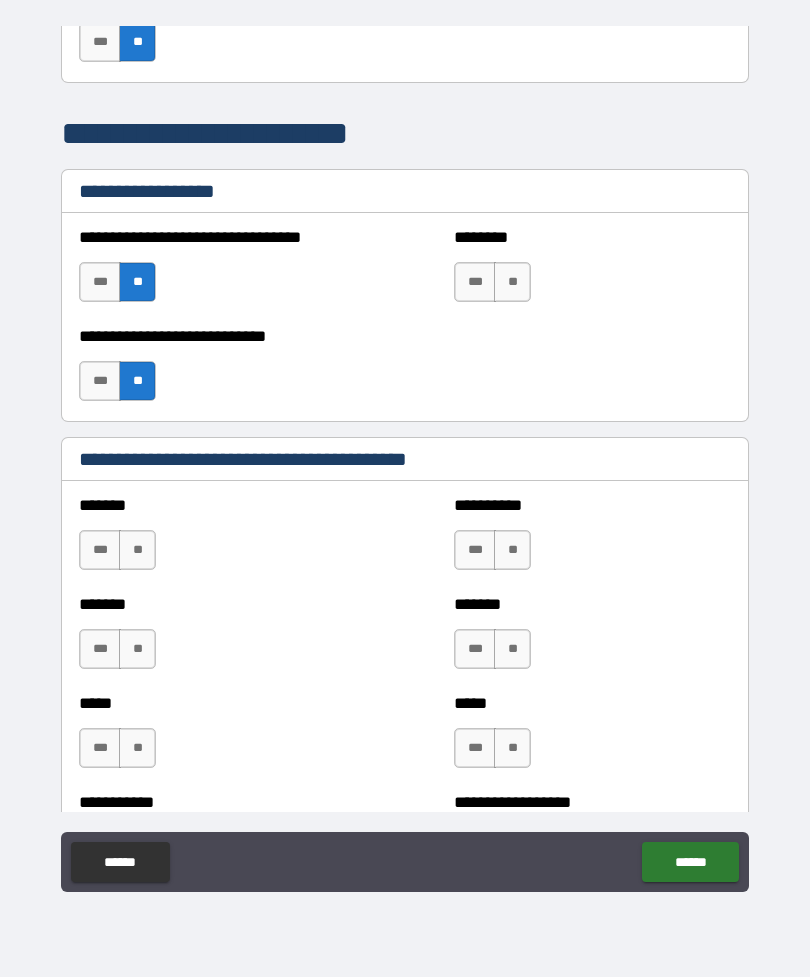click on "**" at bounding box center (512, 282) 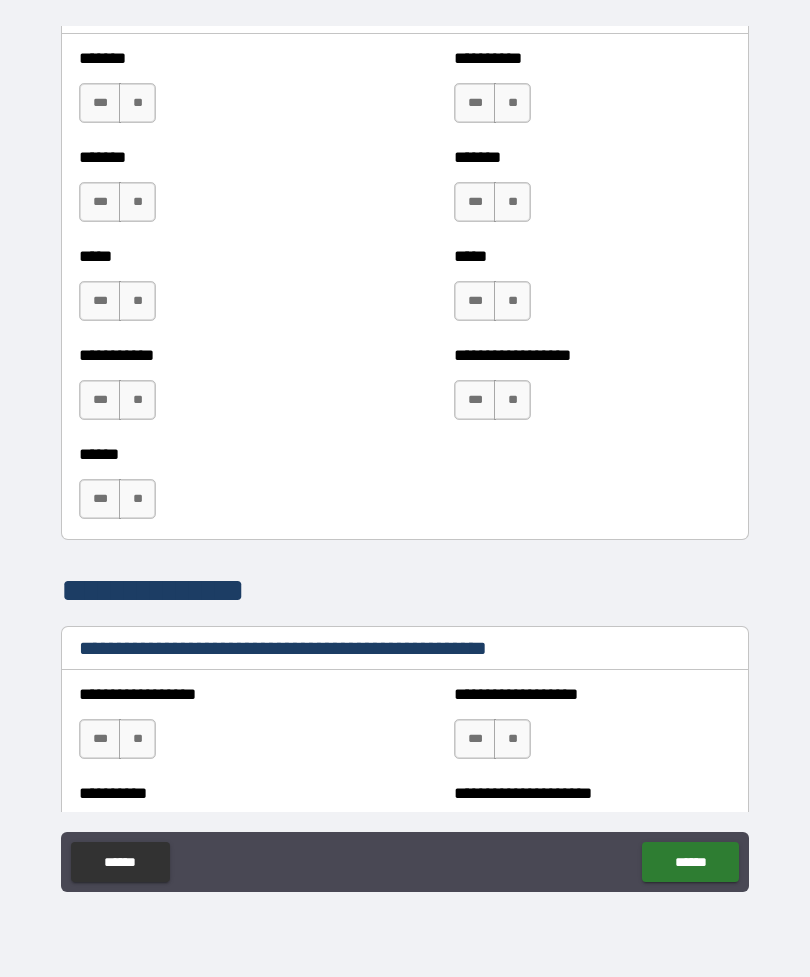 scroll, scrollTop: 1782, scrollLeft: 0, axis: vertical 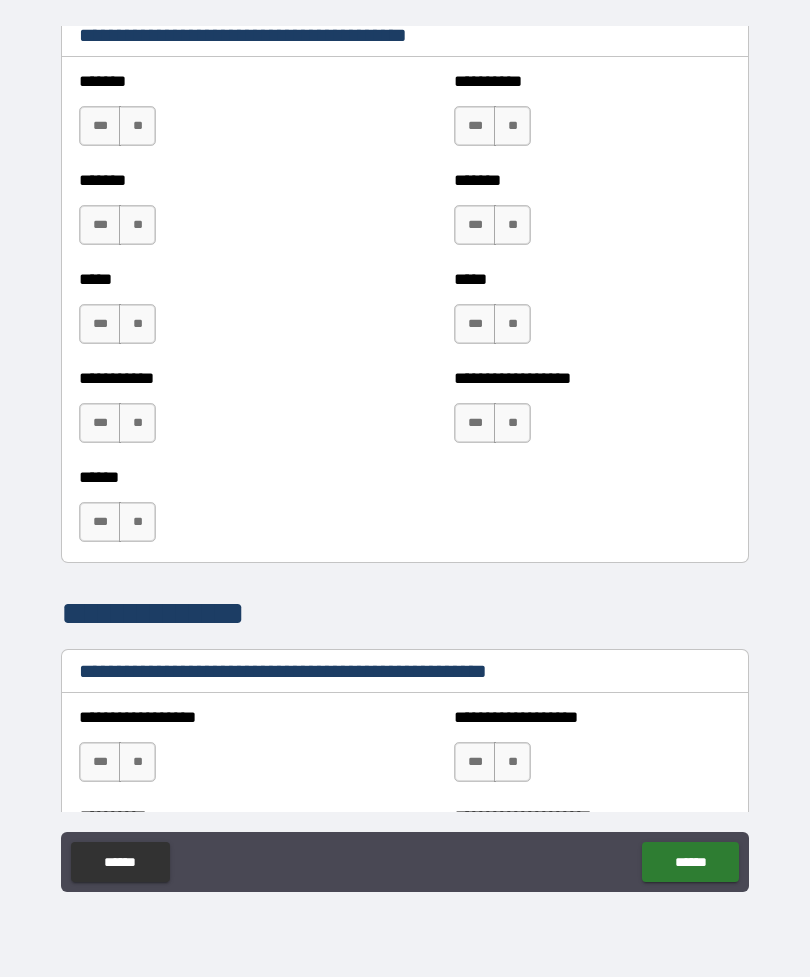click on "**" at bounding box center [137, 126] 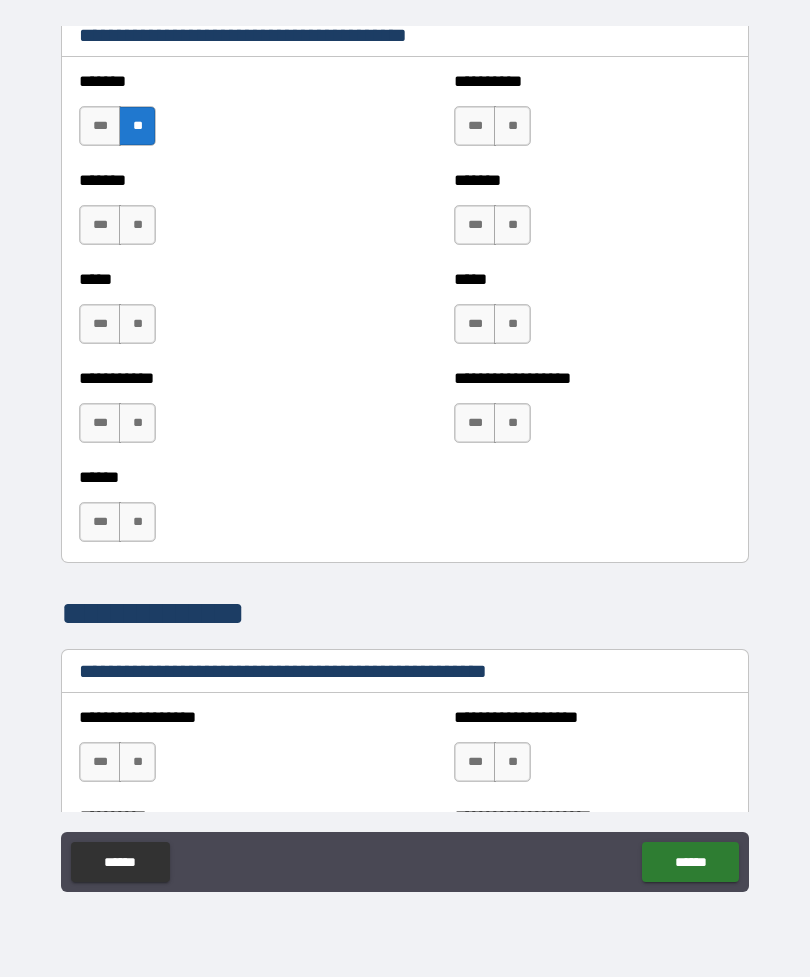 click on "**" at bounding box center [137, 225] 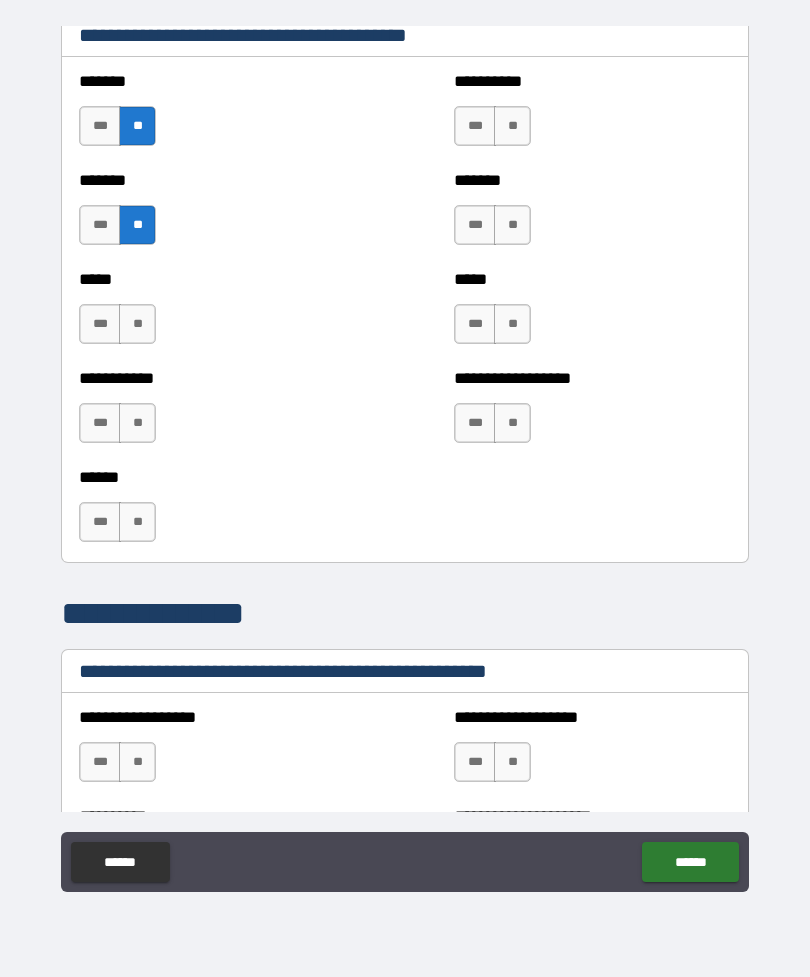click on "**" at bounding box center (137, 324) 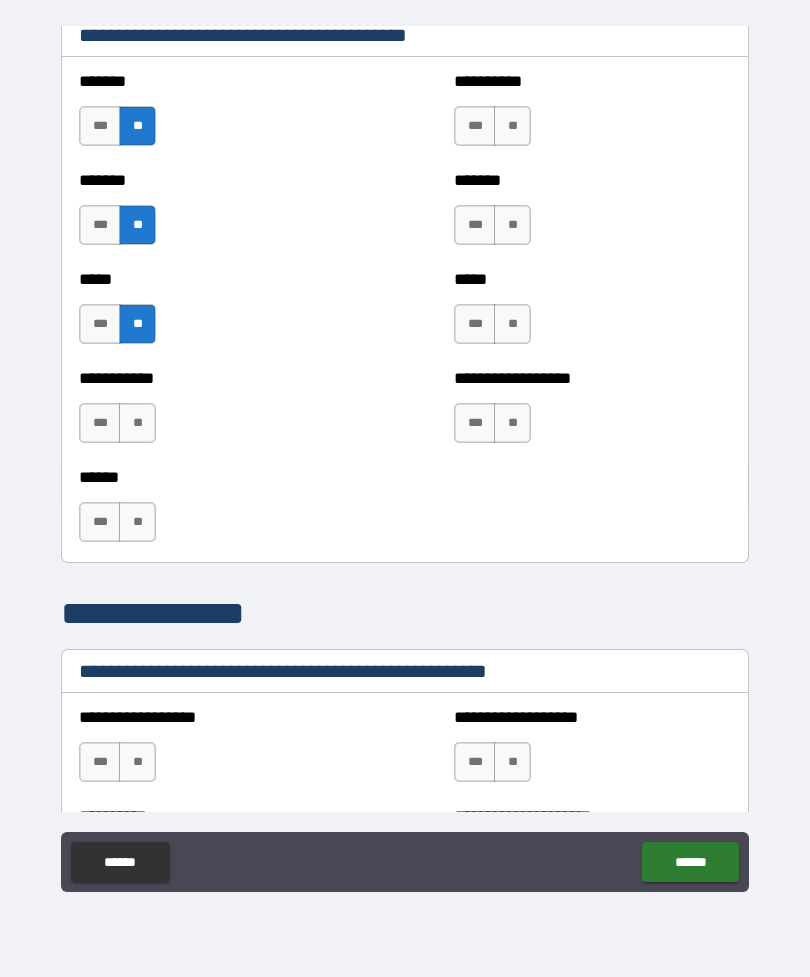click on "**" at bounding box center (137, 423) 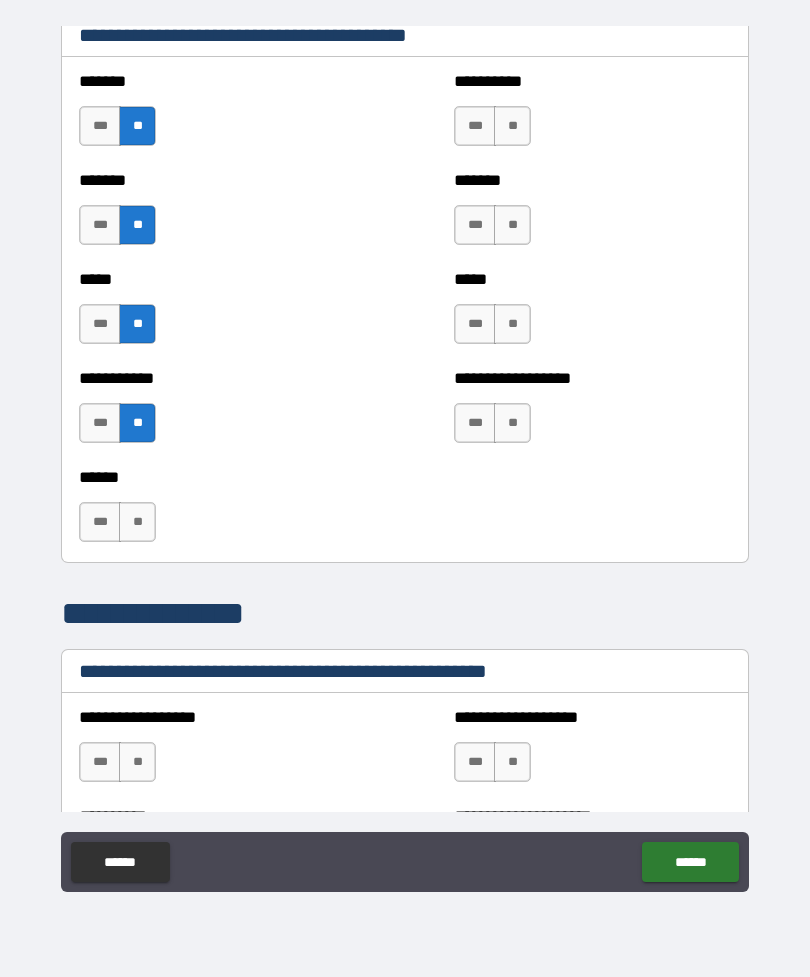 click on "**" at bounding box center [137, 522] 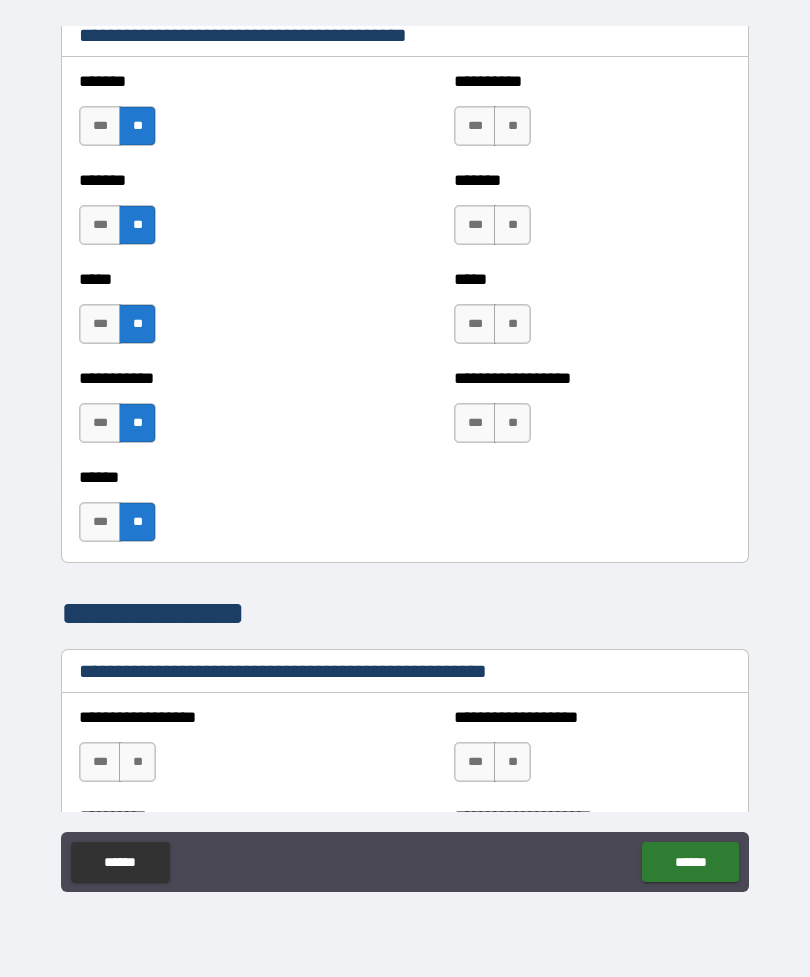 click on "**" at bounding box center [512, 126] 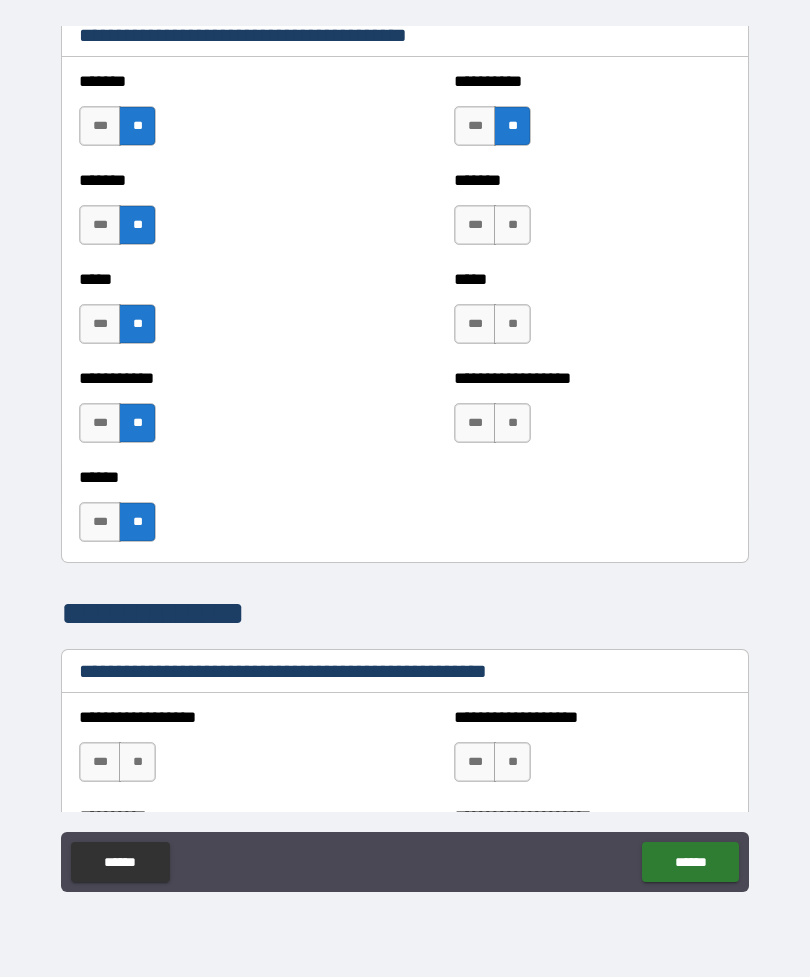 click on "**" at bounding box center (512, 225) 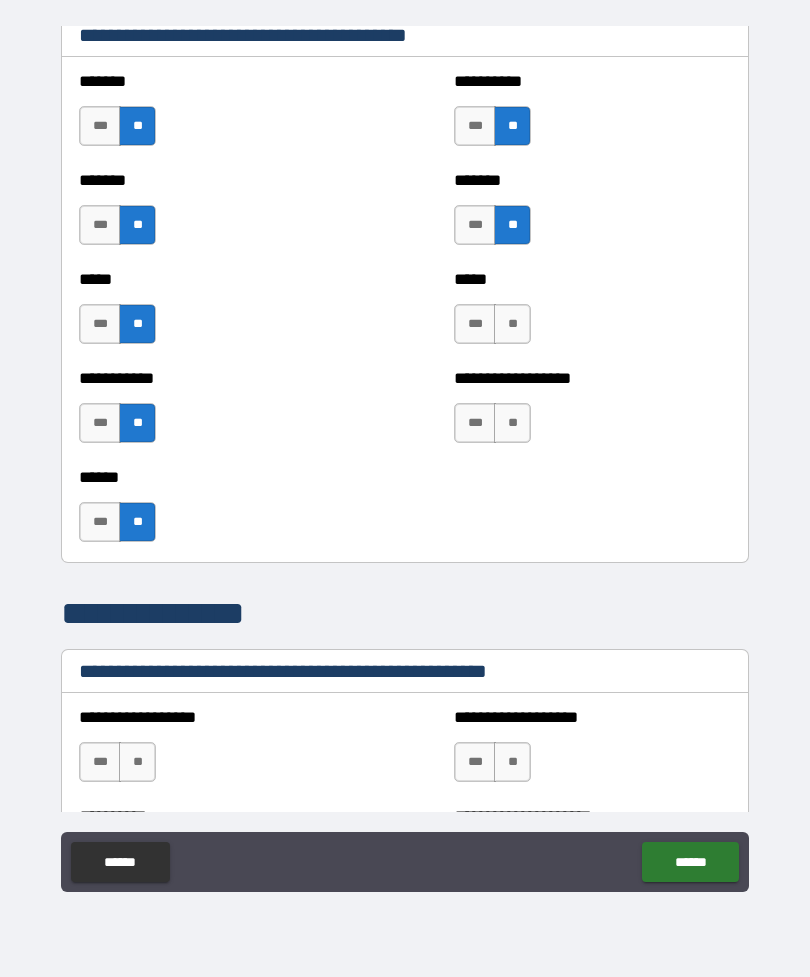 click on "**" at bounding box center (512, 324) 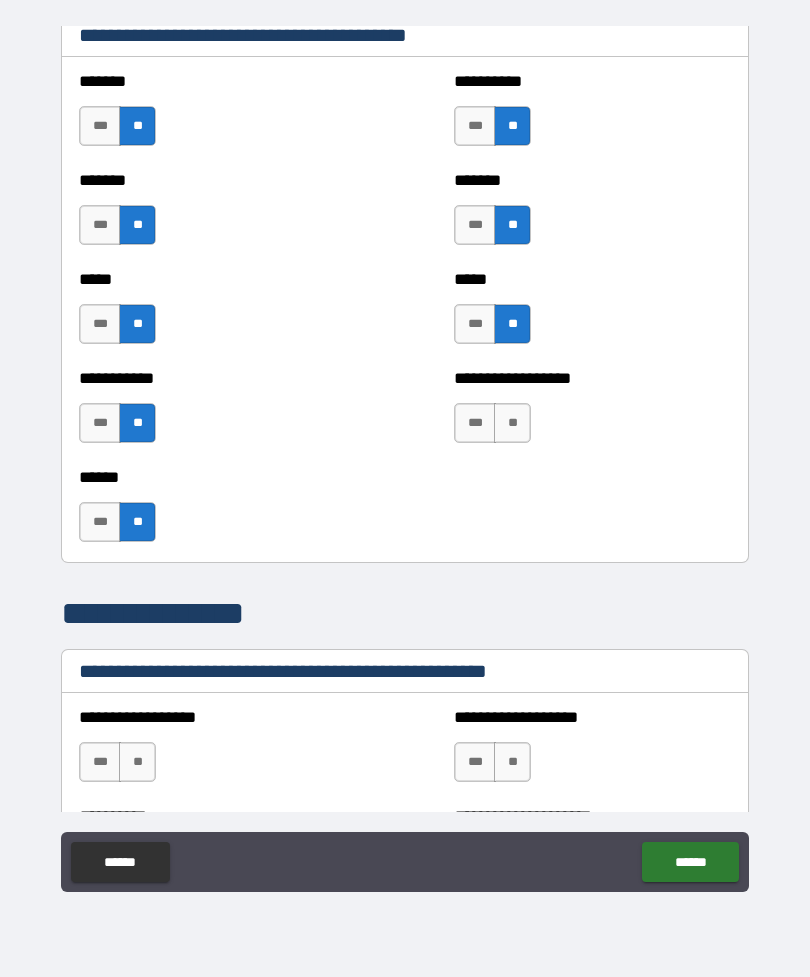 click on "**" at bounding box center (512, 423) 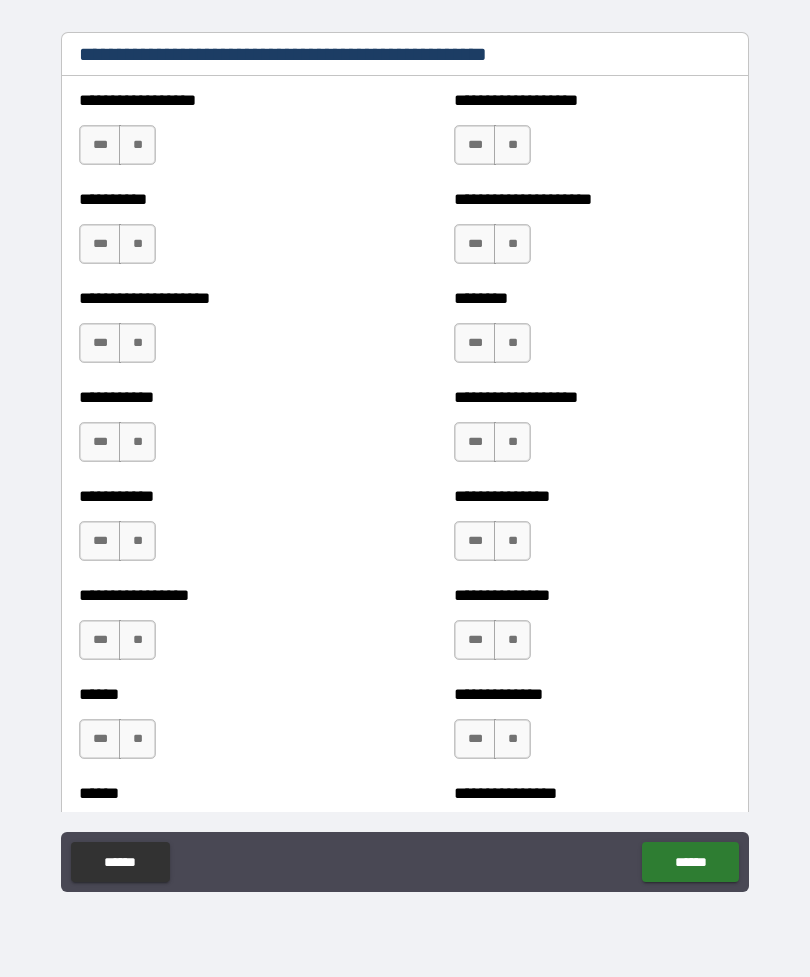 scroll, scrollTop: 2397, scrollLeft: 0, axis: vertical 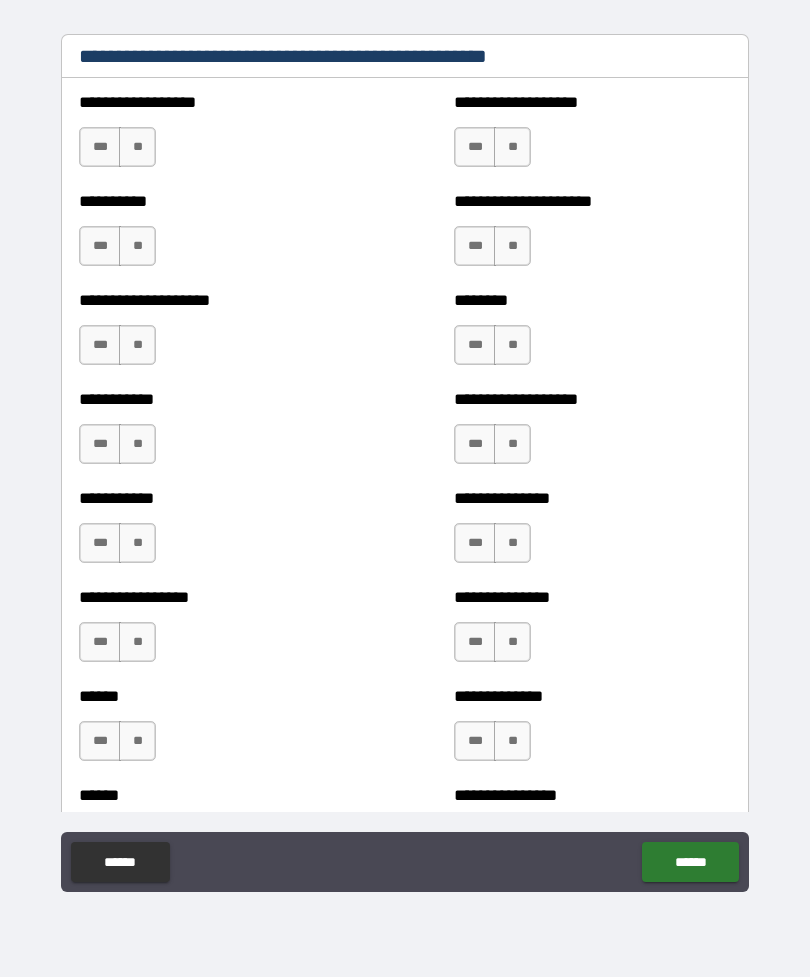 click on "**" at bounding box center [137, 147] 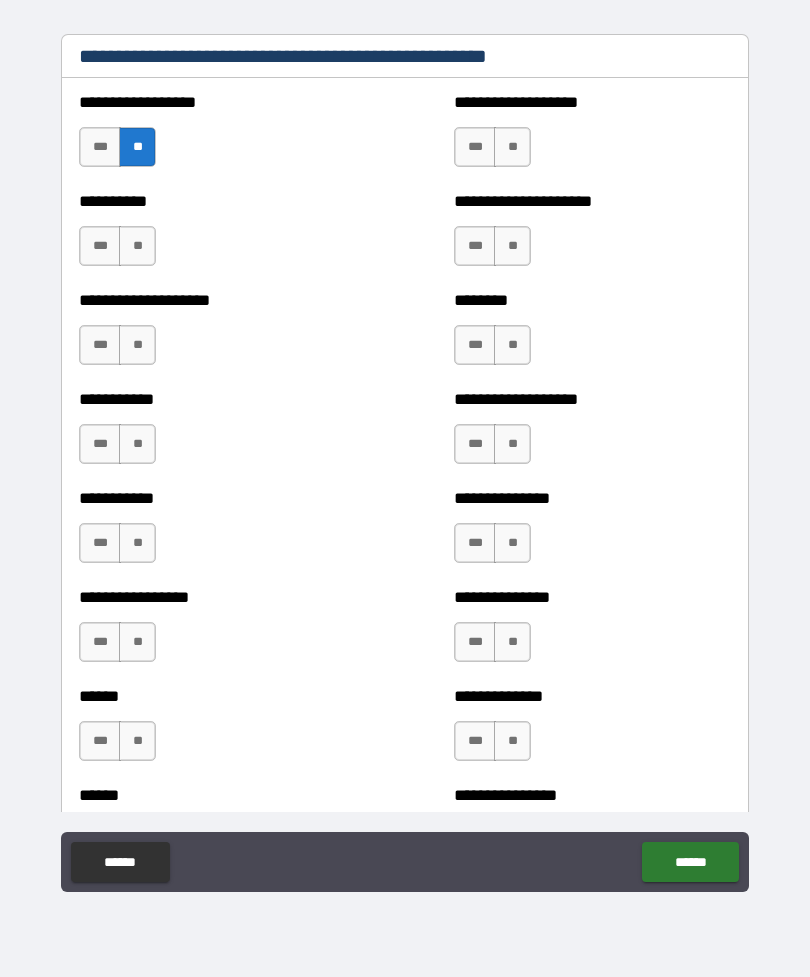 click on "**" at bounding box center (137, 246) 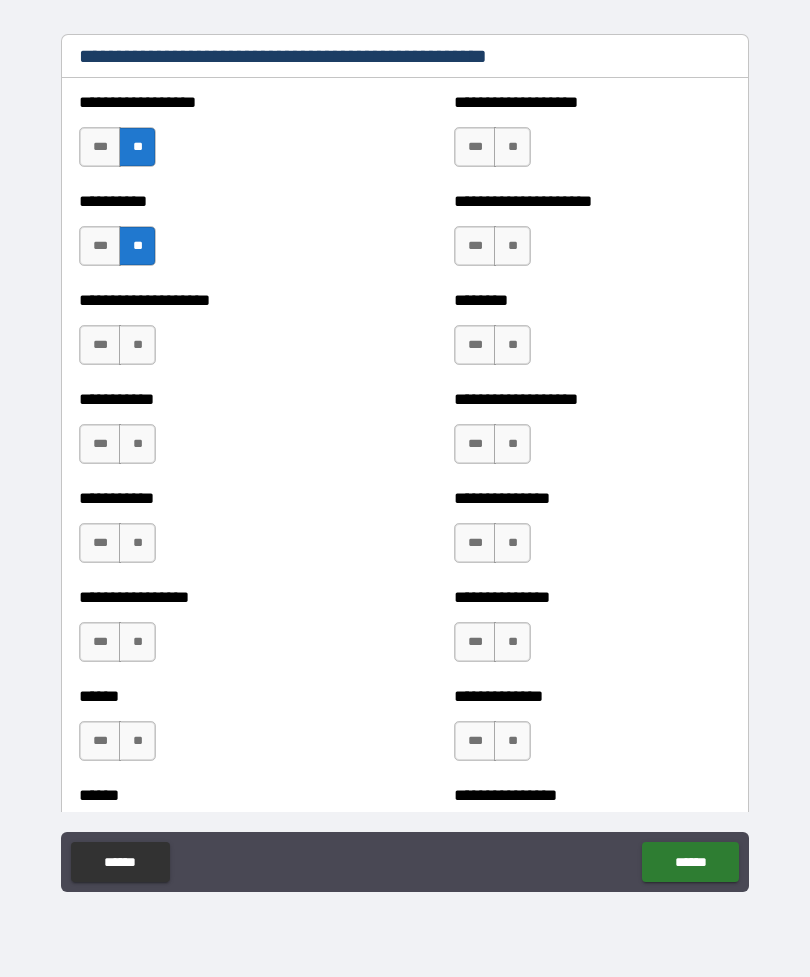 click on "**" at bounding box center (137, 345) 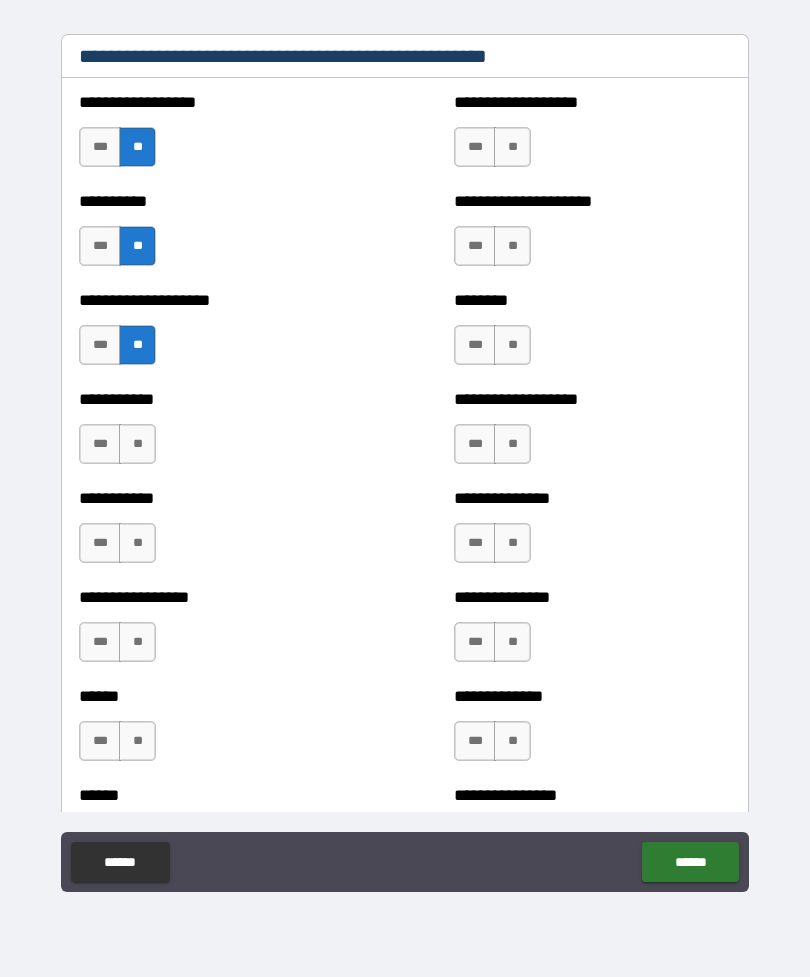 click on "**" at bounding box center [137, 444] 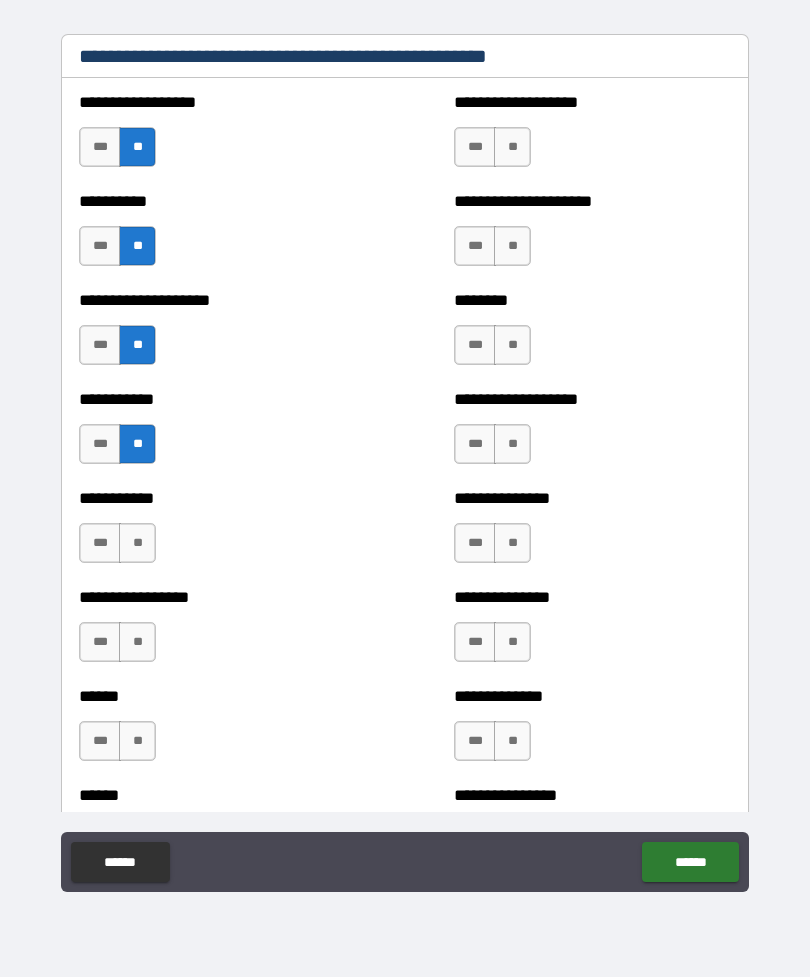 click on "**" at bounding box center [137, 543] 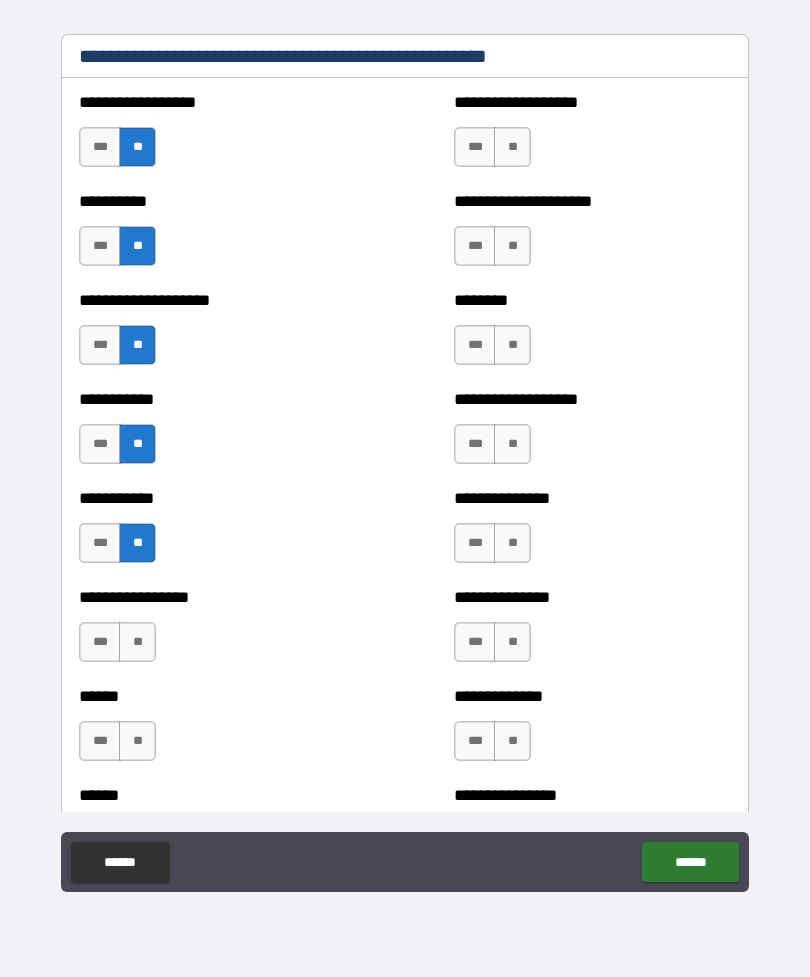 click on "**" at bounding box center [137, 642] 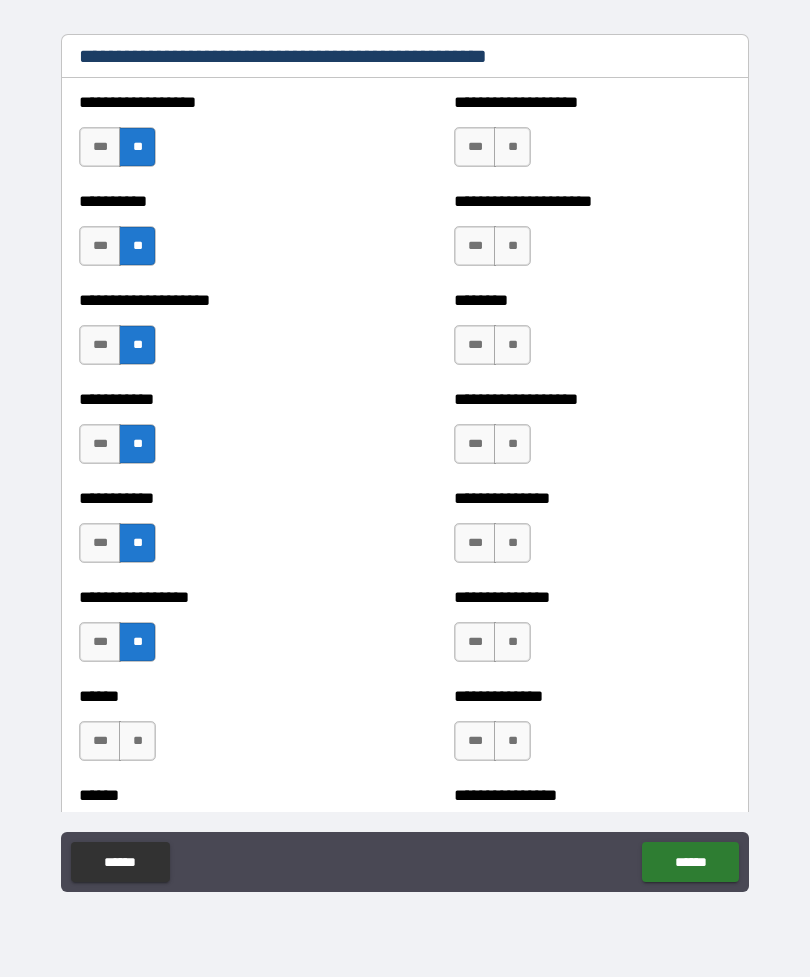 click on "**" at bounding box center [137, 741] 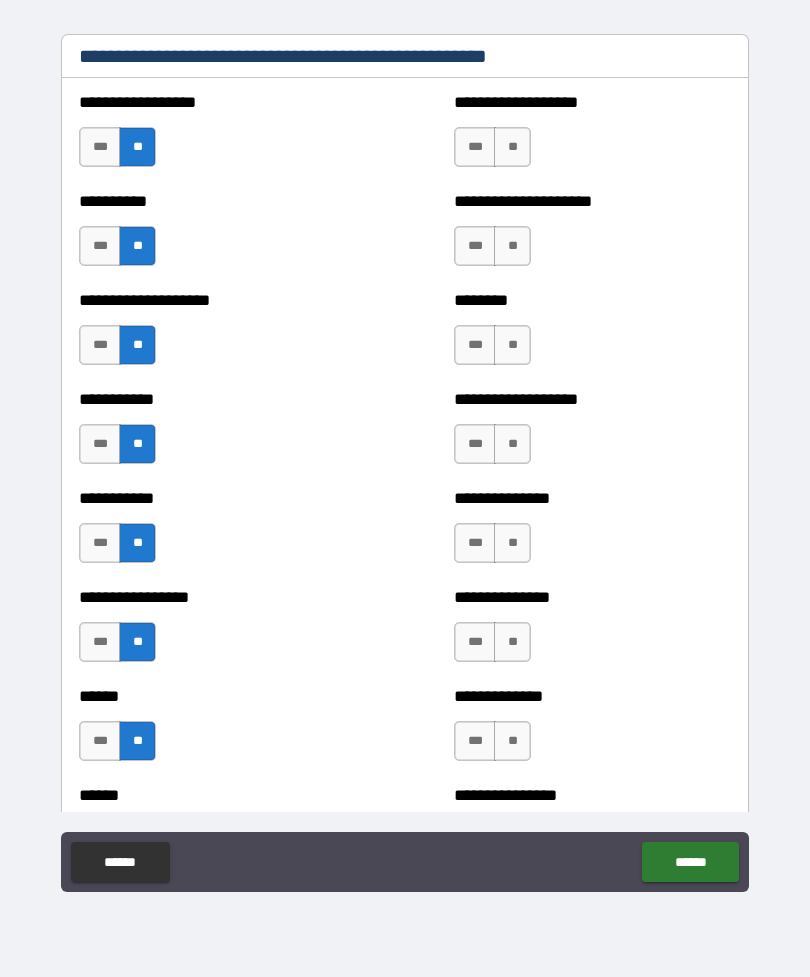 click on "**" at bounding box center (512, 147) 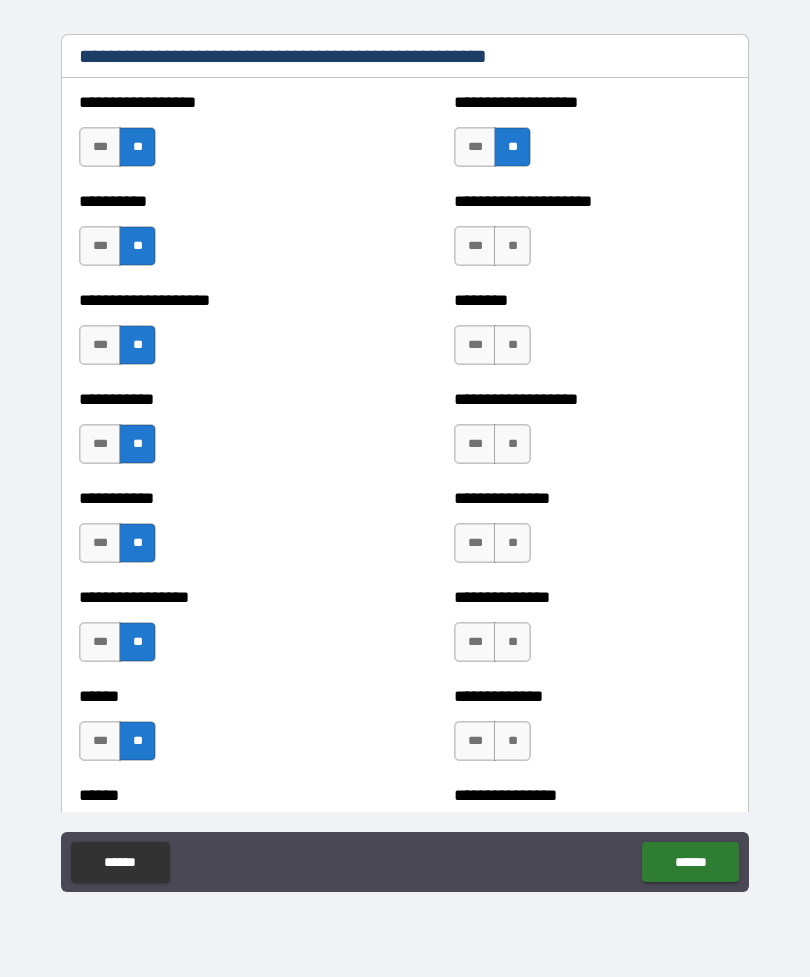 click on "**" at bounding box center (512, 246) 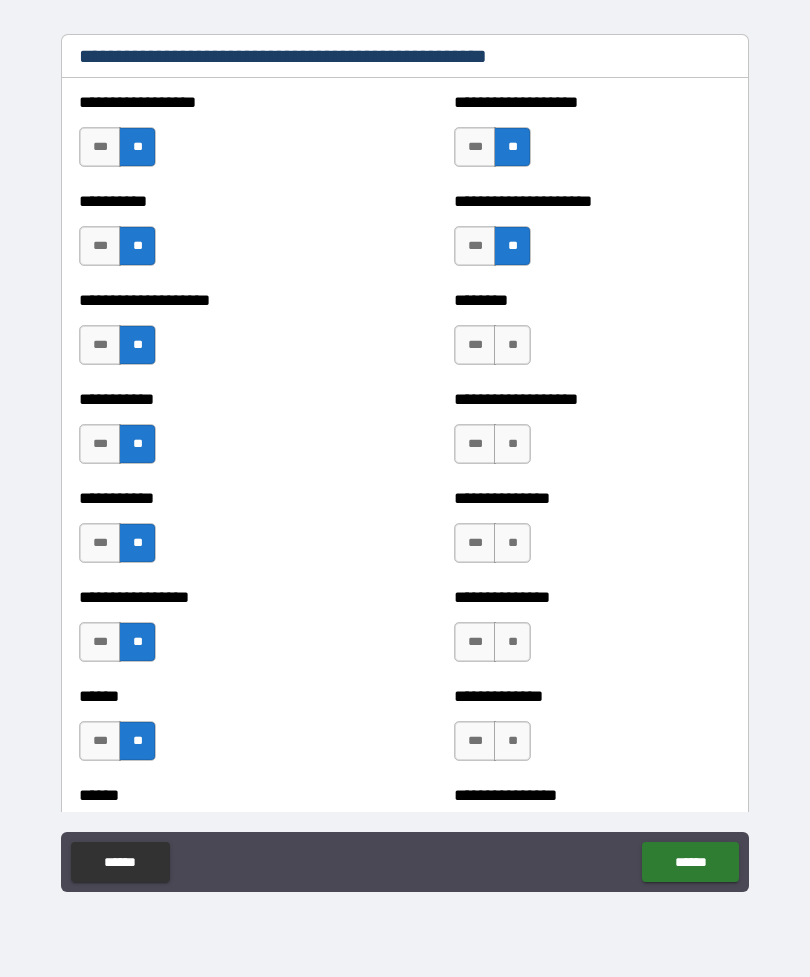 click on "**" at bounding box center (512, 345) 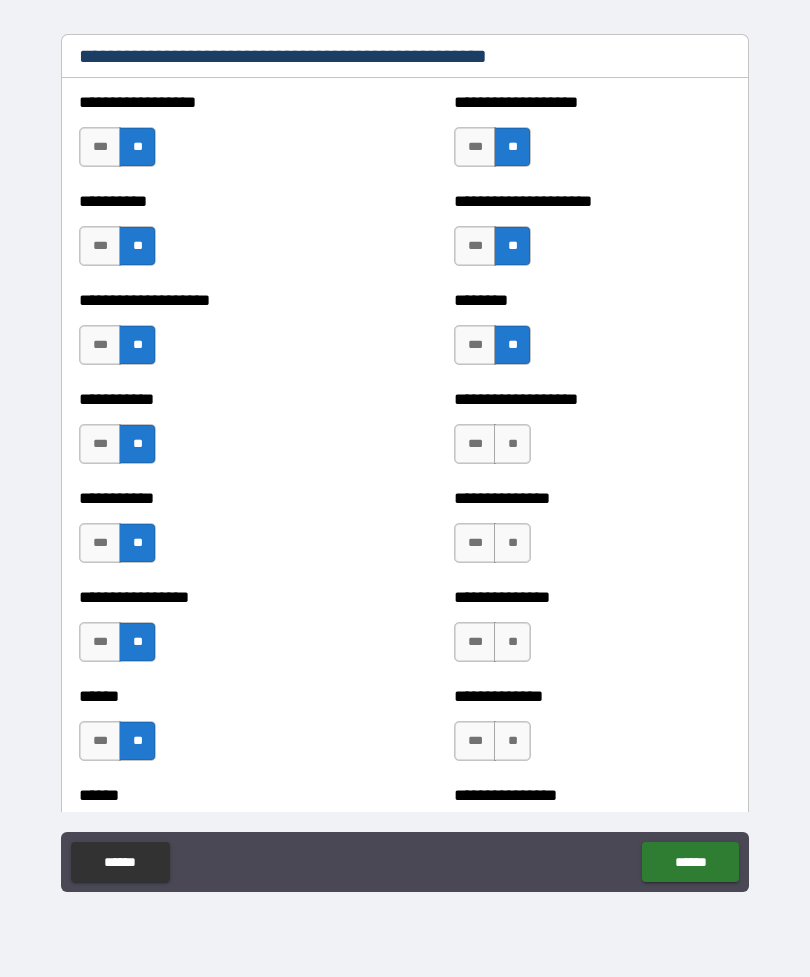 click on "**" at bounding box center (512, 444) 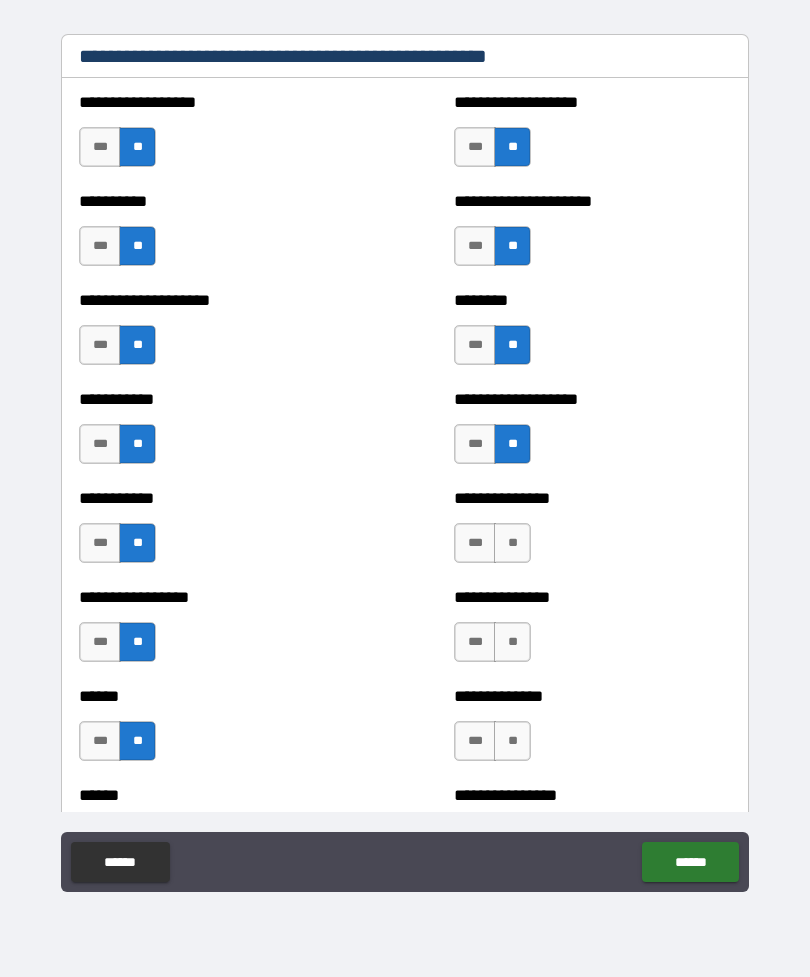 click on "**" at bounding box center [512, 543] 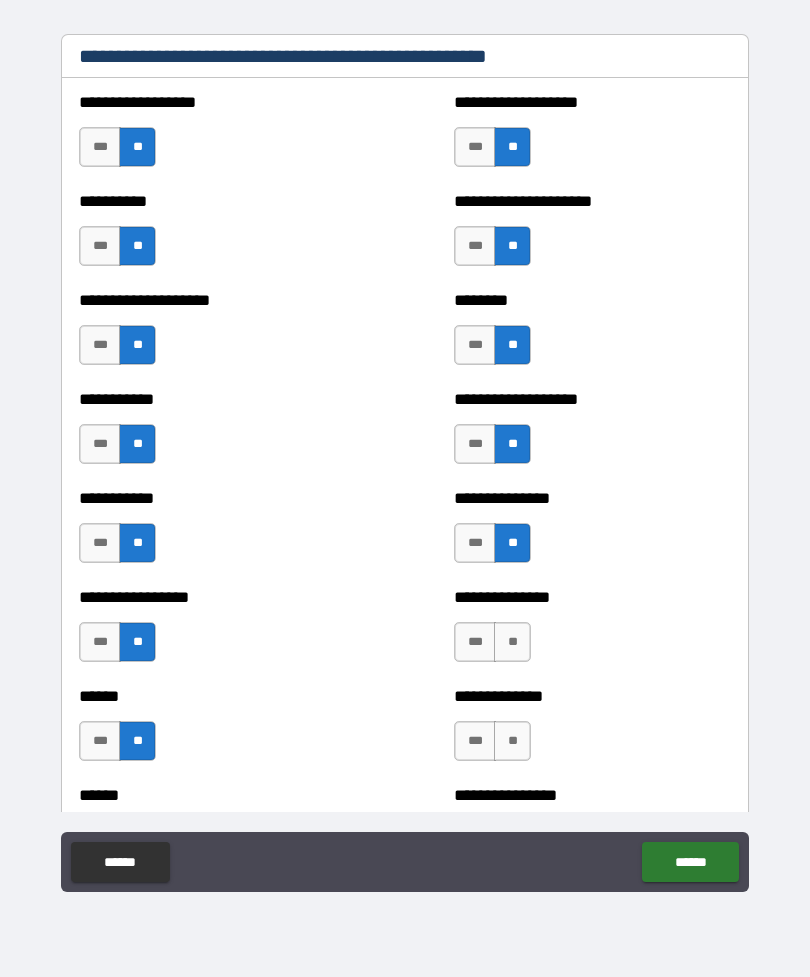 click on "**" at bounding box center [512, 642] 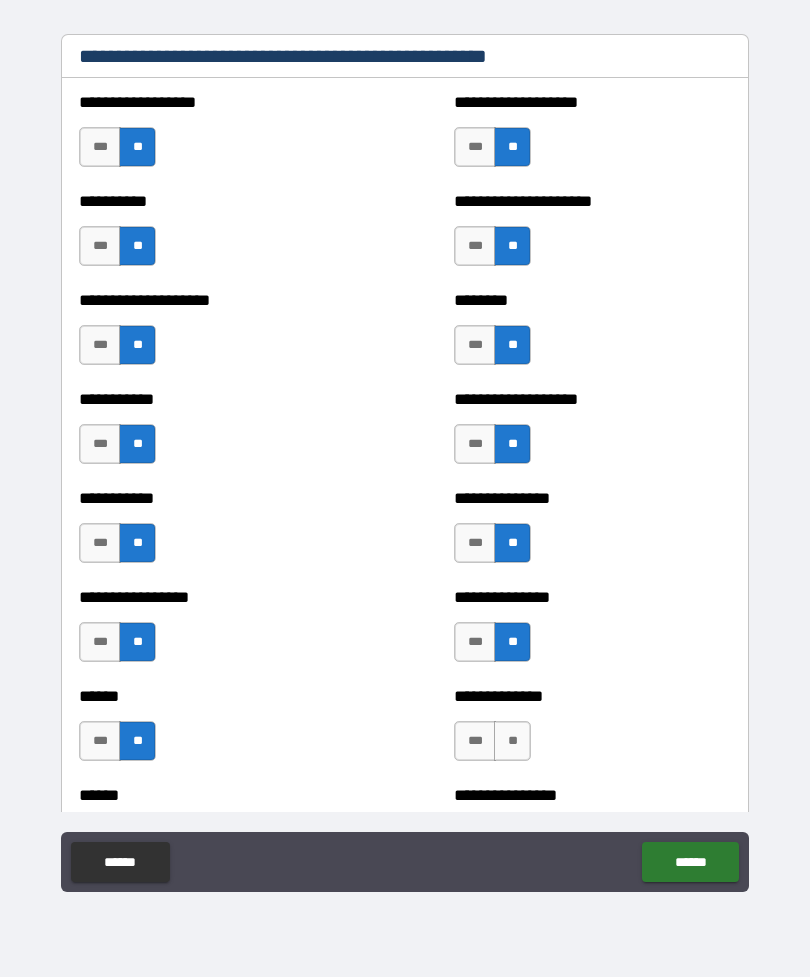 click on "**" at bounding box center (512, 741) 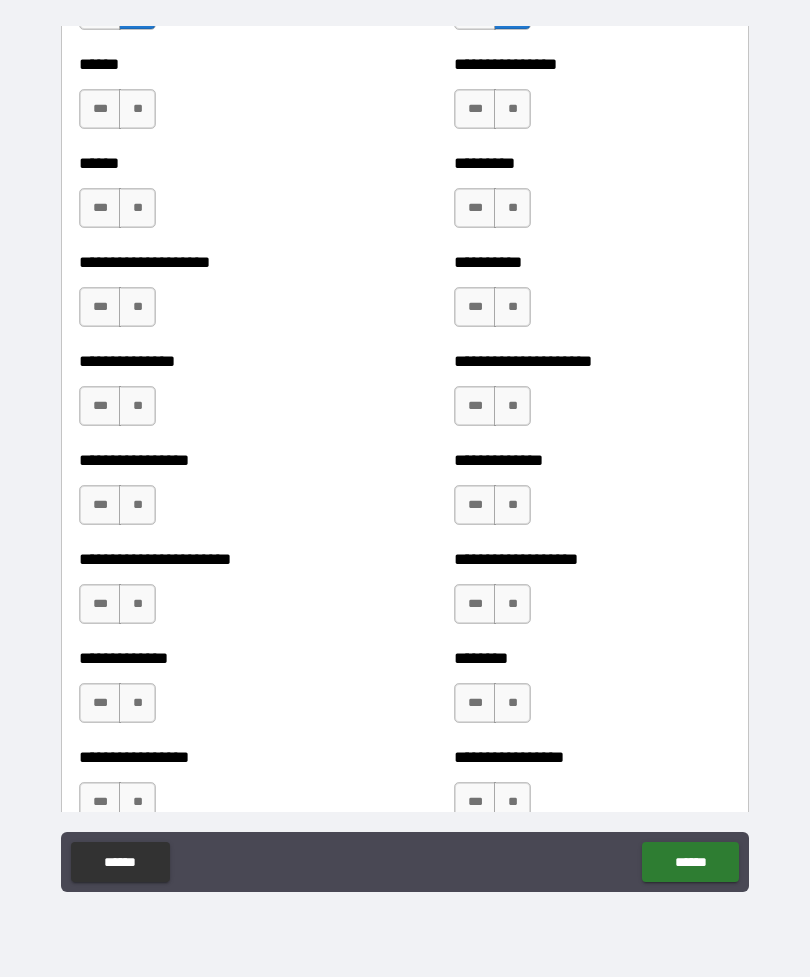 scroll, scrollTop: 3146, scrollLeft: 0, axis: vertical 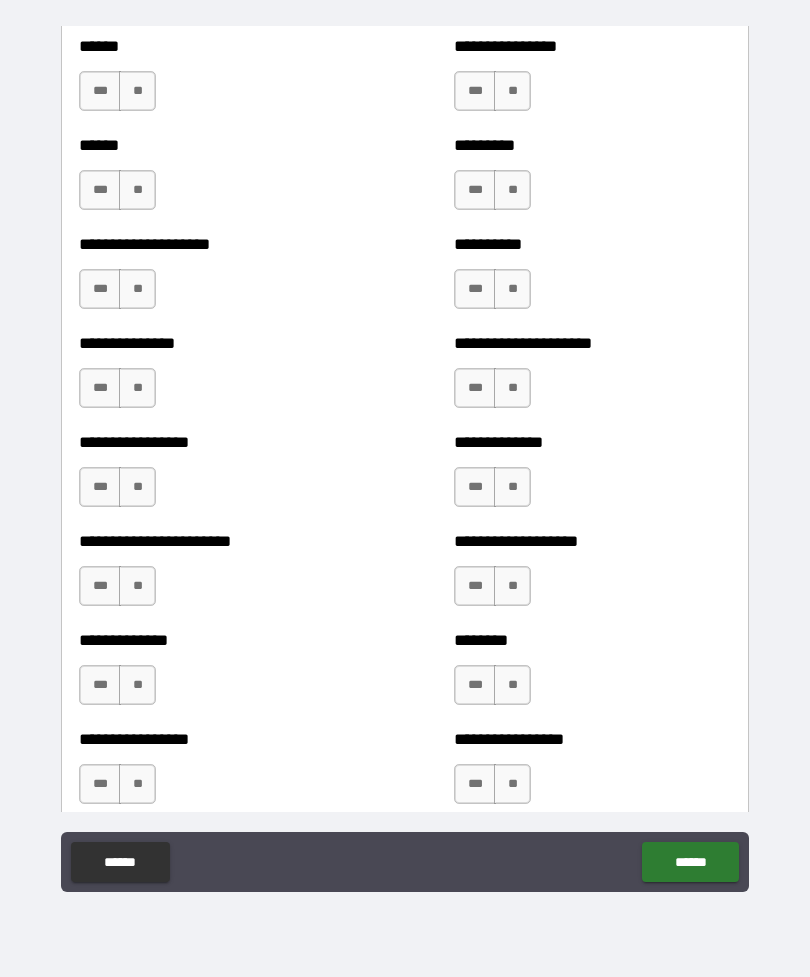 click on "**" at bounding box center (137, 91) 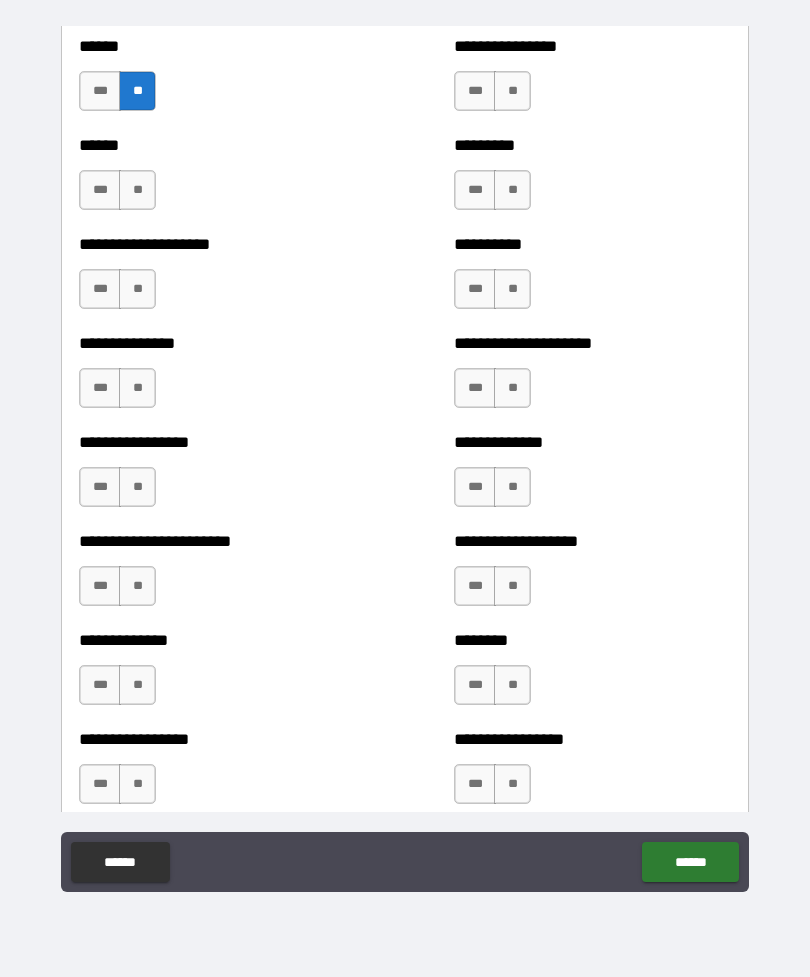 click on "**" at bounding box center (137, 190) 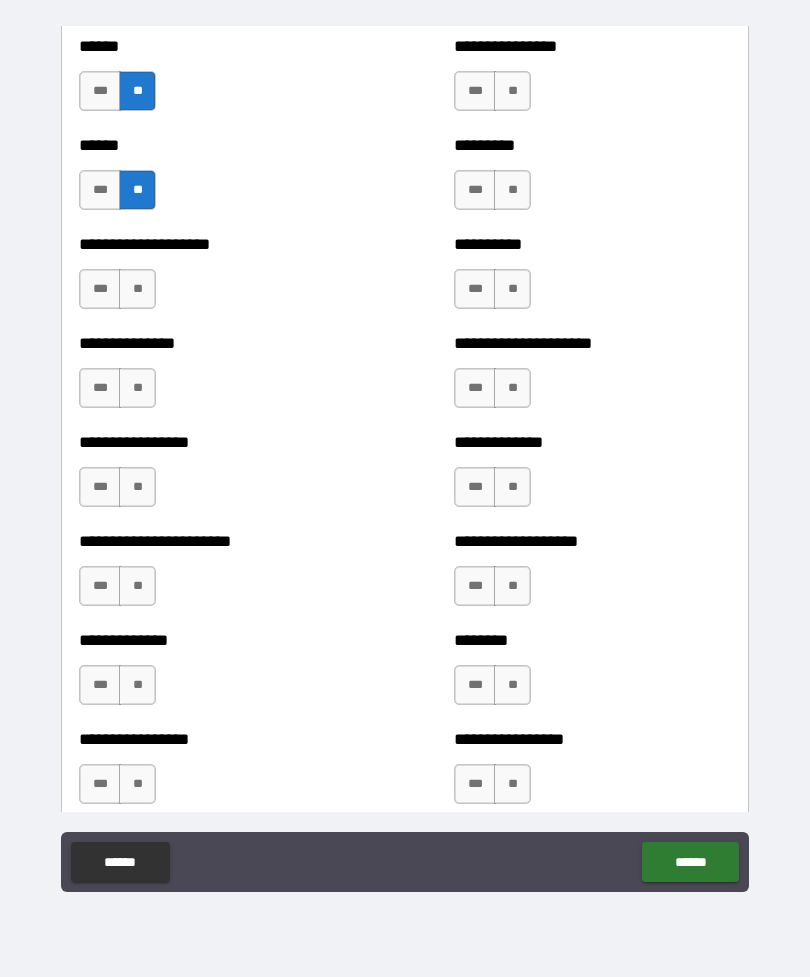 click on "**" at bounding box center [137, 289] 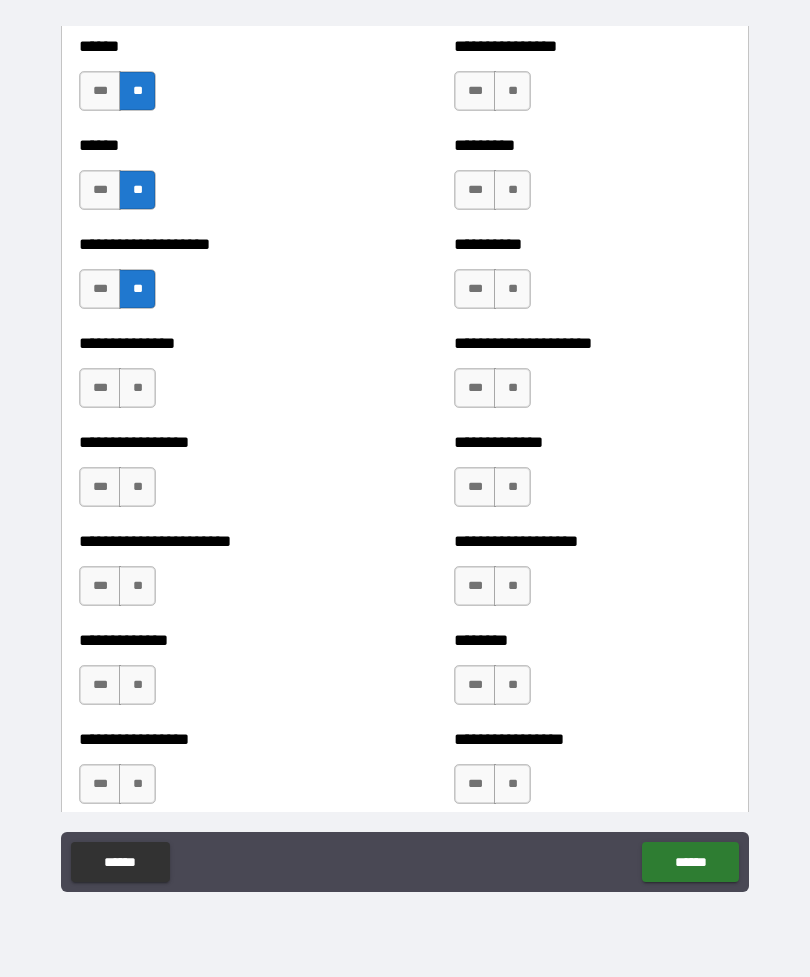 click on "**" at bounding box center [137, 388] 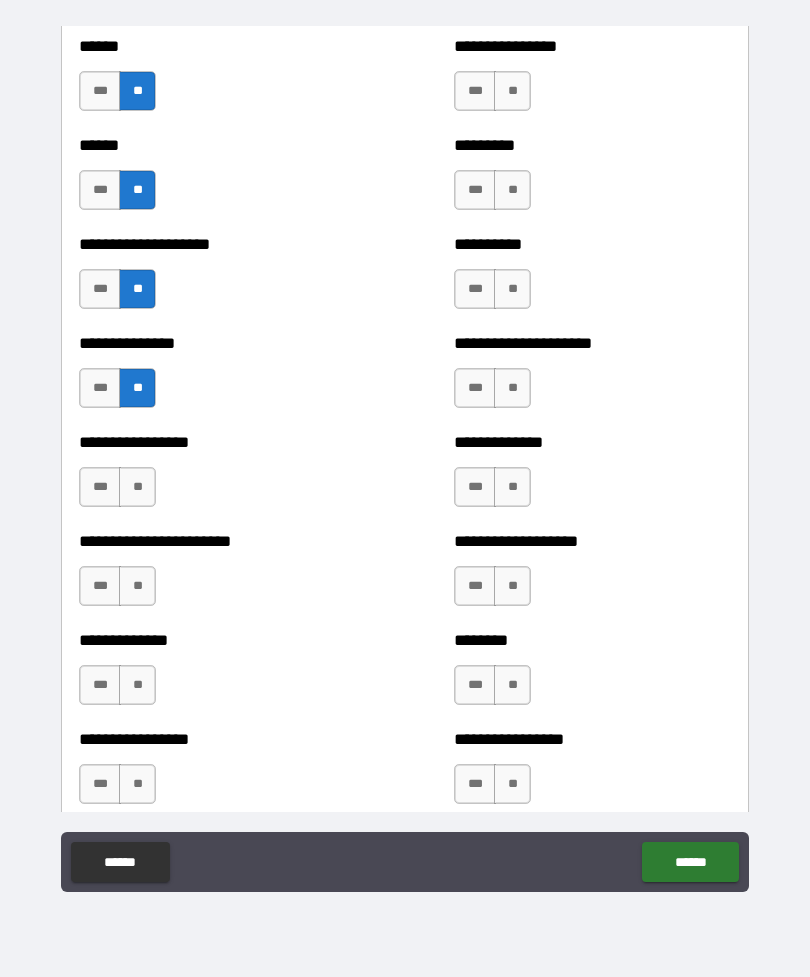 click on "**" at bounding box center [137, 487] 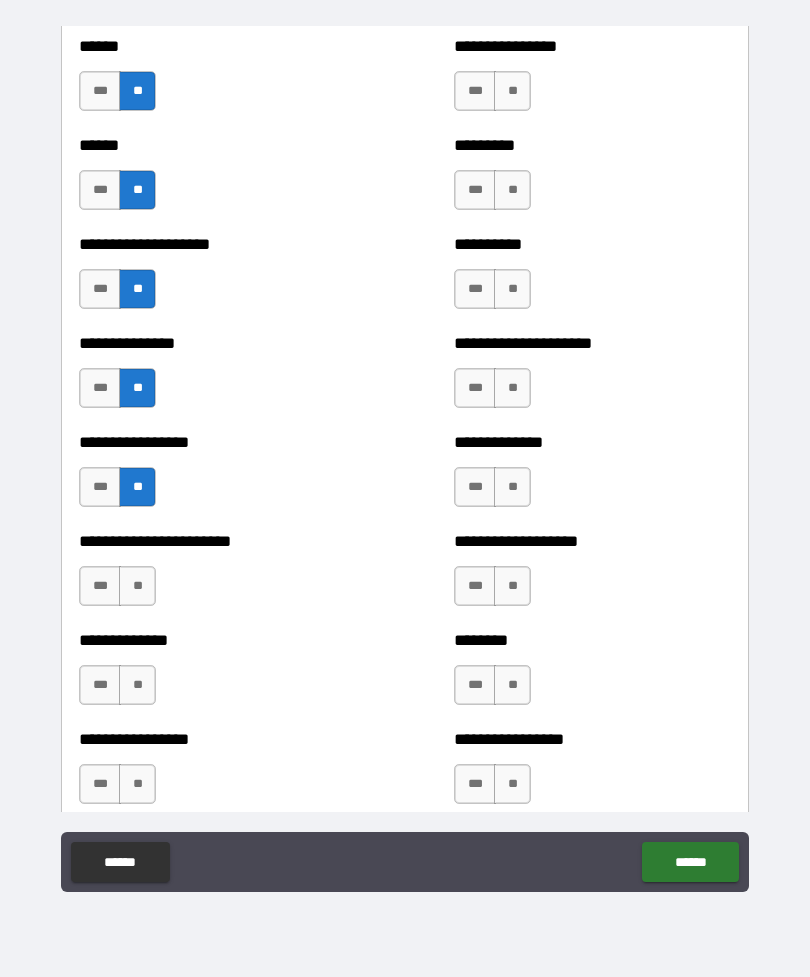 click on "**" at bounding box center (137, 586) 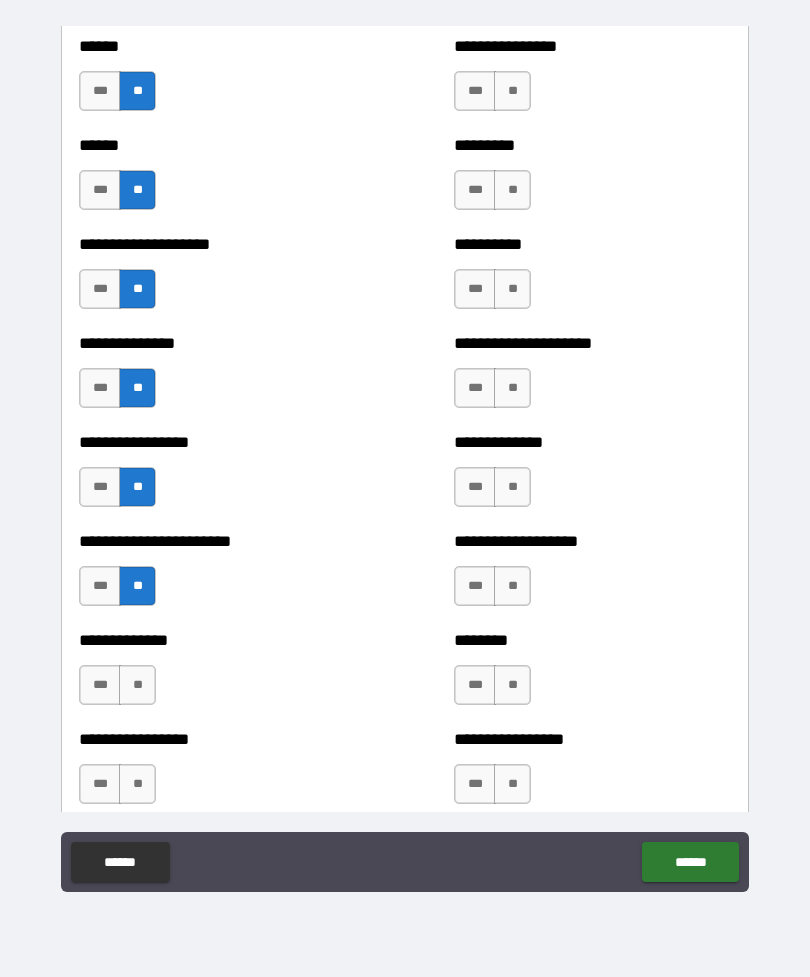 click on "**" at bounding box center [137, 685] 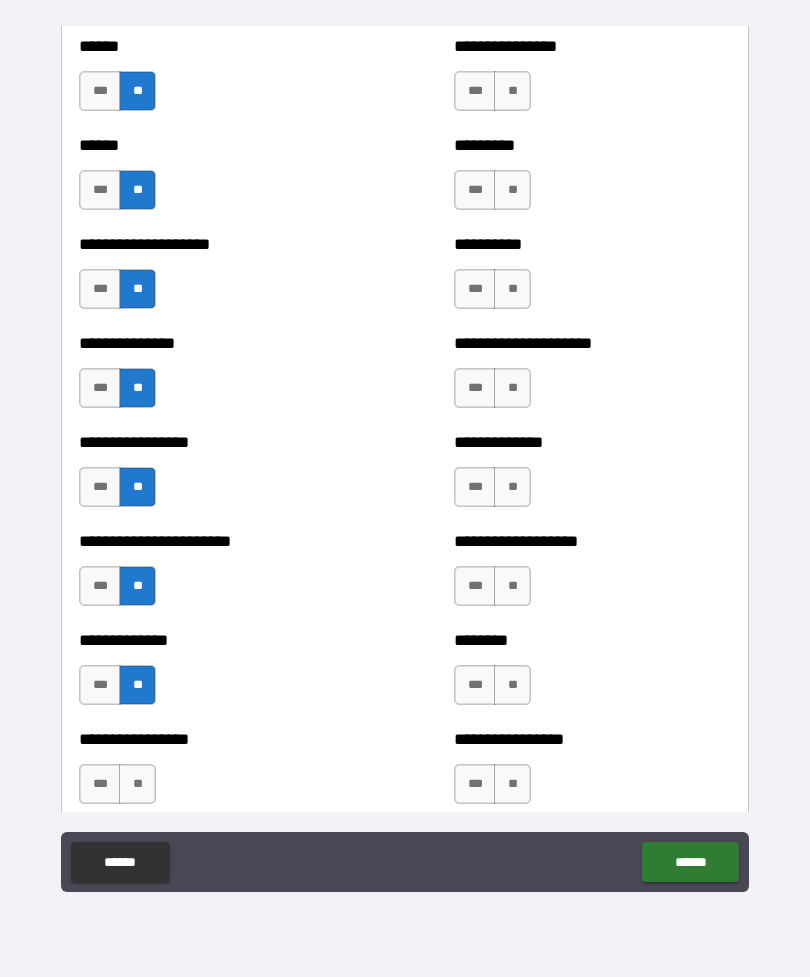 click on "**" at bounding box center (137, 784) 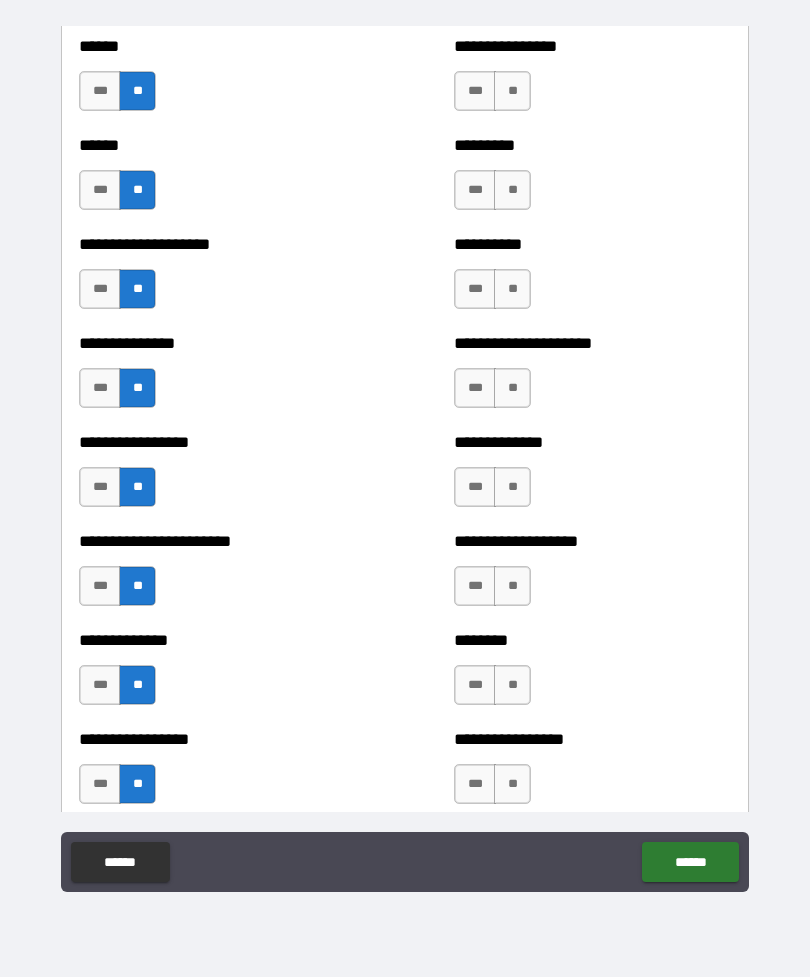 click on "**" at bounding box center (512, 91) 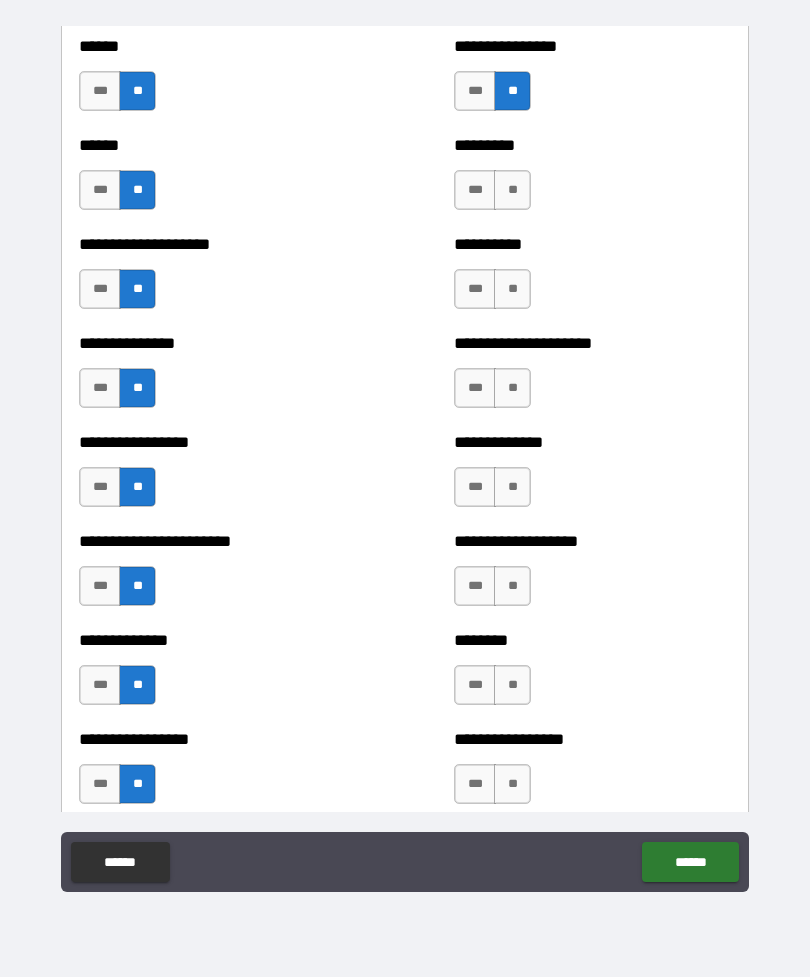 click on "**" at bounding box center [512, 190] 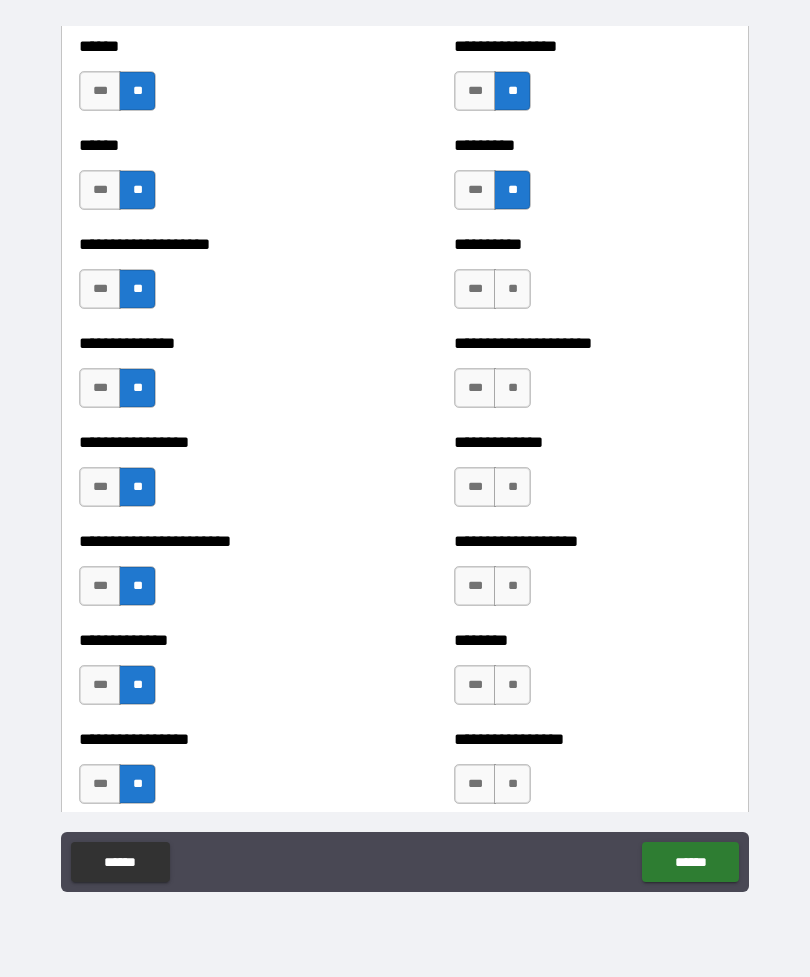click on "**" at bounding box center (512, 289) 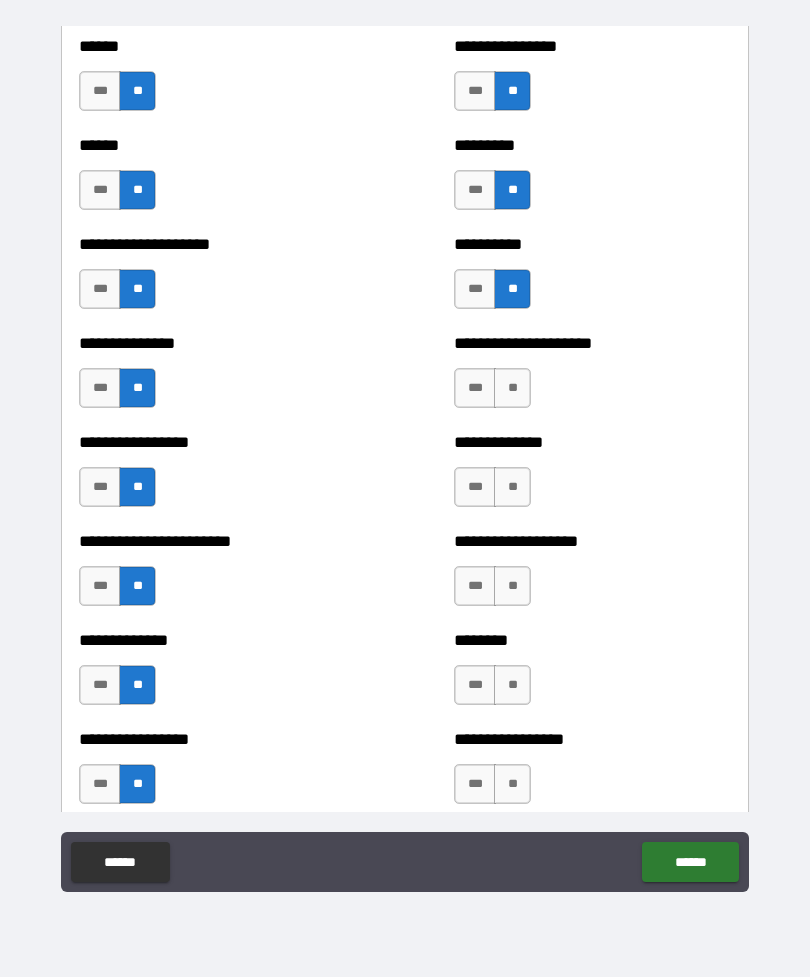 click on "**" at bounding box center [512, 388] 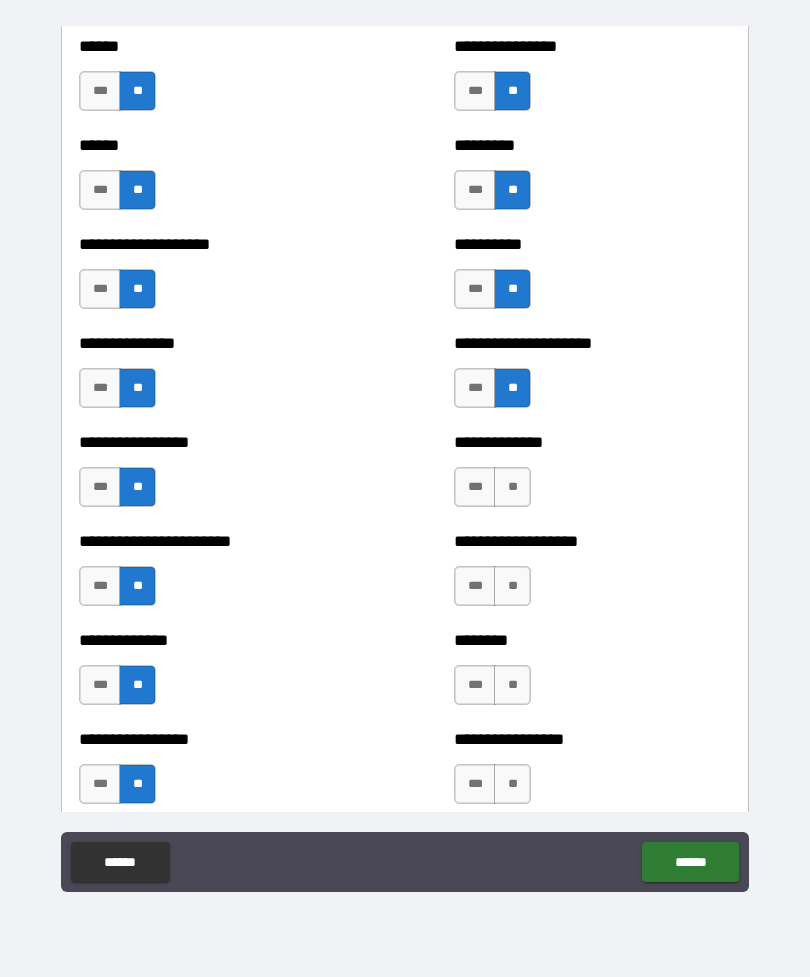 click on "**" at bounding box center (512, 487) 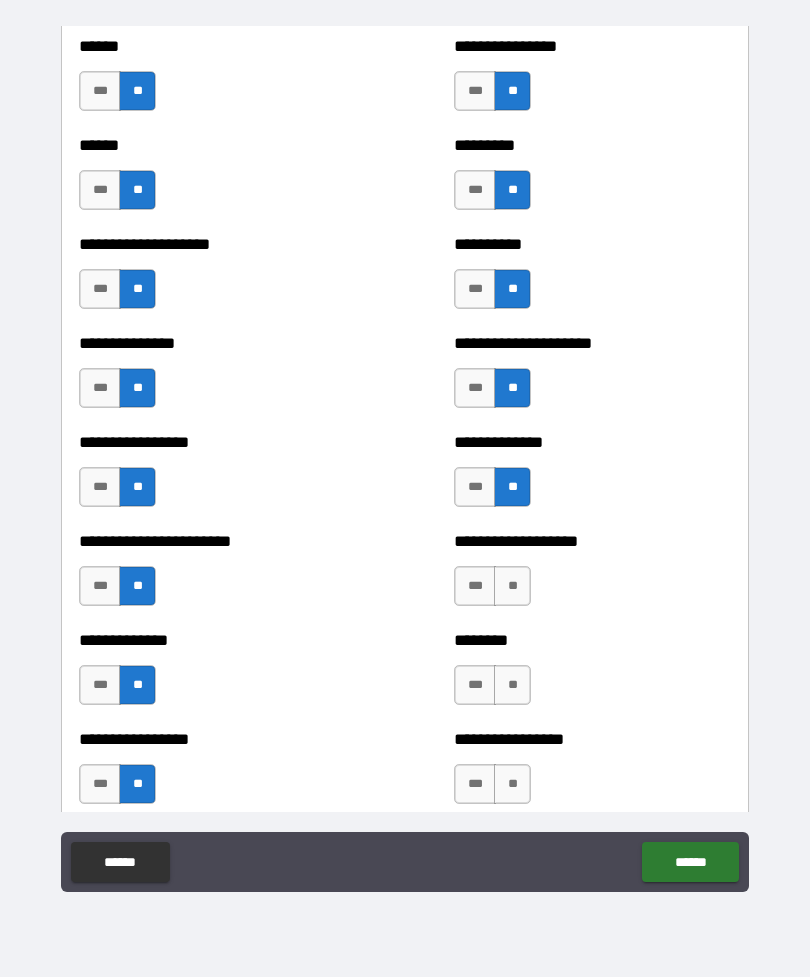 click on "**" at bounding box center [512, 586] 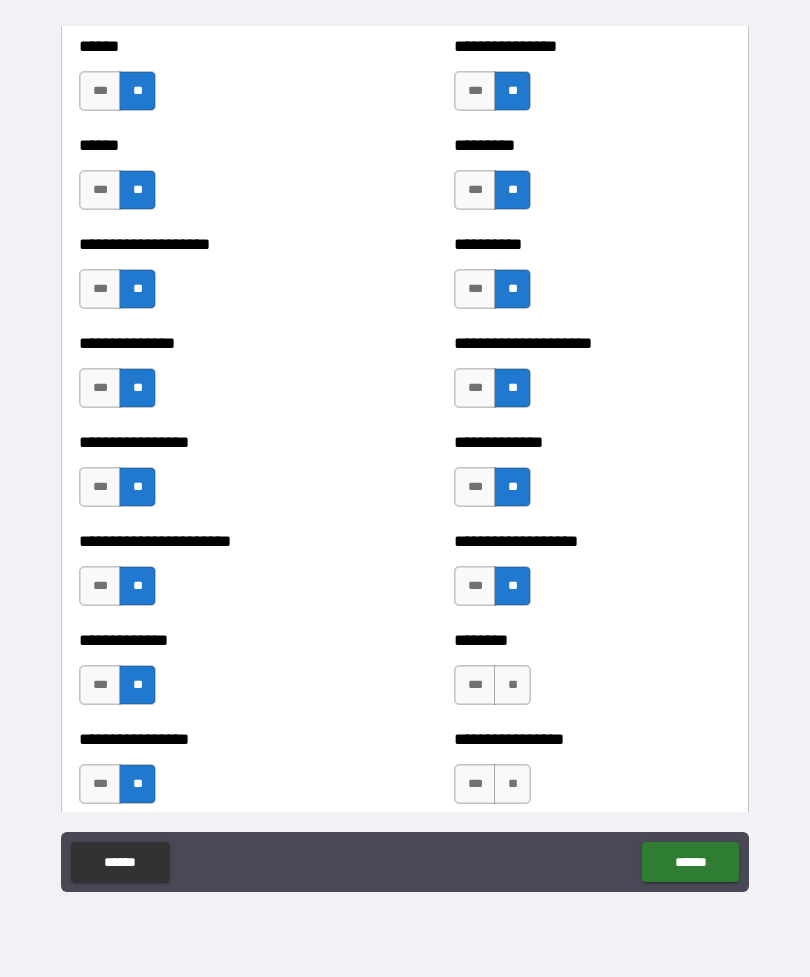click on "**" at bounding box center (512, 685) 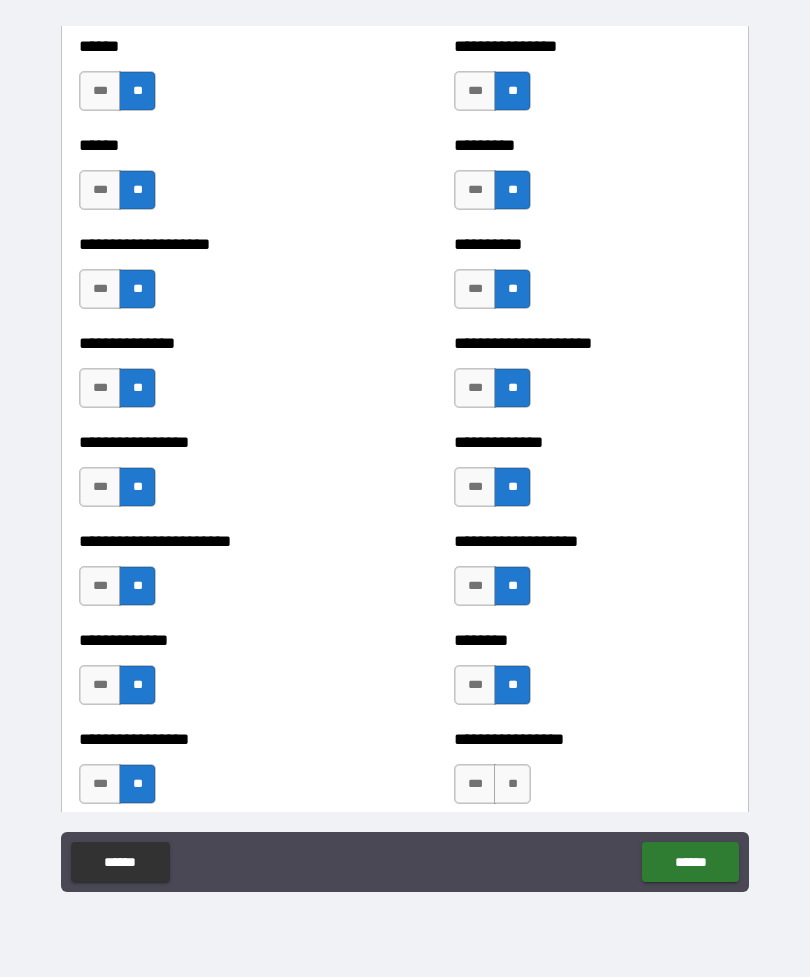 click on "**" at bounding box center (512, 784) 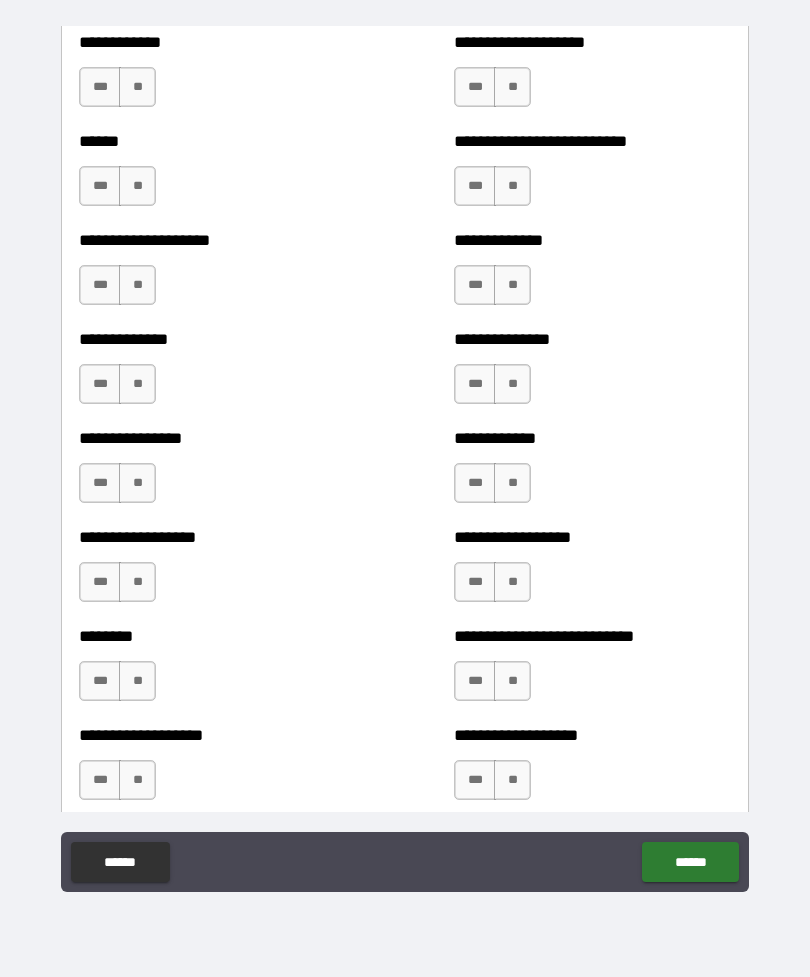 scroll, scrollTop: 3944, scrollLeft: 0, axis: vertical 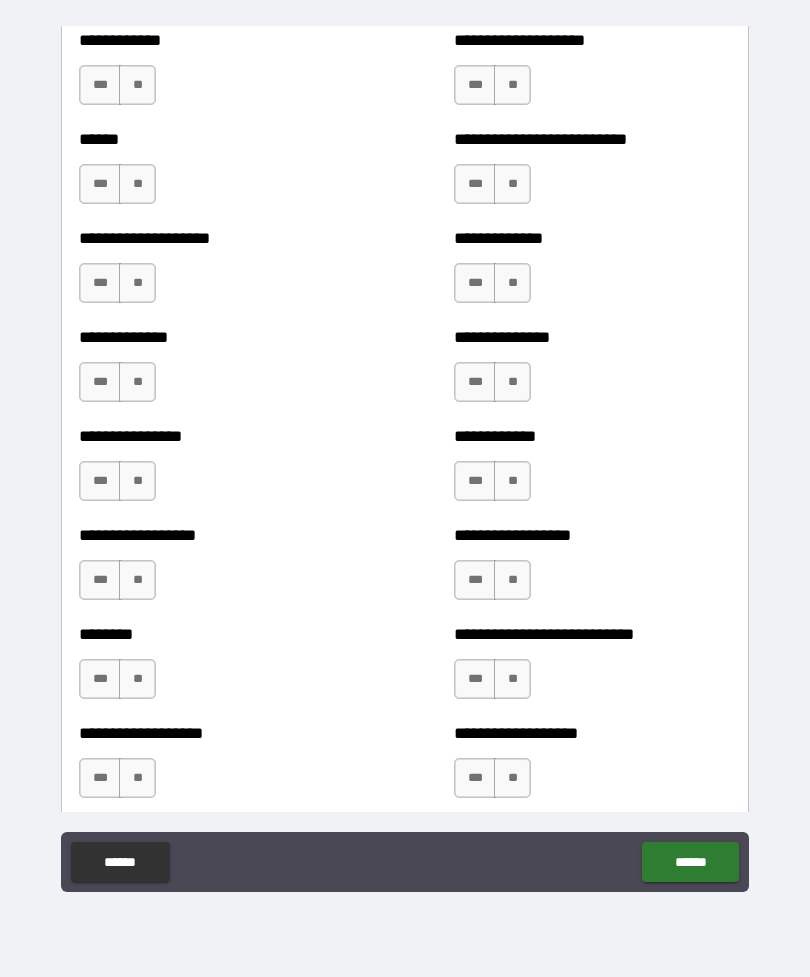click on "**" at bounding box center (137, 85) 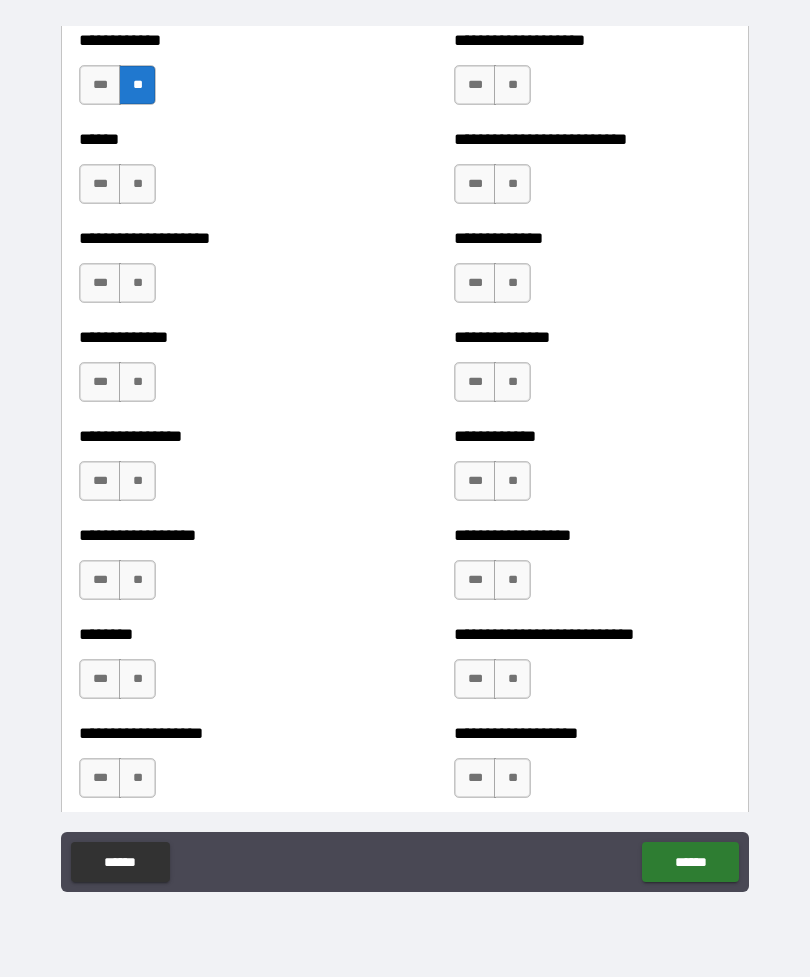 click on "**" at bounding box center [137, 184] 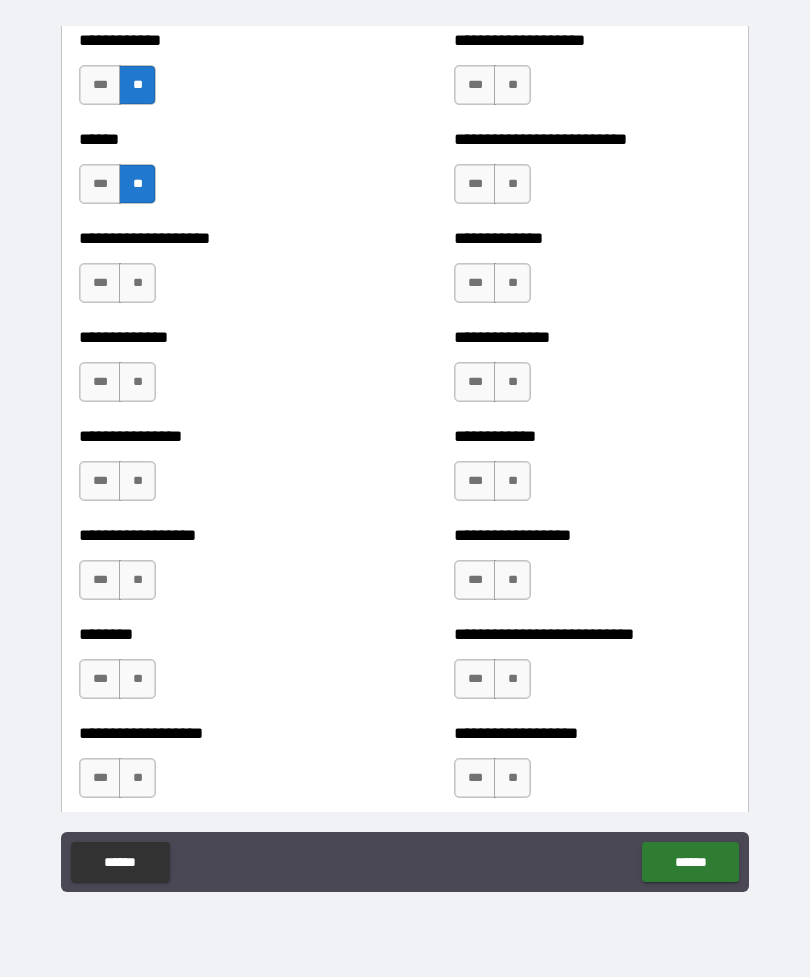 click on "**" at bounding box center [137, 283] 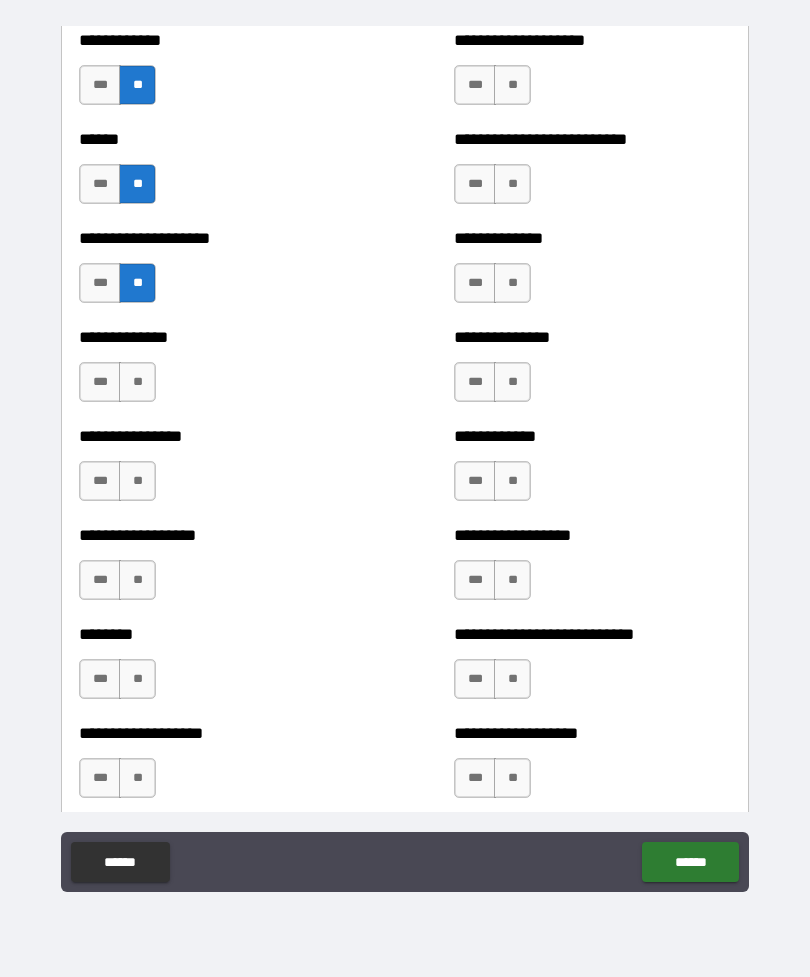click on "**" at bounding box center [137, 382] 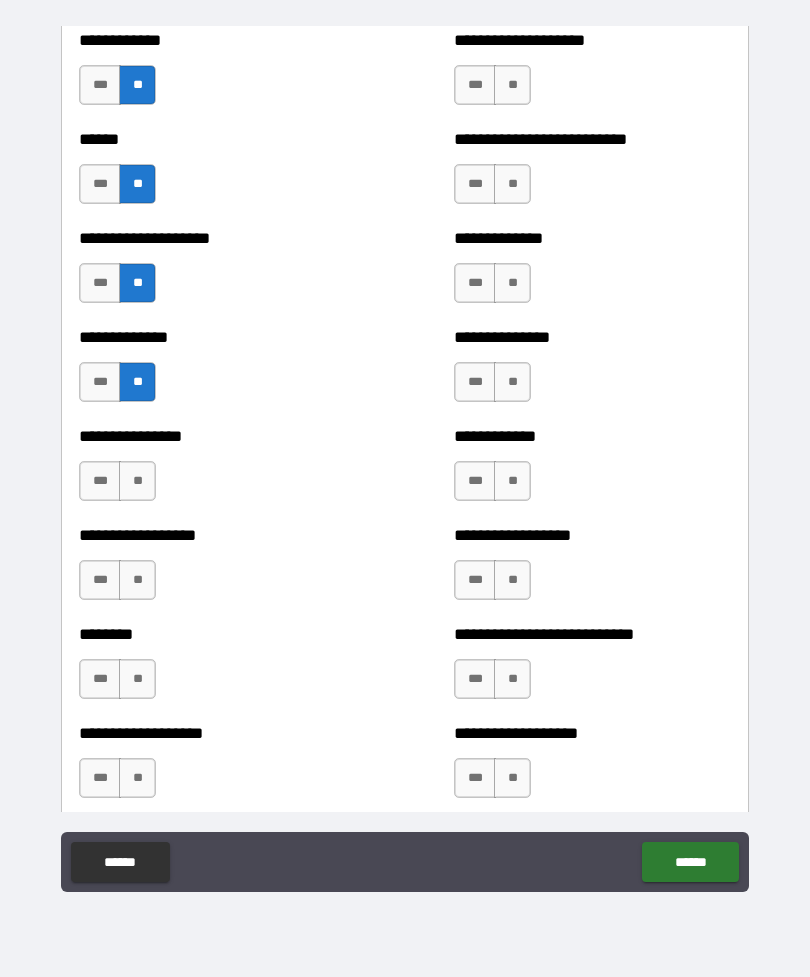 click on "**" at bounding box center (137, 481) 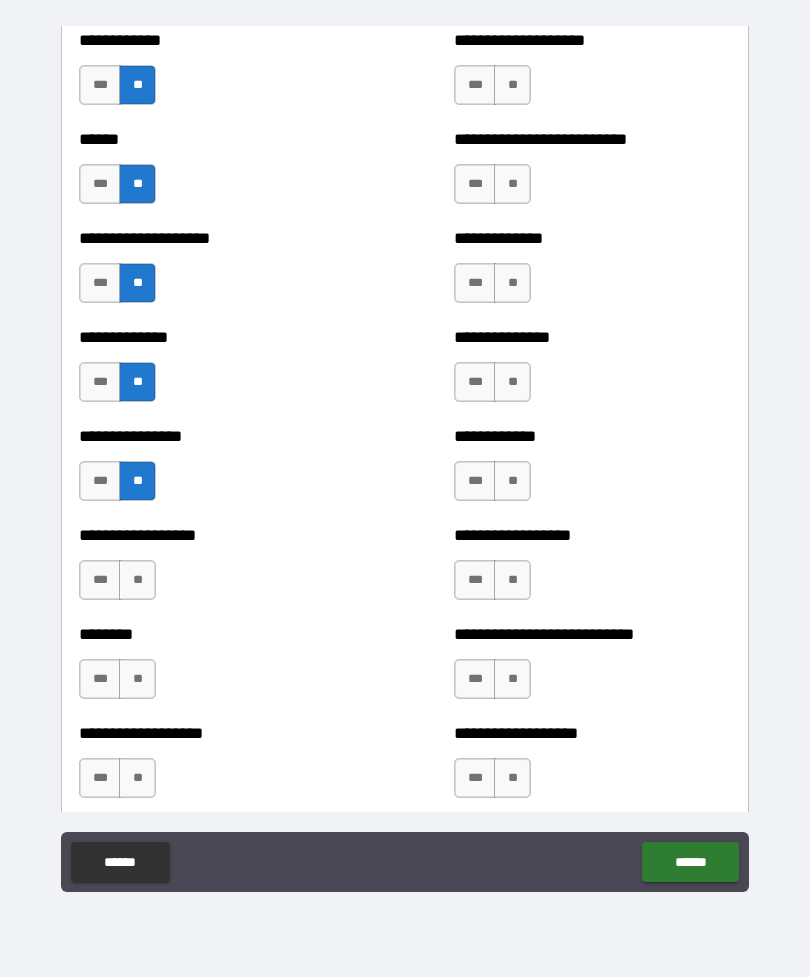 click on "**" at bounding box center (137, 580) 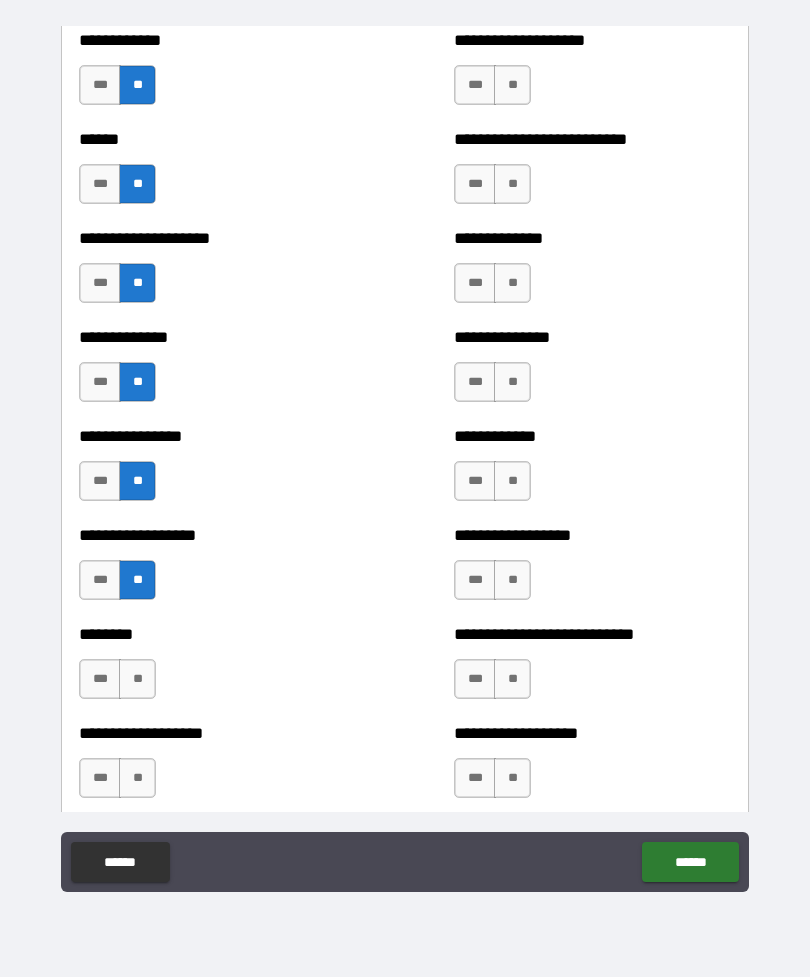 click on "**" at bounding box center (137, 679) 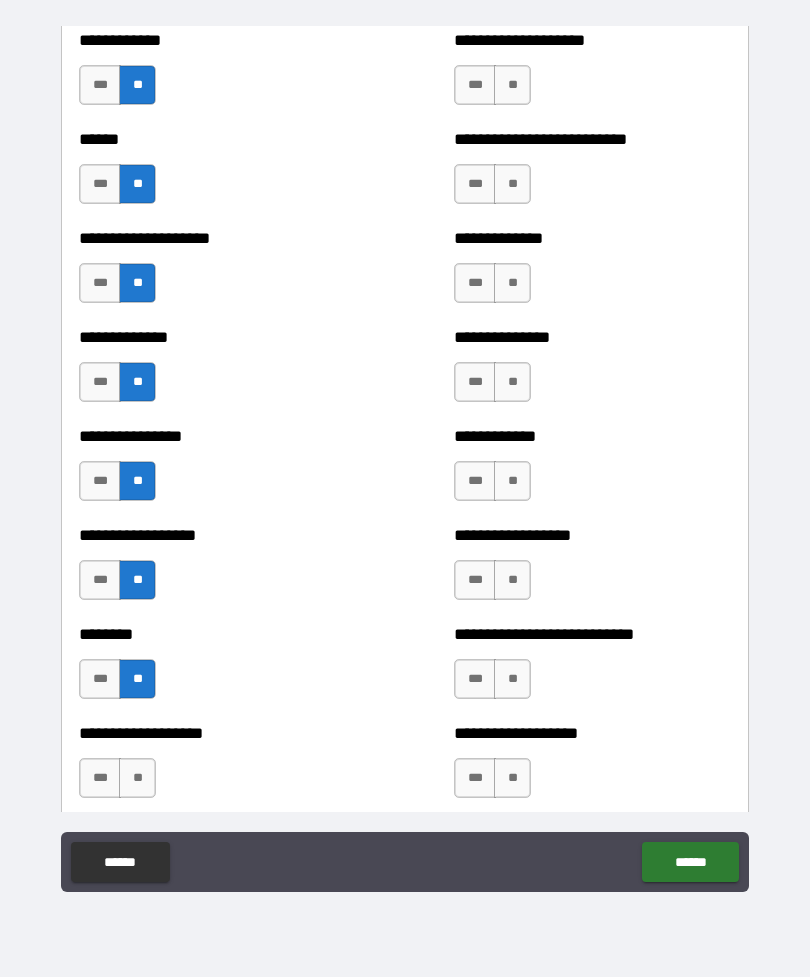 click on "**" at bounding box center (137, 778) 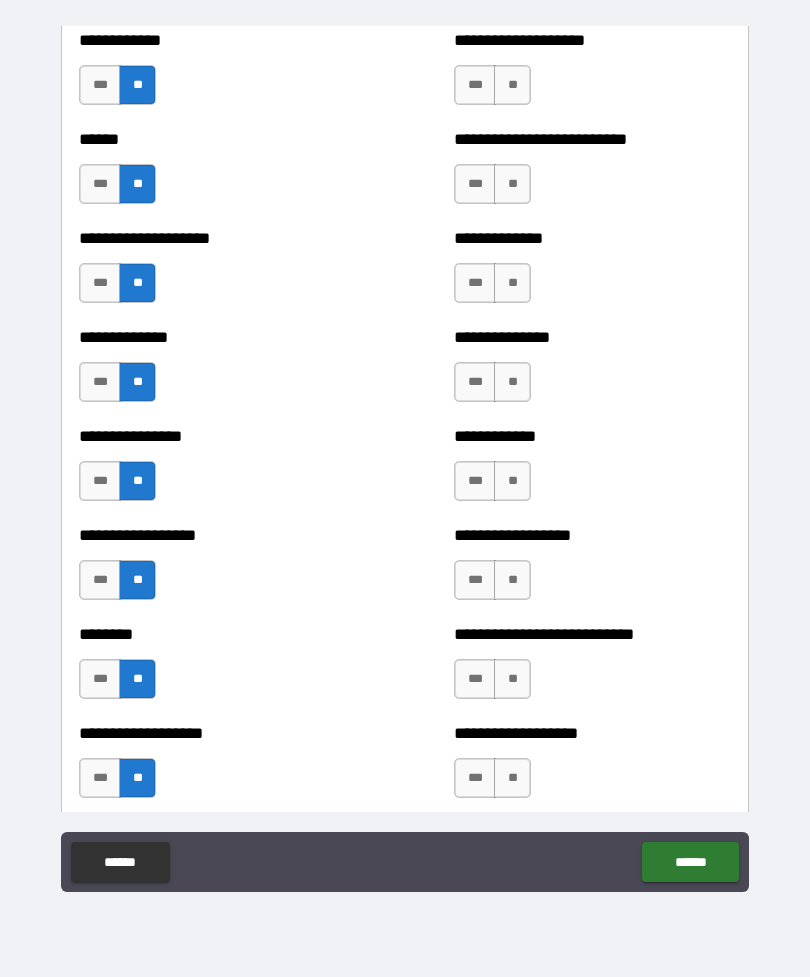 click on "**" at bounding box center [512, 85] 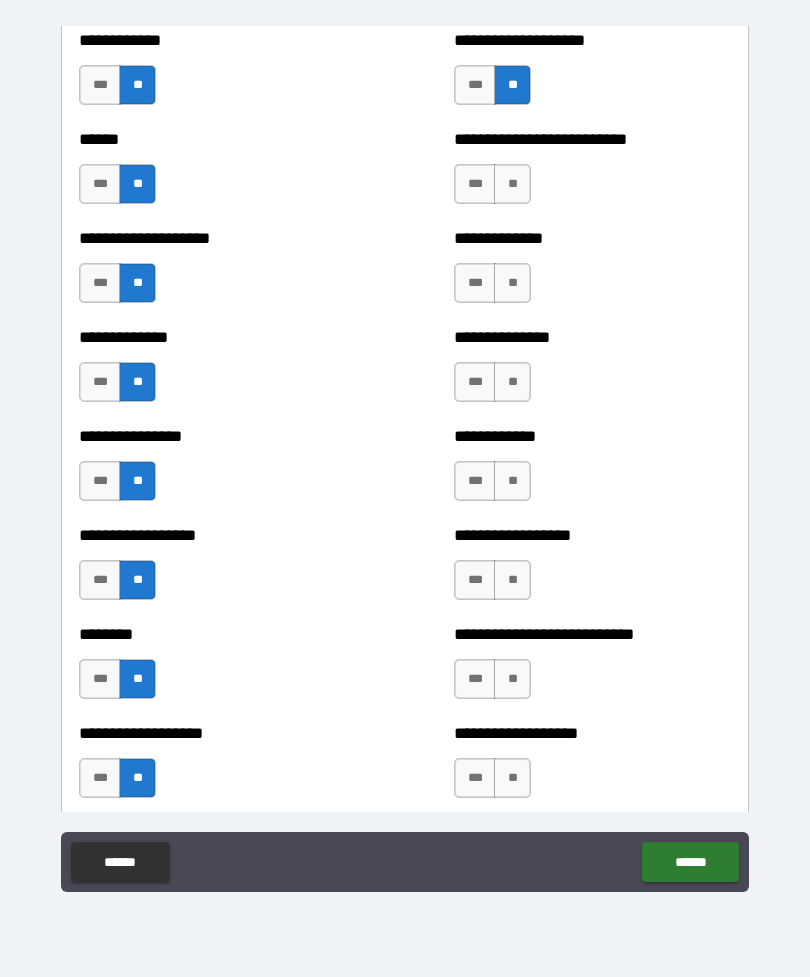 click on "**" at bounding box center [512, 184] 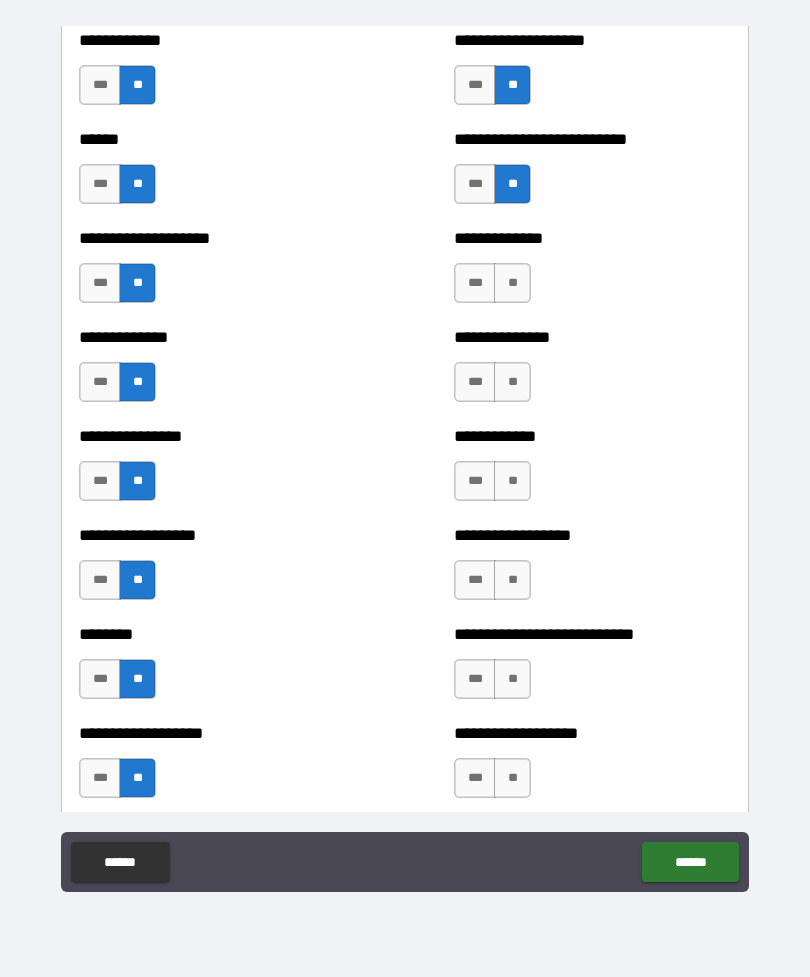 click on "**" at bounding box center [512, 283] 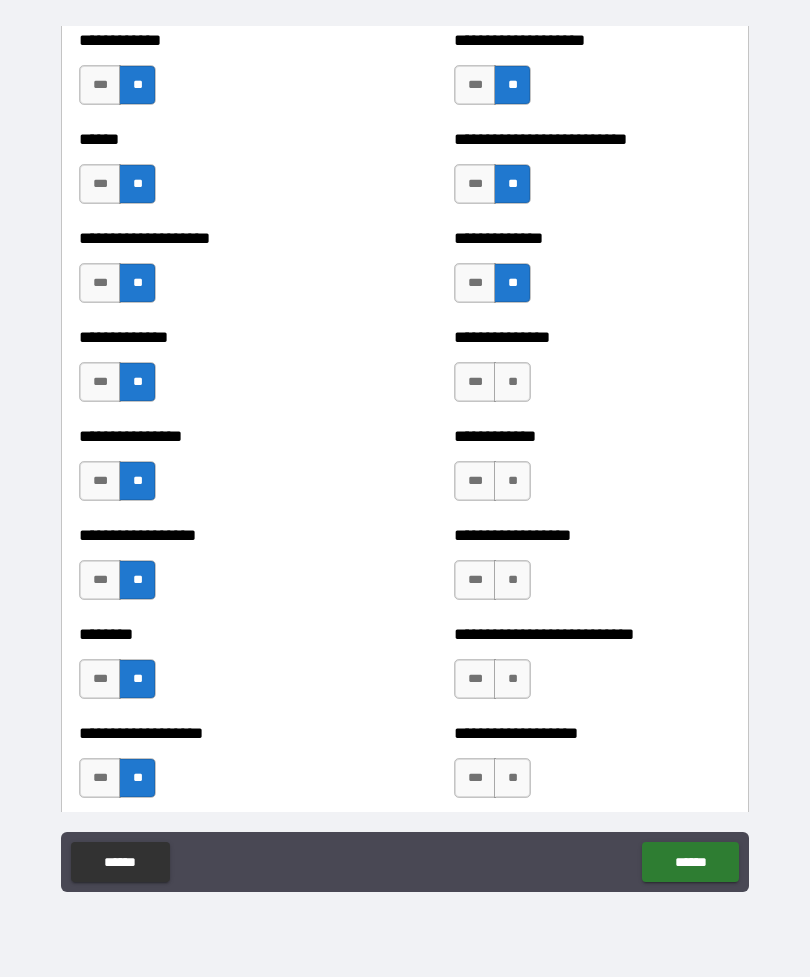 click on "**" at bounding box center (512, 382) 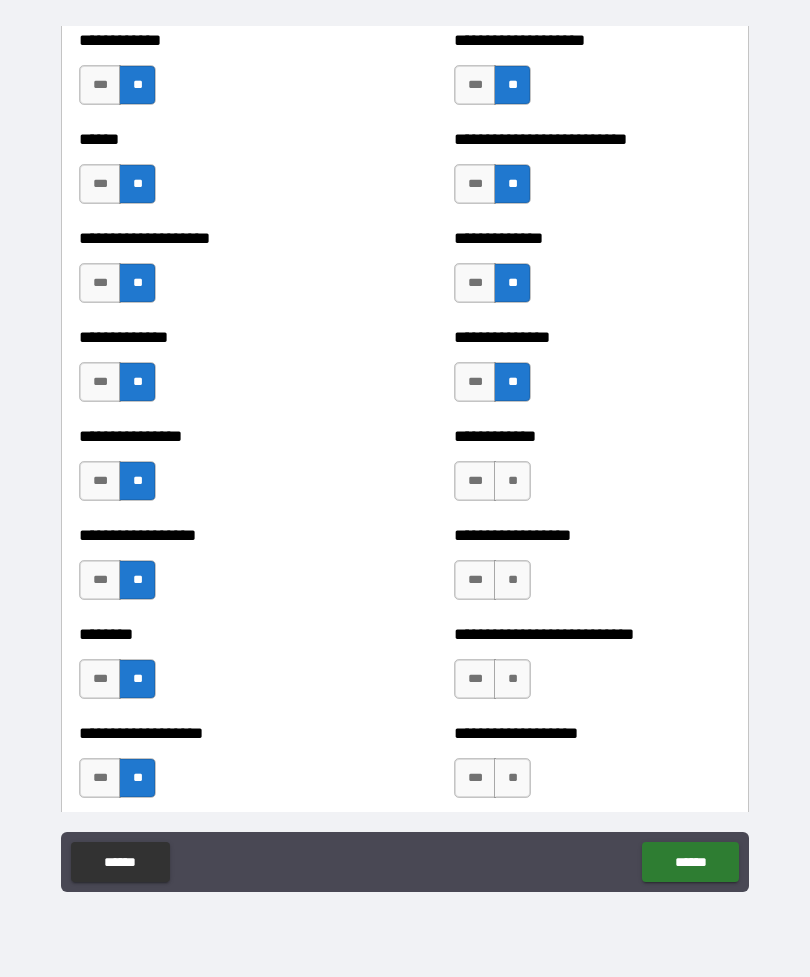 click on "**" at bounding box center (512, 481) 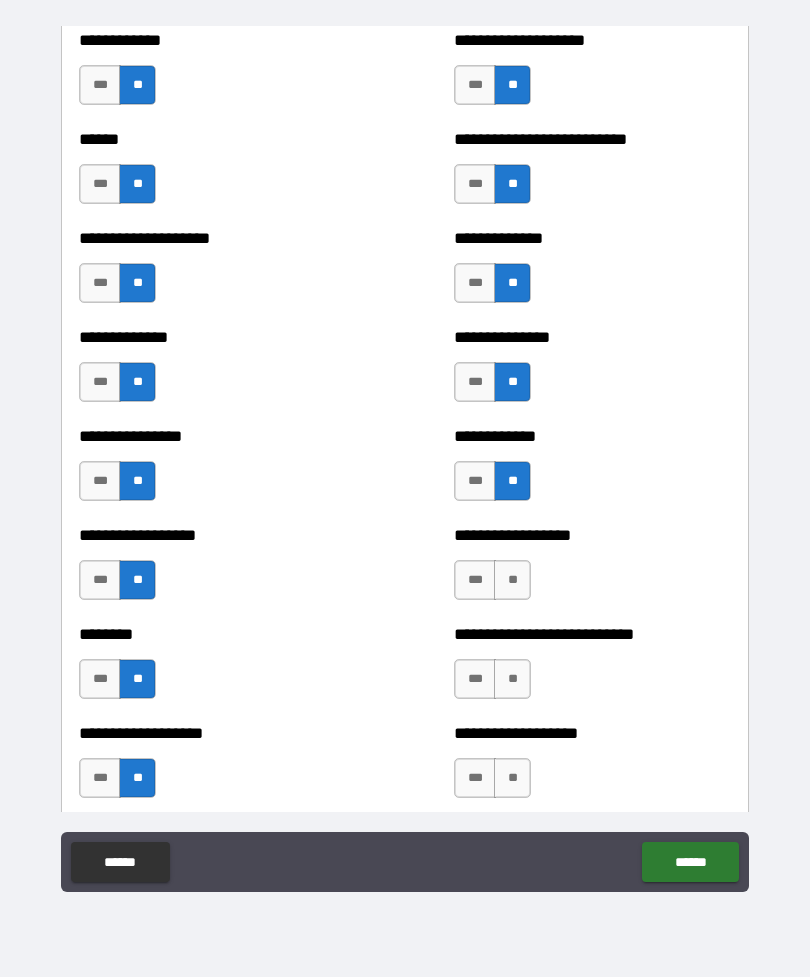 click on "**" at bounding box center [512, 580] 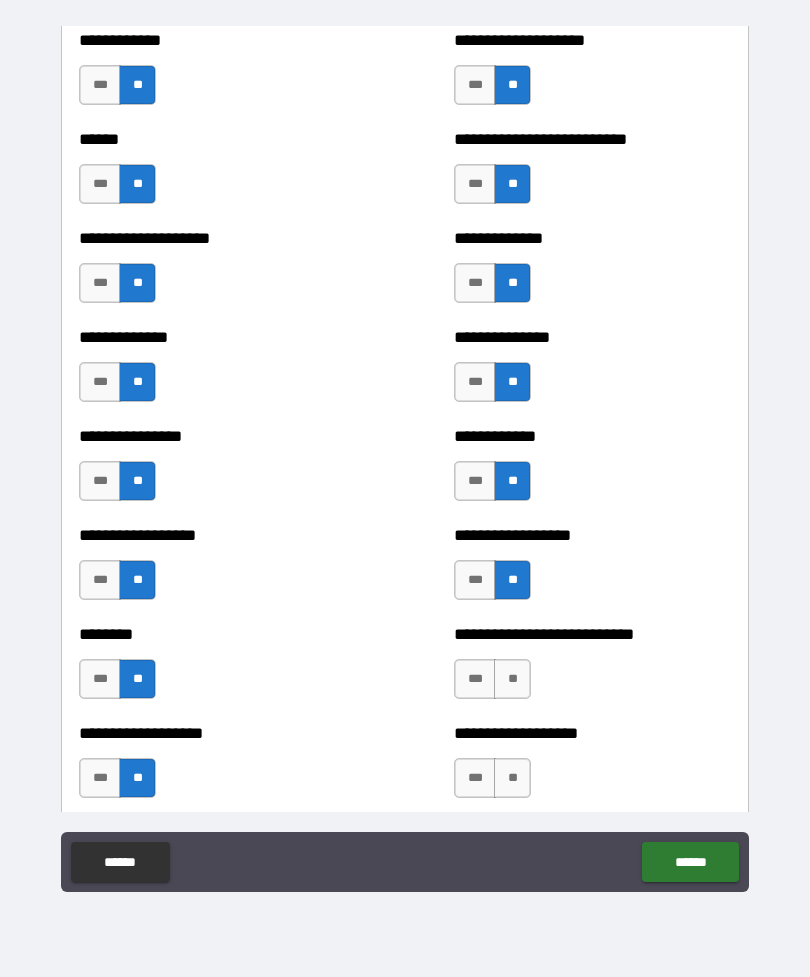 click on "**" at bounding box center [512, 679] 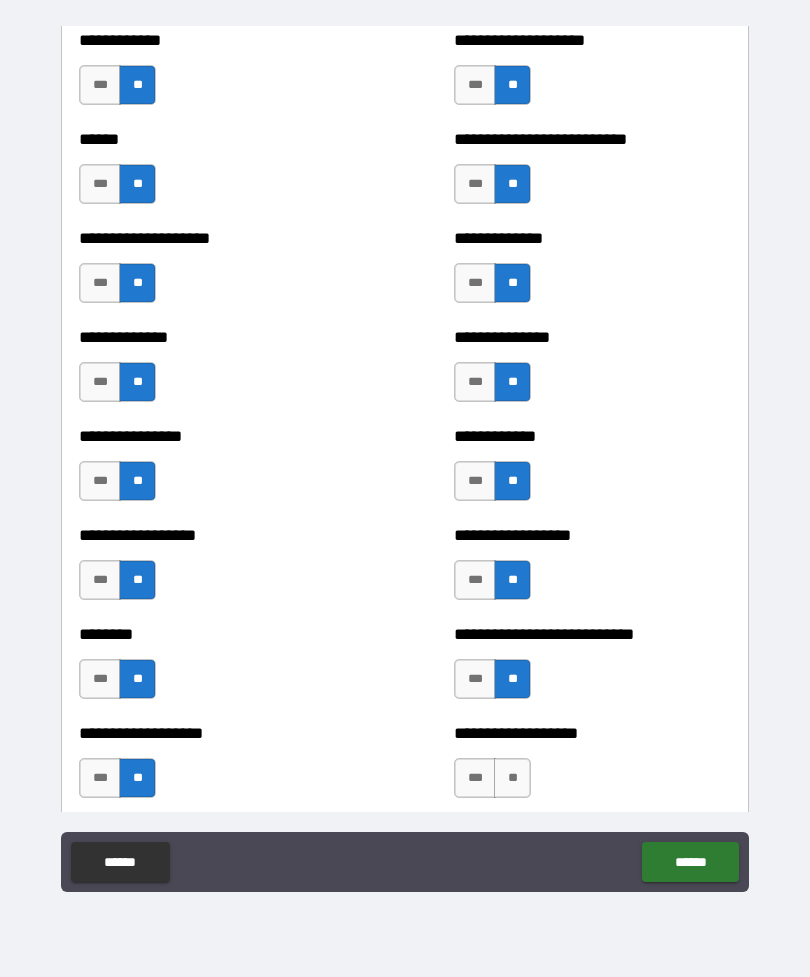 click on "**" at bounding box center (512, 778) 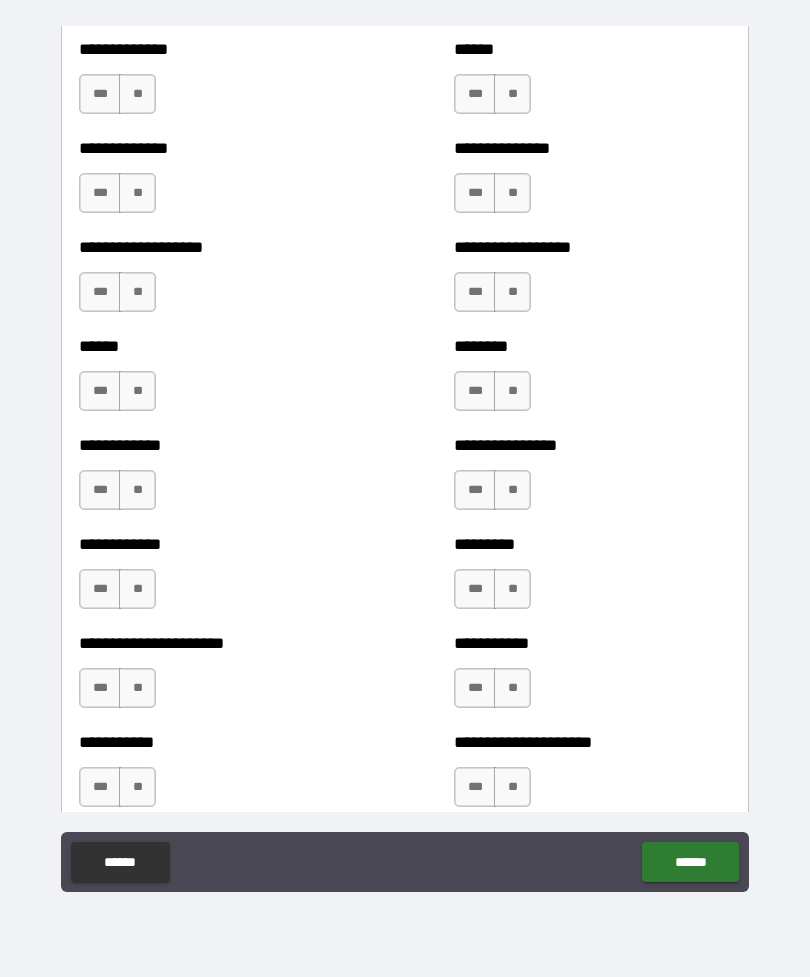 scroll, scrollTop: 4728, scrollLeft: 0, axis: vertical 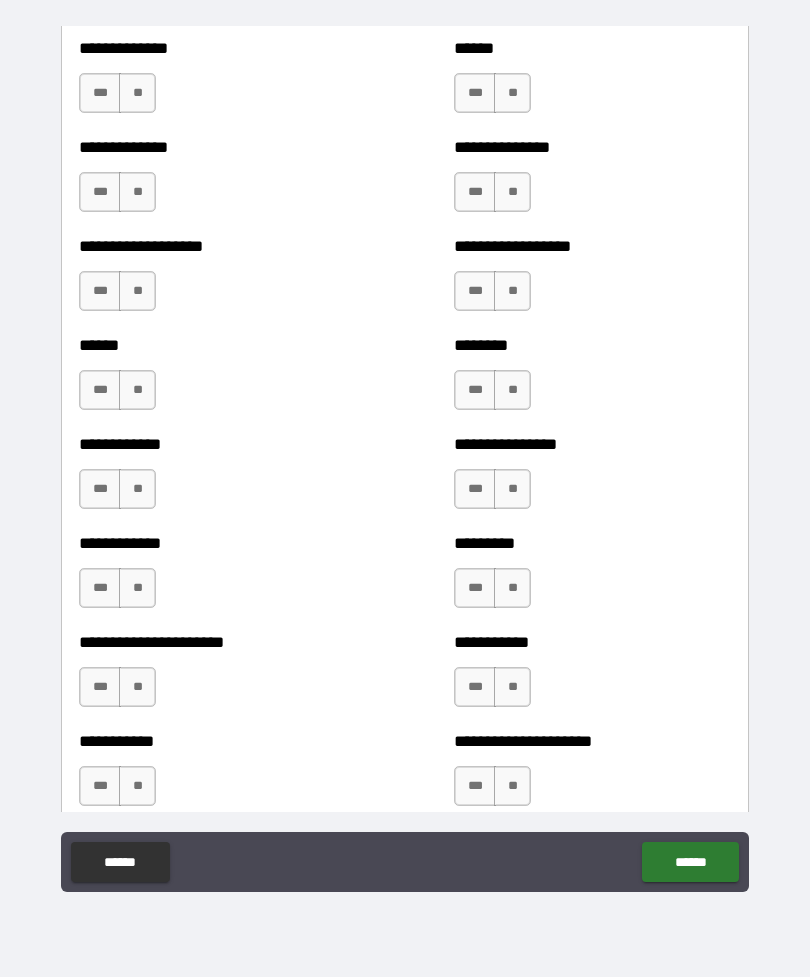 click on "**" at bounding box center [137, 93] 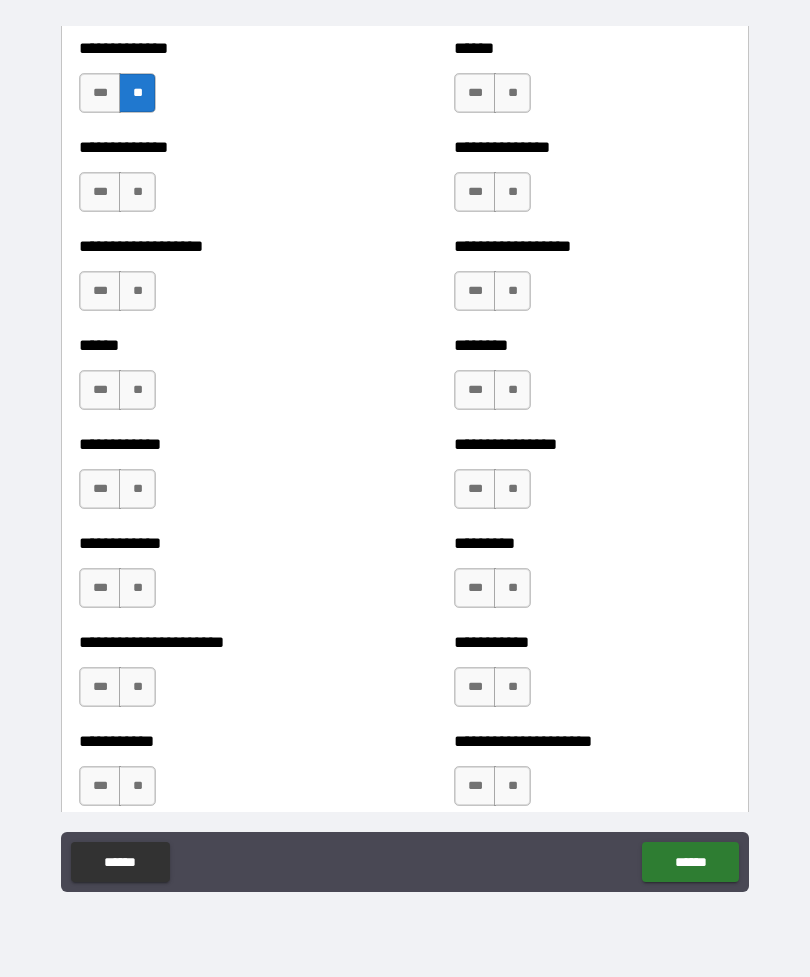 click on "**" at bounding box center (137, 192) 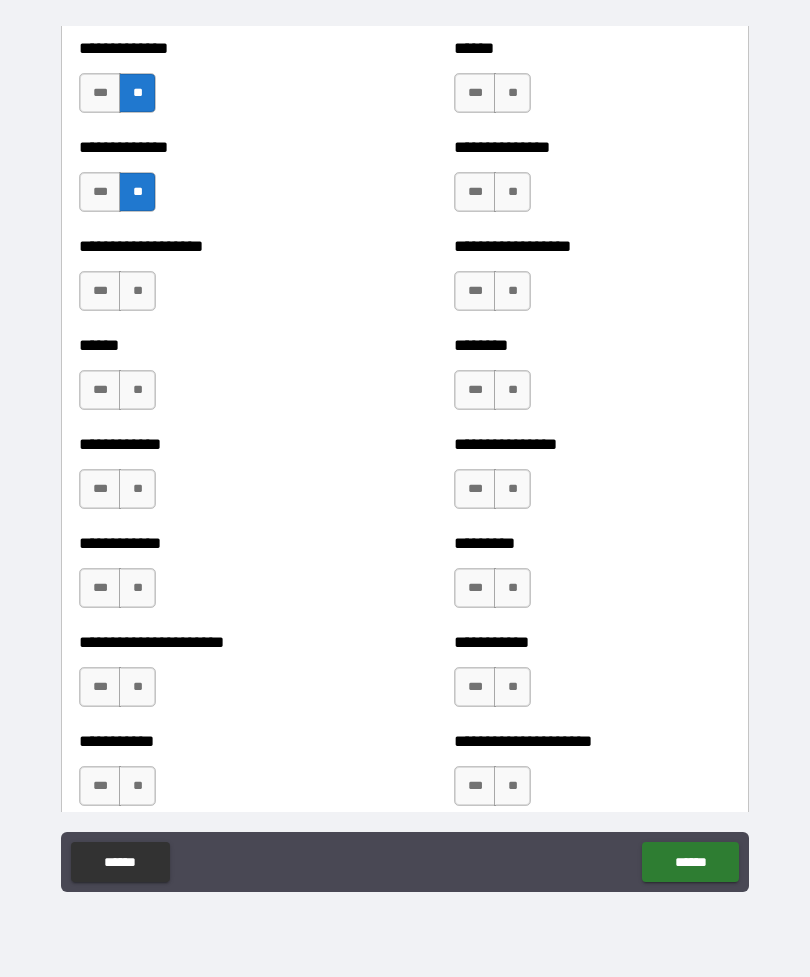 click on "**" at bounding box center (137, 291) 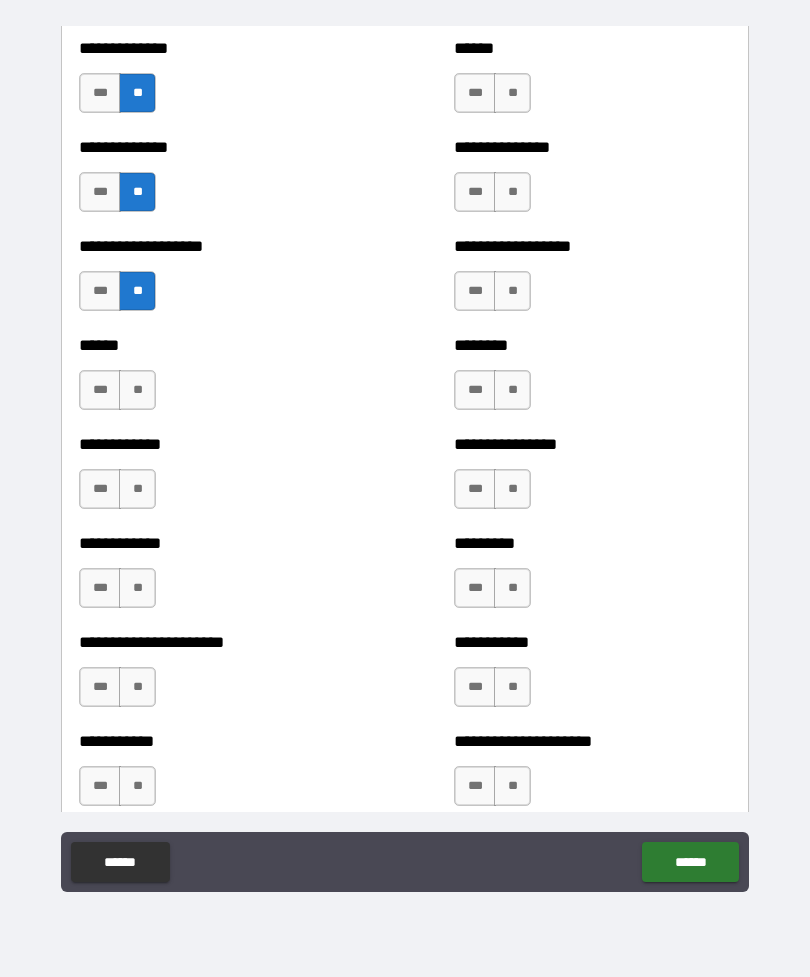 click on "**" at bounding box center (137, 390) 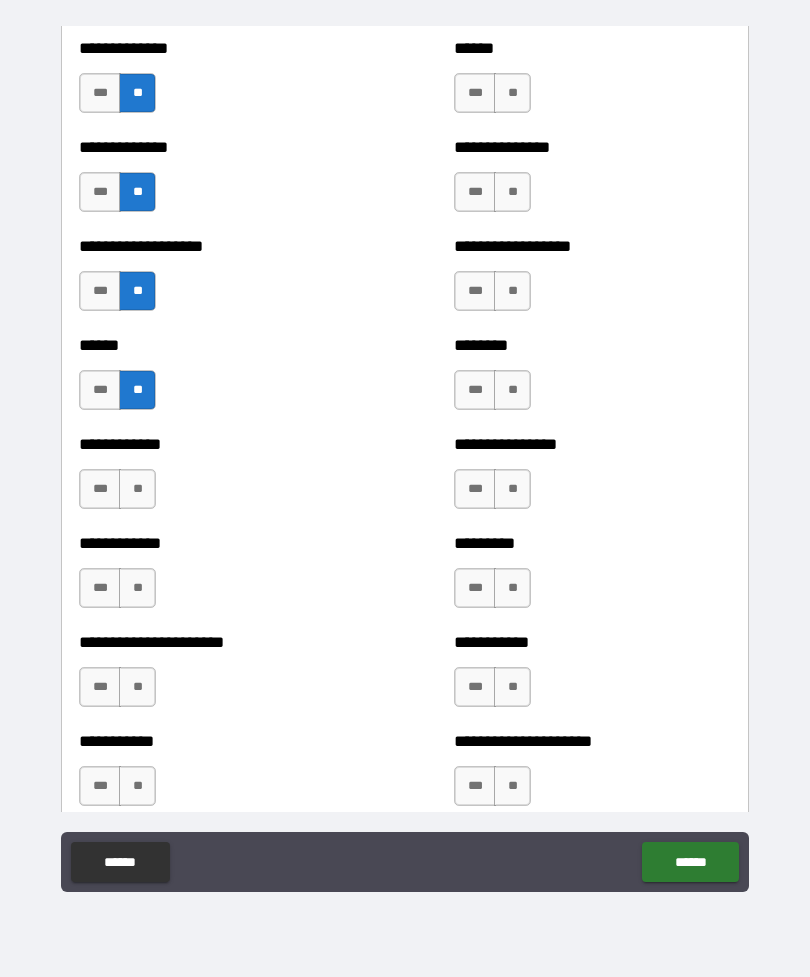 click on "**" at bounding box center (137, 489) 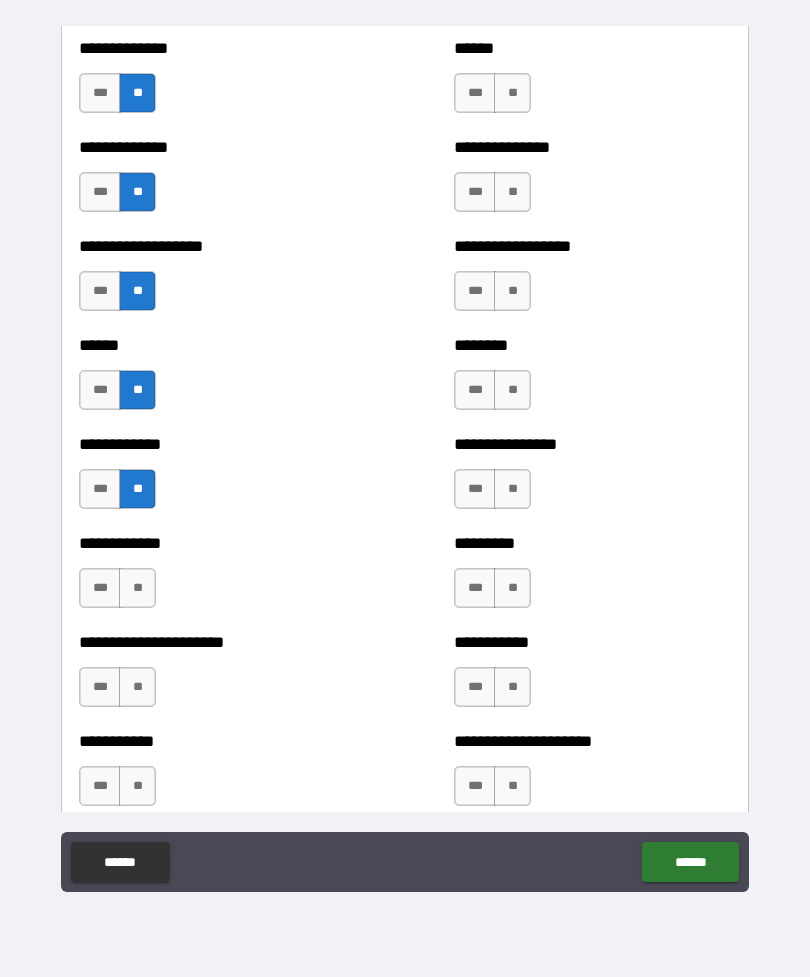 click on "**" at bounding box center [137, 588] 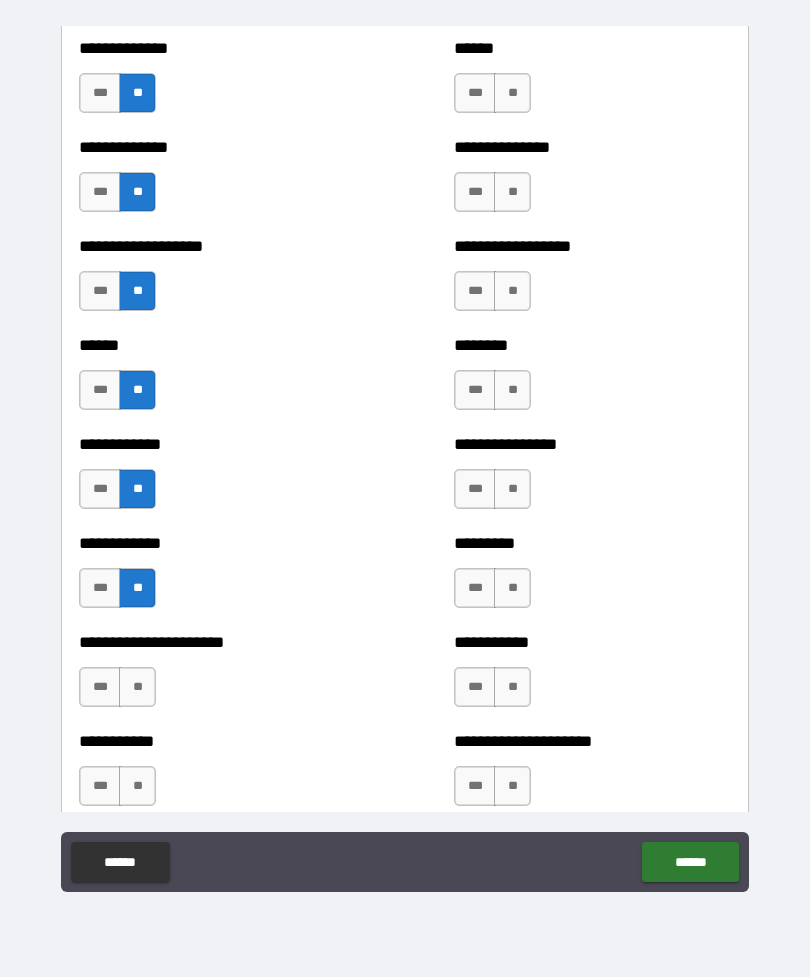 click on "**" at bounding box center (137, 687) 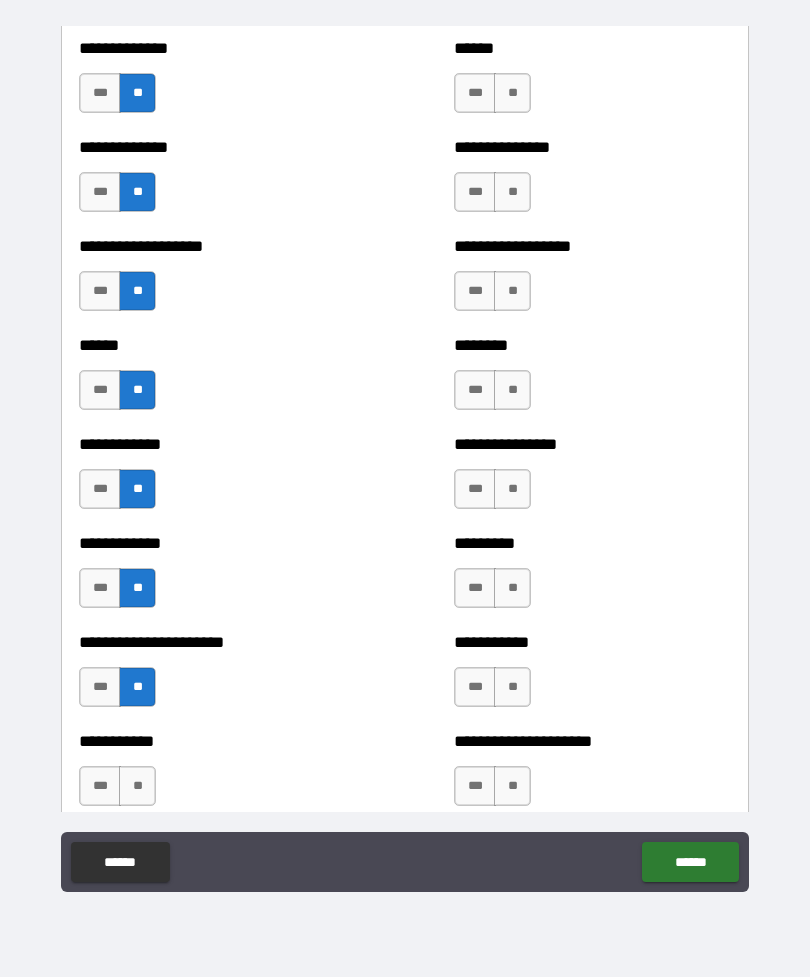 click on "**" at bounding box center [137, 786] 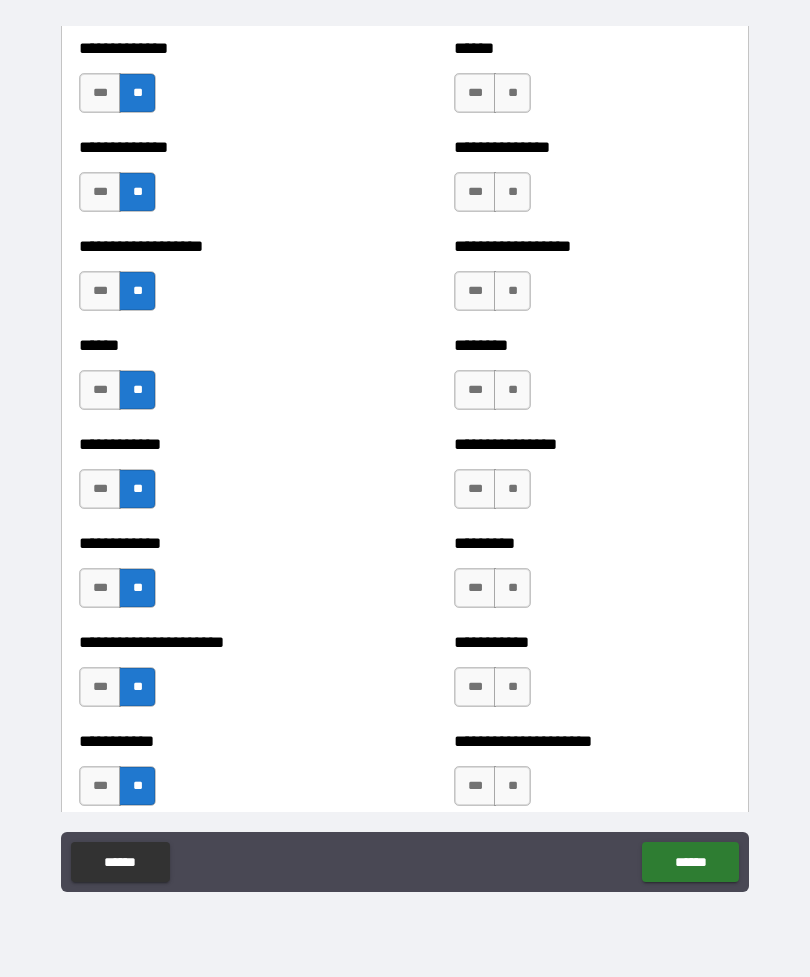 click on "**" at bounding box center [512, 93] 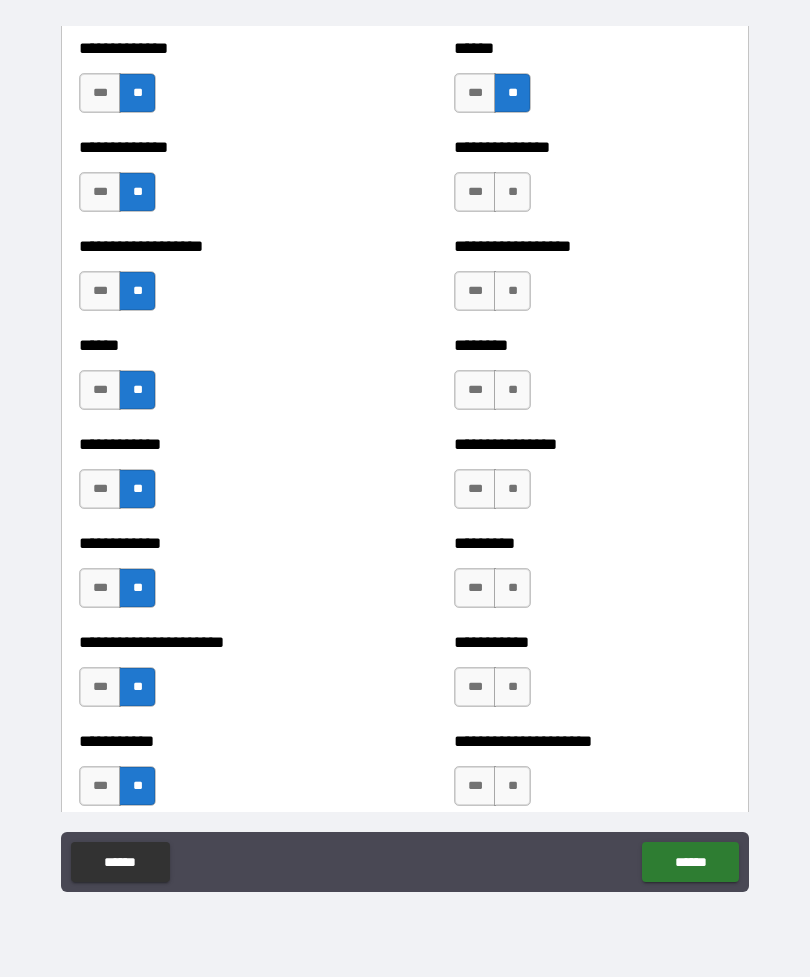 click on "**" at bounding box center [512, 192] 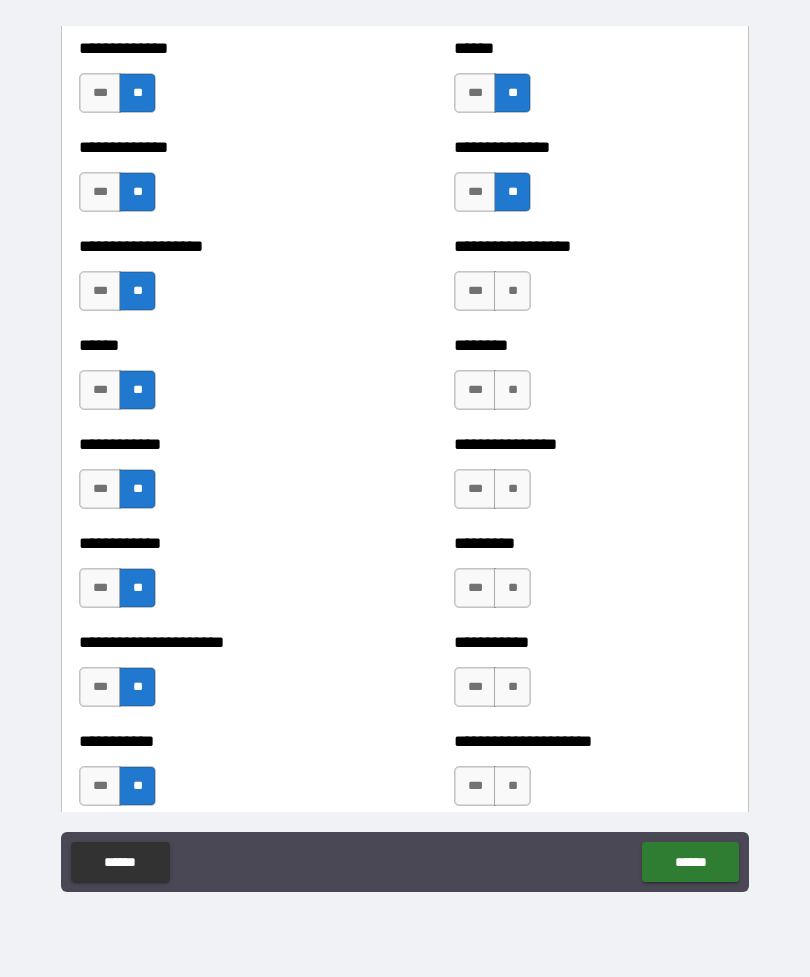 click on "**" at bounding box center [512, 291] 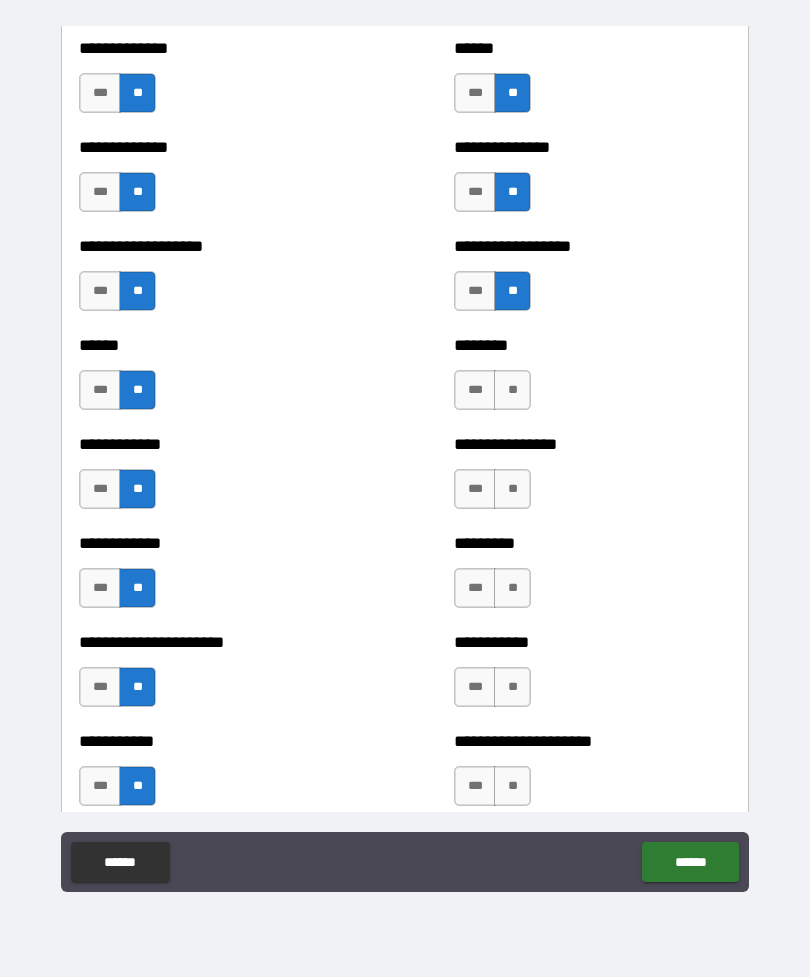 click on "**" at bounding box center [512, 390] 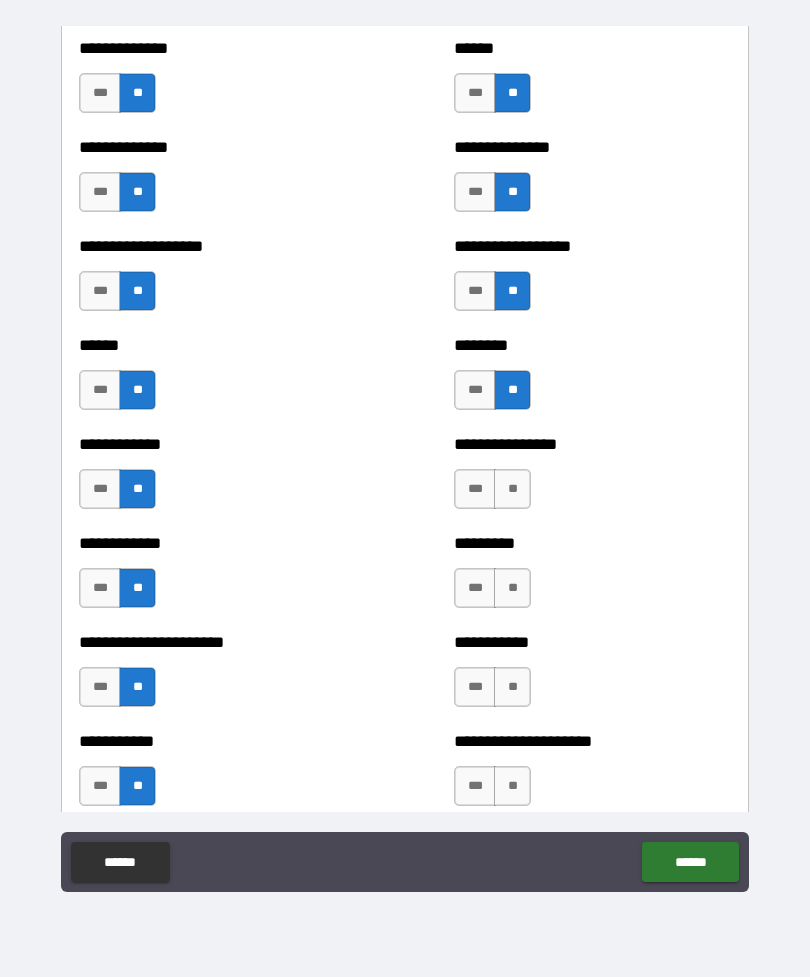 click on "**" at bounding box center (512, 489) 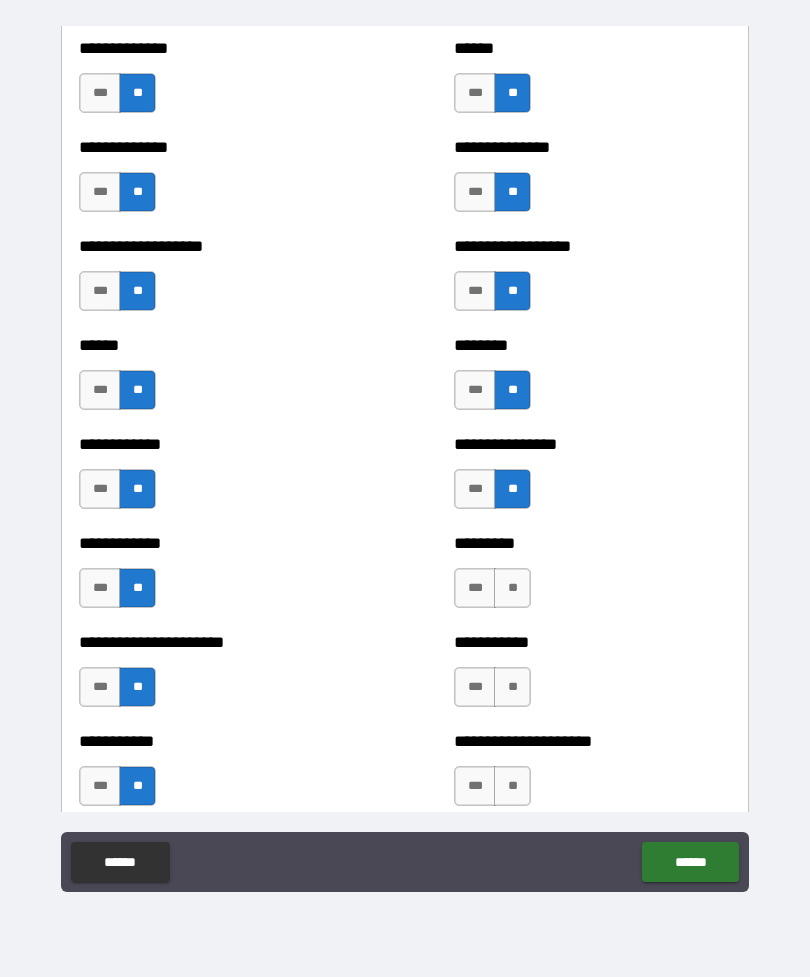 click on "**" at bounding box center (512, 588) 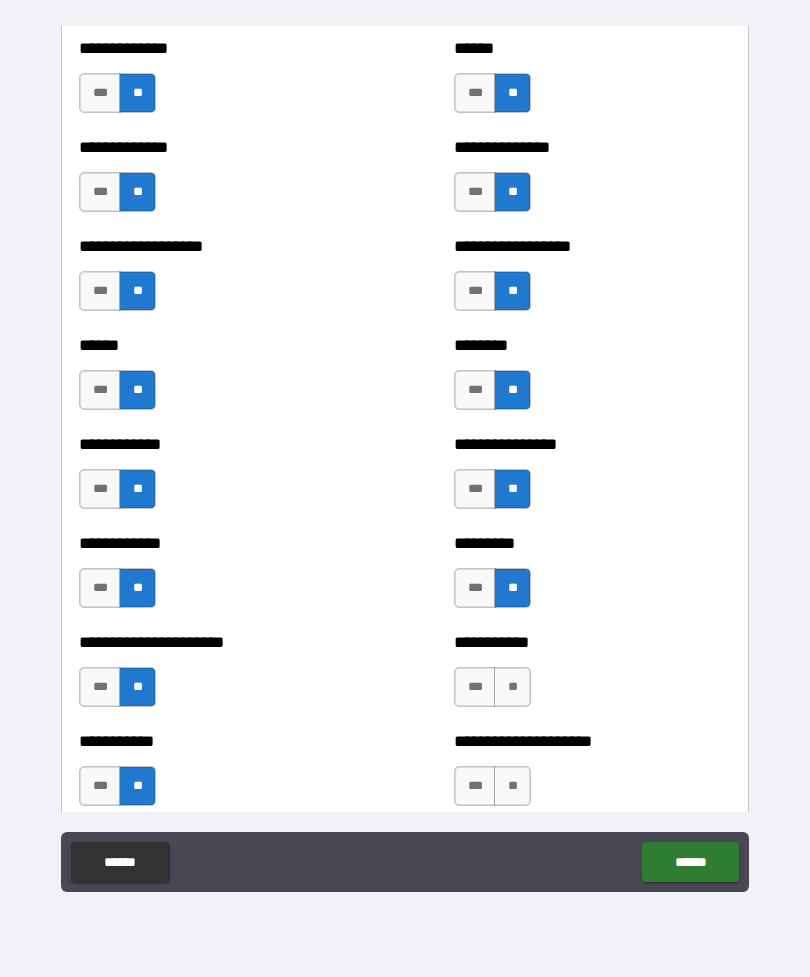 click on "**" at bounding box center (512, 687) 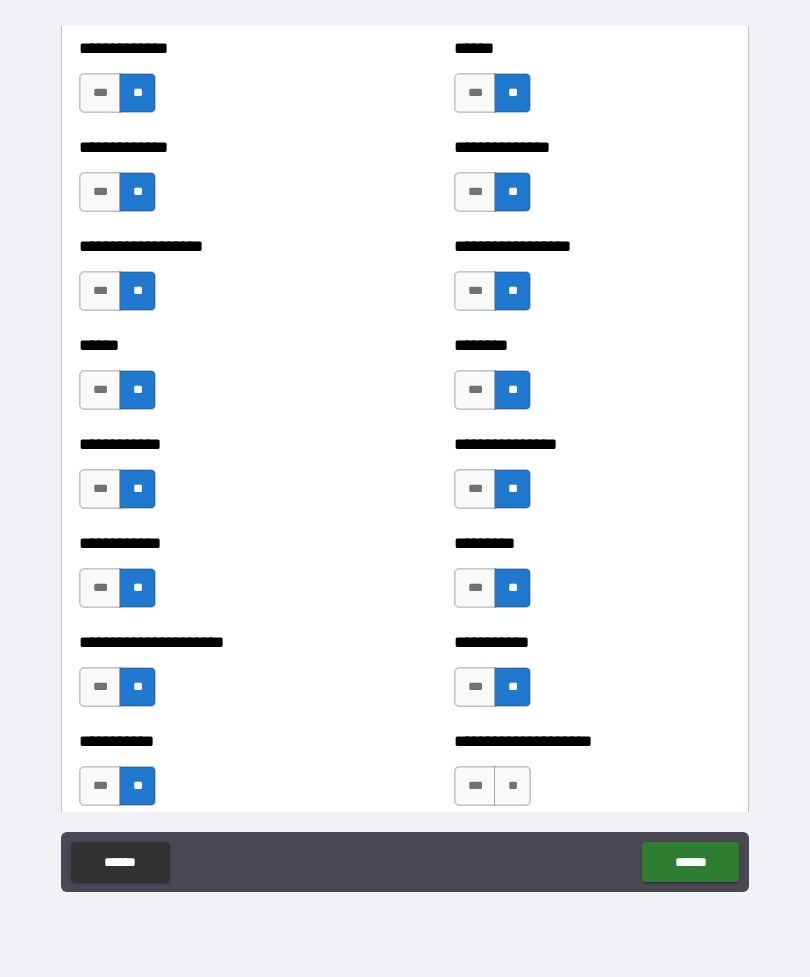 click on "**" at bounding box center [512, 786] 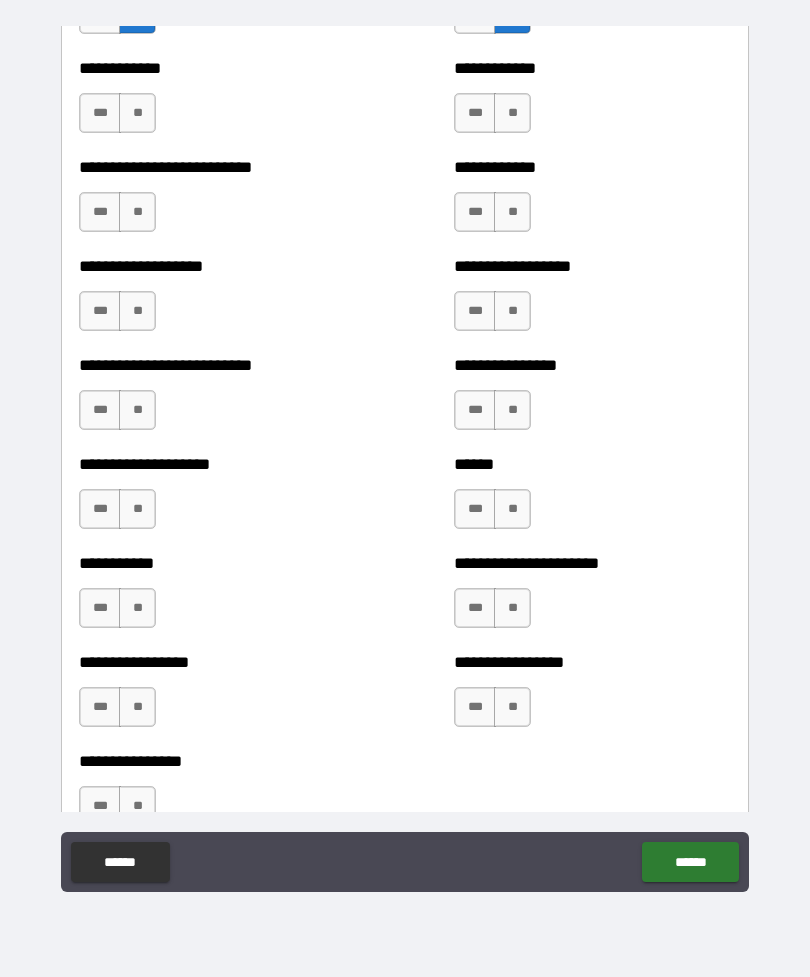 scroll, scrollTop: 5510, scrollLeft: 0, axis: vertical 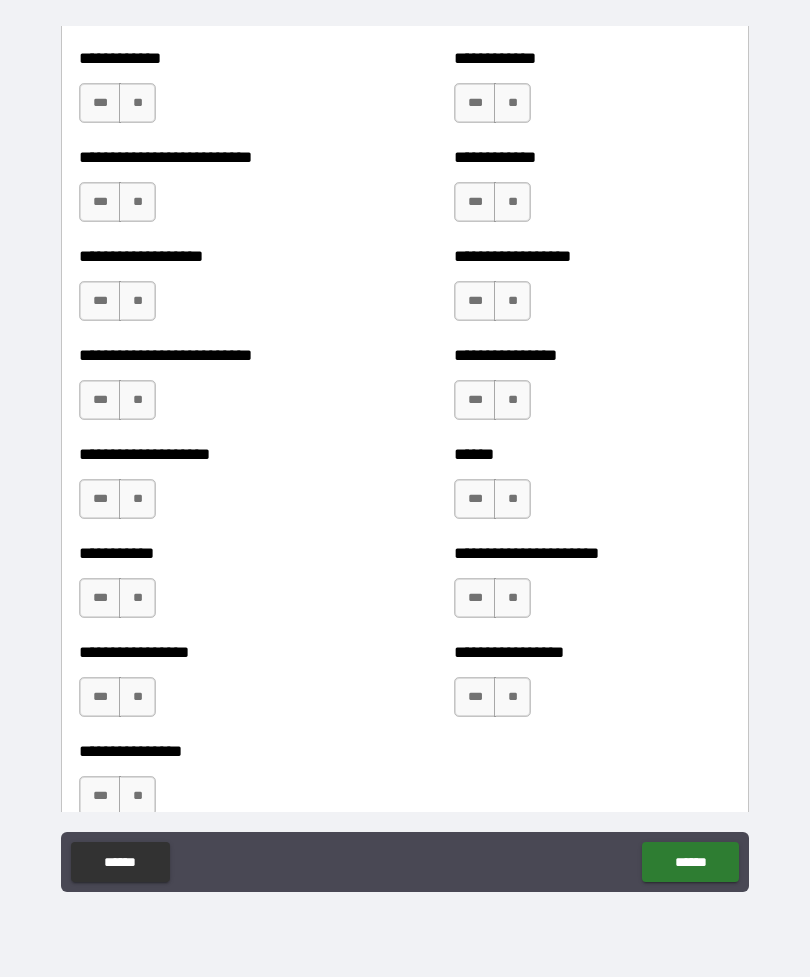 click on "**" at bounding box center [137, 103] 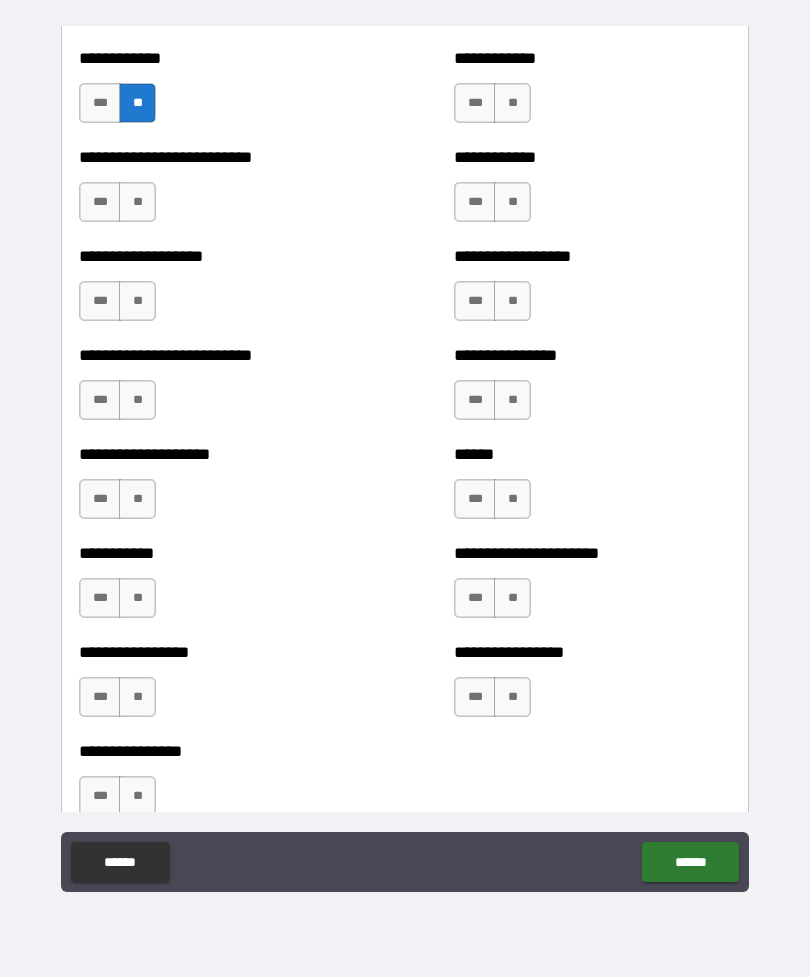 click on "**" at bounding box center (137, 202) 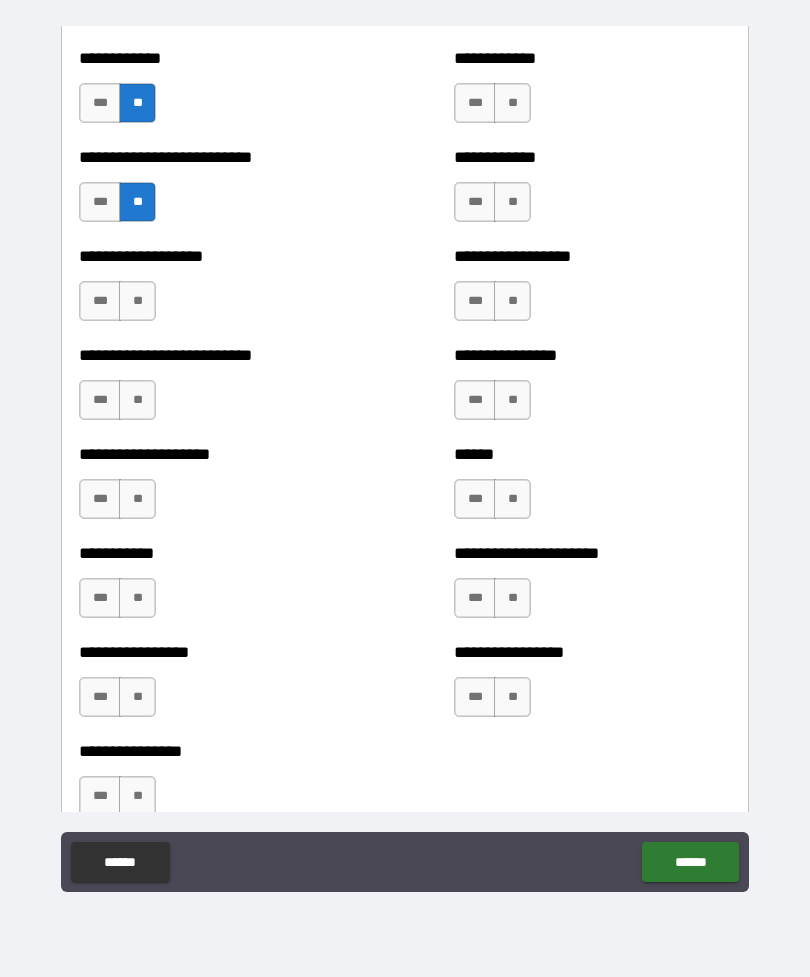 click on "**" at bounding box center (137, 301) 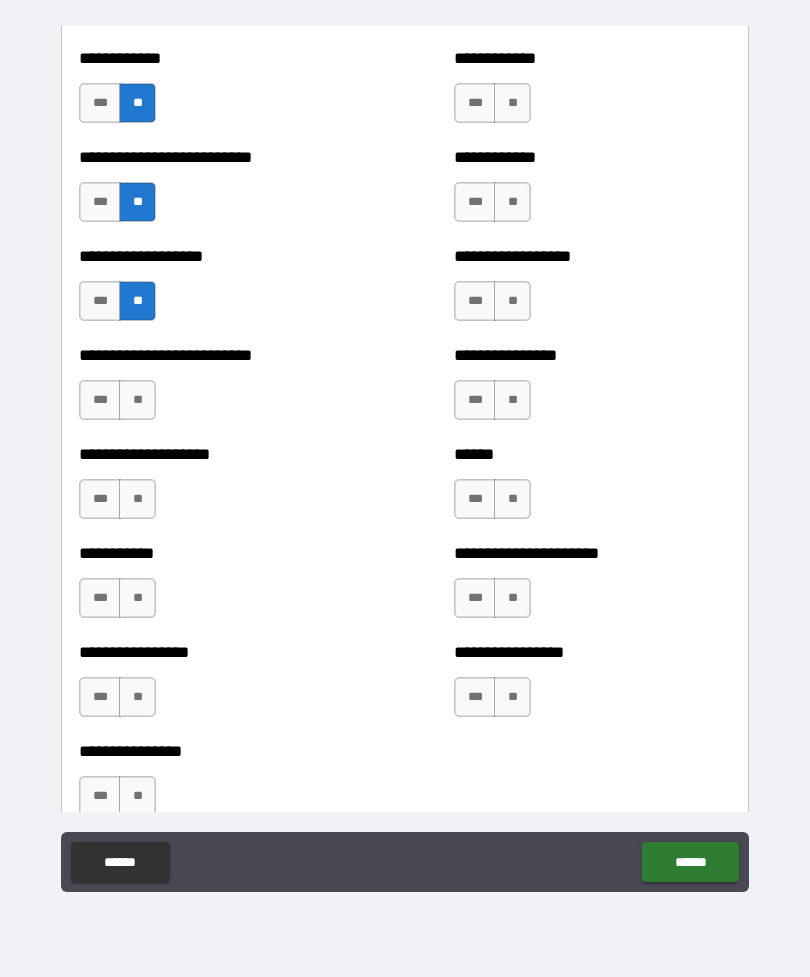 click on "**" at bounding box center [137, 400] 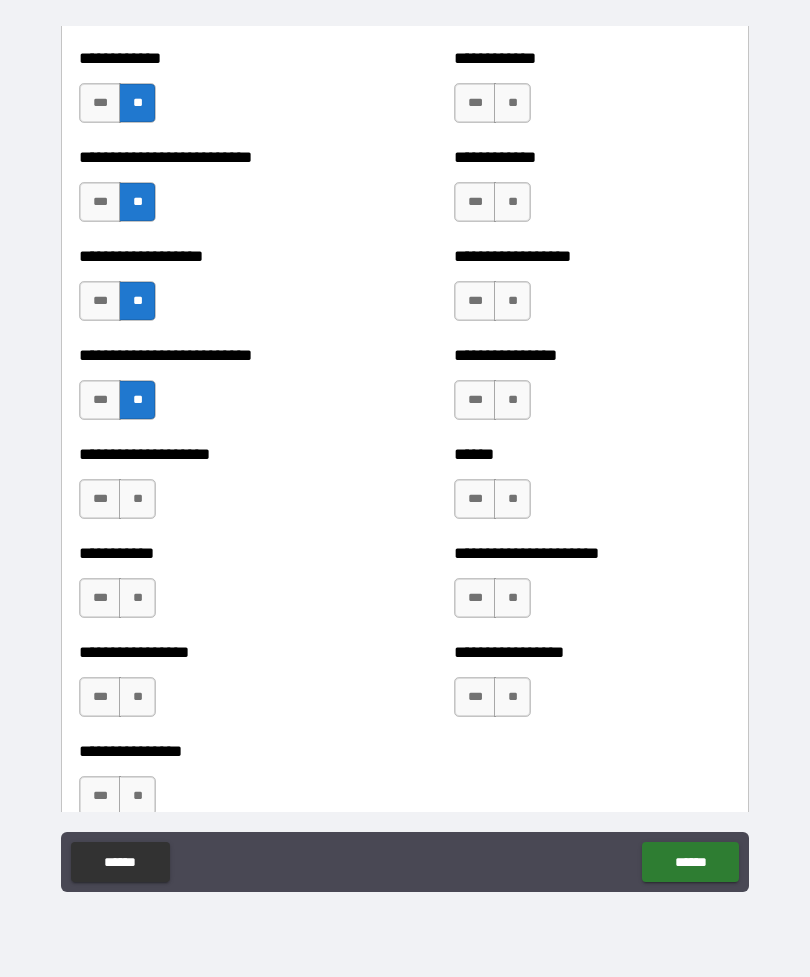click on "**" at bounding box center [137, 499] 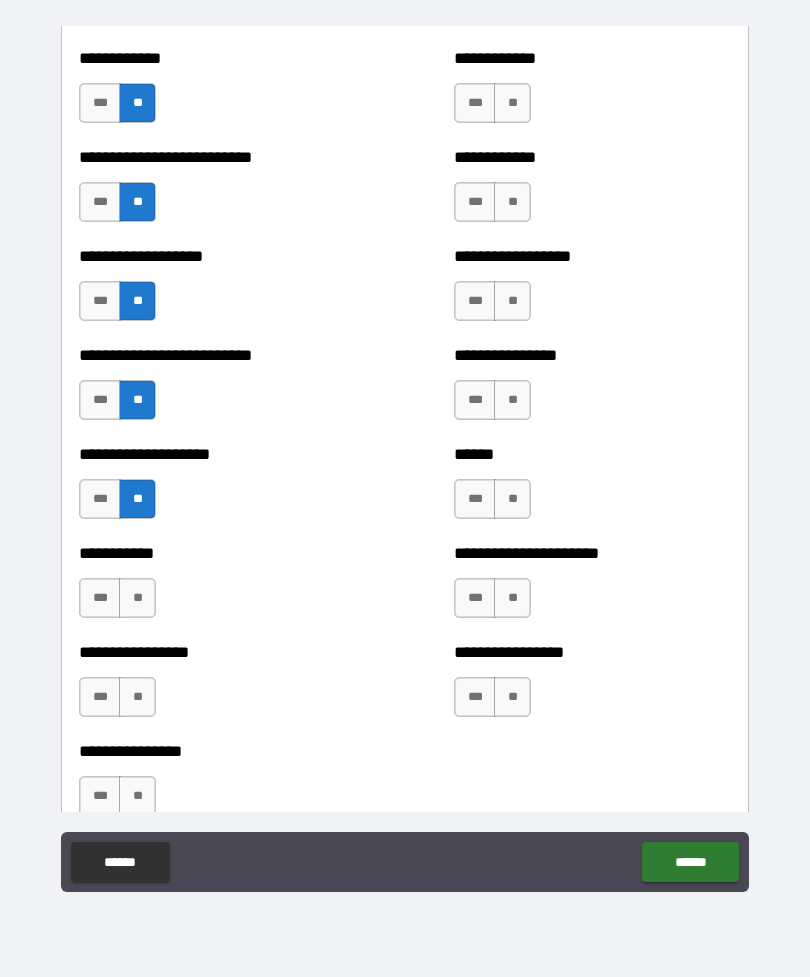 click on "**" at bounding box center (137, 598) 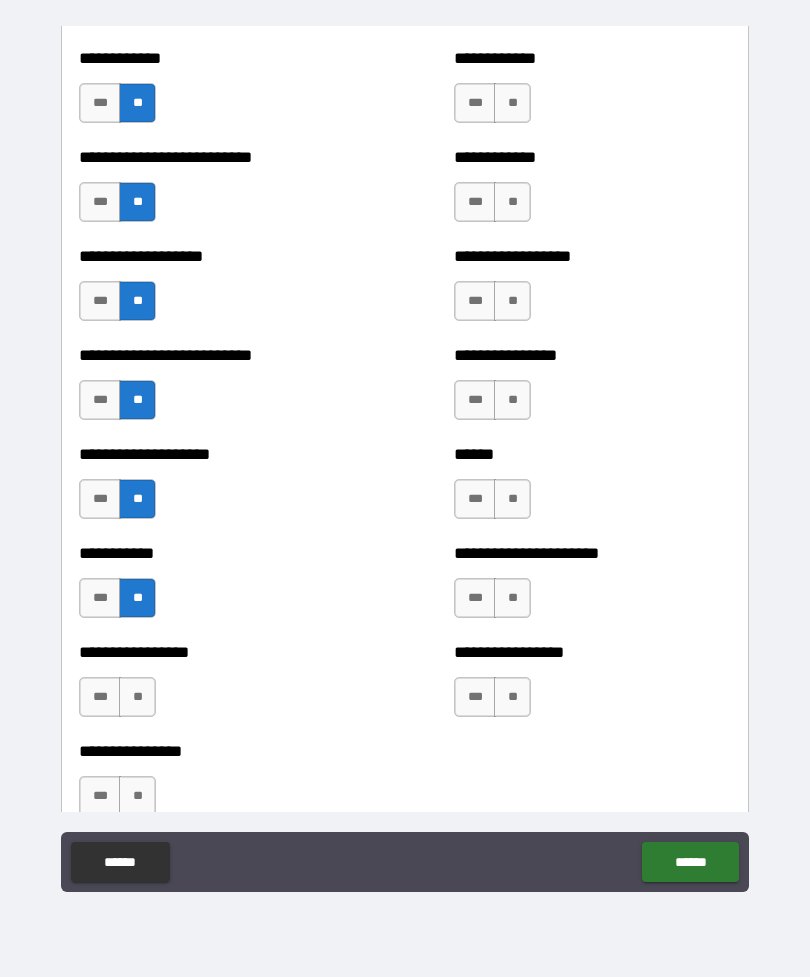click on "**" at bounding box center (137, 697) 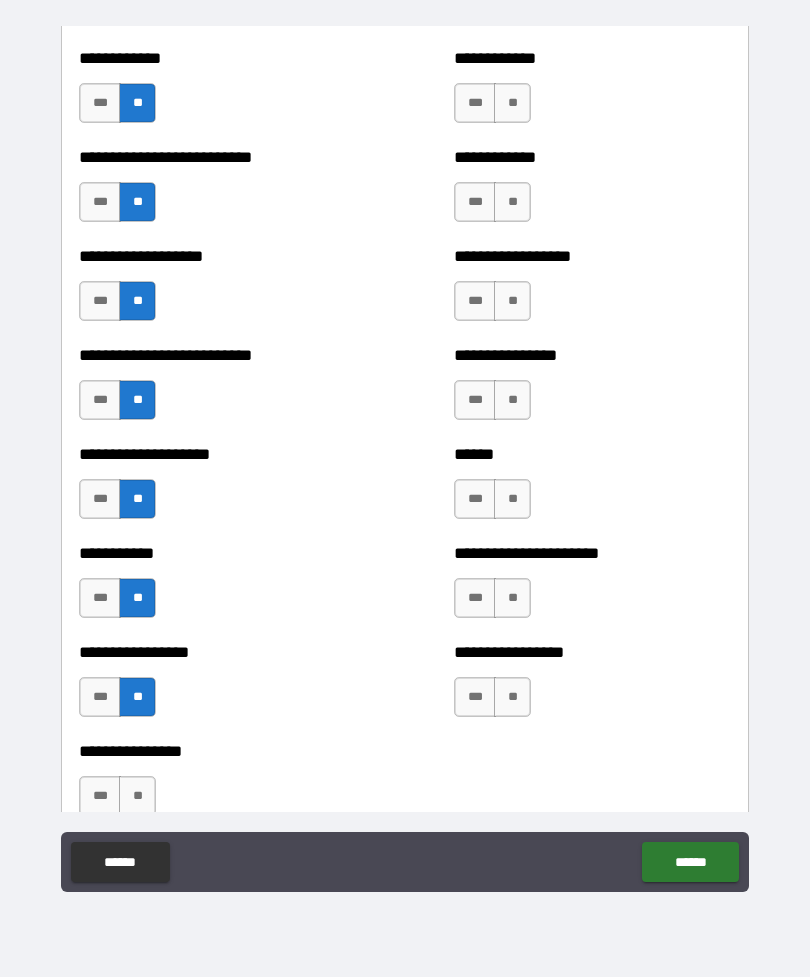 click on "**" at bounding box center [137, 796] 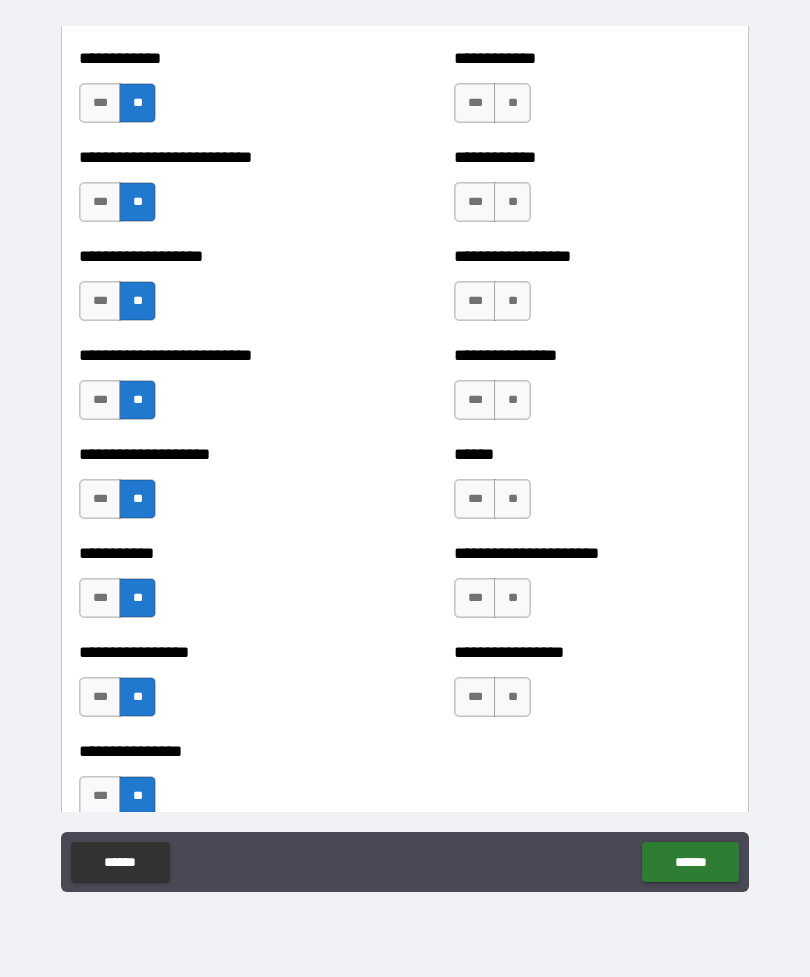 click on "**" at bounding box center [512, 103] 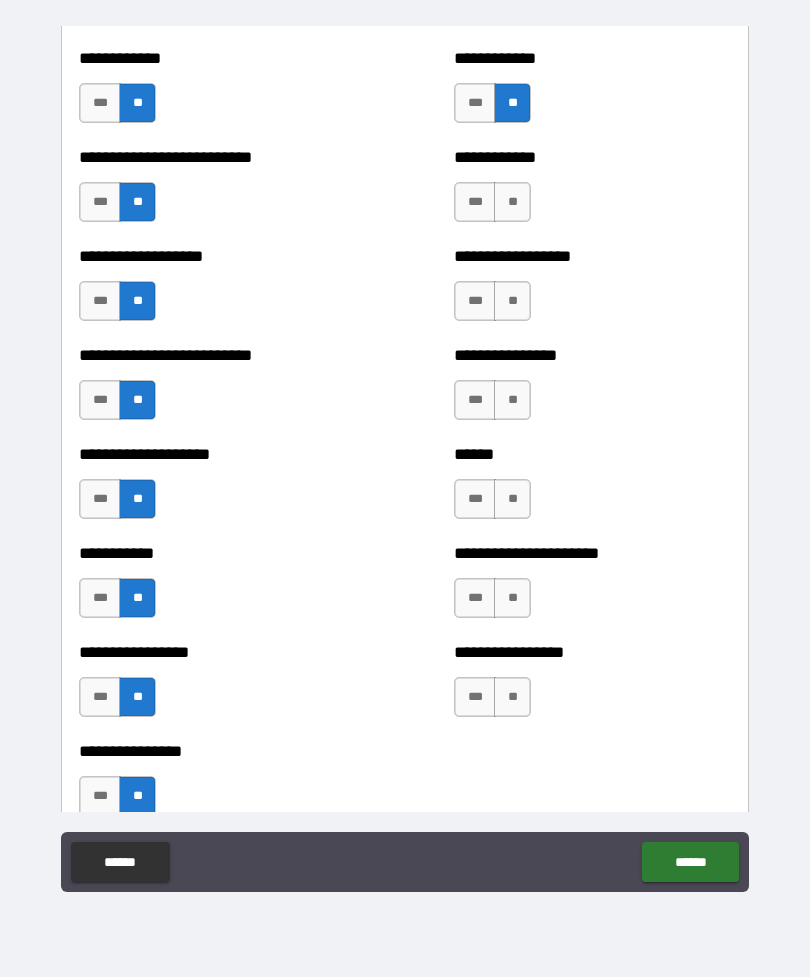 click on "**" at bounding box center (512, 202) 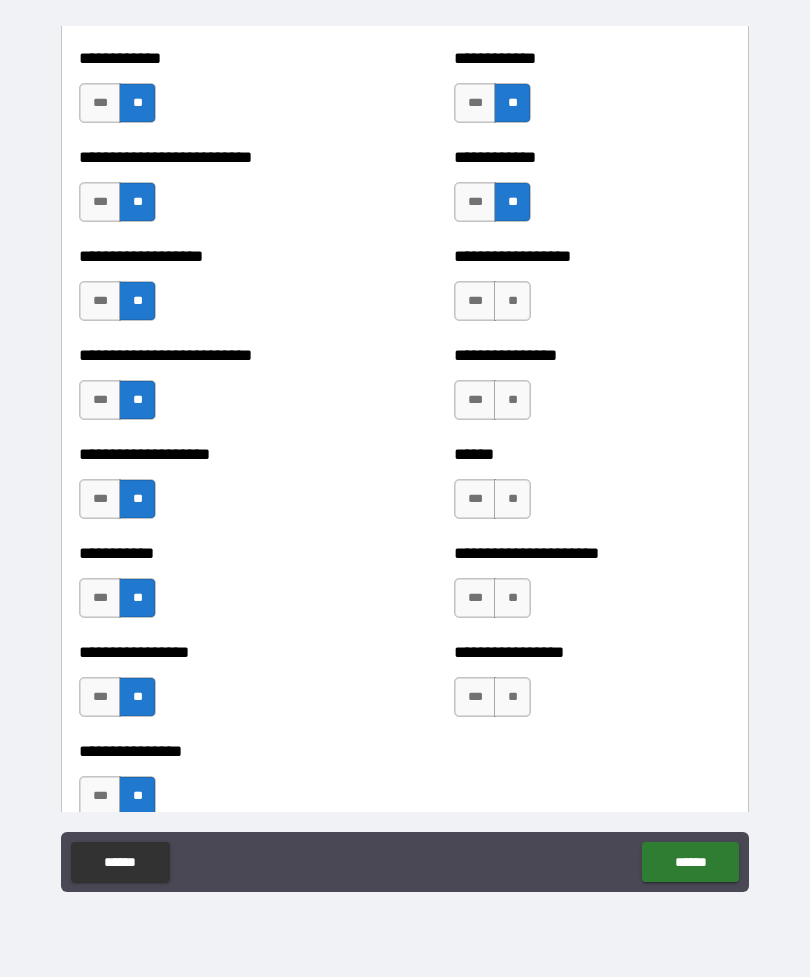 click on "**" at bounding box center [512, 301] 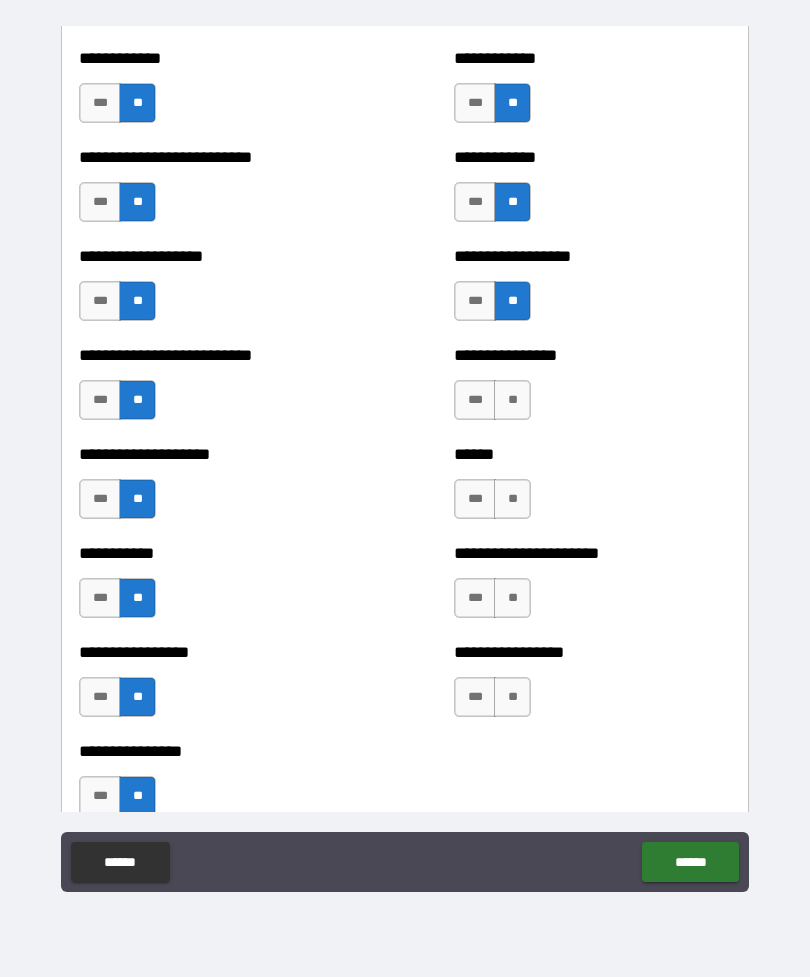 click on "**" at bounding box center (512, 400) 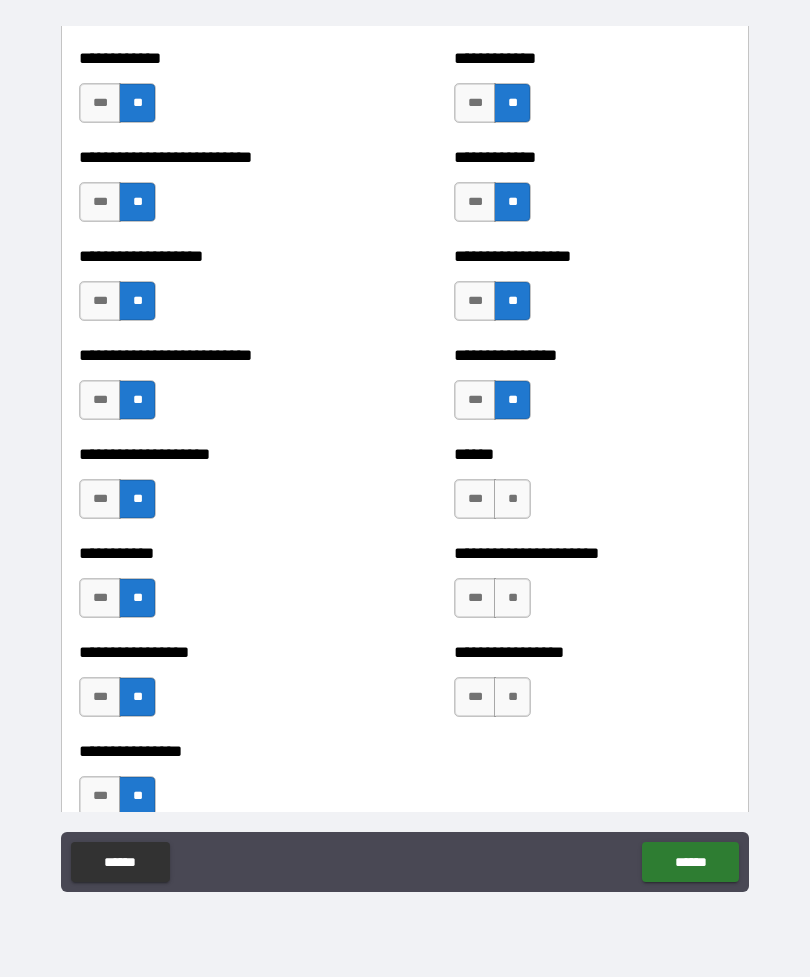 click on "**" at bounding box center (512, 499) 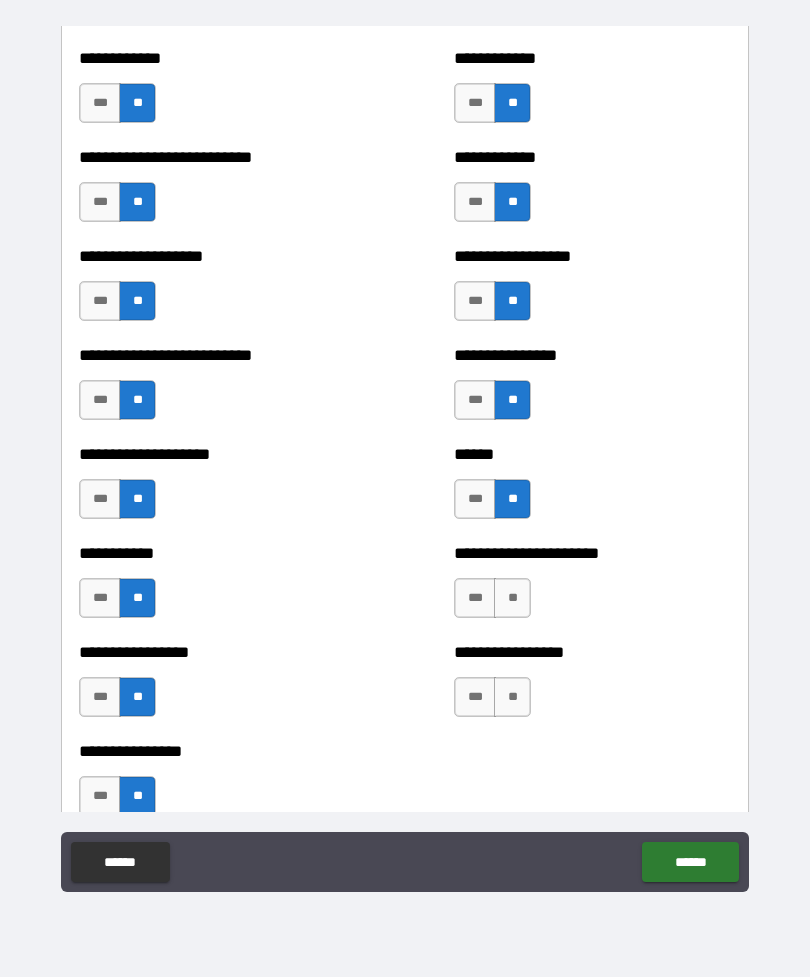 click on "**" at bounding box center [512, 598] 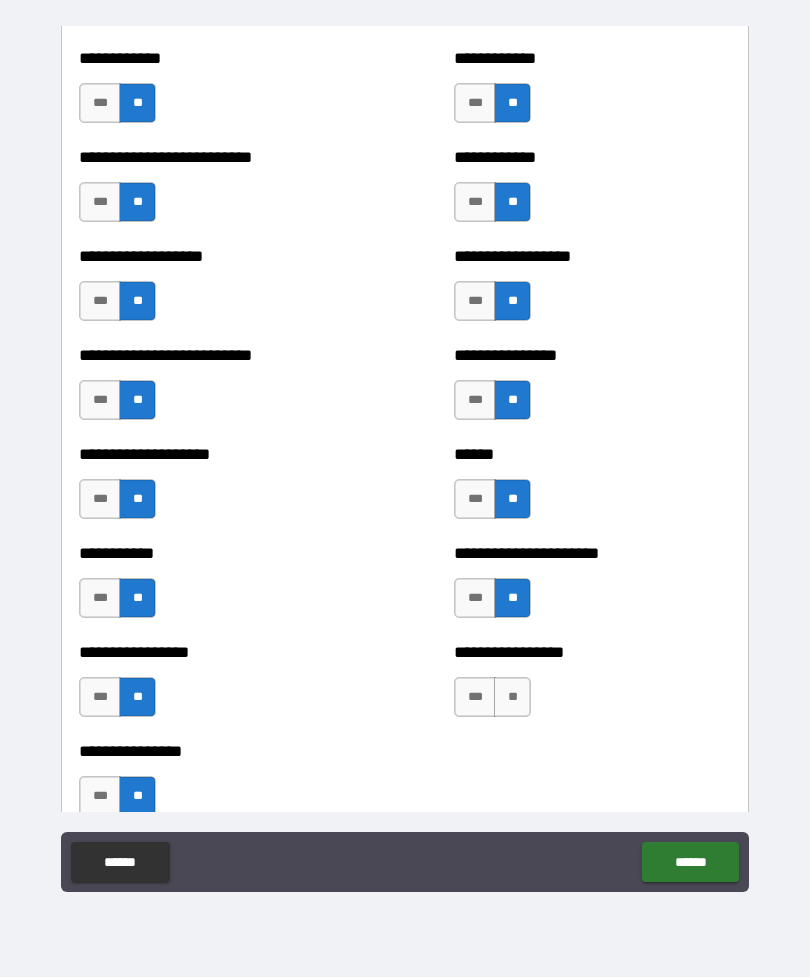 click on "**" at bounding box center [512, 697] 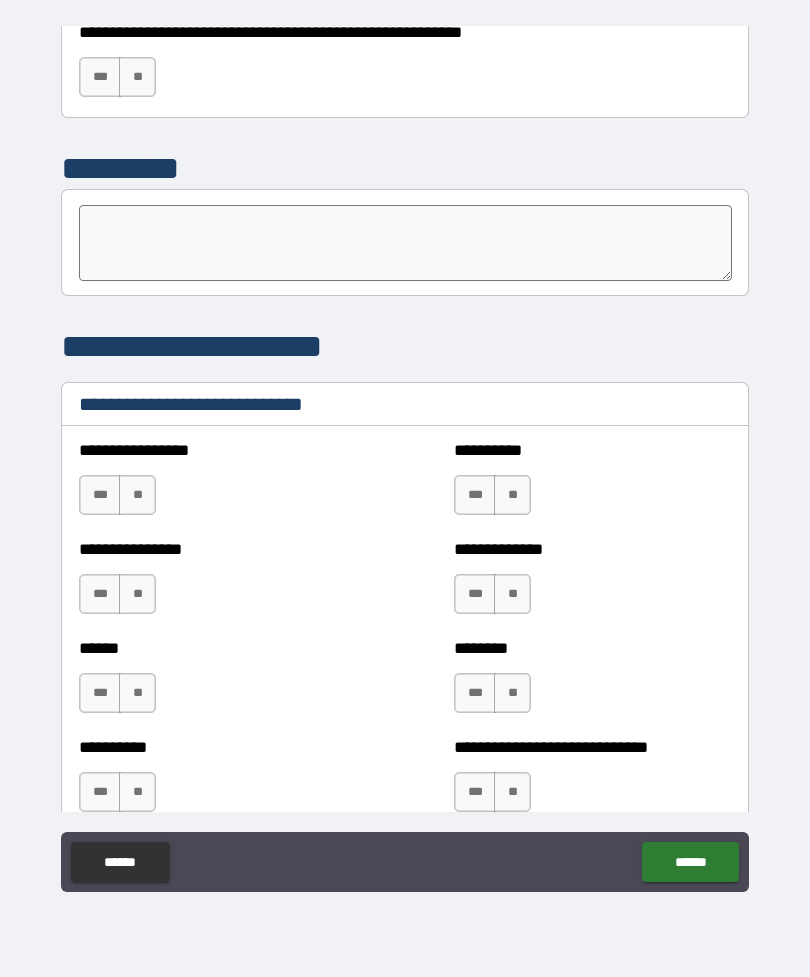 scroll, scrollTop: 6316, scrollLeft: 0, axis: vertical 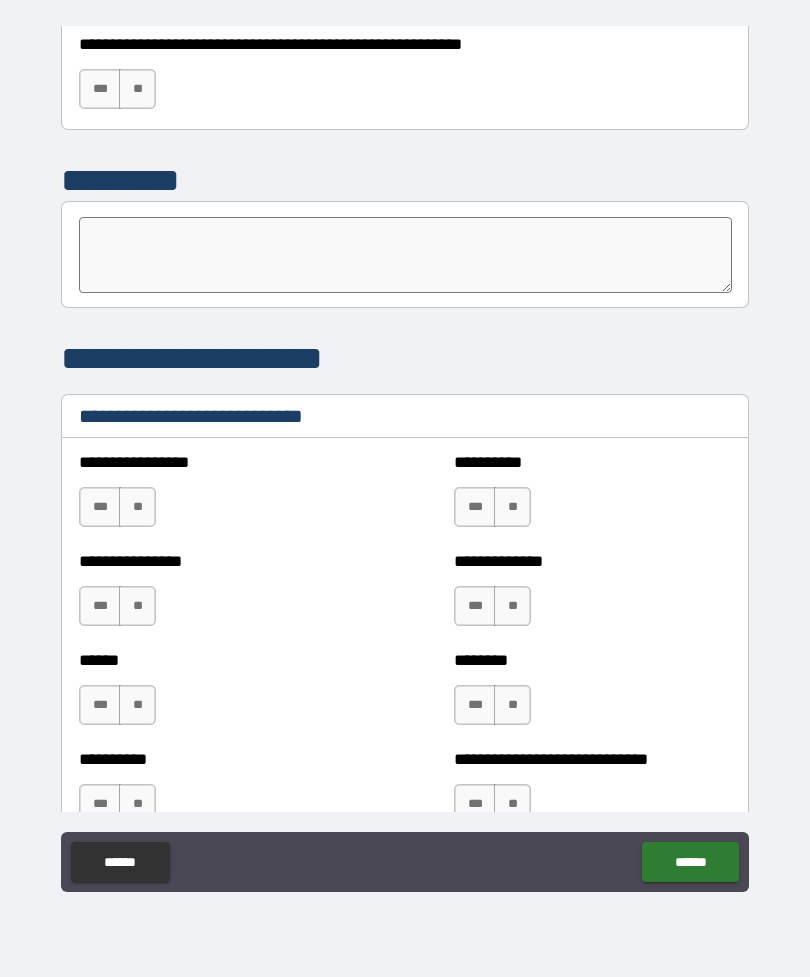 click on "**" at bounding box center [137, 89] 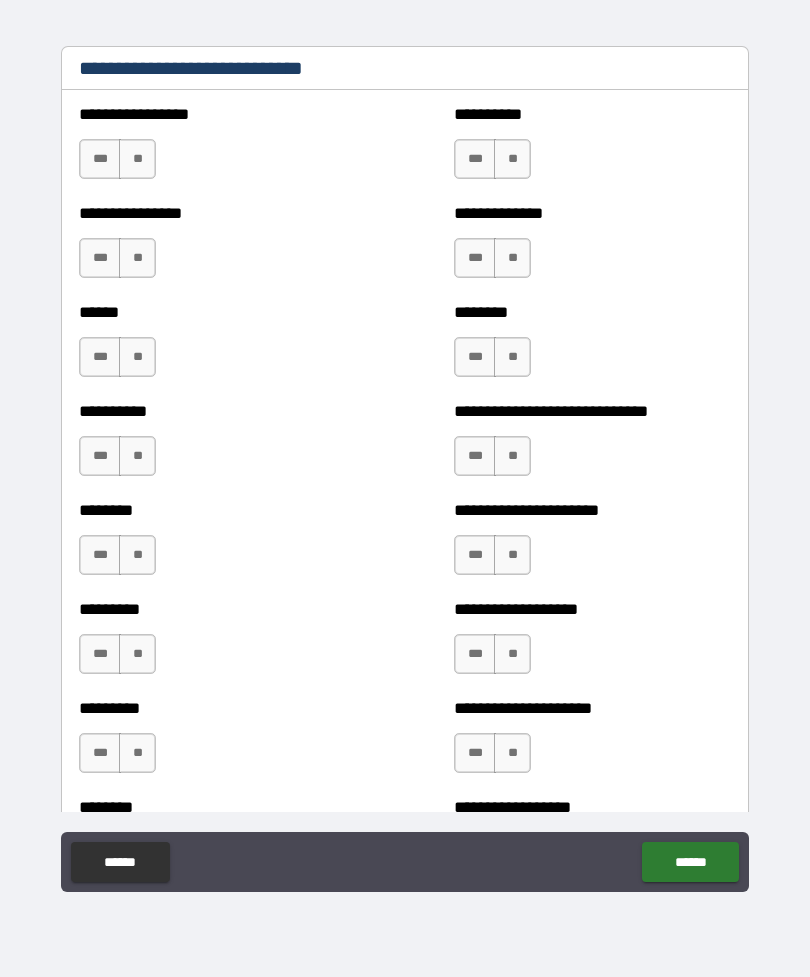 scroll, scrollTop: 6665, scrollLeft: 0, axis: vertical 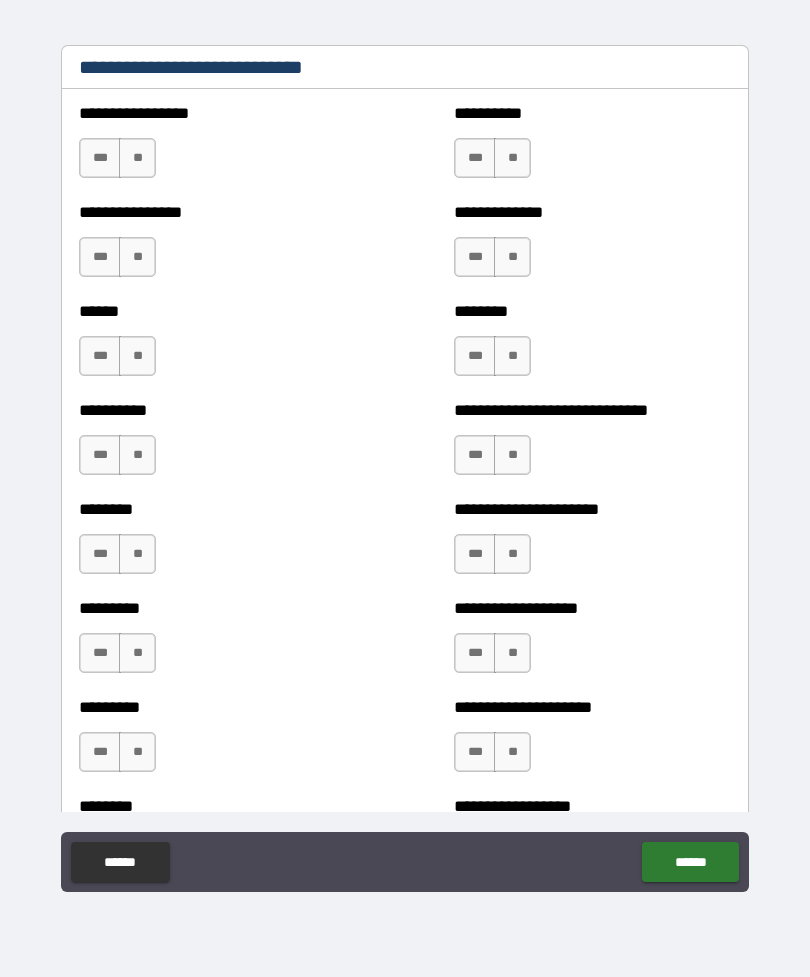 click on "**" at bounding box center (137, 158) 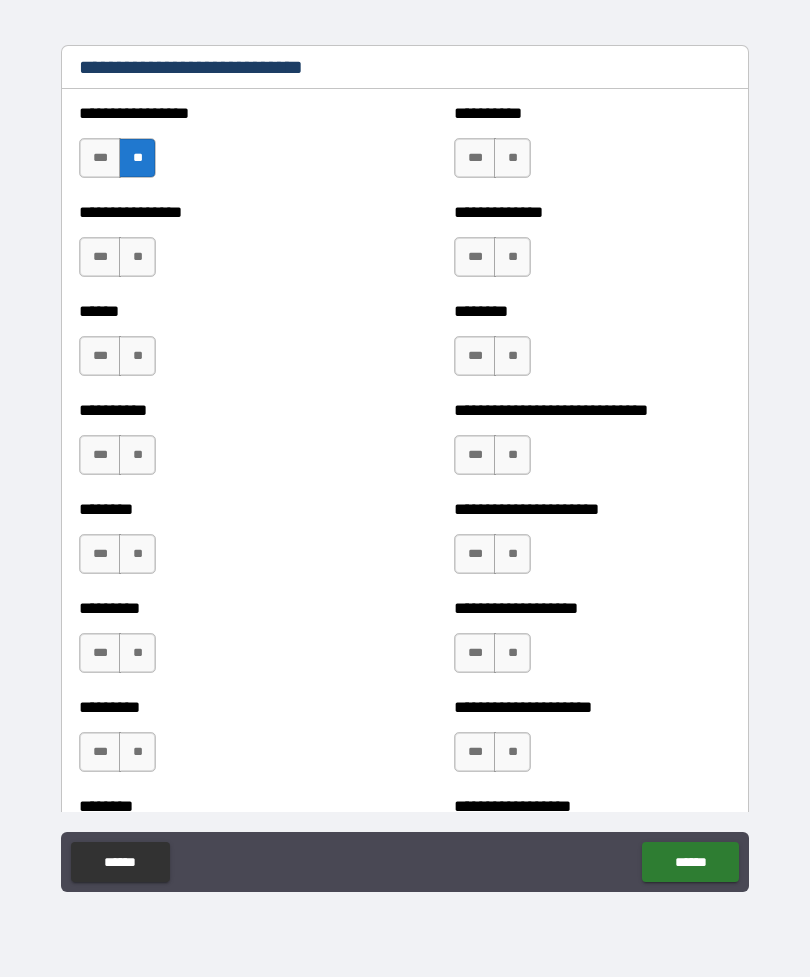 click on "**" at bounding box center [137, 257] 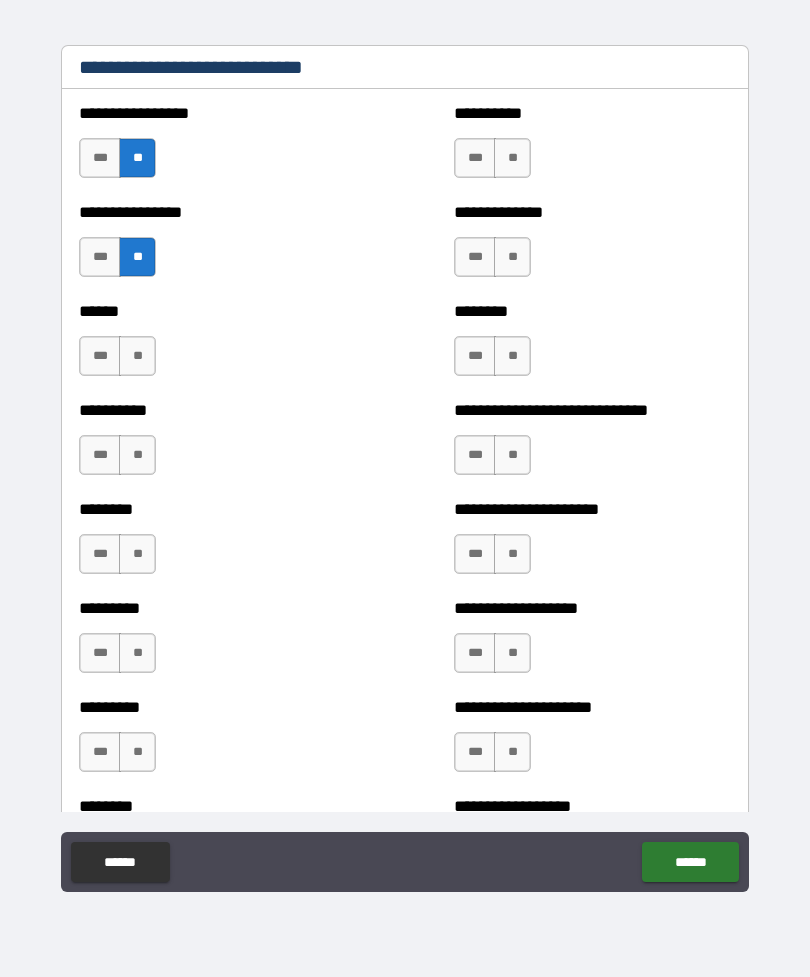 click on "**" at bounding box center (137, 356) 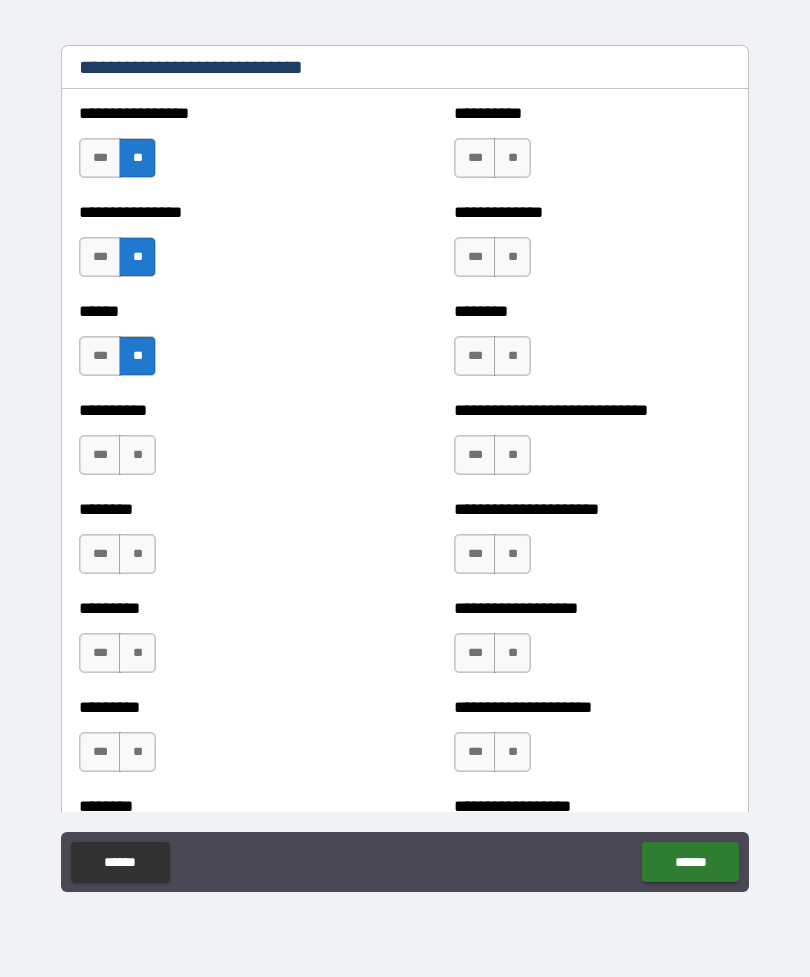 click on "**" at bounding box center [137, 455] 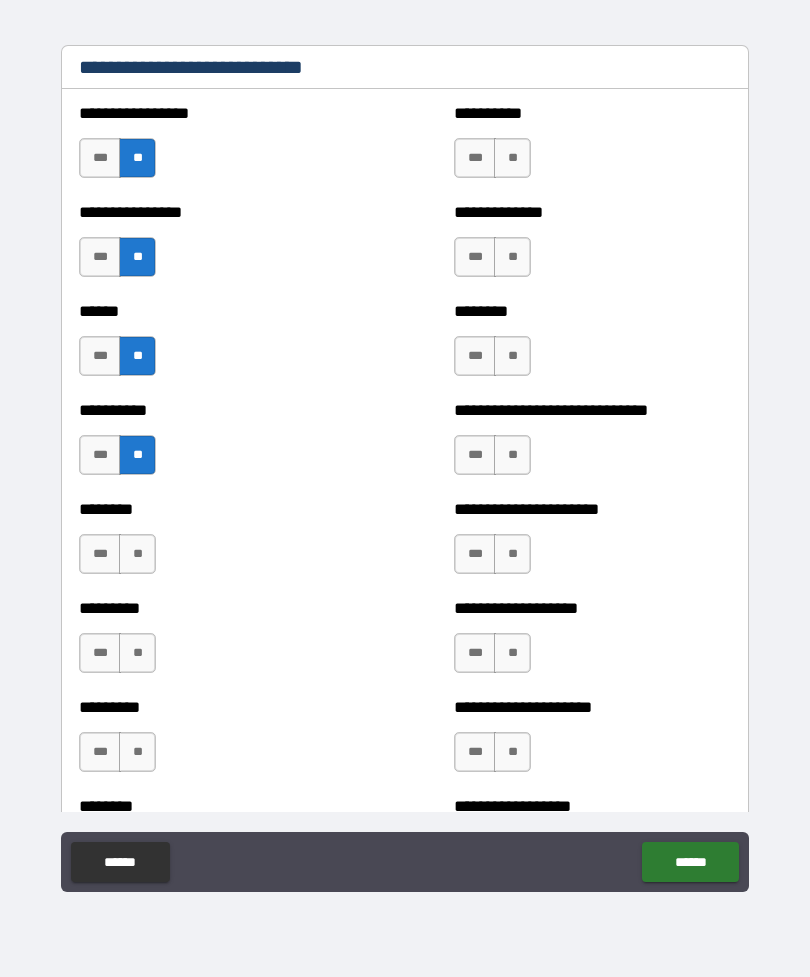 click on "**" at bounding box center (137, 554) 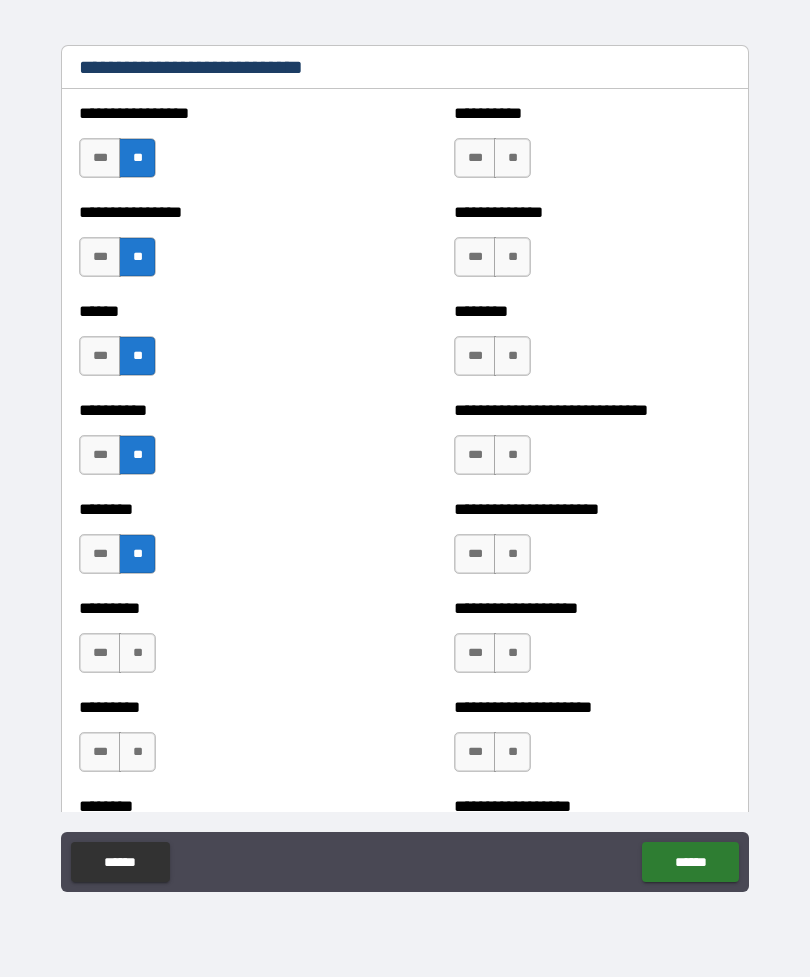 click on "**" at bounding box center (137, 653) 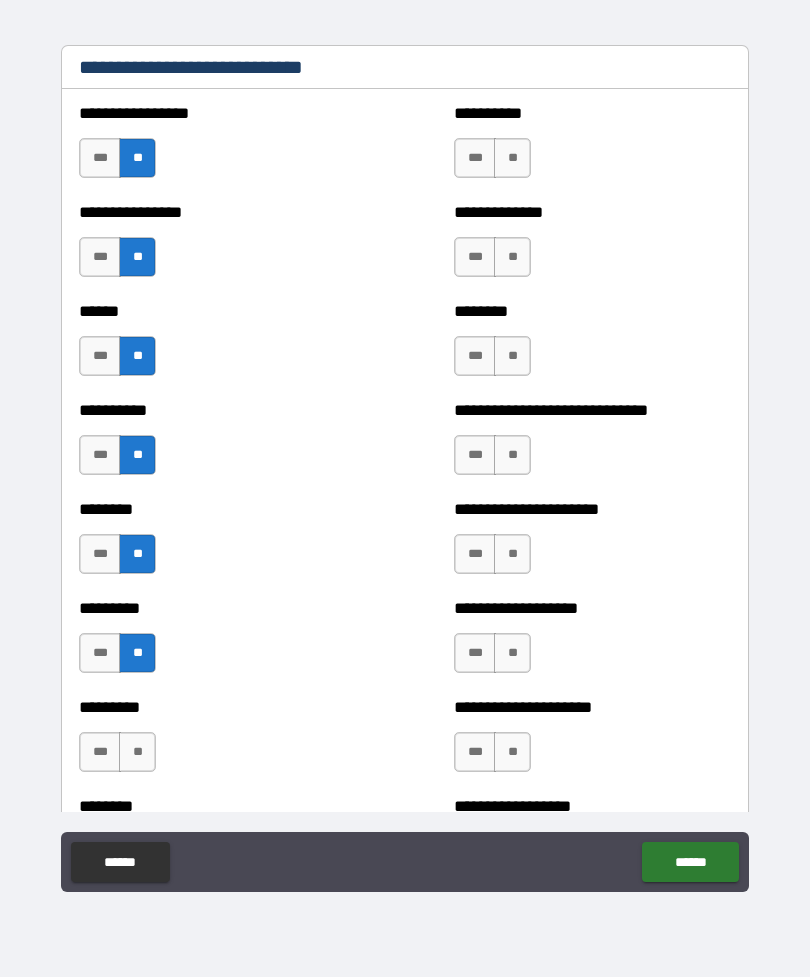 click on "**" at bounding box center (137, 752) 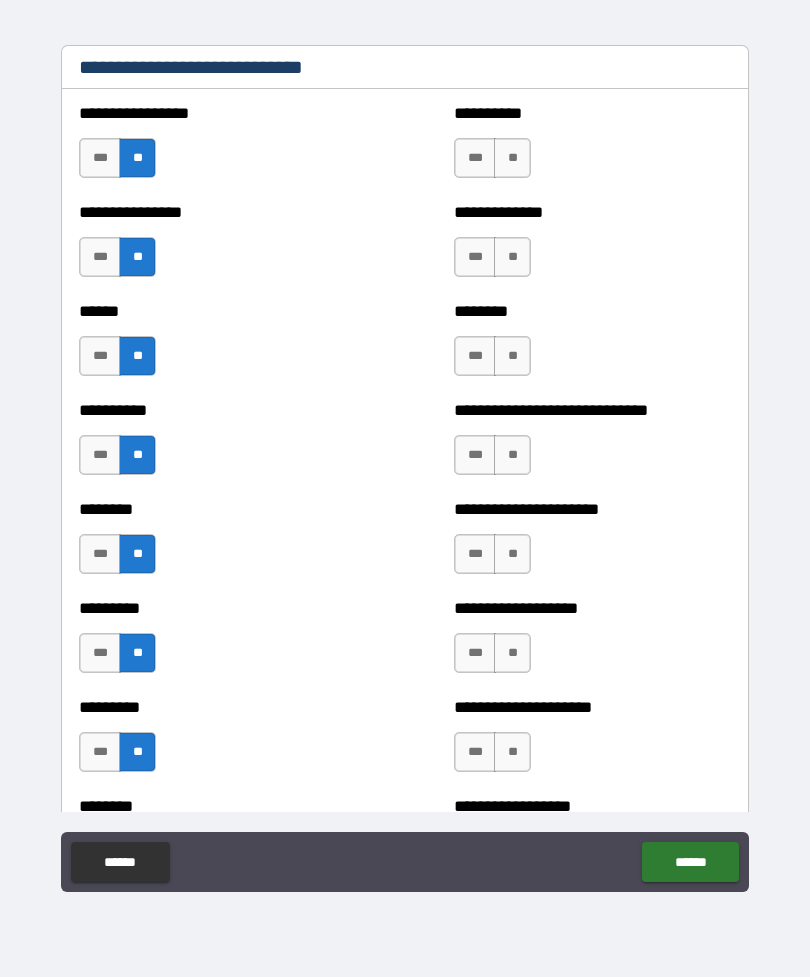 click on "**" at bounding box center [512, 158] 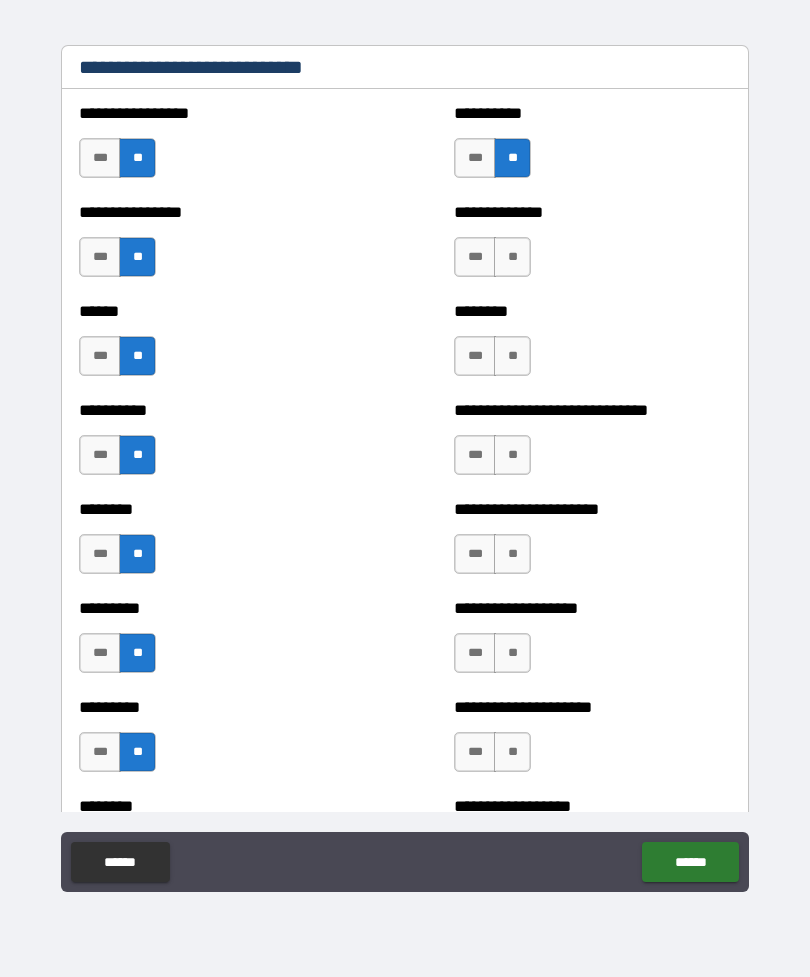 click on "**" at bounding box center [512, 257] 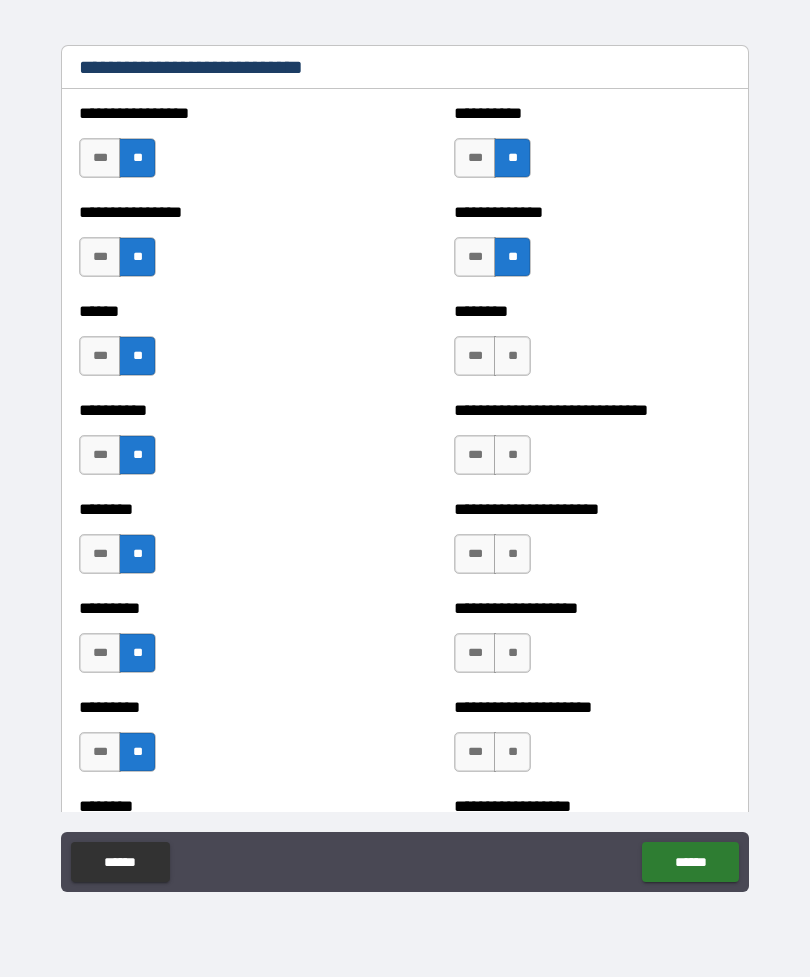 click on "**" at bounding box center [512, 356] 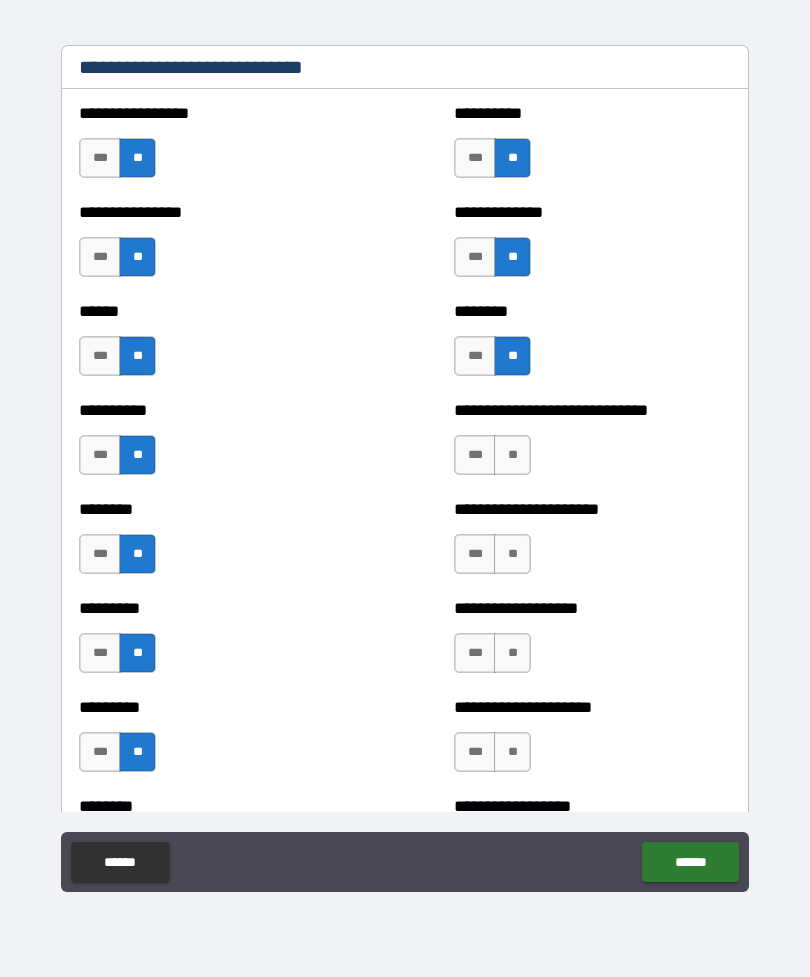 click on "**" at bounding box center [512, 455] 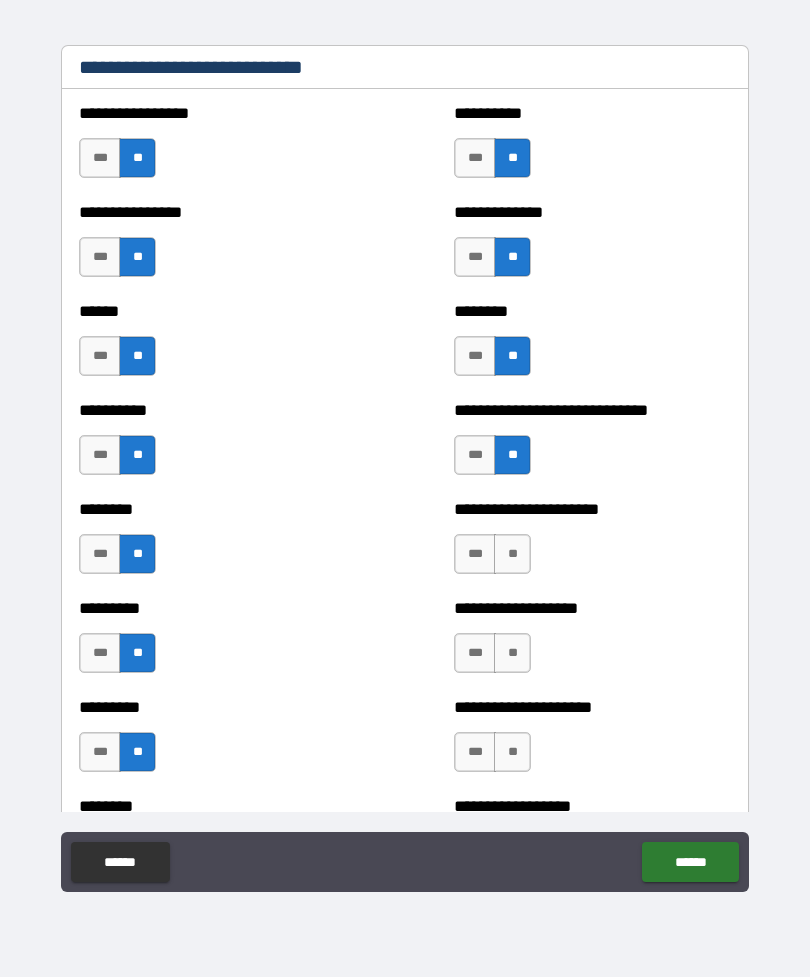 click on "**" at bounding box center [512, 554] 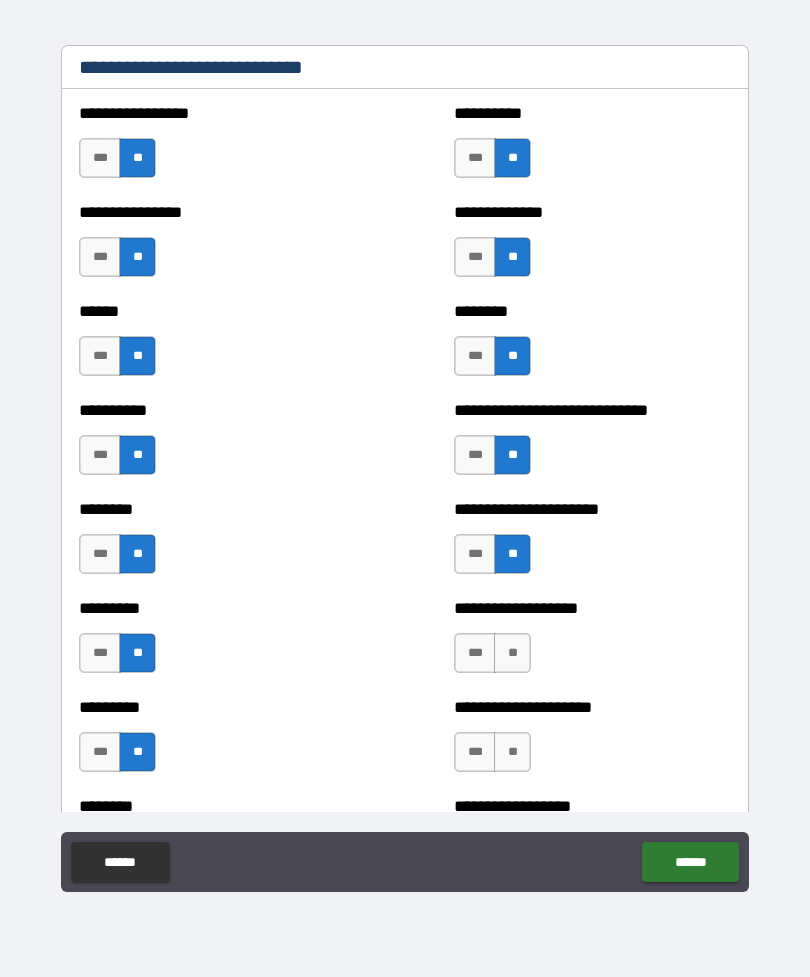 click on "**" at bounding box center (512, 653) 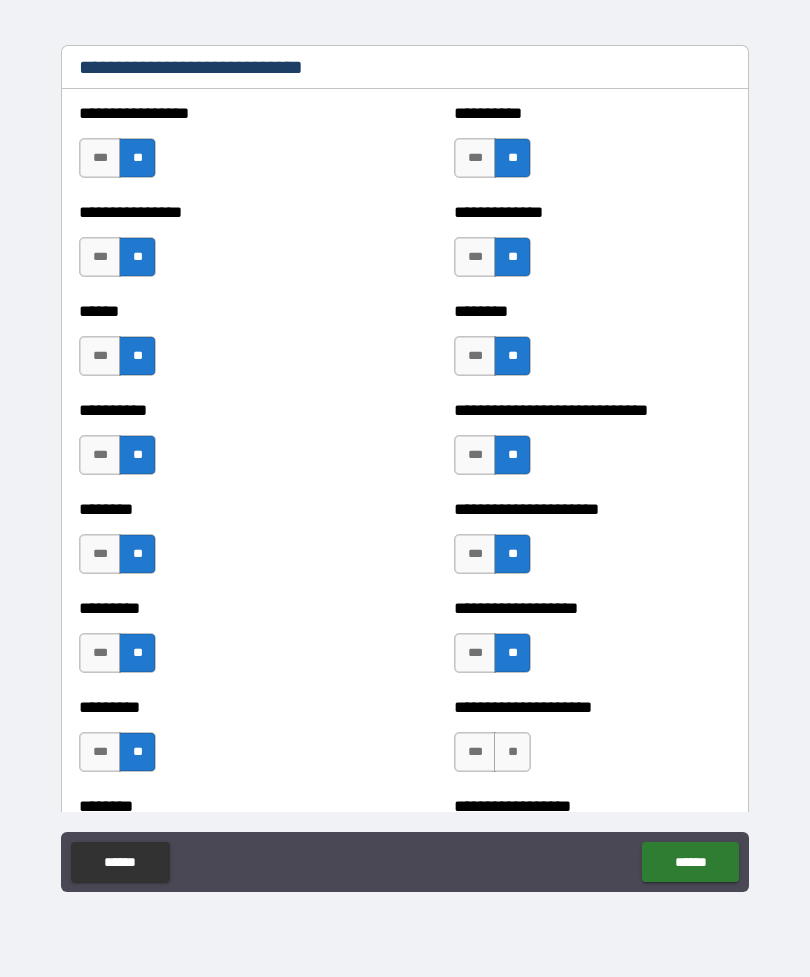 click on "**" at bounding box center (512, 752) 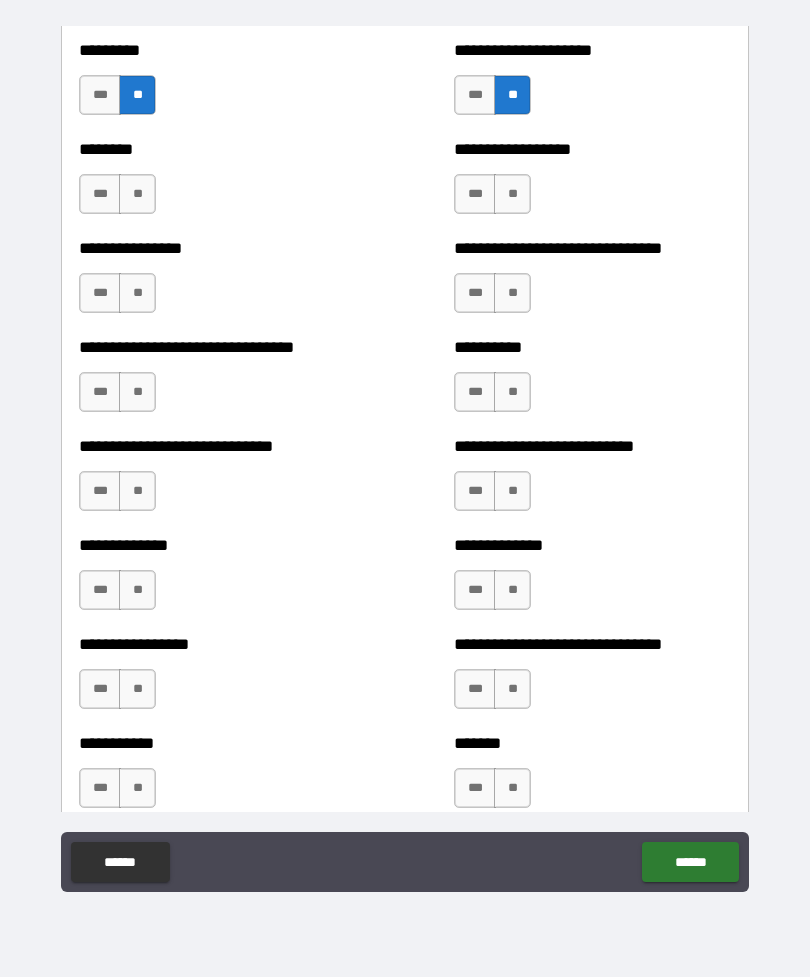 scroll, scrollTop: 7341, scrollLeft: 0, axis: vertical 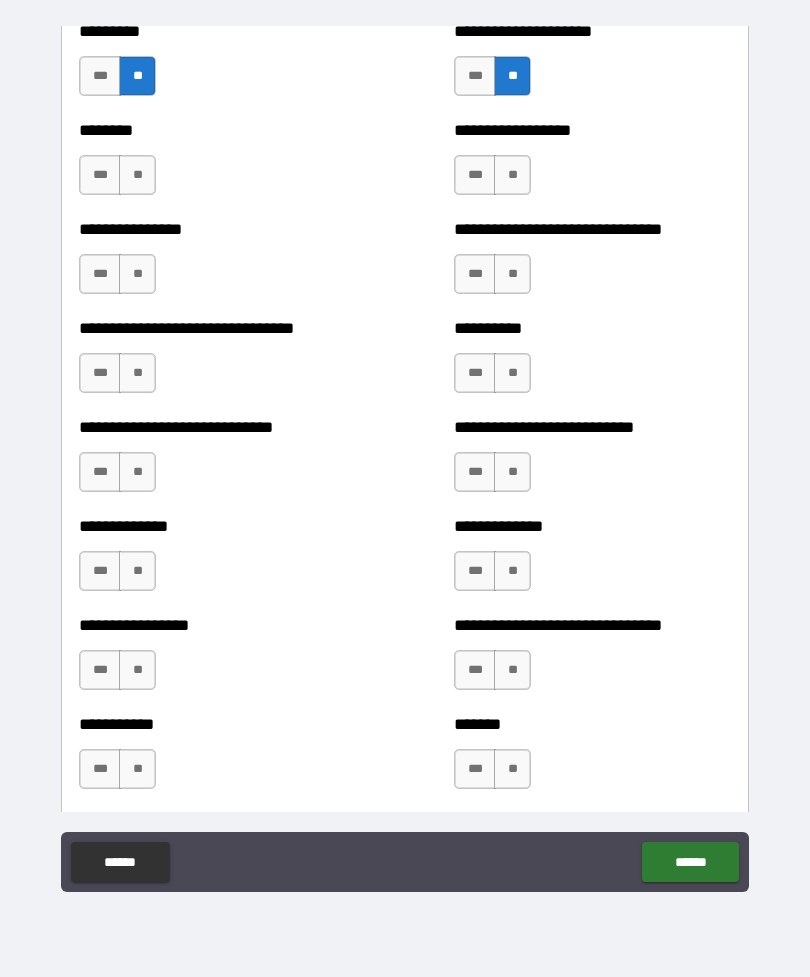 click on "**" at bounding box center (137, 175) 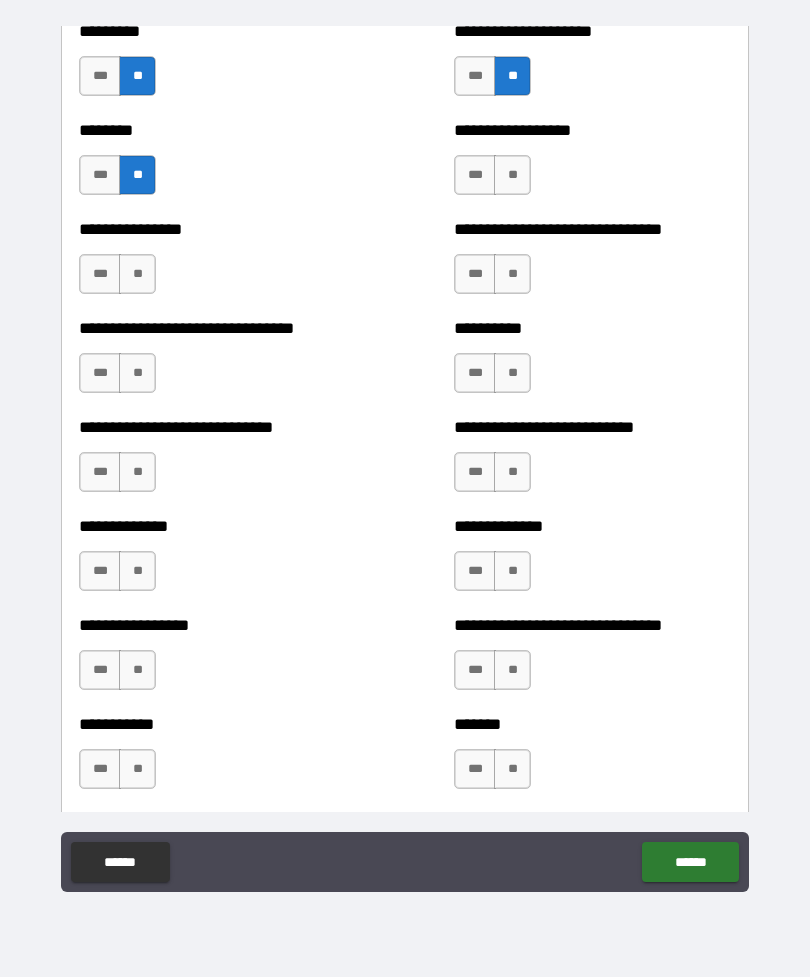 click on "**" at bounding box center (137, 274) 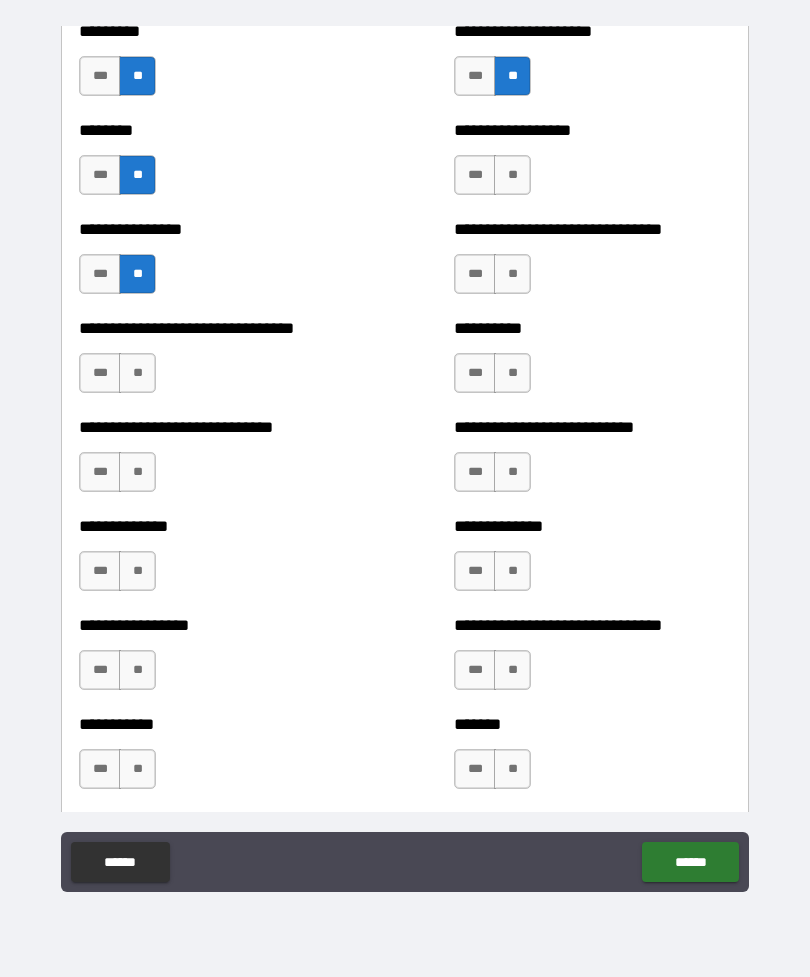 click on "**" at bounding box center [137, 373] 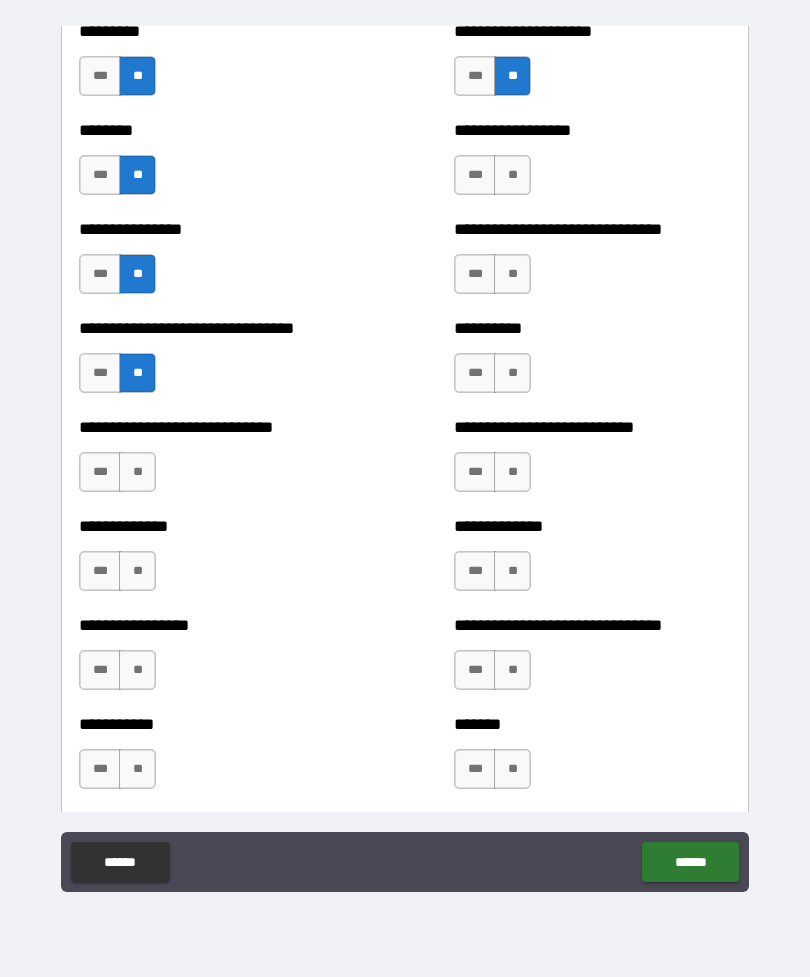 click on "**" at bounding box center (137, 472) 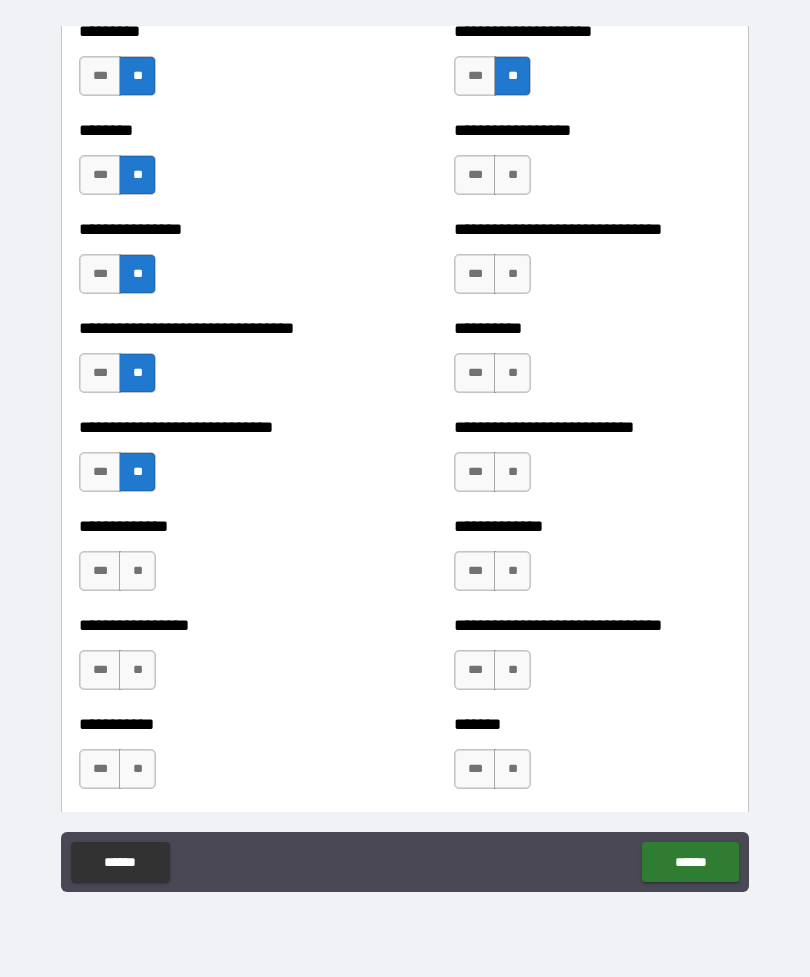 click on "**" at bounding box center (137, 571) 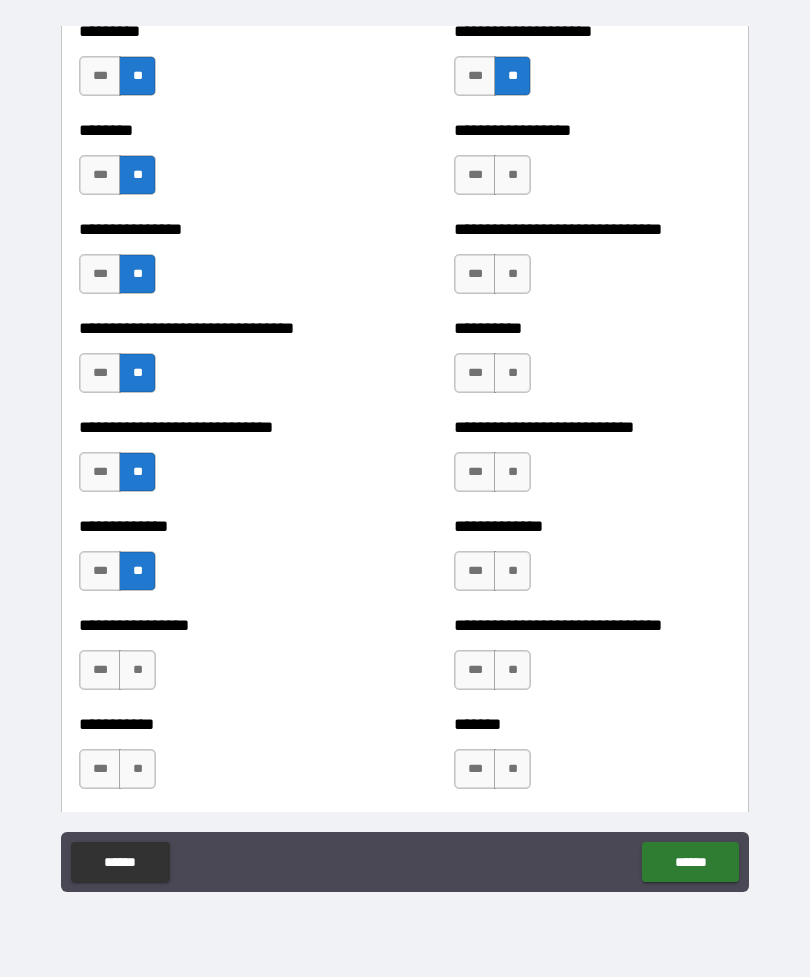 click on "**" at bounding box center (137, 670) 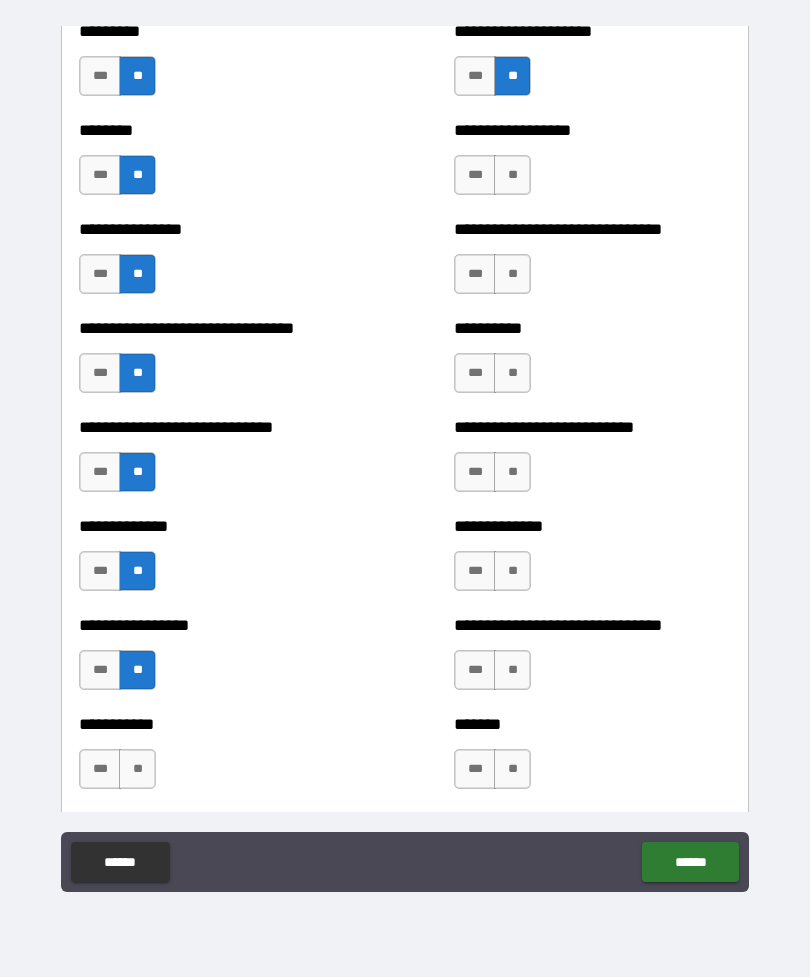 click on "**" at bounding box center [137, 769] 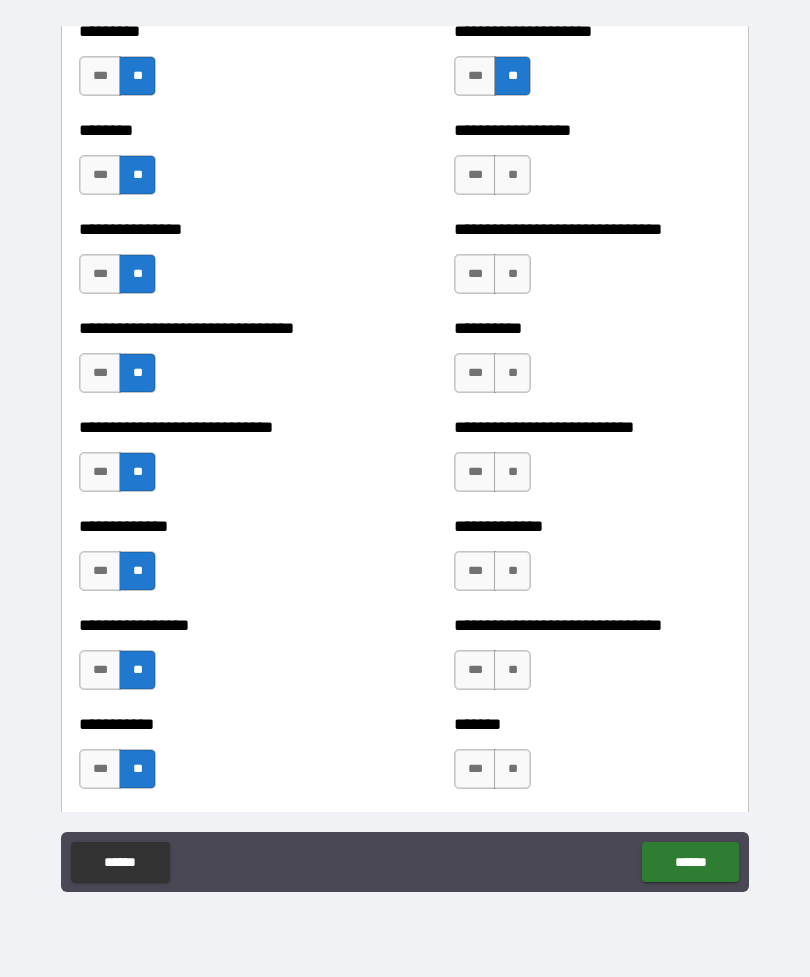 click on "**" at bounding box center [512, 175] 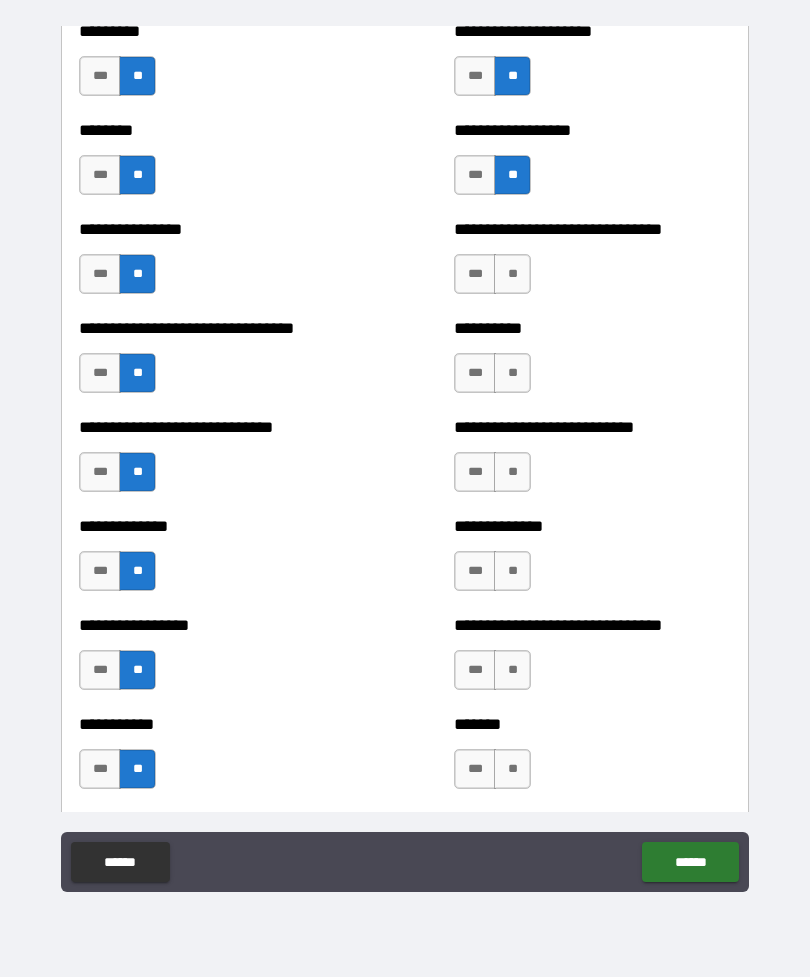 click on "**" at bounding box center [512, 274] 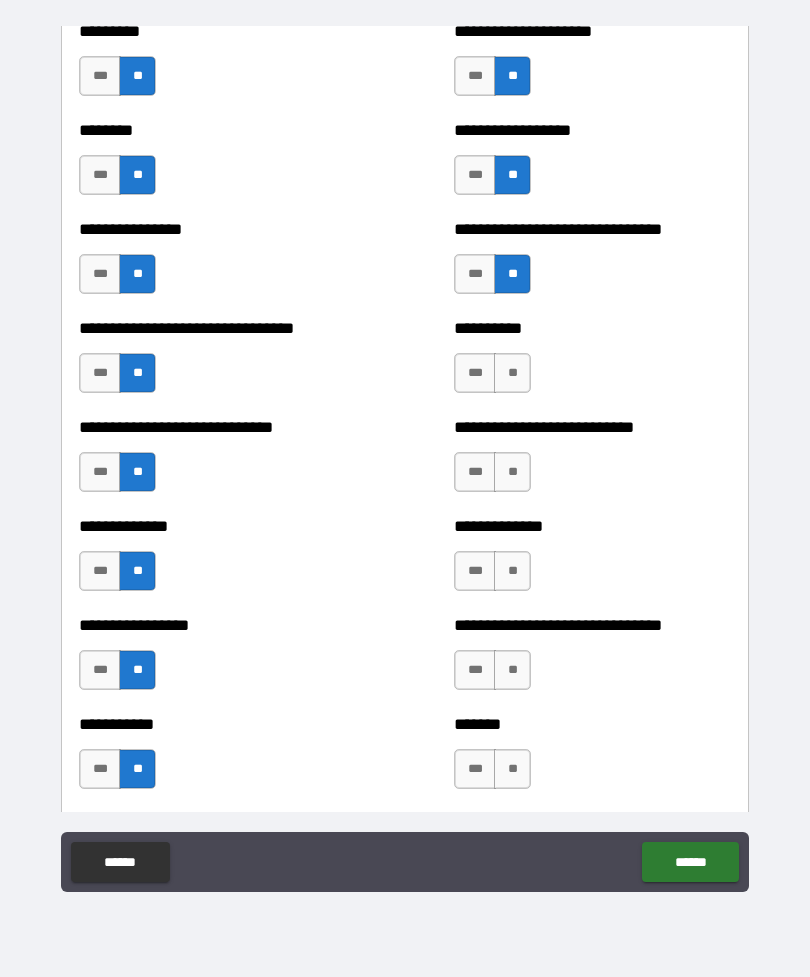 click on "**" at bounding box center (512, 373) 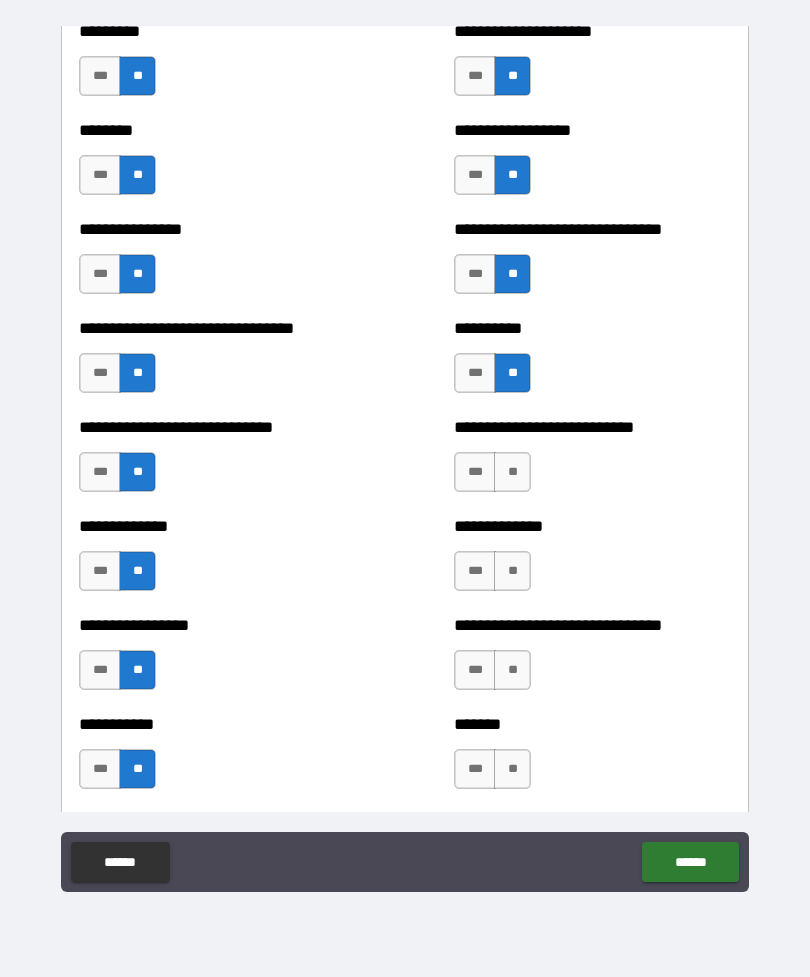 click on "**" at bounding box center (512, 472) 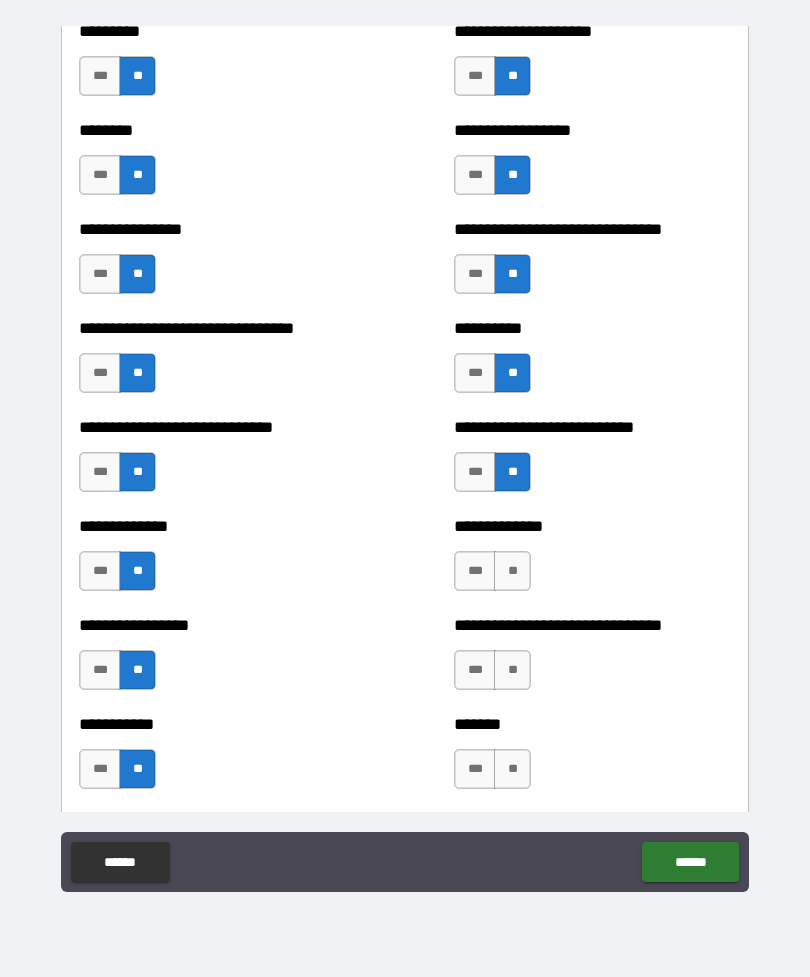 click on "**" at bounding box center [512, 571] 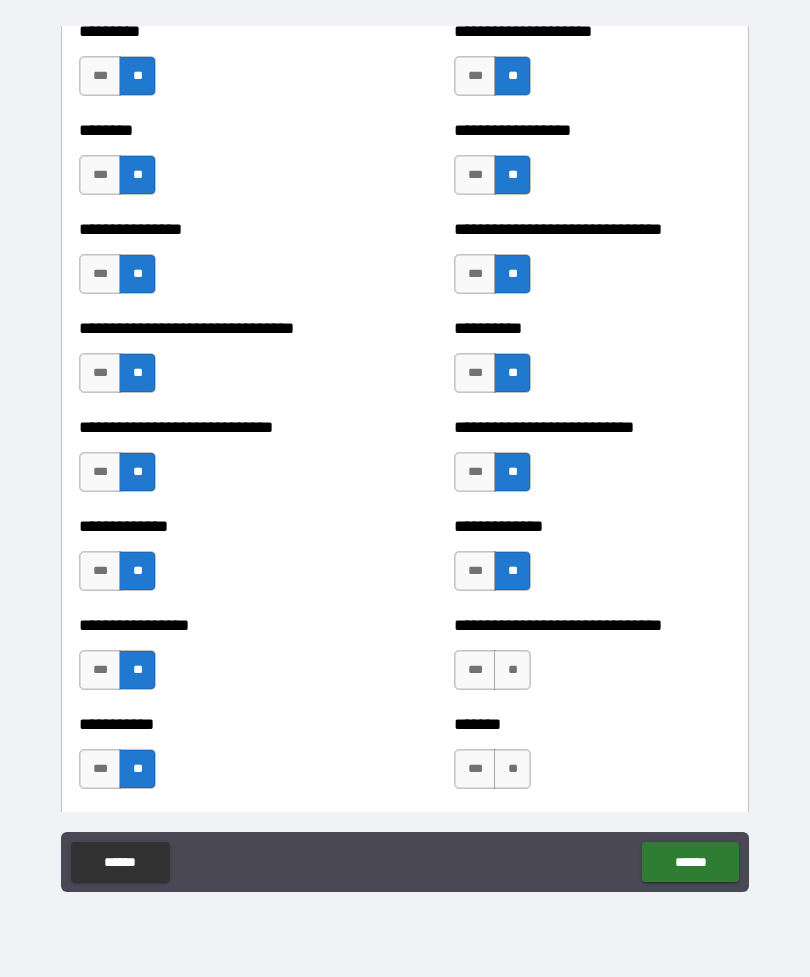 click on "**" at bounding box center [512, 670] 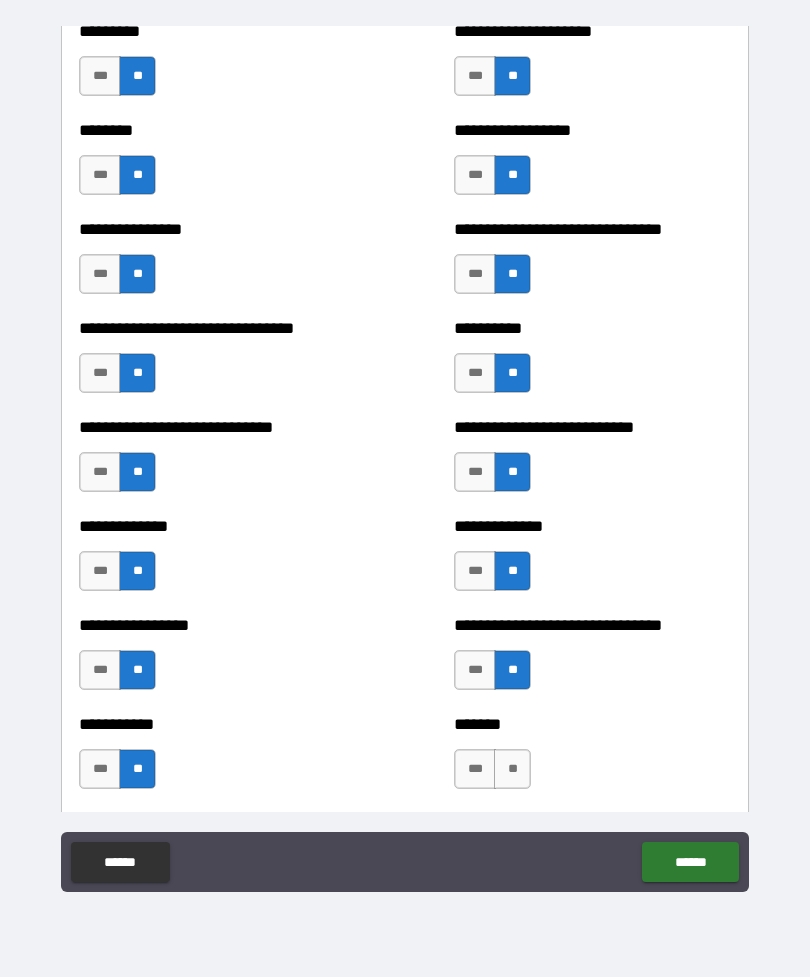 click on "**" at bounding box center [512, 769] 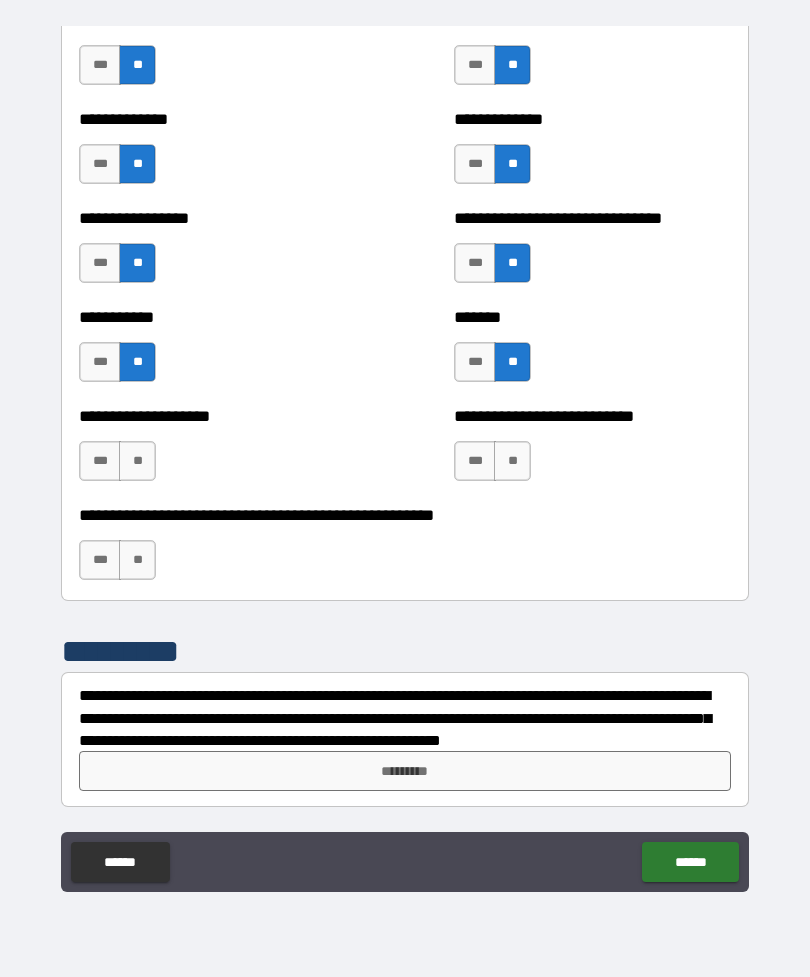 scroll, scrollTop: 7748, scrollLeft: 0, axis: vertical 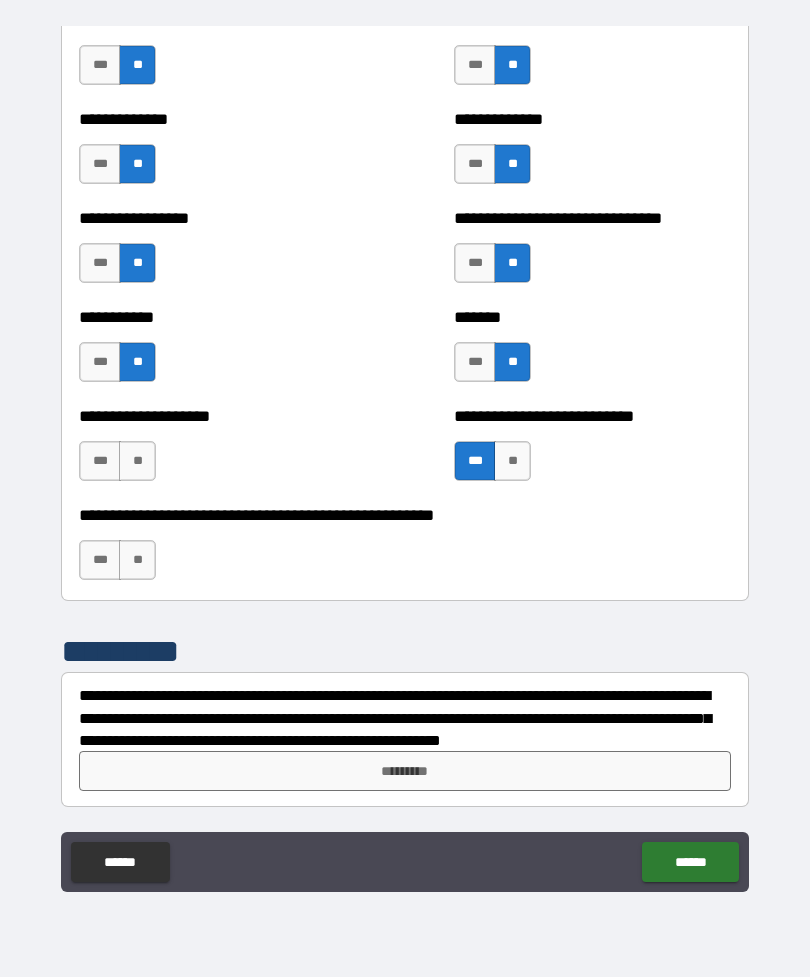 click on "**" at bounding box center [137, 461] 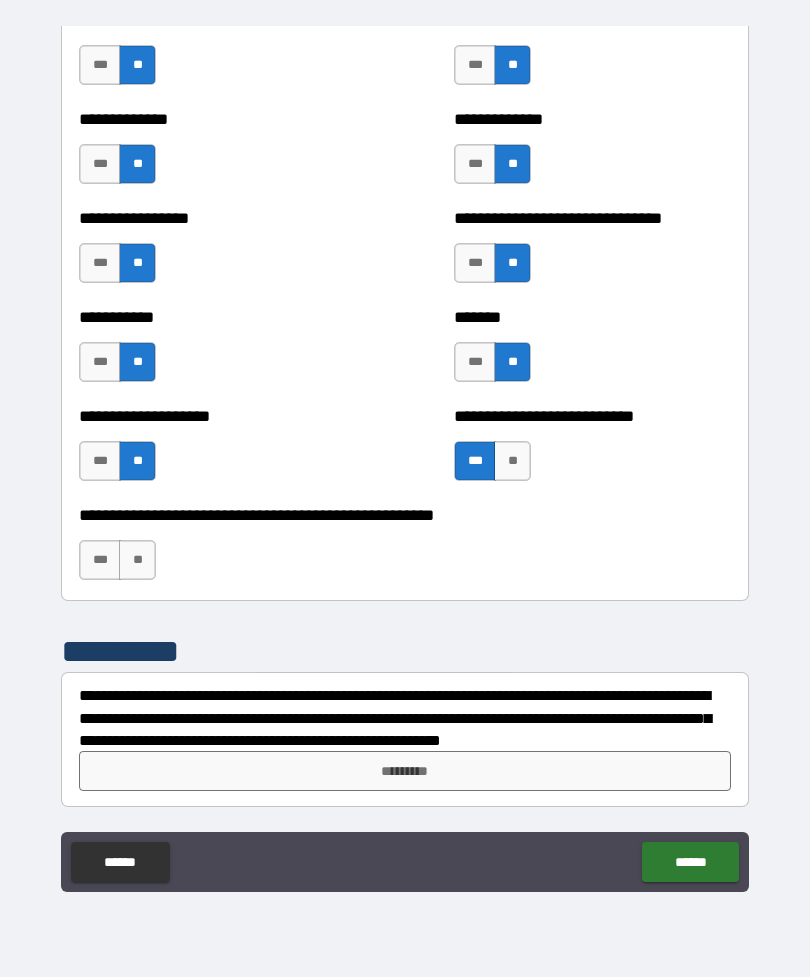 click on "**" at bounding box center (137, 560) 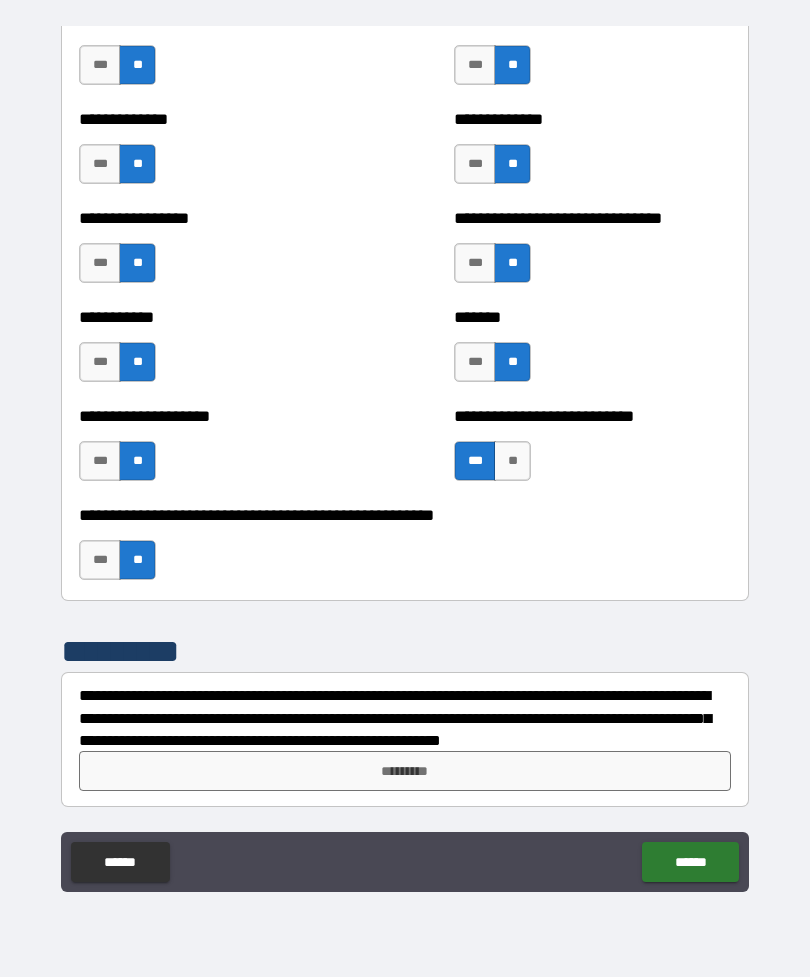 click on "***" at bounding box center [100, 461] 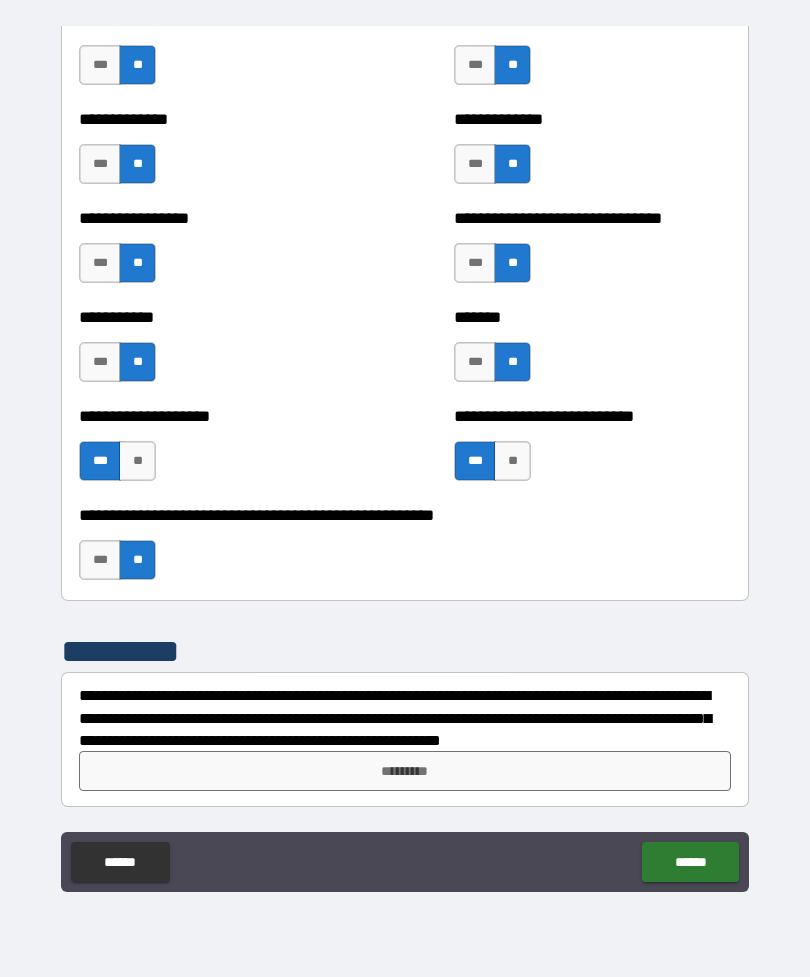 click on "*********" at bounding box center [405, 771] 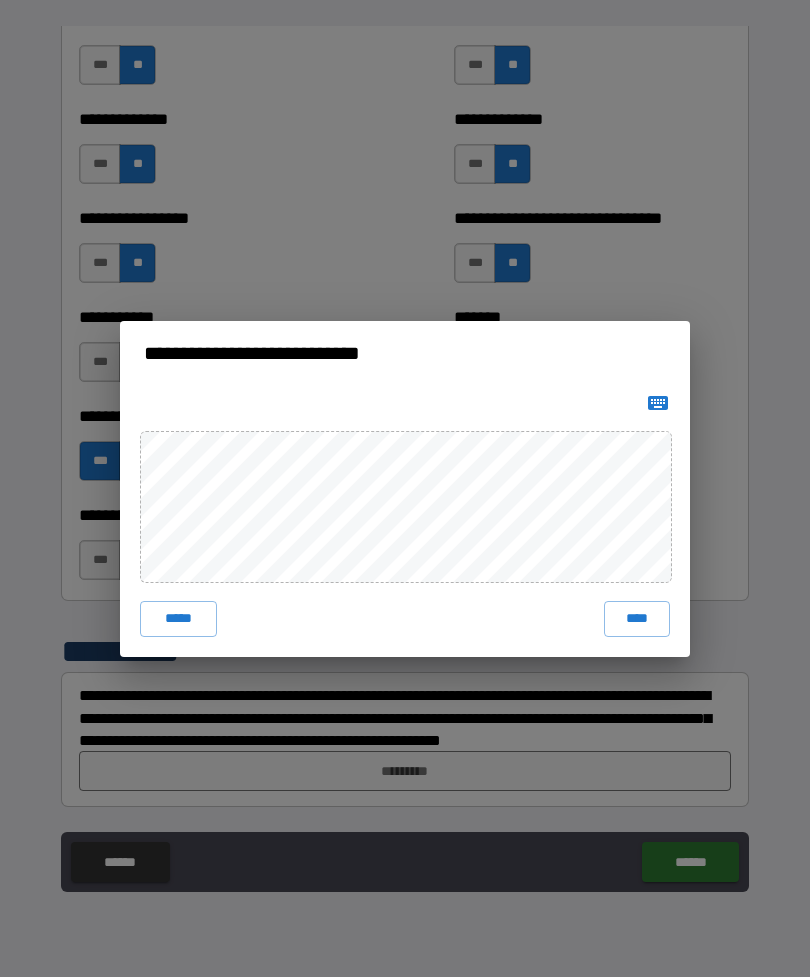 click on "****" at bounding box center [637, 619] 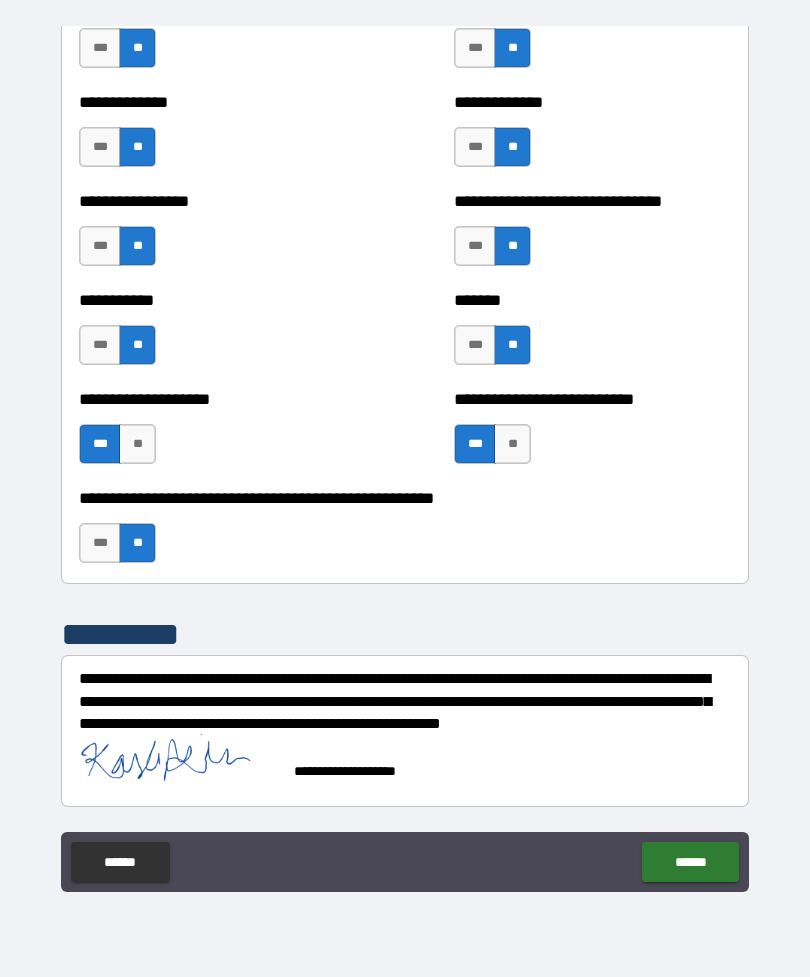 scroll, scrollTop: 0, scrollLeft: 0, axis: both 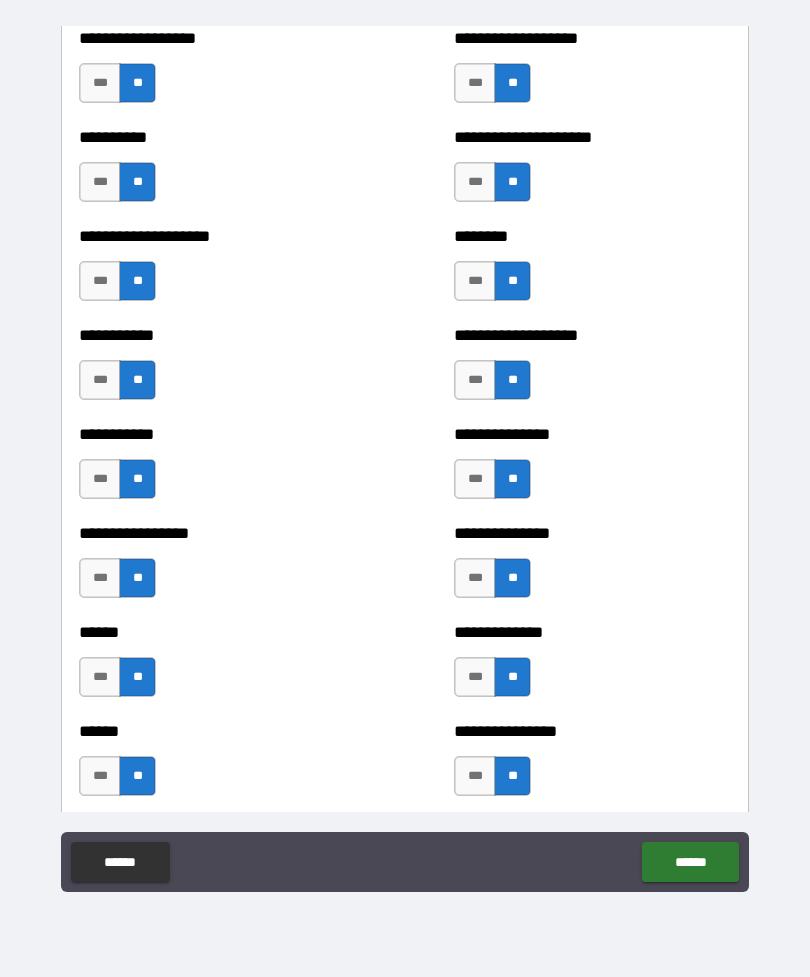 click on "******" at bounding box center [690, 862] 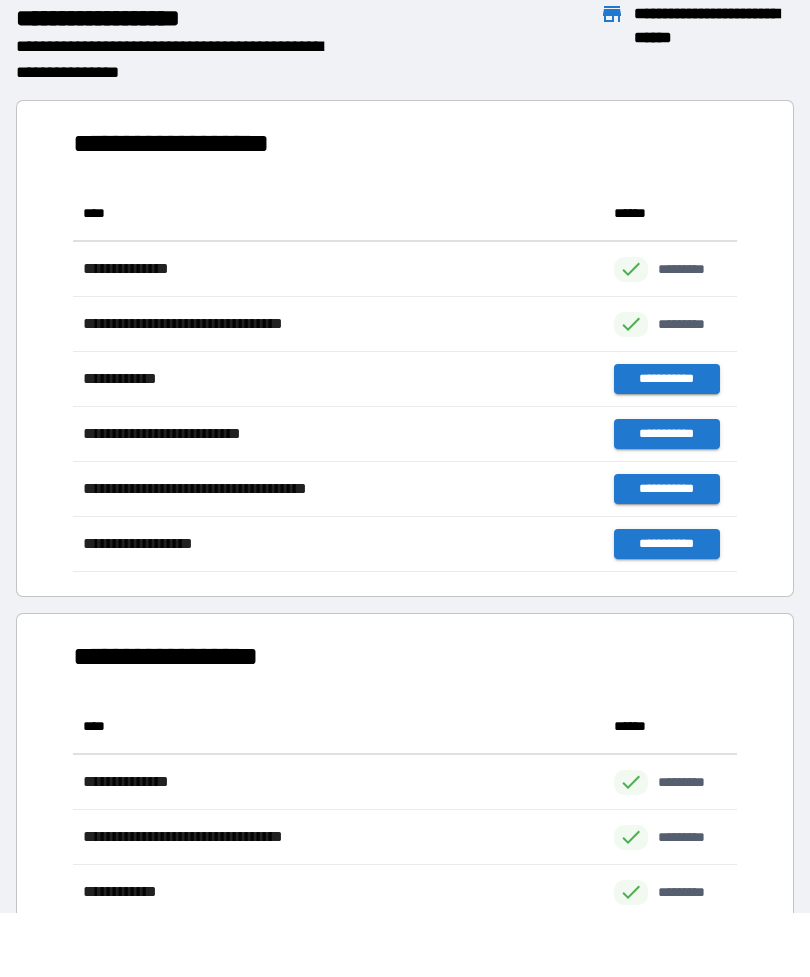 scroll, scrollTop: 1, scrollLeft: 1, axis: both 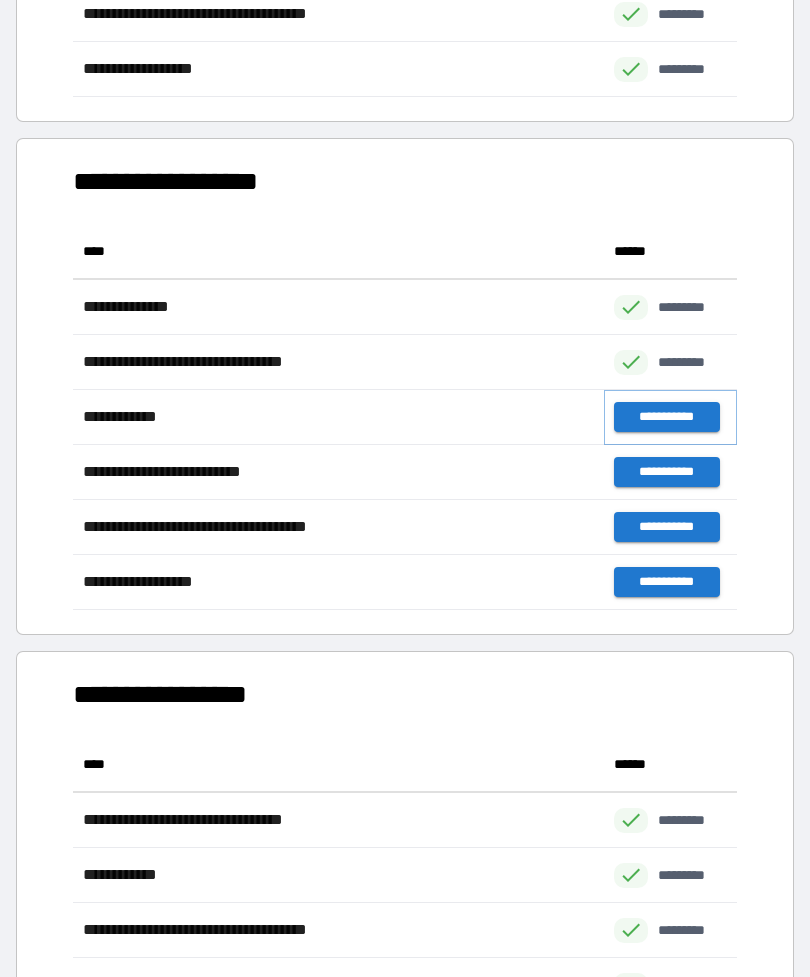 click on "**********" at bounding box center (666, 417) 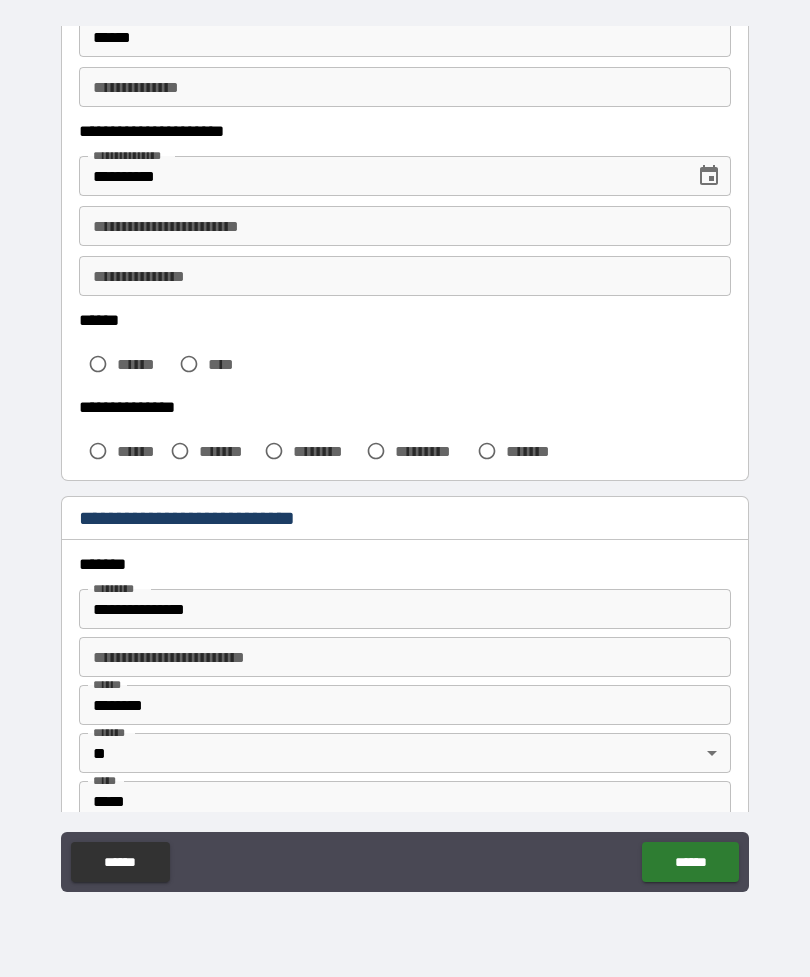 scroll, scrollTop: 257, scrollLeft: 0, axis: vertical 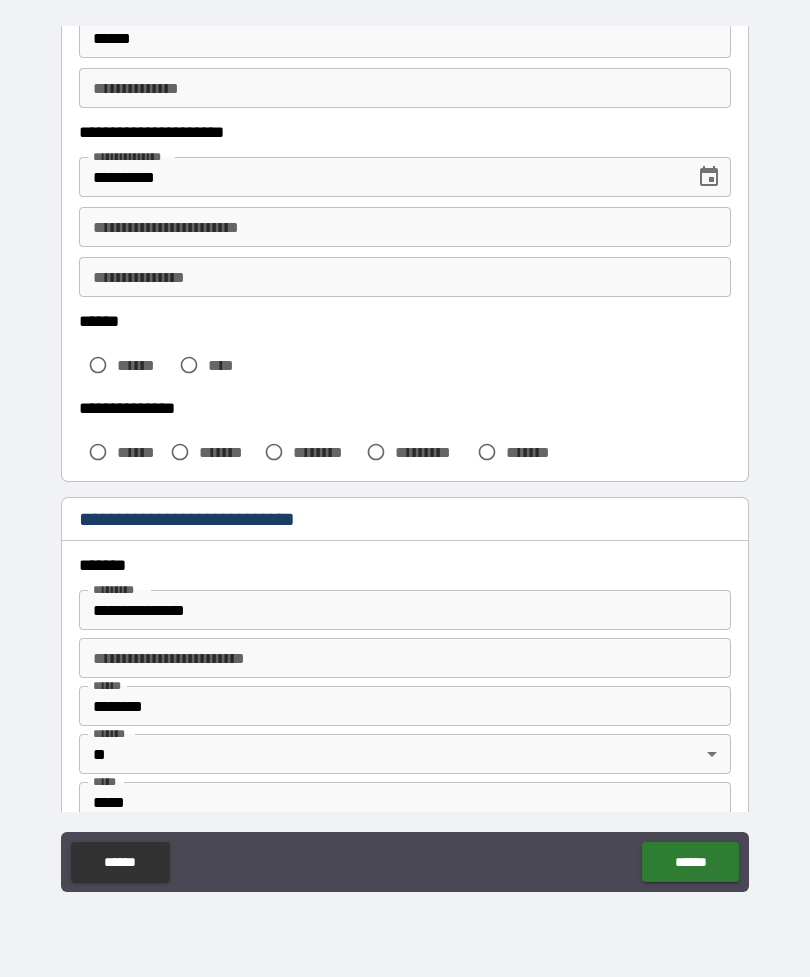 click on "**********" at bounding box center [405, 227] 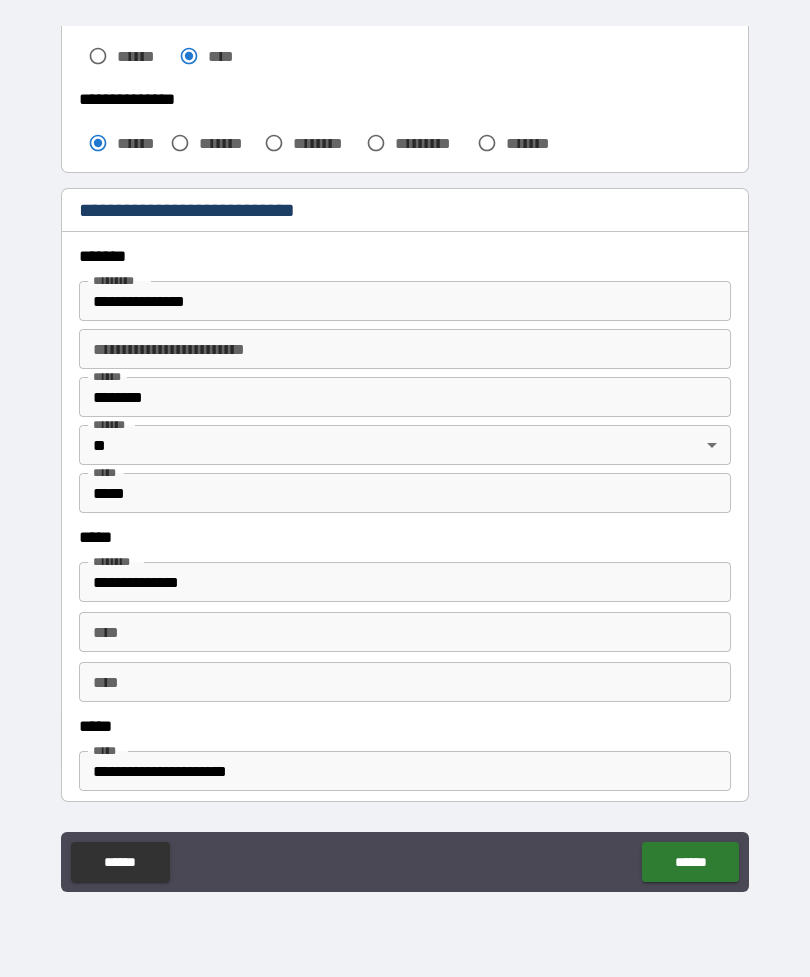 scroll, scrollTop: 565, scrollLeft: 0, axis: vertical 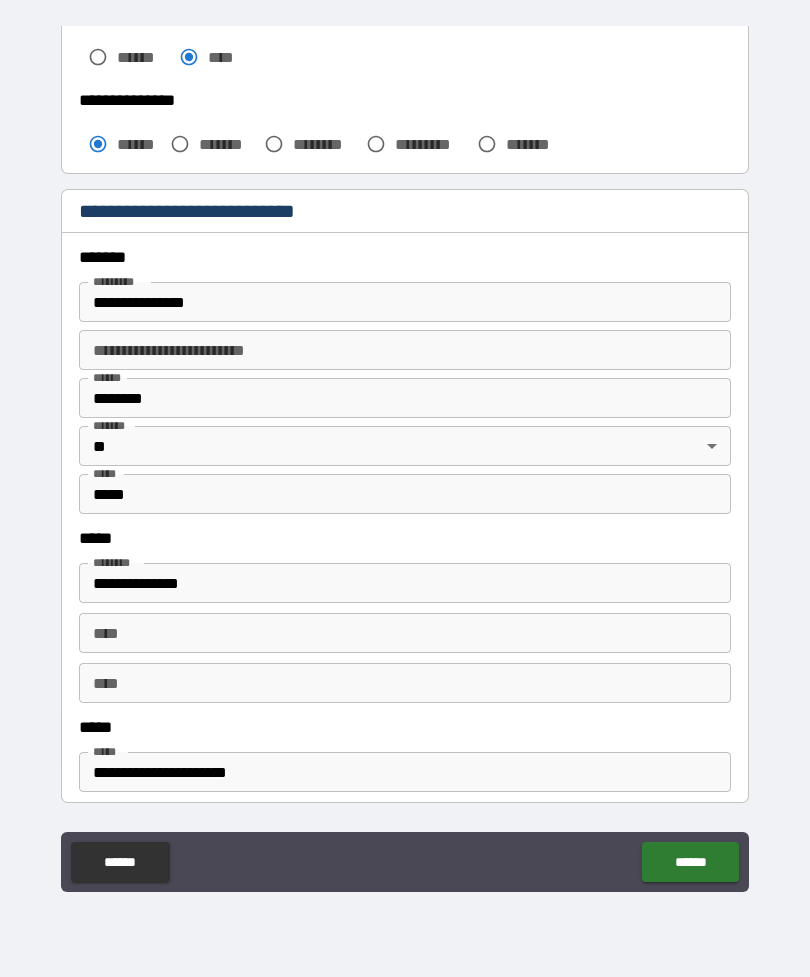 click on "**********" at bounding box center [405, 302] 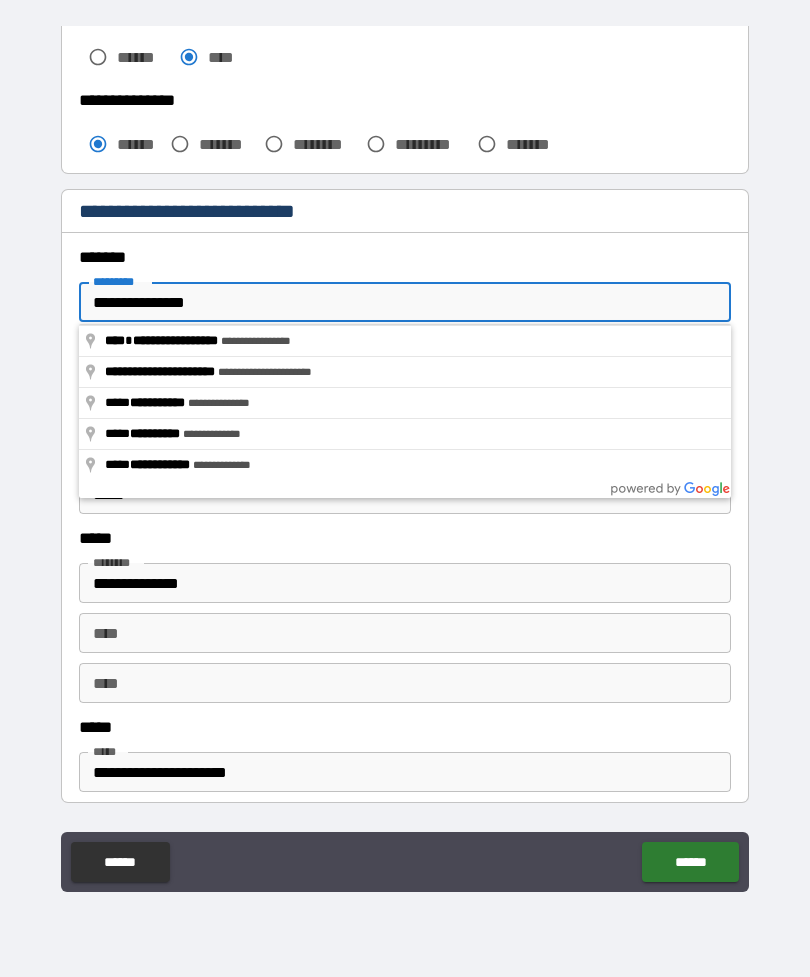 click on "**********" at bounding box center (405, 302) 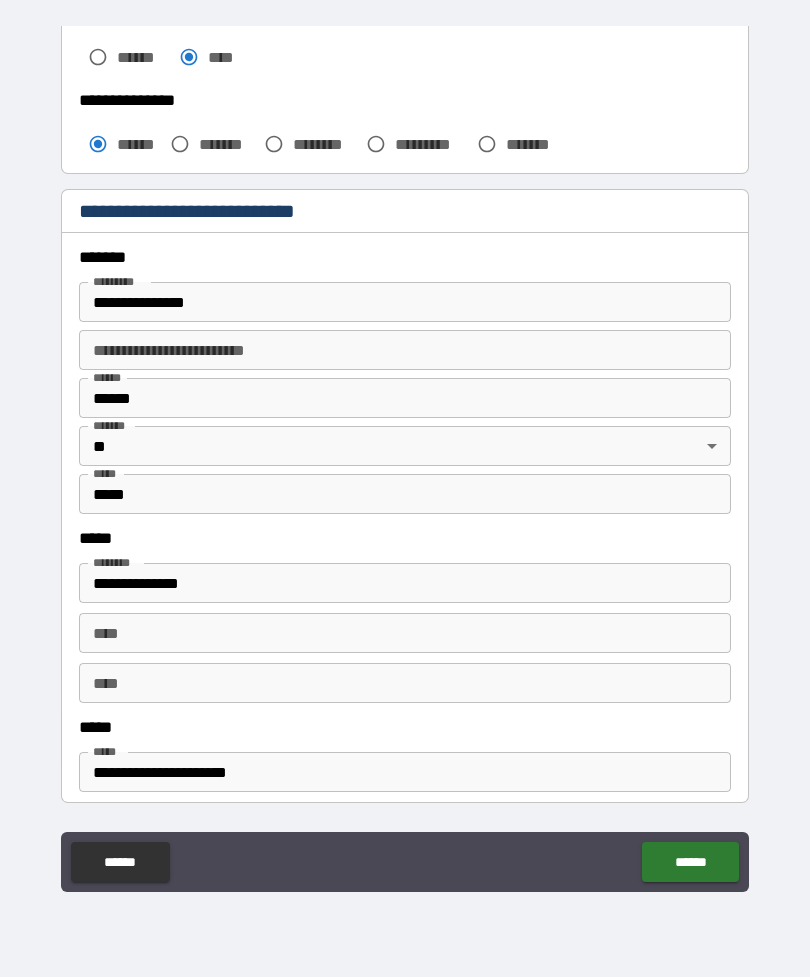 click on "**********" at bounding box center [405, 583] 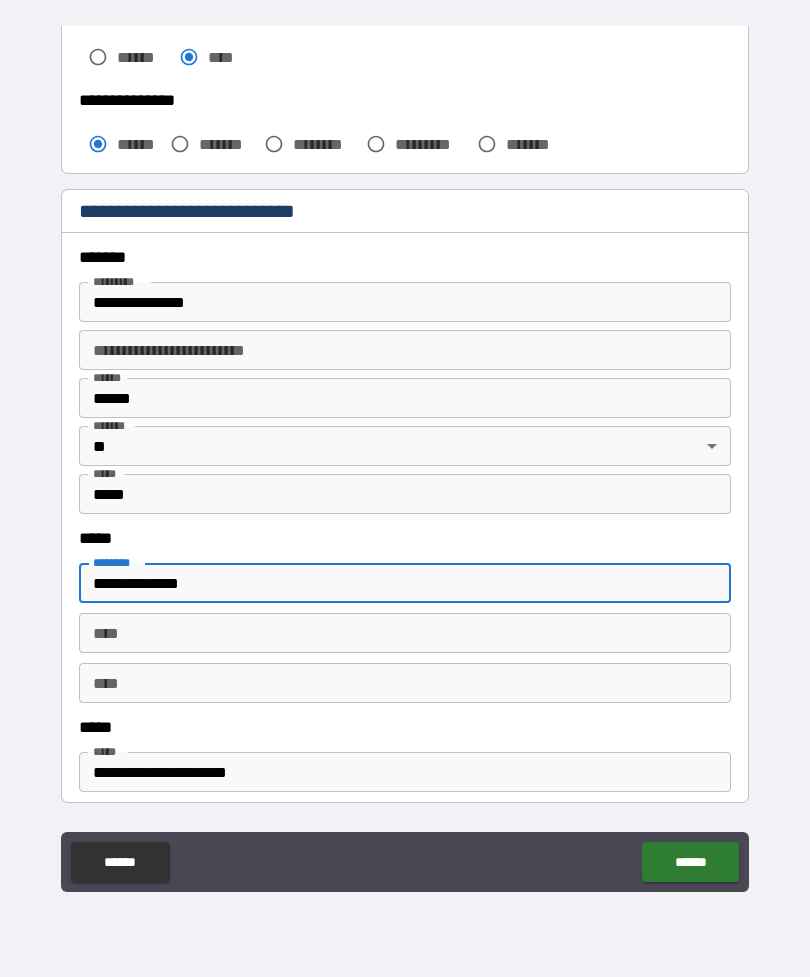 click on "**********" at bounding box center (405, 583) 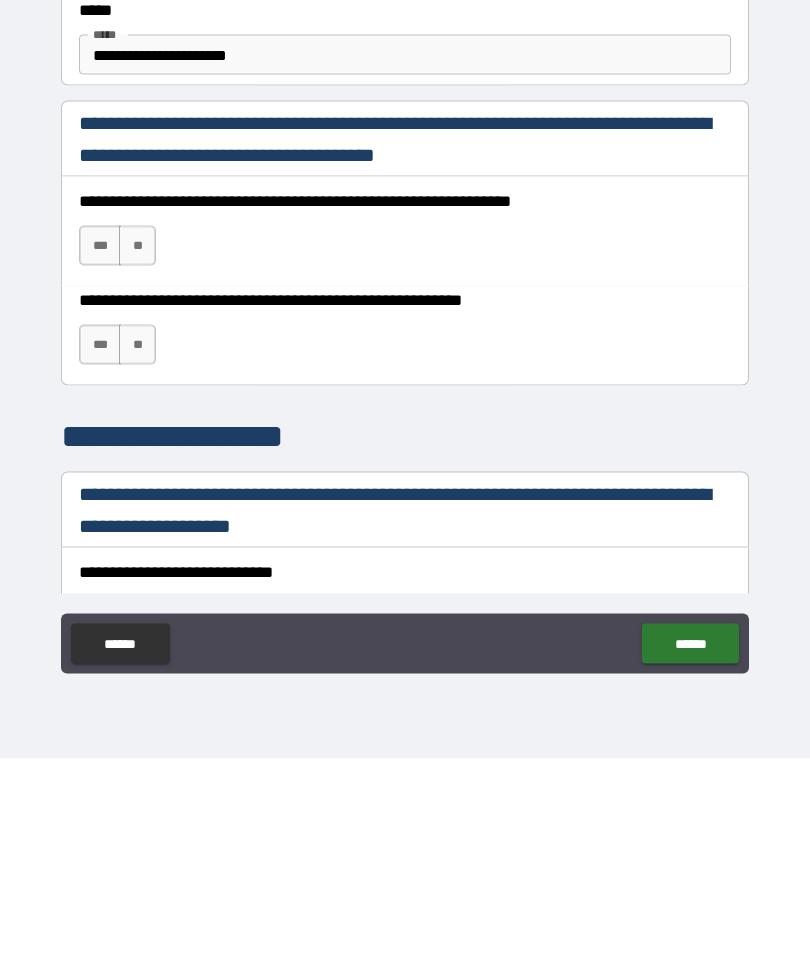 scroll, scrollTop: 1084, scrollLeft: 0, axis: vertical 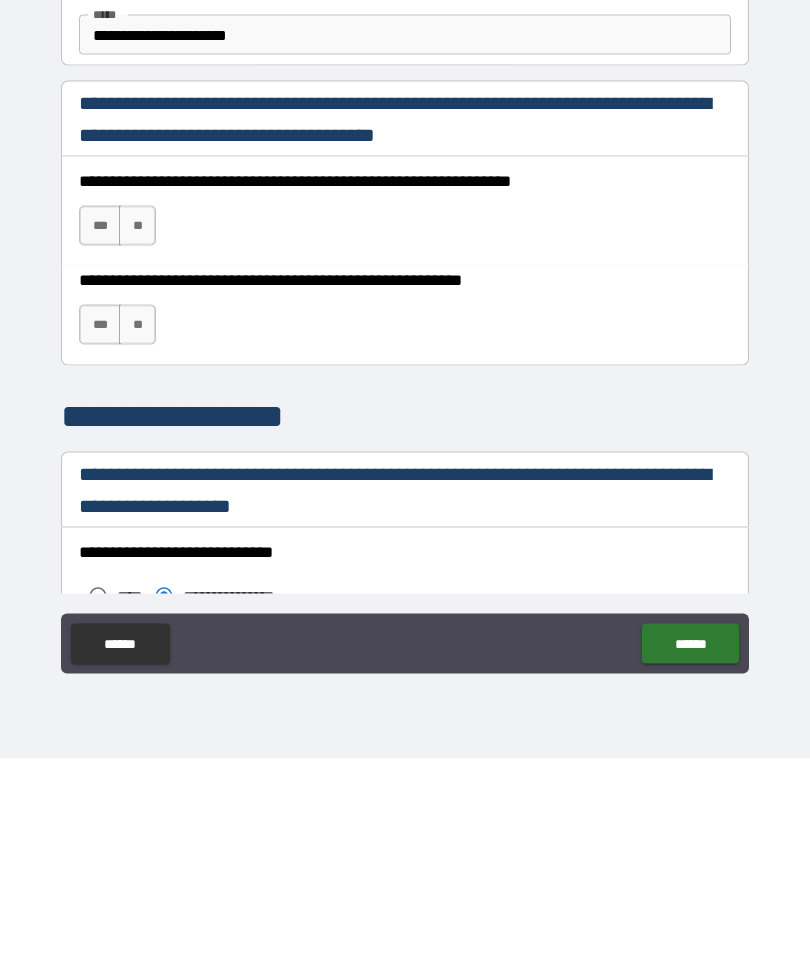 click on "***" at bounding box center (100, 444) 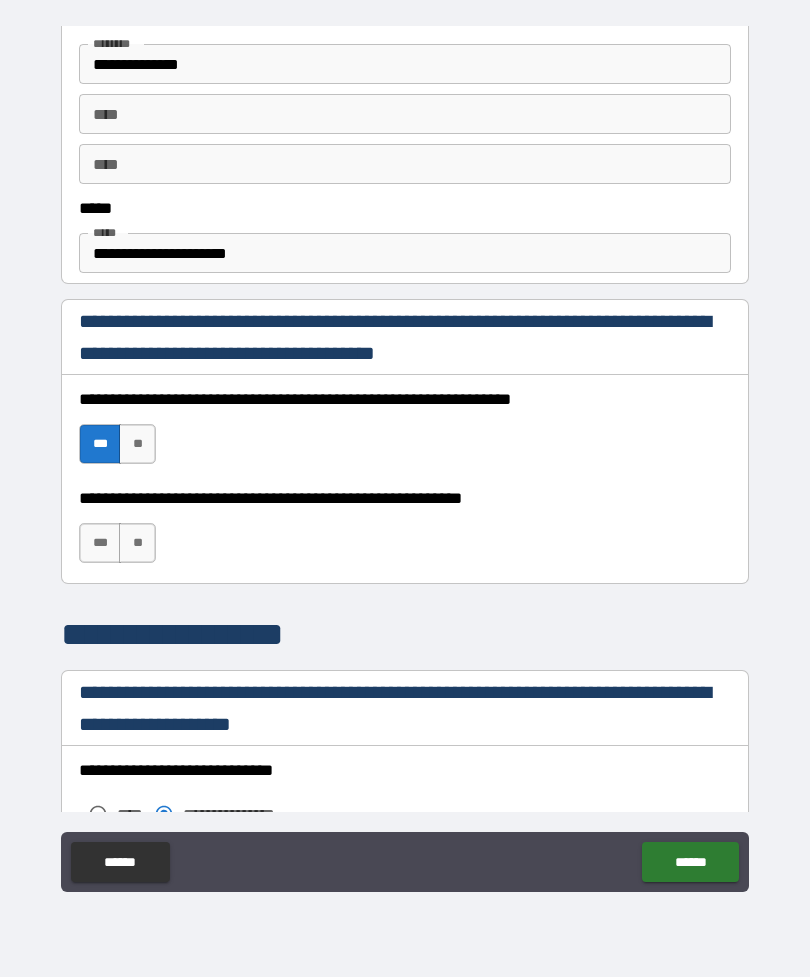 click on "***" at bounding box center [100, 543] 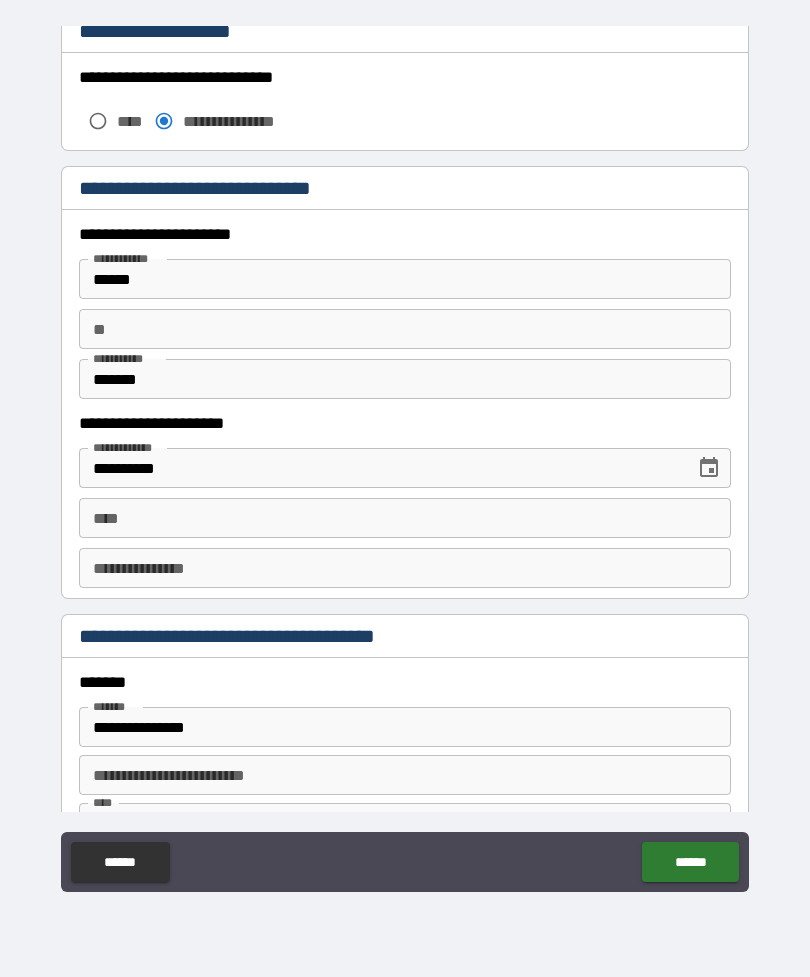 scroll, scrollTop: 1781, scrollLeft: 0, axis: vertical 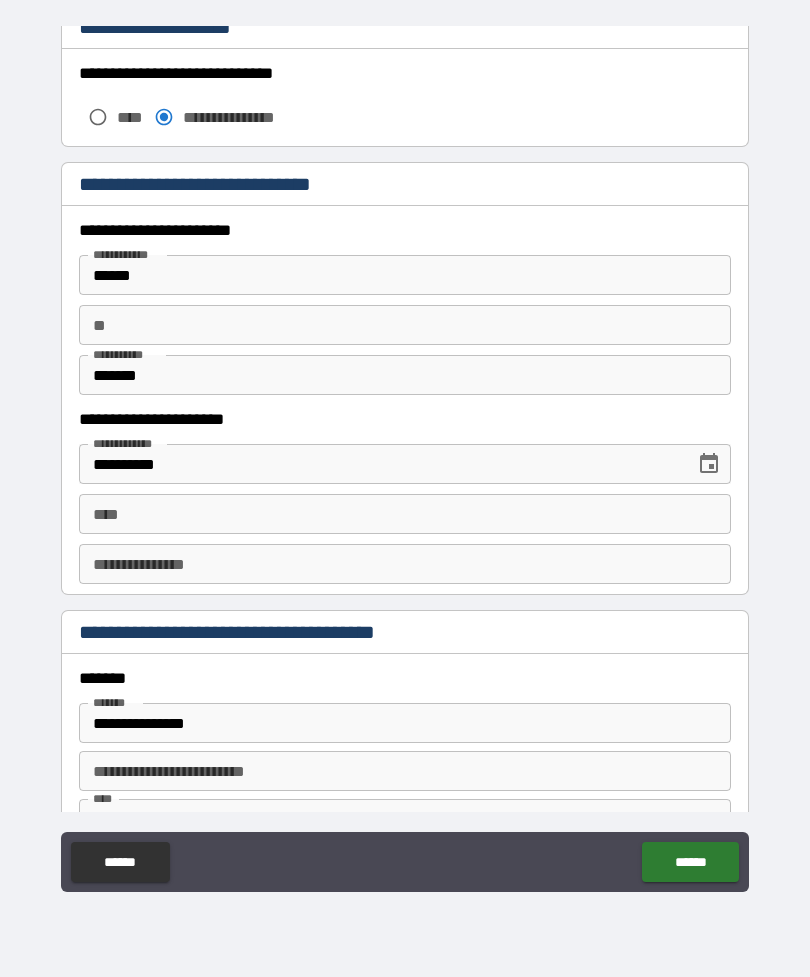 click on "******" at bounding box center [405, 275] 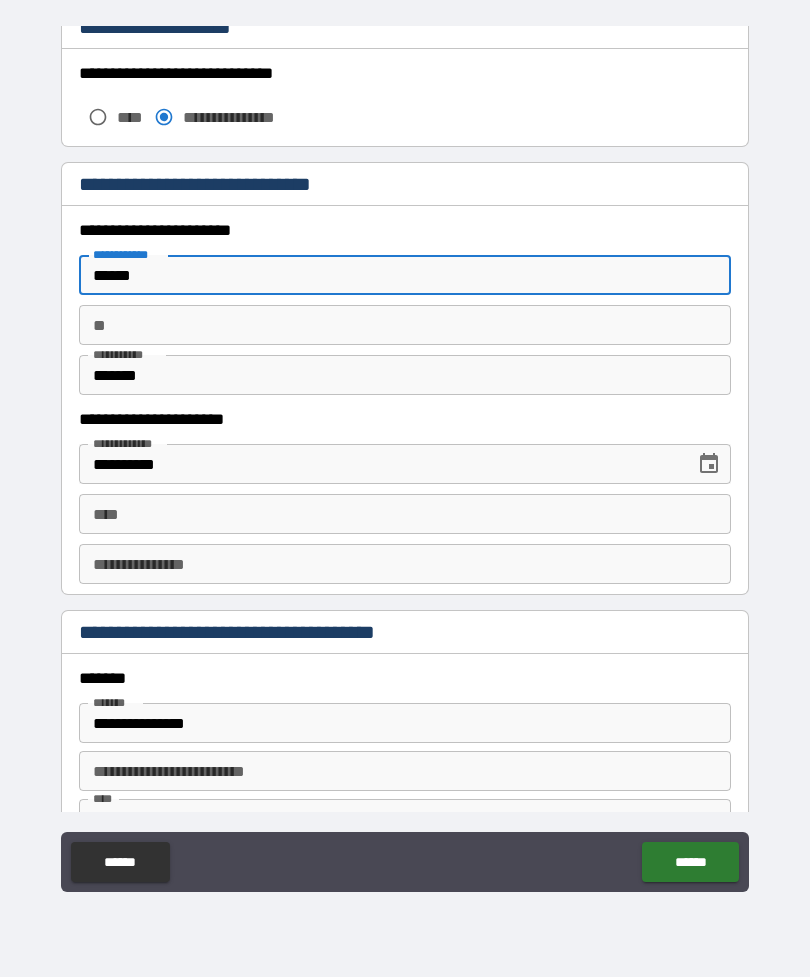 click on "******" at bounding box center (405, 275) 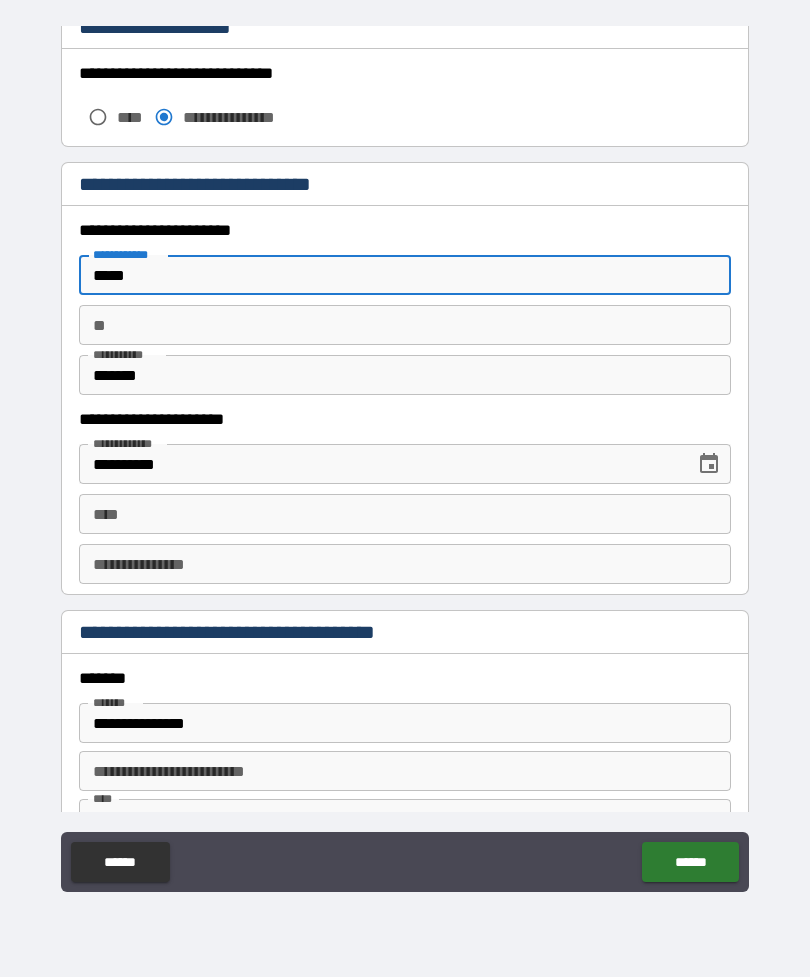 click on "*******" at bounding box center (405, 375) 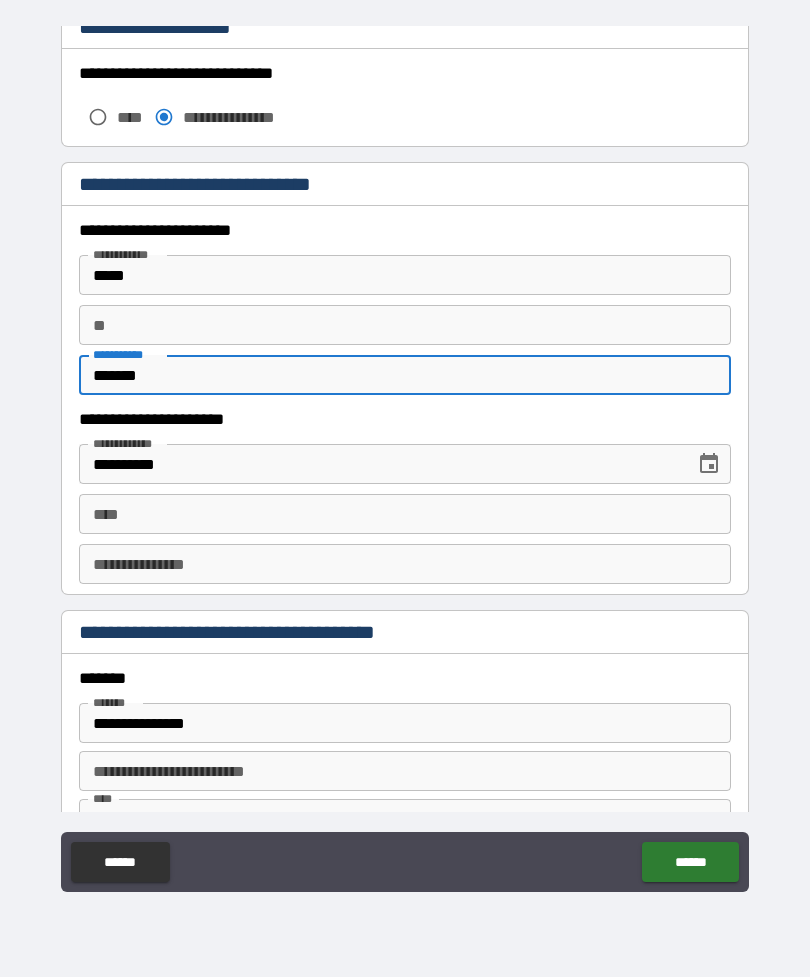 click on "*******" at bounding box center (405, 375) 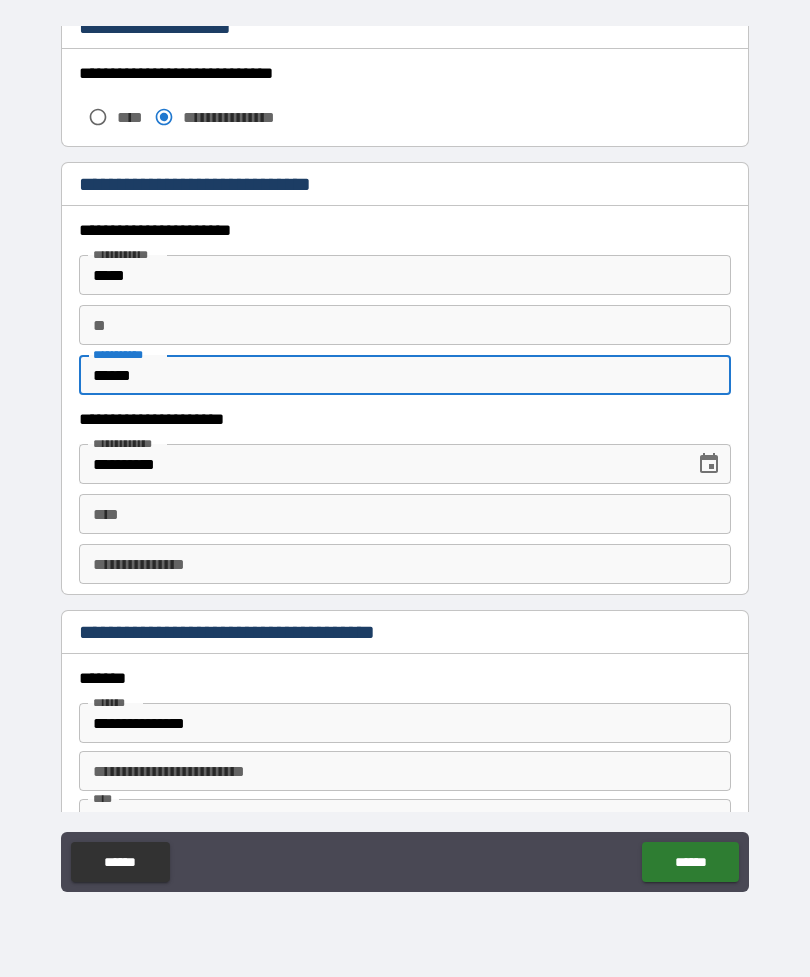 click on "**********" at bounding box center [380, 464] 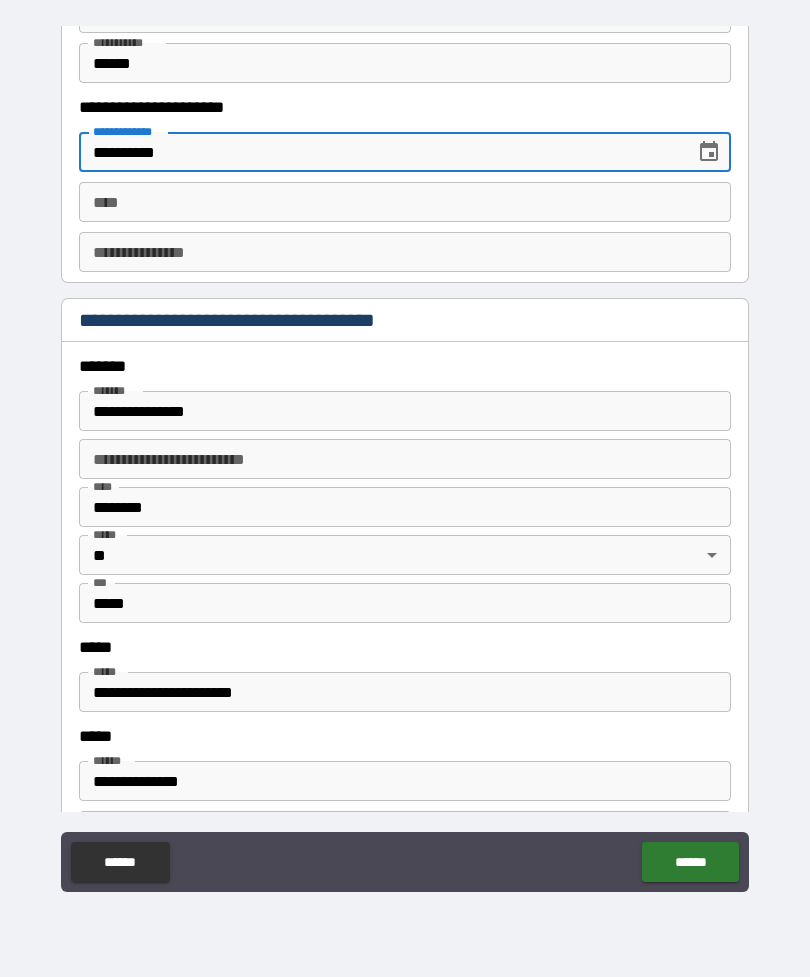 scroll, scrollTop: 2094, scrollLeft: 0, axis: vertical 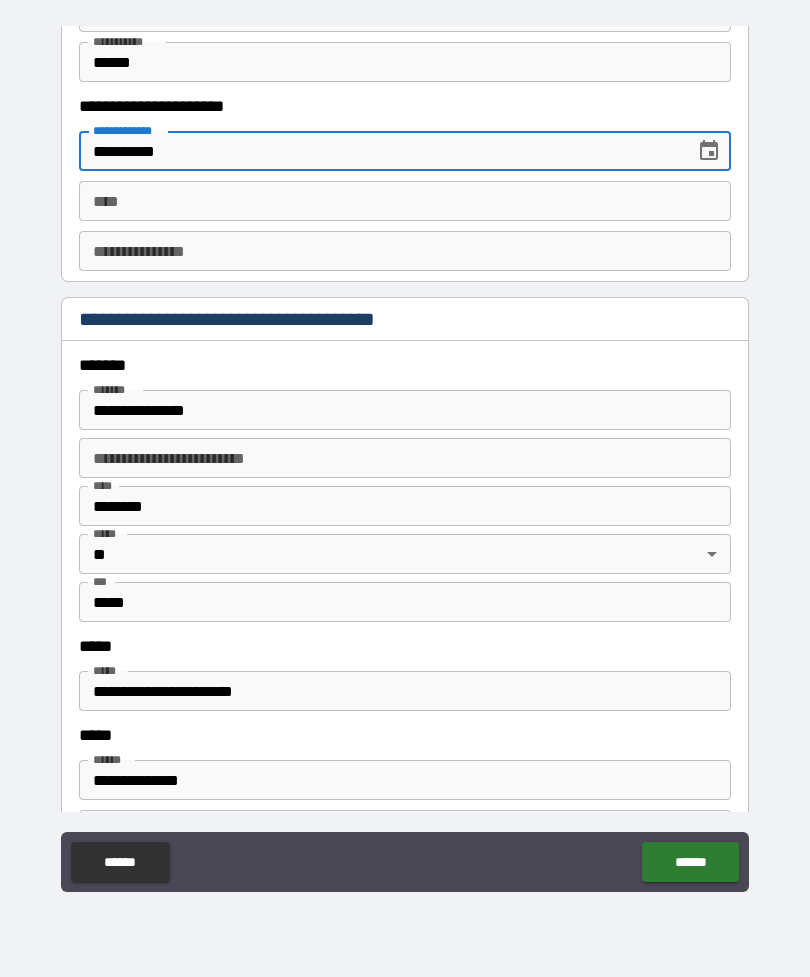 click on "**********" at bounding box center [405, 410] 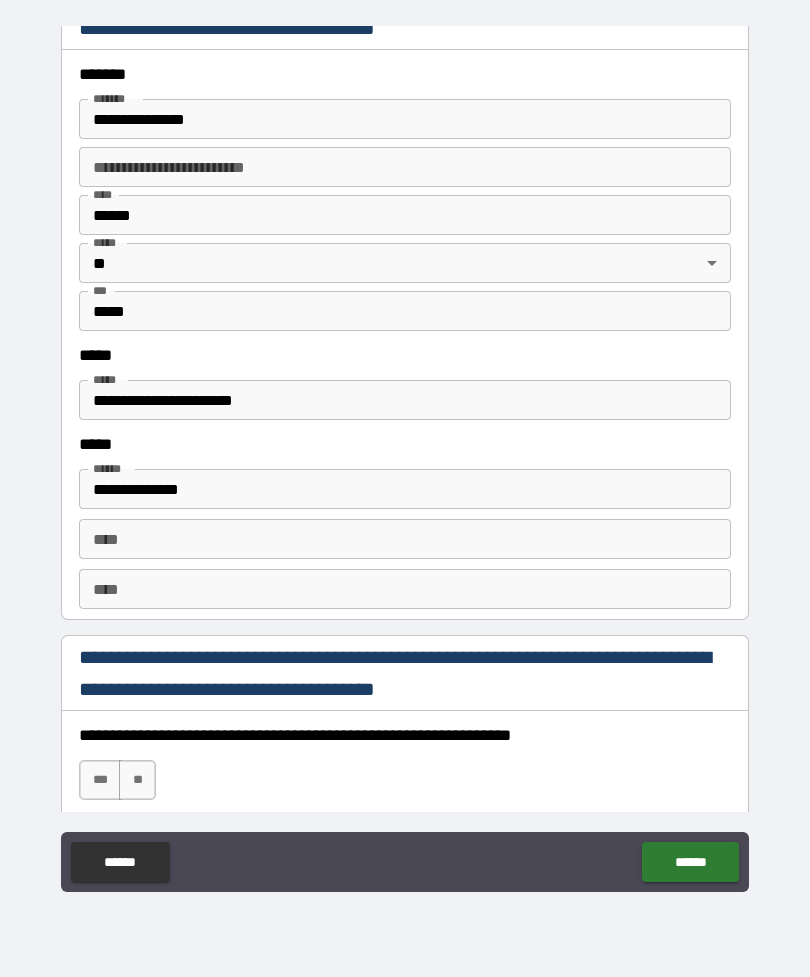 scroll, scrollTop: 2489, scrollLeft: 0, axis: vertical 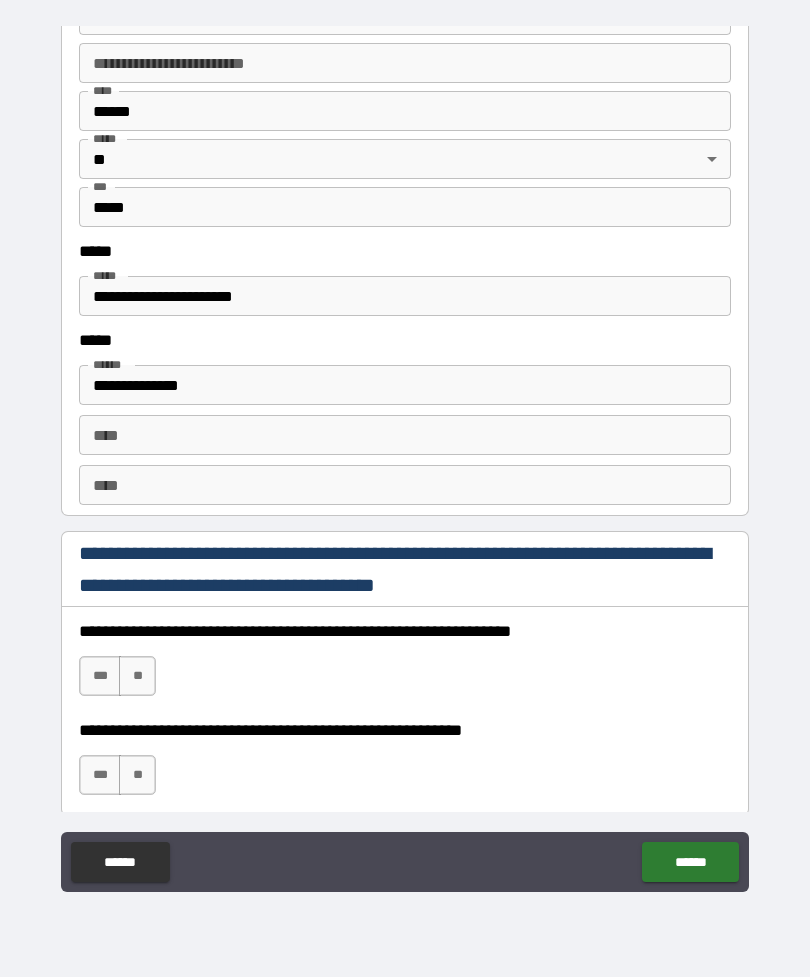 click on "**********" at bounding box center (405, 296) 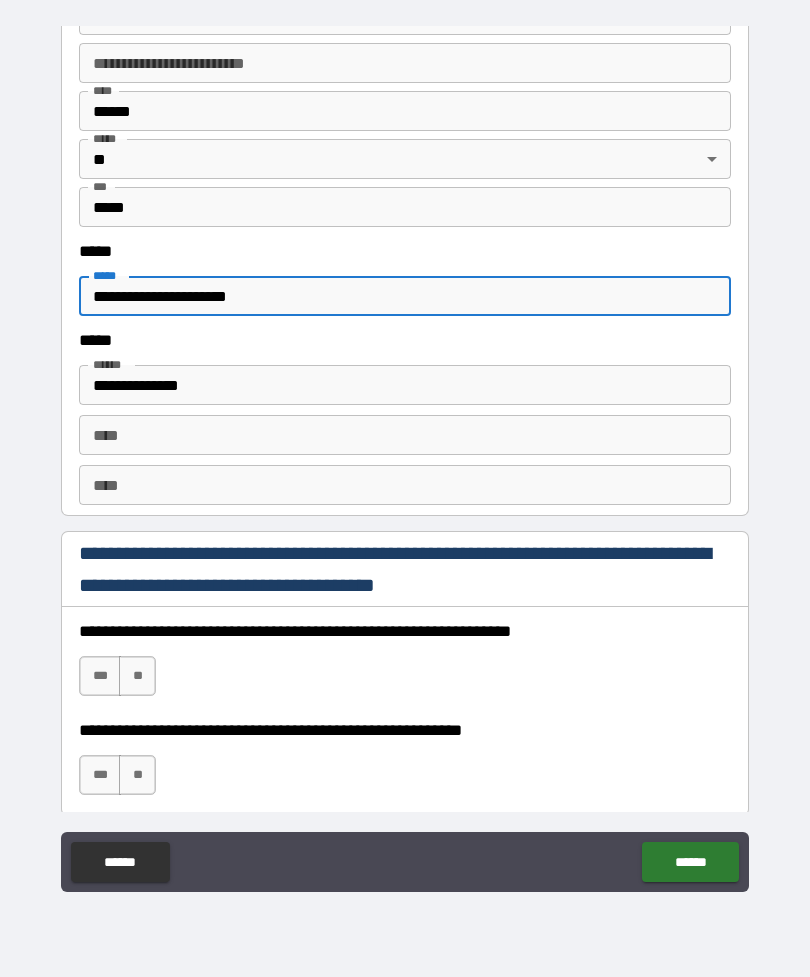 click on "**********" at bounding box center [405, 385] 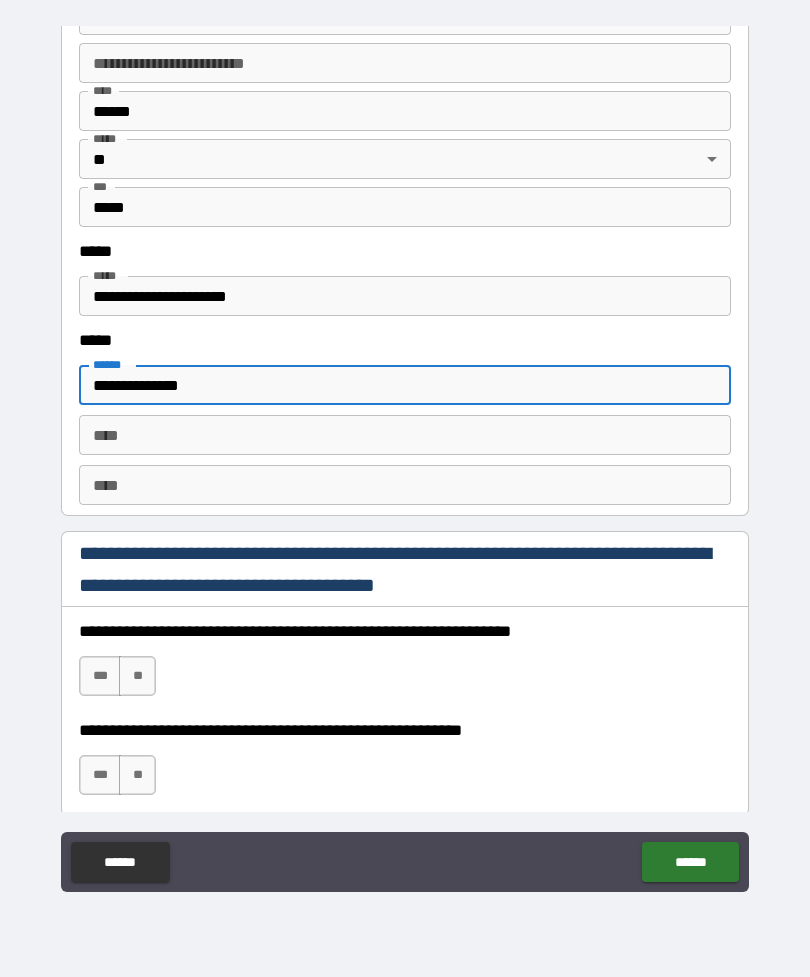 click on "**********" at bounding box center (405, 385) 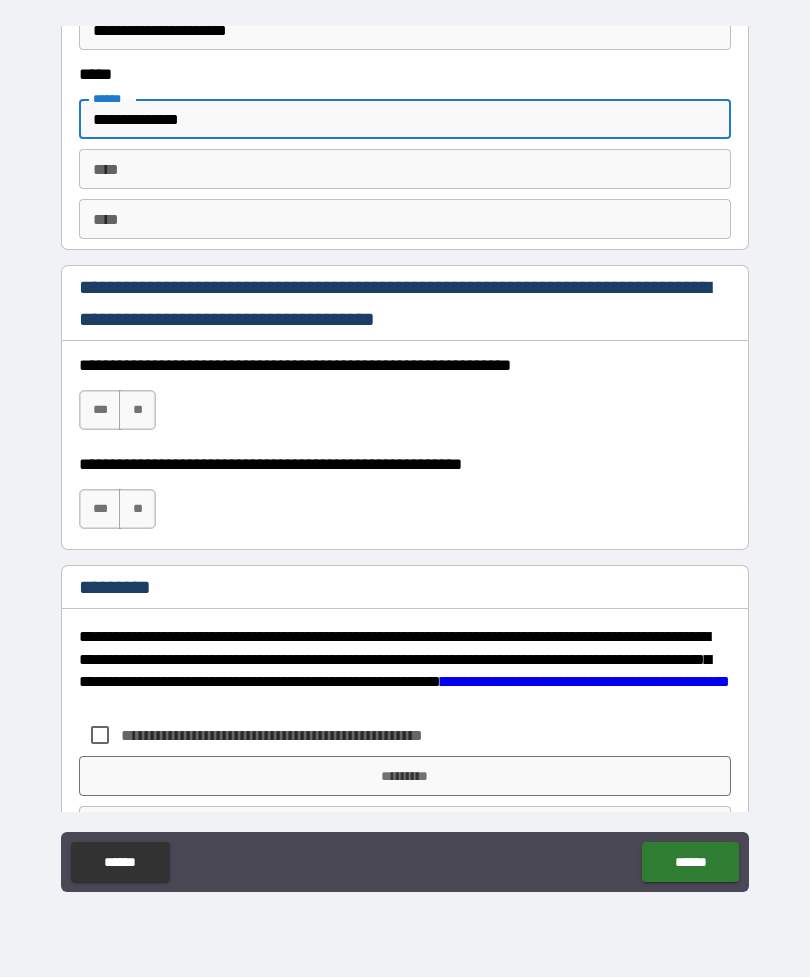 scroll, scrollTop: 2764, scrollLeft: 0, axis: vertical 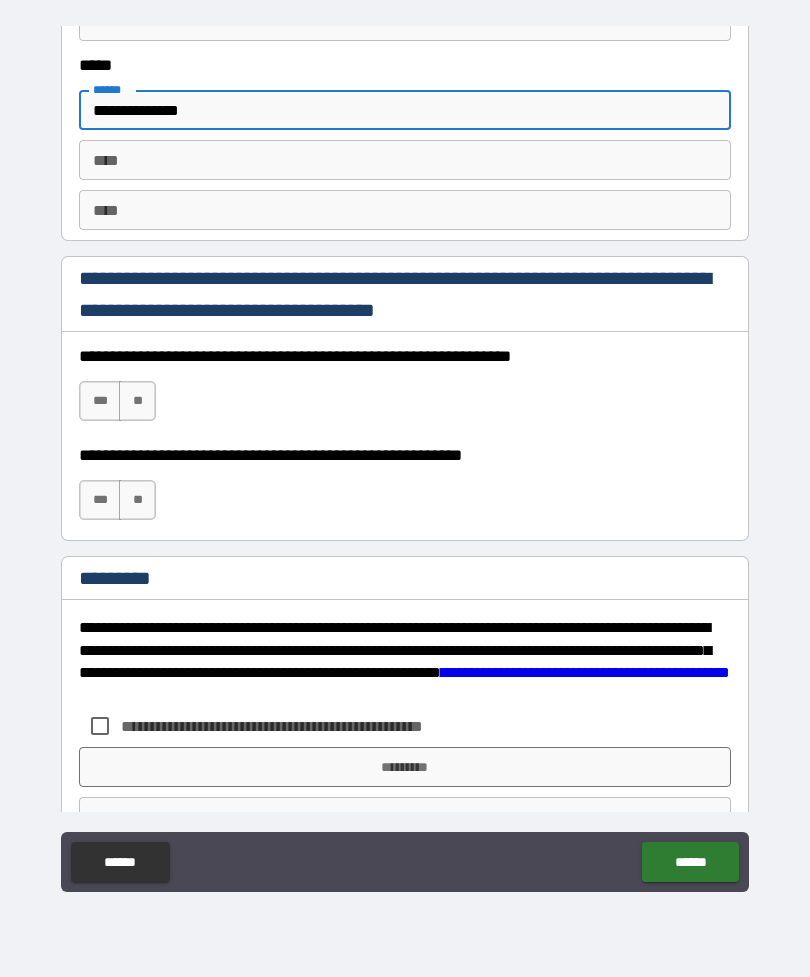 click on "***" at bounding box center (100, 401) 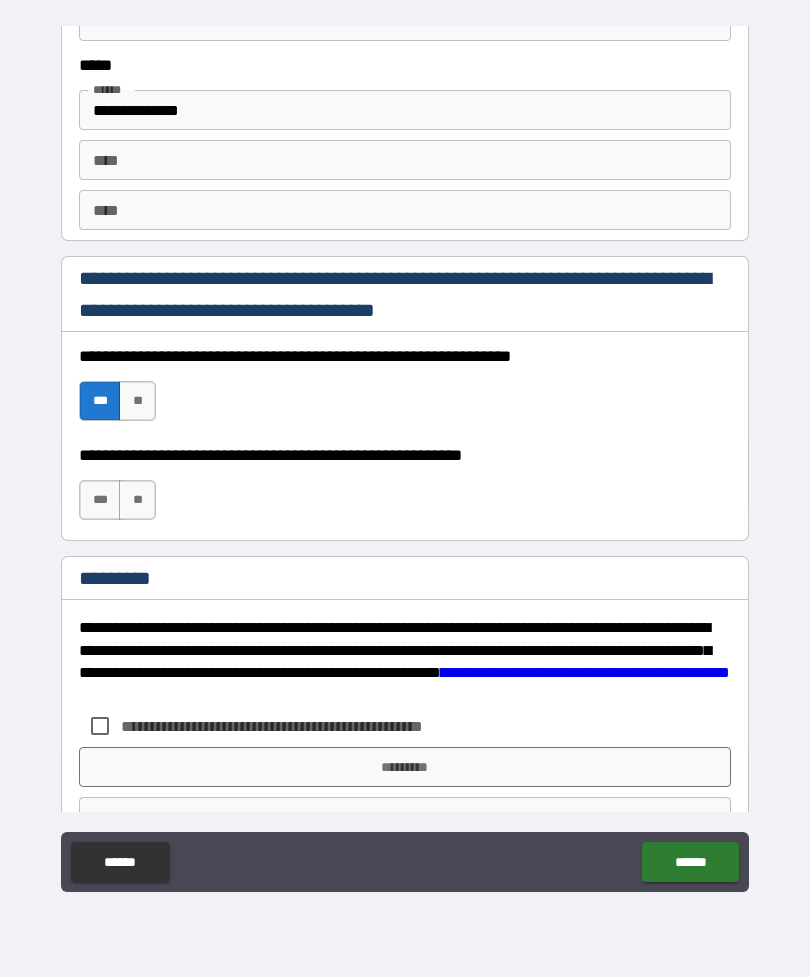 click on "***" at bounding box center [100, 500] 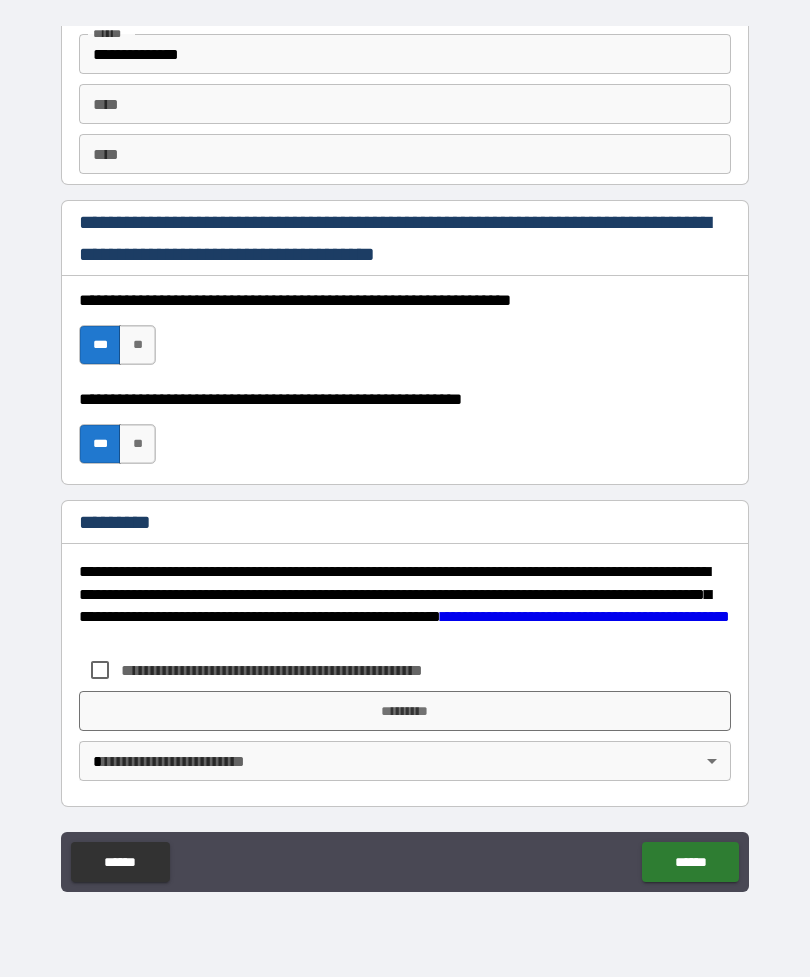 scroll, scrollTop: 2820, scrollLeft: 0, axis: vertical 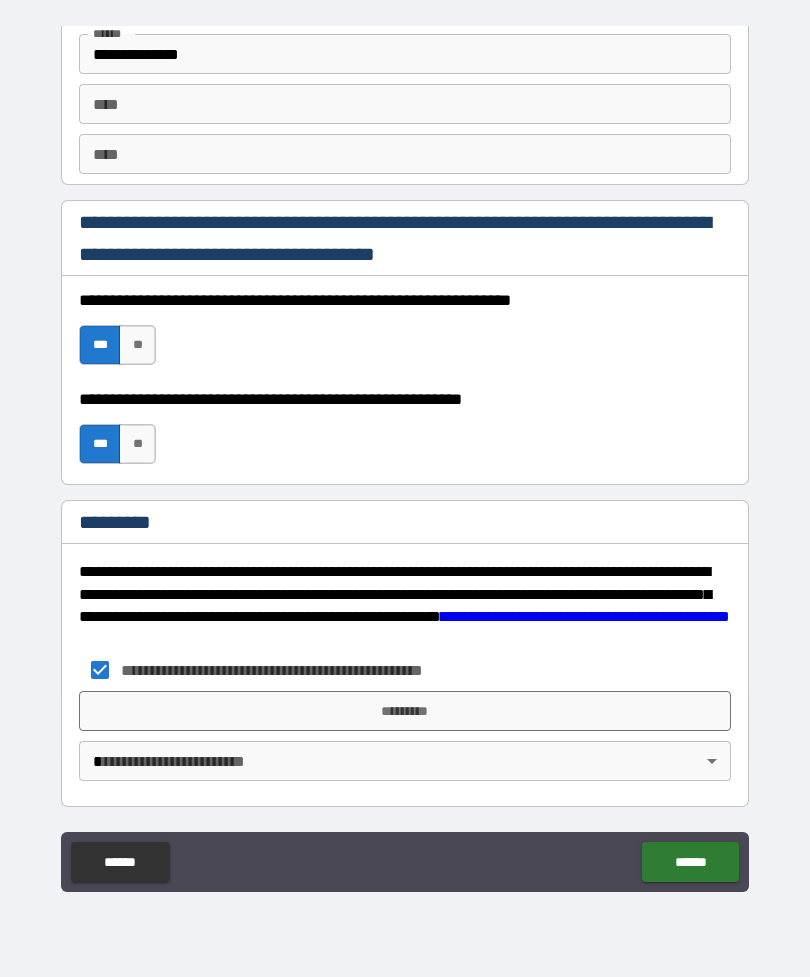 click on "**********" at bounding box center (405, 456) 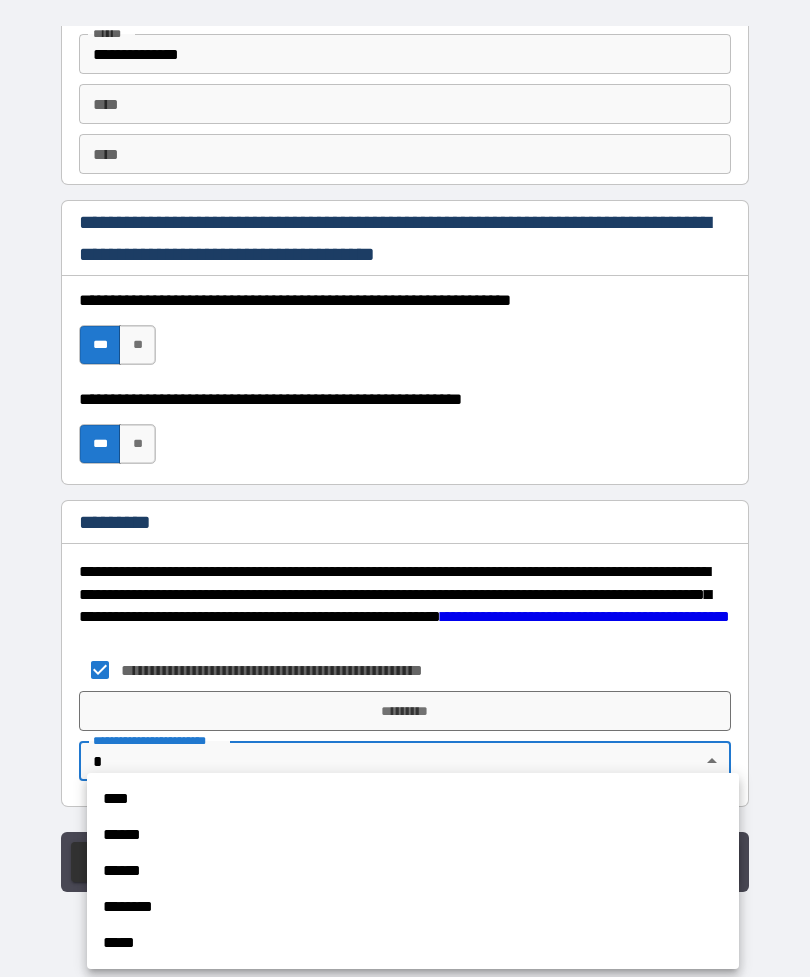 click on "******" at bounding box center (413, 835) 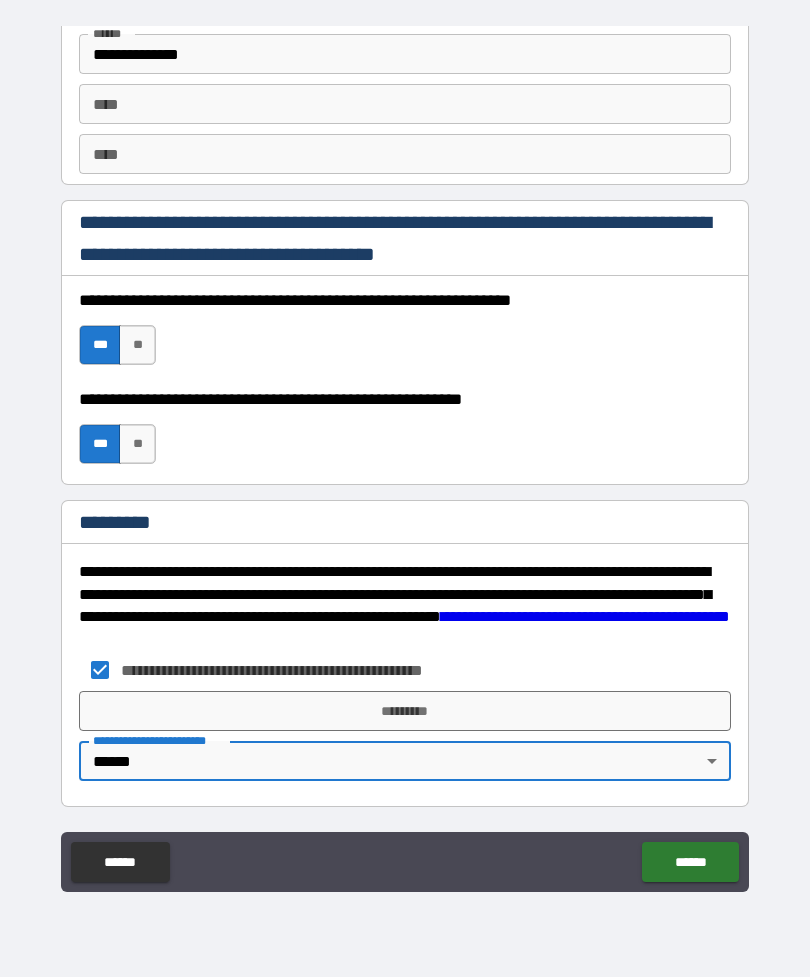 click on "*********" at bounding box center (405, 711) 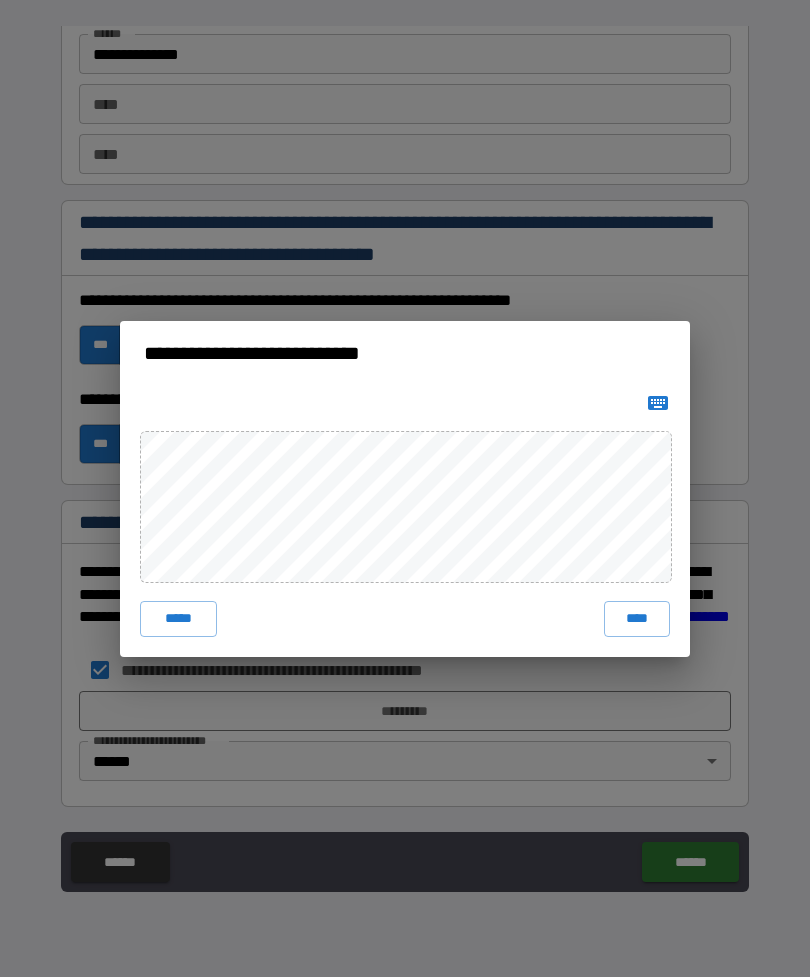 click on "***** ****" at bounding box center (405, 521) 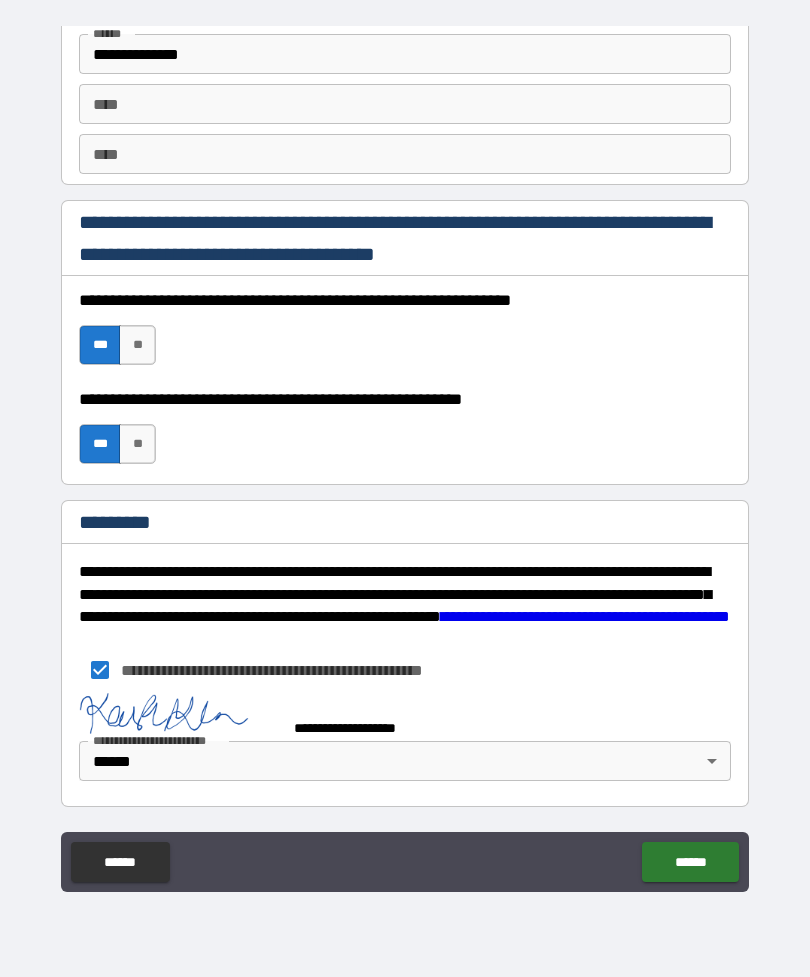 scroll, scrollTop: 2810, scrollLeft: 0, axis: vertical 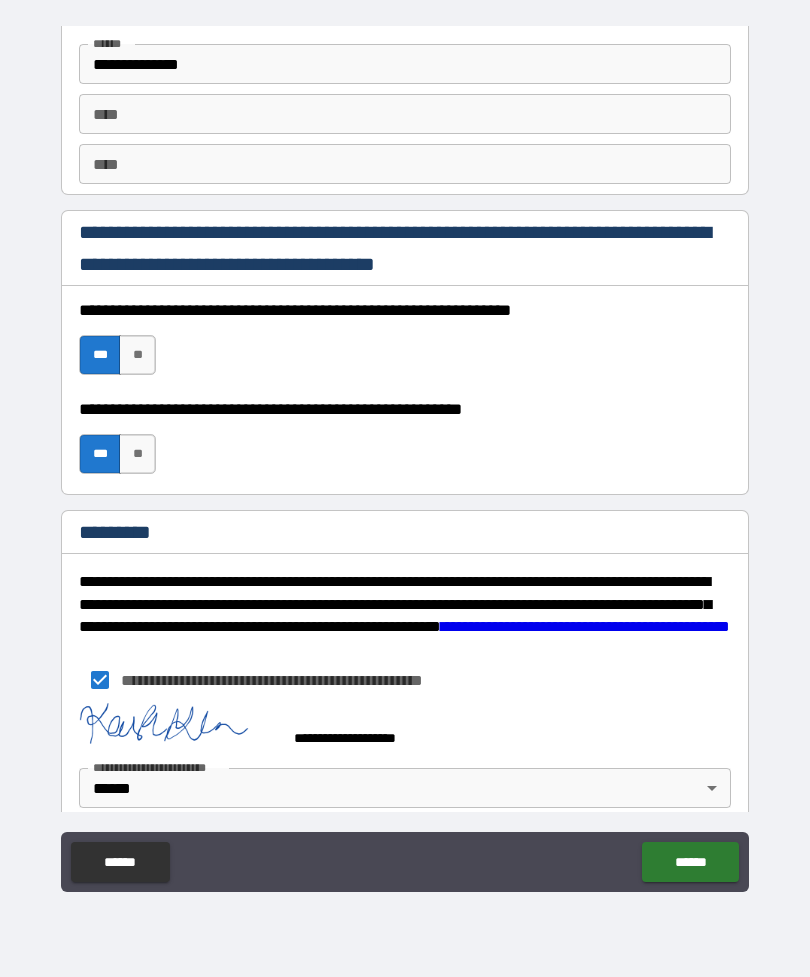 click on "******" at bounding box center (690, 862) 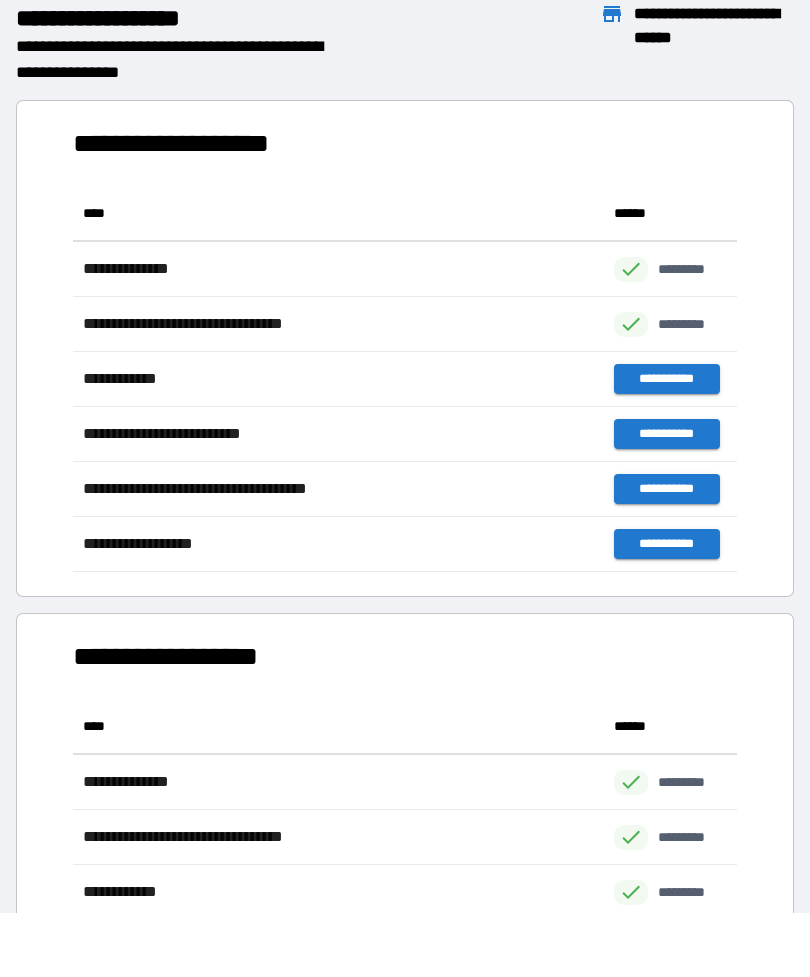 scroll, scrollTop: 386, scrollLeft: 664, axis: both 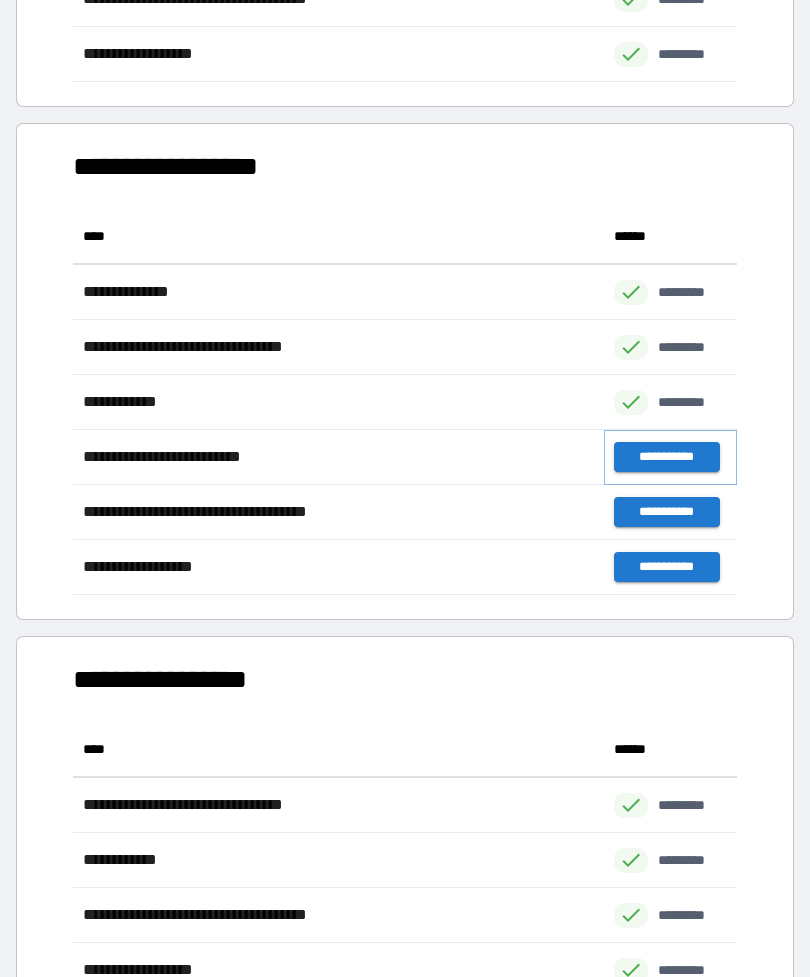 click on "**********" at bounding box center (666, 457) 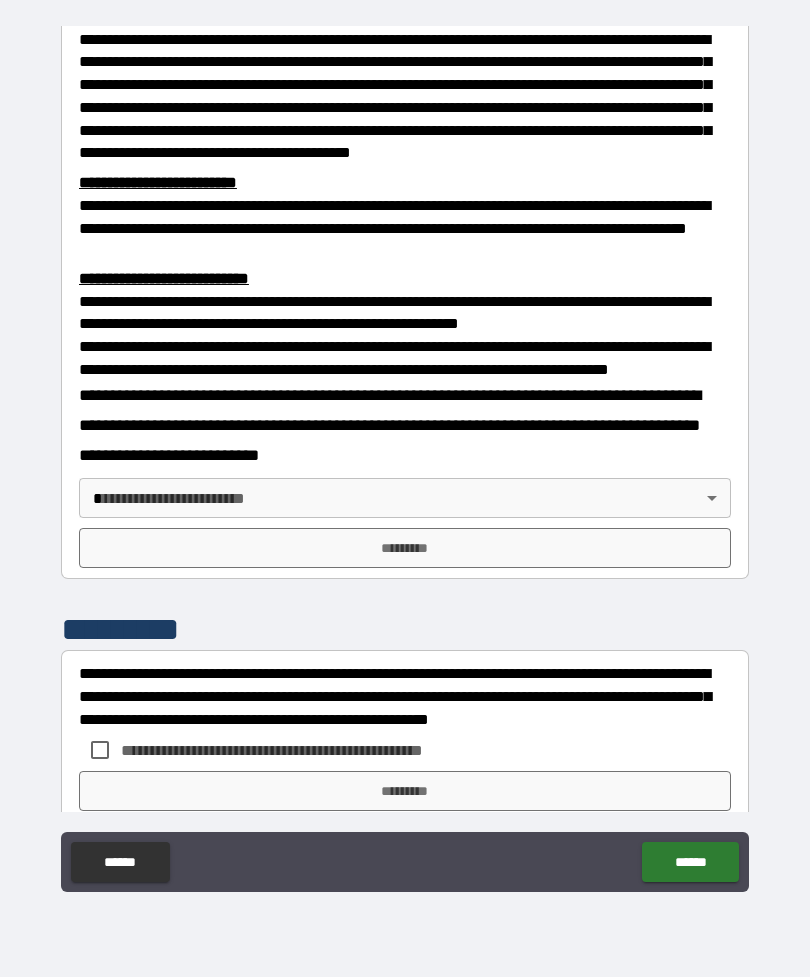 scroll, scrollTop: 547, scrollLeft: 0, axis: vertical 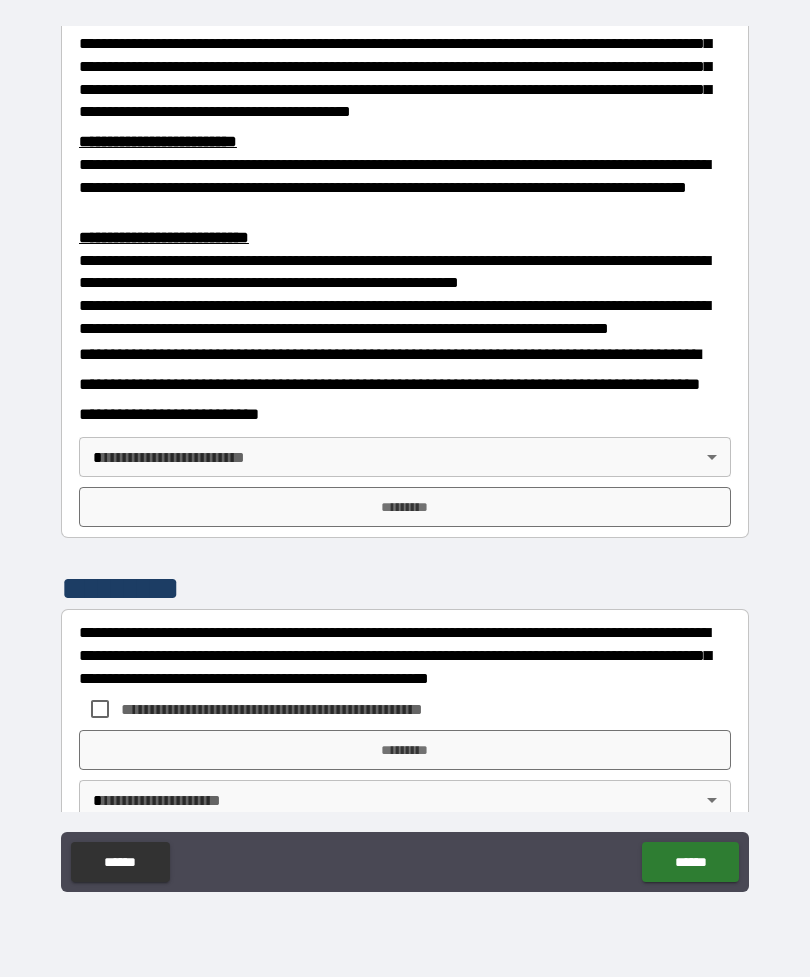 click on "**********" at bounding box center (405, 456) 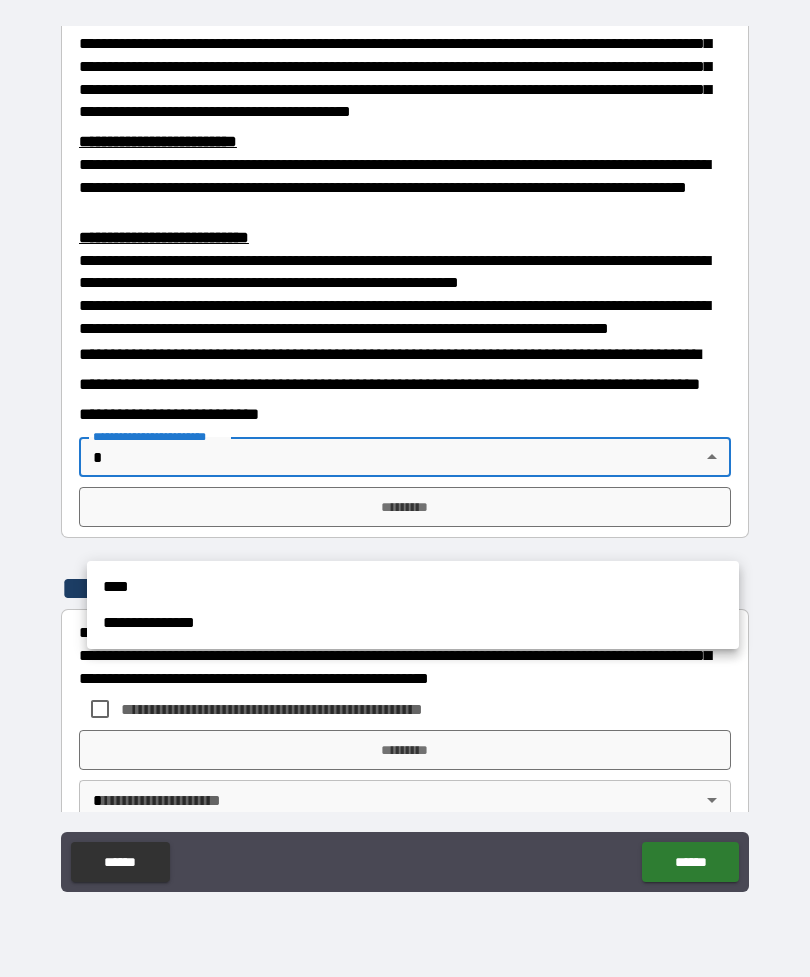 click on "**********" at bounding box center [413, 623] 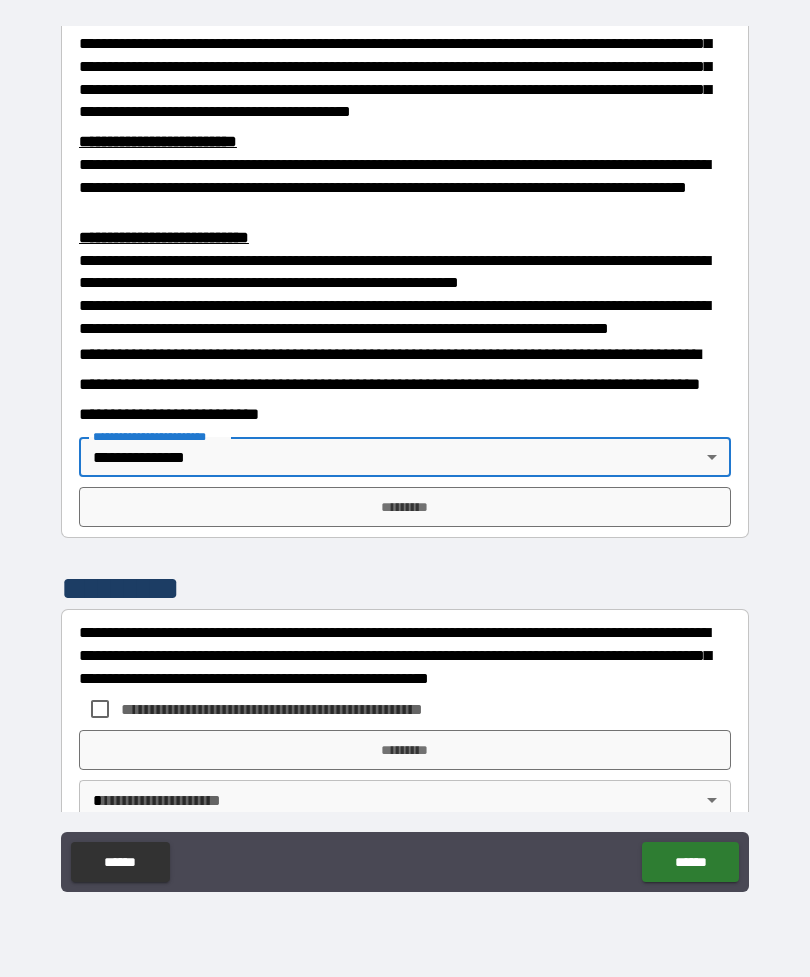 click on "*********" at bounding box center (405, 507) 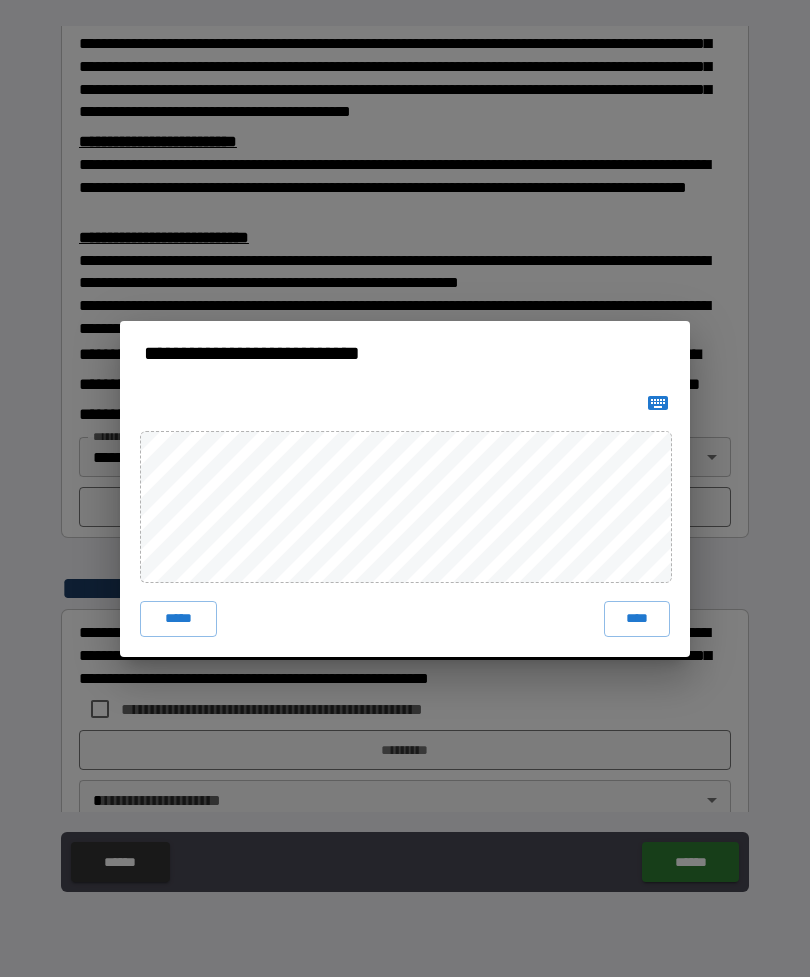 click on "****" at bounding box center (637, 619) 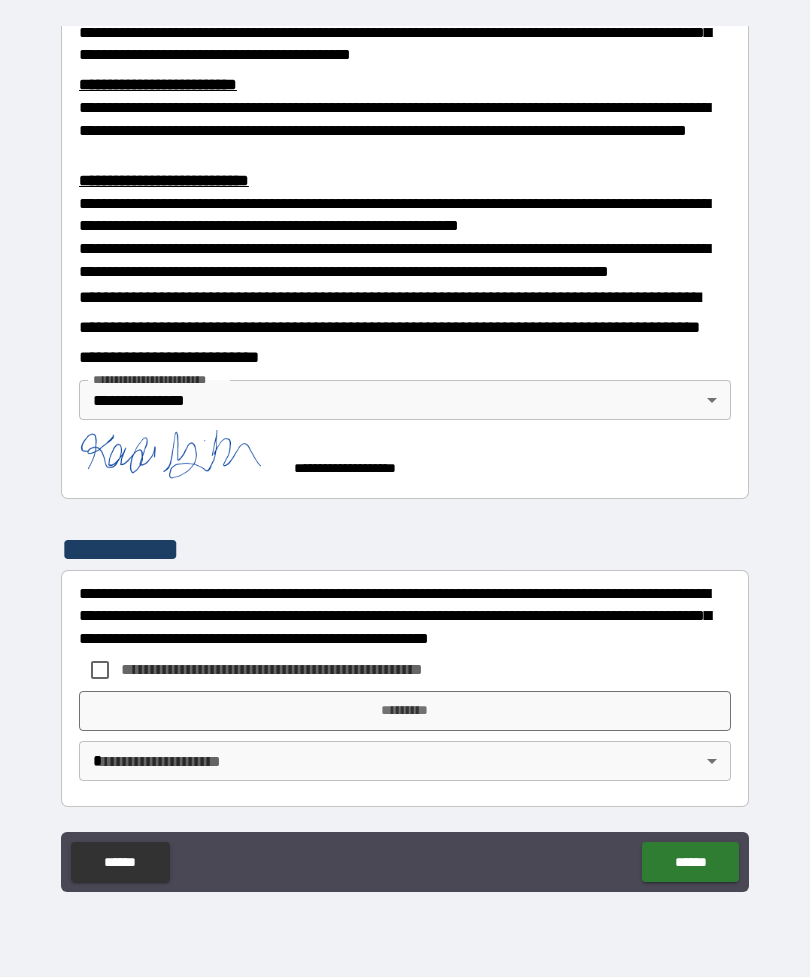 scroll, scrollTop: 677, scrollLeft: 0, axis: vertical 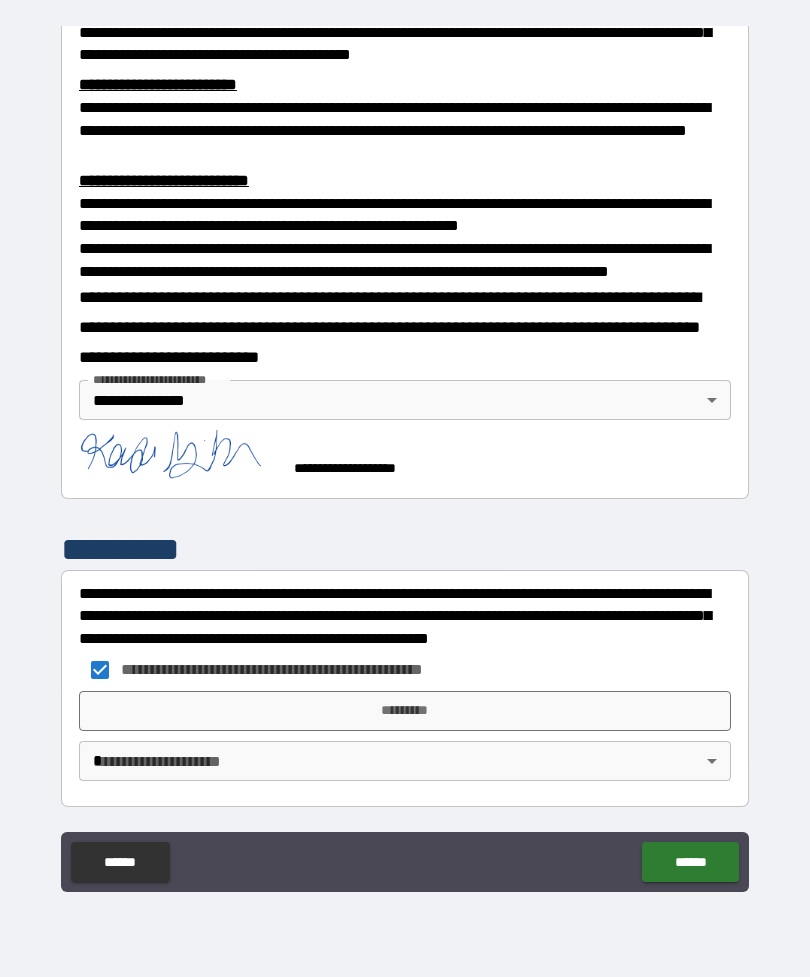 click on "**********" at bounding box center (405, 456) 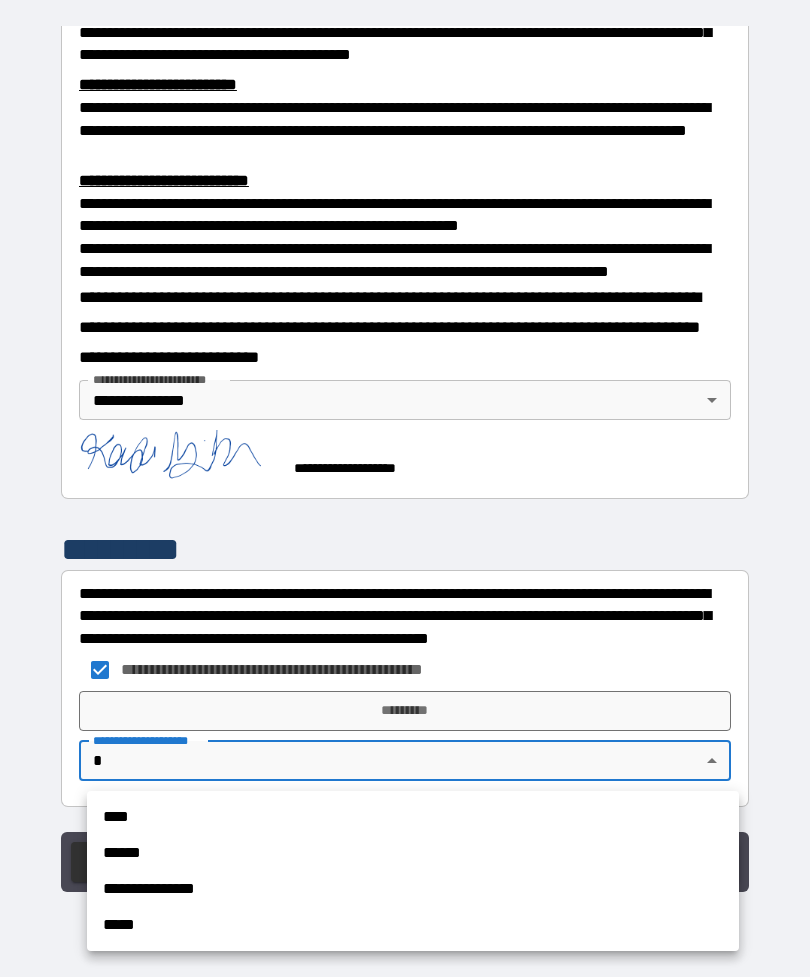 click on "**********" at bounding box center (413, 889) 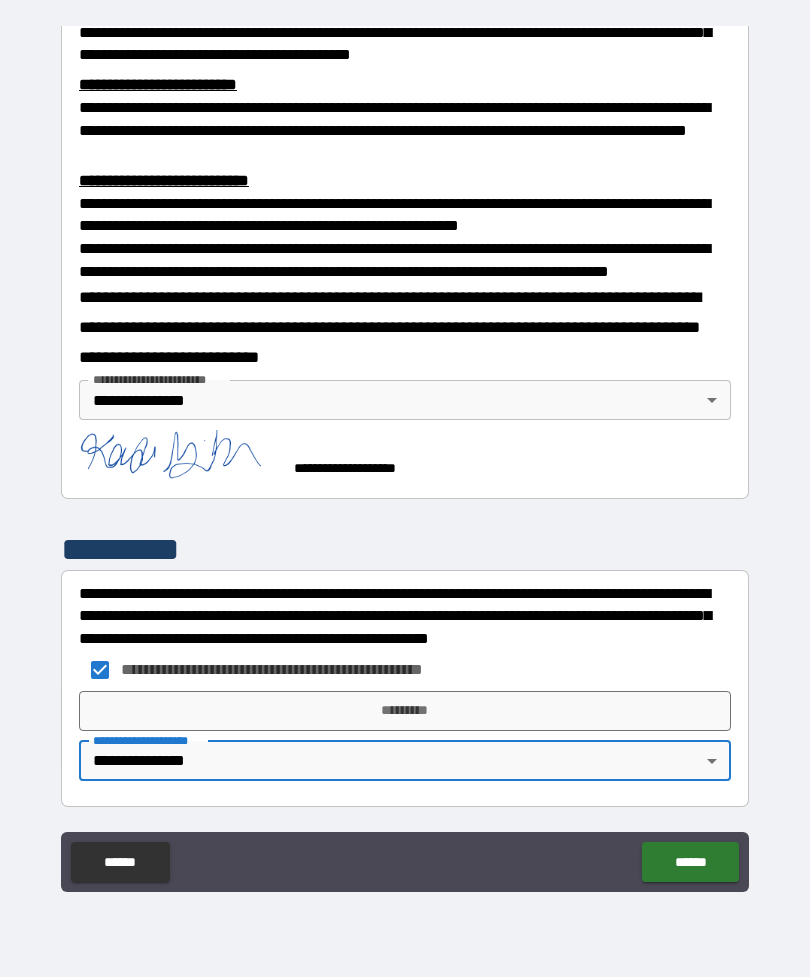 click on "*********" at bounding box center (405, 711) 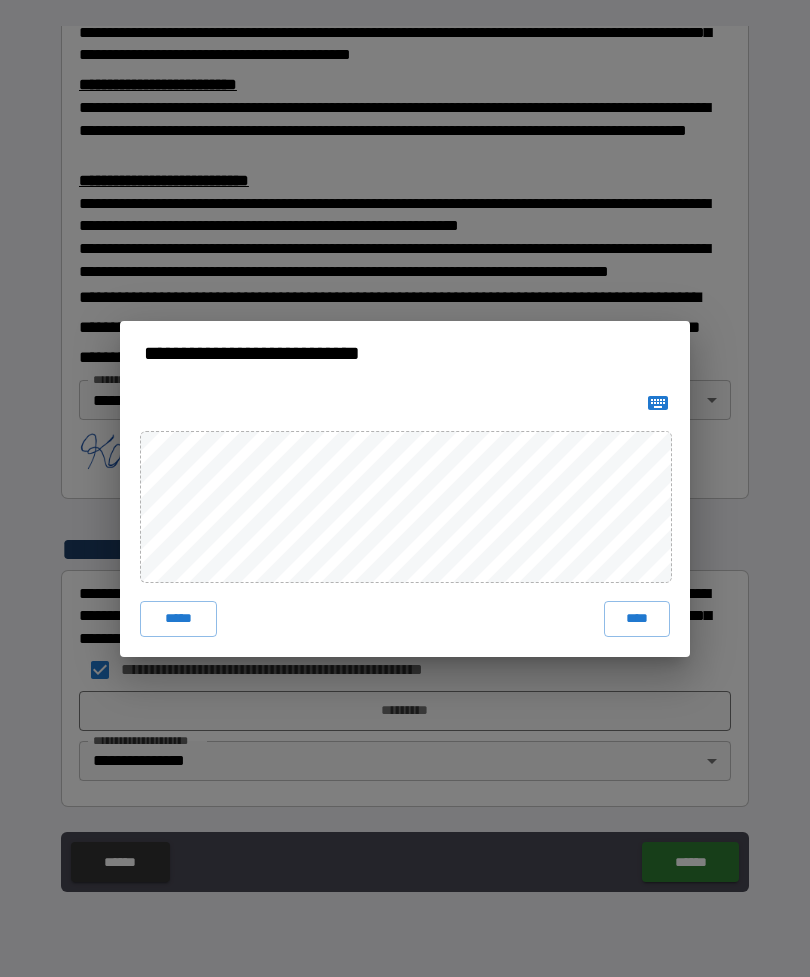 click on "****" at bounding box center (637, 619) 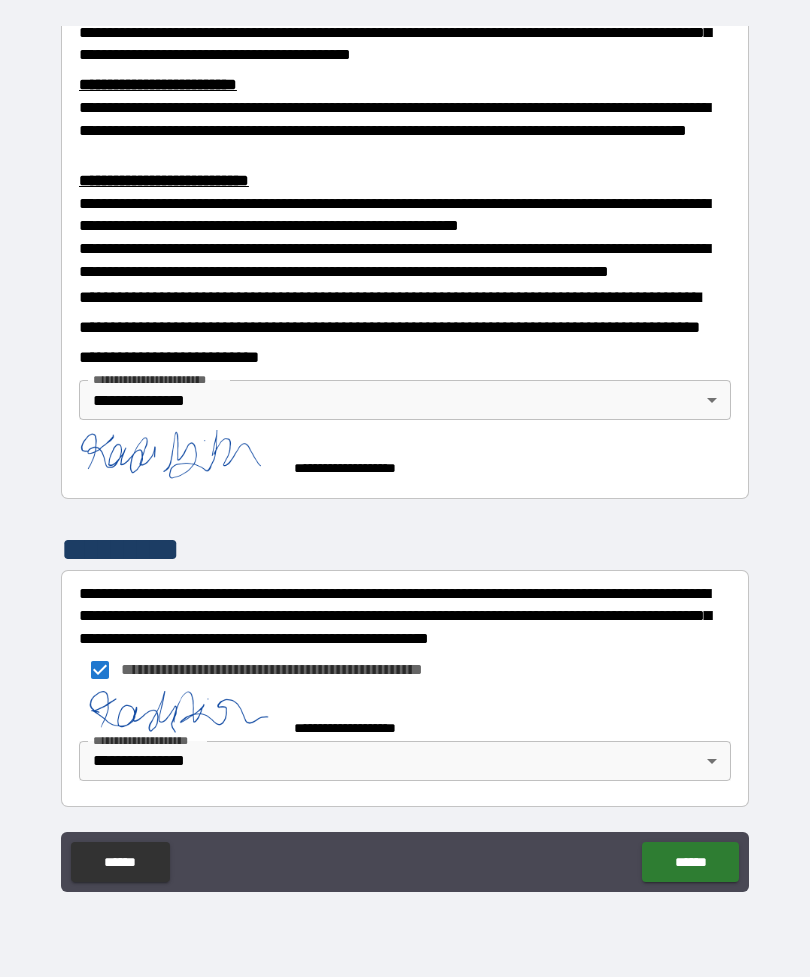 scroll, scrollTop: 667, scrollLeft: 0, axis: vertical 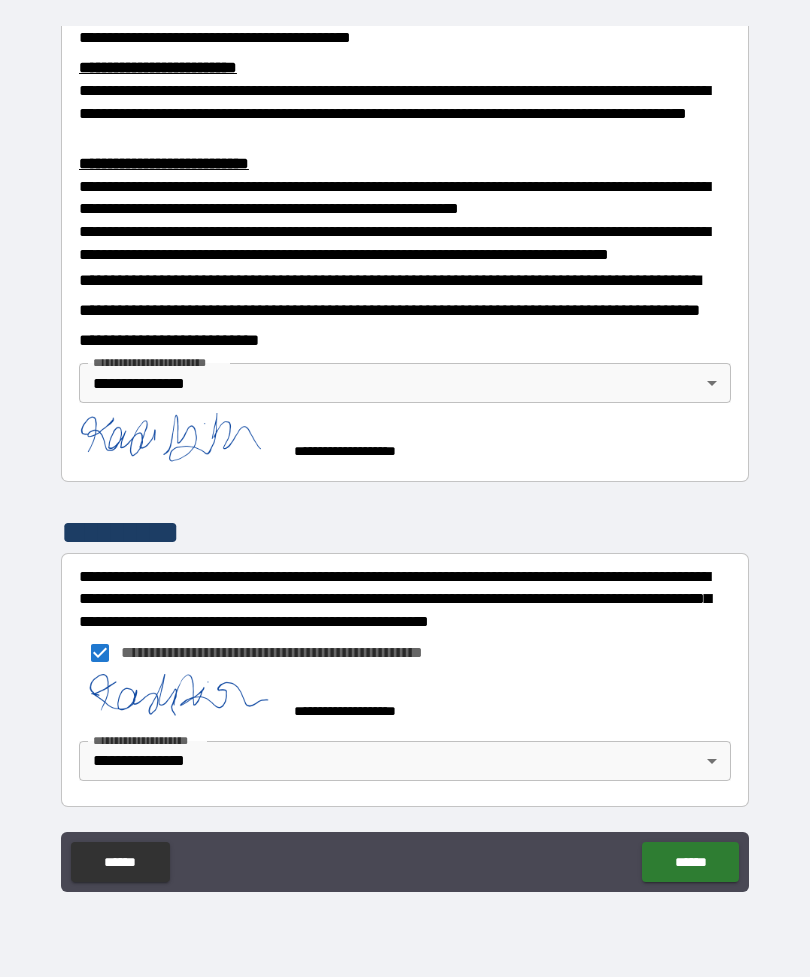 click on "******" at bounding box center (690, 862) 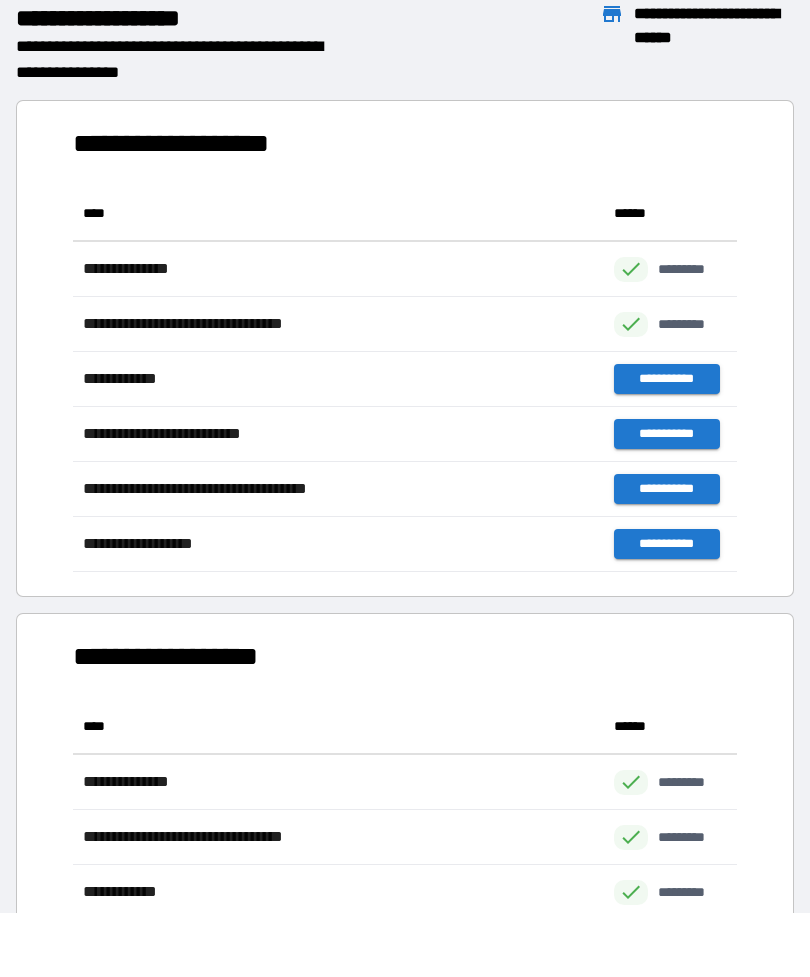 scroll, scrollTop: 386, scrollLeft: 664, axis: both 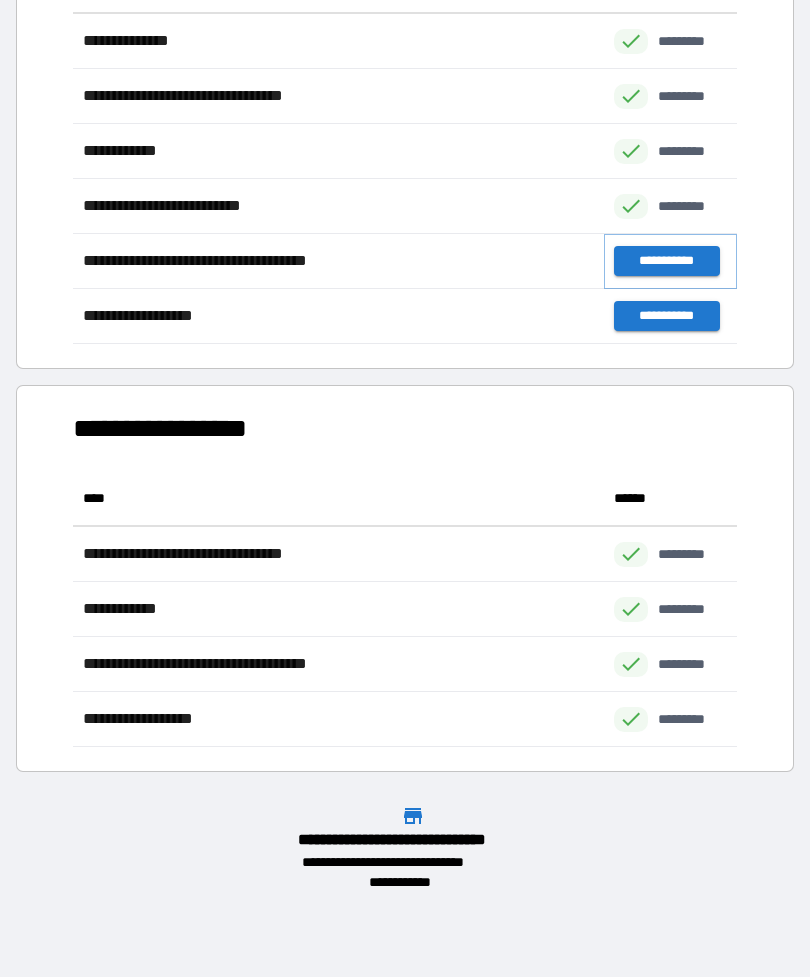 click on "**********" at bounding box center [666, 261] 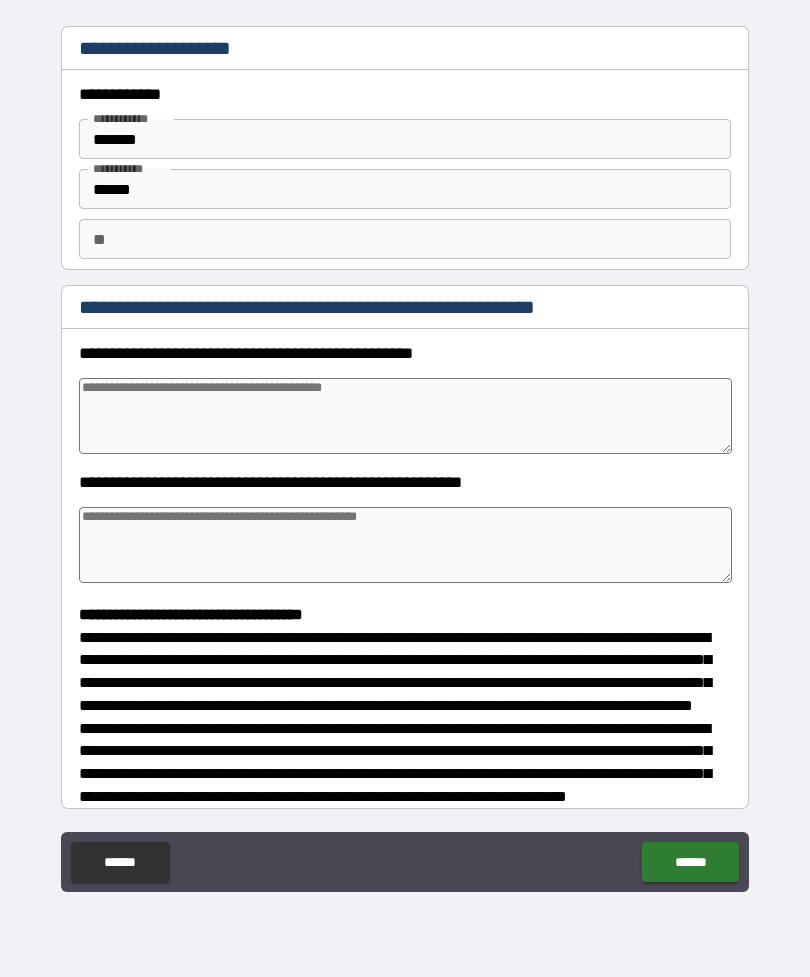 click at bounding box center [405, 416] 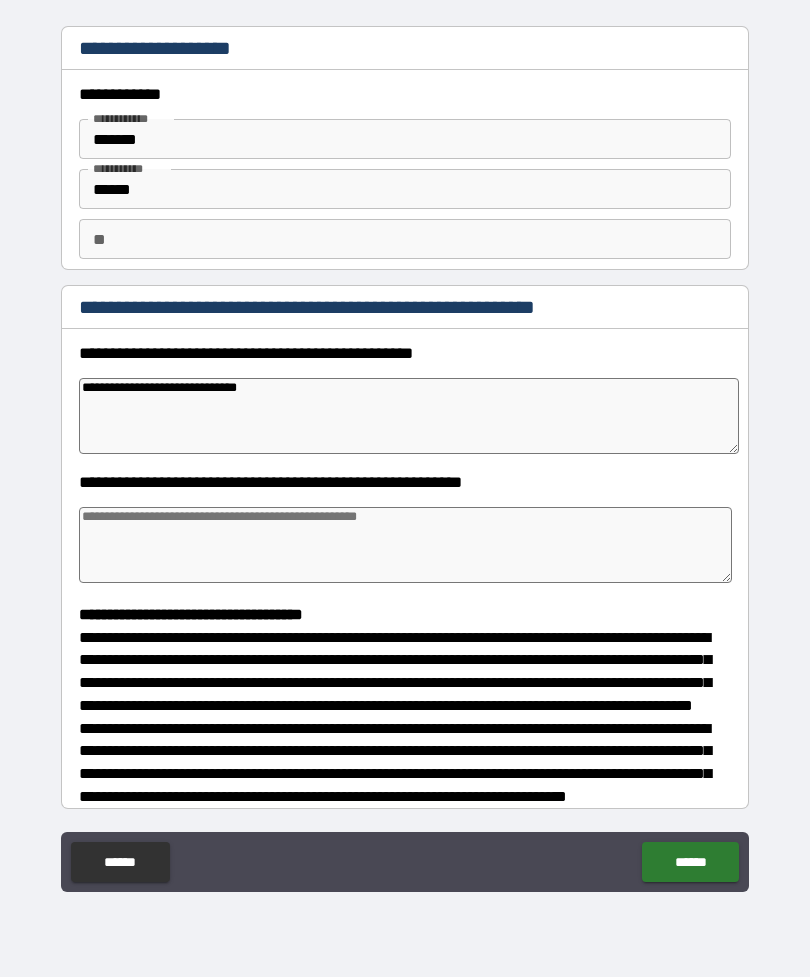 click at bounding box center [405, 545] 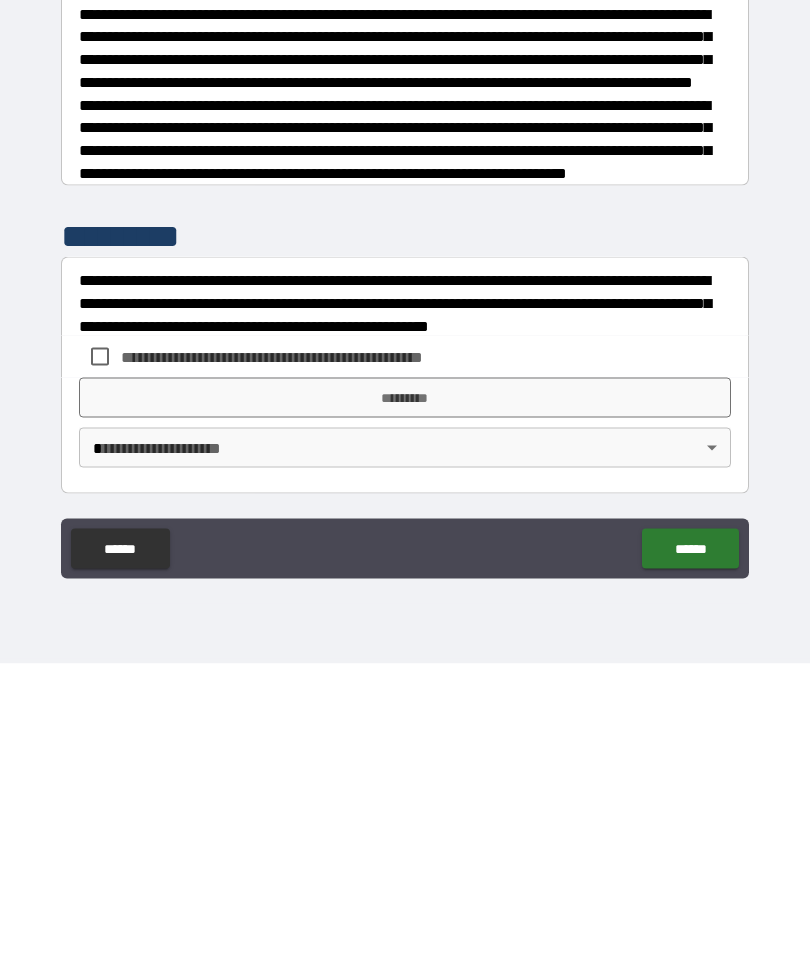 scroll, scrollTop: 343, scrollLeft: 0, axis: vertical 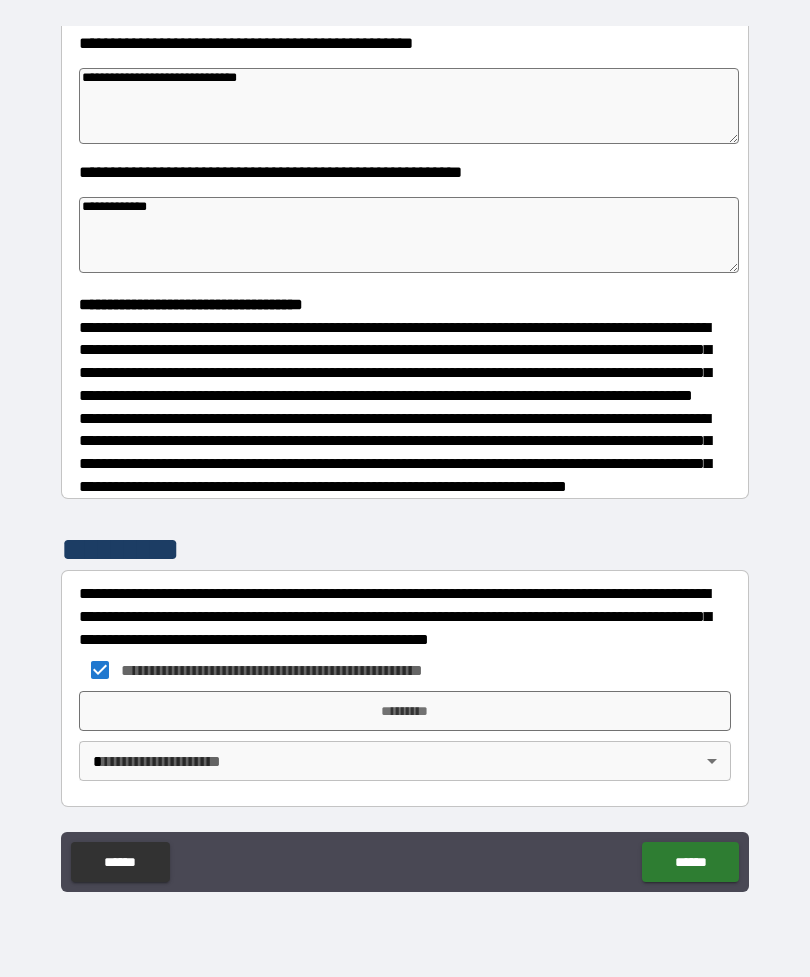 click on "**********" at bounding box center [405, 456] 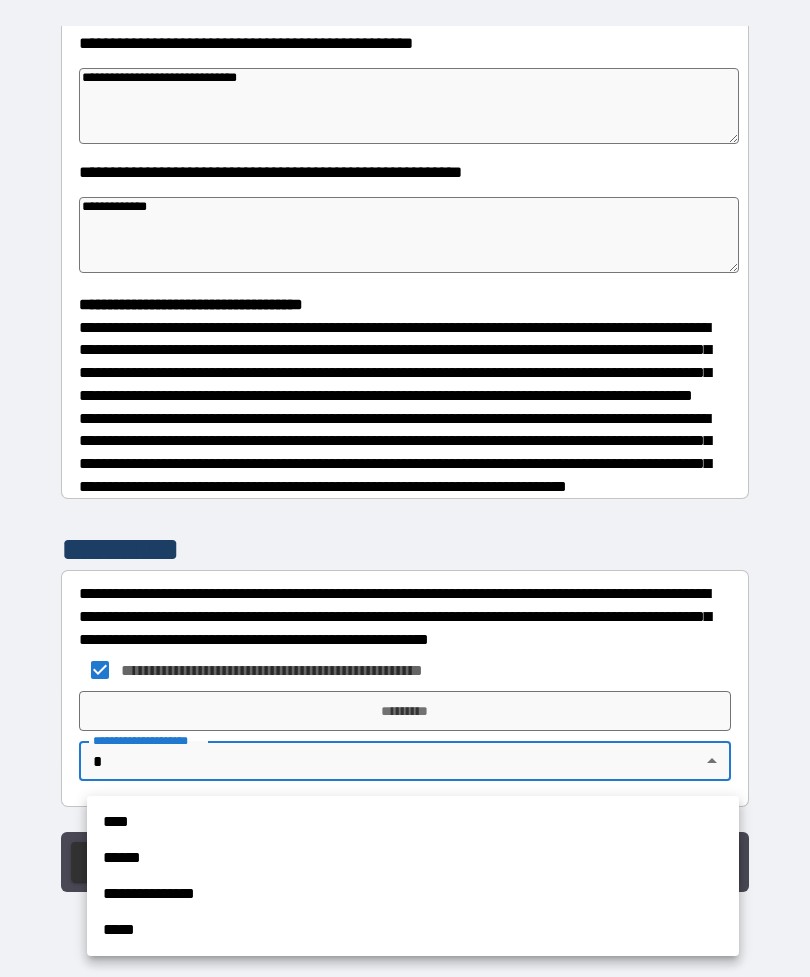 click on "**********" at bounding box center (413, 894) 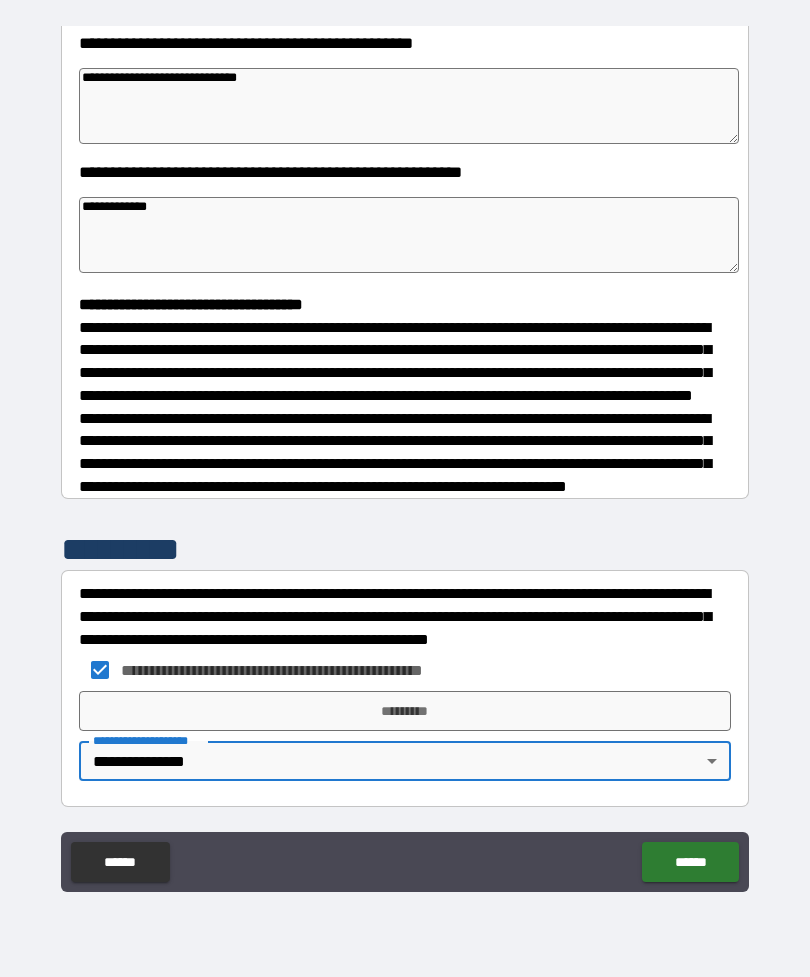 click on "*********" at bounding box center (405, 711) 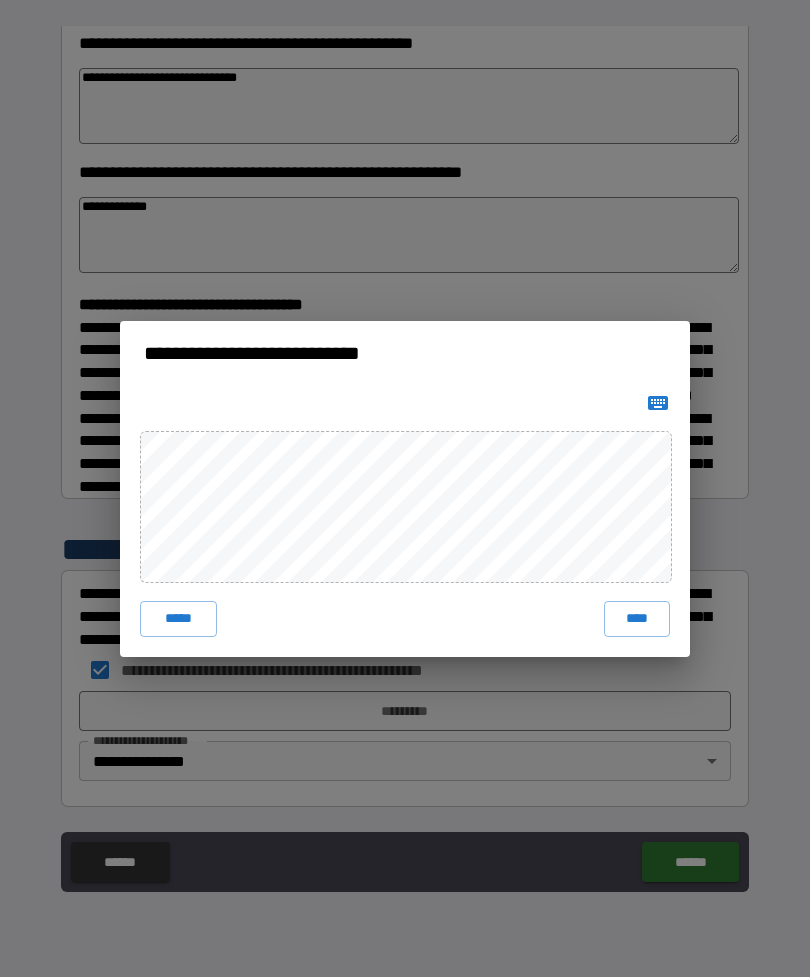 click on "****" at bounding box center [637, 619] 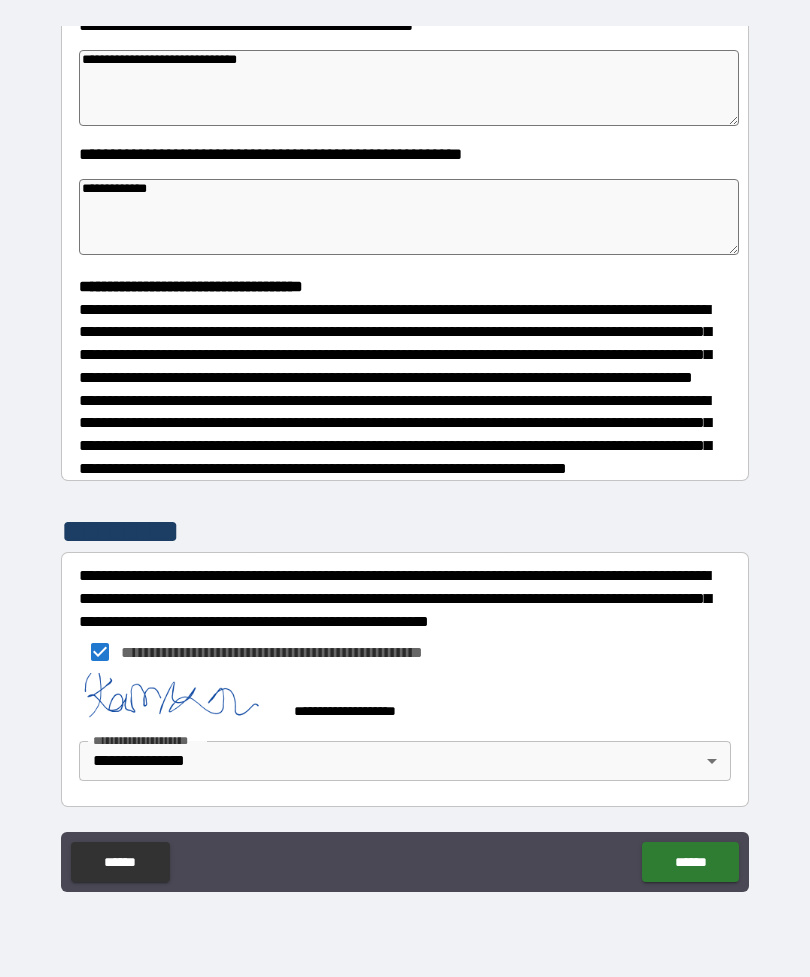 scroll, scrollTop: 338, scrollLeft: 0, axis: vertical 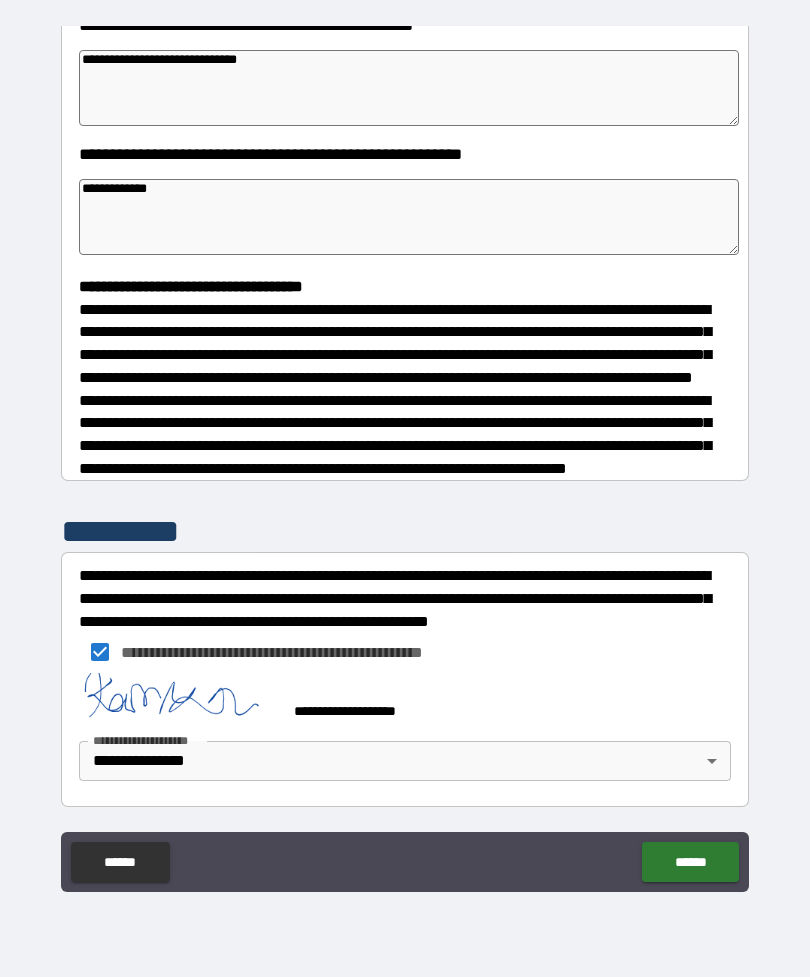 click on "******" at bounding box center [690, 862] 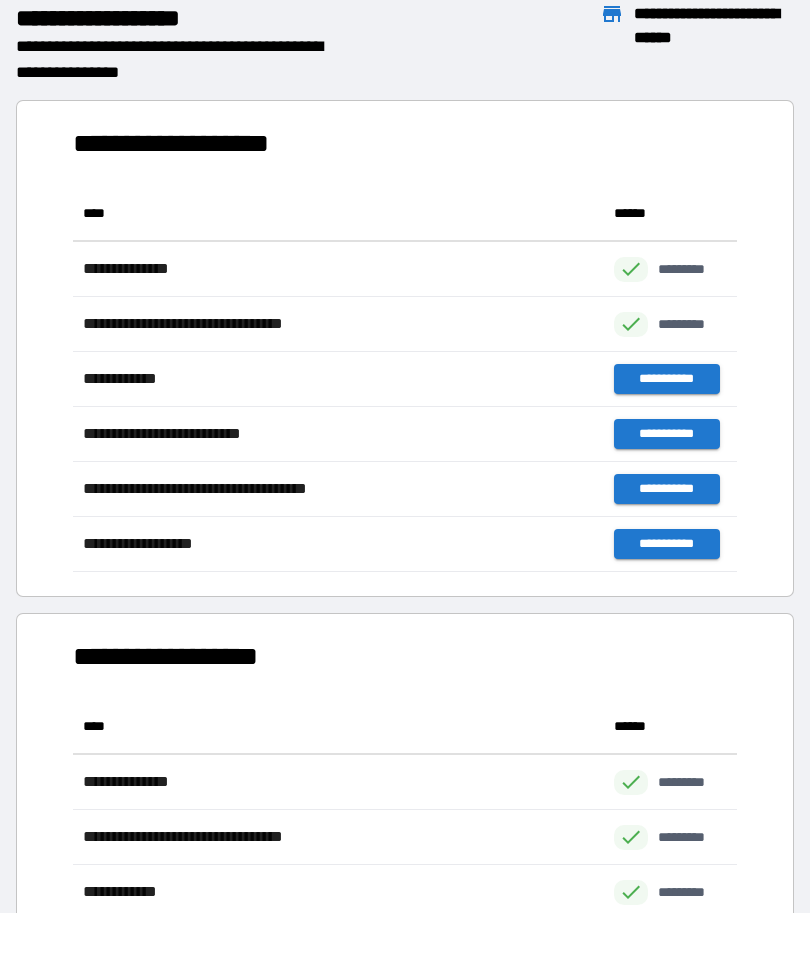 scroll, scrollTop: 1, scrollLeft: 1, axis: both 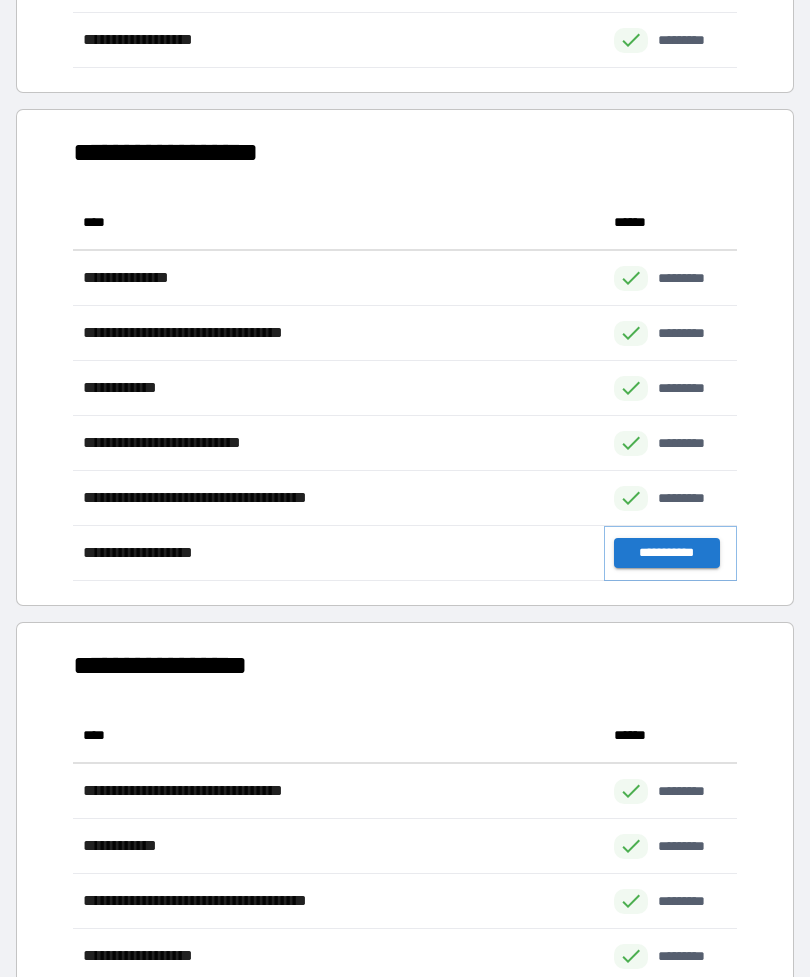 click on "**********" at bounding box center (666, 553) 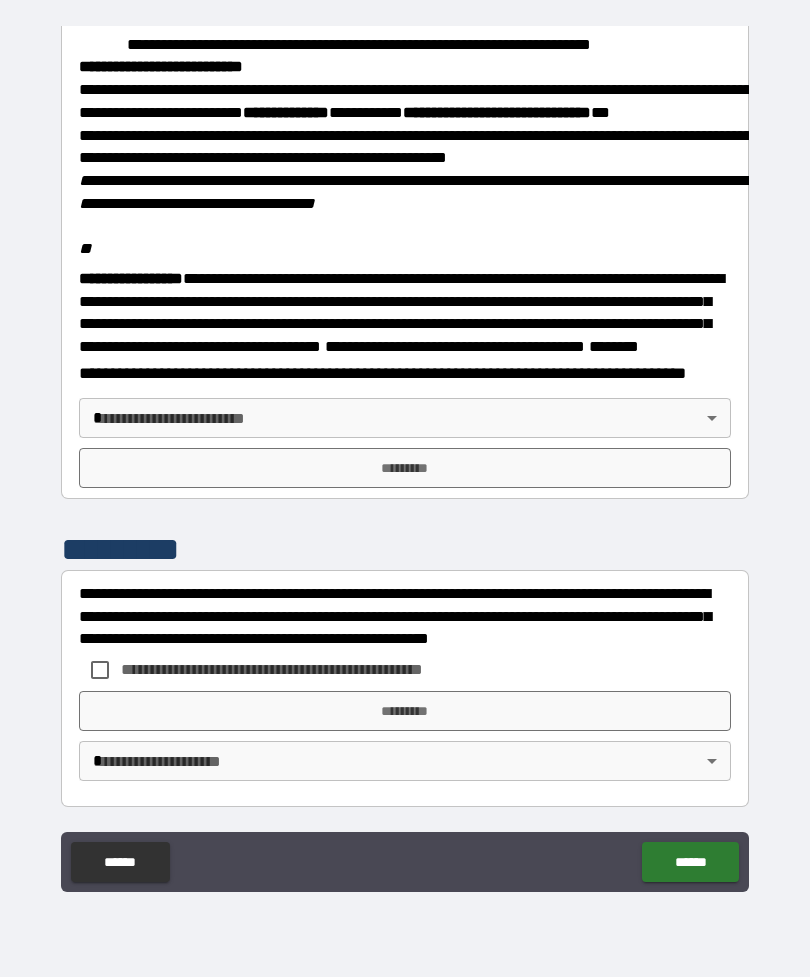 scroll, scrollTop: 2323, scrollLeft: 0, axis: vertical 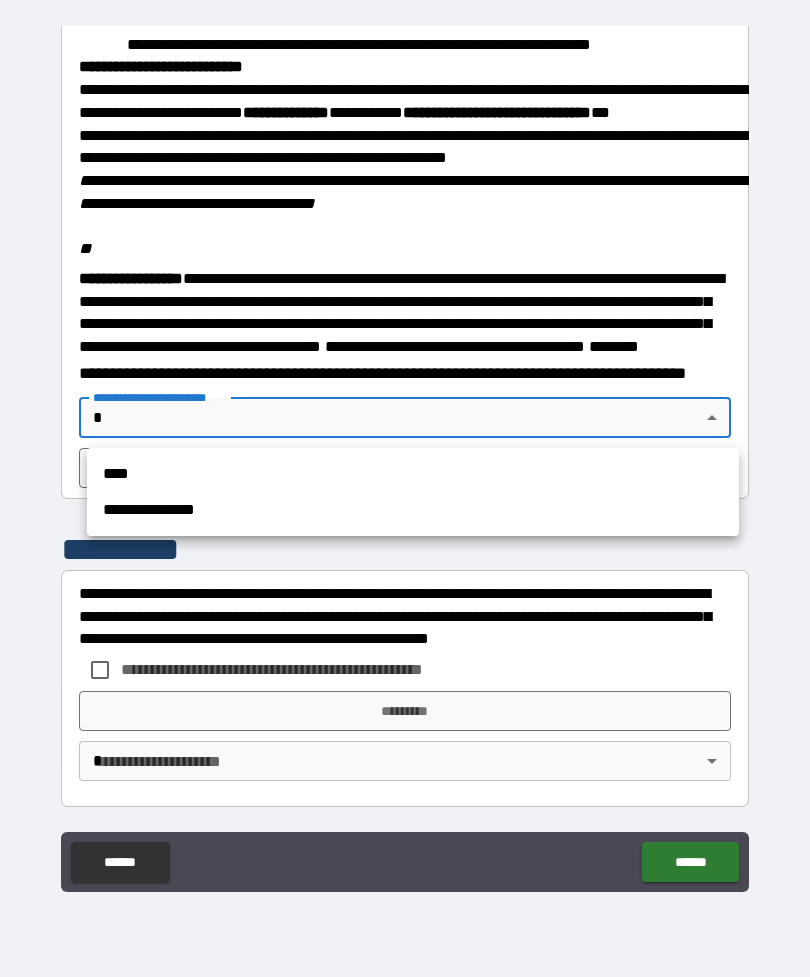 click on "**********" at bounding box center [413, 510] 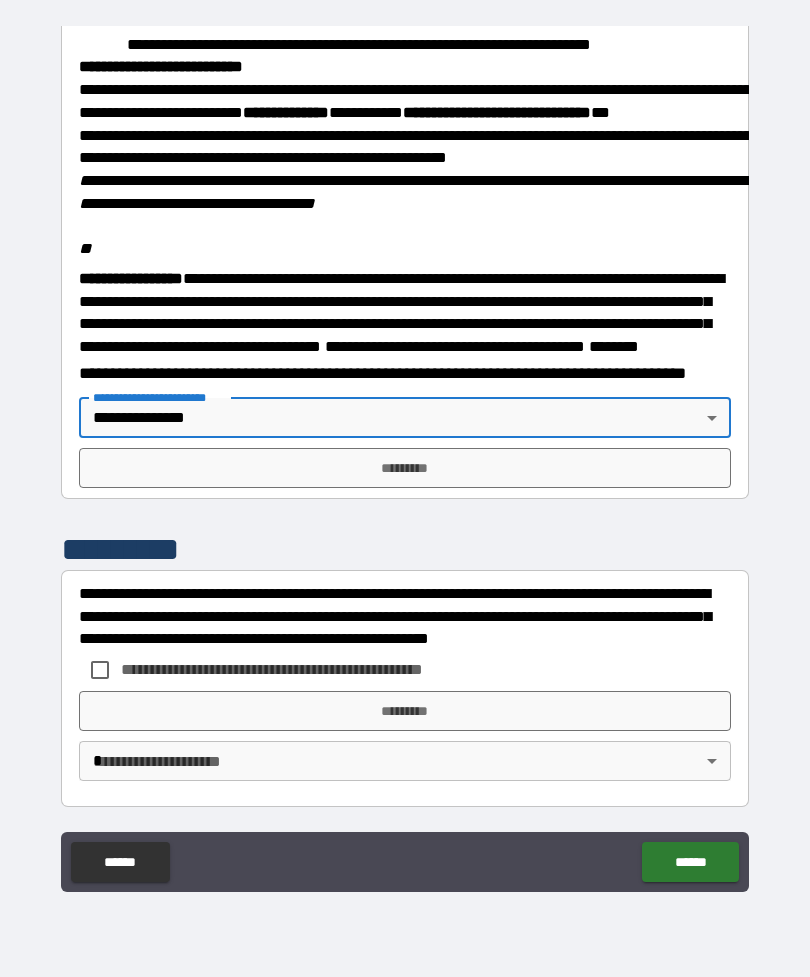 click on "*********" at bounding box center (405, 468) 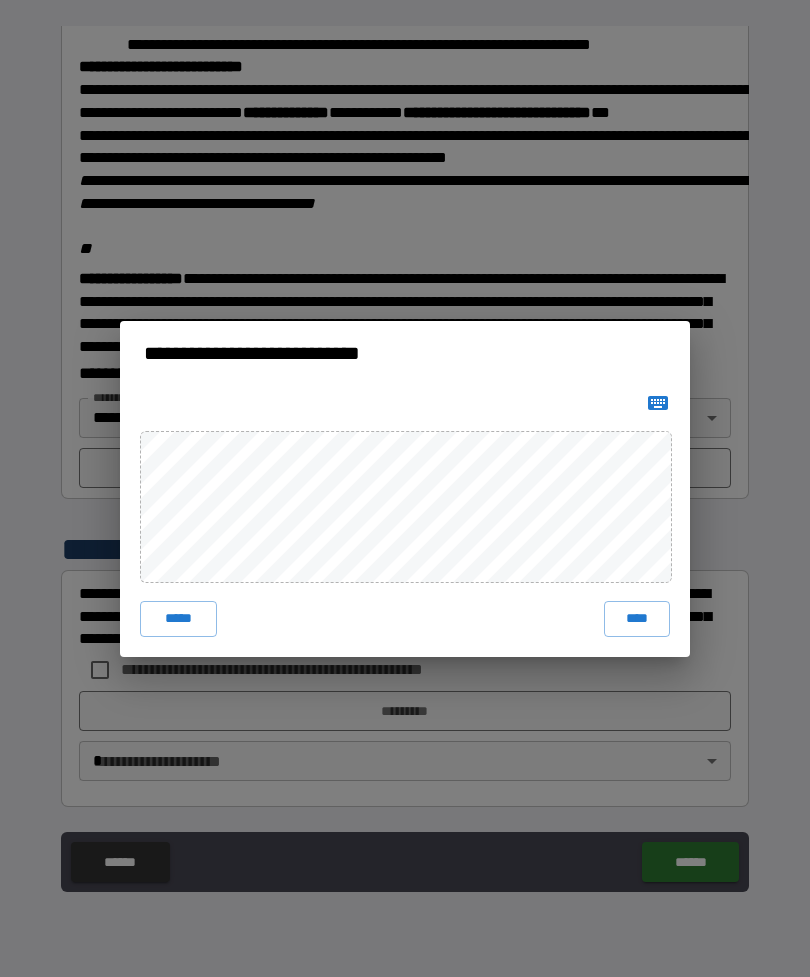 click on "****" at bounding box center (637, 619) 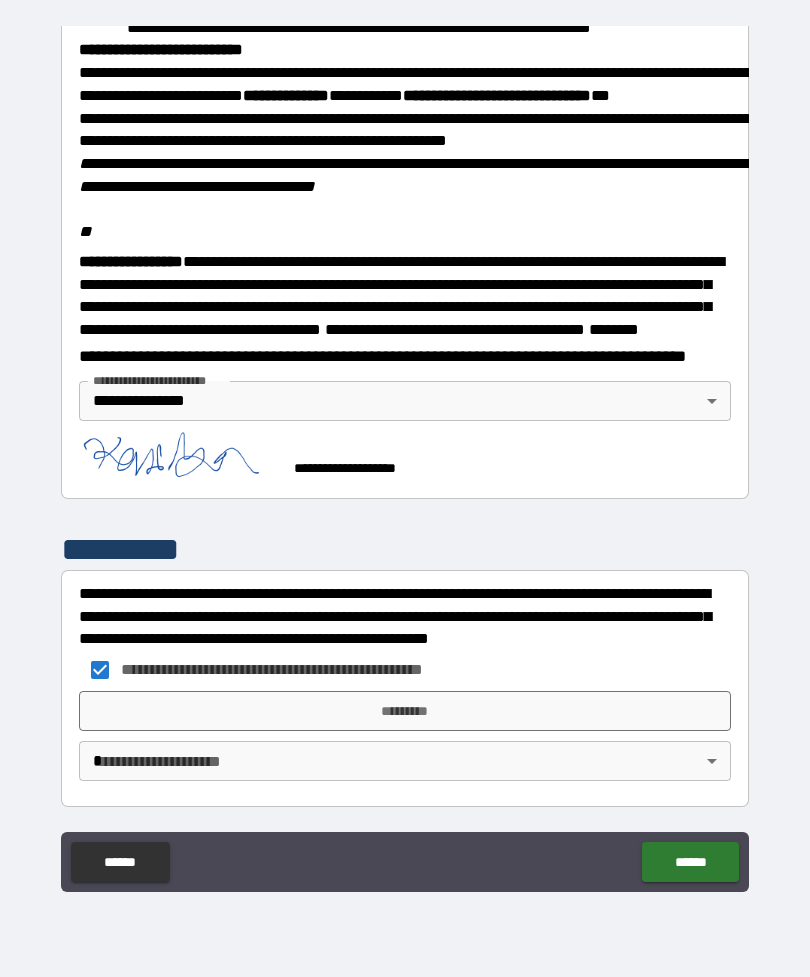 click on "**********" at bounding box center [405, 456] 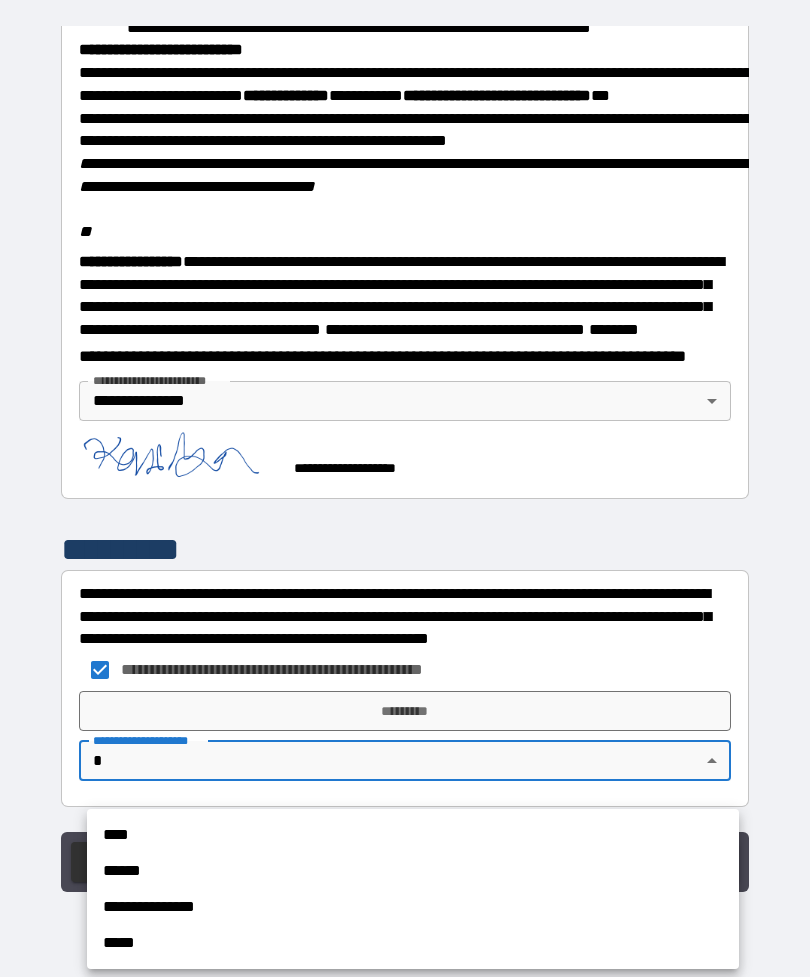 click on "**********" at bounding box center (413, 907) 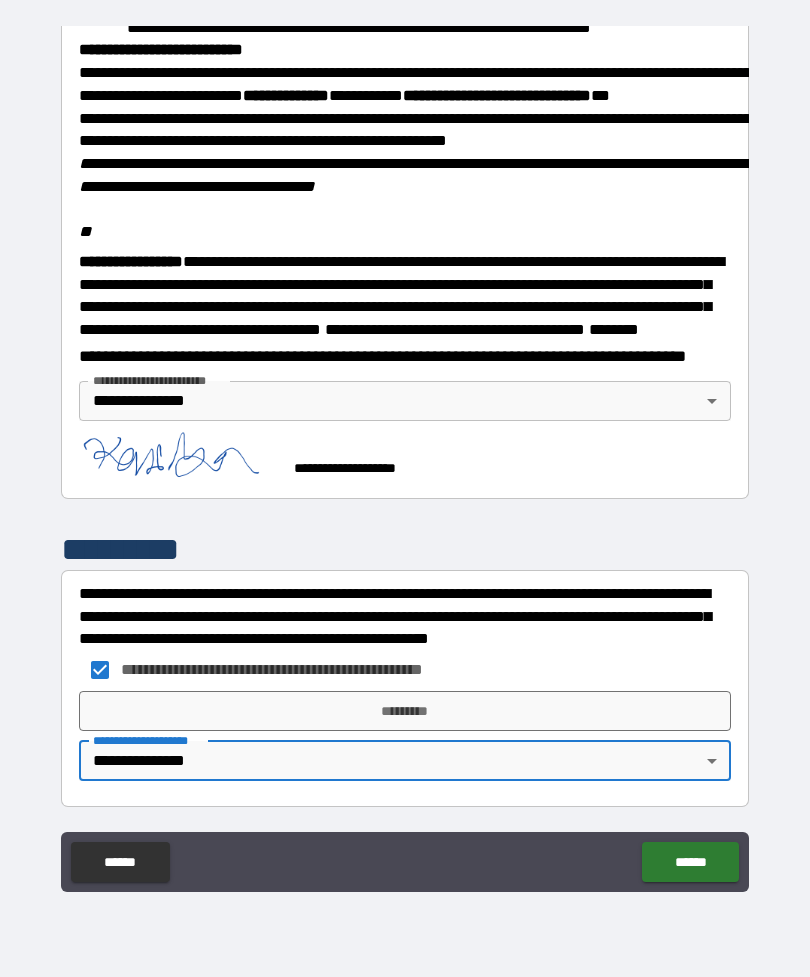 click on "*********" at bounding box center [405, 711] 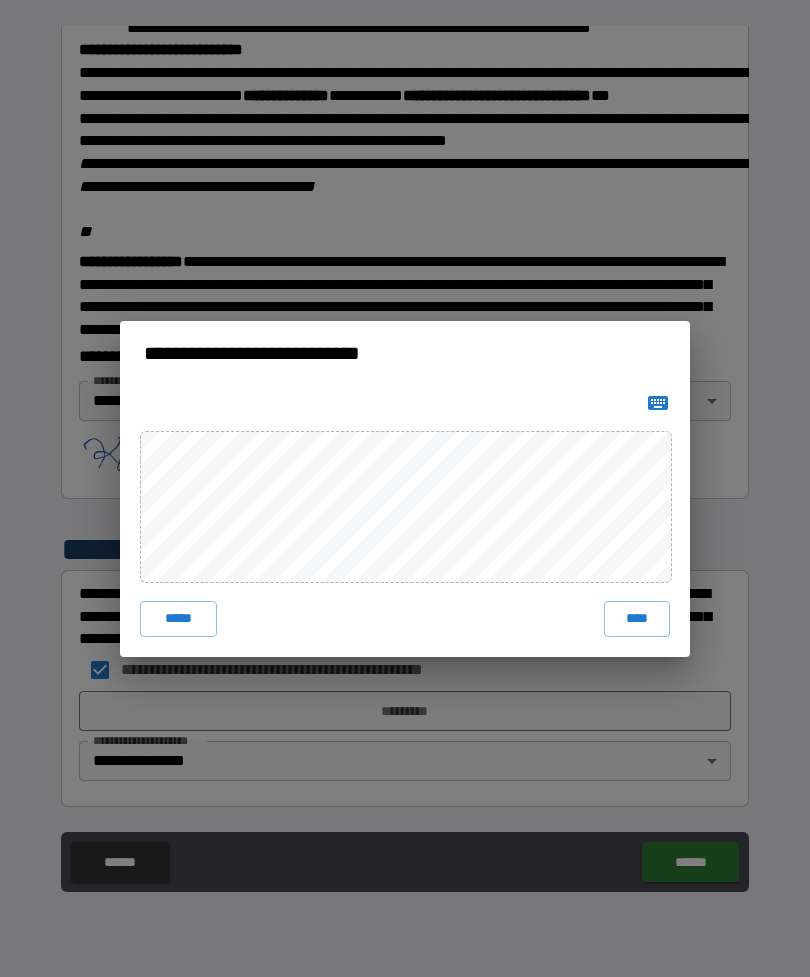 click on "****" at bounding box center [637, 619] 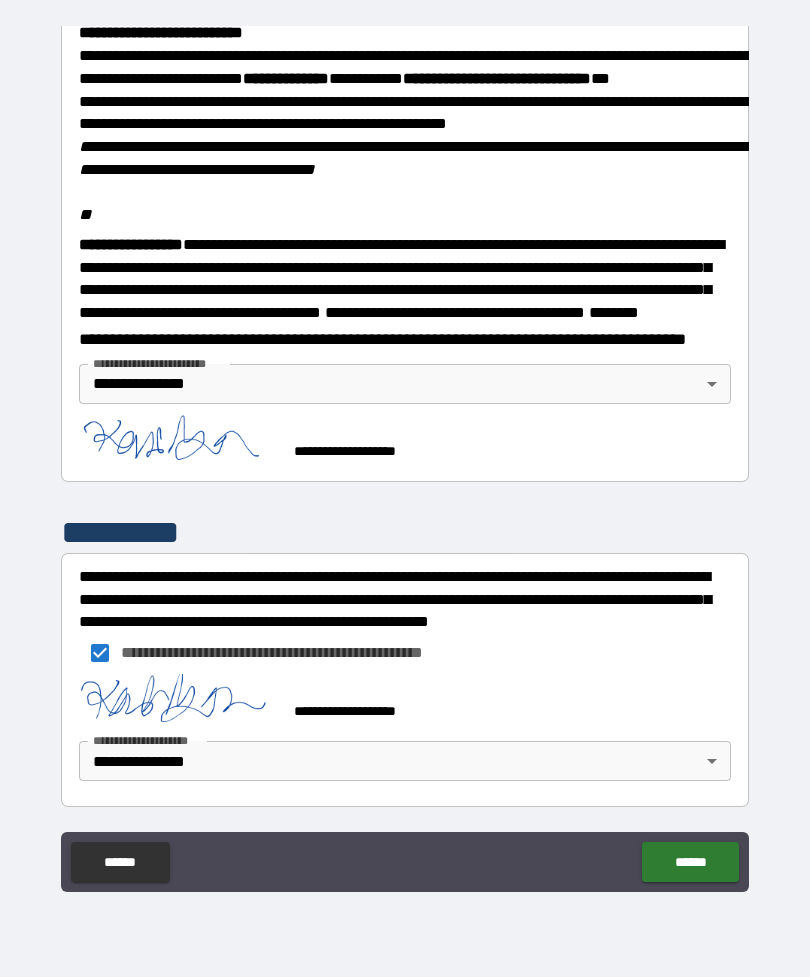 click on "******" 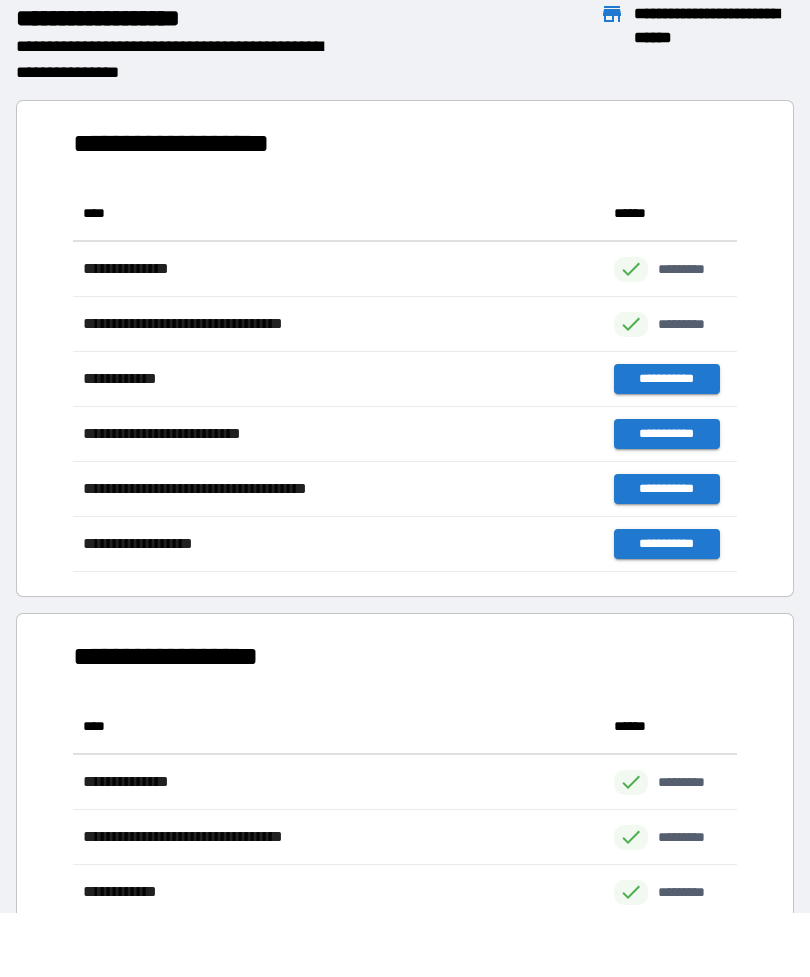 scroll, scrollTop: 1, scrollLeft: 1, axis: both 